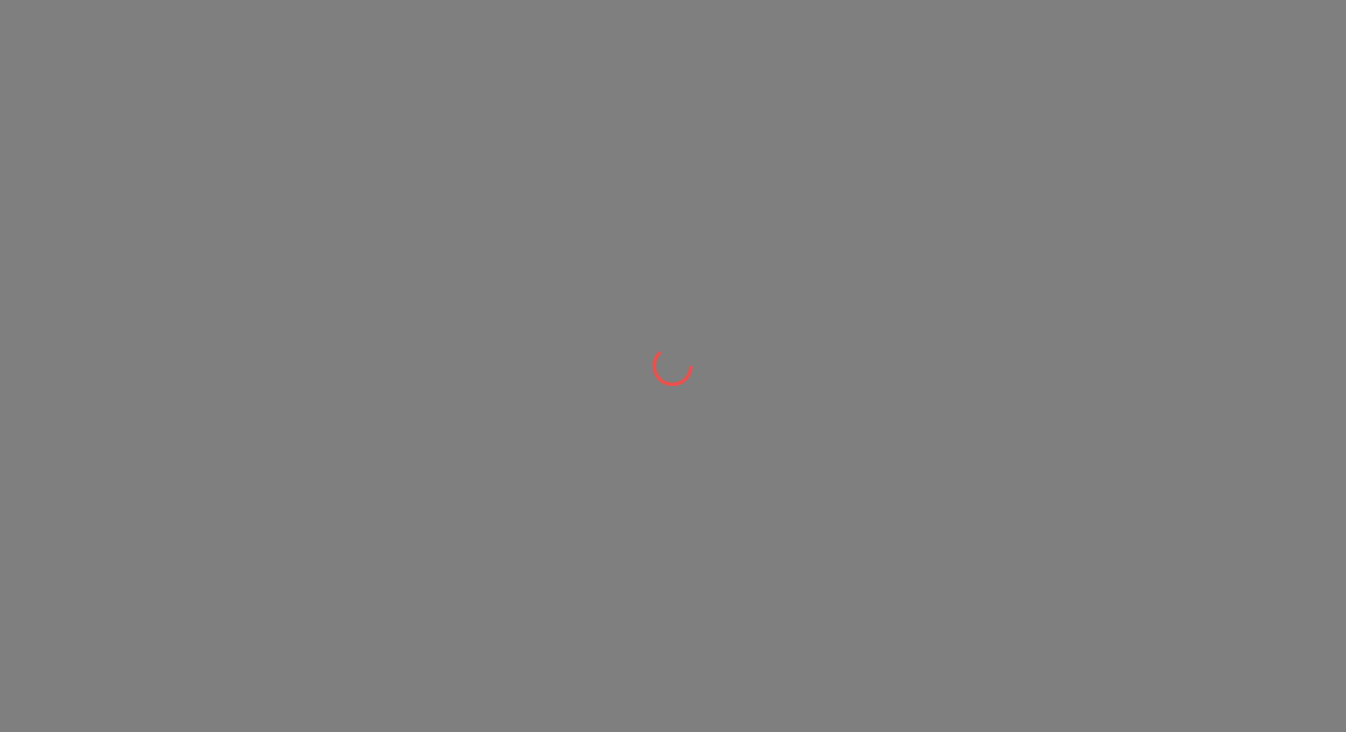 scroll, scrollTop: 0, scrollLeft: 0, axis: both 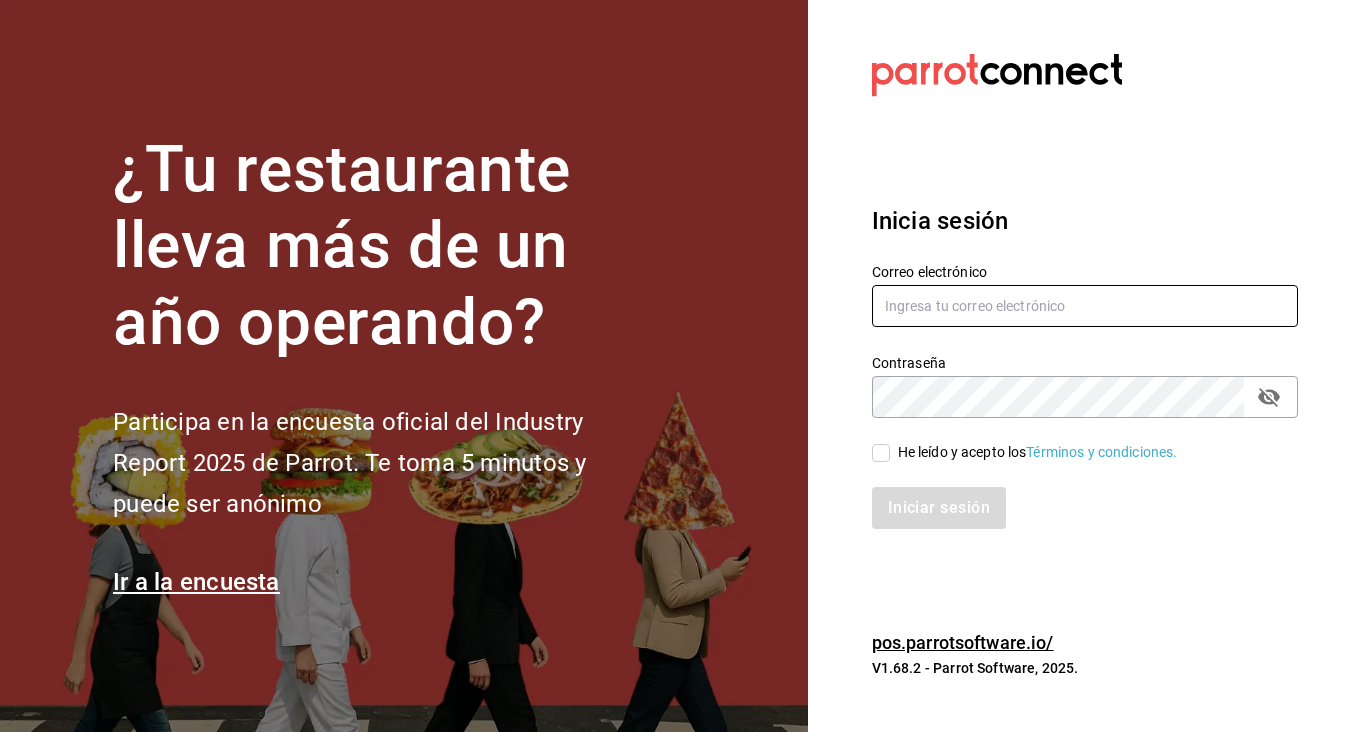 type on "[EMAIL]" 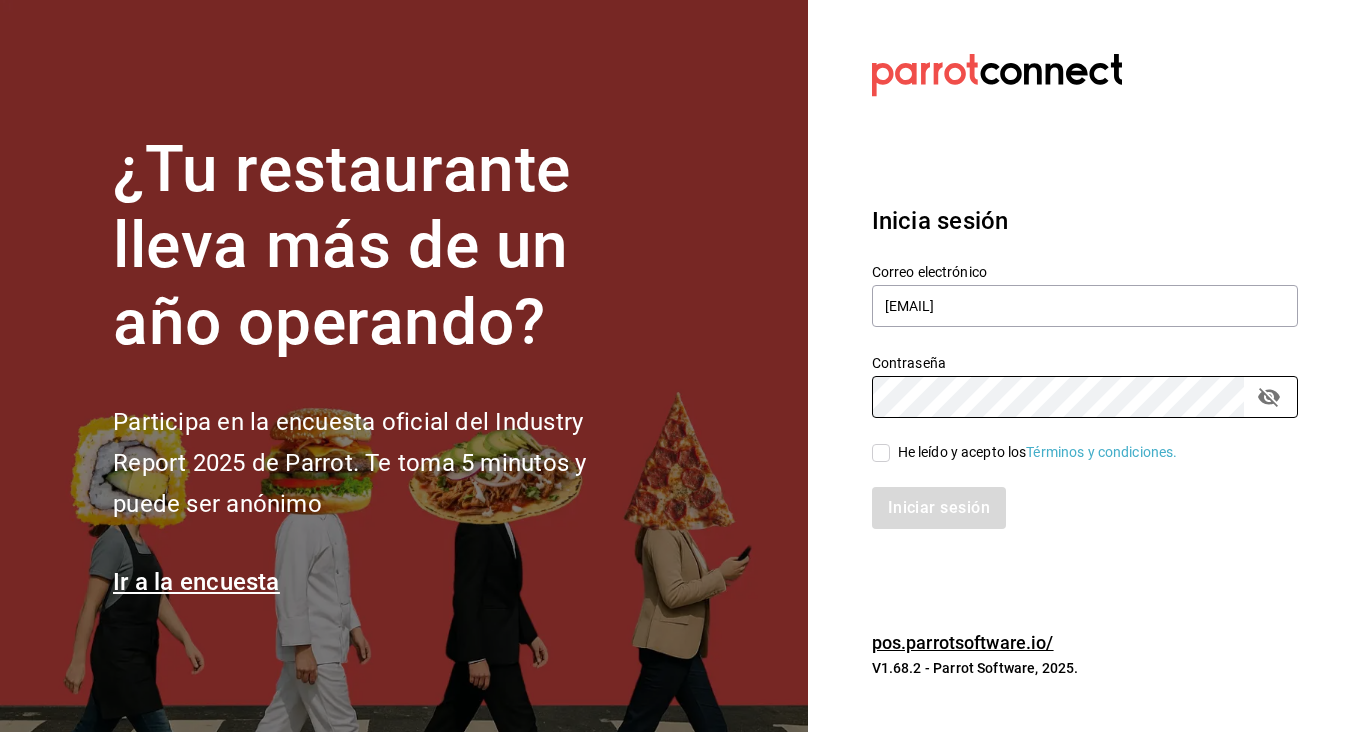 click on "He leído y acepto los  Términos y condiciones." at bounding box center (881, 453) 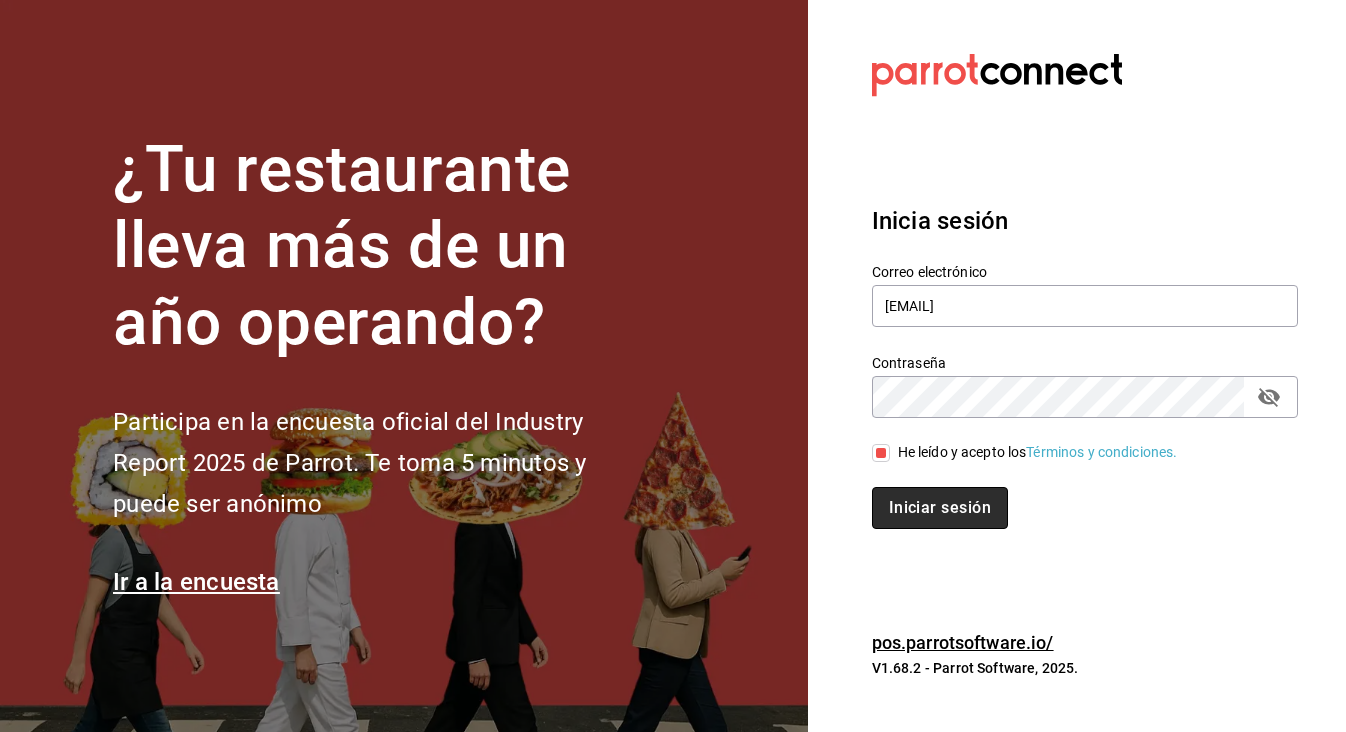 click on "Iniciar sesión" at bounding box center [940, 508] 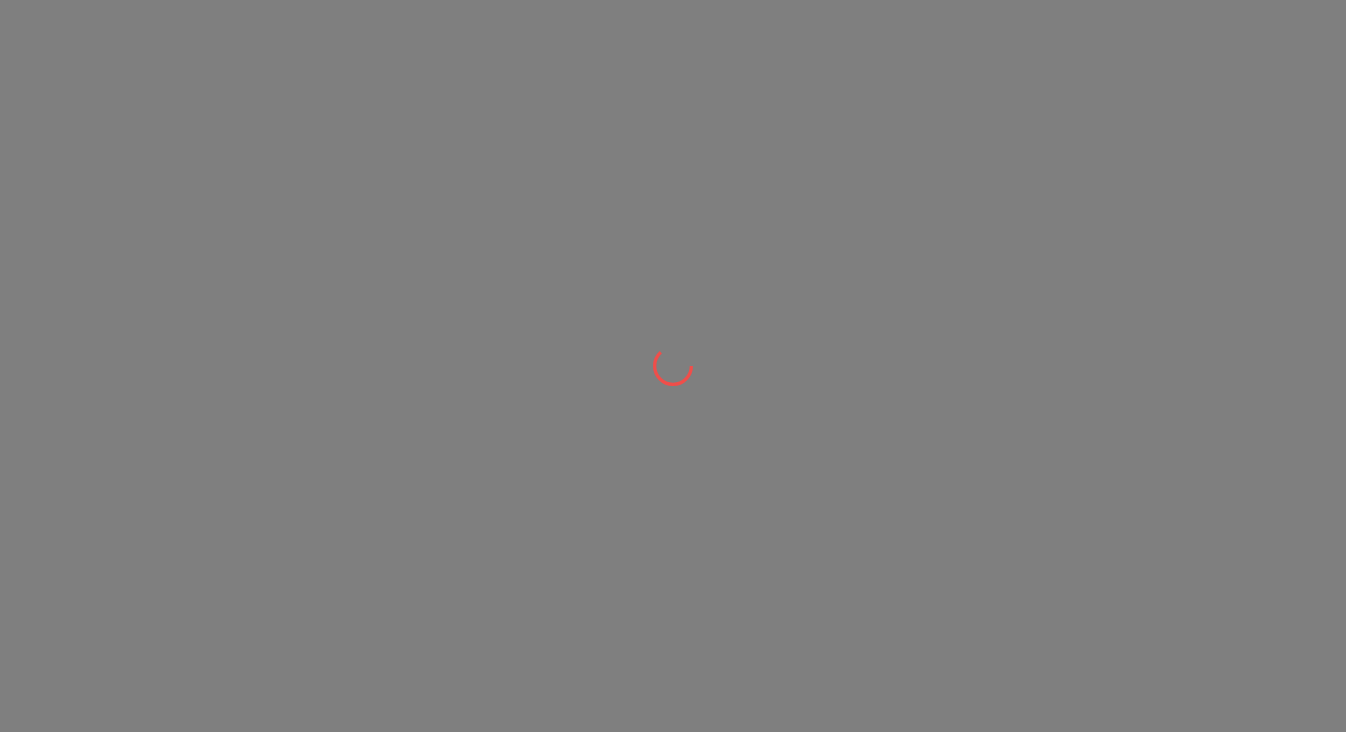 scroll, scrollTop: 0, scrollLeft: 0, axis: both 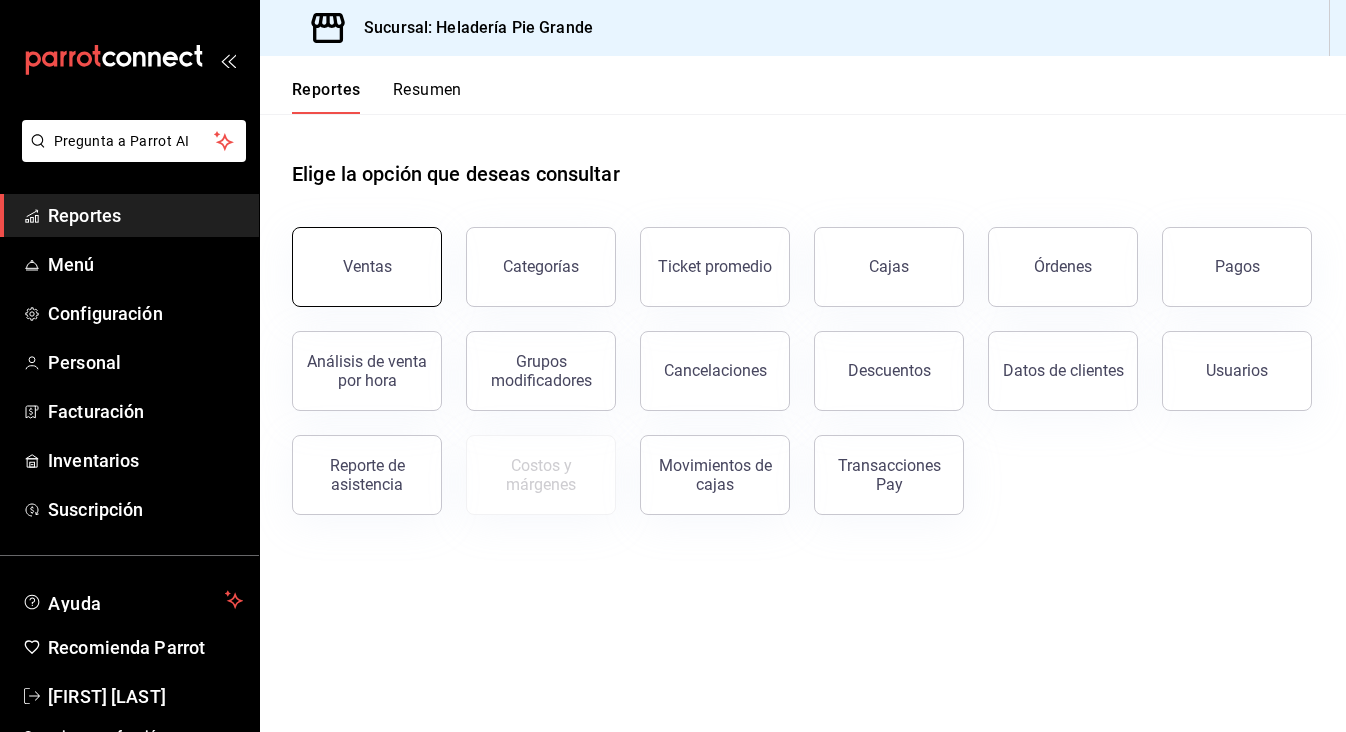 click on "Ventas" at bounding box center [367, 266] 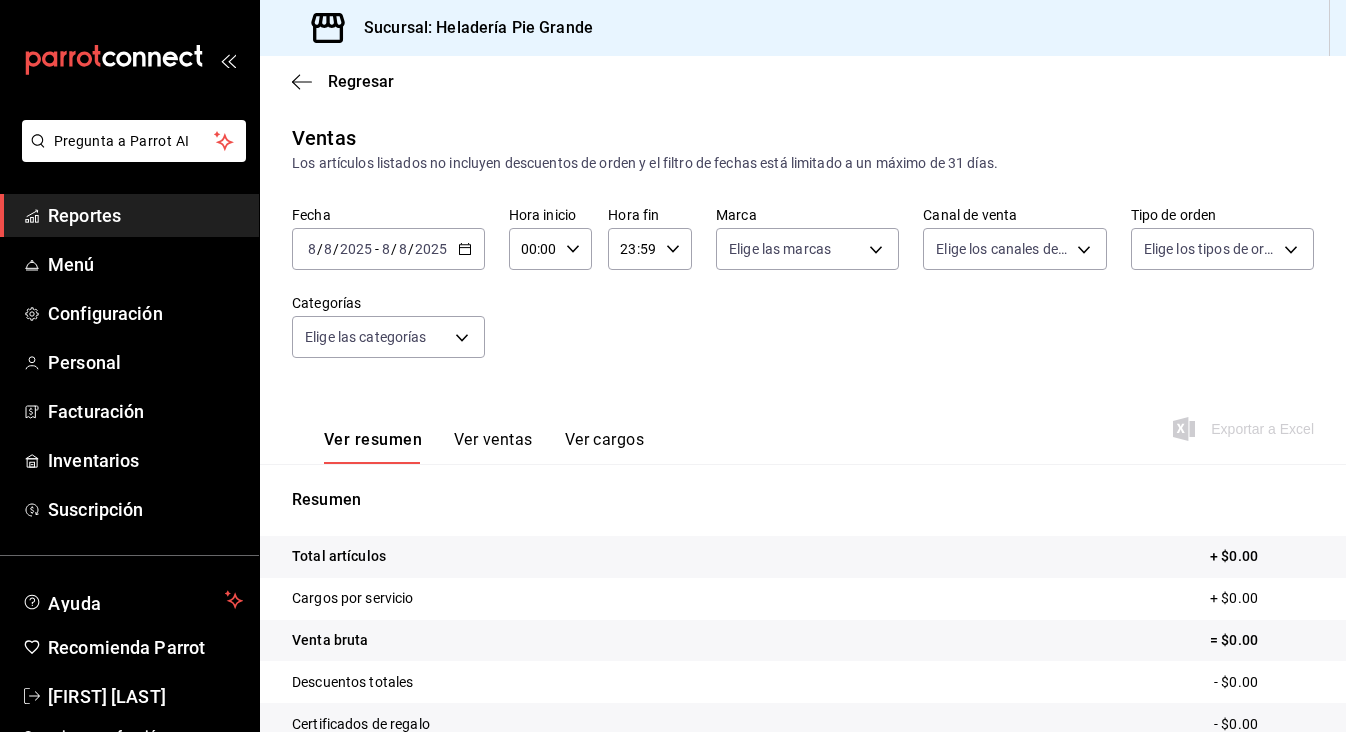 click on "2025-08-08 8 / 8 / 2025 - 2025-08-08 8 / 8 / 2025" at bounding box center (388, 249) 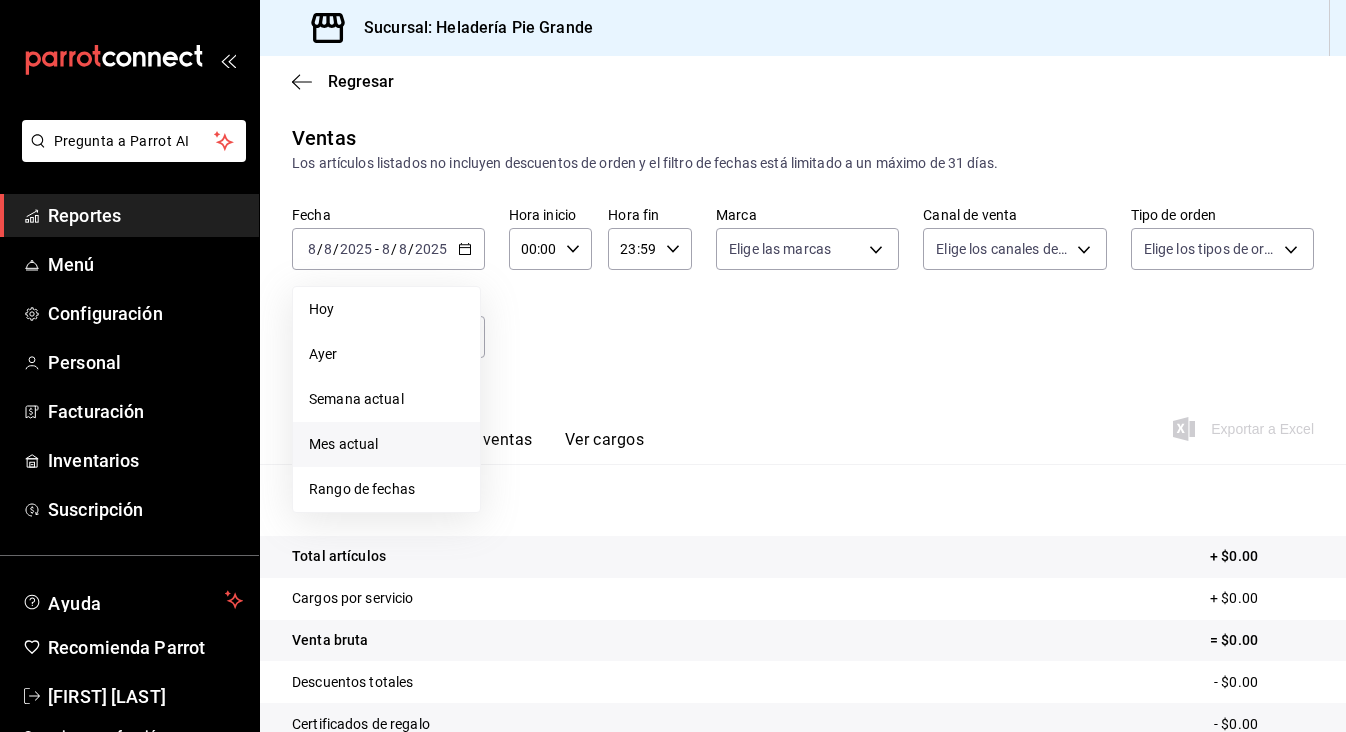 click on "Mes actual" at bounding box center [386, 444] 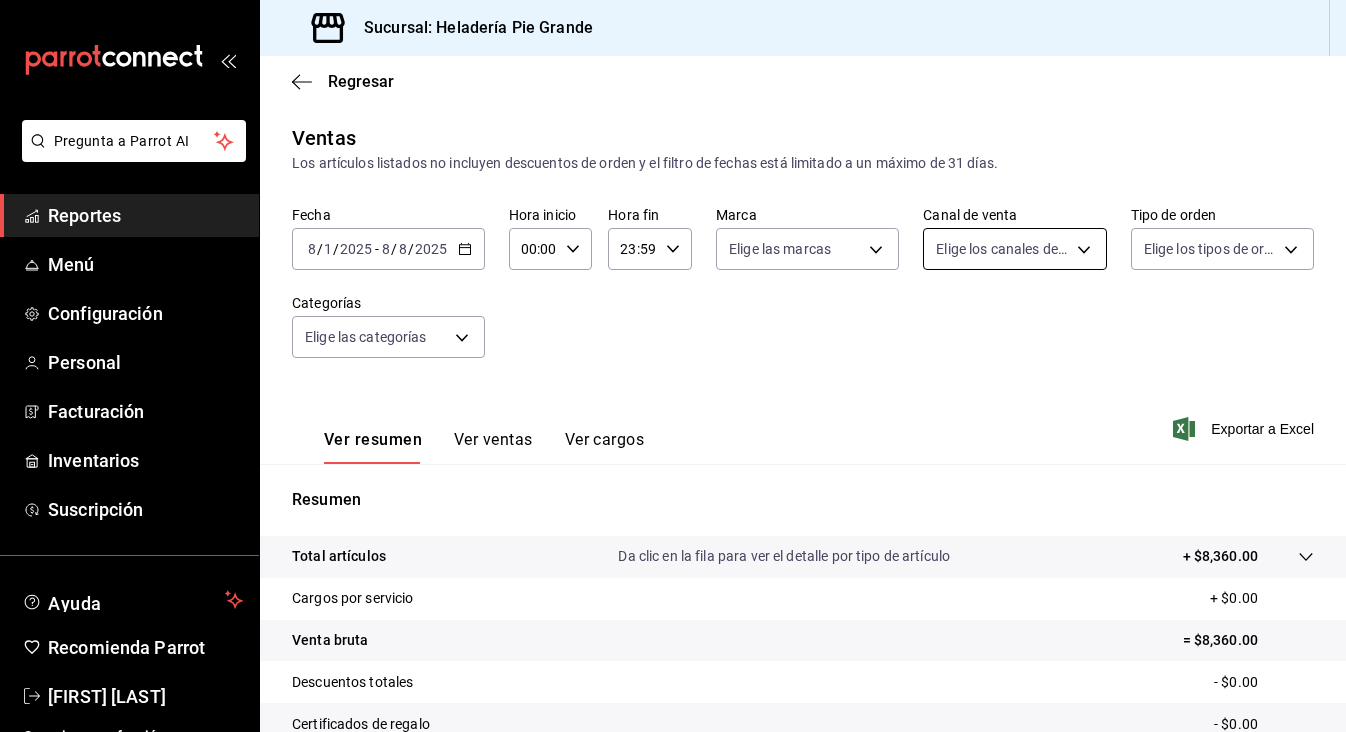 scroll, scrollTop: 0, scrollLeft: 0, axis: both 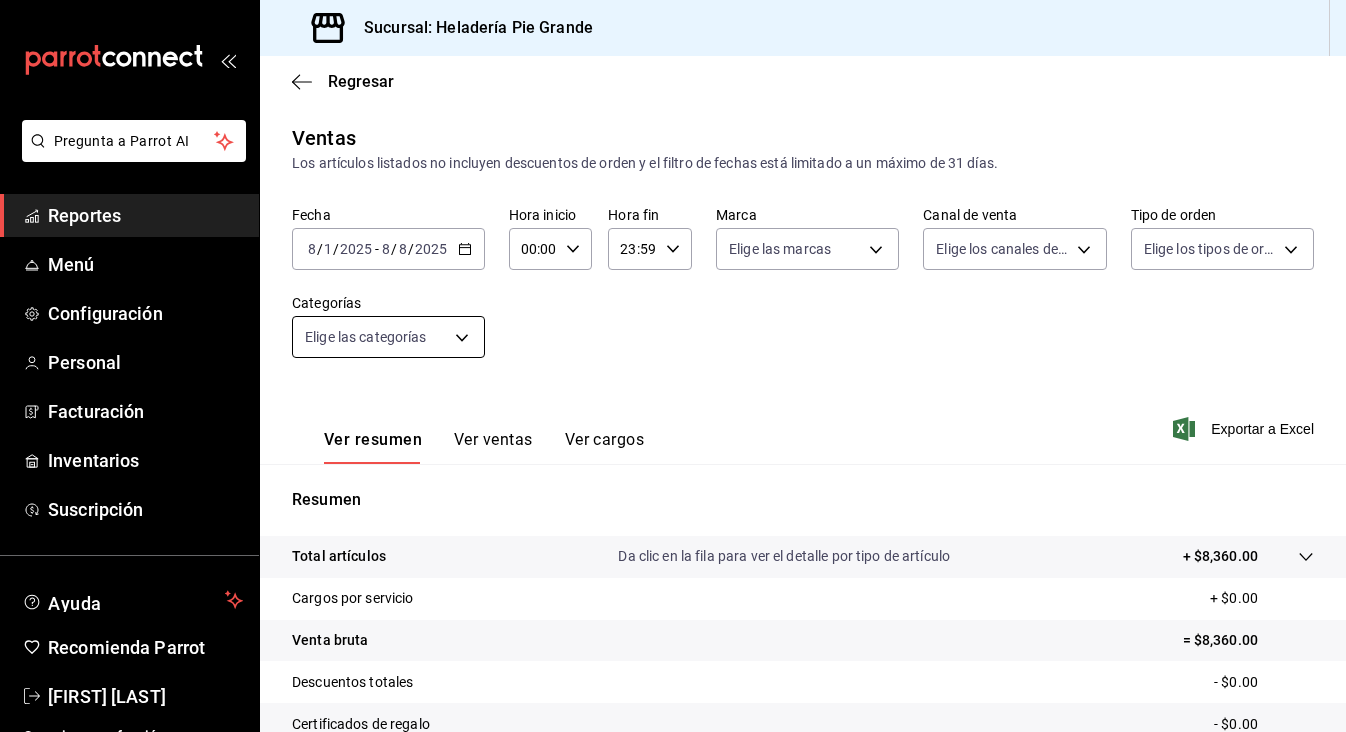 click on "Pregunta a Parrot AI Reportes   Menú   Configuración   Personal   Facturación   Inventarios   Suscripción   Ayuda Recomienda Parrot   [FIRST] [LAST]   Sugerir nueva función   Sucursal: Heladería Pie Grande Regresar Ventas Los artículos listados no incluyen descuentos de orden y el filtro de fechas está limitado a un máximo de 31 días. Fecha [DATE] [DATE] - [DATE] Hora inicio 00:00 Hora inicio Hora fin 23:59 Hora fin Marca Elige las marcas Canal de venta Elige los canales de venta Tipo de orden Elige los tipos de orden Categorías Elige las categorías Ver resumen Ver ventas Ver cargos Exportar a Excel Resumen Total artículos Da clic en la fila para ver el detalle por tipo de artículo + $8,360.00 Cargos por servicio + $0.00 Venta bruta = $8,360.00 Descuentos totales - $0.00 Certificados de regalo - $0.00 Venta total = $8,360.00 Impuestos - $1,153.10 Venta neta = $7,206.90 Pregunta a Parrot AI Reportes   Menú   Configuración   Personal   Facturación   Inventarios" at bounding box center [673, 366] 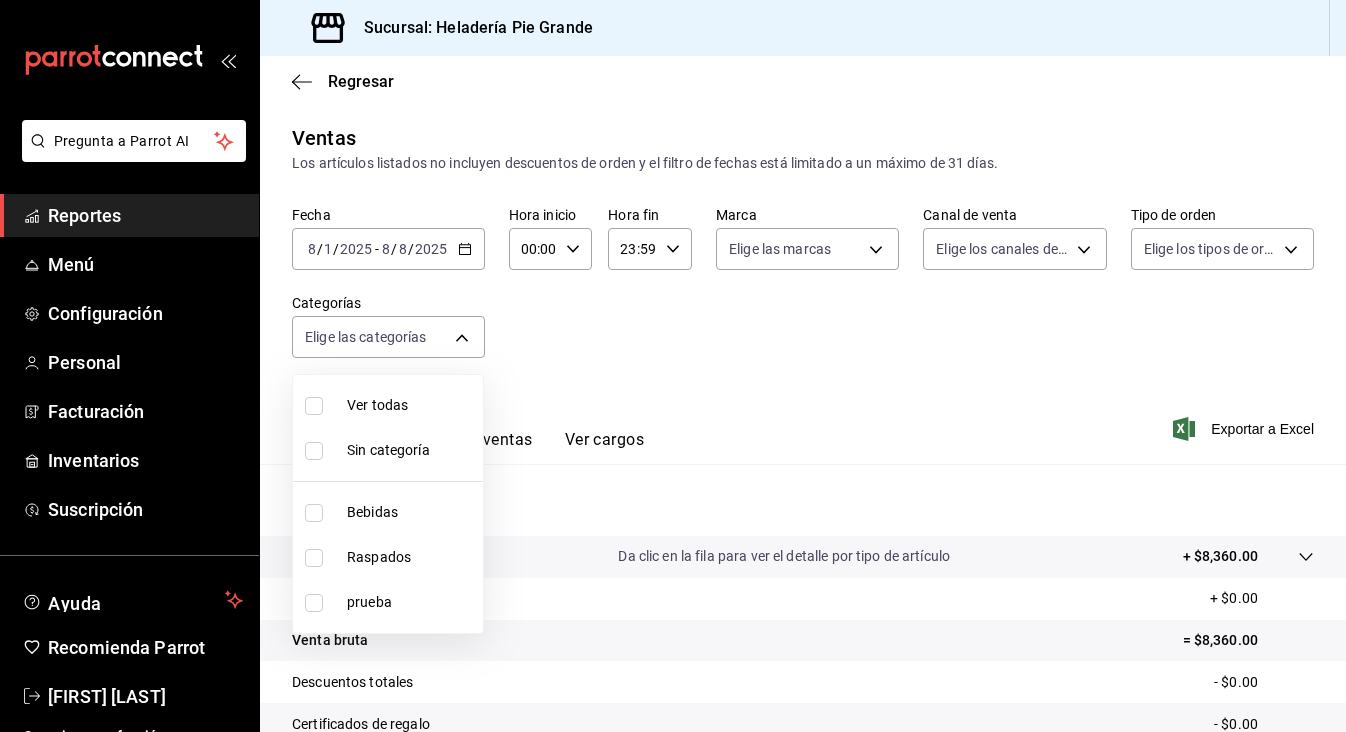 click at bounding box center [673, 366] 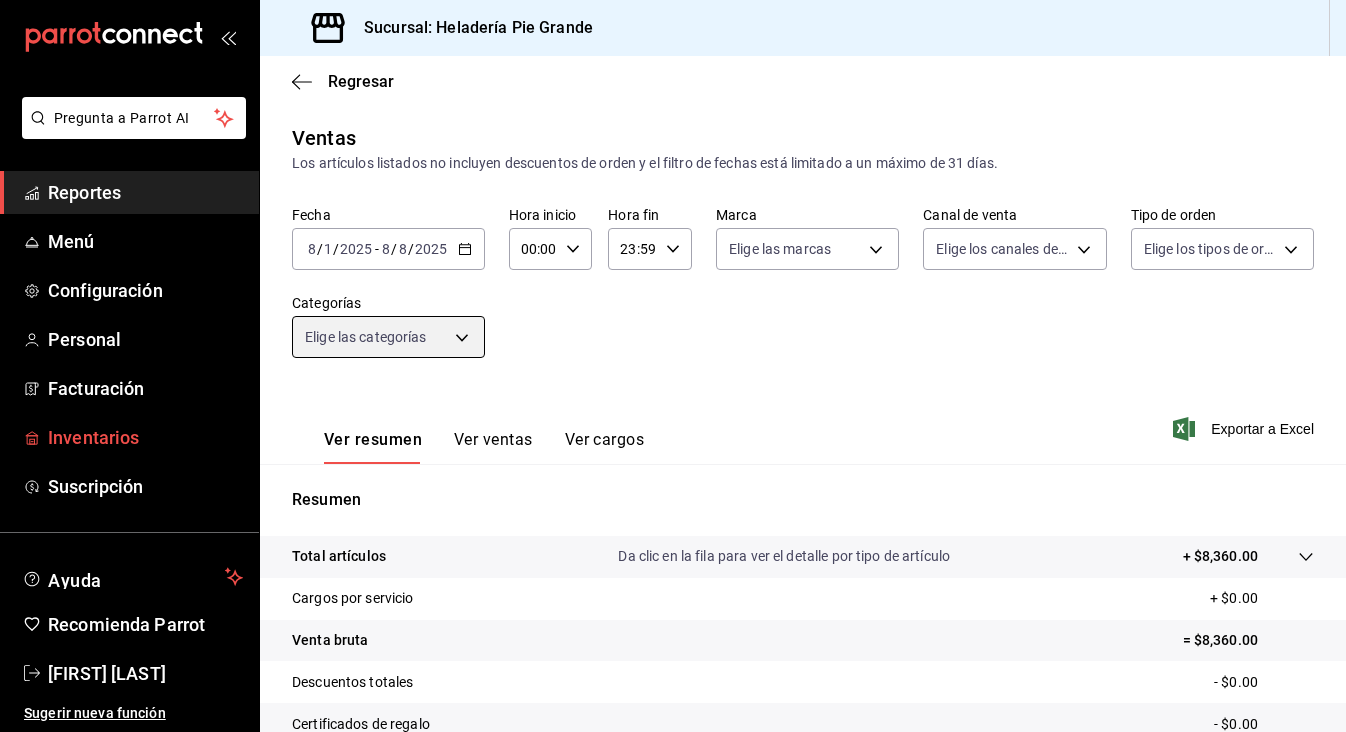 scroll, scrollTop: 23, scrollLeft: 0, axis: vertical 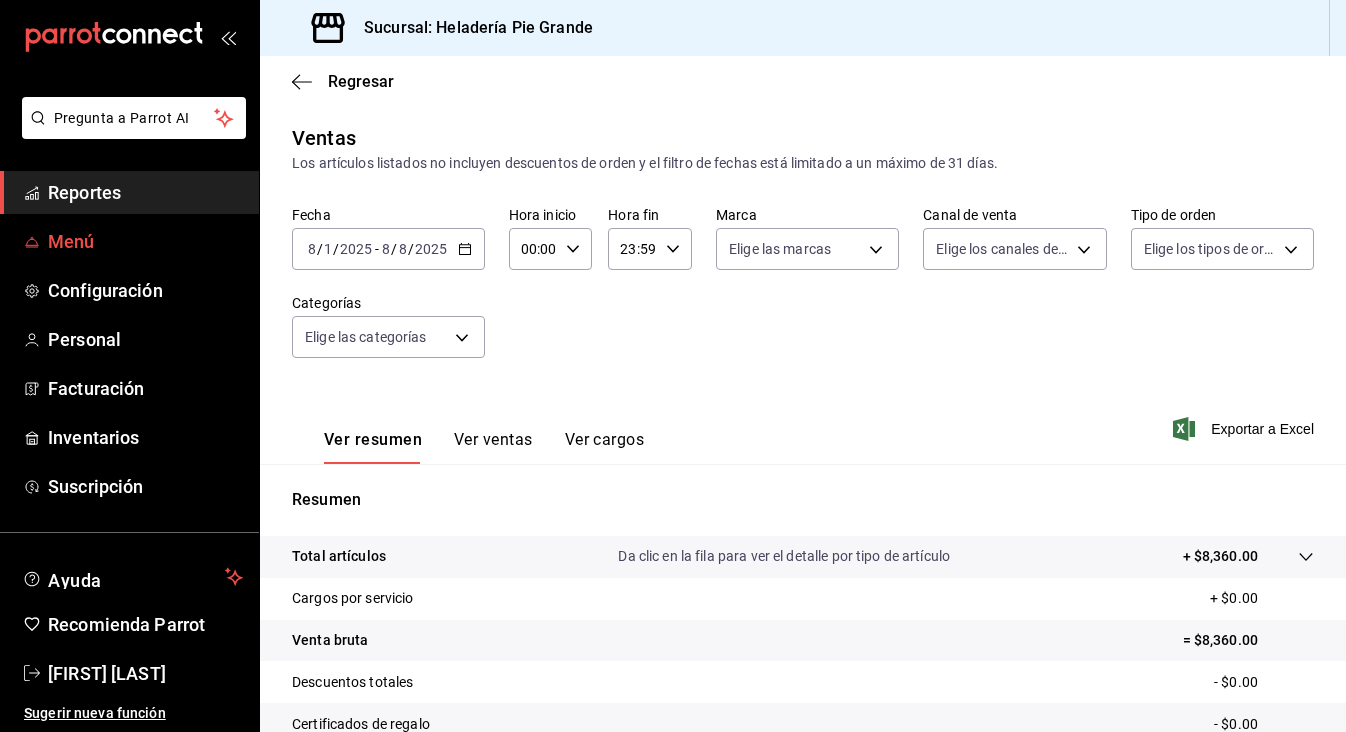 click on "Menú" at bounding box center [145, 241] 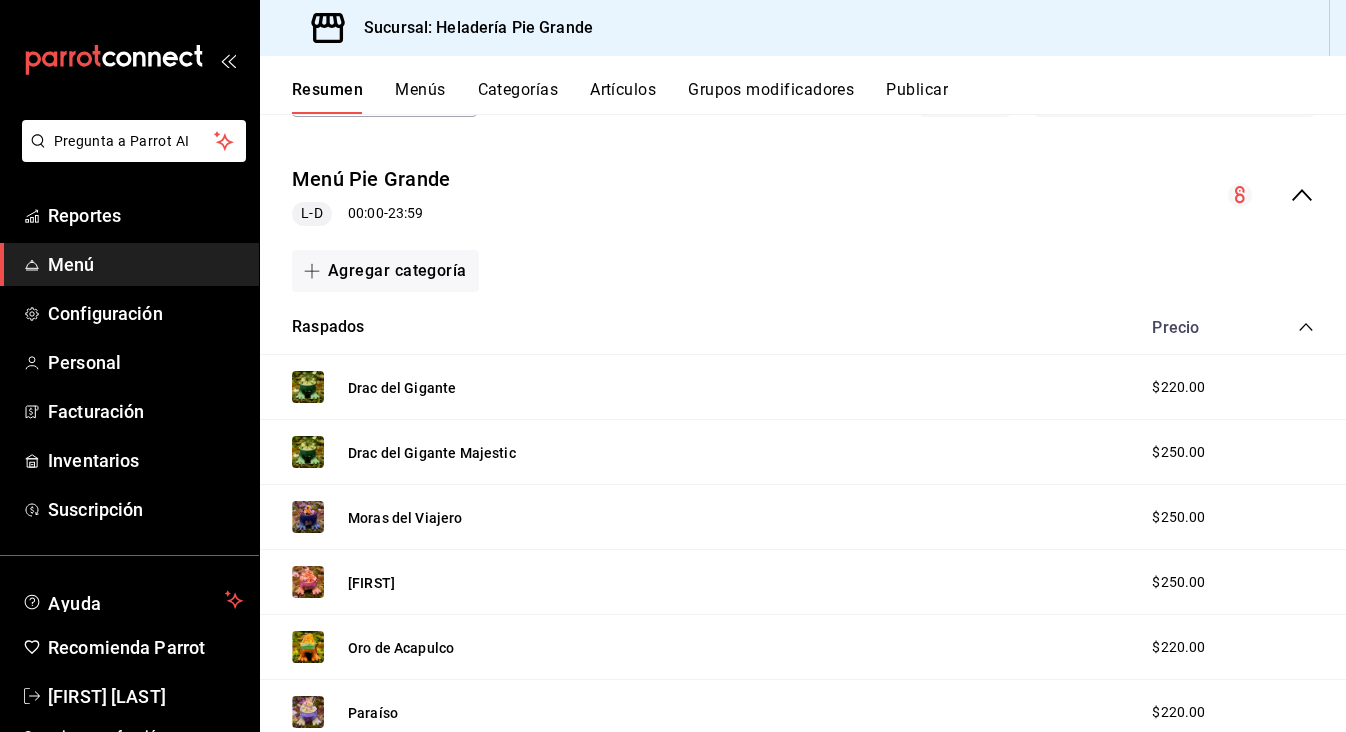 scroll, scrollTop: 130, scrollLeft: 0, axis: vertical 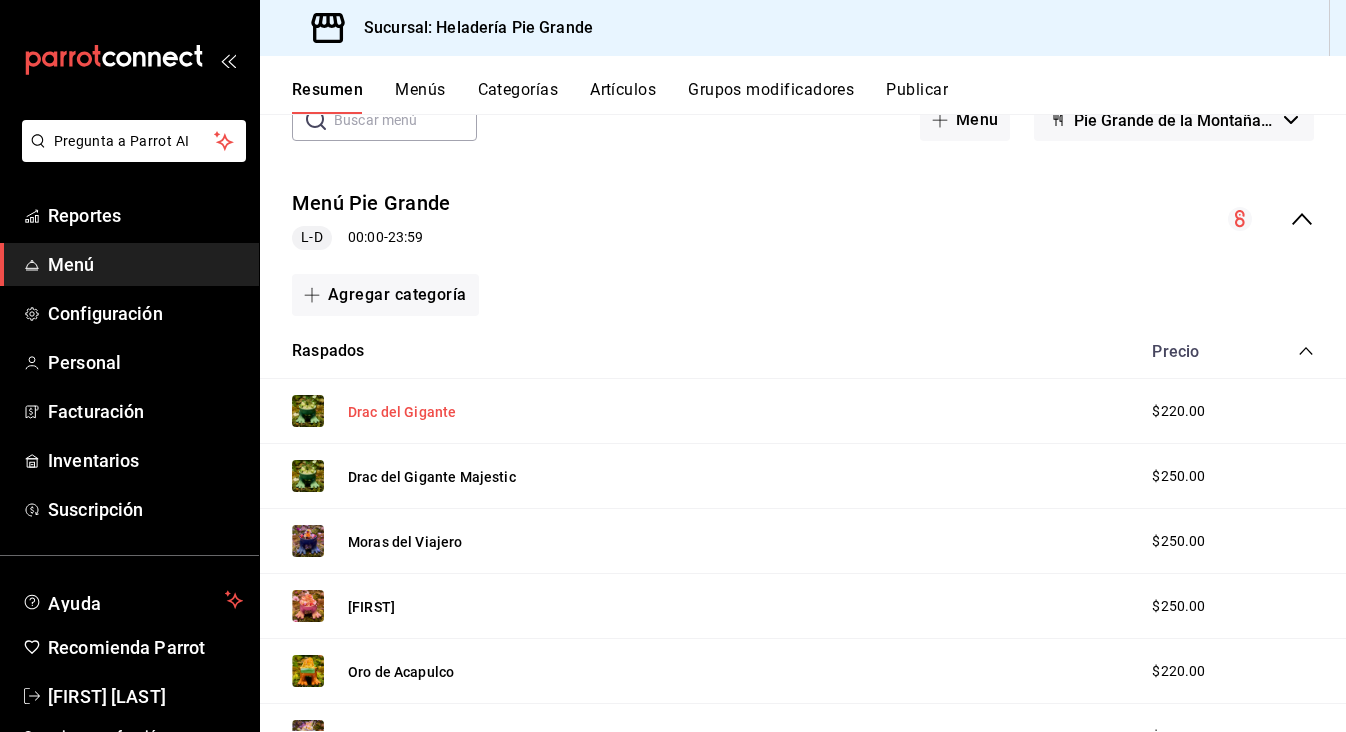 click on "Drac del Gigante" at bounding box center [402, 412] 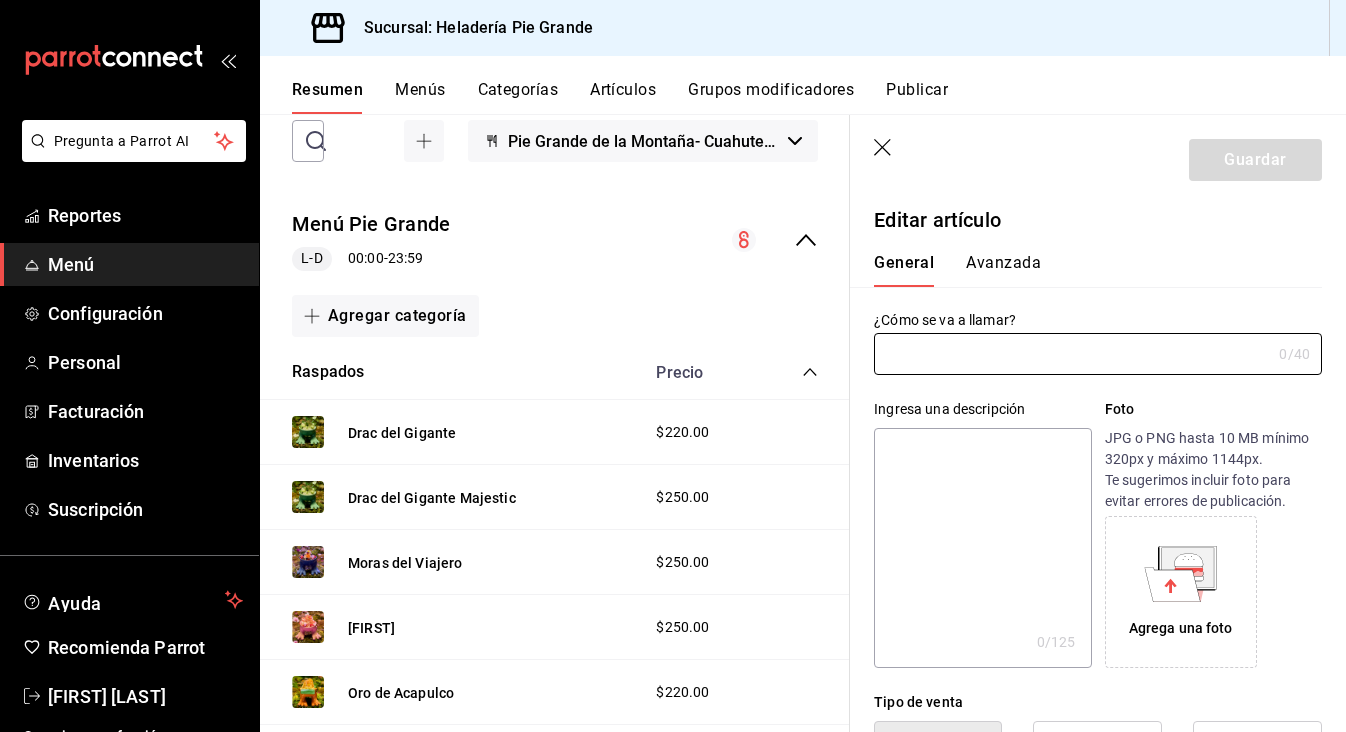 type on "Drac del Gigante" 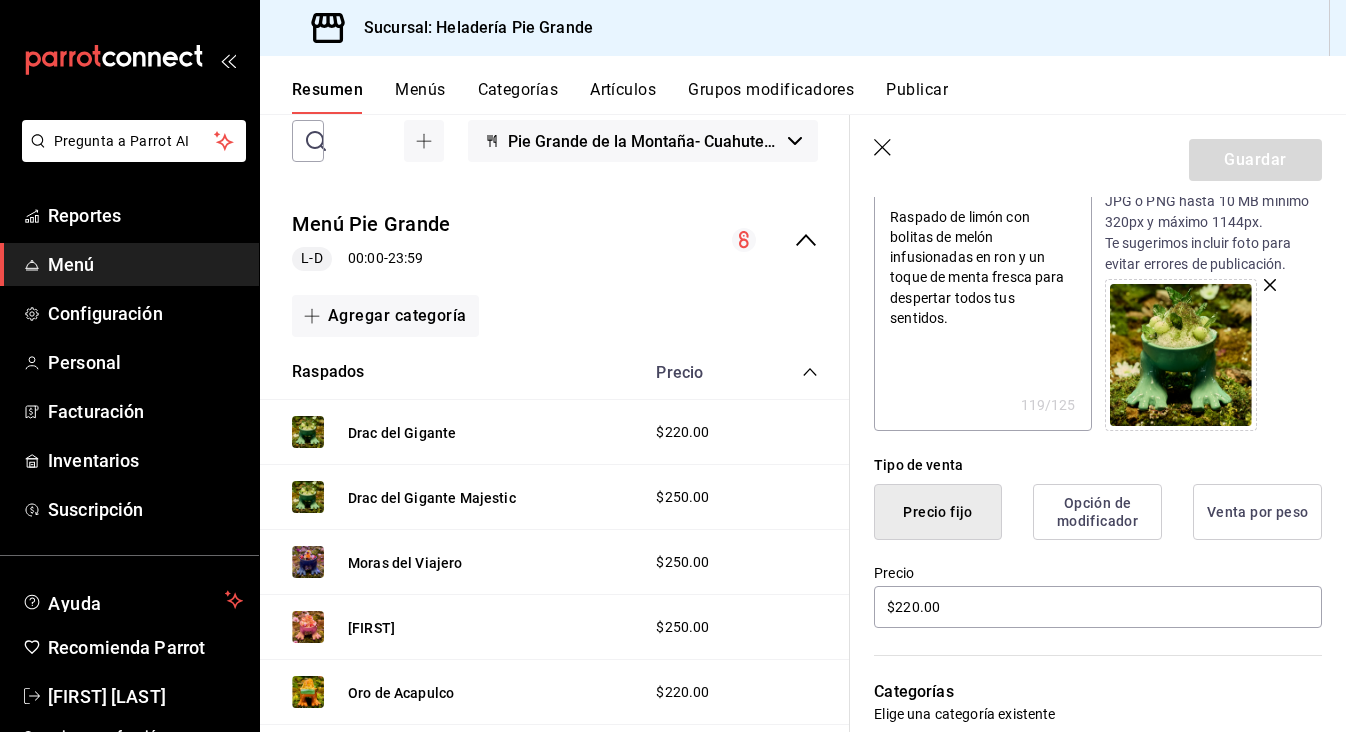 scroll, scrollTop: 216, scrollLeft: 0, axis: vertical 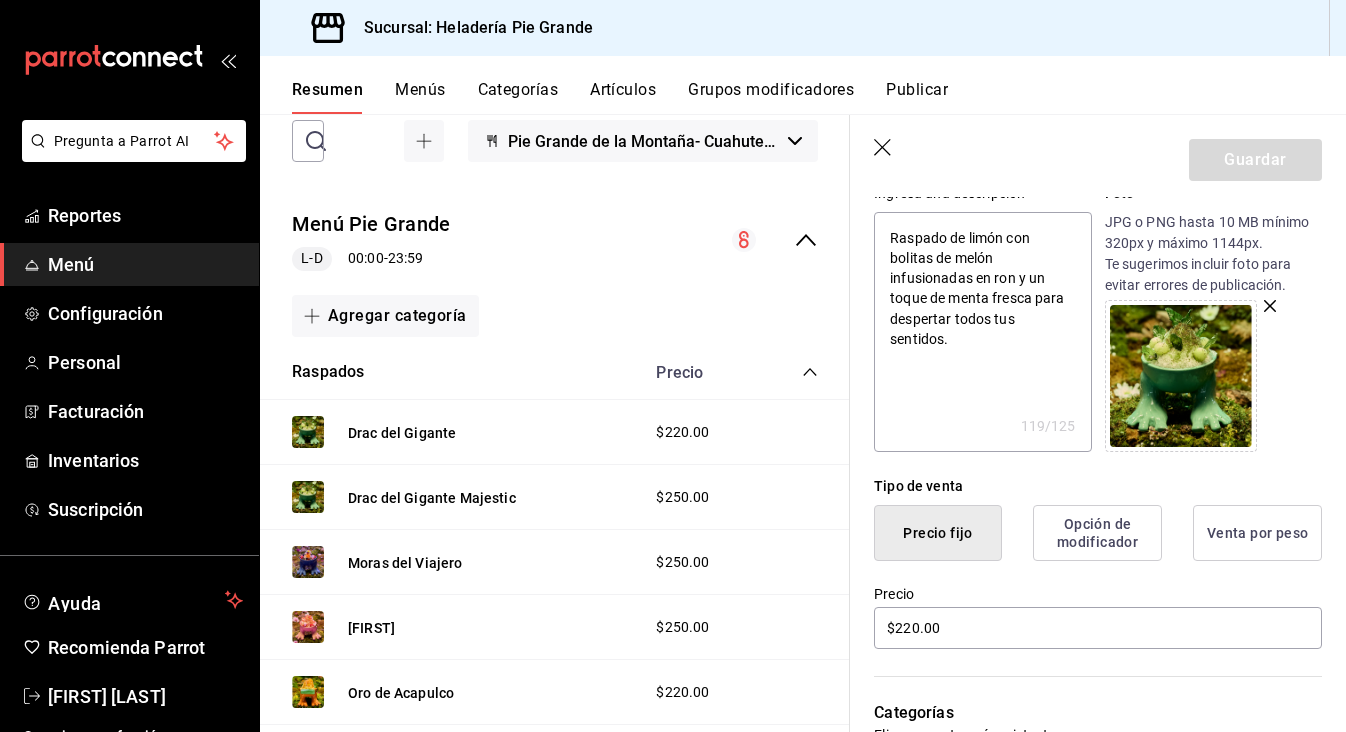 click 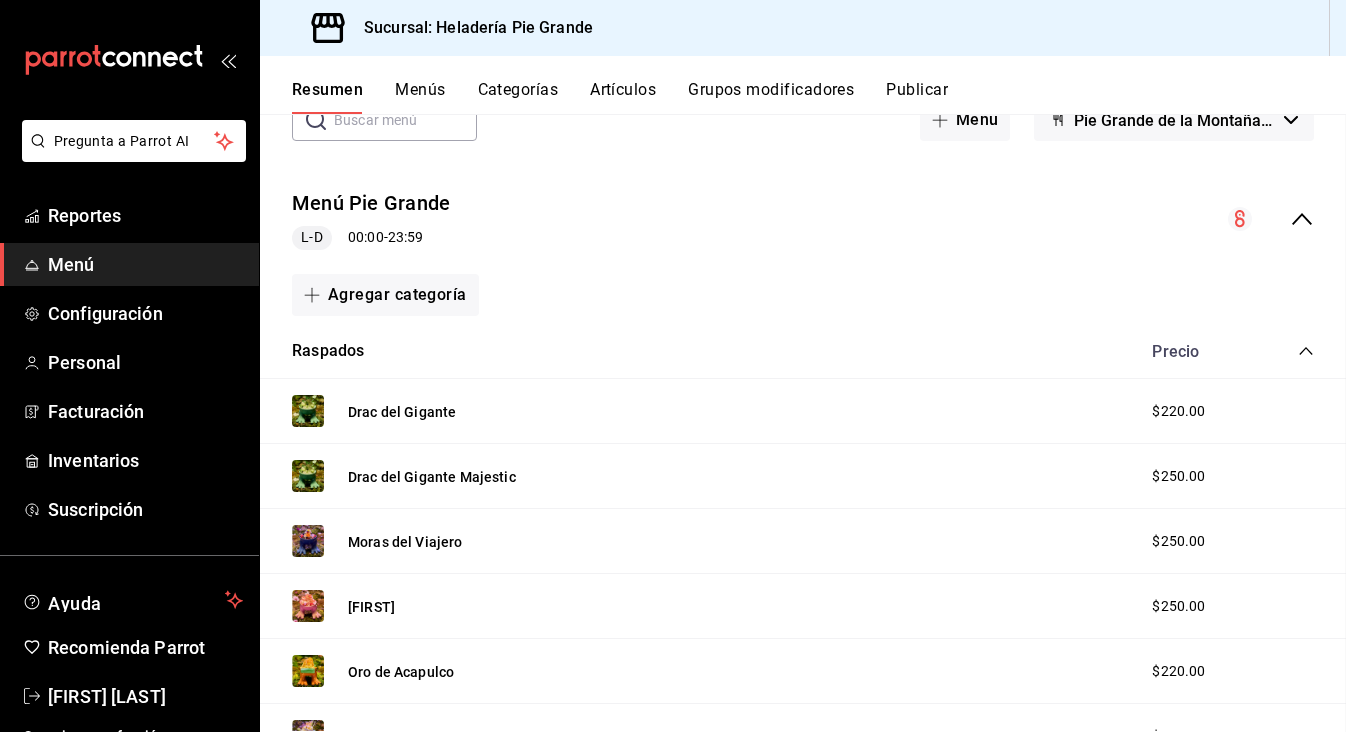 scroll, scrollTop: 0, scrollLeft: 0, axis: both 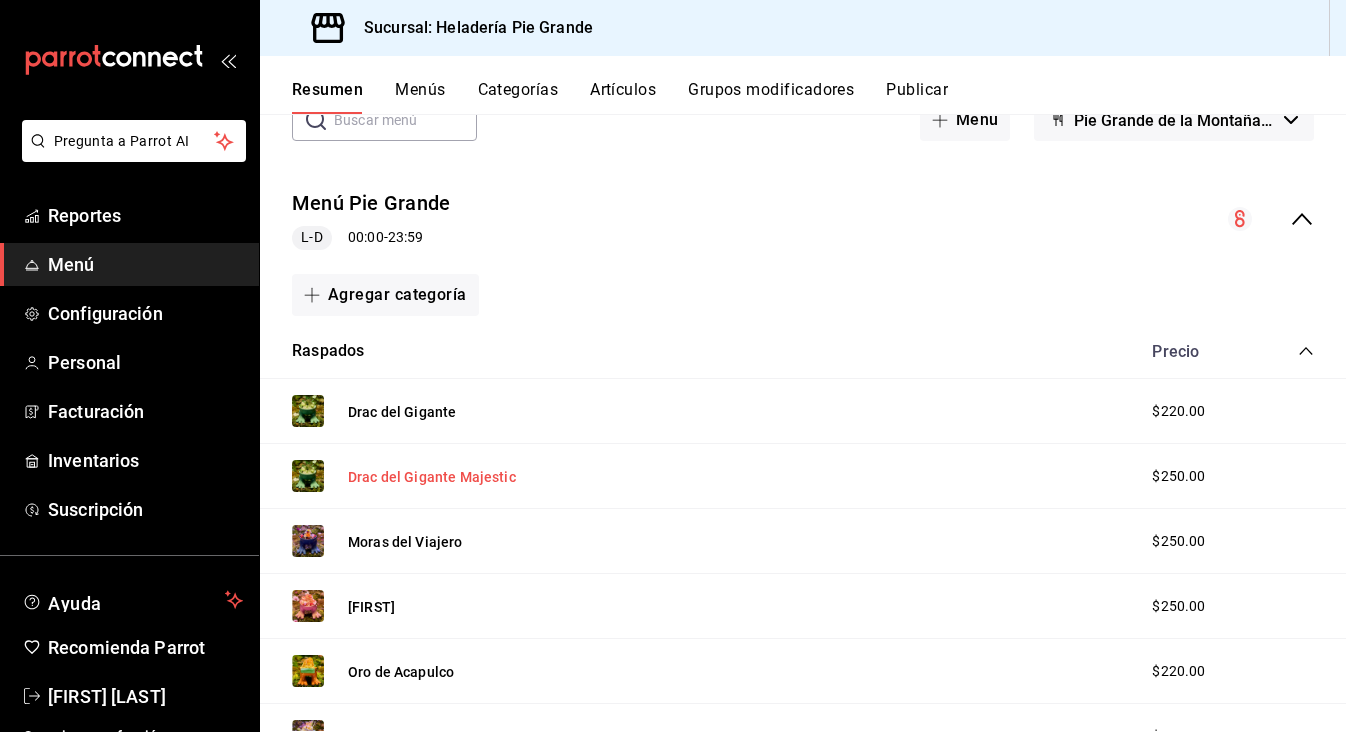 click on "Drac del Gigante Majestic" at bounding box center (432, 477) 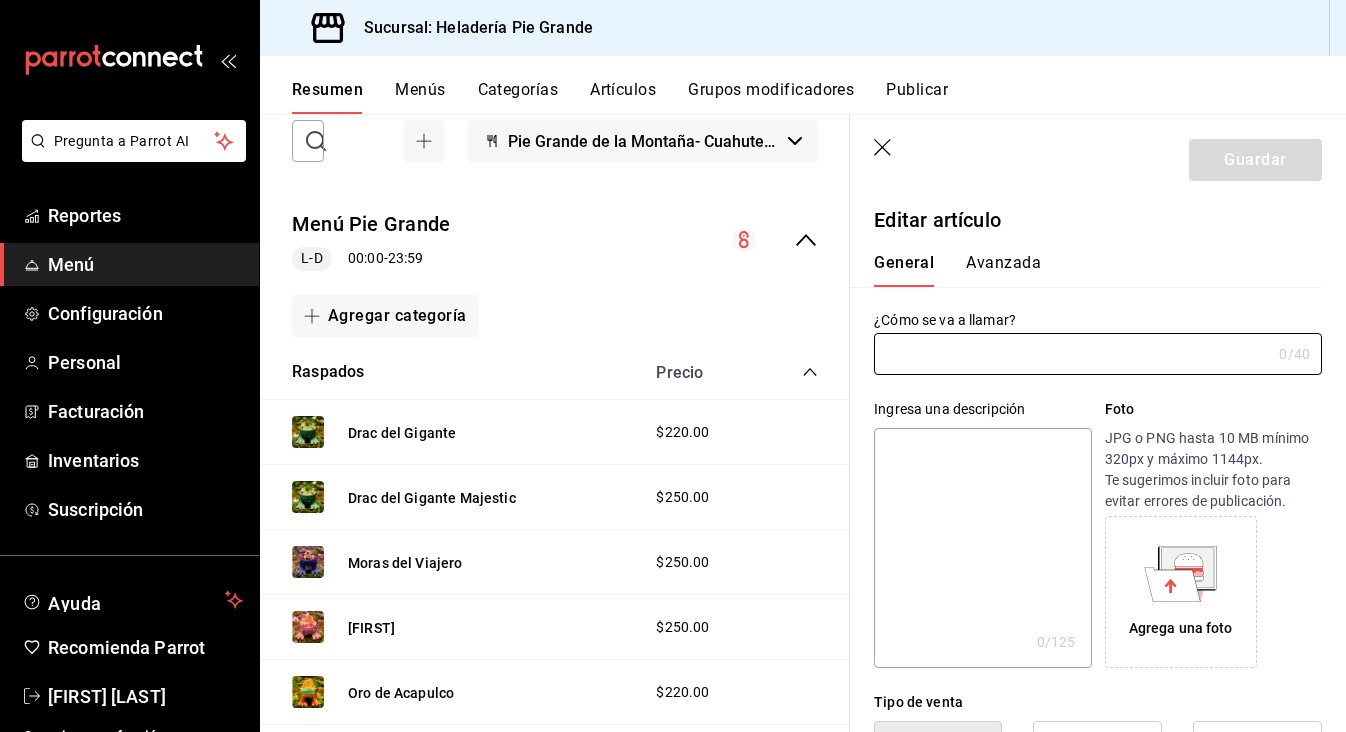type on "Drac del Gigante Majestic" 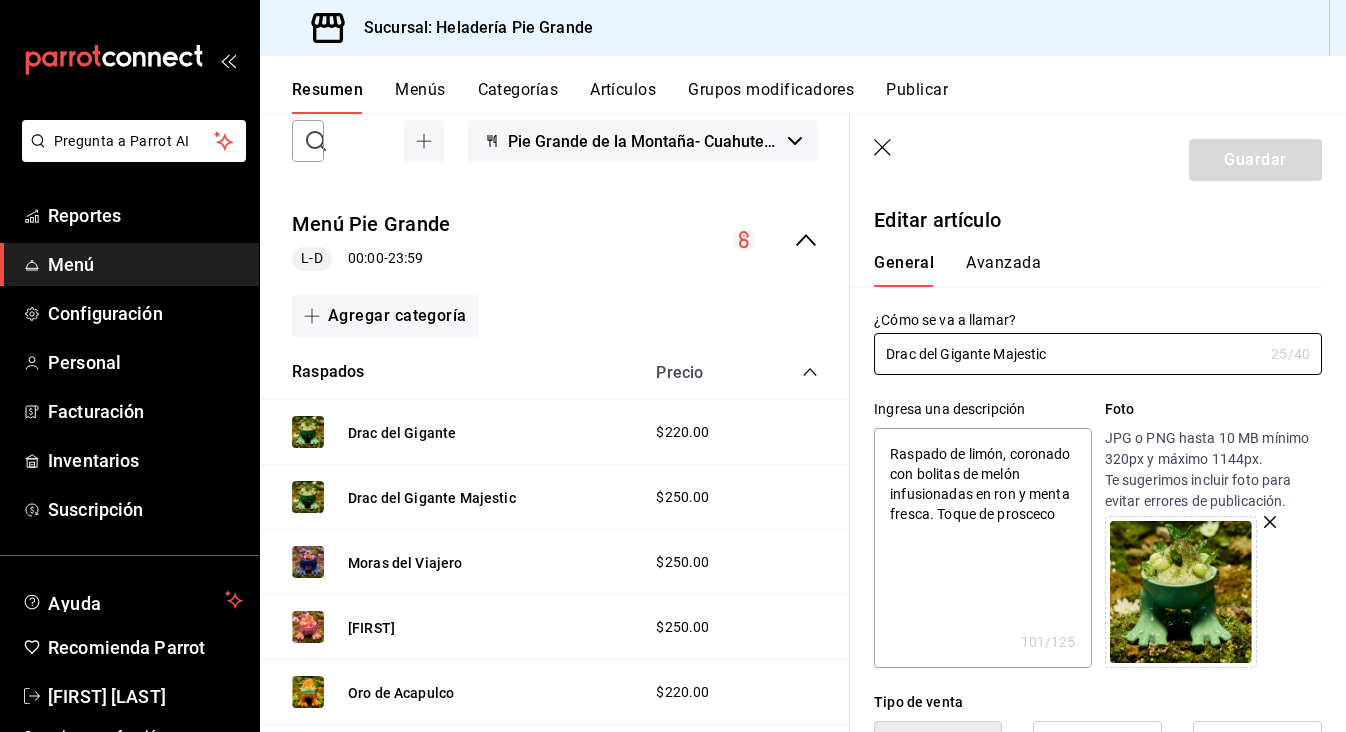 click 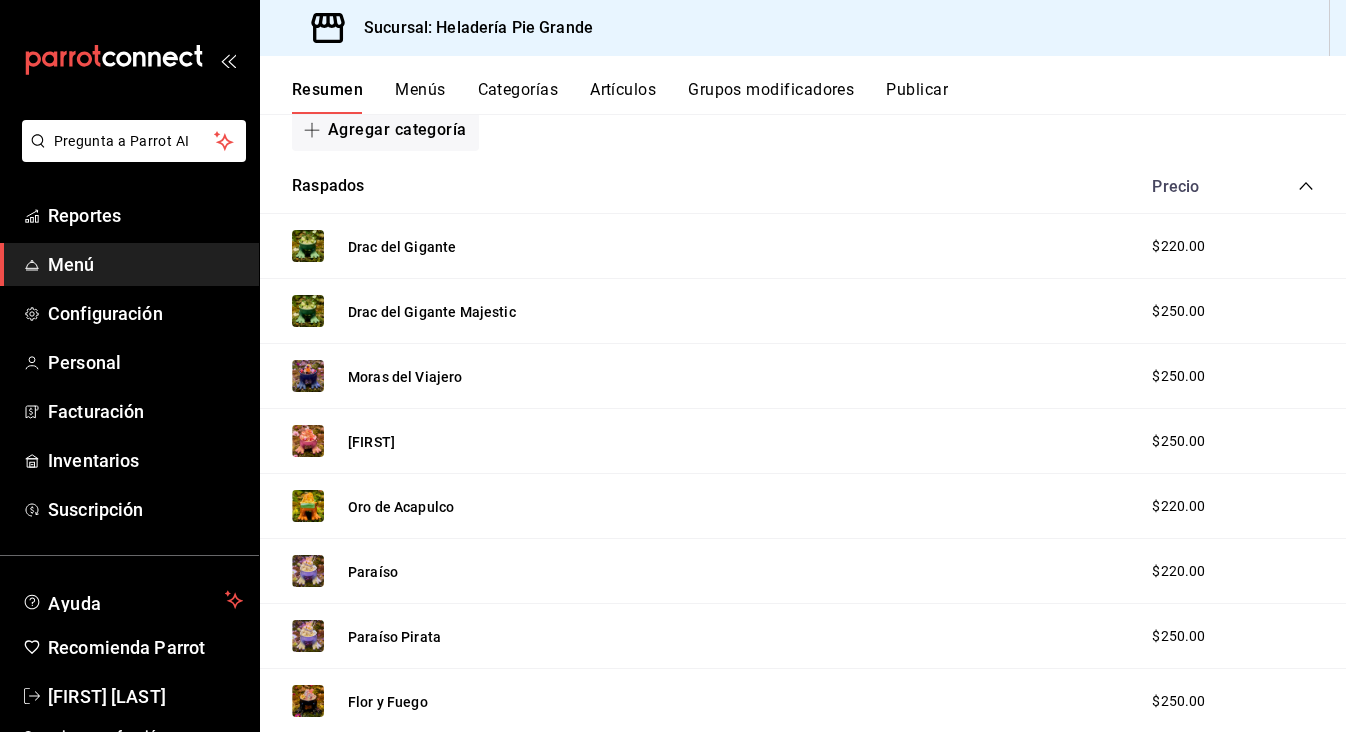scroll, scrollTop: 300, scrollLeft: 0, axis: vertical 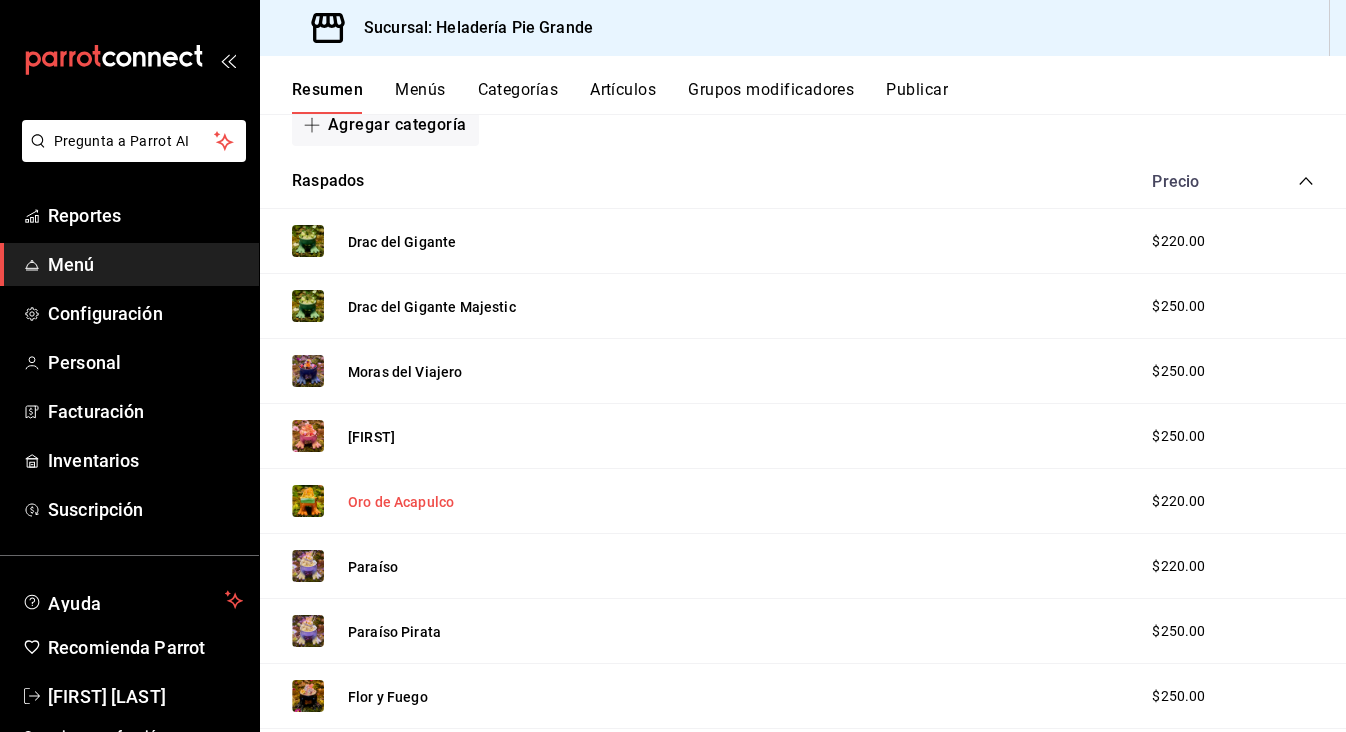 click on "Oro de Acapulco" at bounding box center (401, 502) 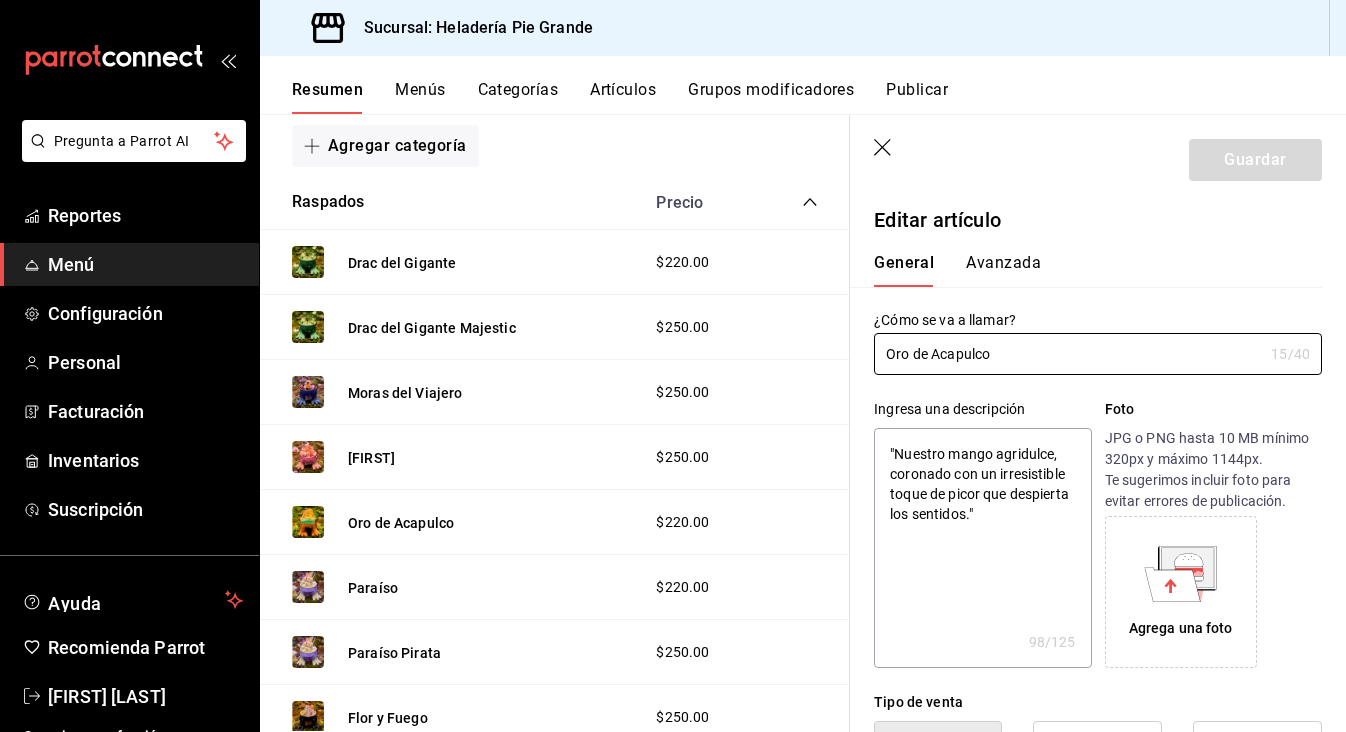 type on "x" 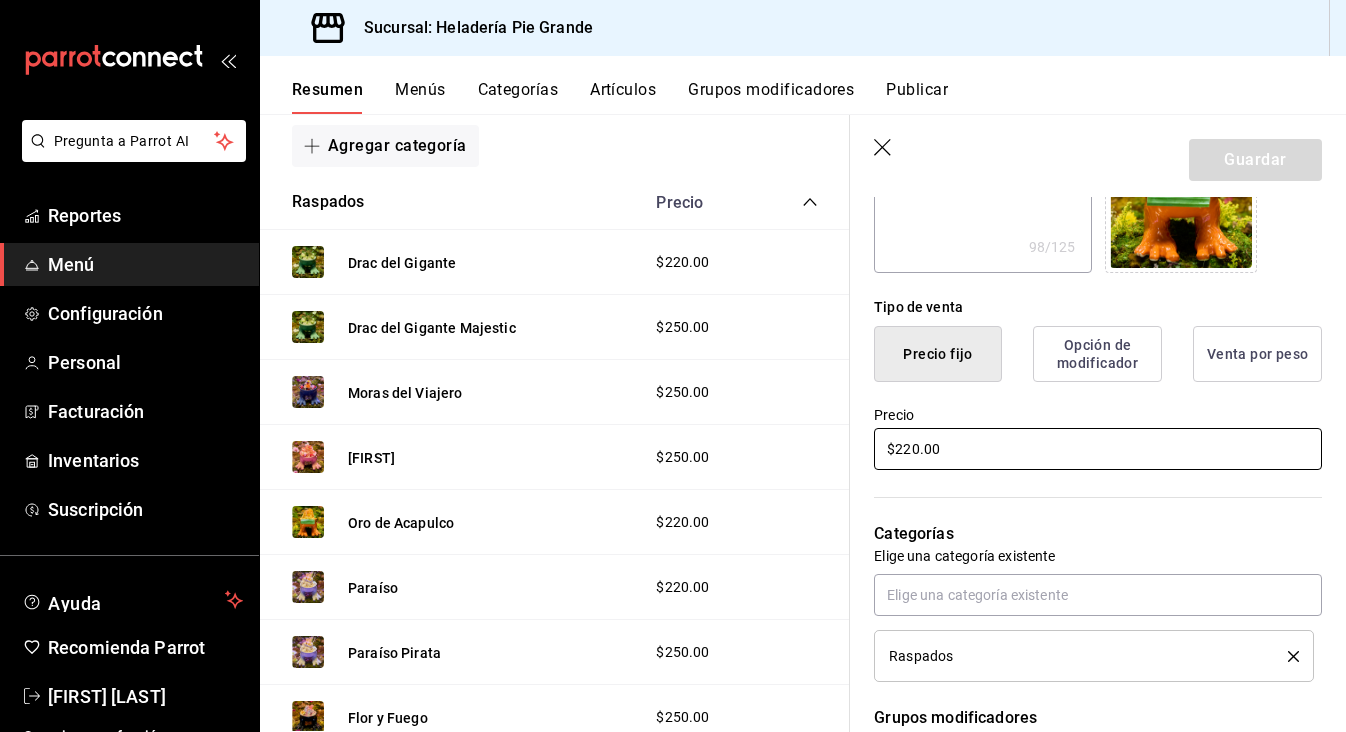 scroll, scrollTop: 410, scrollLeft: 0, axis: vertical 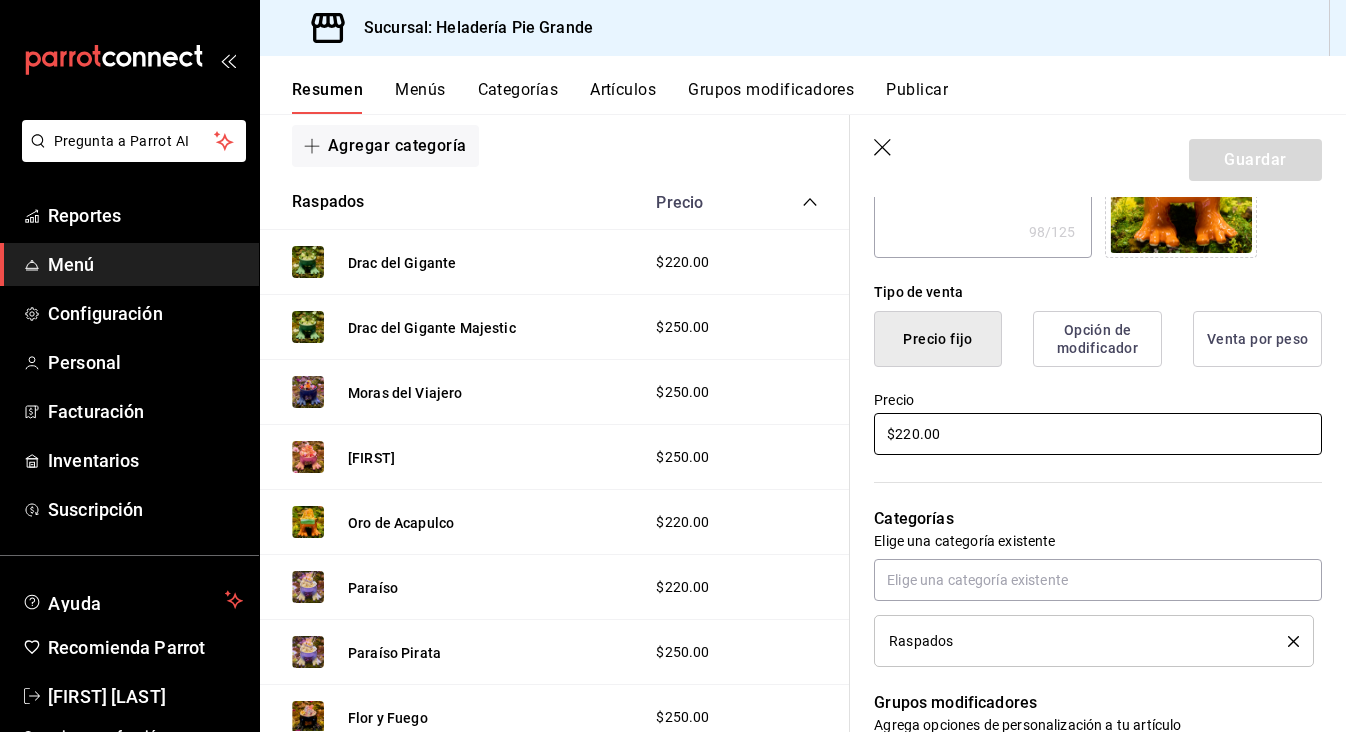 click on "$220.00" at bounding box center [1098, 434] 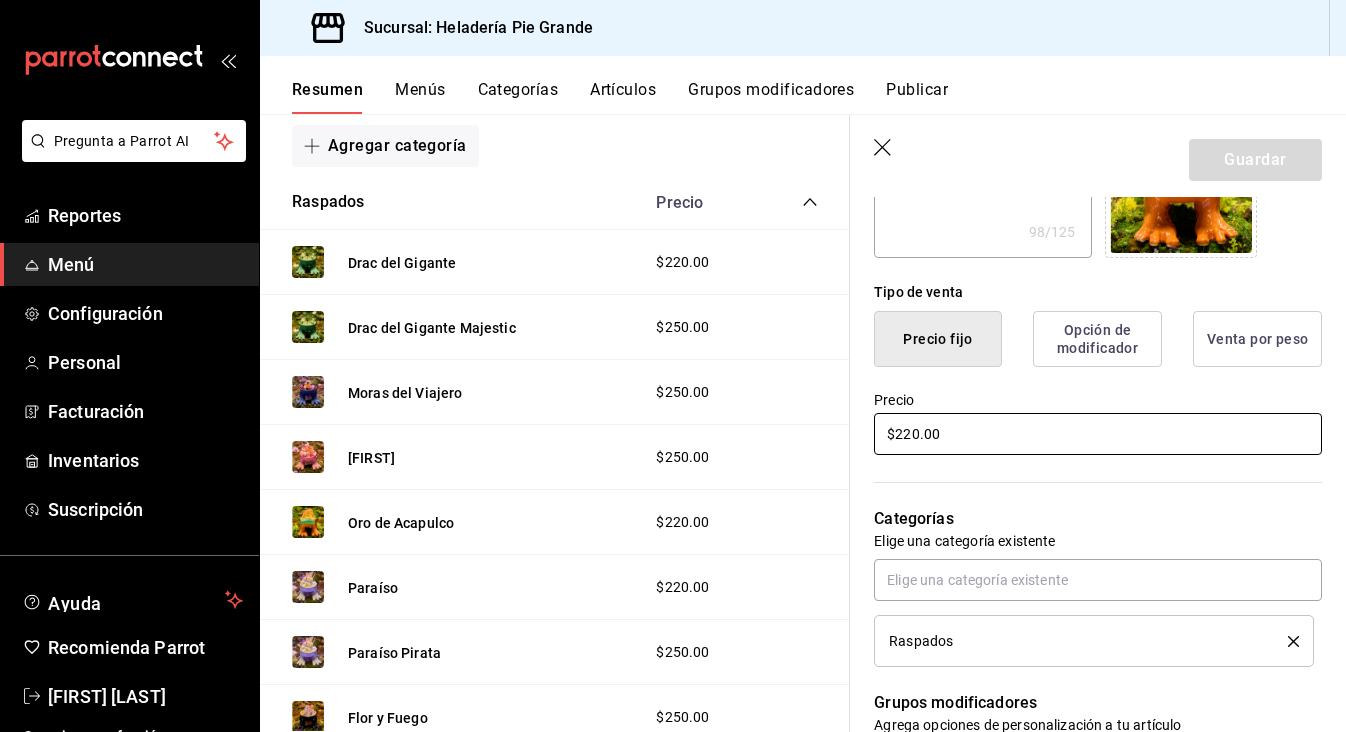 click on "$220.00" at bounding box center [1098, 434] 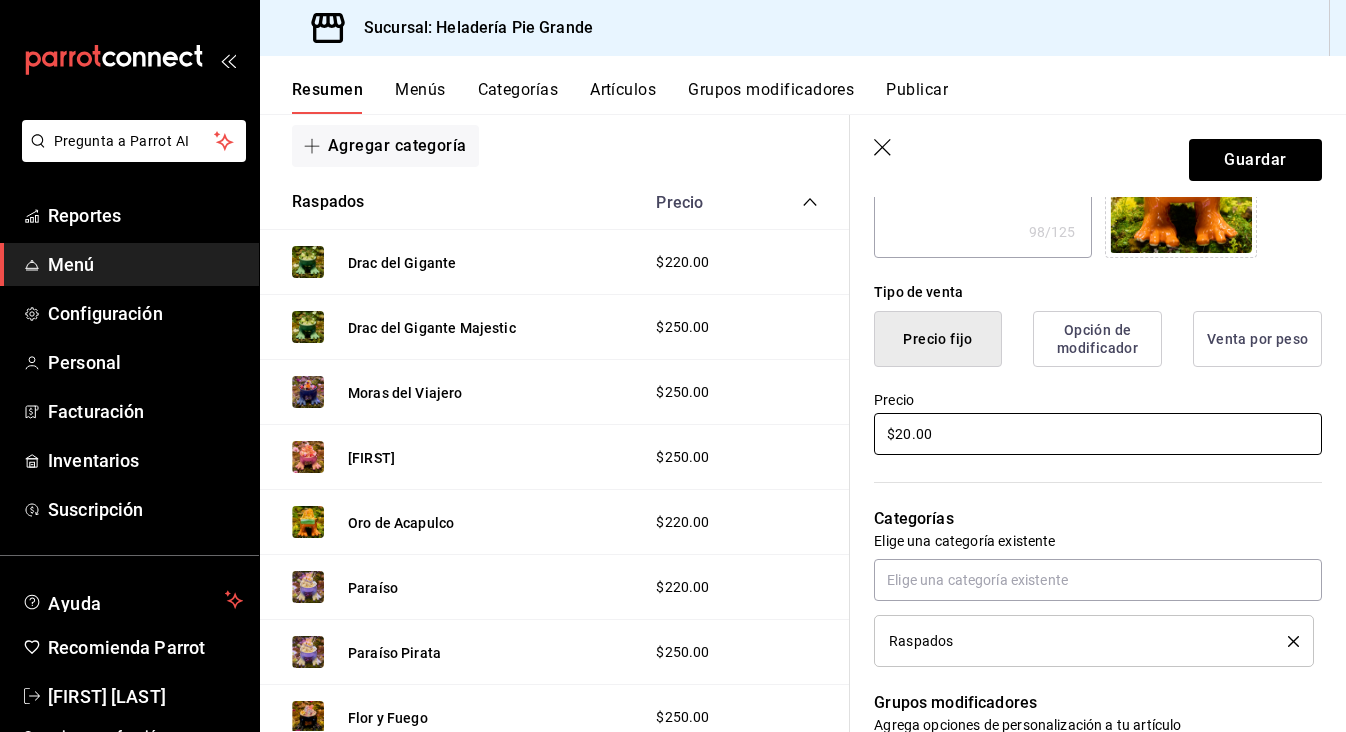 type on "x" 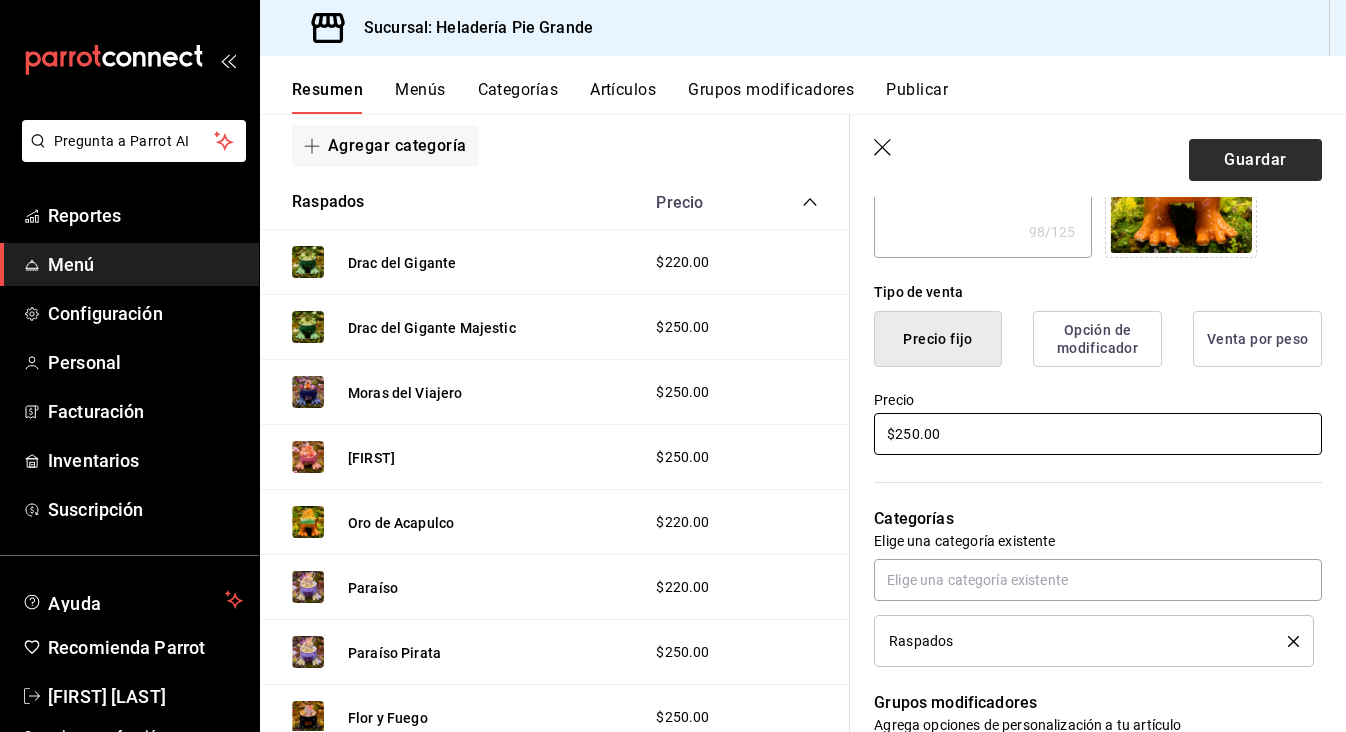 type on "$250.00" 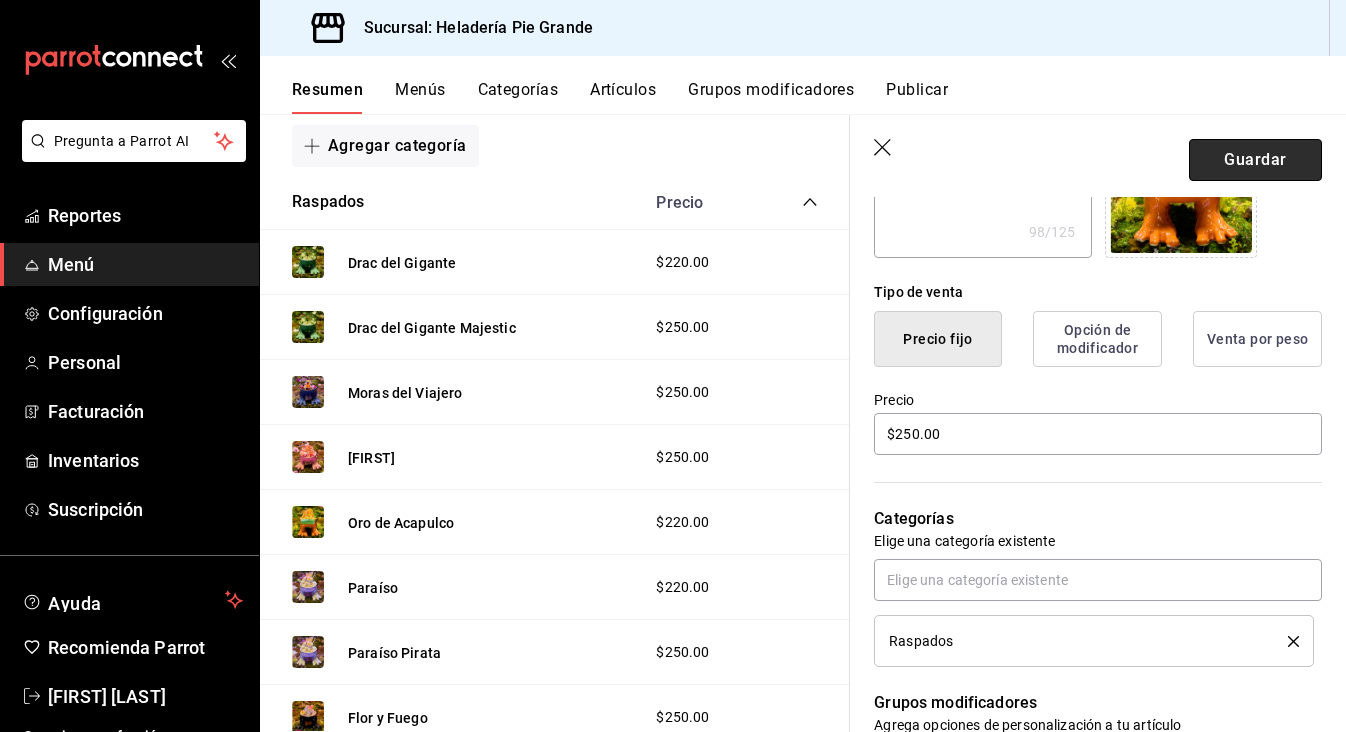 click on "Guardar" at bounding box center [1255, 160] 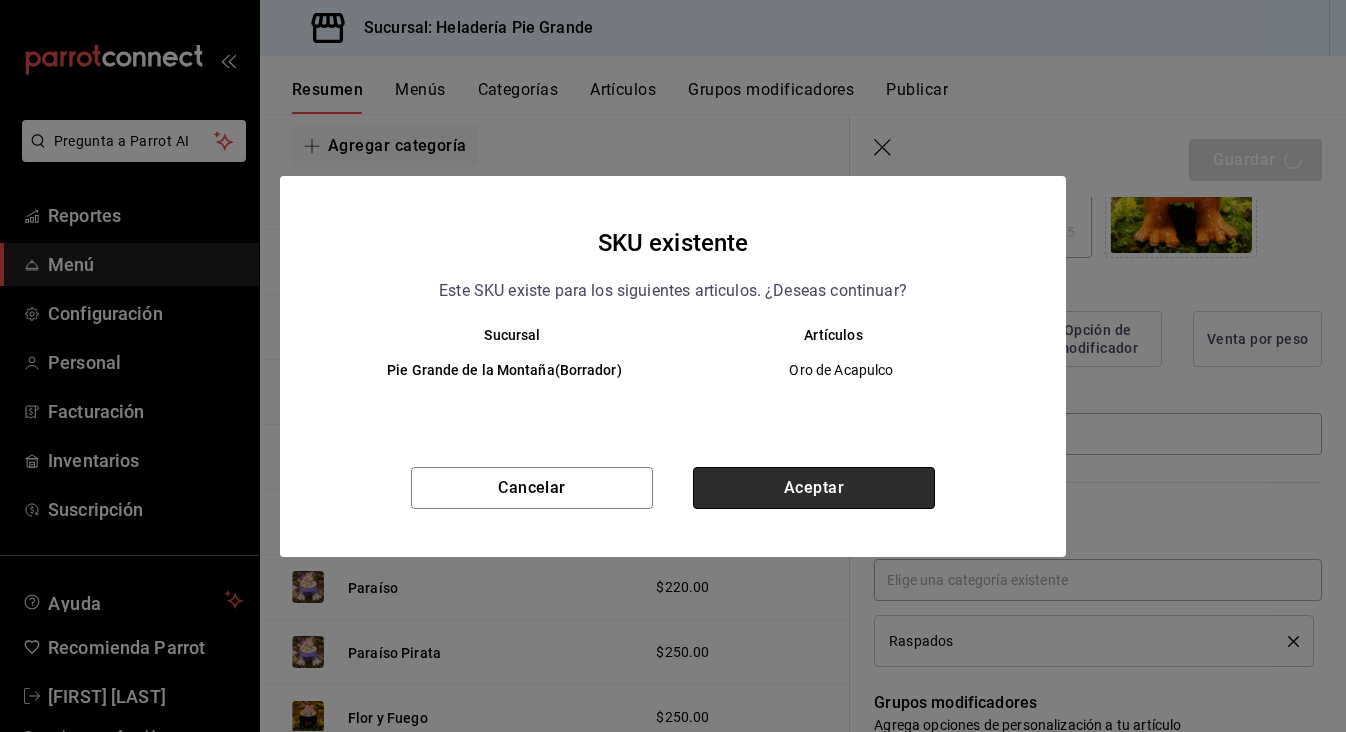 click on "Aceptar" at bounding box center [814, 488] 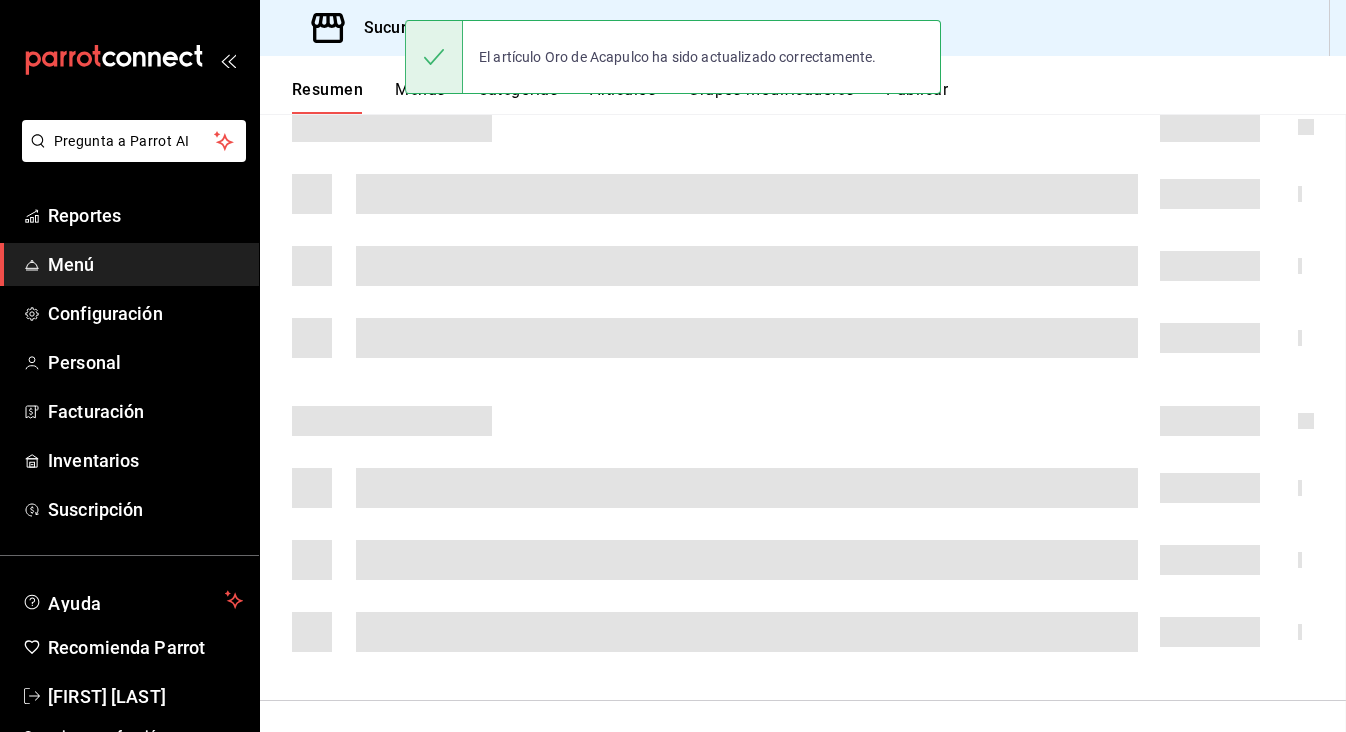 scroll, scrollTop: 0, scrollLeft: 0, axis: both 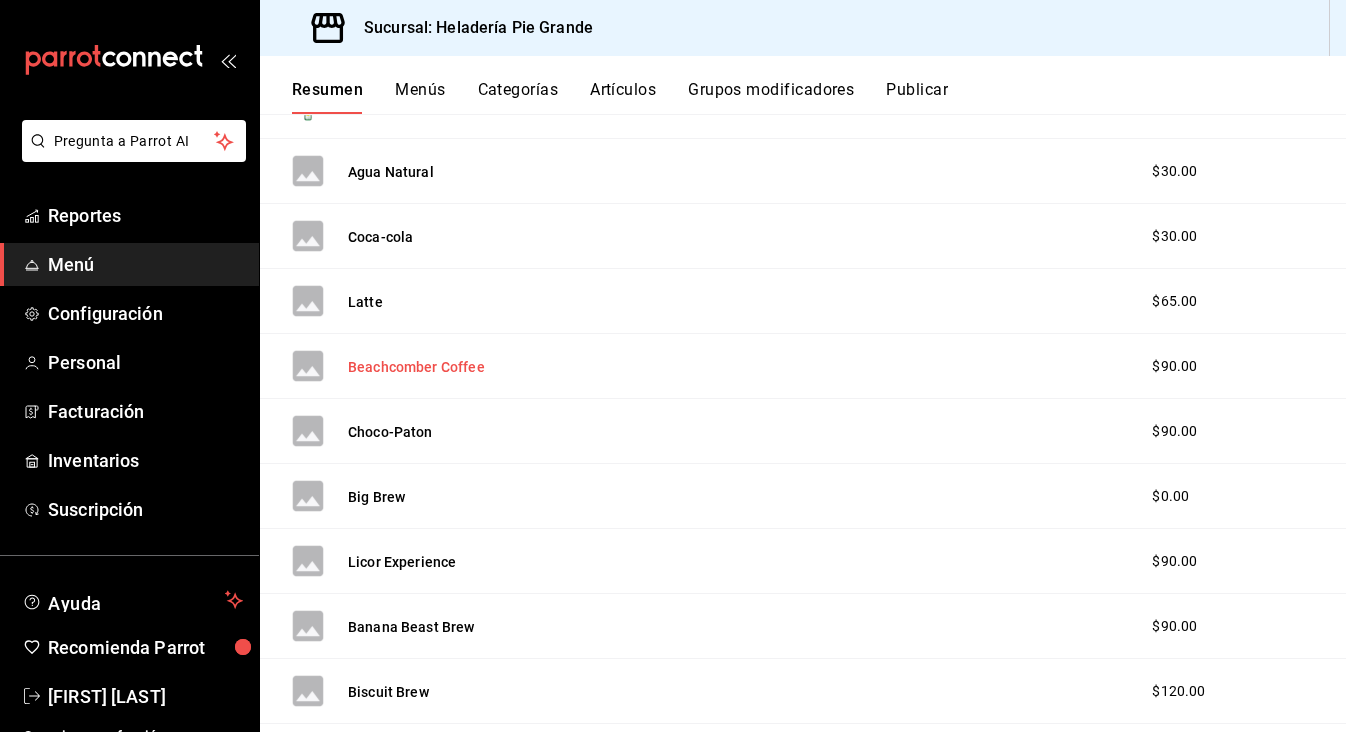 click on "Beachcomber Coffee" at bounding box center [416, 367] 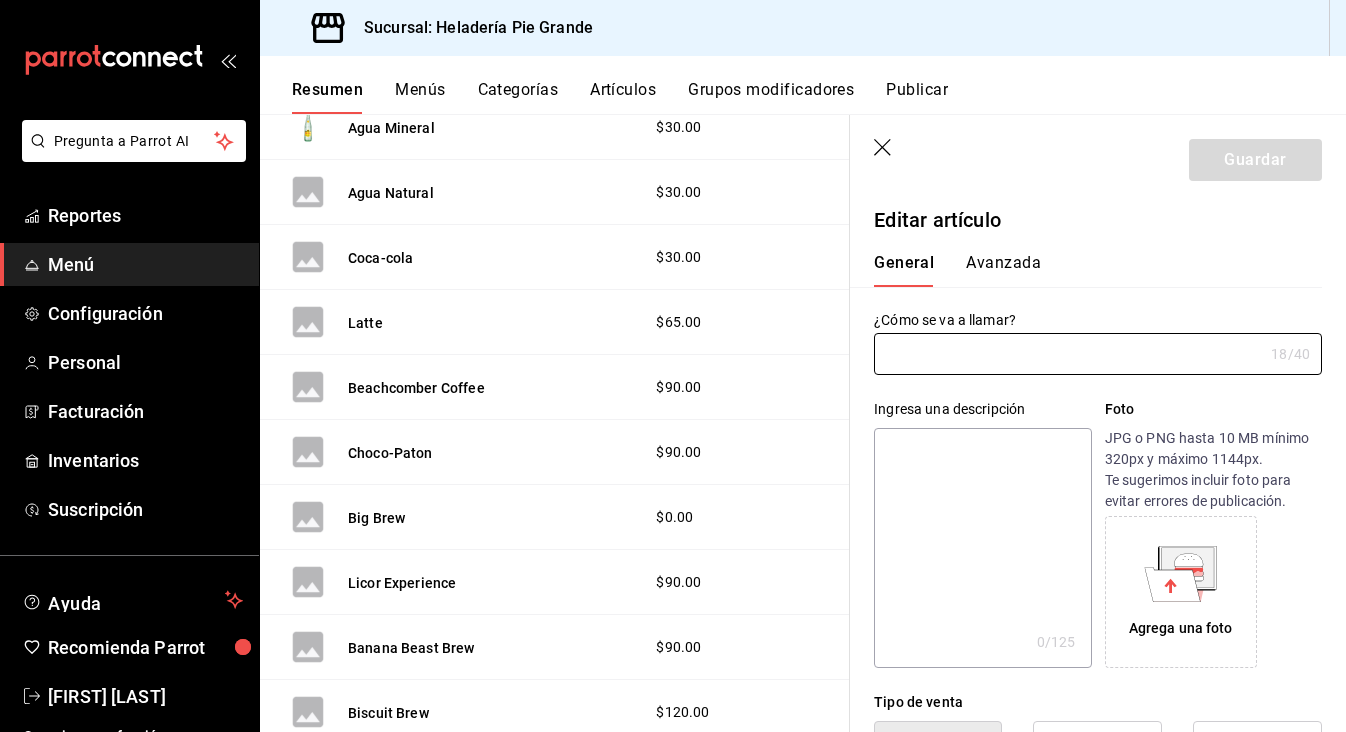 type on "Beachcomber Coffee" 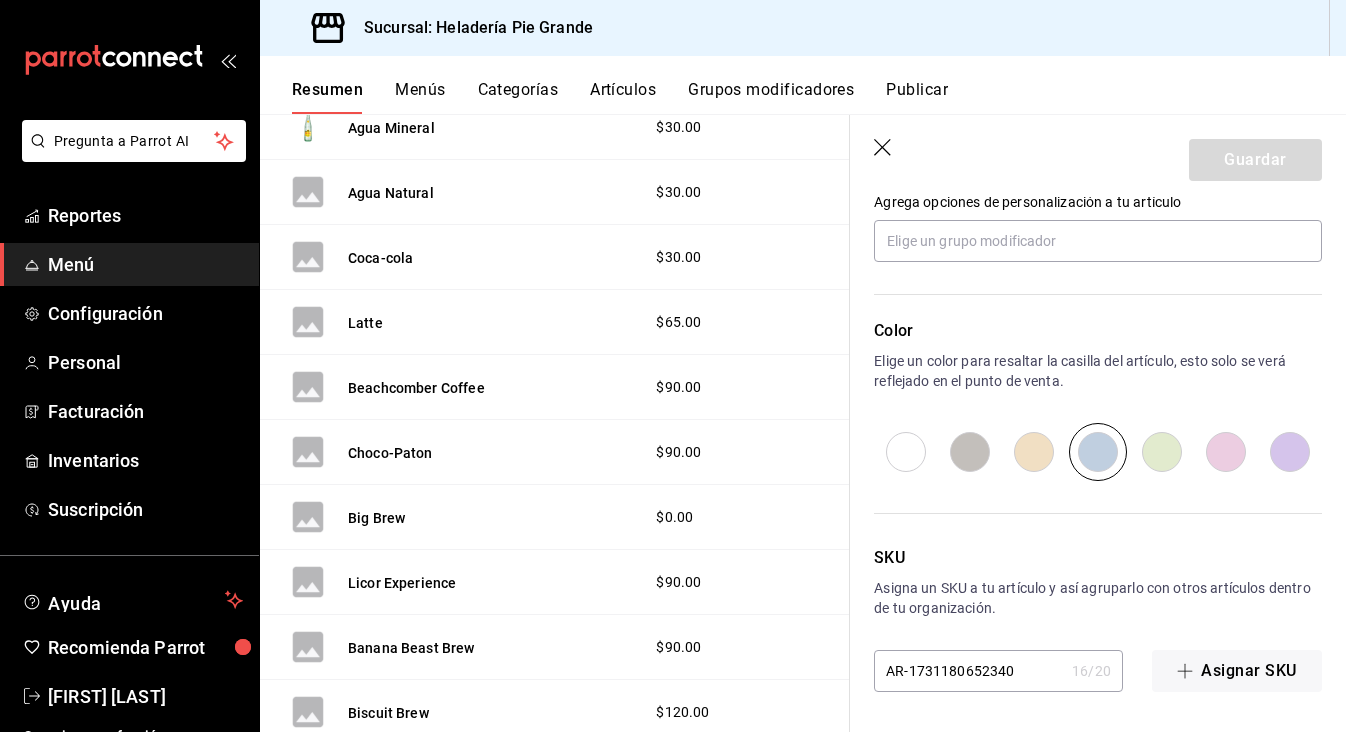 scroll, scrollTop: 933, scrollLeft: 0, axis: vertical 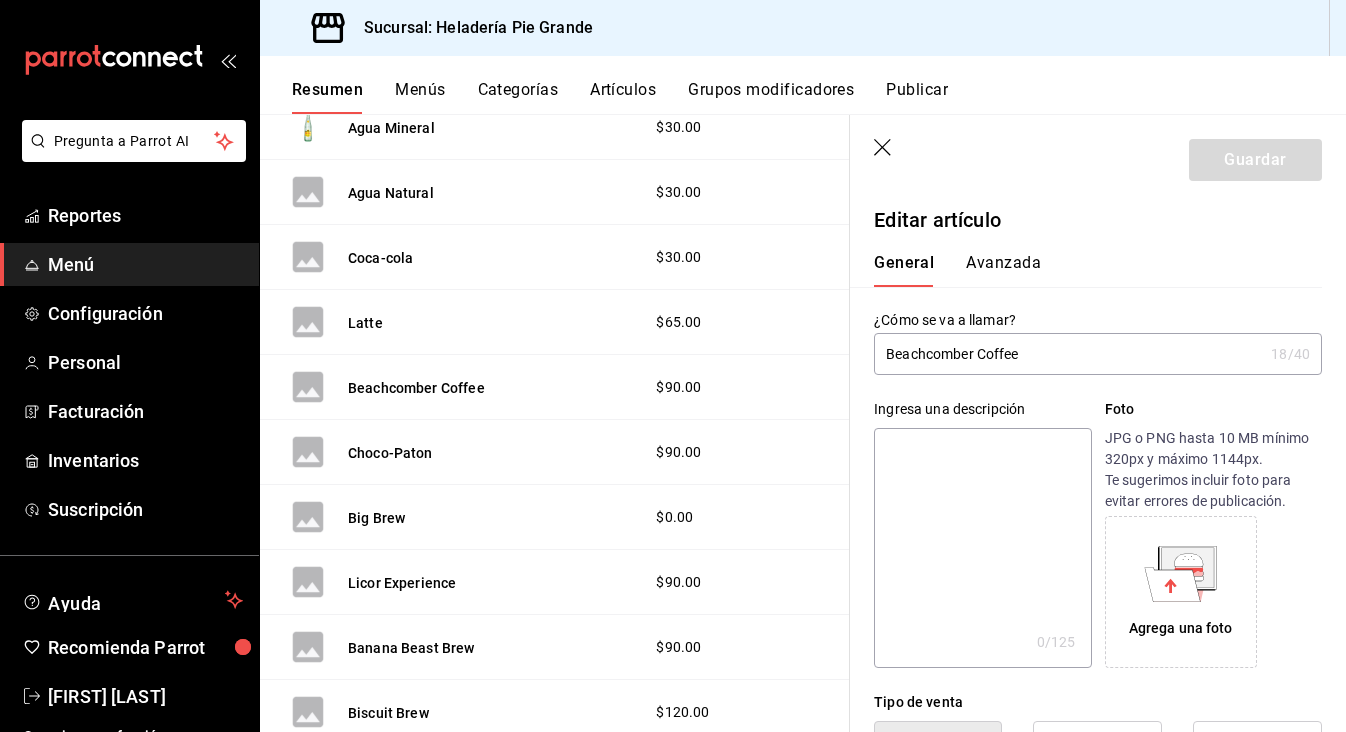 click 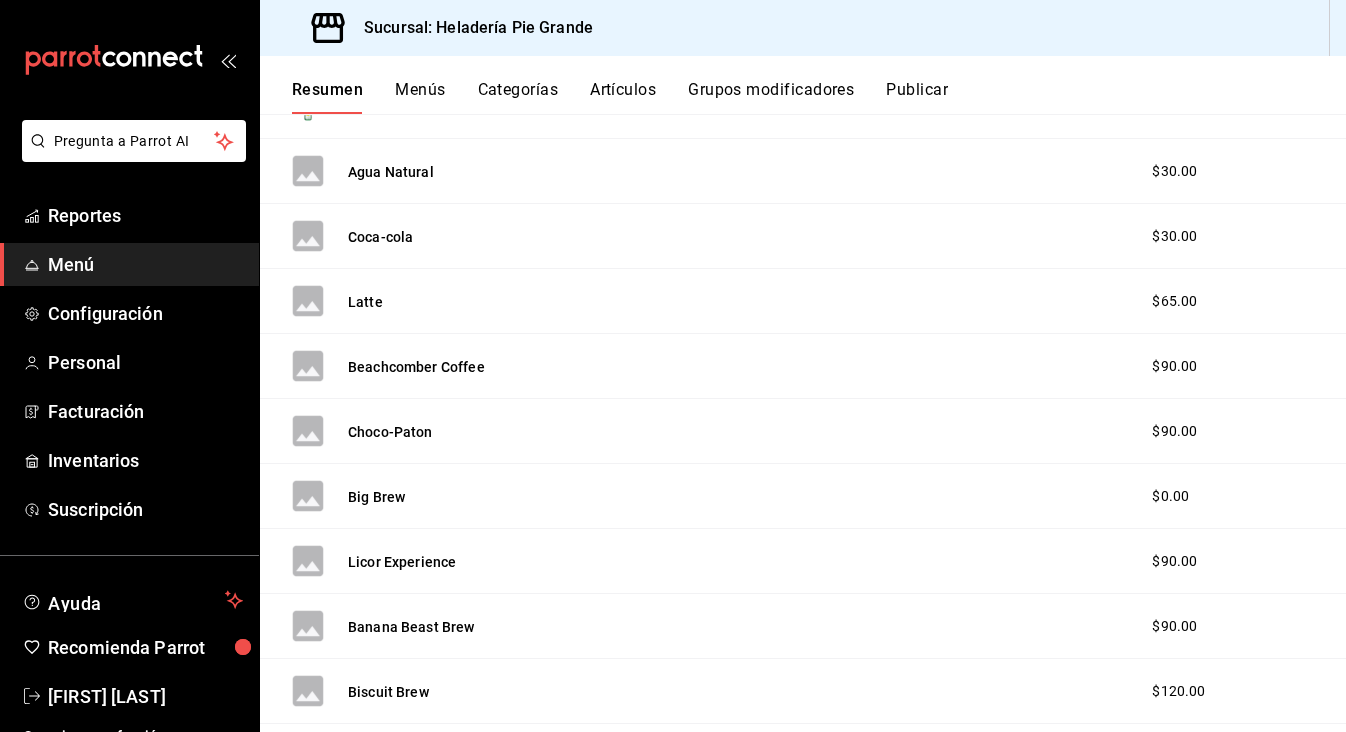 click on "$90.00" at bounding box center (1223, 626) 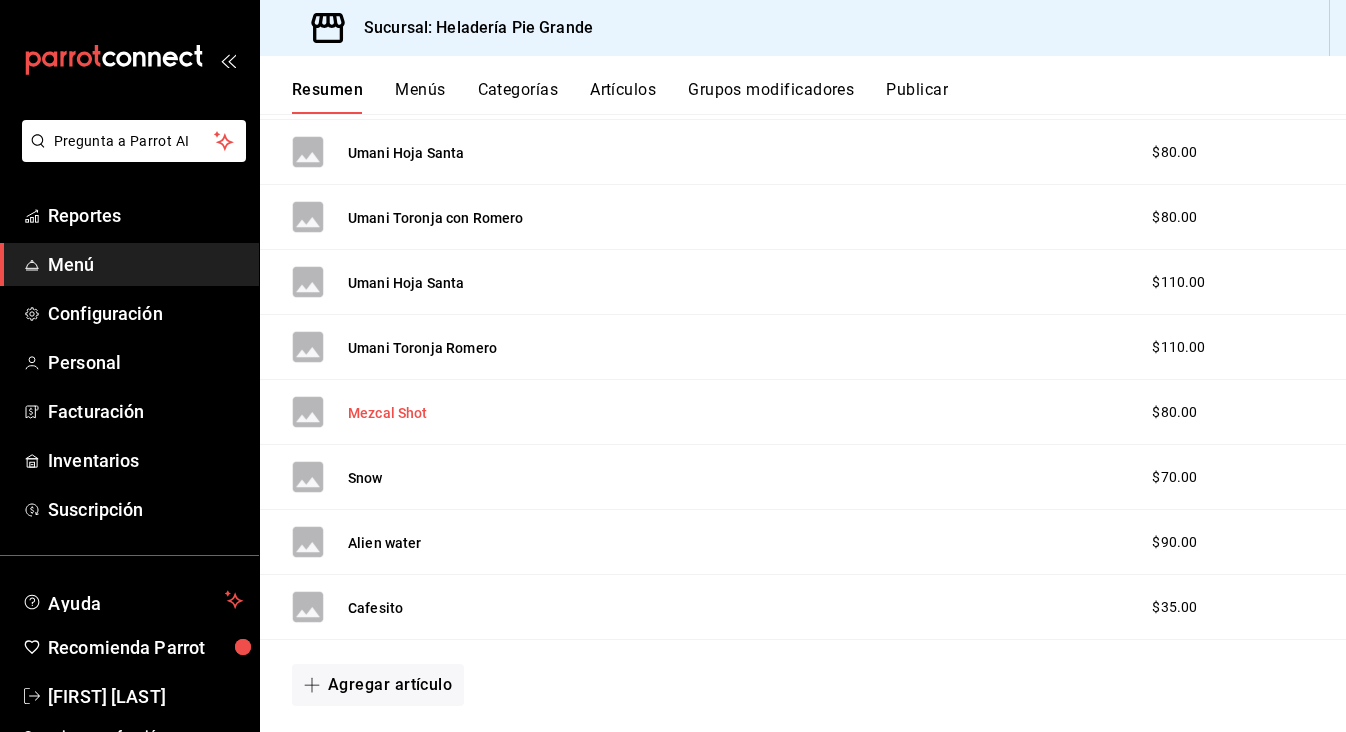 scroll, scrollTop: 2874, scrollLeft: 0, axis: vertical 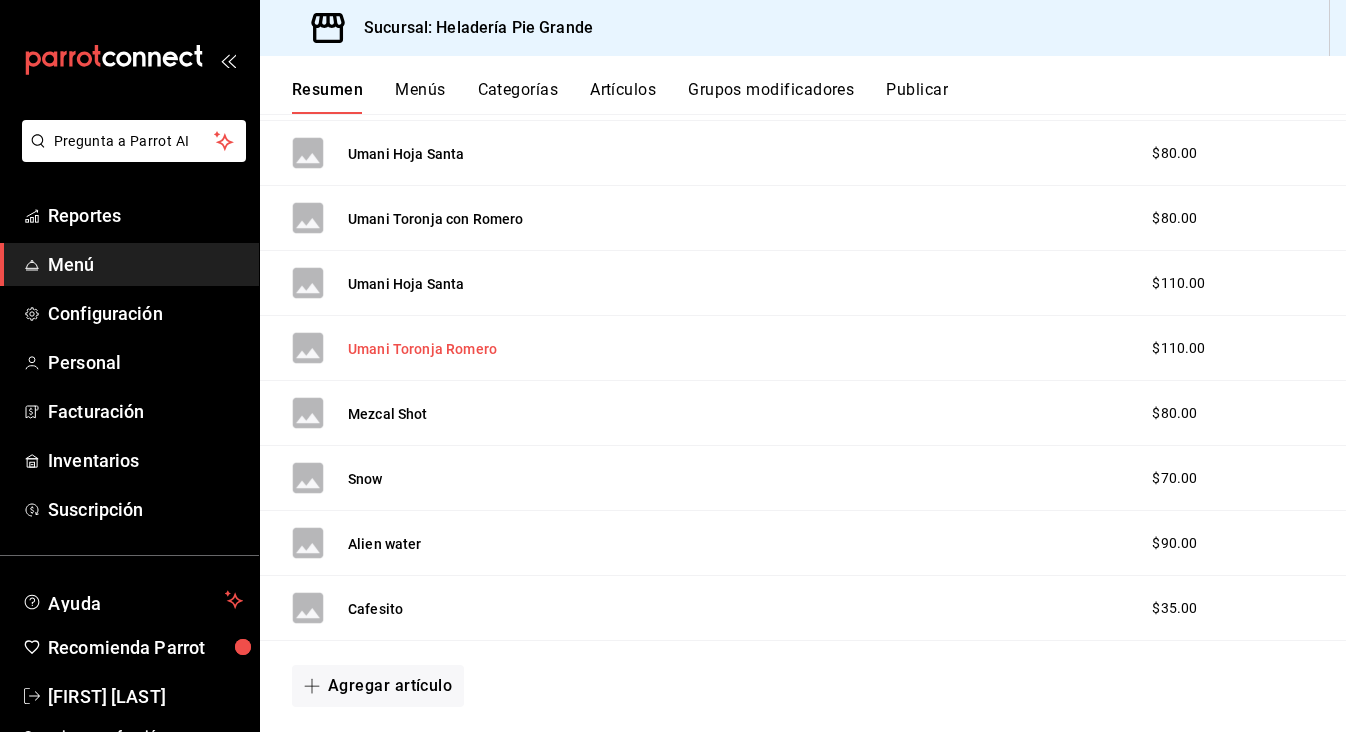 click on "Umani Toronja Romero" at bounding box center [422, 349] 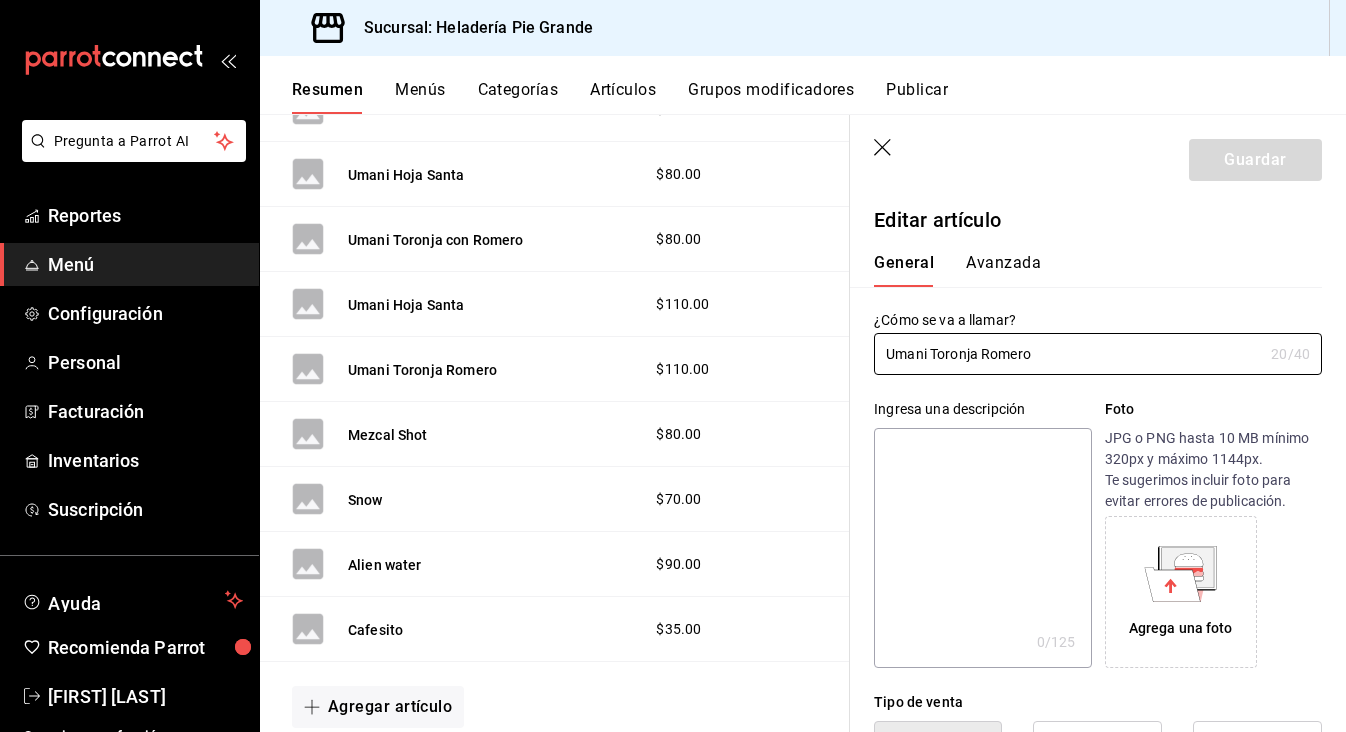 type on "$110.00" 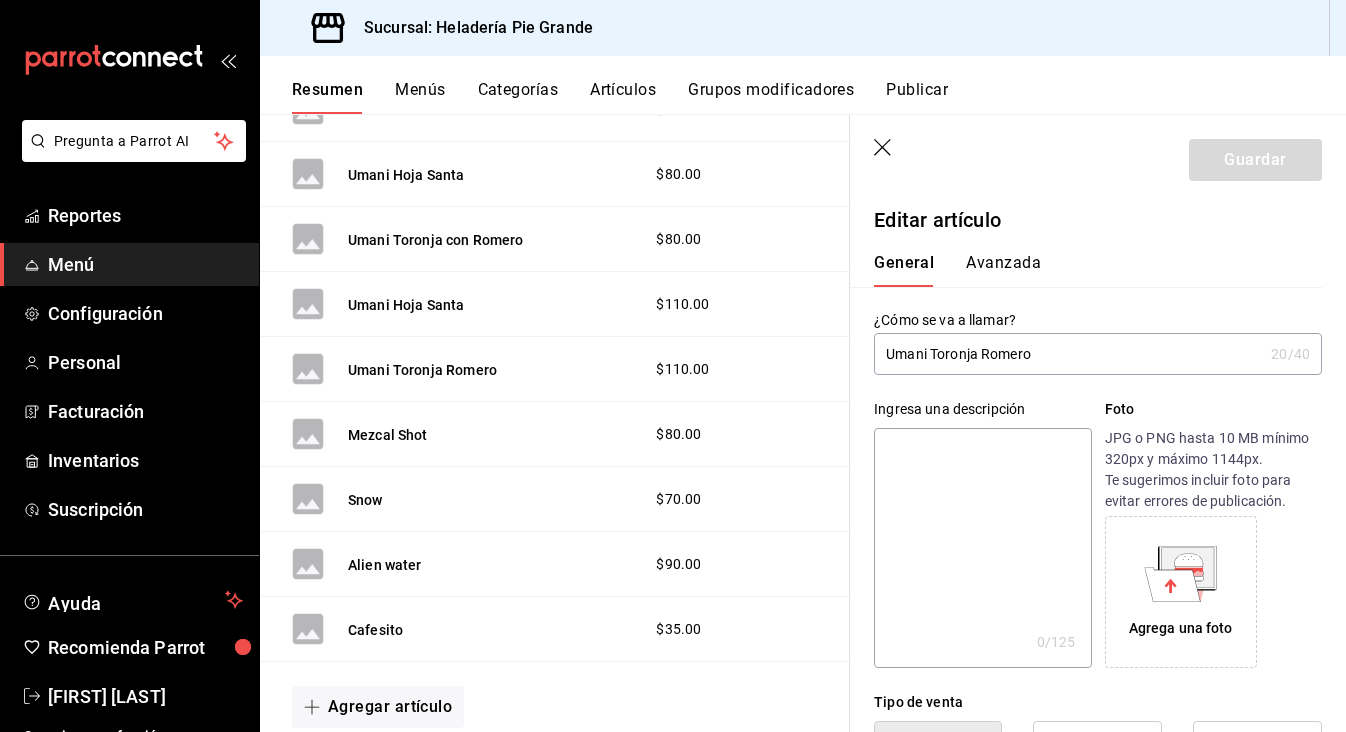 click on "Avanzada" at bounding box center [1003, 270] 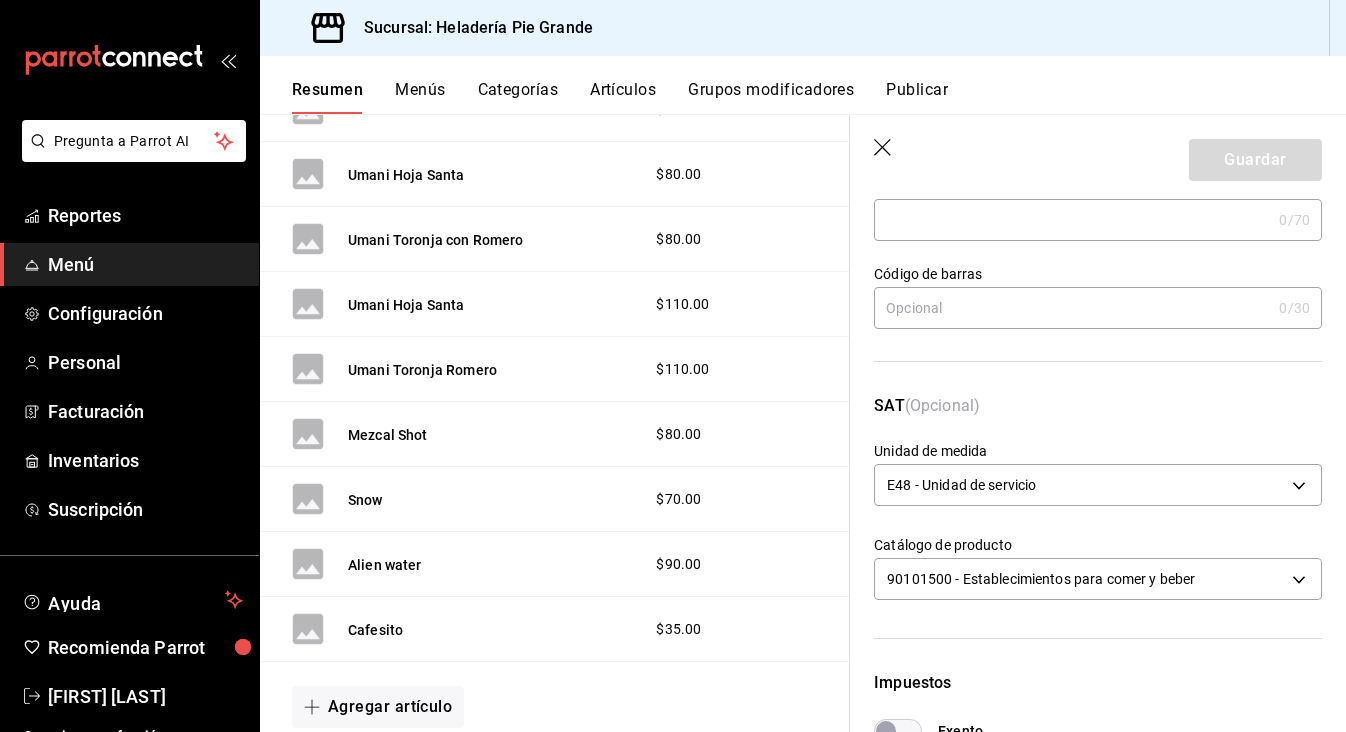 scroll, scrollTop: 0, scrollLeft: 0, axis: both 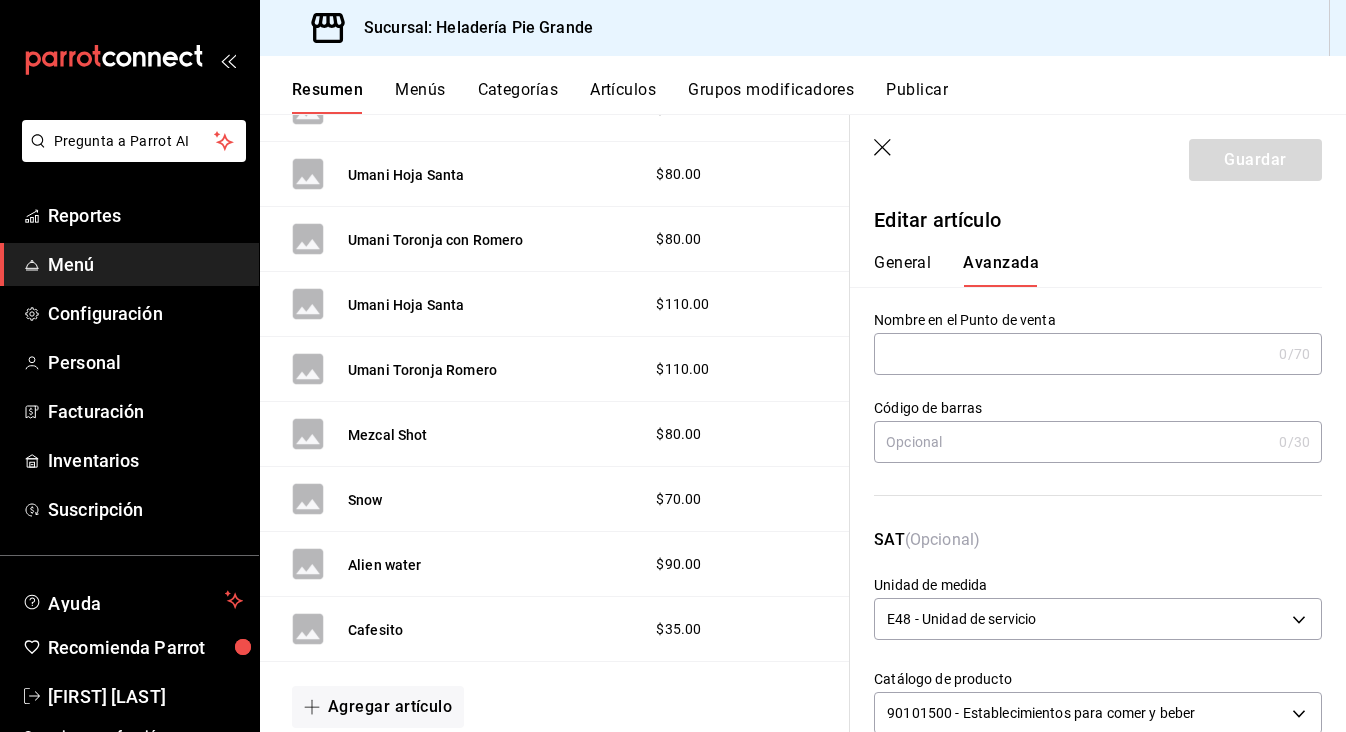 click 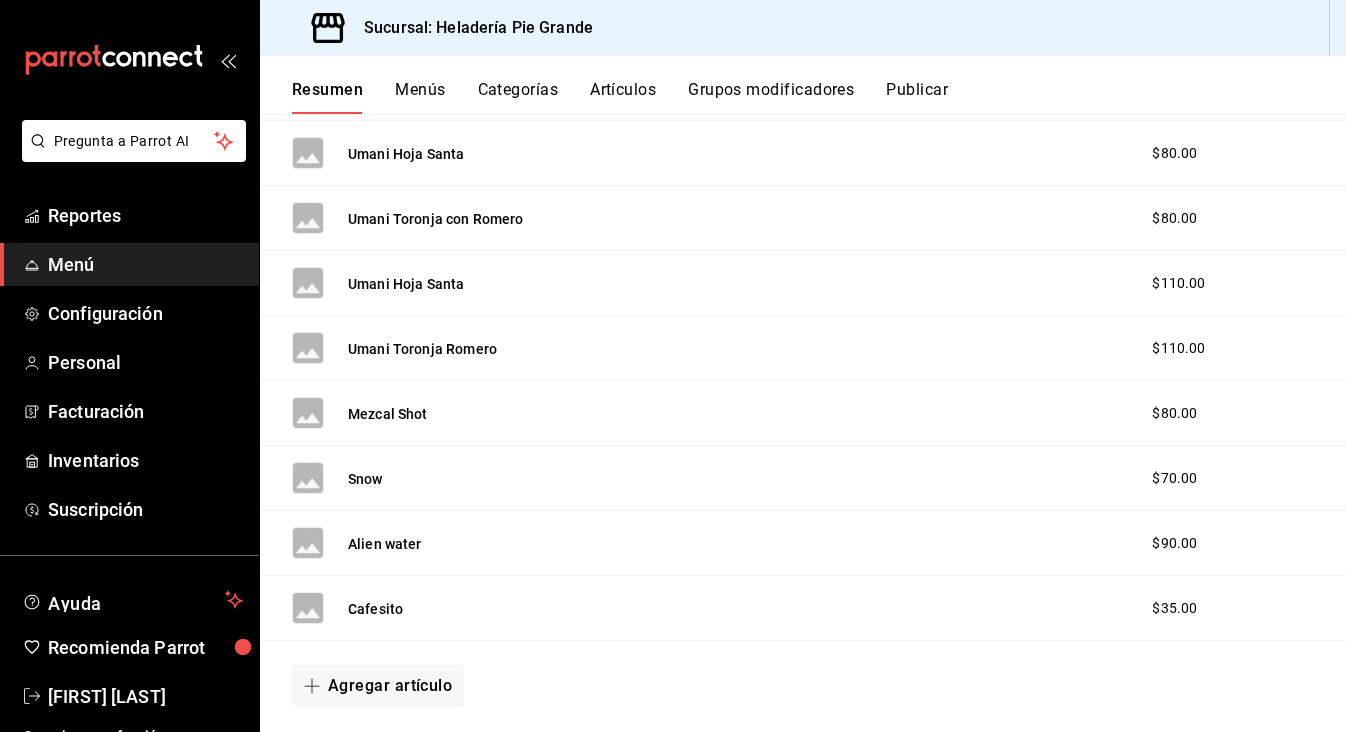 click on "Menús" at bounding box center [420, 97] 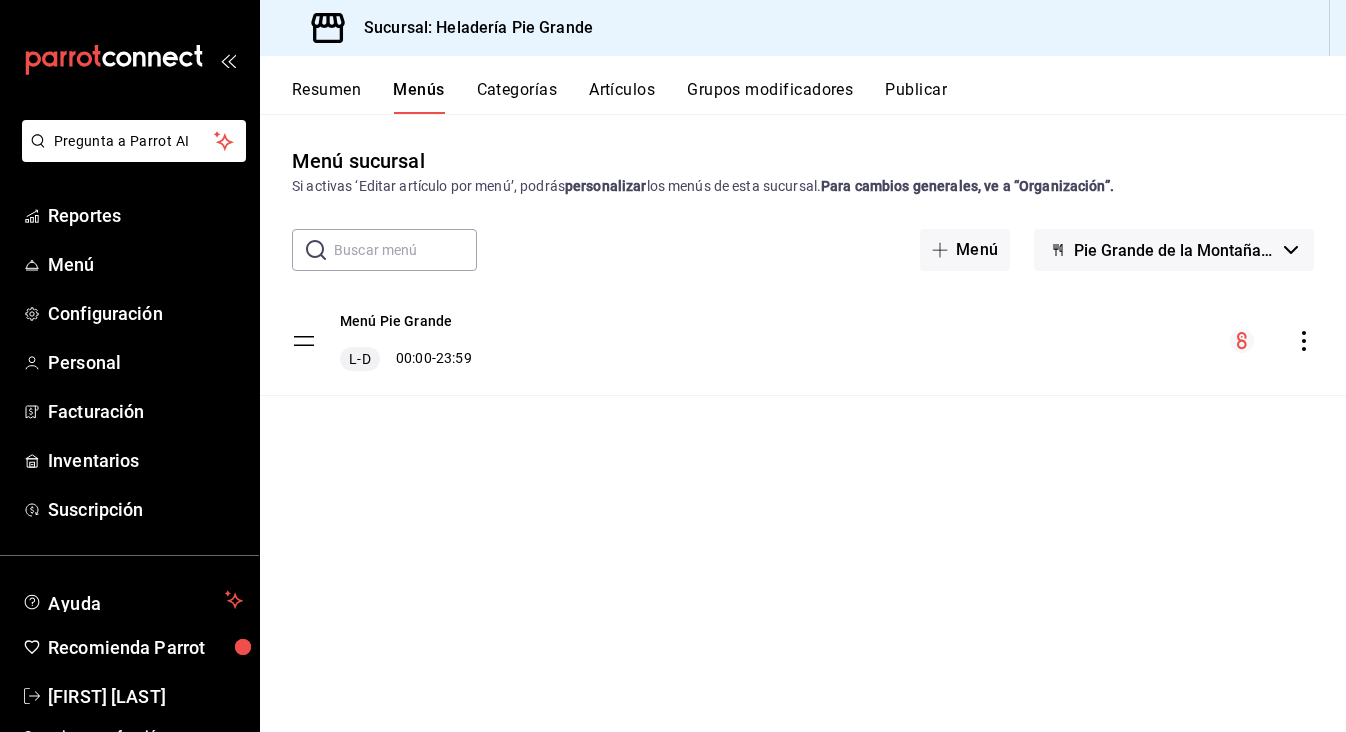 scroll, scrollTop: 0, scrollLeft: 0, axis: both 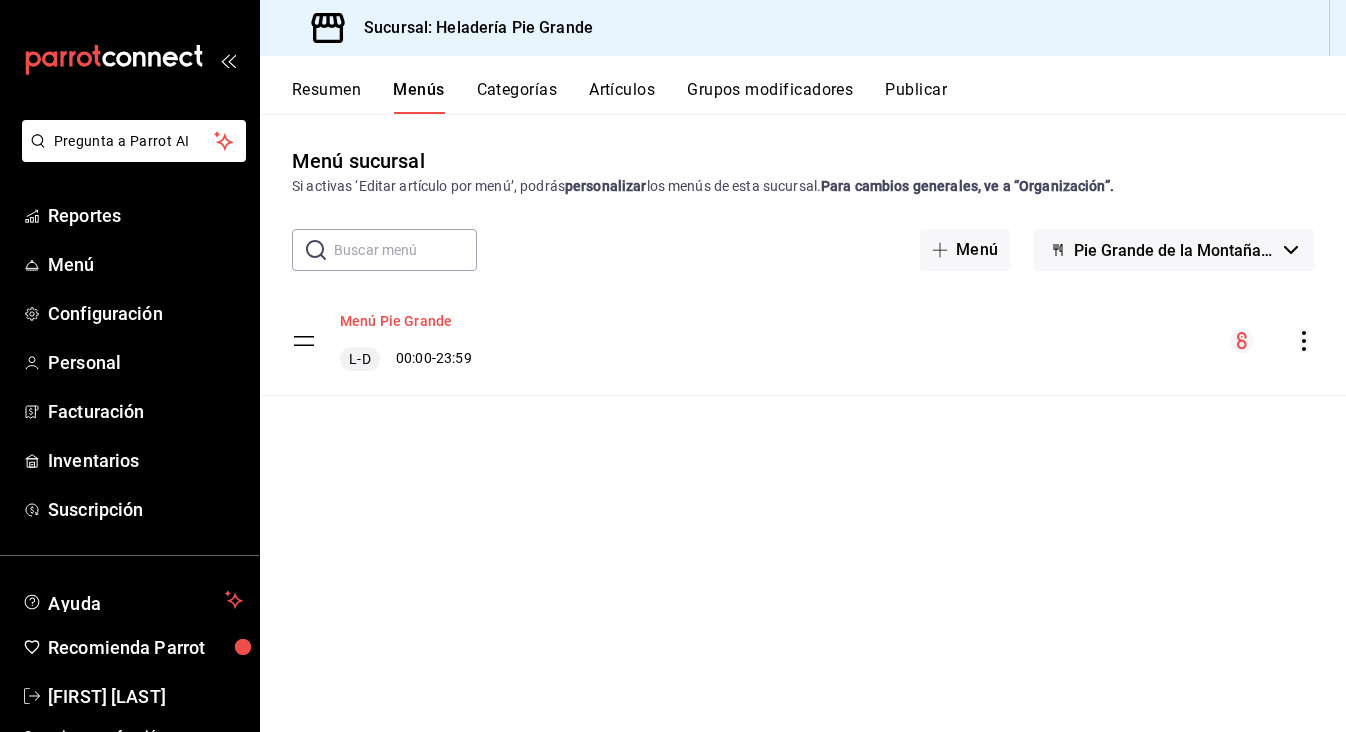 click on "Menú Pie Grande" at bounding box center (396, 321) 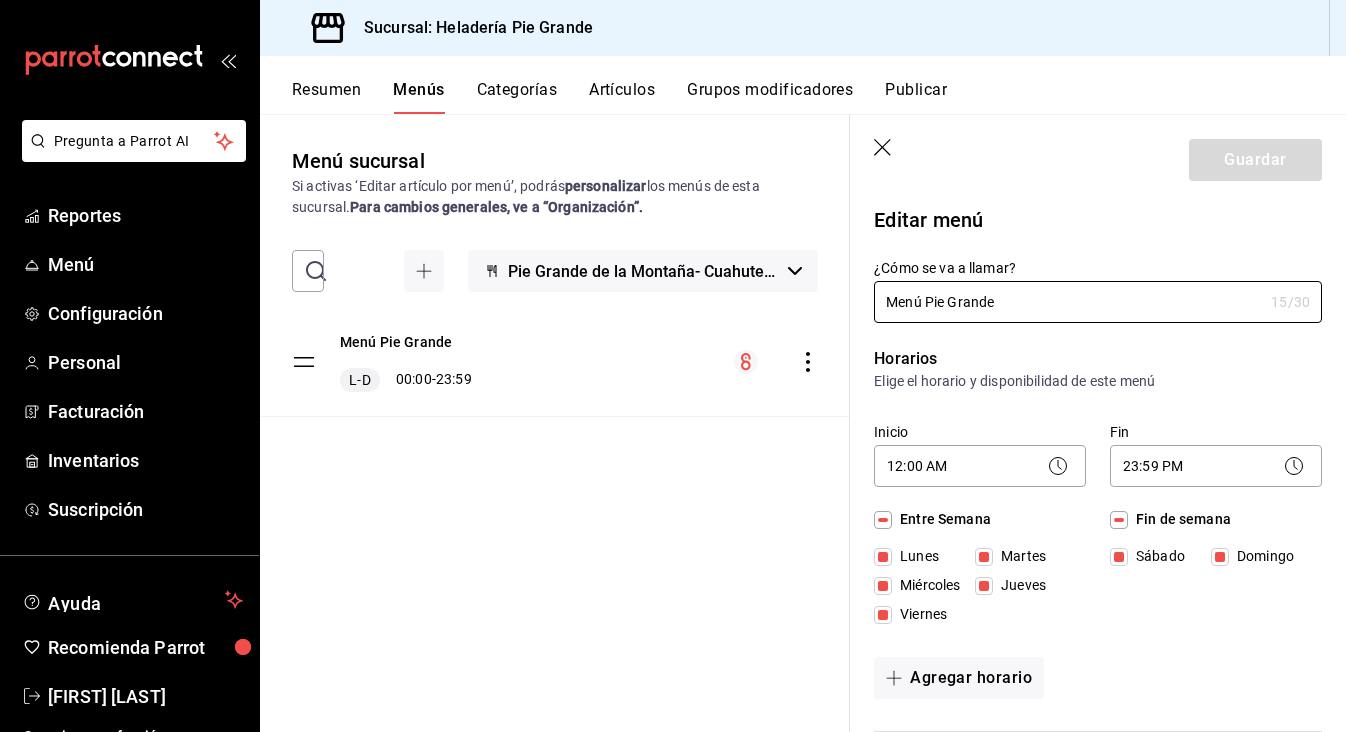 scroll, scrollTop: 0, scrollLeft: 0, axis: both 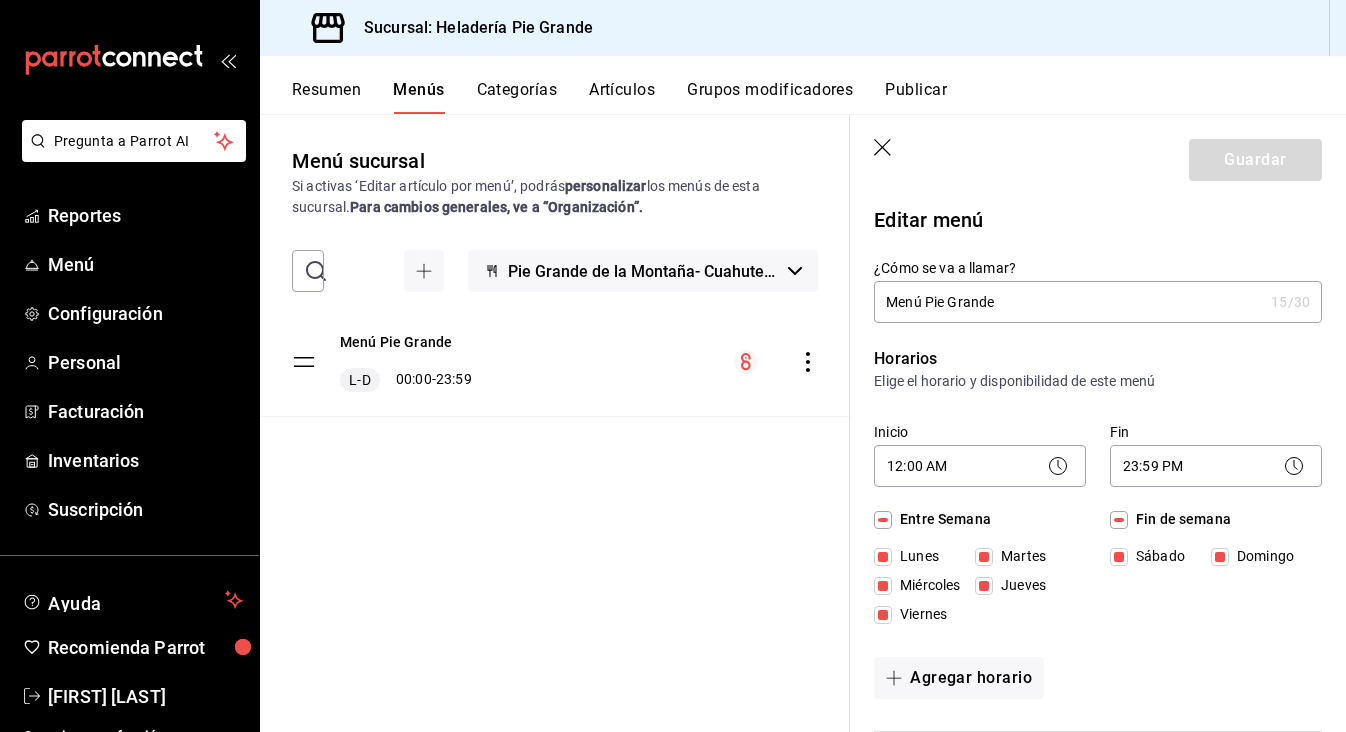 click 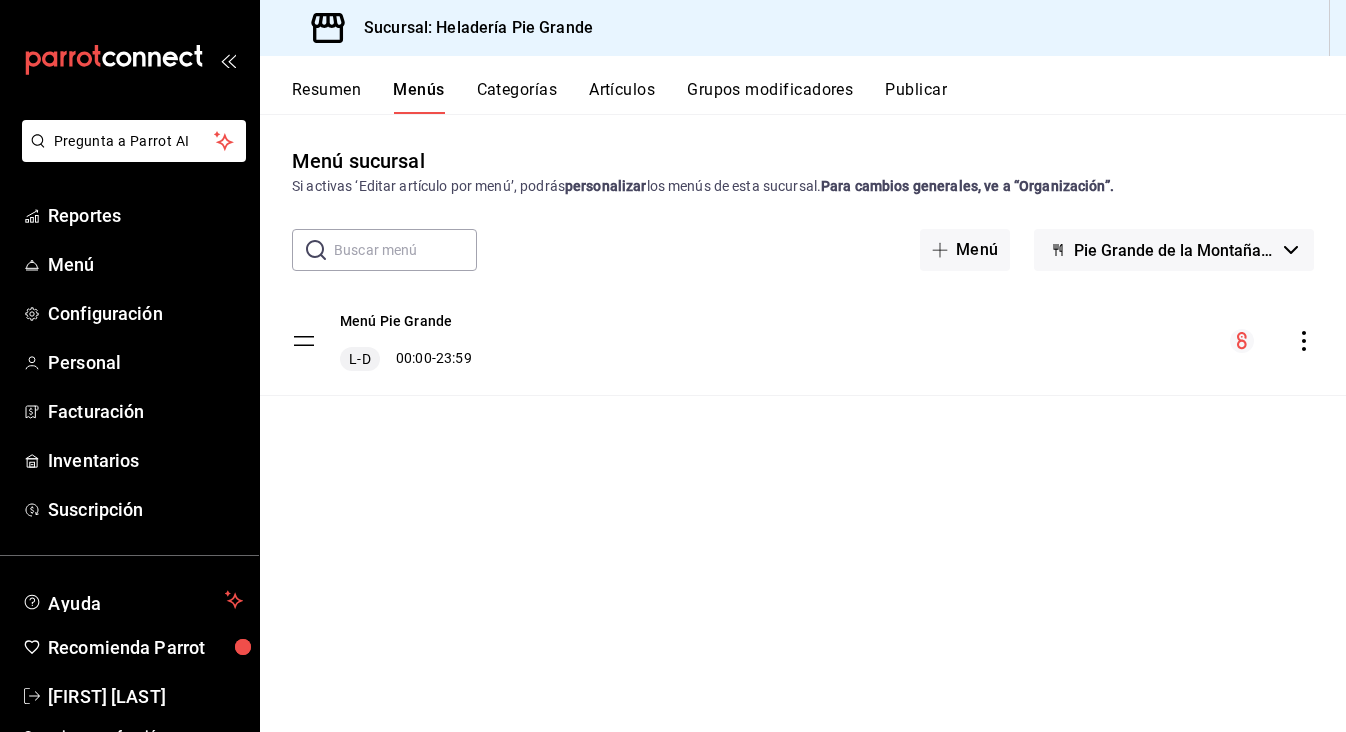 click on "Grupos modificadores" at bounding box center (770, 97) 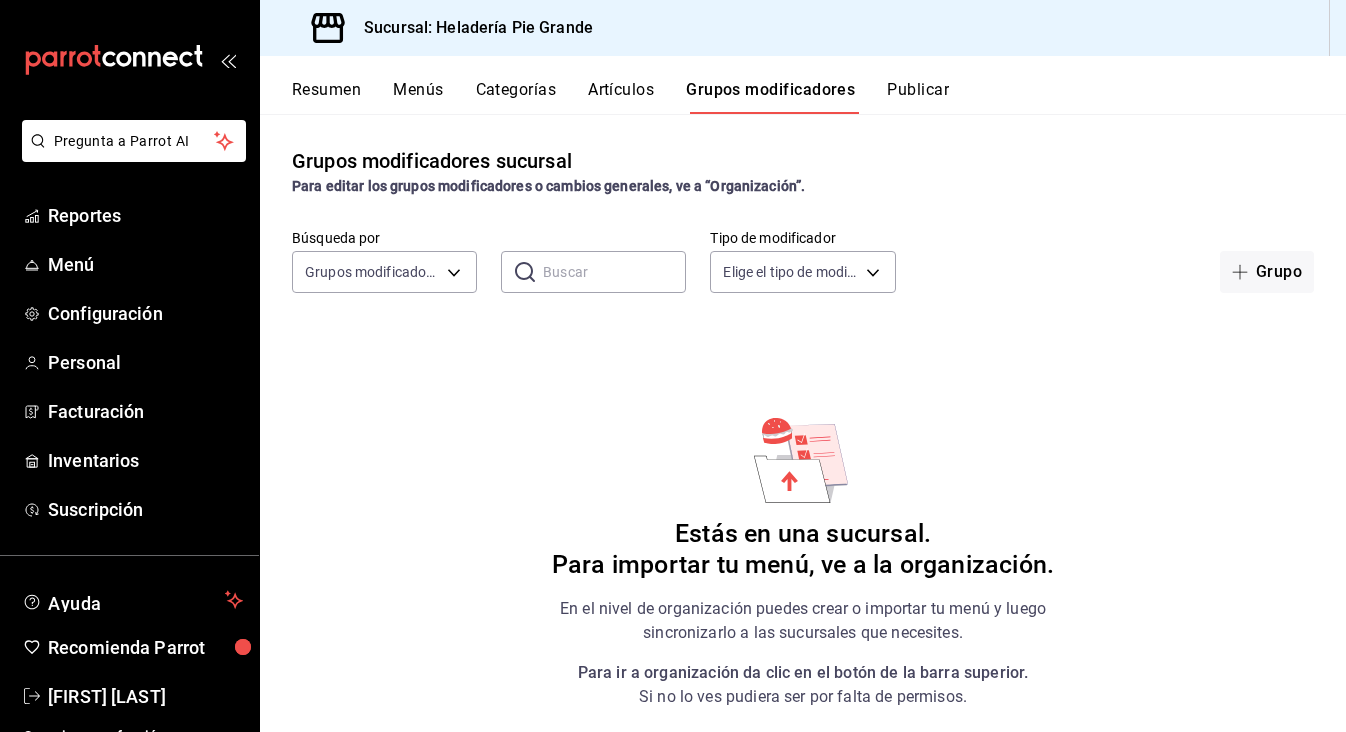 click on "Artículos" at bounding box center (621, 97) 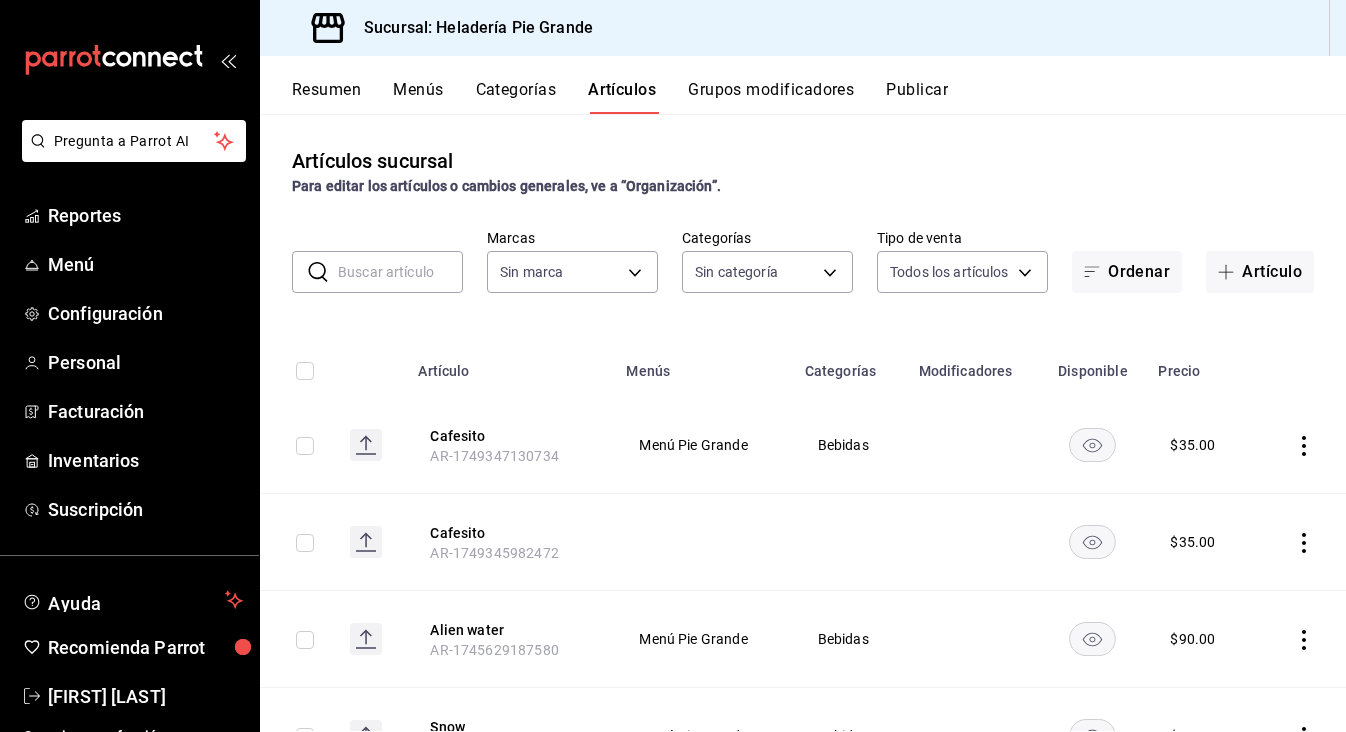 type on "c0da071a-4bae-4c4a-825c-ee01abc90382" 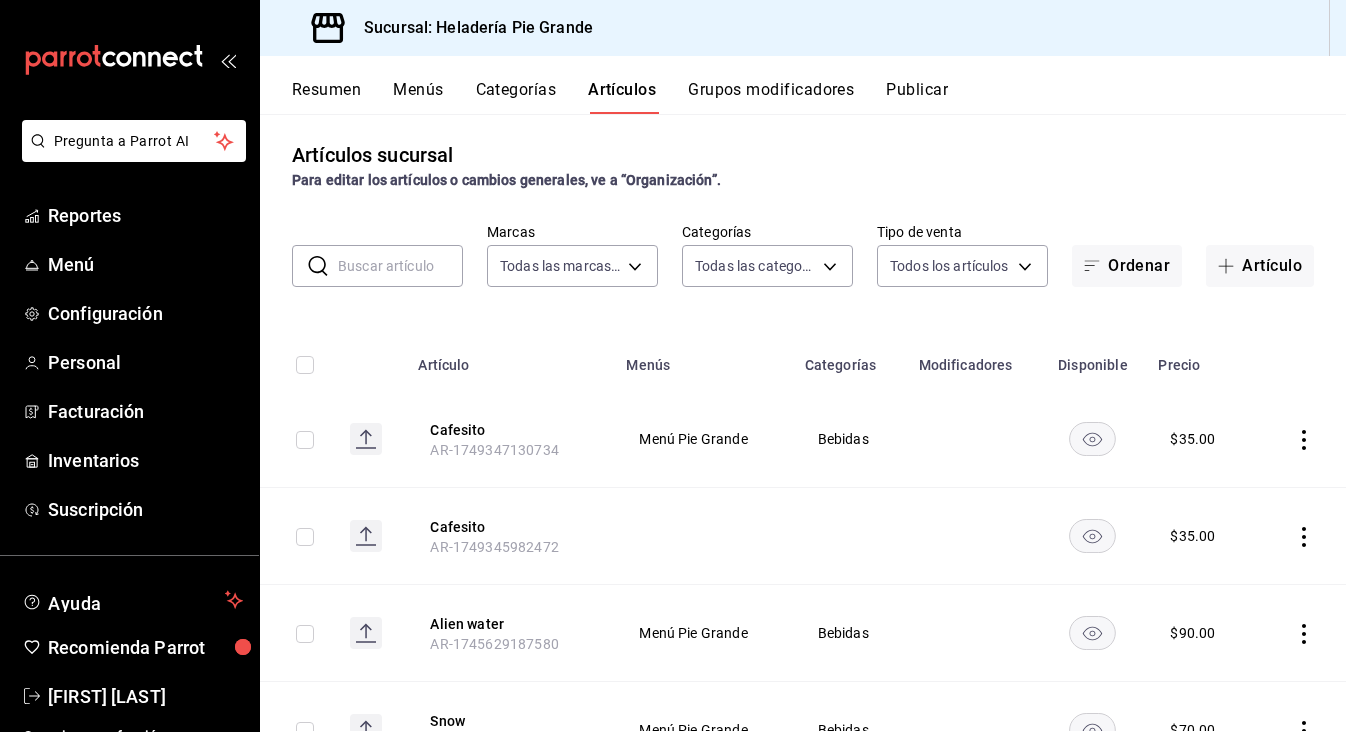 scroll, scrollTop: 0, scrollLeft: 0, axis: both 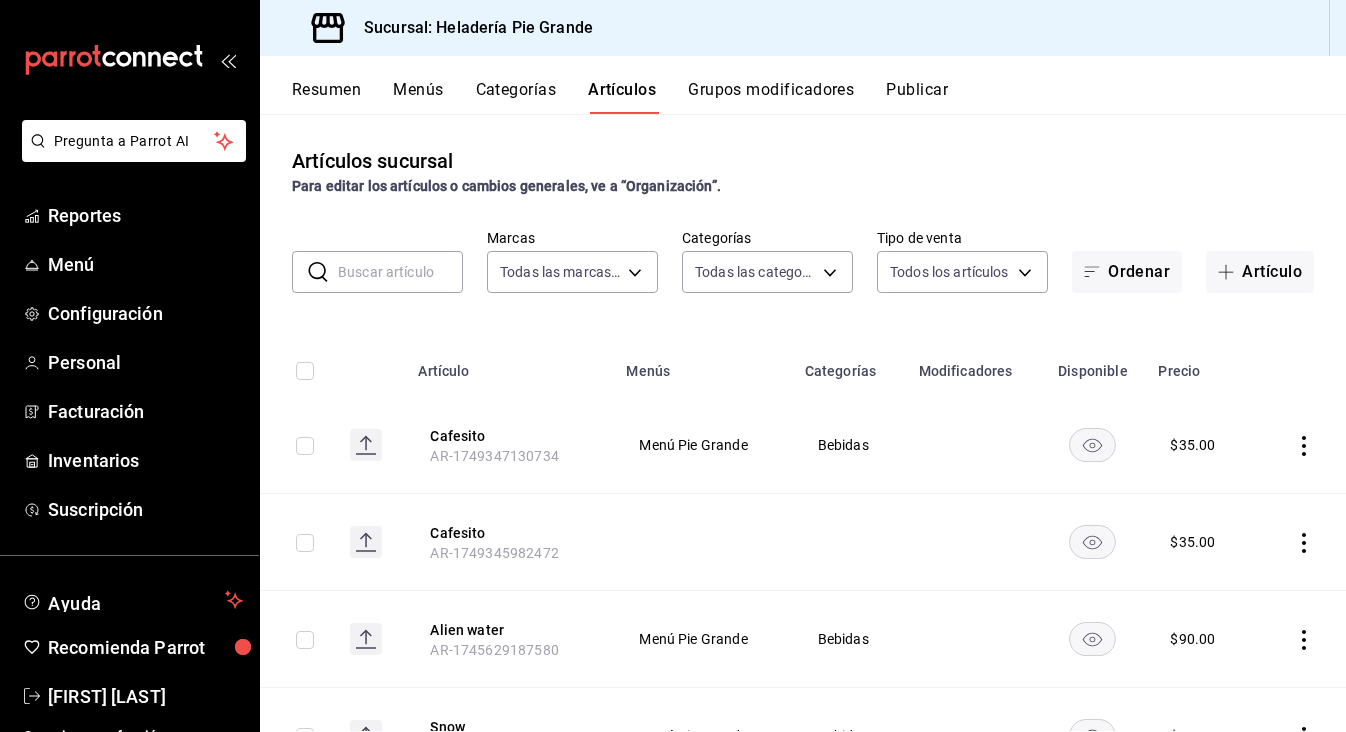 click 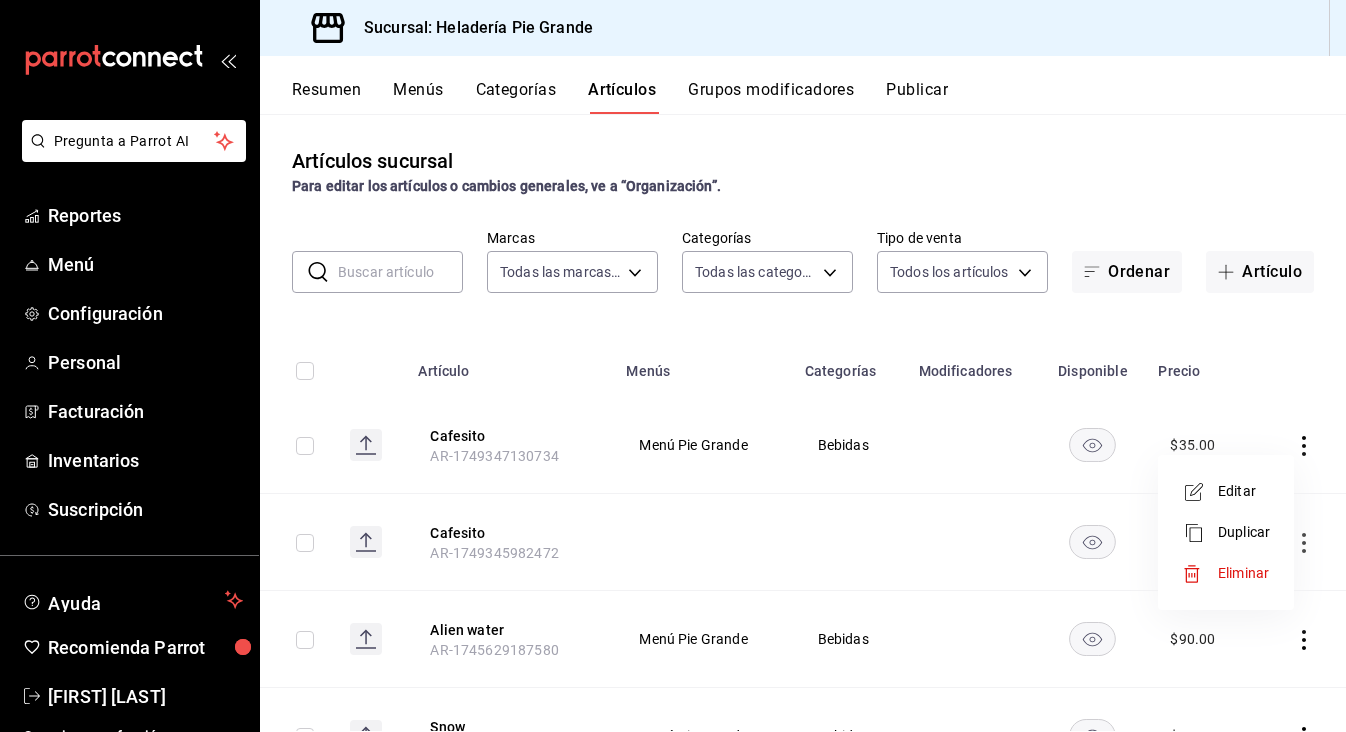 click on "Eliminar" at bounding box center [1243, 573] 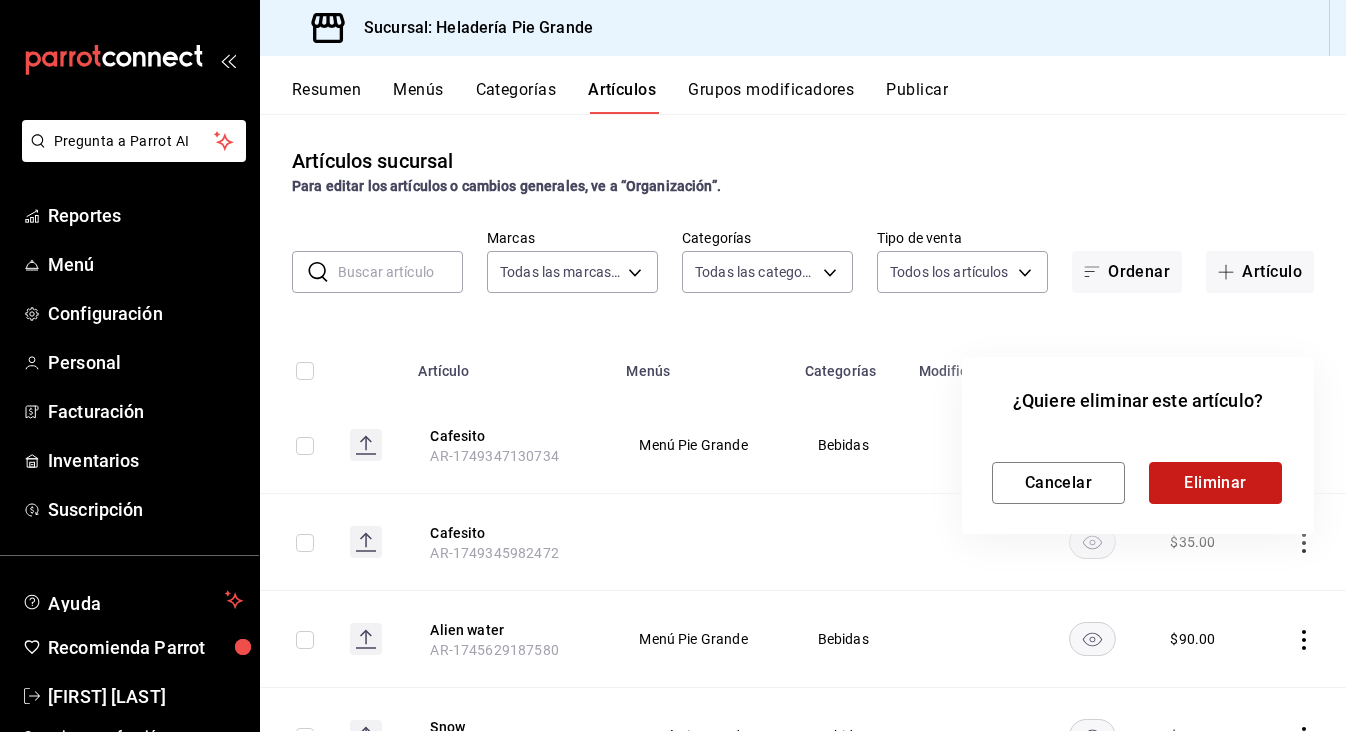 click on "Eliminar" at bounding box center (1215, 483) 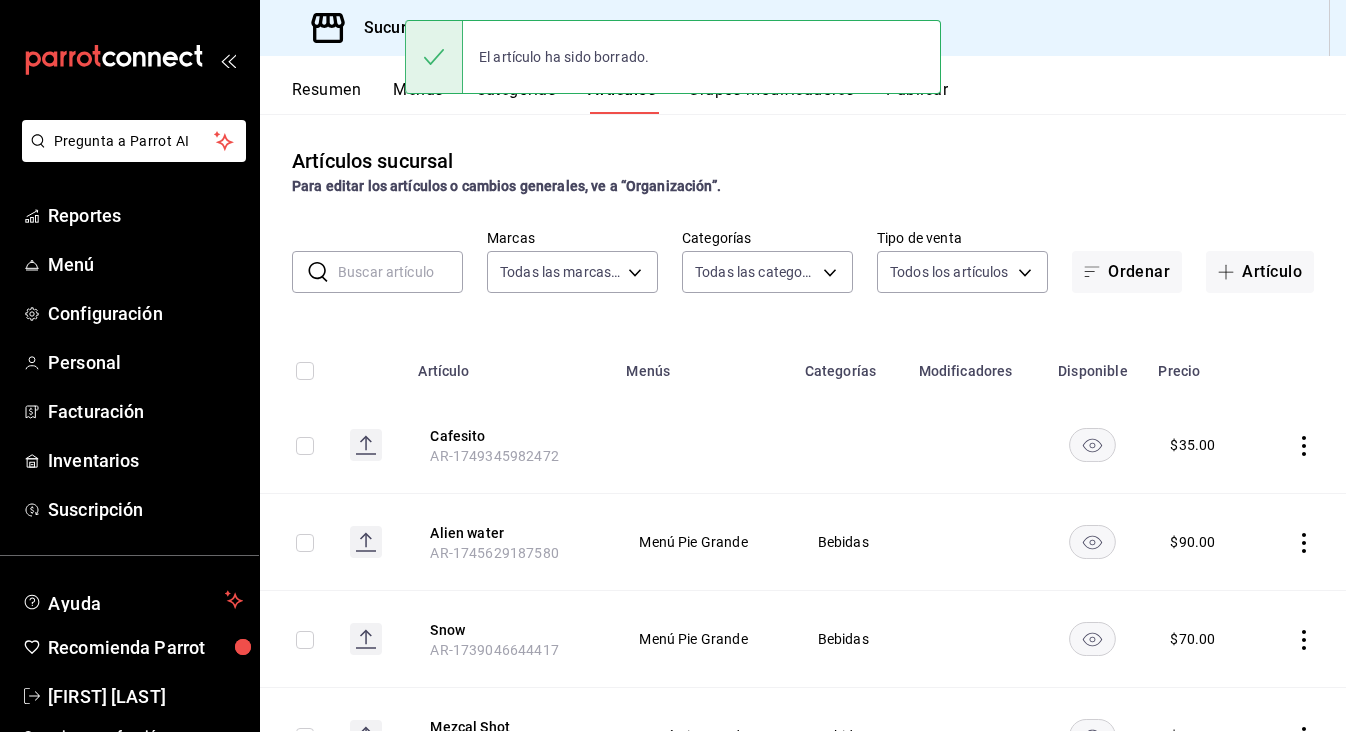 click 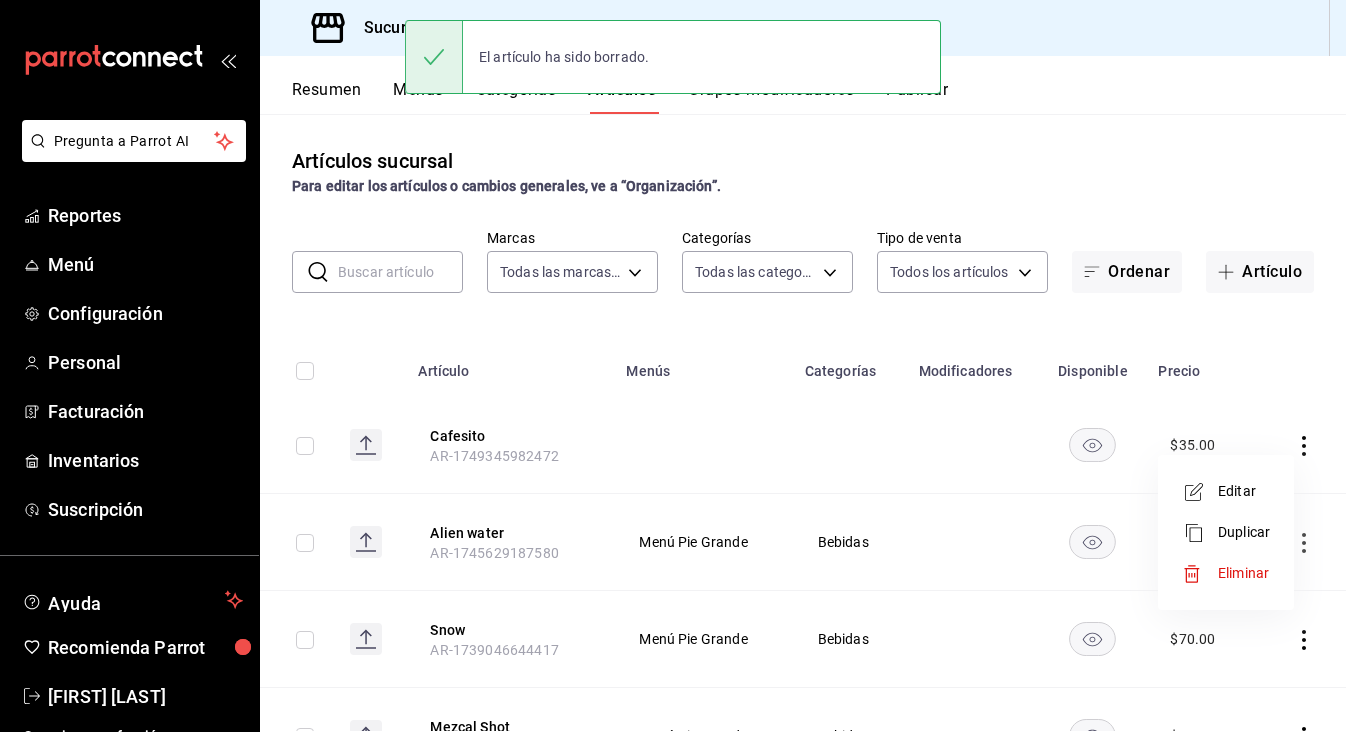 click on "Eliminar" at bounding box center (1243, 573) 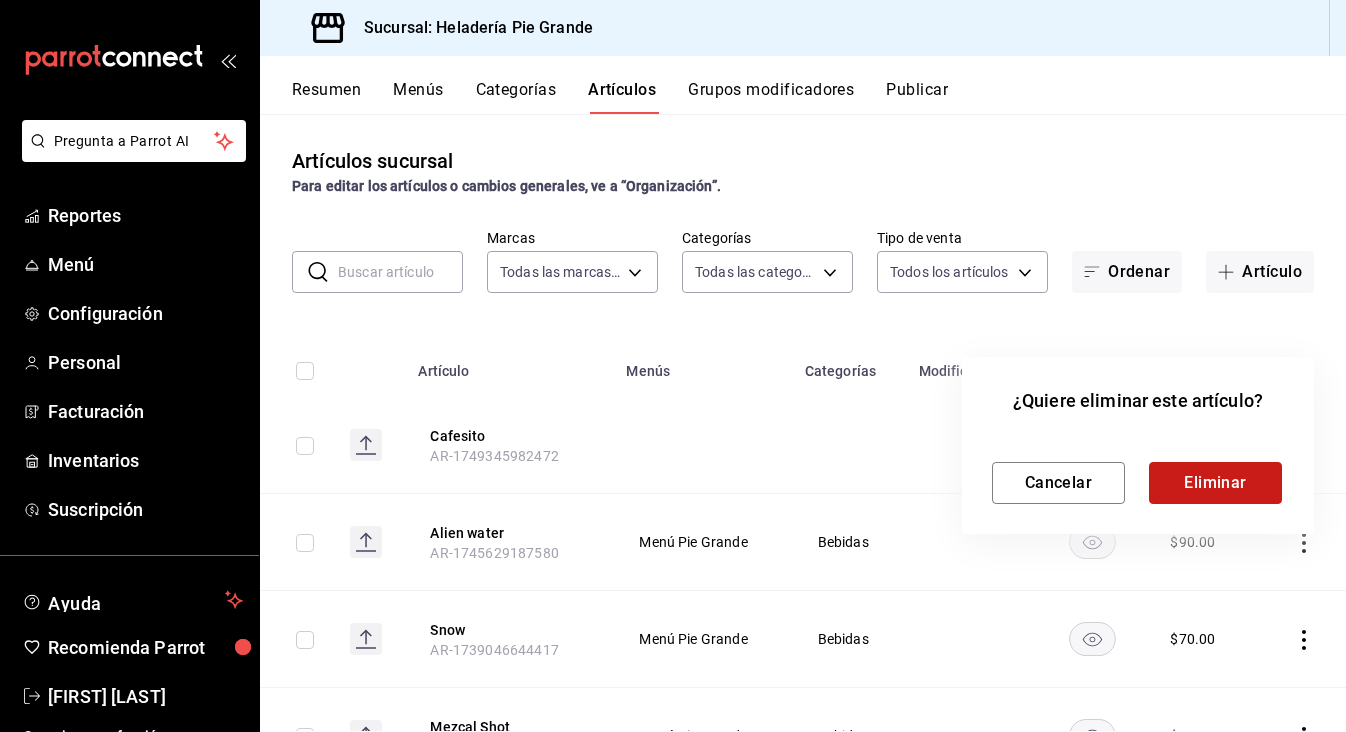 click on "Eliminar" at bounding box center [1215, 483] 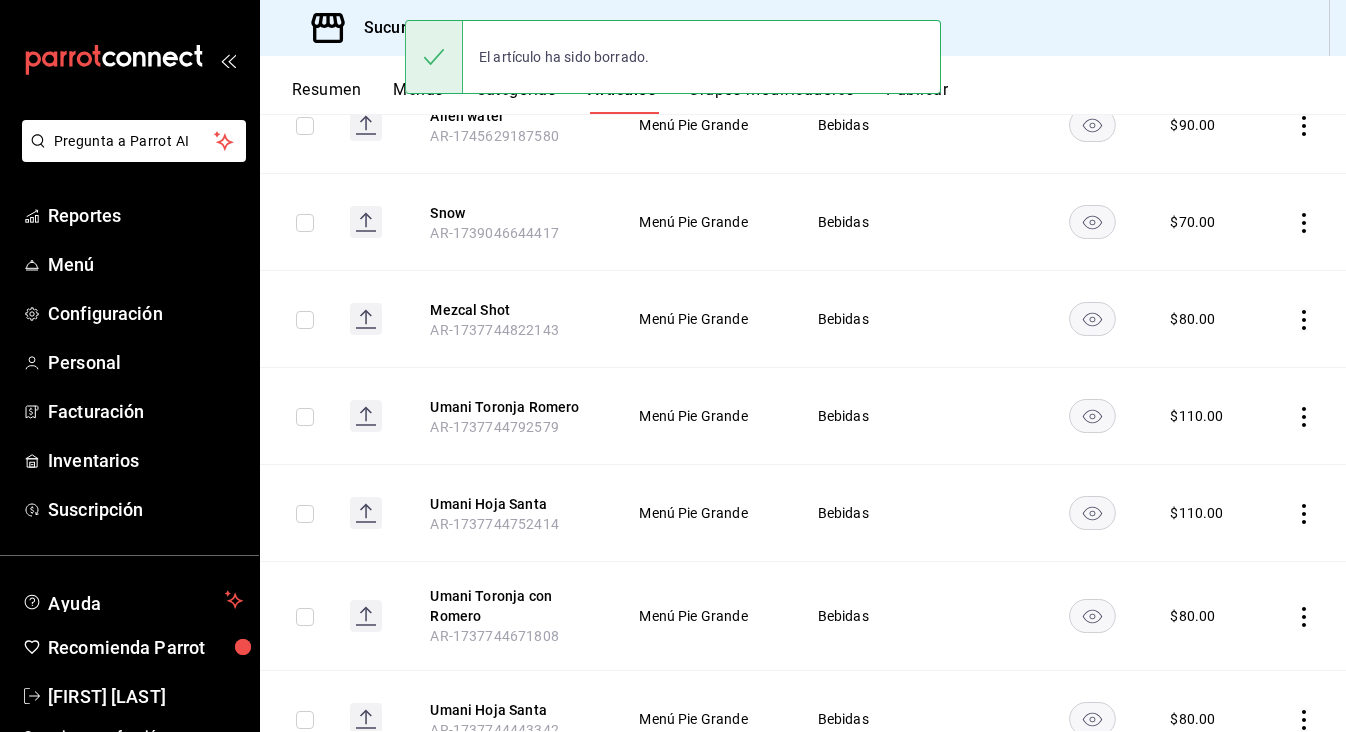 scroll, scrollTop: 338, scrollLeft: 0, axis: vertical 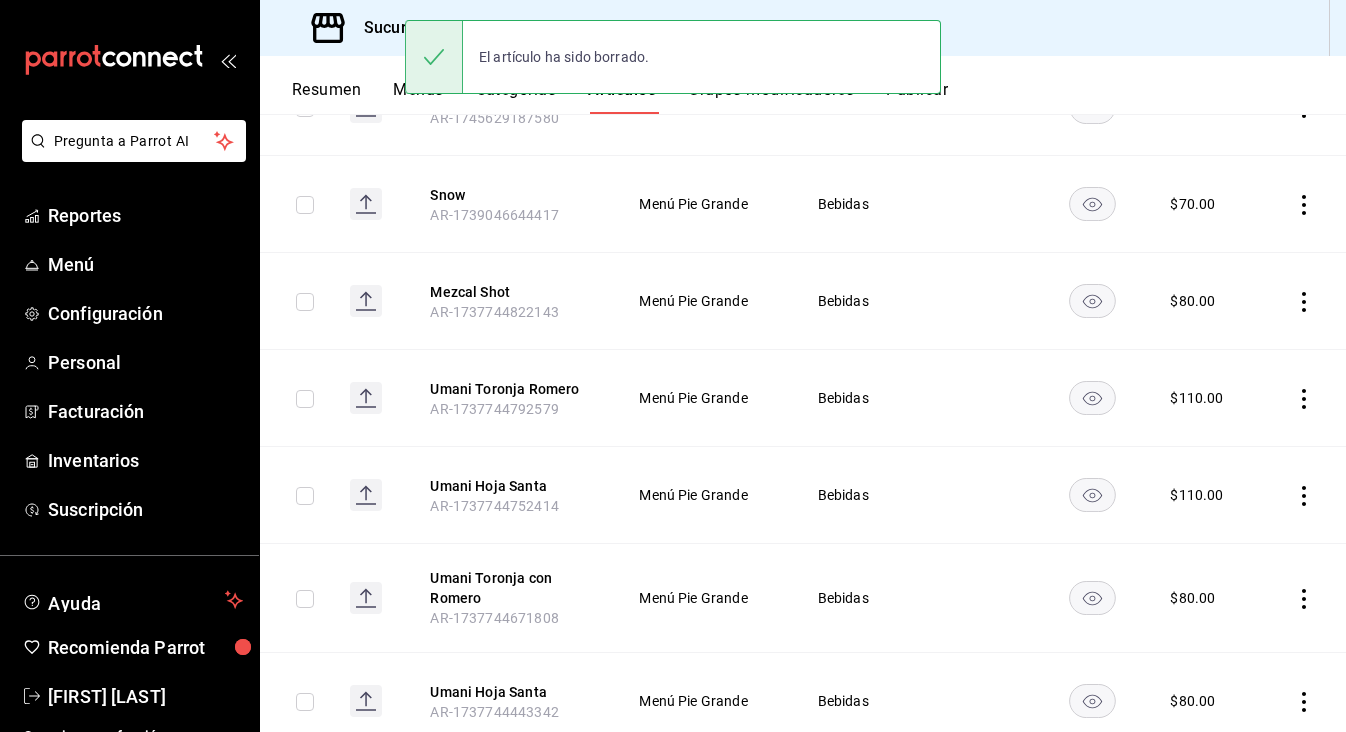 click 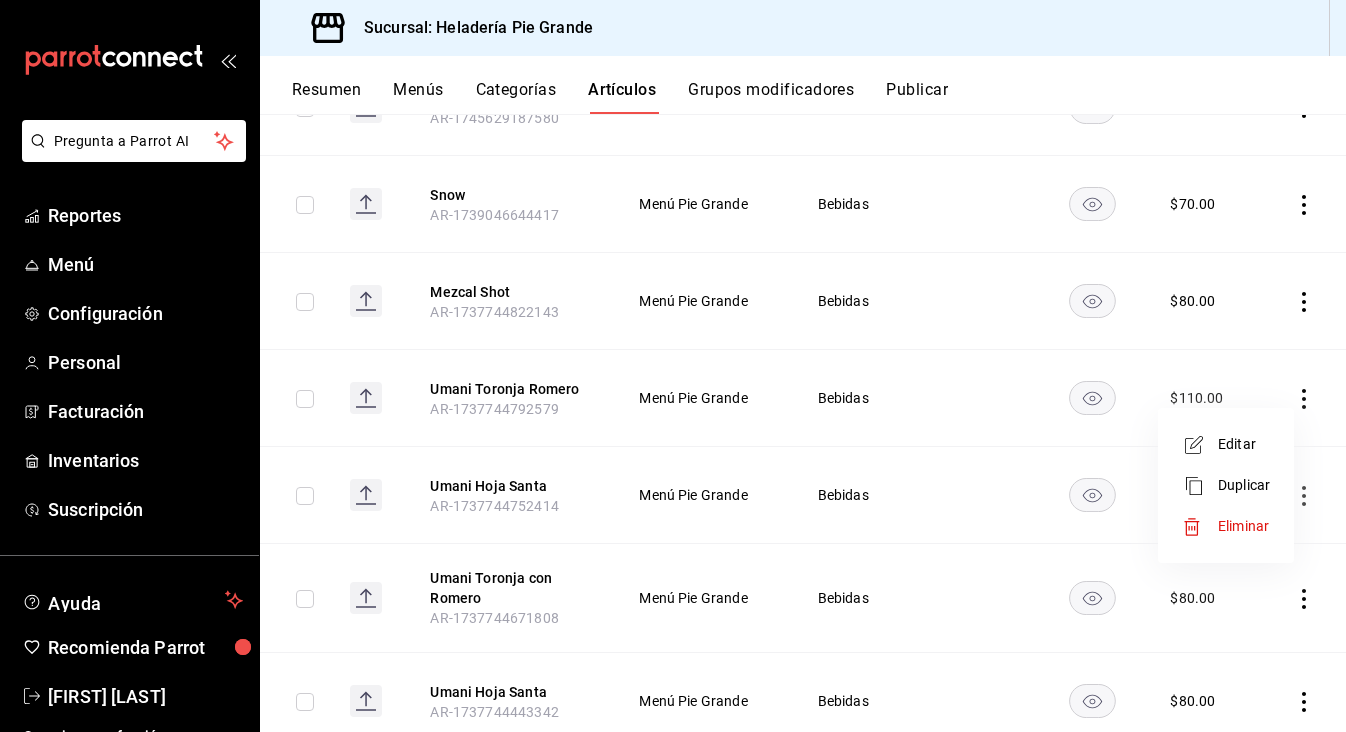 click on "Eliminar" at bounding box center [1243, 526] 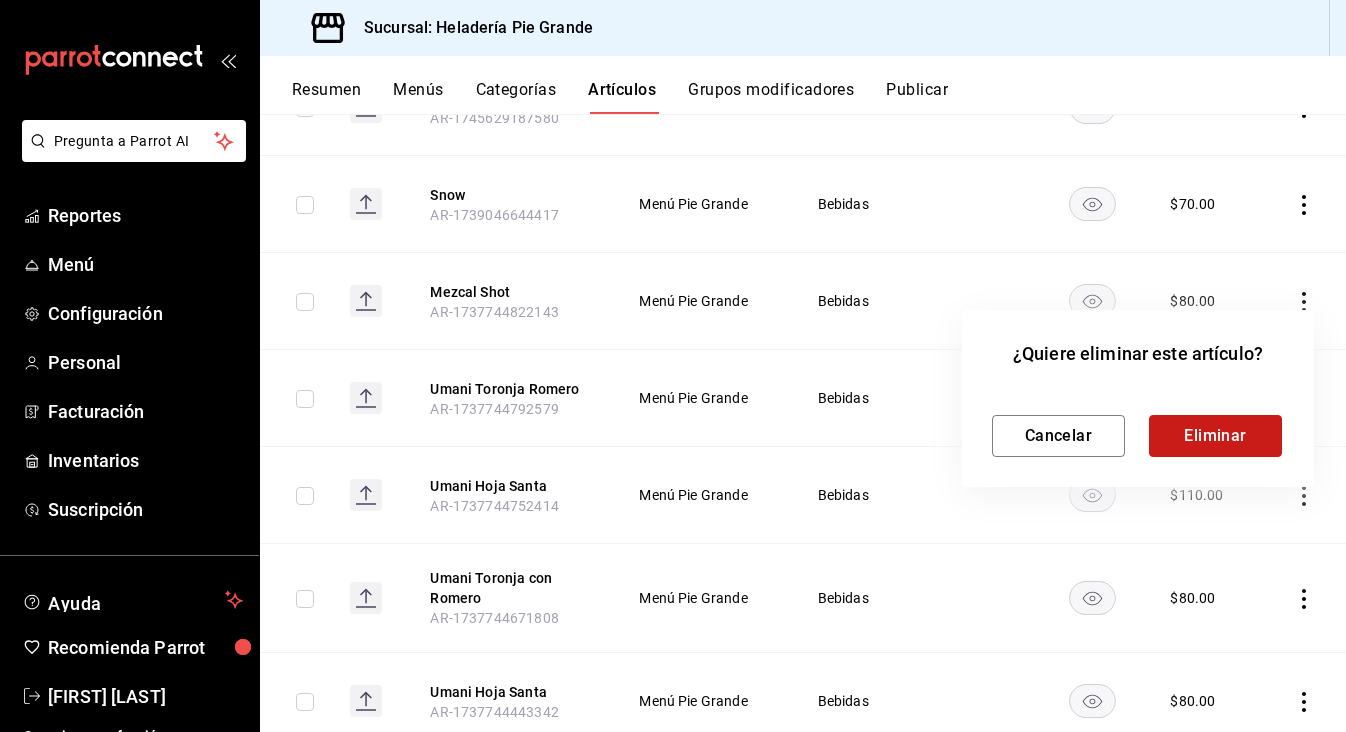 click on "Eliminar" at bounding box center (1215, 436) 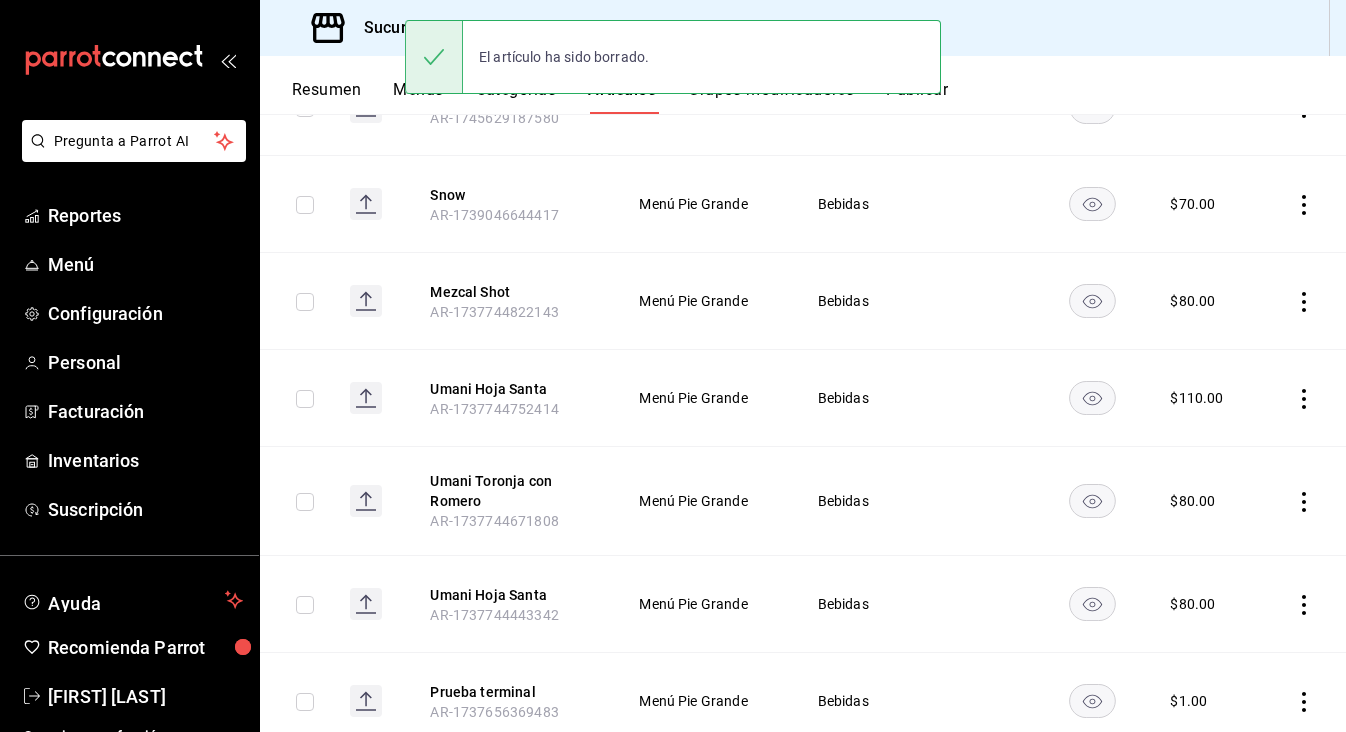 click 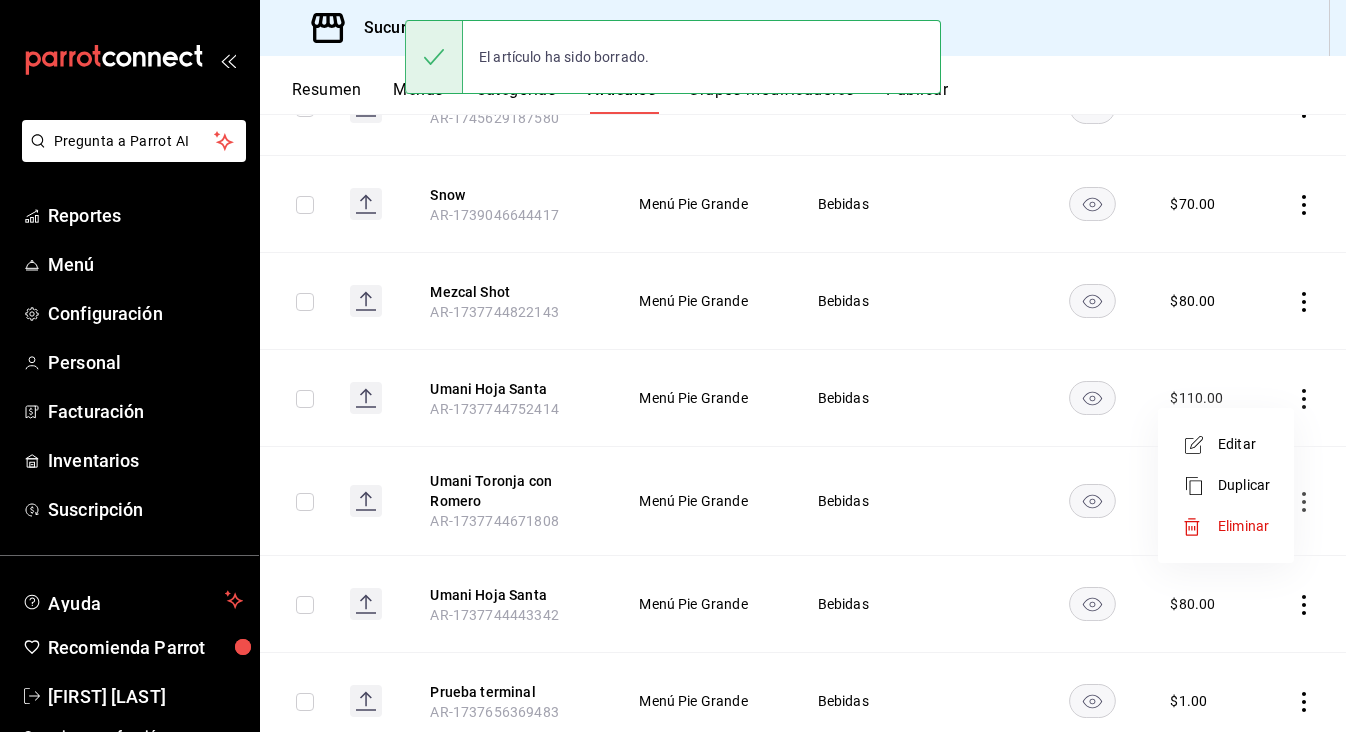 click on "Eliminar" at bounding box center [1244, 526] 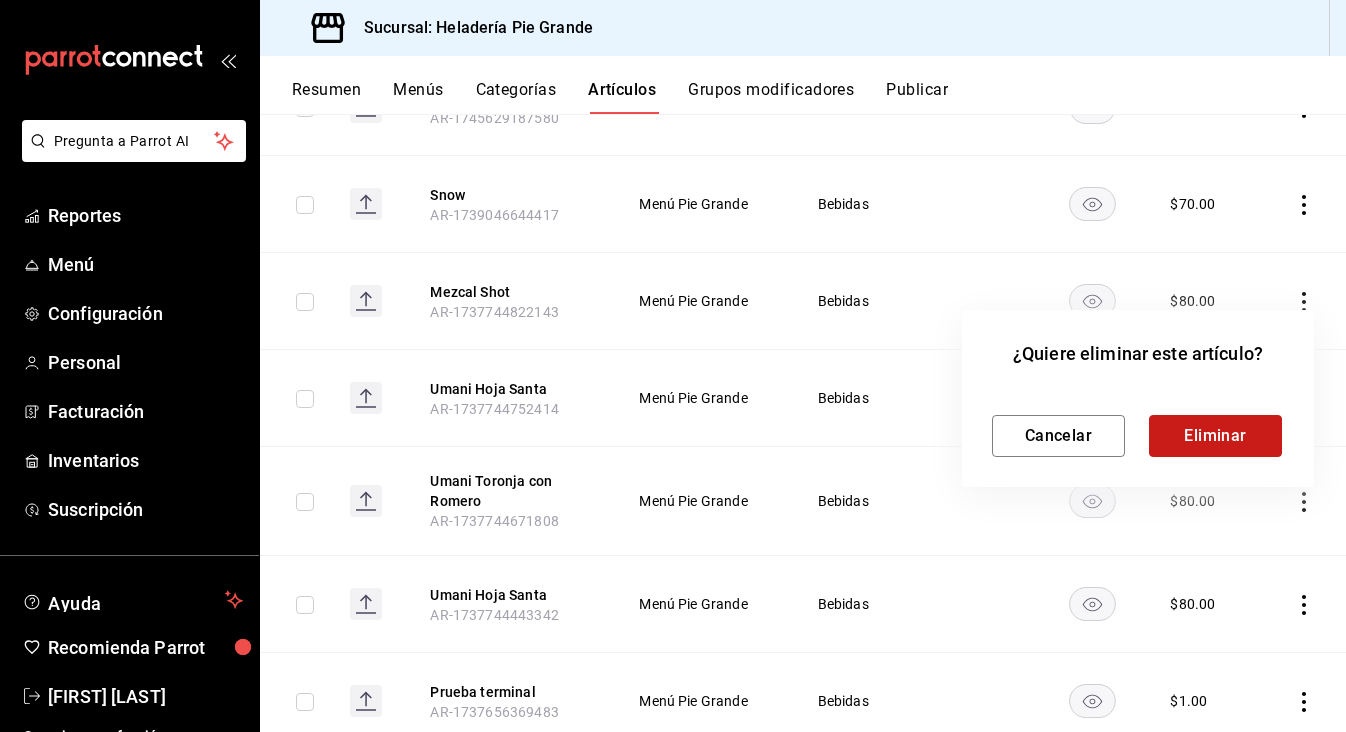 click on "Eliminar" at bounding box center [1215, 436] 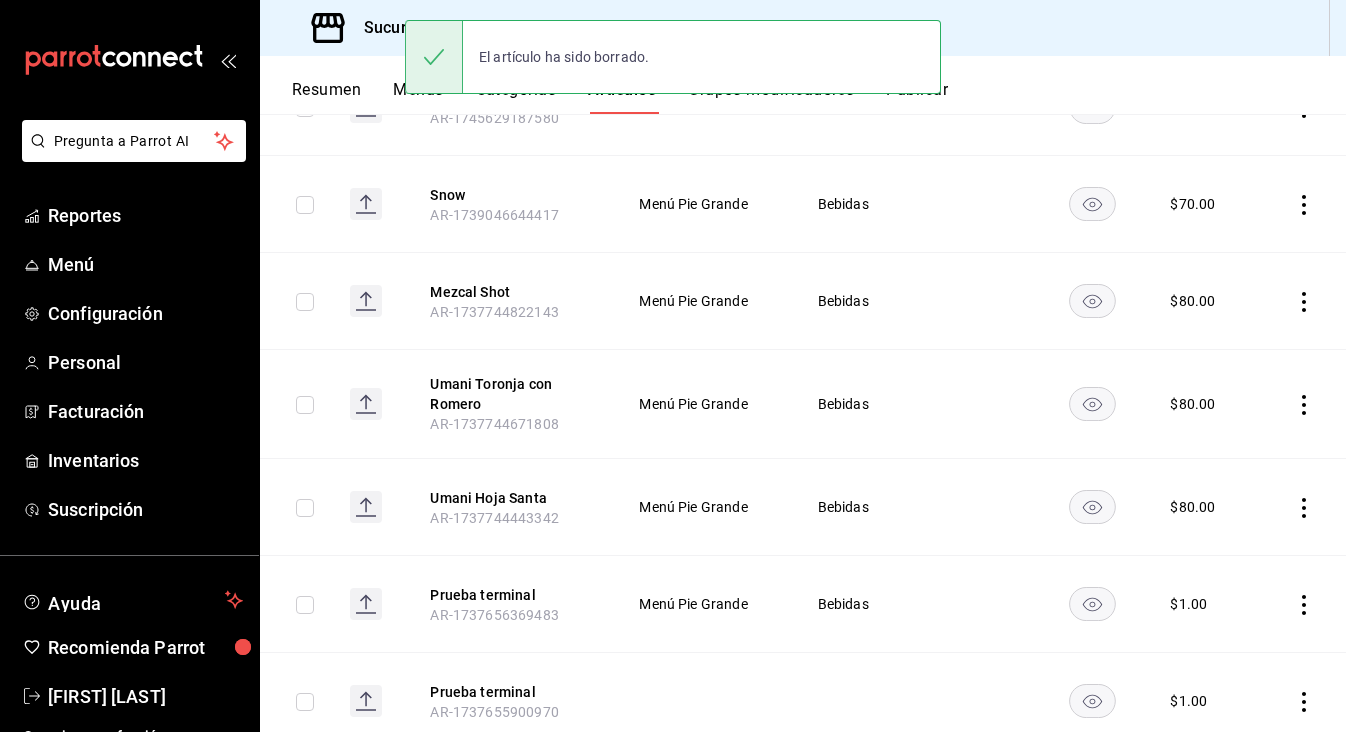 click 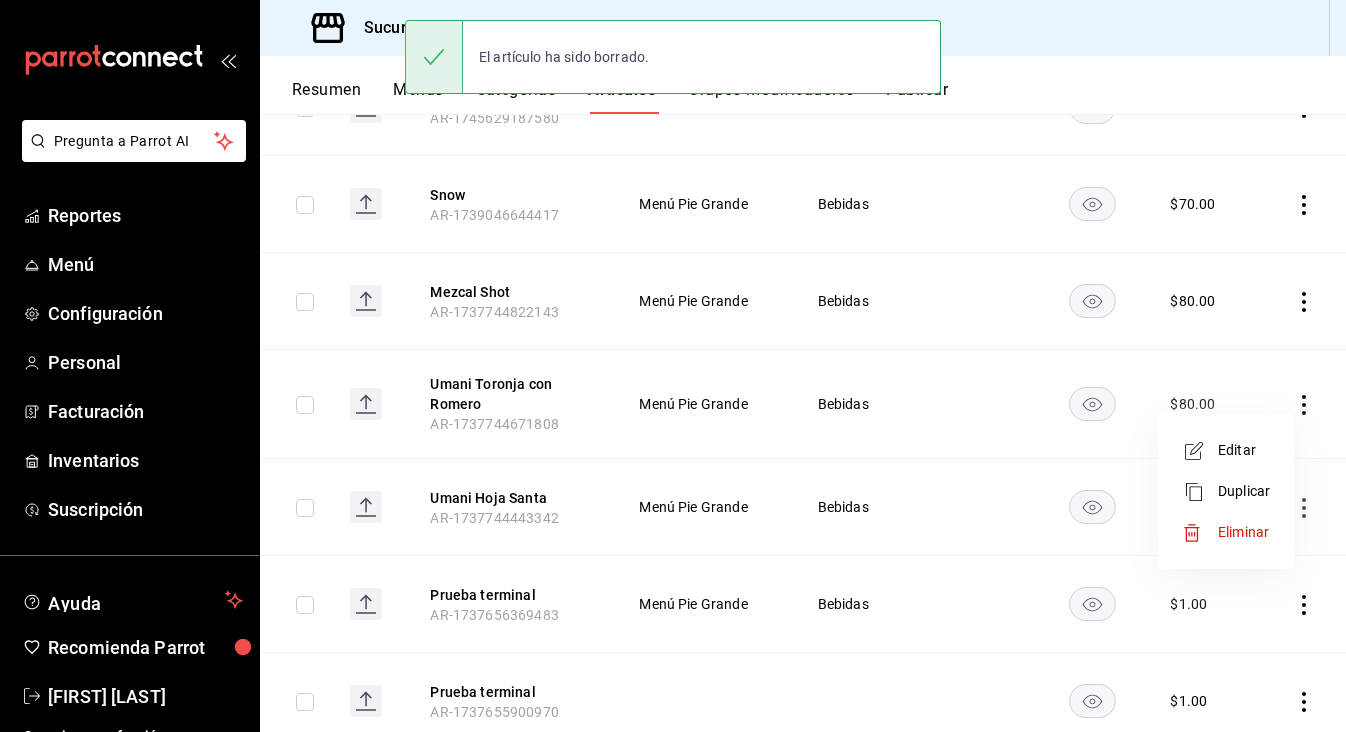 click on "Eliminar" at bounding box center [1243, 532] 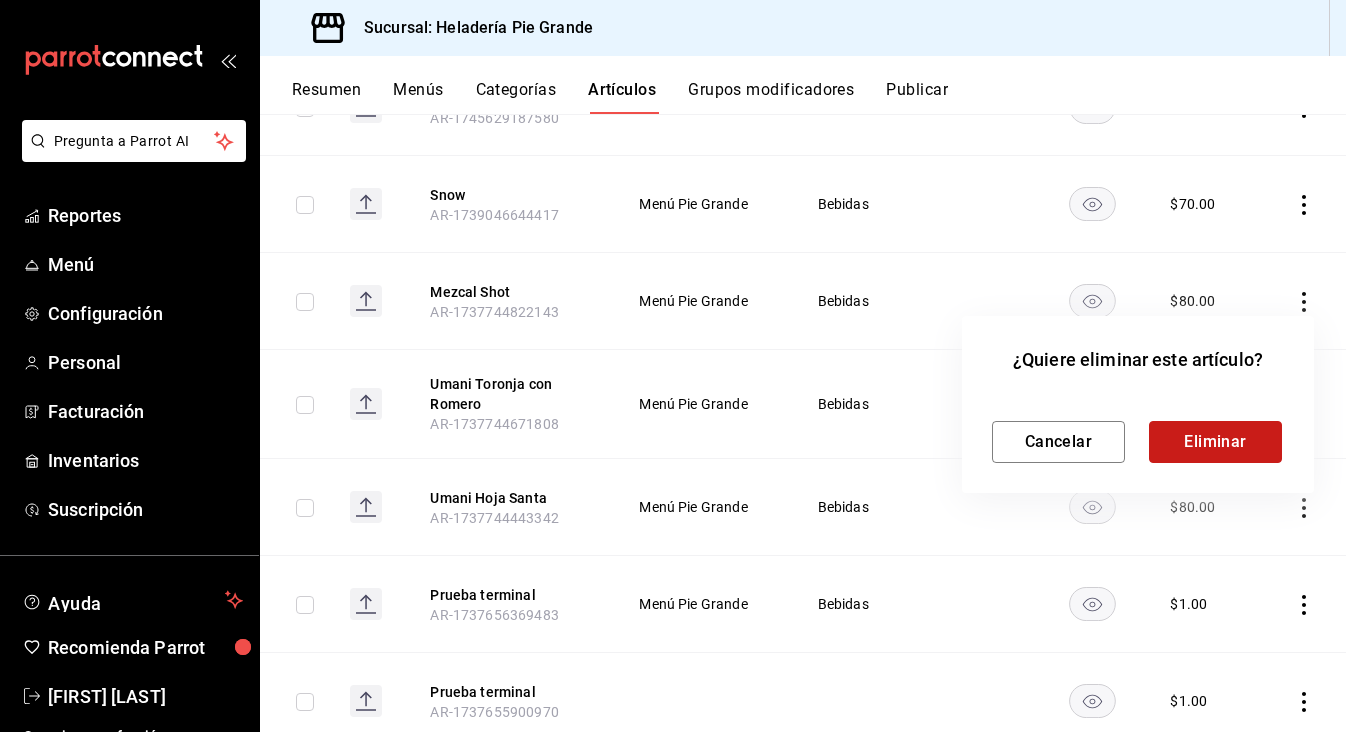 click on "Eliminar" at bounding box center [1215, 442] 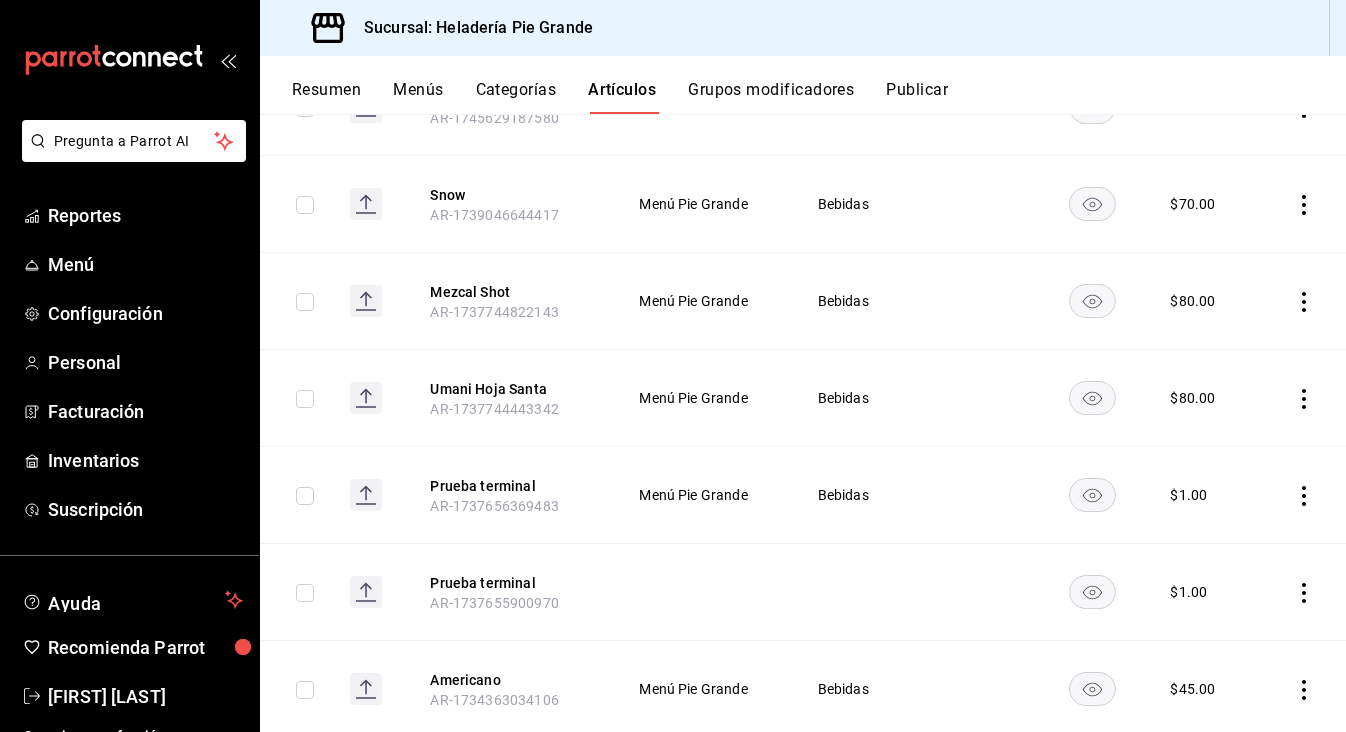 click 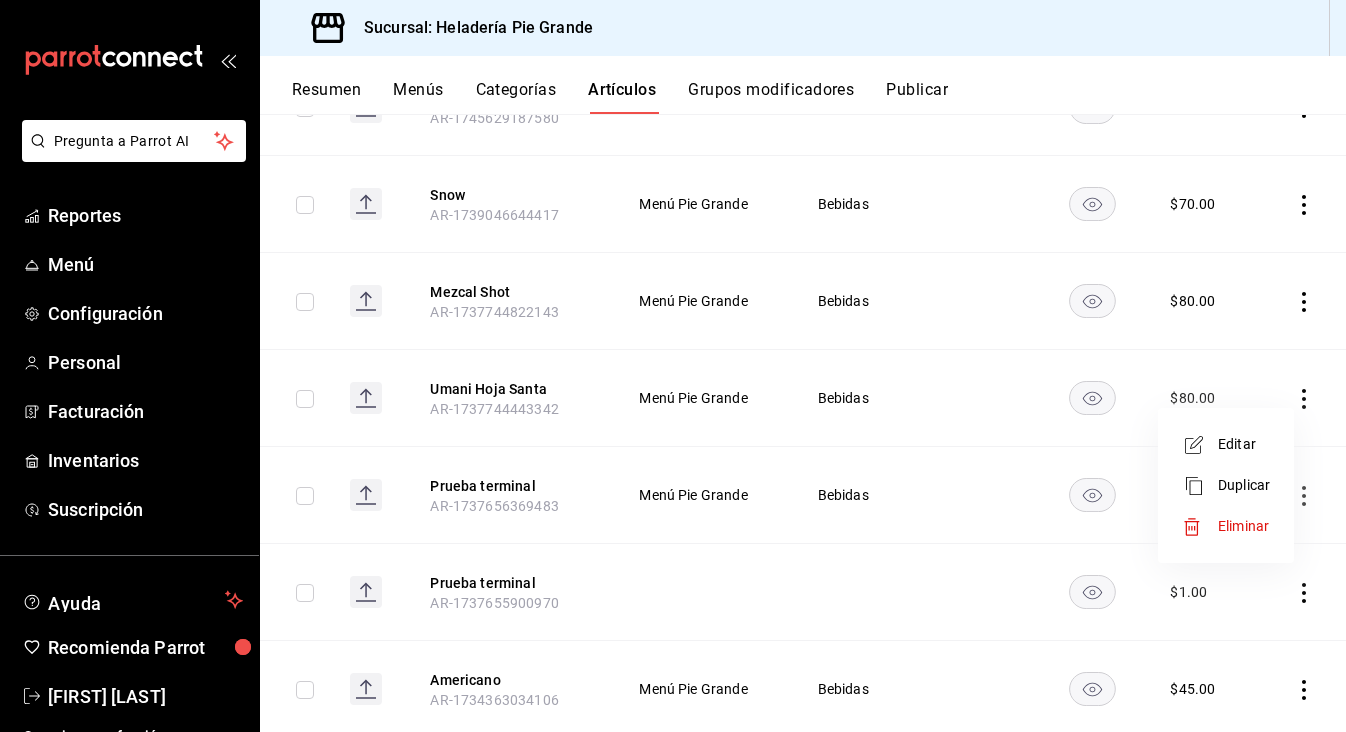 click on "Eliminar" at bounding box center [1244, 526] 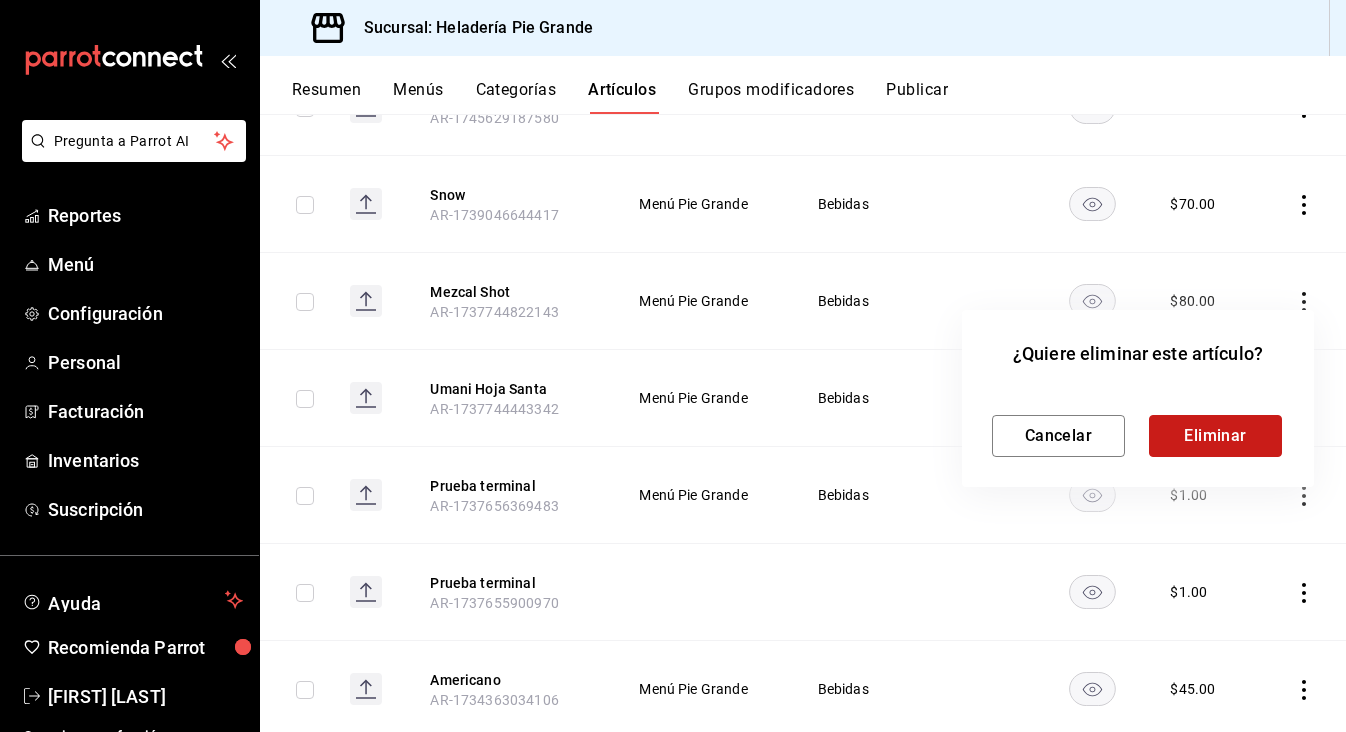 click on "Eliminar" at bounding box center [1215, 436] 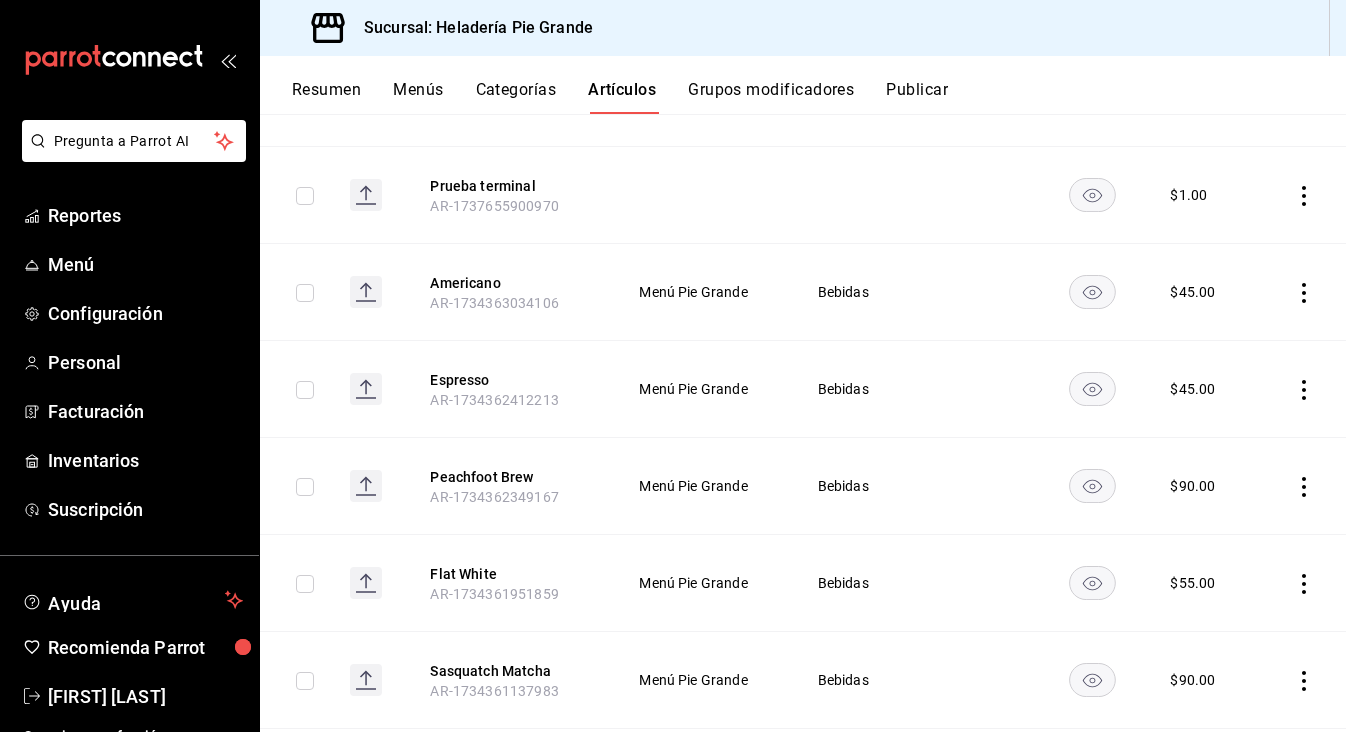 scroll, scrollTop: 642, scrollLeft: 0, axis: vertical 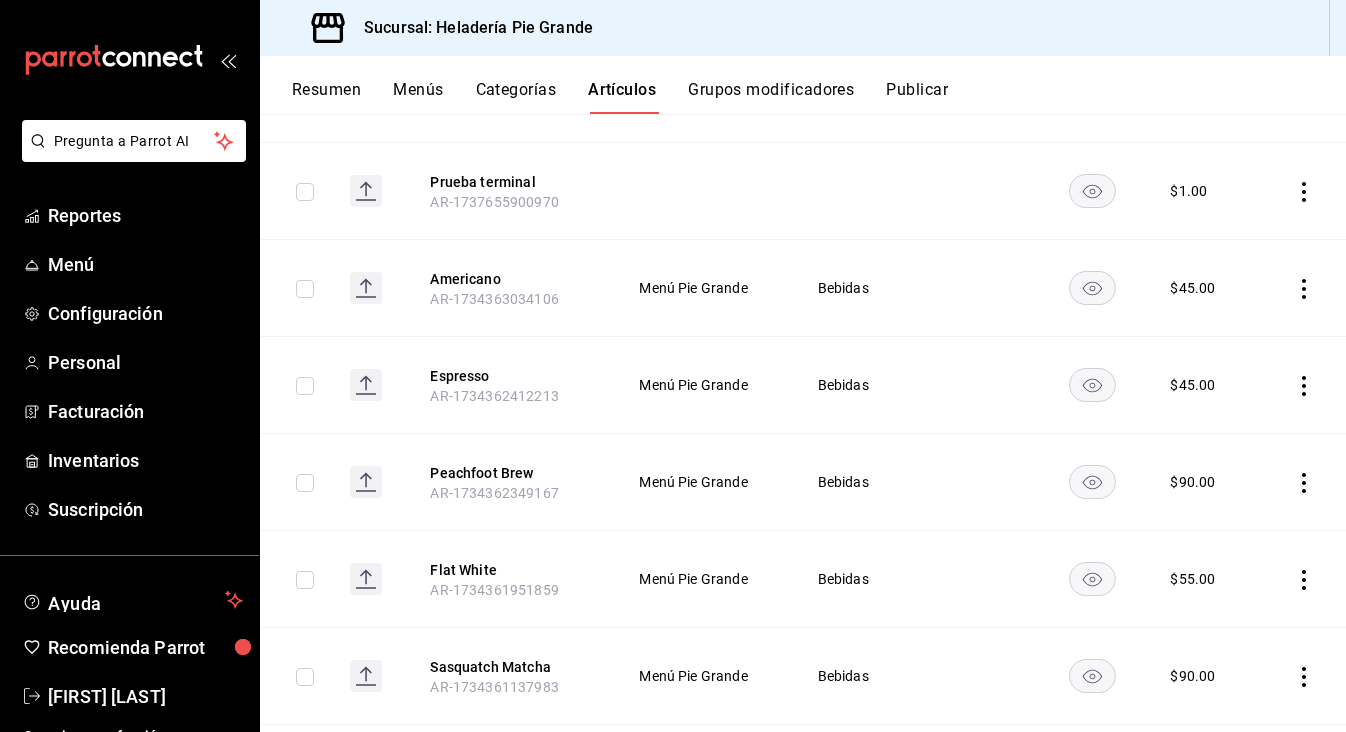 click 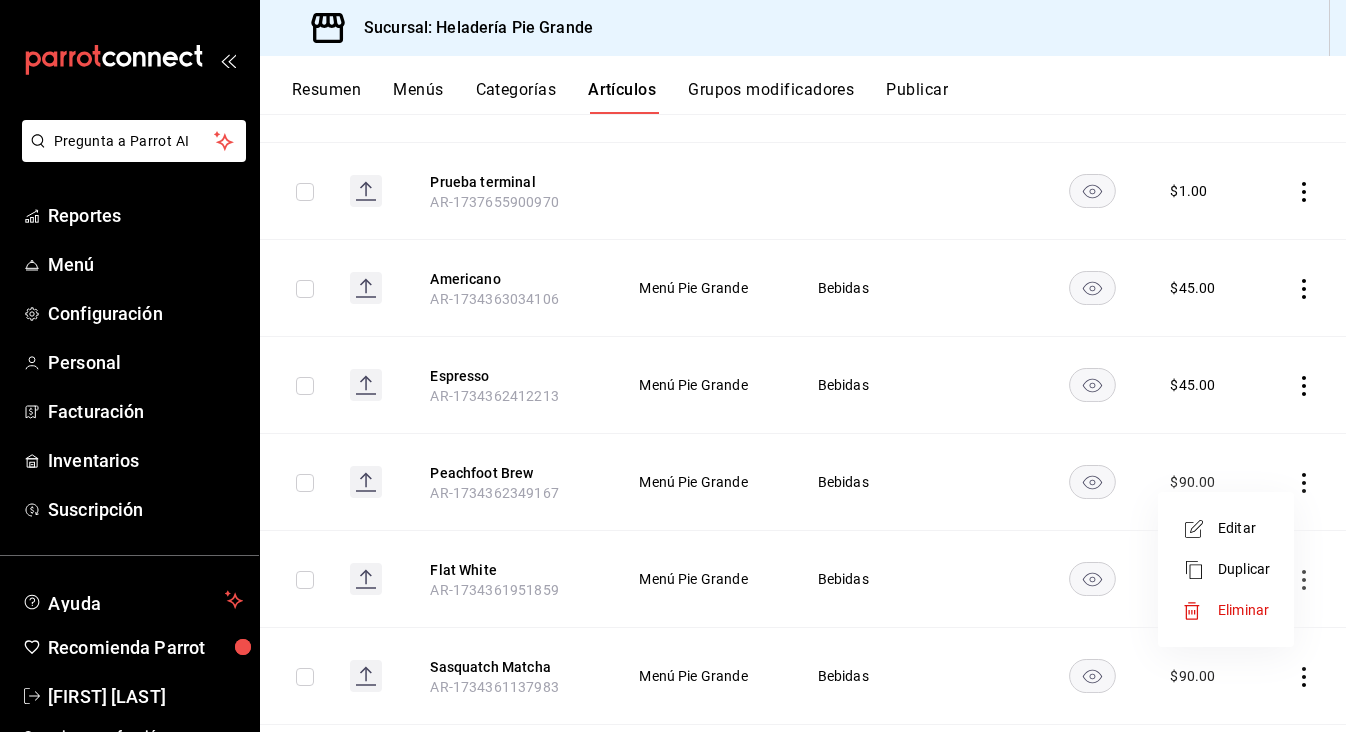 click on "Eliminar" at bounding box center (1243, 610) 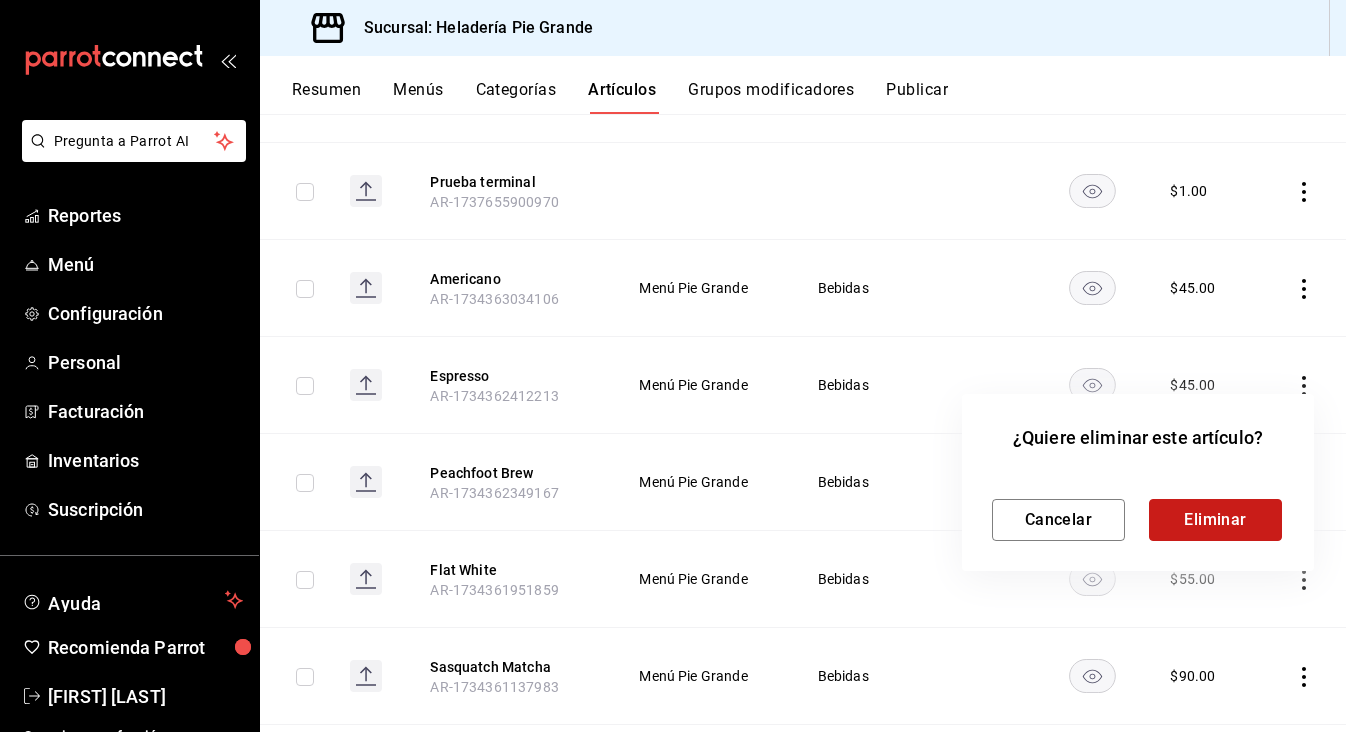 click on "Eliminar" at bounding box center [1215, 520] 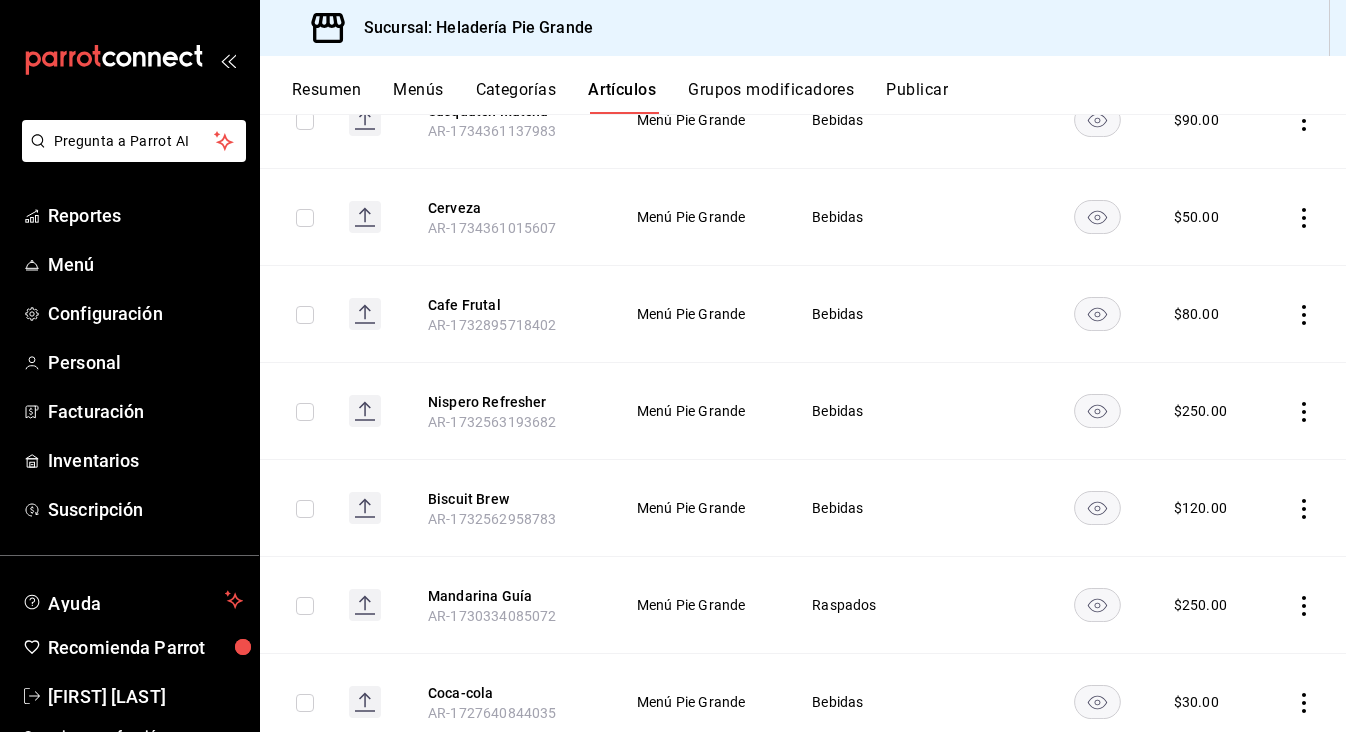 scroll, scrollTop: 1103, scrollLeft: 0, axis: vertical 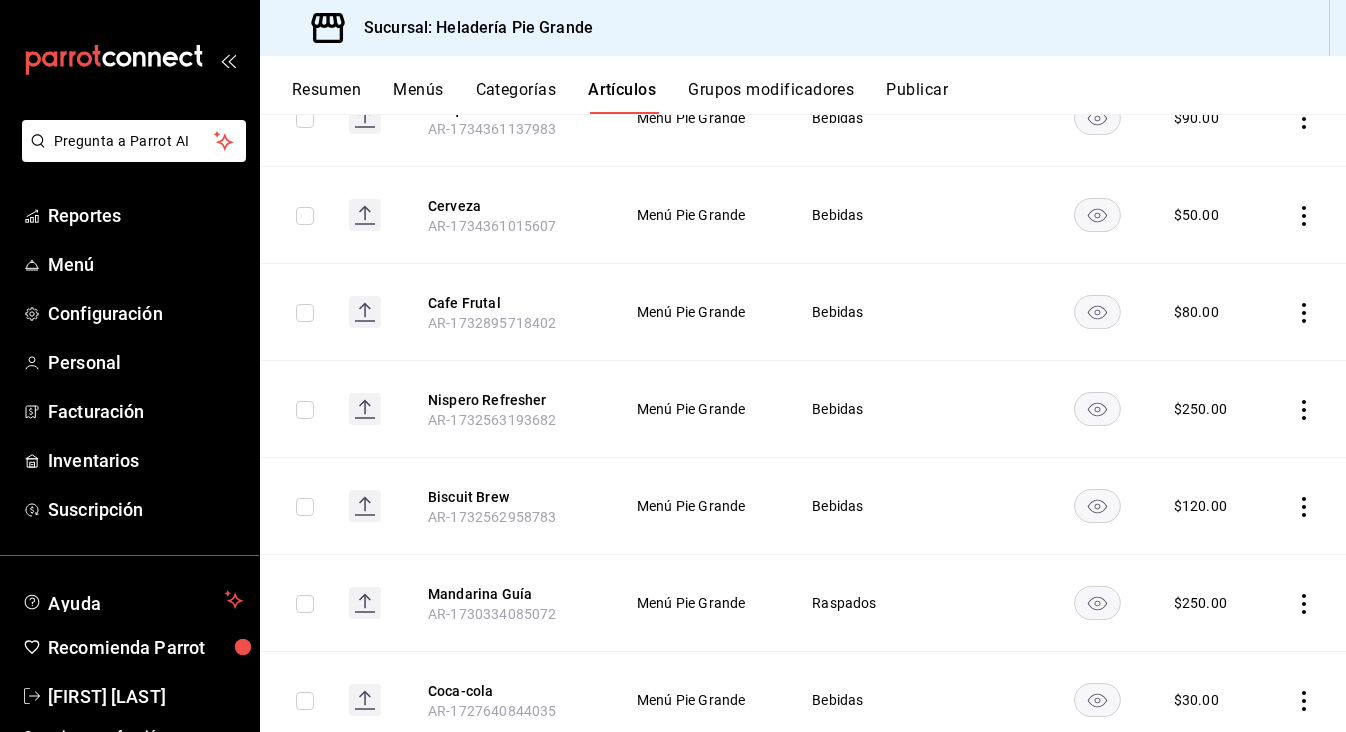 click 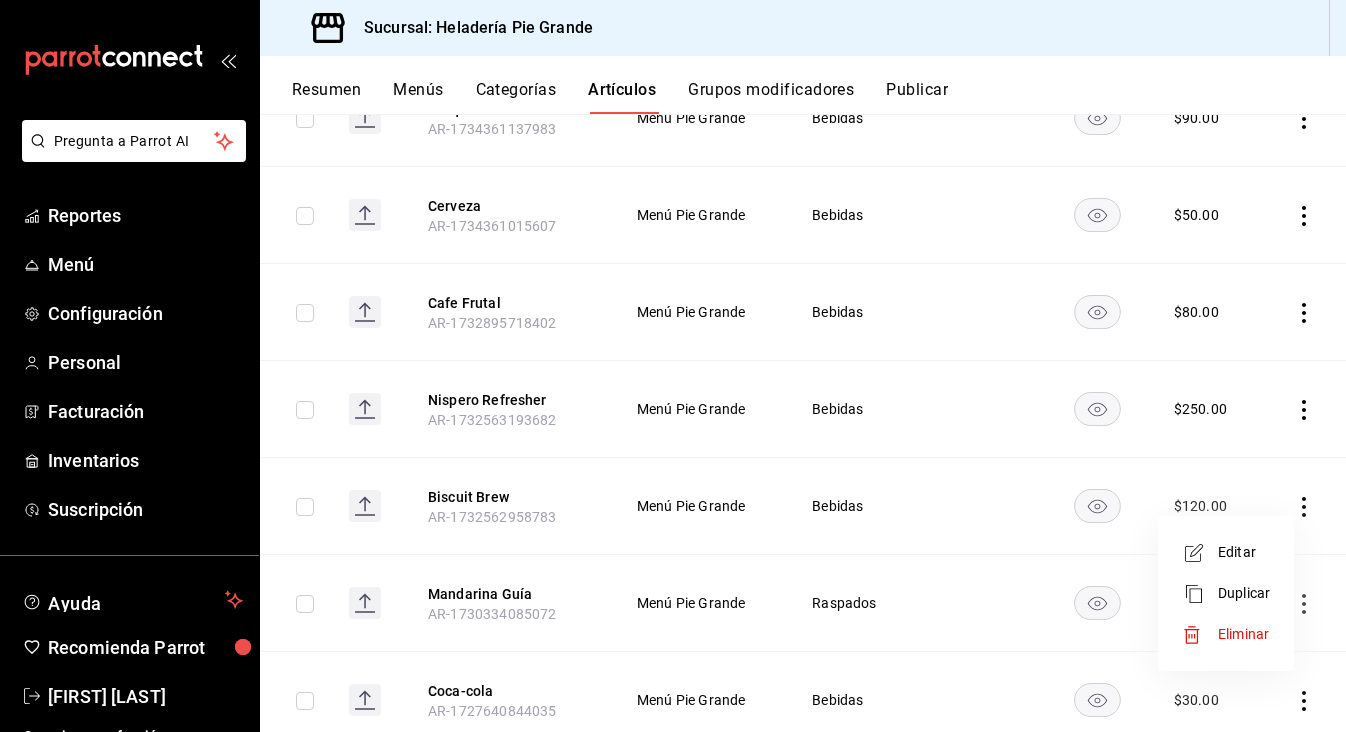 click on "Eliminar" at bounding box center (1243, 634) 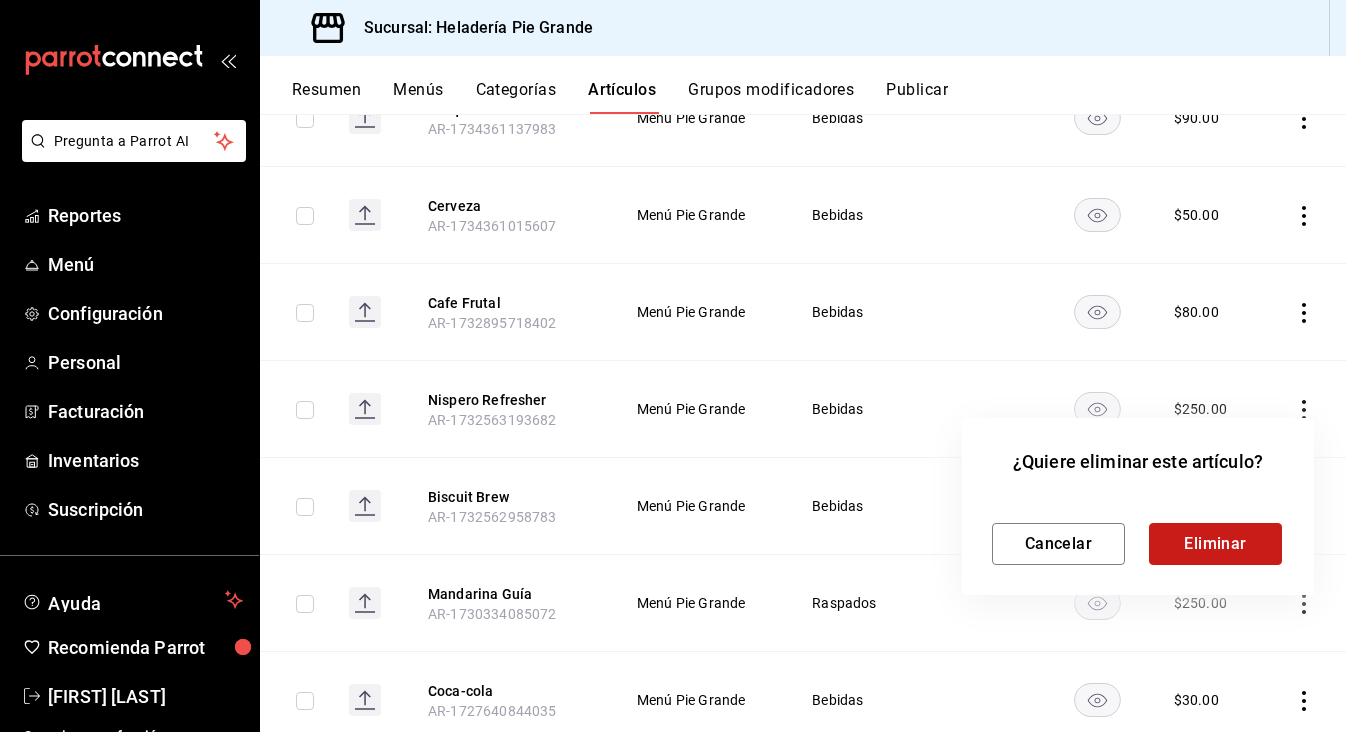 click on "Eliminar" at bounding box center (1215, 544) 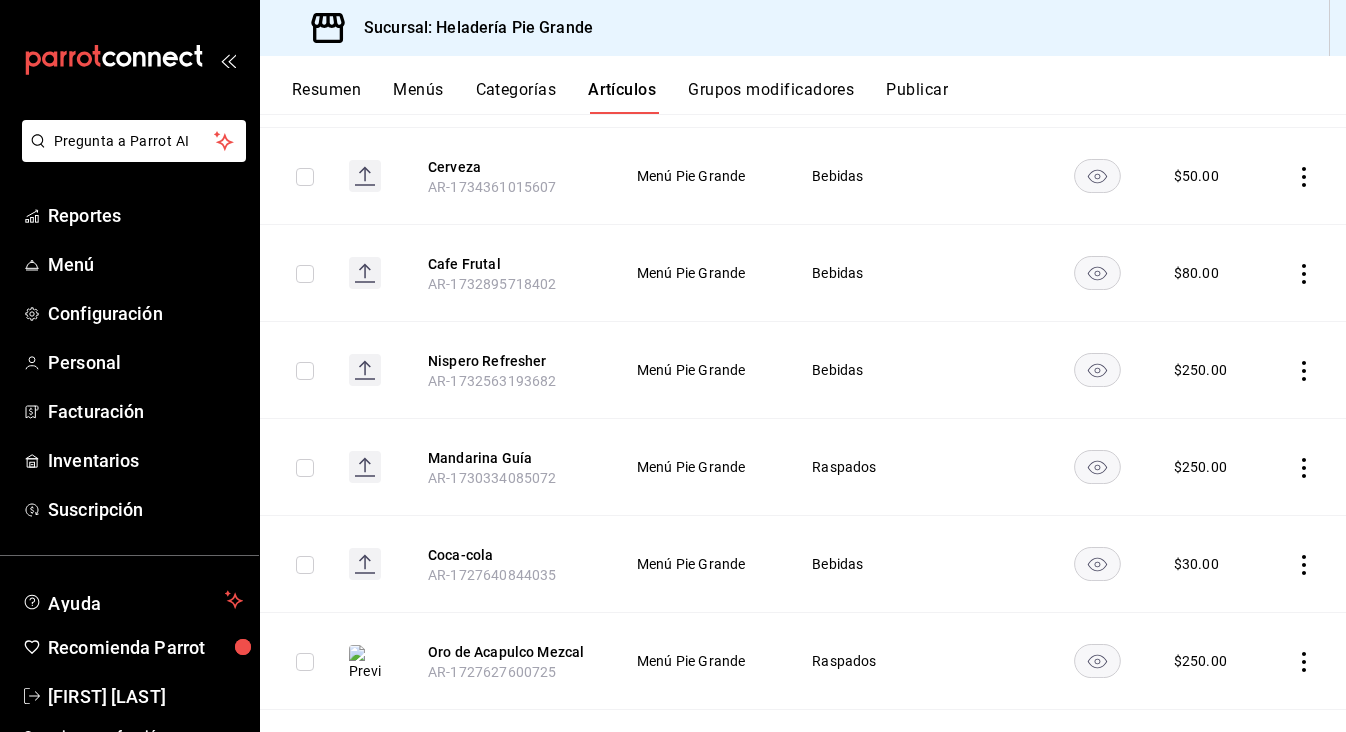 scroll, scrollTop: 1276, scrollLeft: 0, axis: vertical 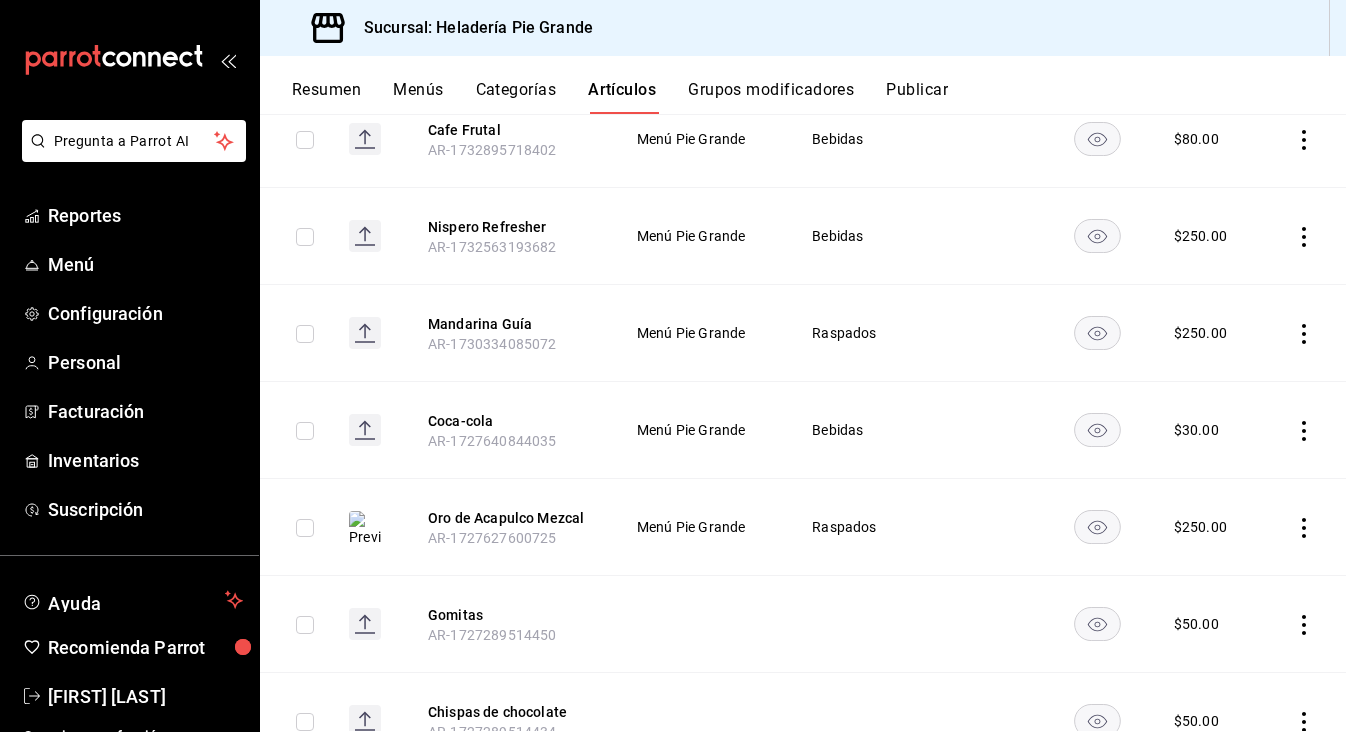 click 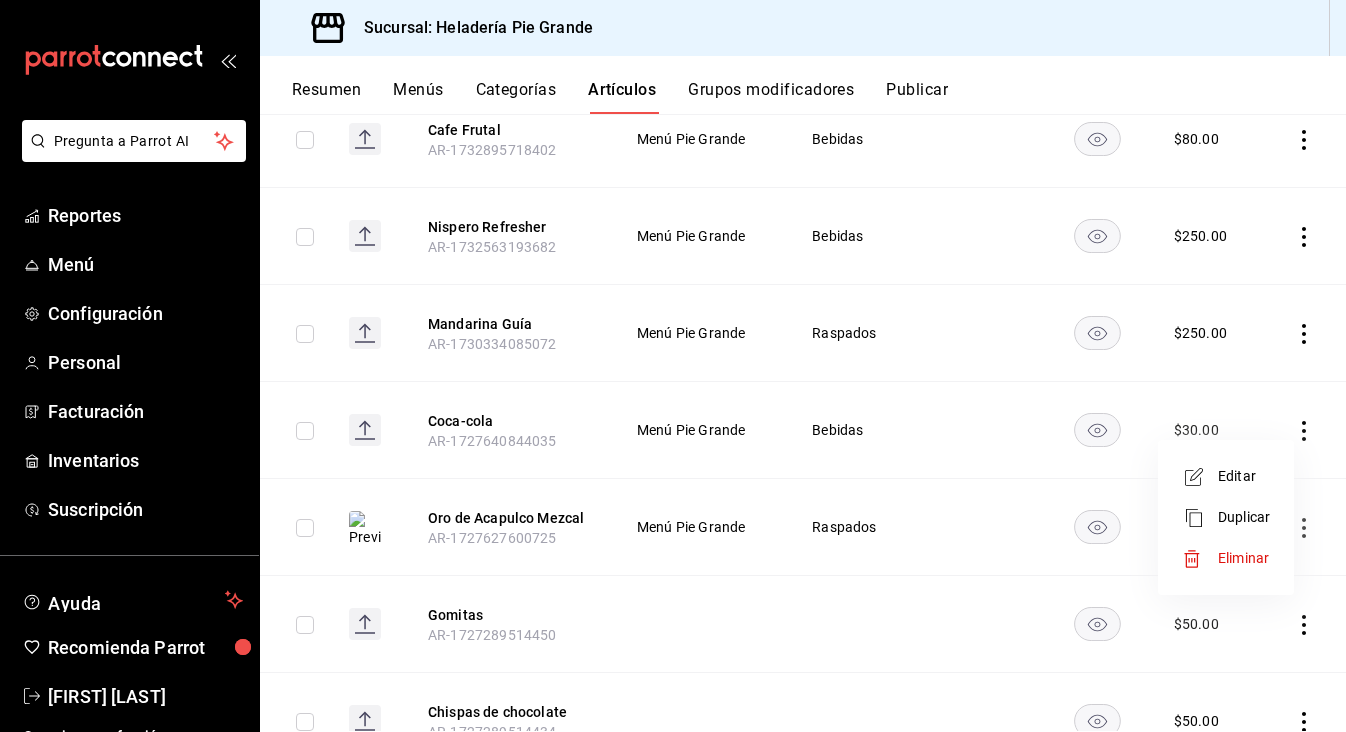 click on "Eliminar" at bounding box center (1243, 558) 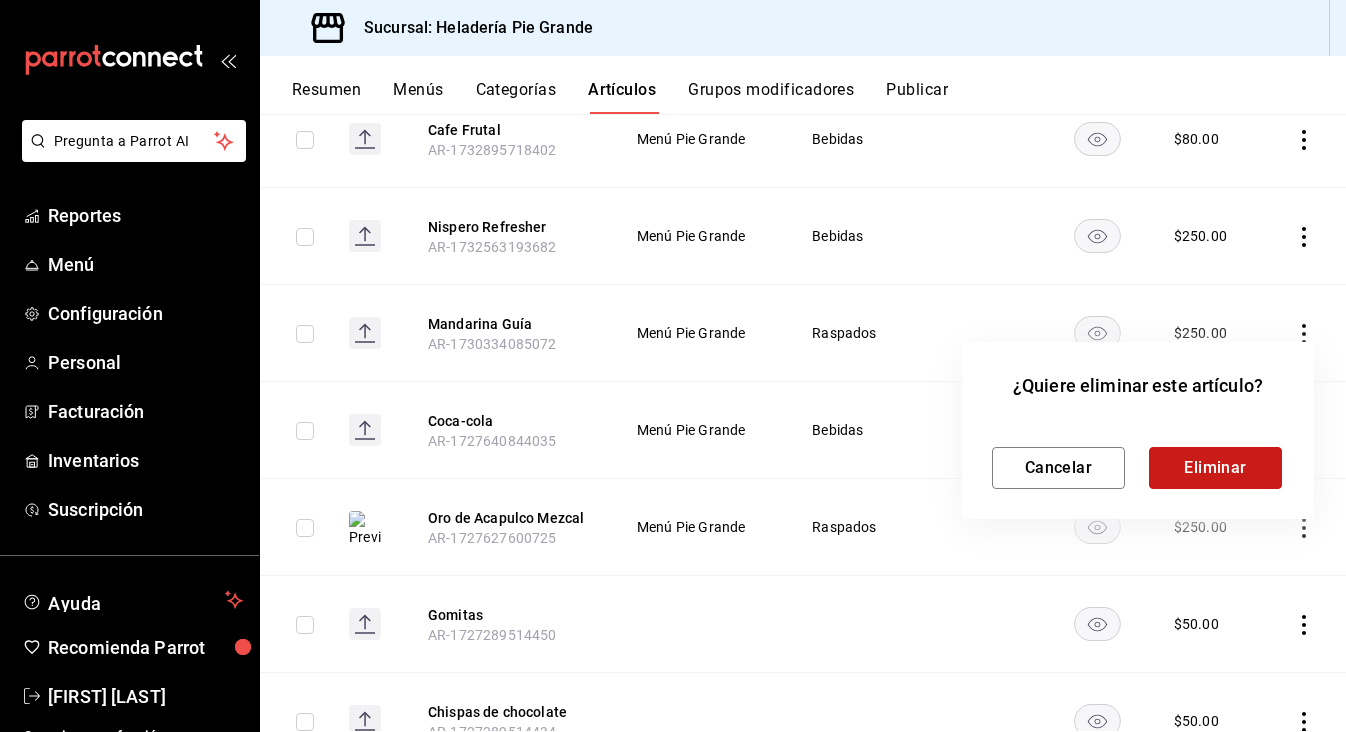 click on "Eliminar" at bounding box center [1215, 468] 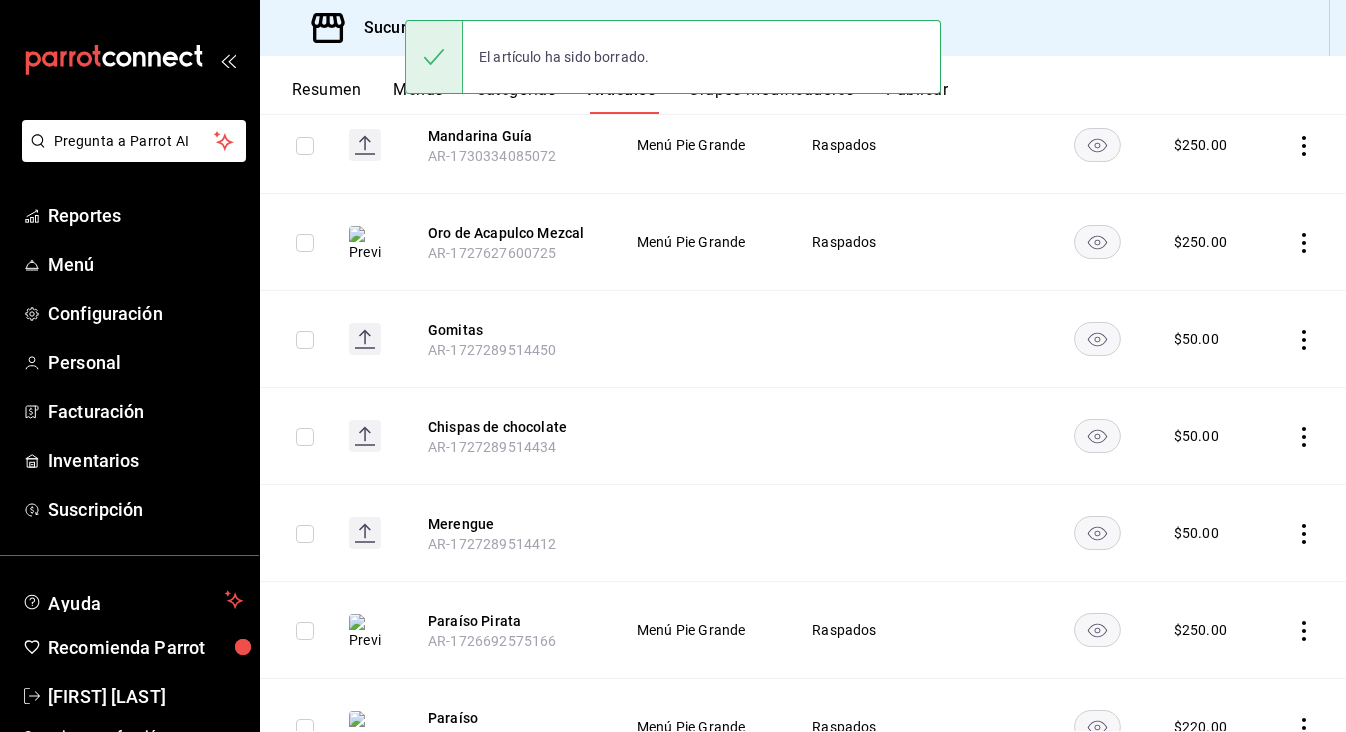 scroll, scrollTop: 1469, scrollLeft: 0, axis: vertical 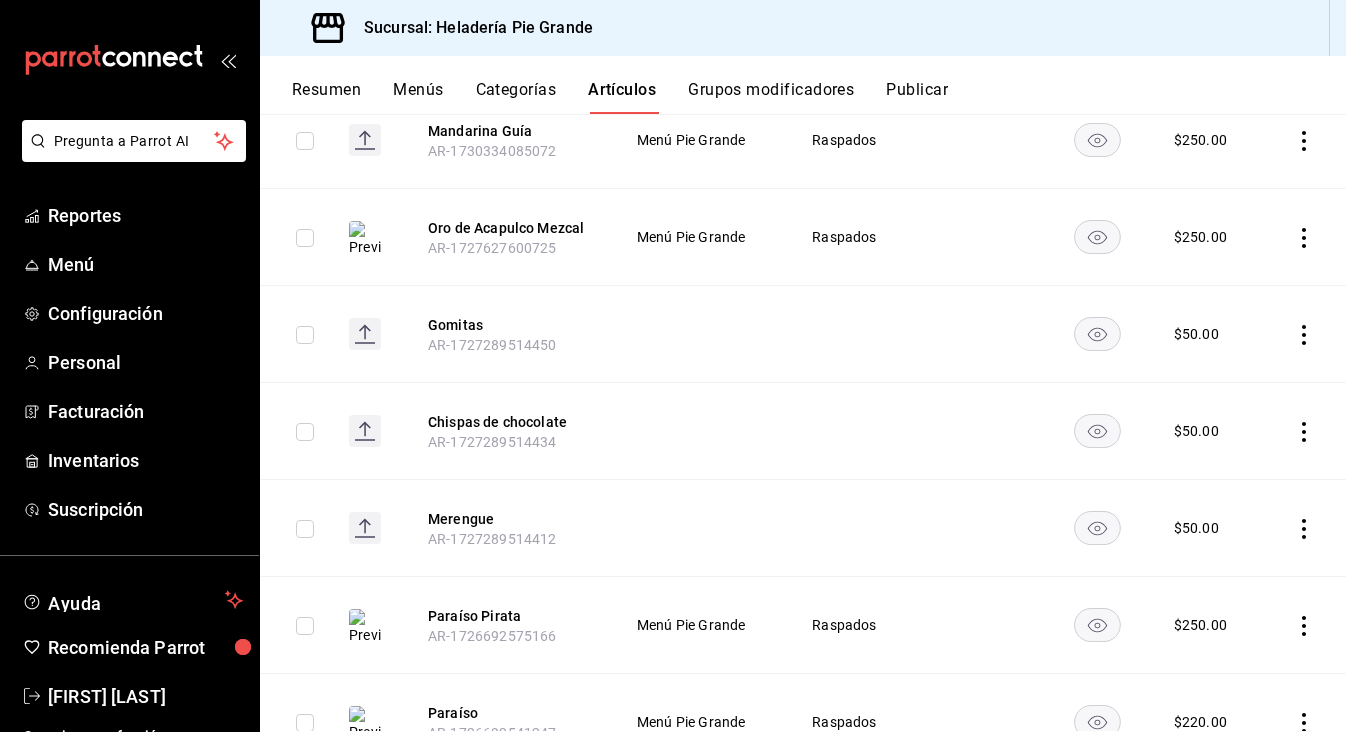 click 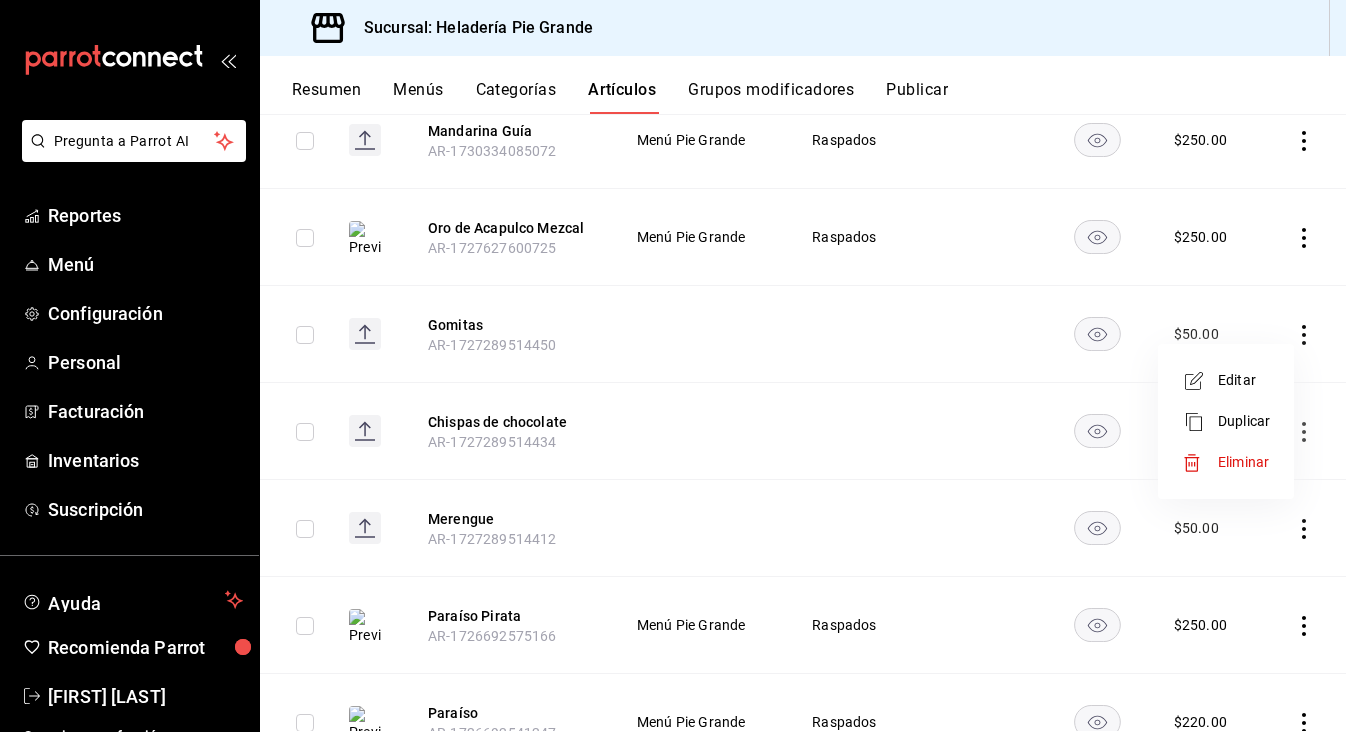 click at bounding box center (673, 366) 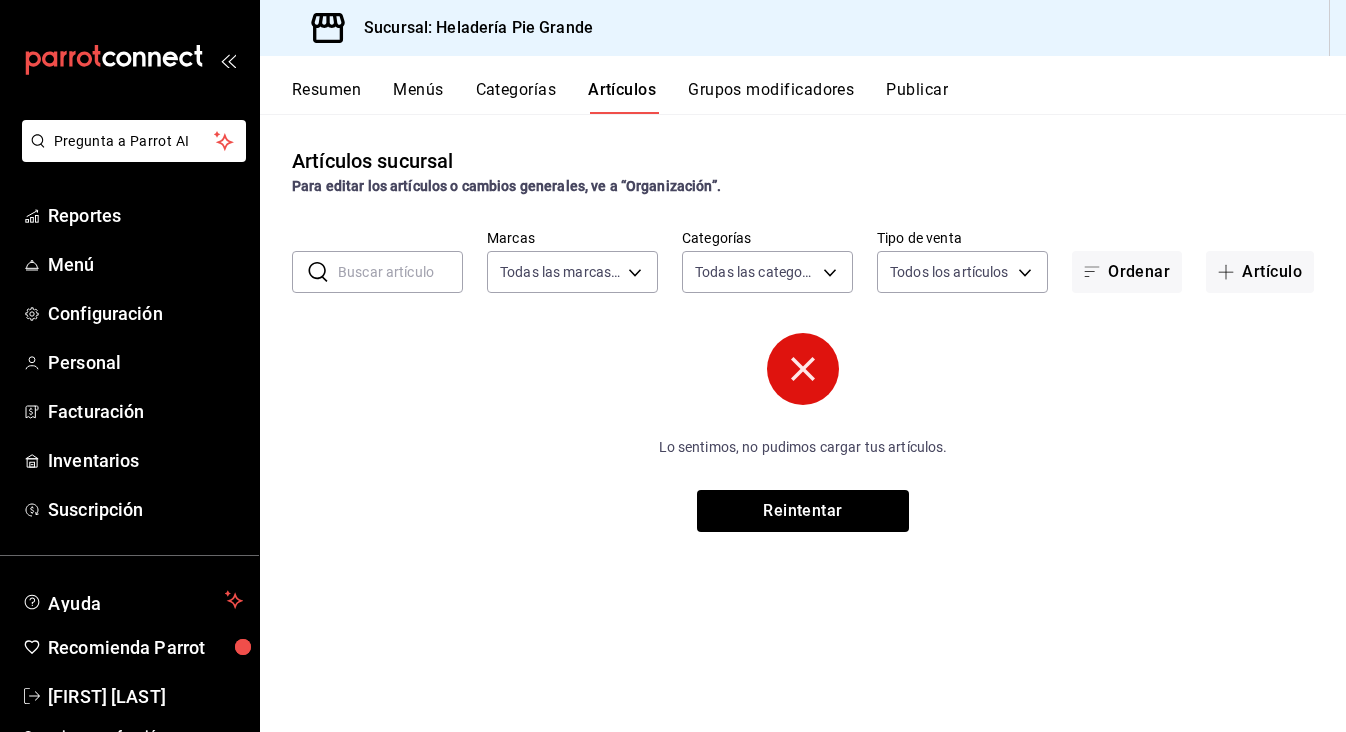 scroll, scrollTop: 0, scrollLeft: 0, axis: both 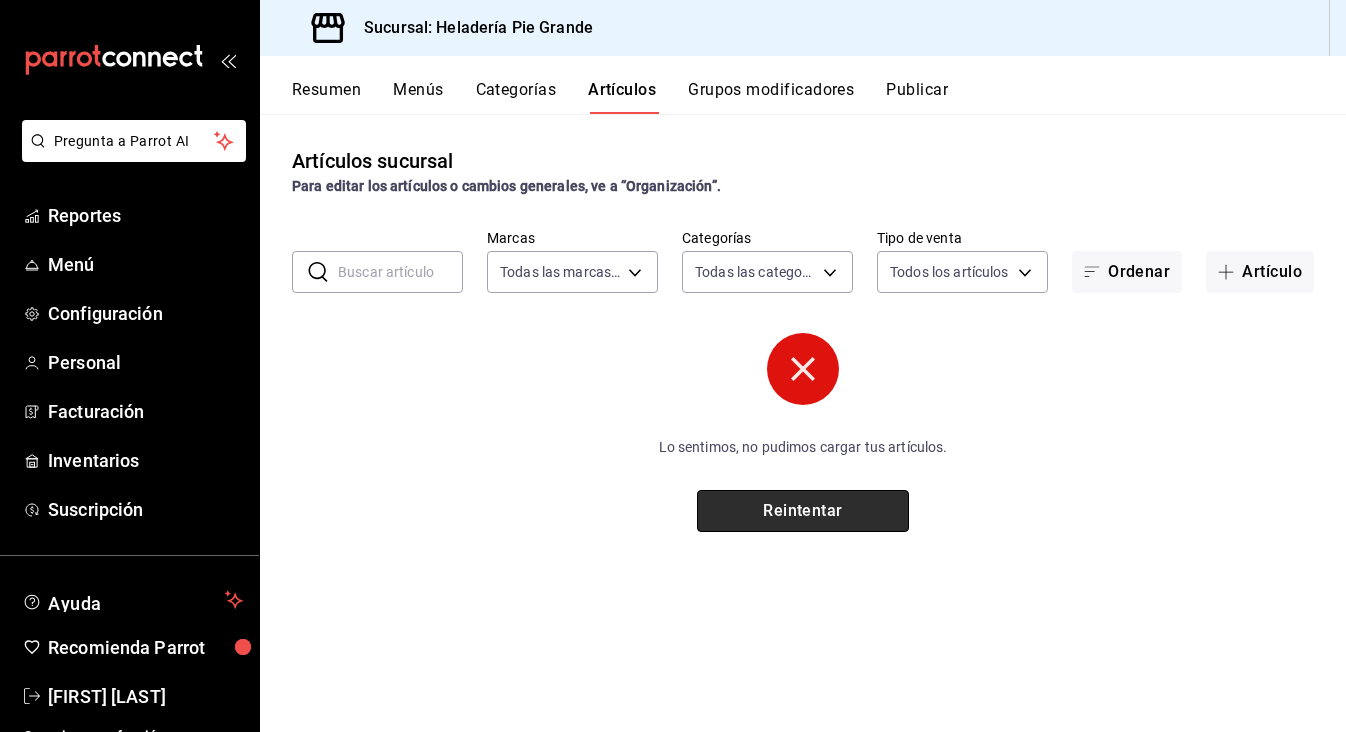 click on "Reintentar" at bounding box center (803, 511) 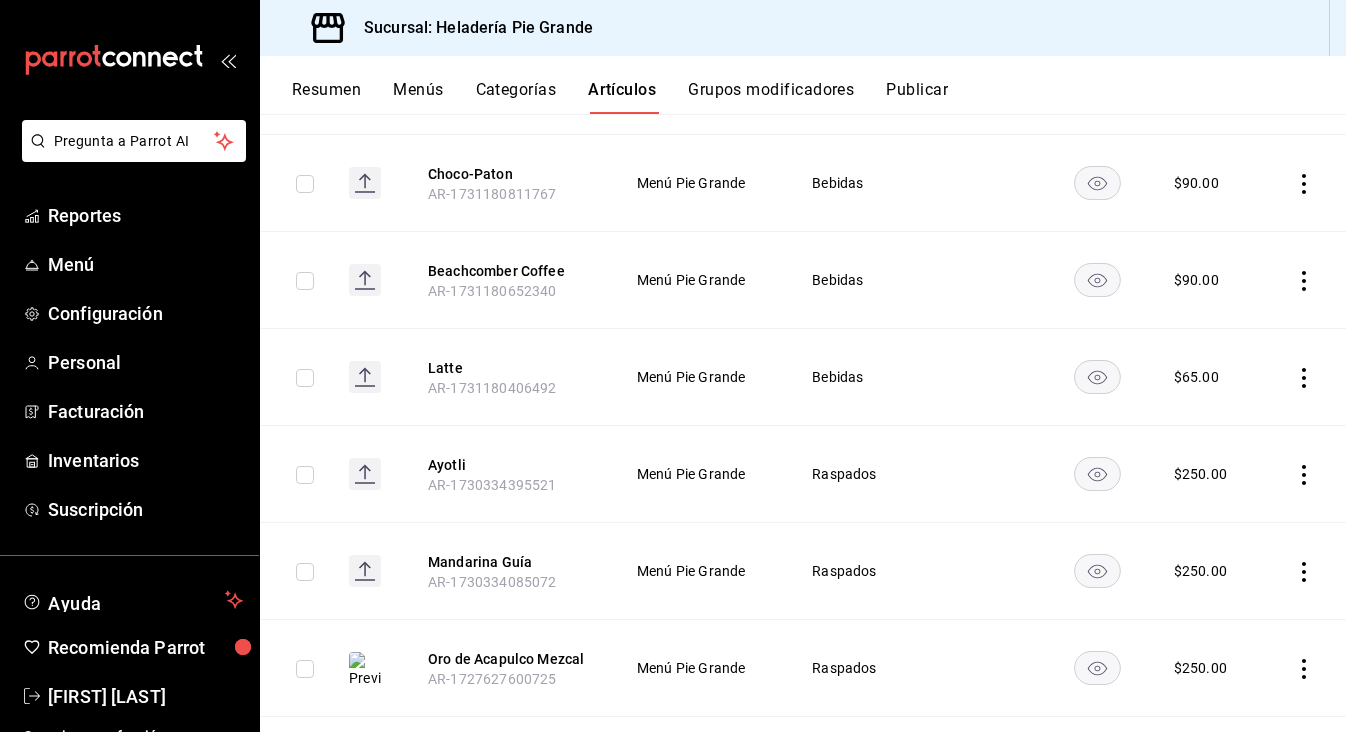 scroll, scrollTop: 1644, scrollLeft: 0, axis: vertical 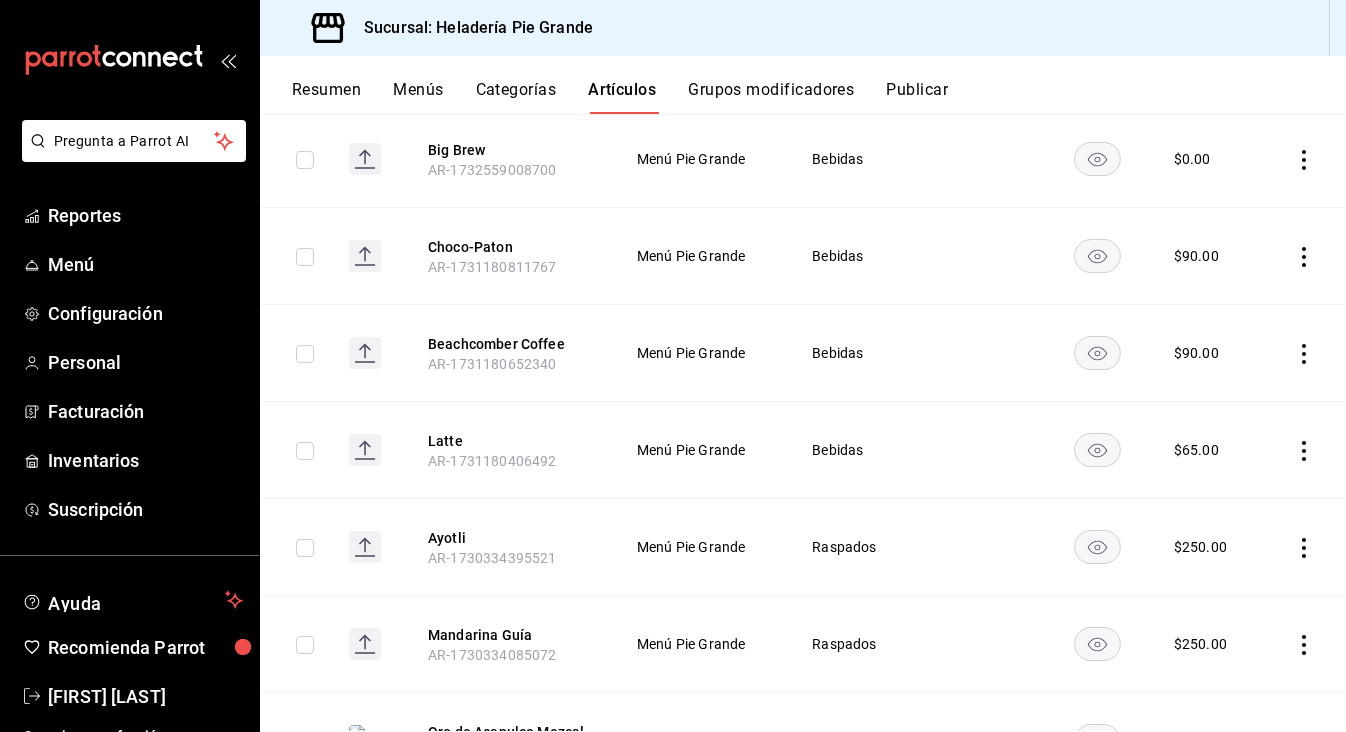 click 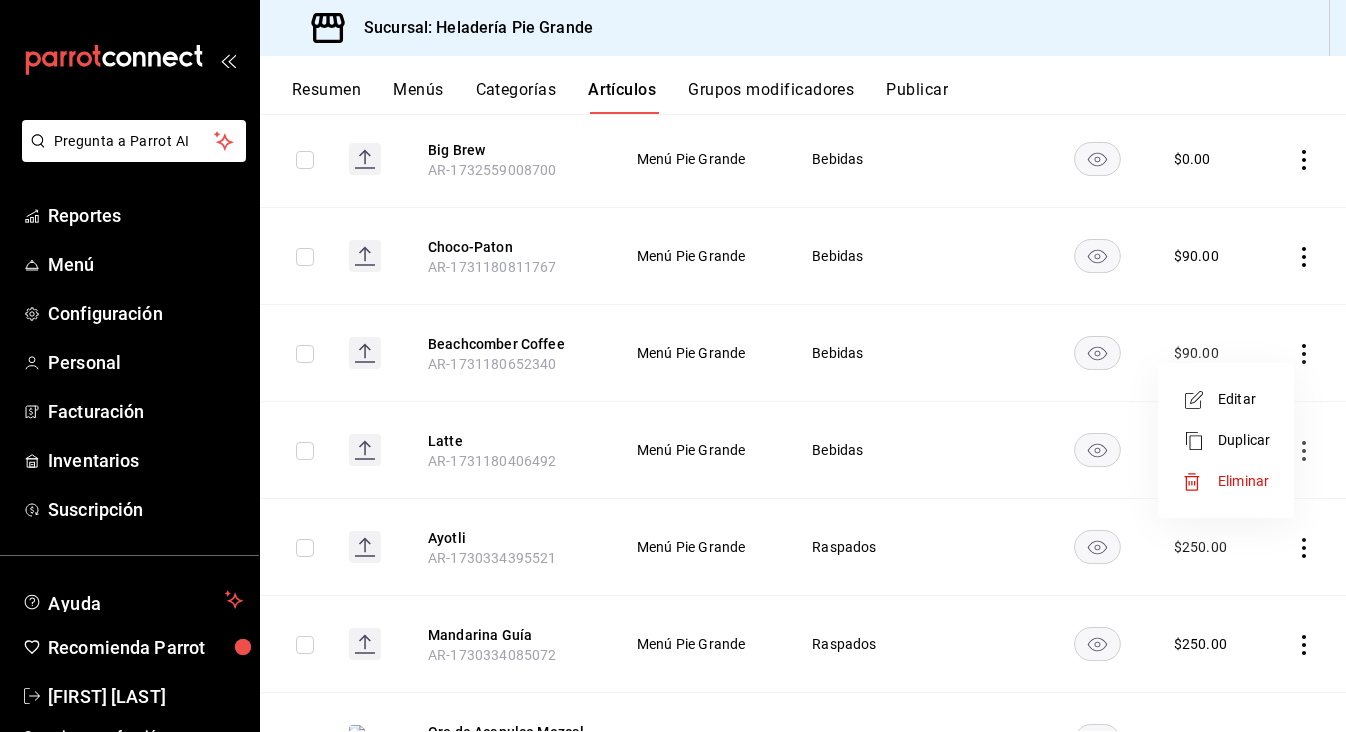 click at bounding box center (673, 366) 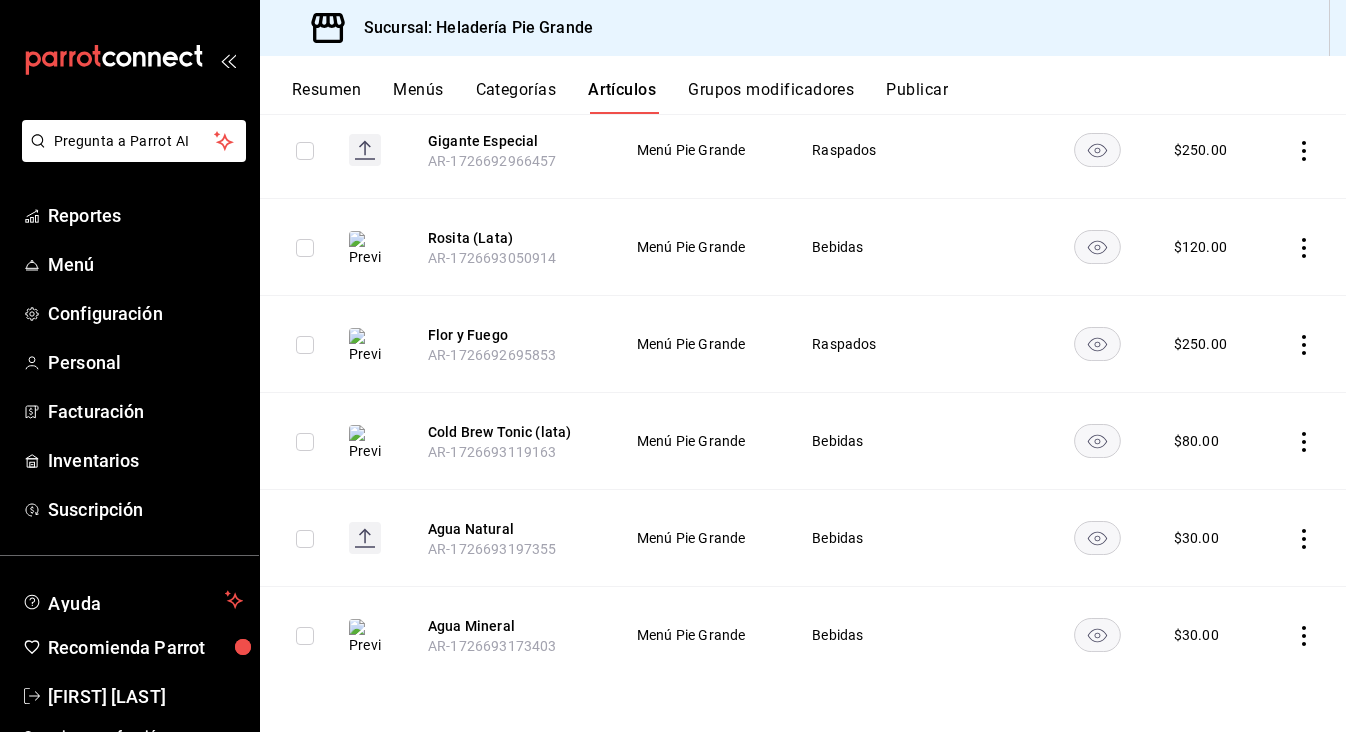 scroll, scrollTop: 3605, scrollLeft: 0, axis: vertical 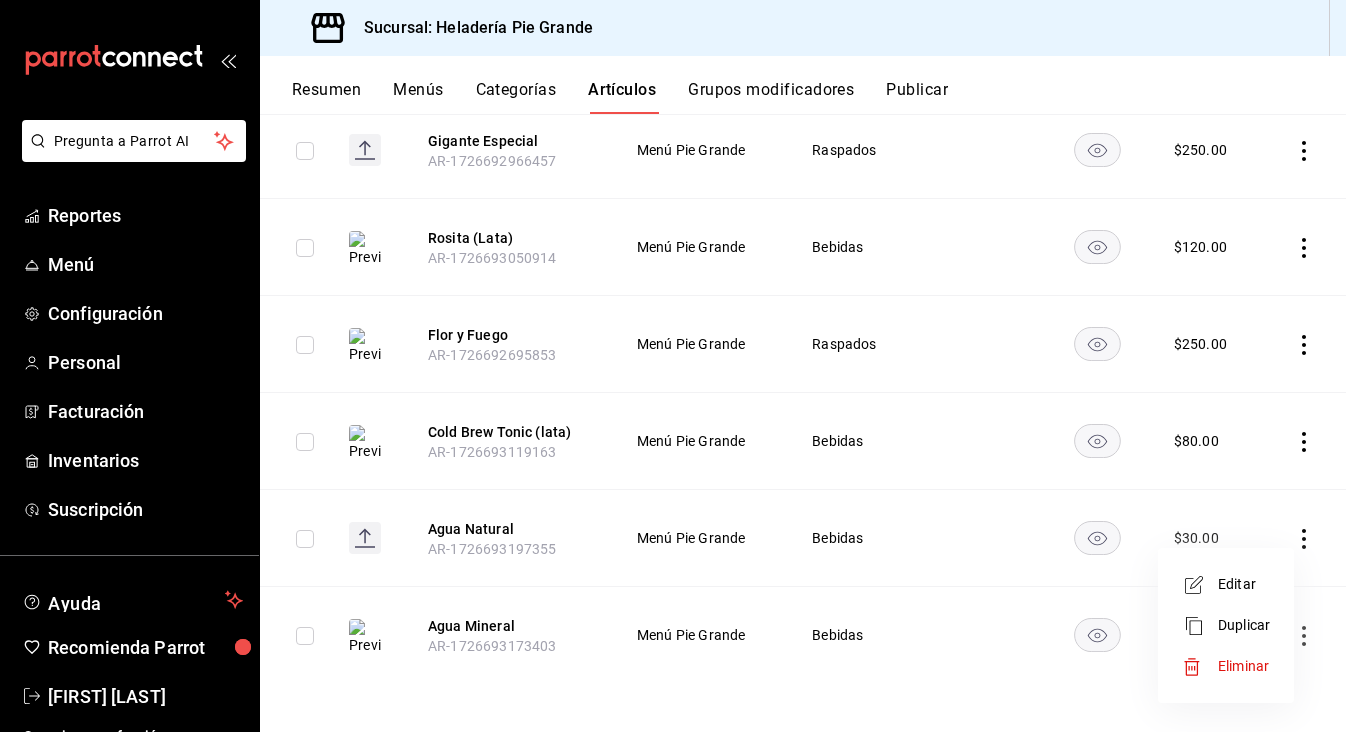 click on "Eliminar" at bounding box center (1243, 666) 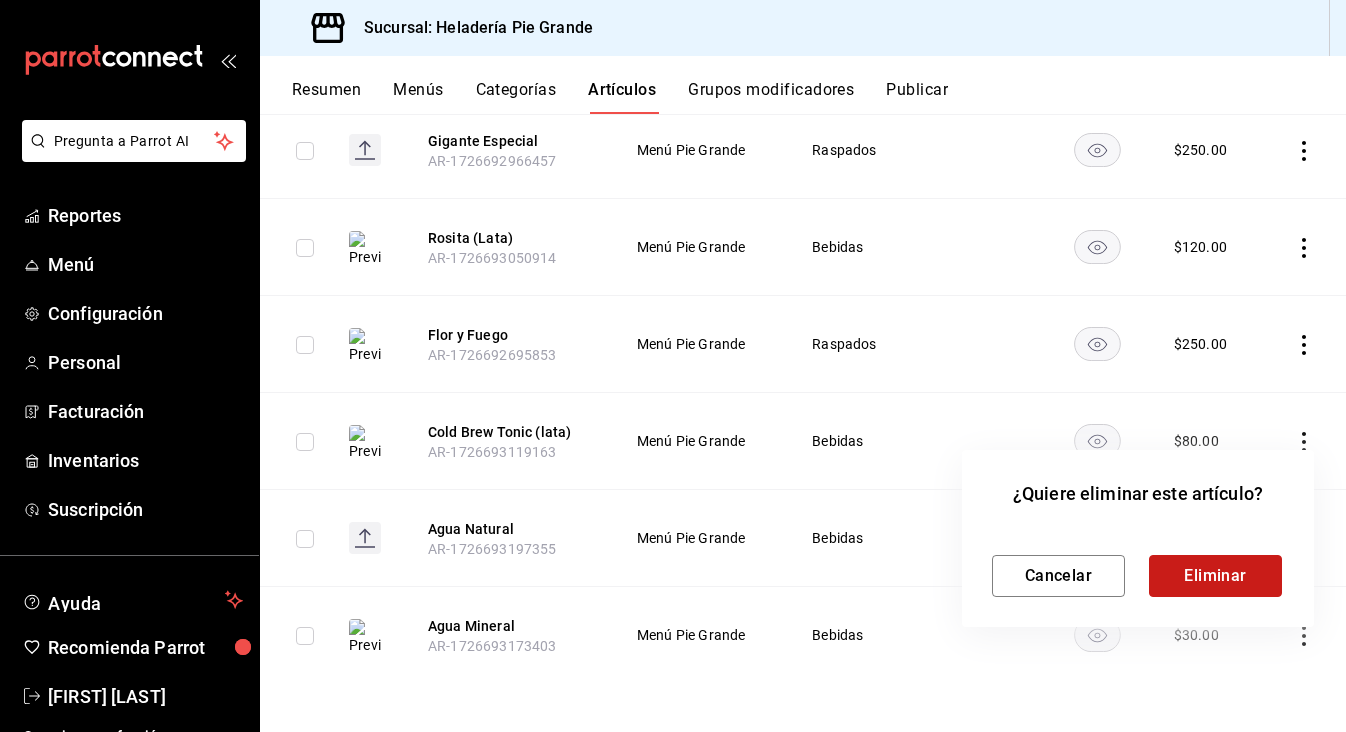 click on "Eliminar" at bounding box center [1215, 576] 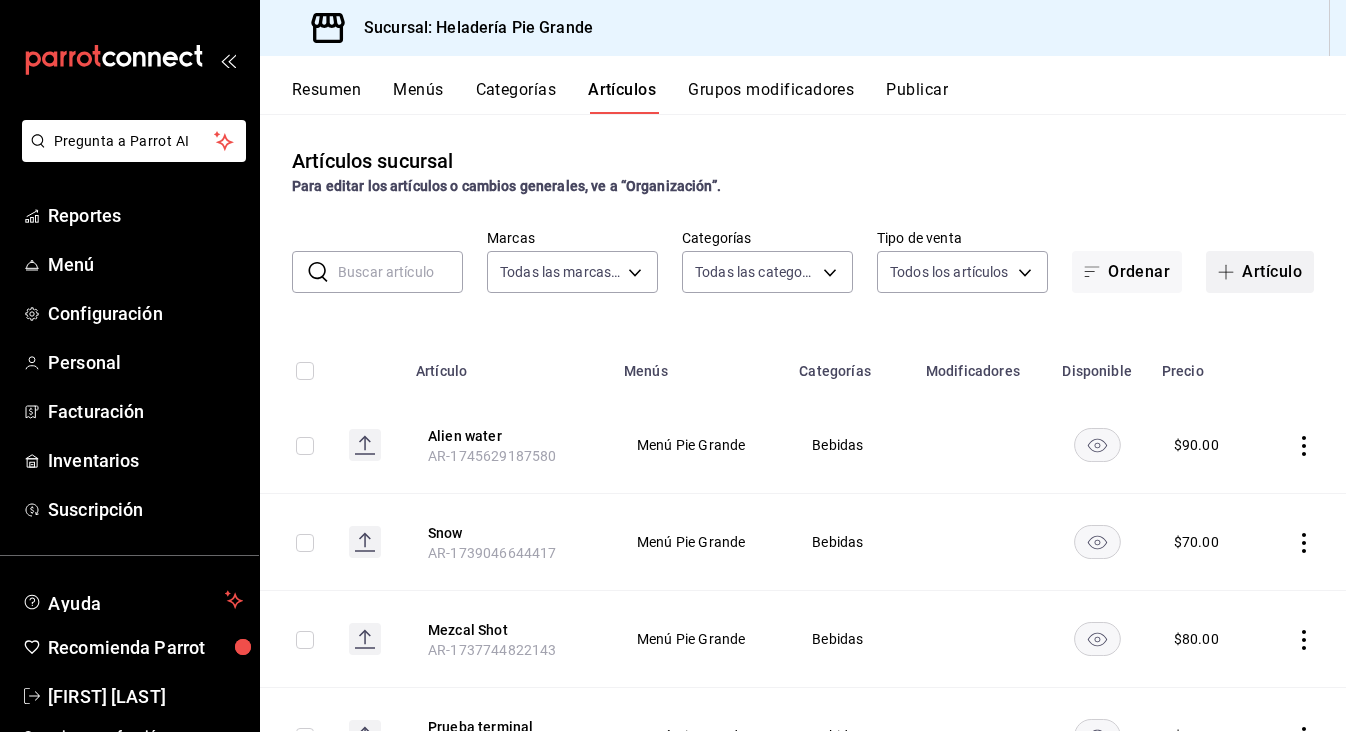scroll, scrollTop: 0, scrollLeft: 0, axis: both 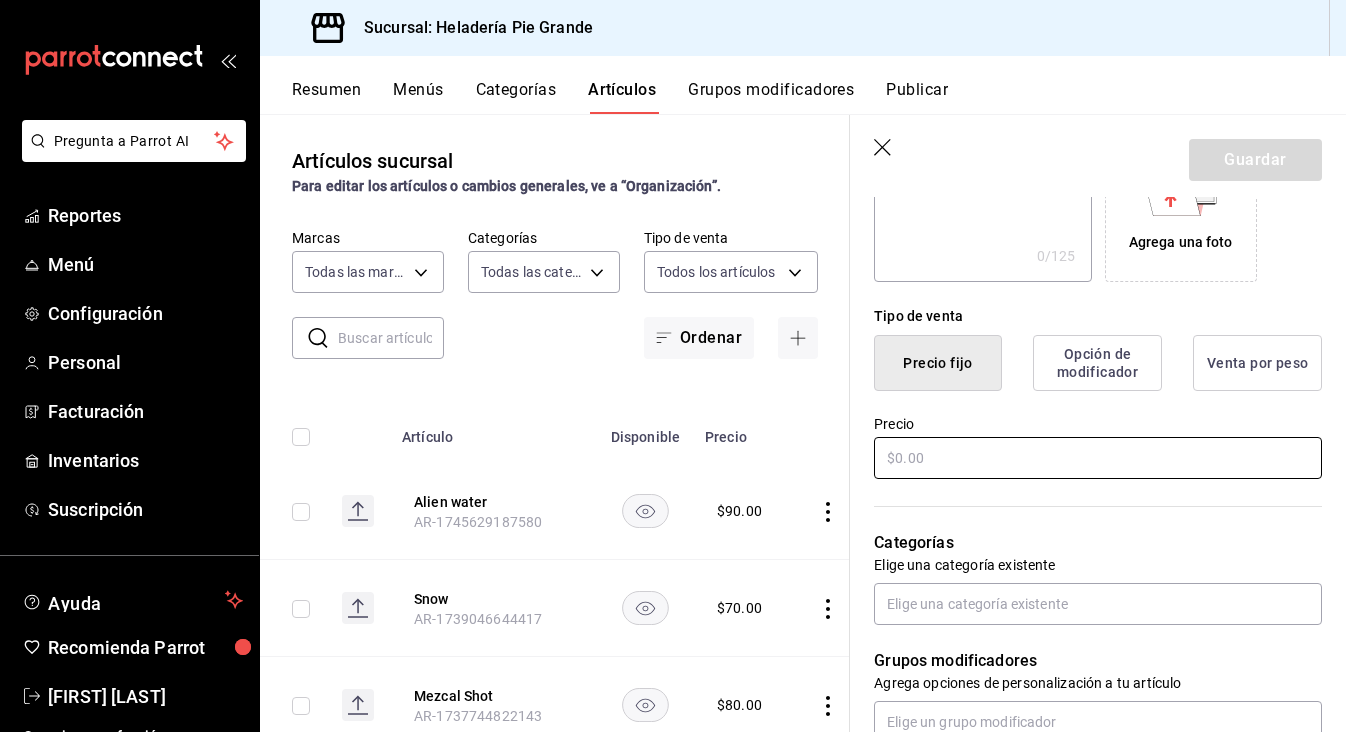type on "Cold Brew Tonic" 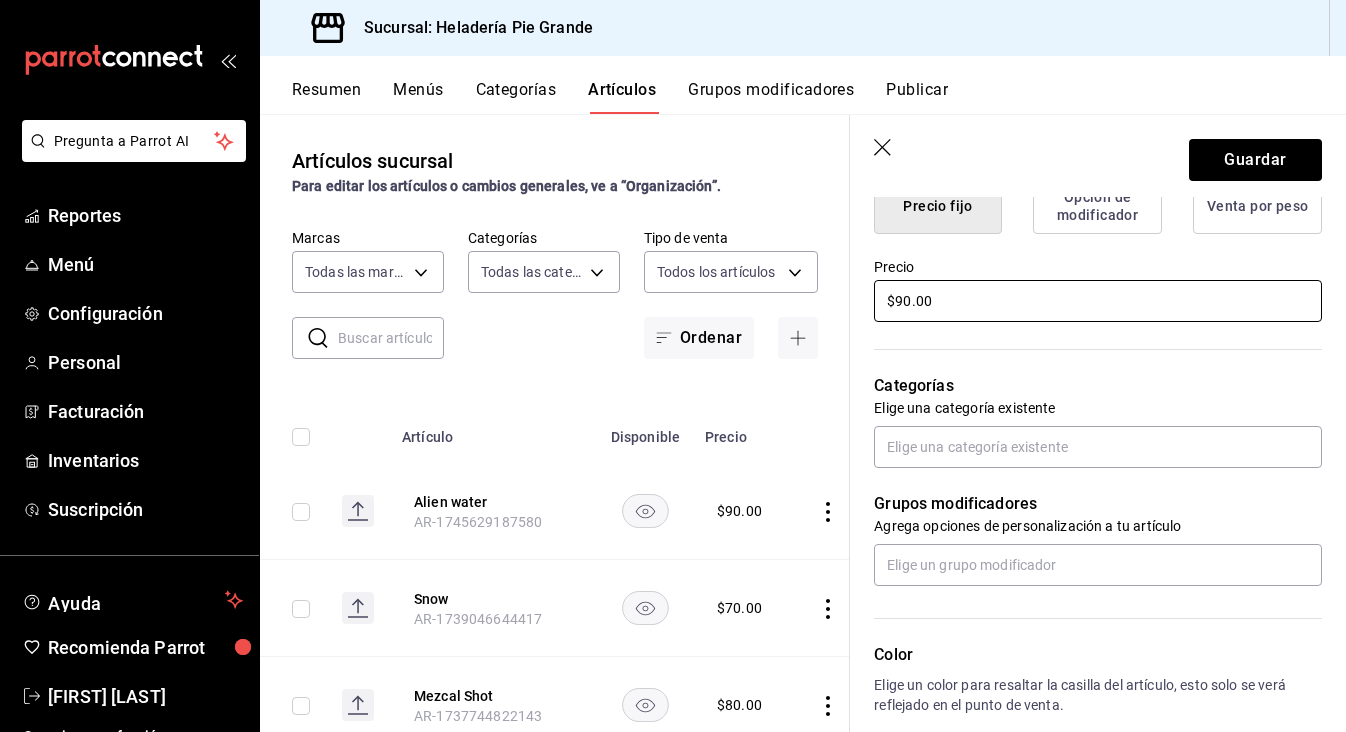 scroll, scrollTop: 589, scrollLeft: 0, axis: vertical 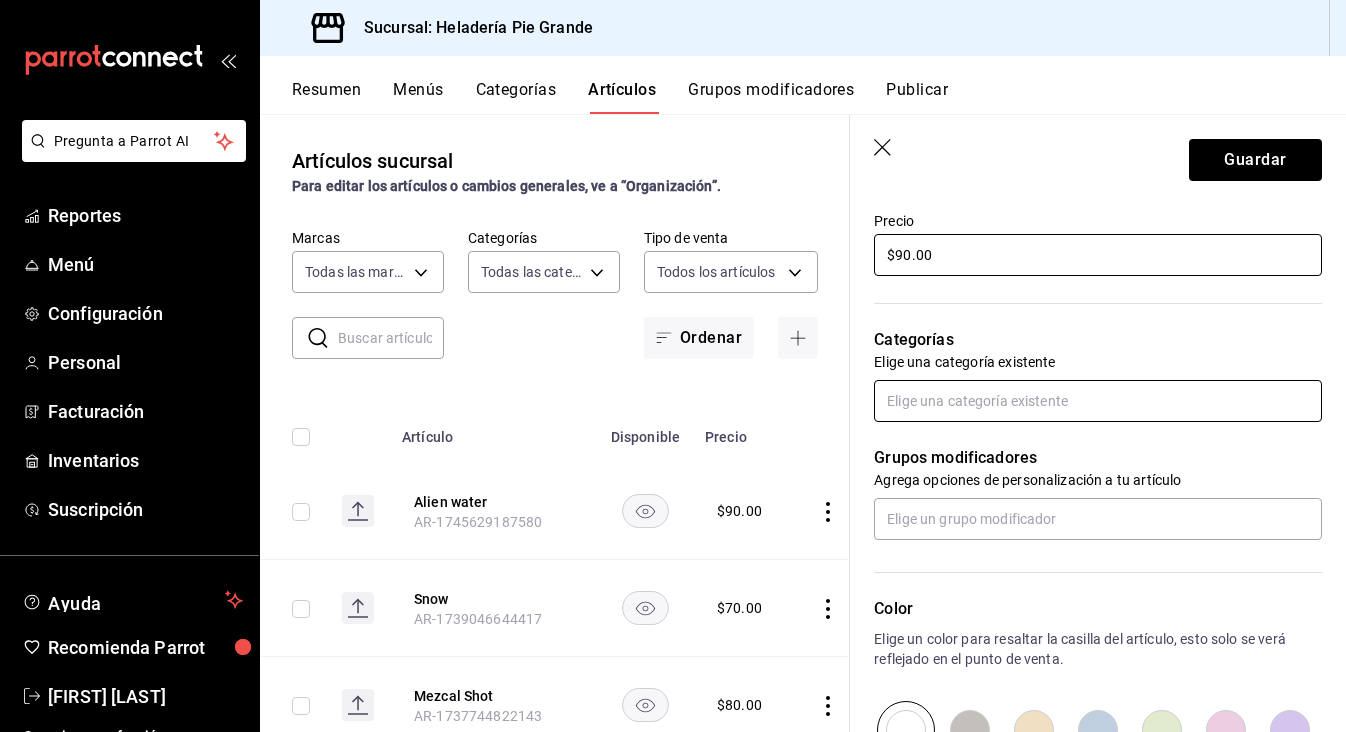 type on "$90.00" 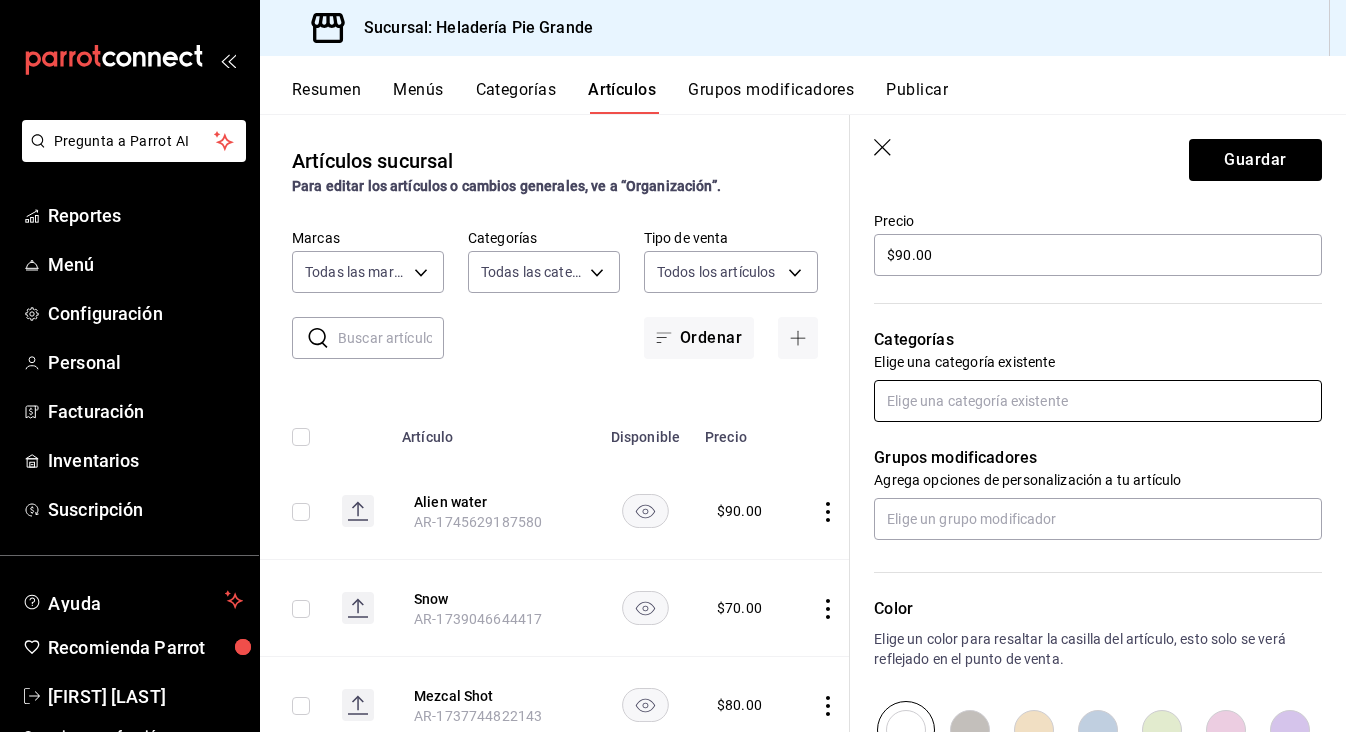 click at bounding box center (1098, 401) 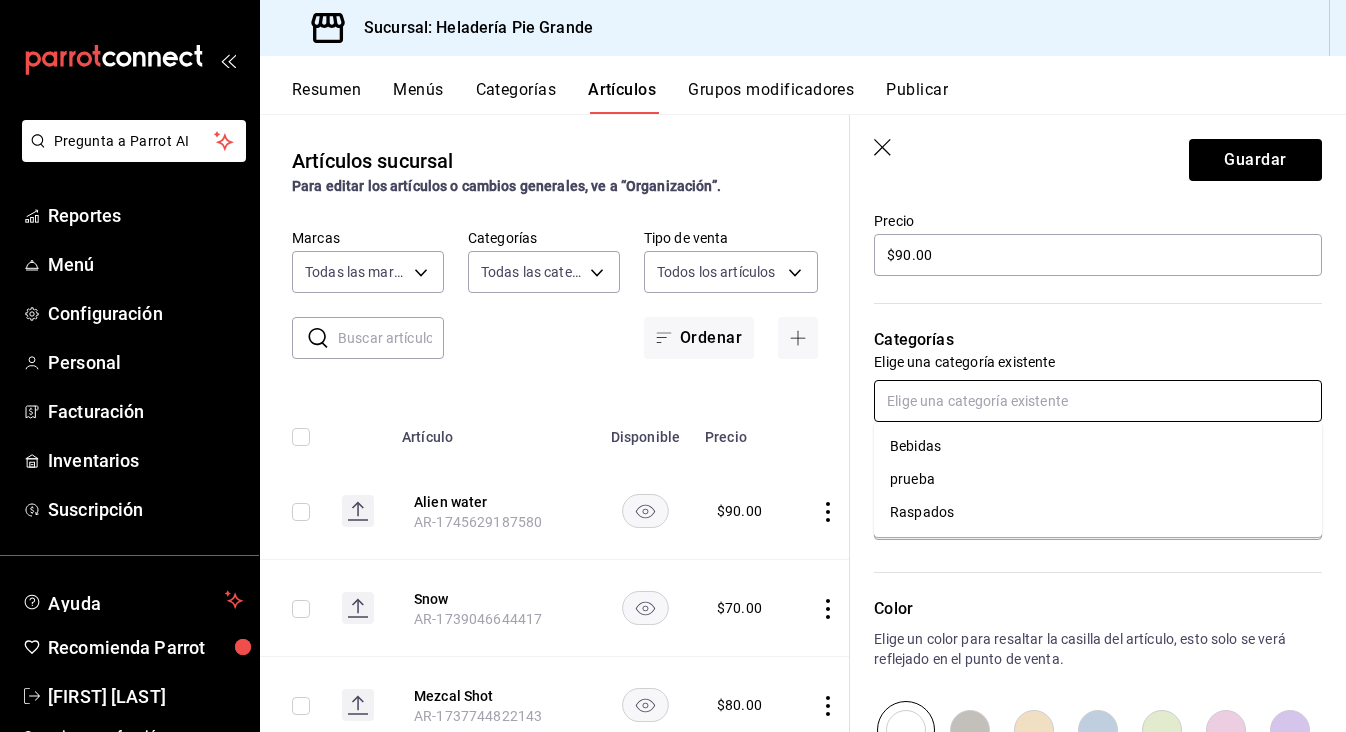 click on "Bebidas" at bounding box center [1098, 446] 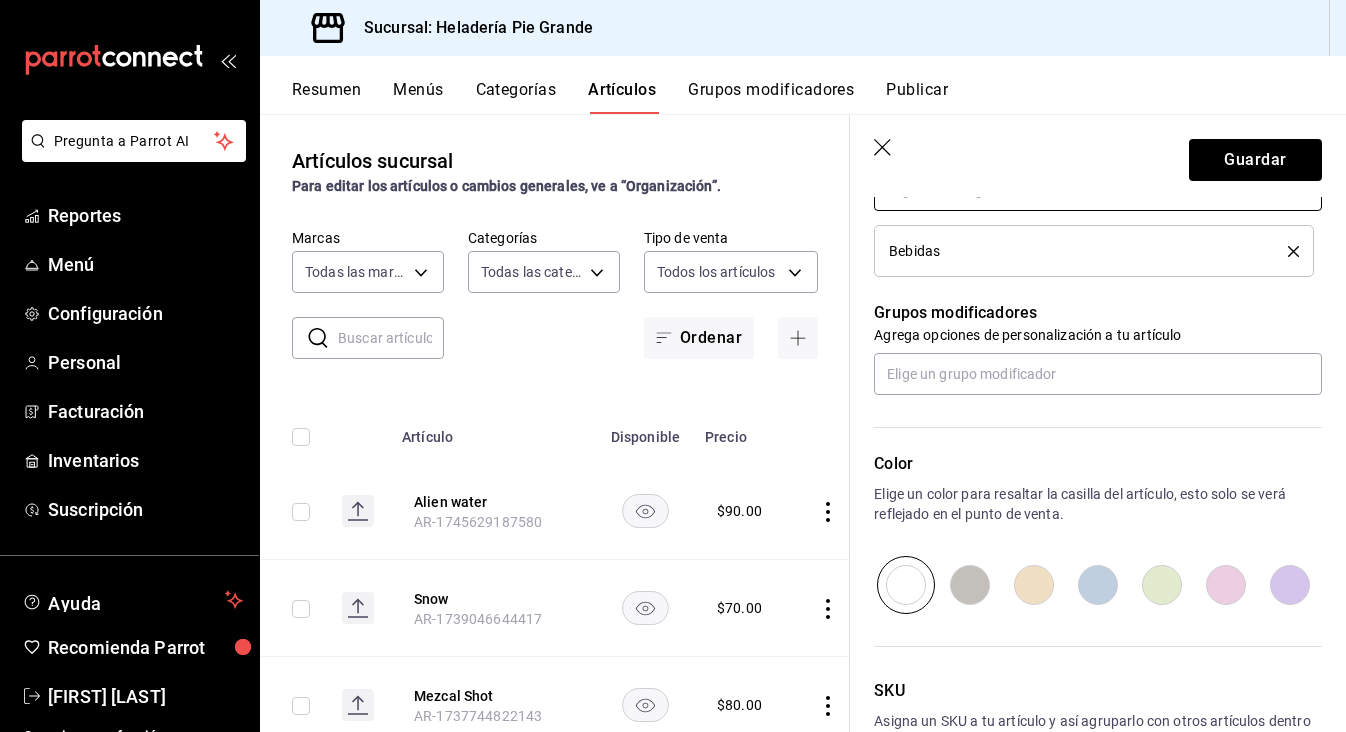 scroll, scrollTop: 807, scrollLeft: 0, axis: vertical 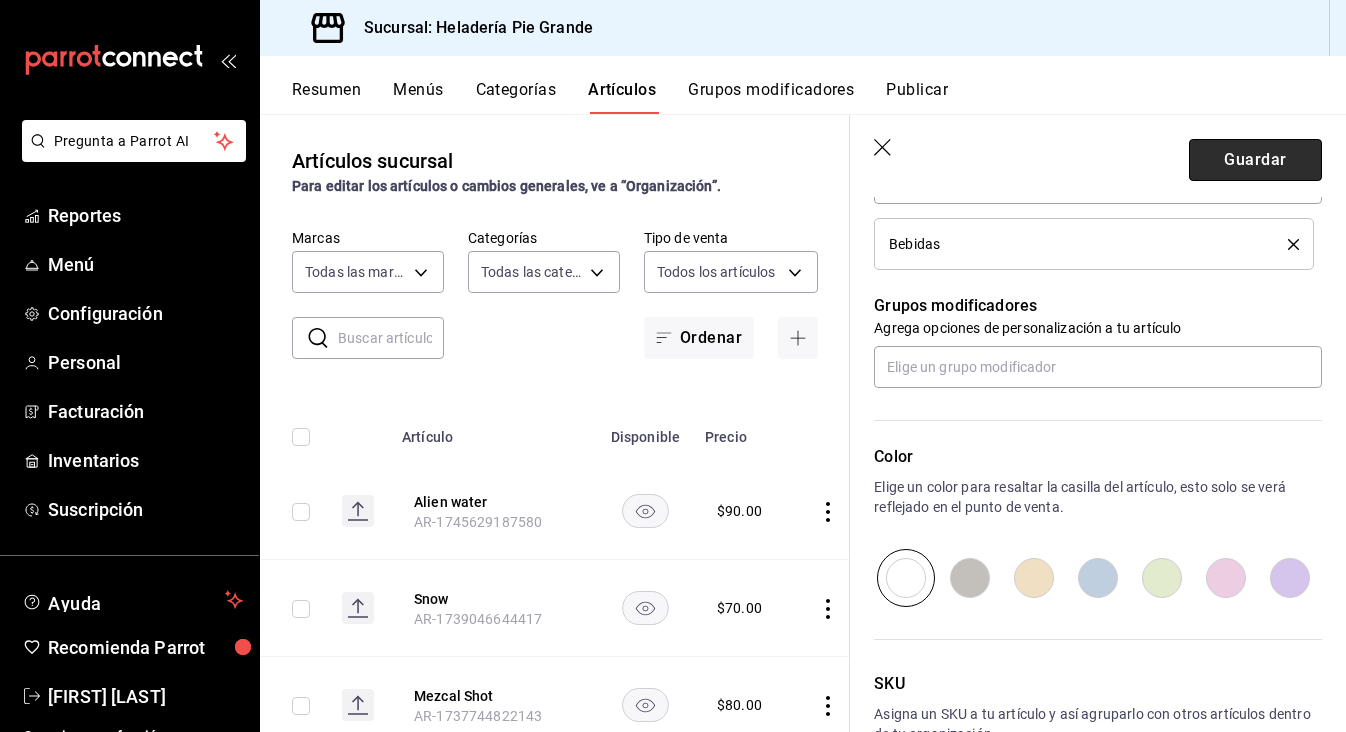 click on "Guardar" at bounding box center [1255, 160] 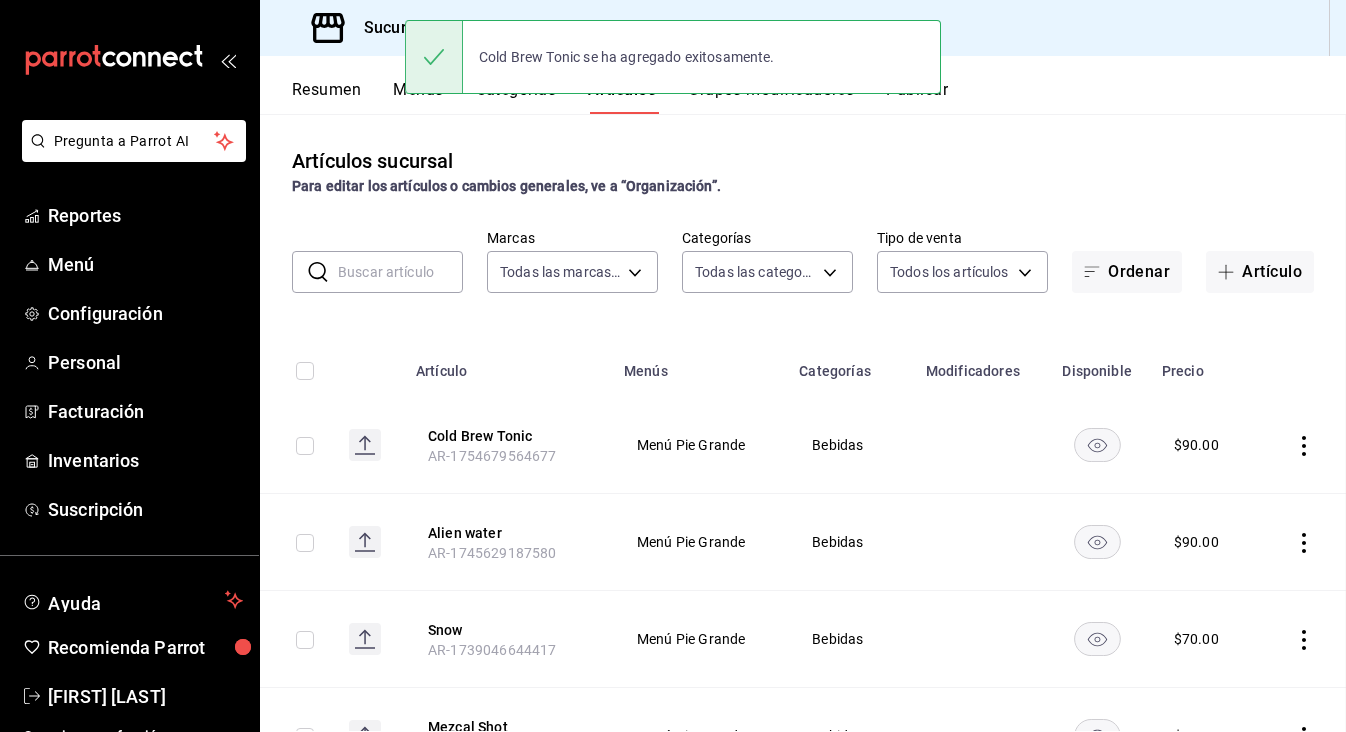 scroll, scrollTop: 0, scrollLeft: 0, axis: both 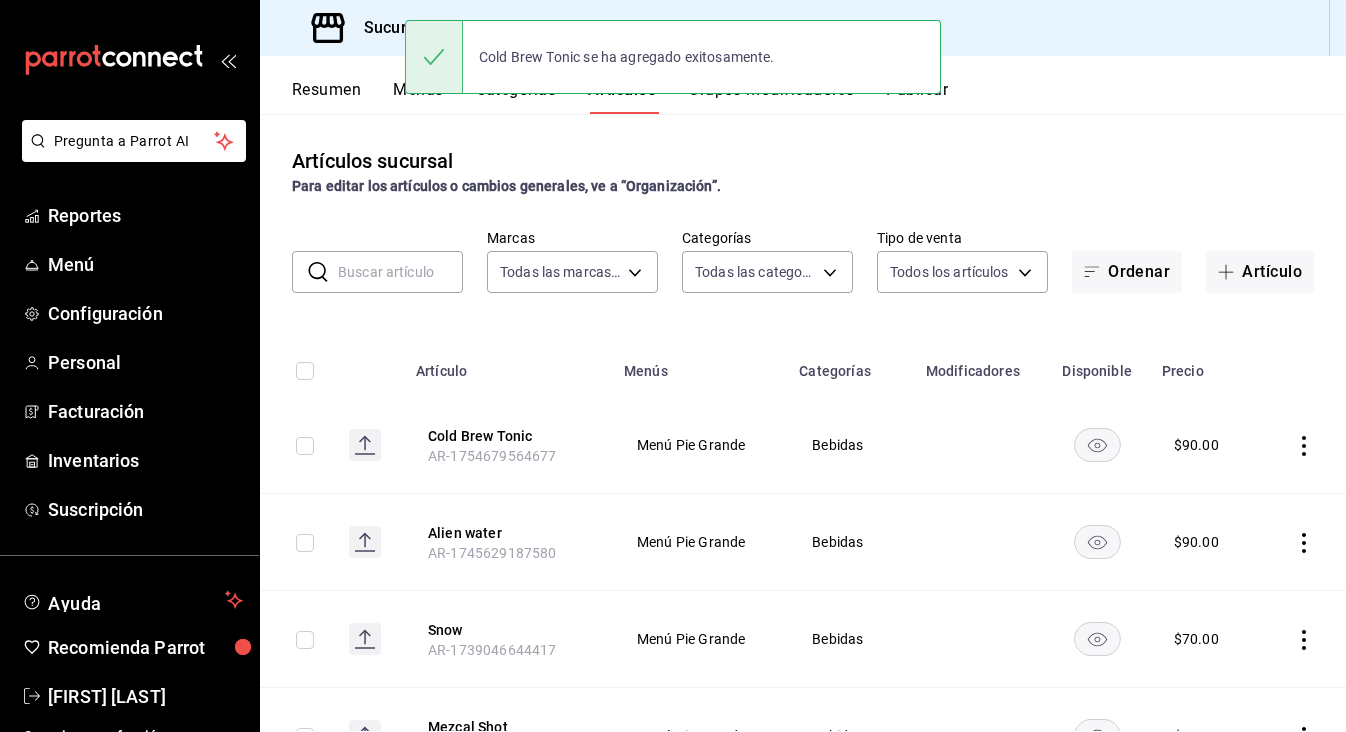 click at bounding box center [400, 272] 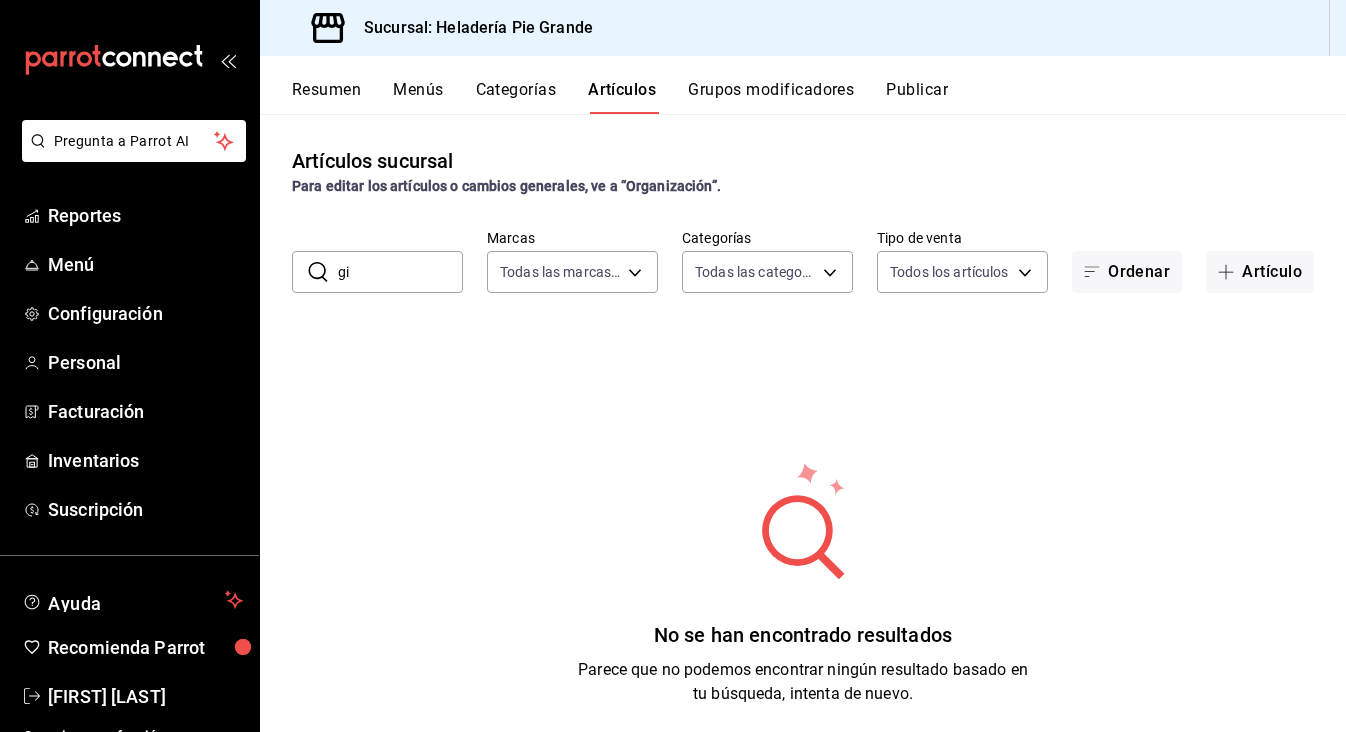 type on "g" 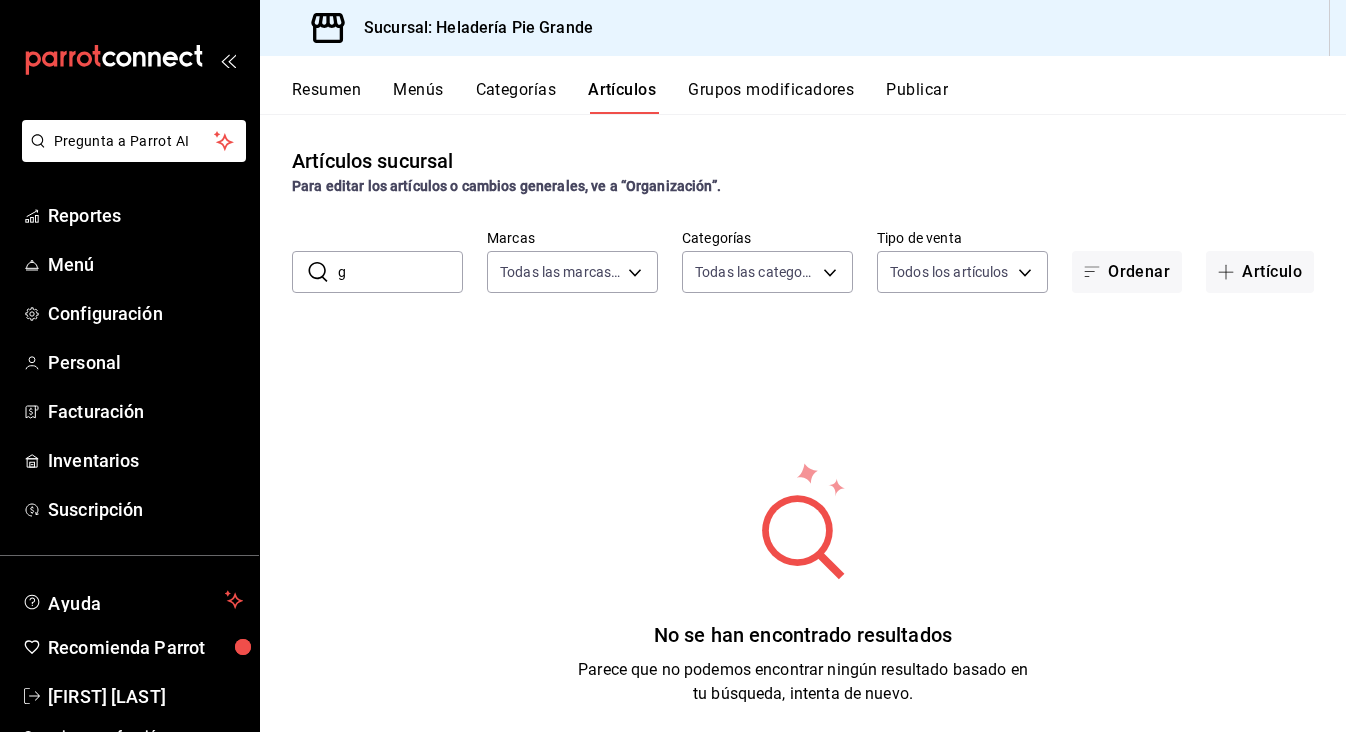 type 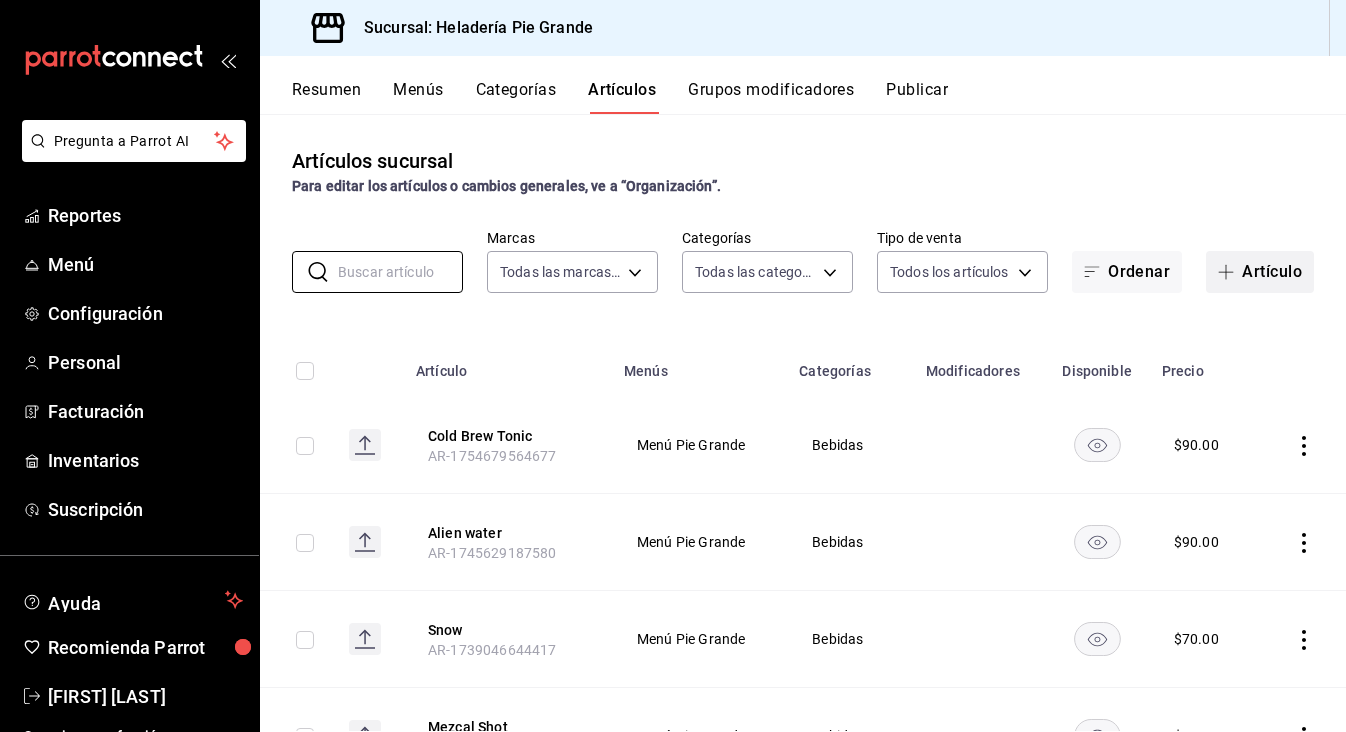 click on "Artículo" at bounding box center [1260, 272] 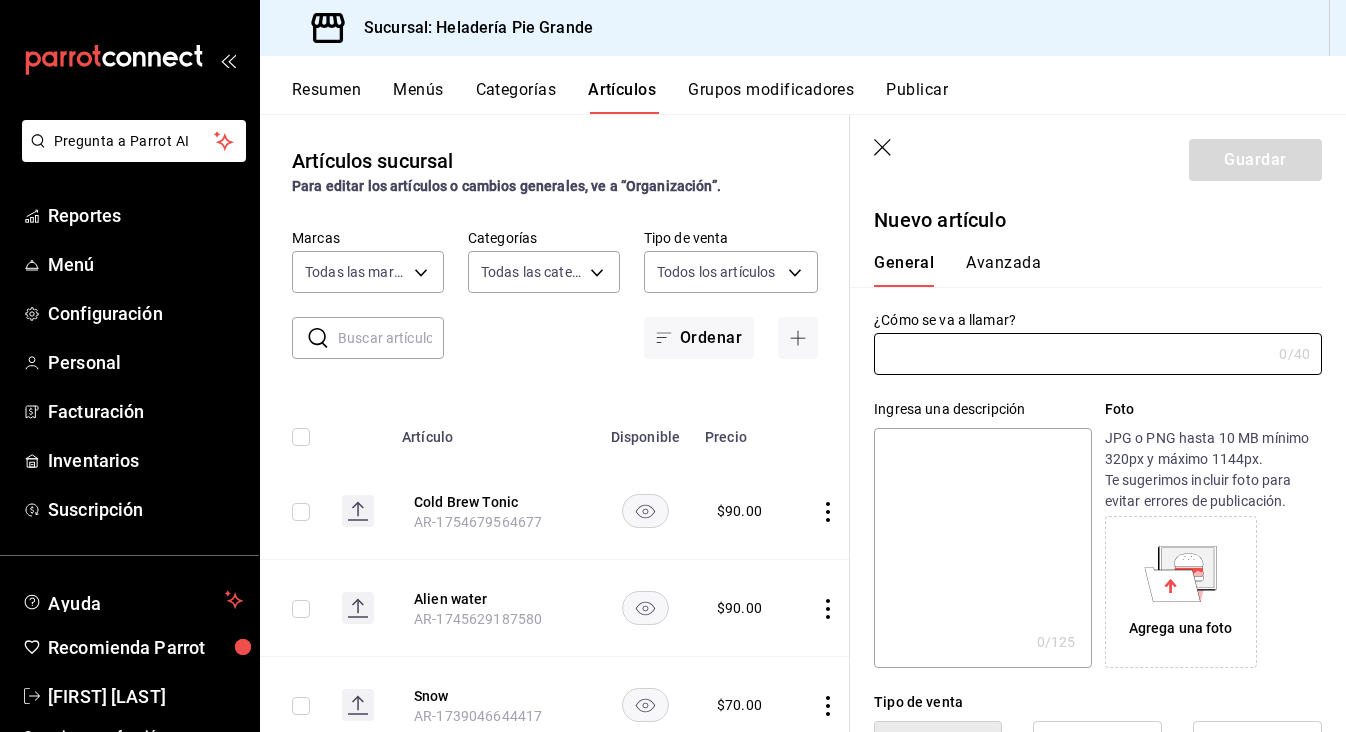 type on "AR-1754679600334" 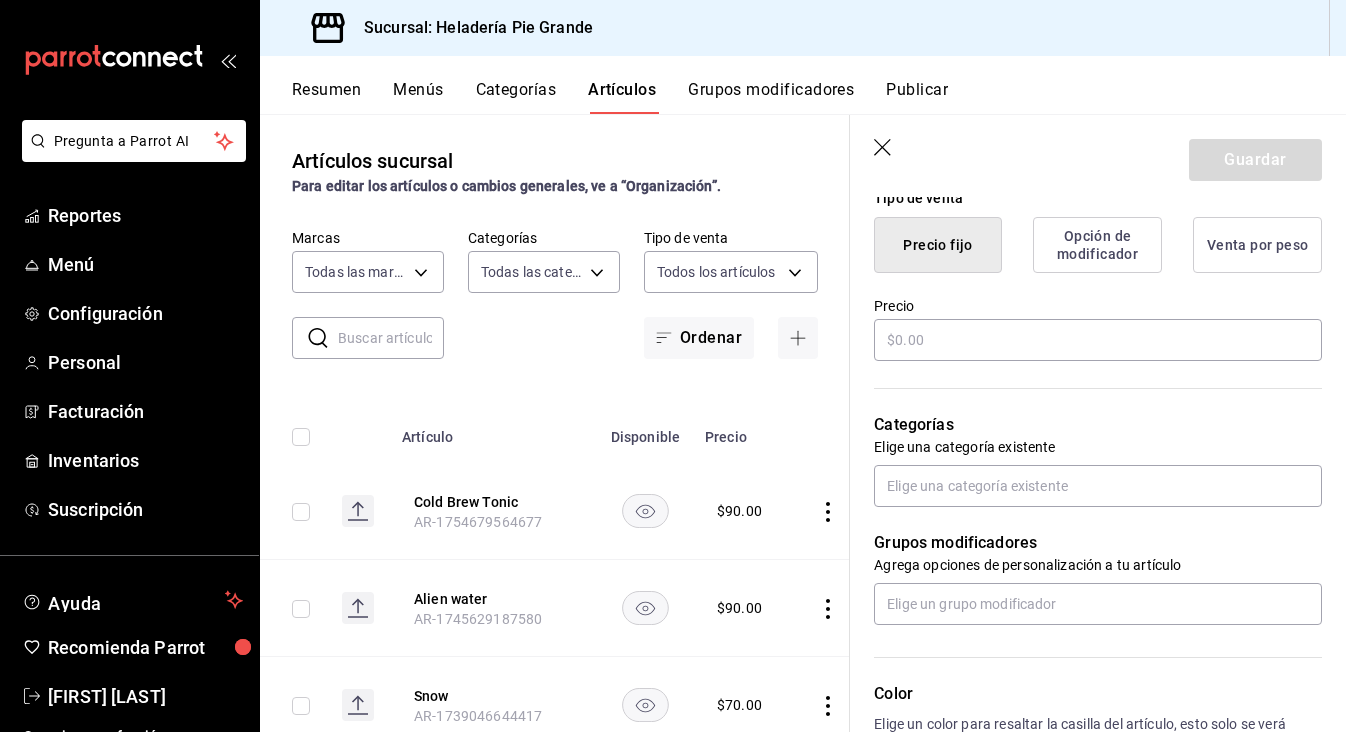scroll, scrollTop: 505, scrollLeft: 0, axis: vertical 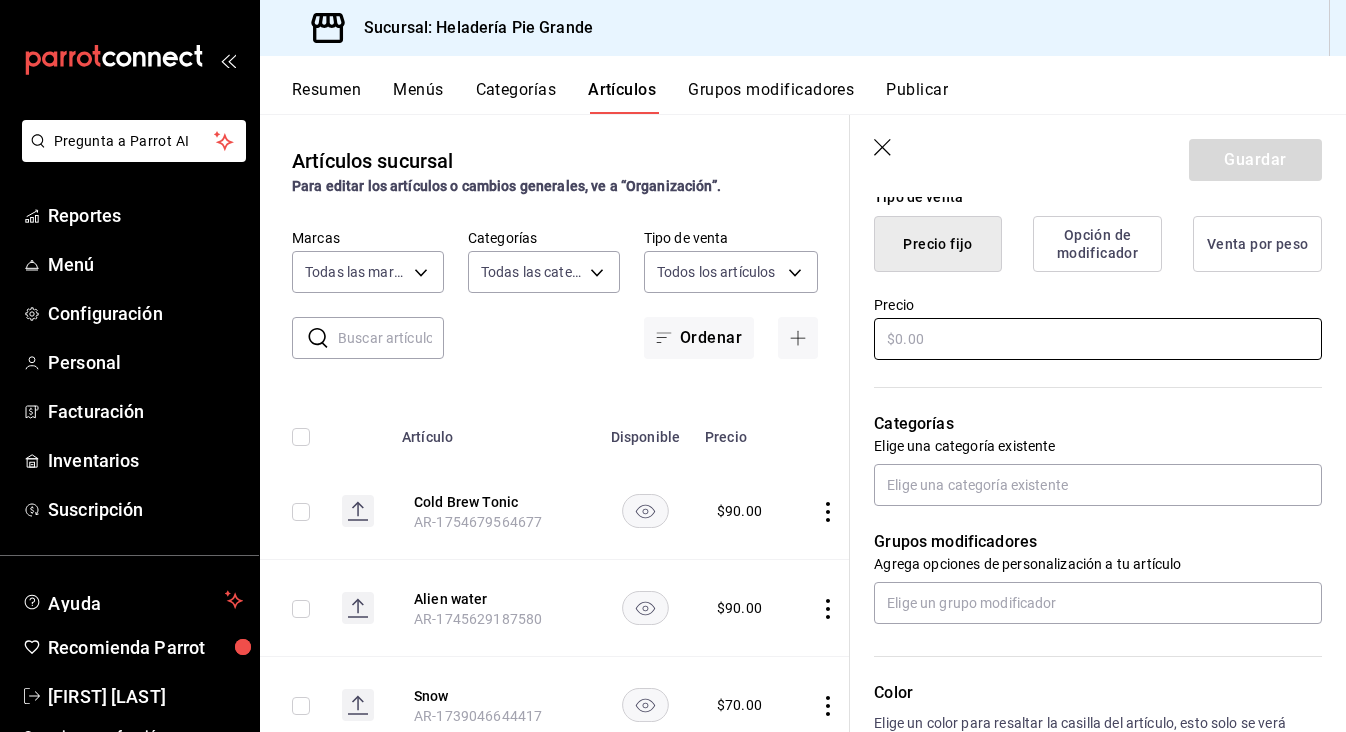 type on "Cardipeanut" 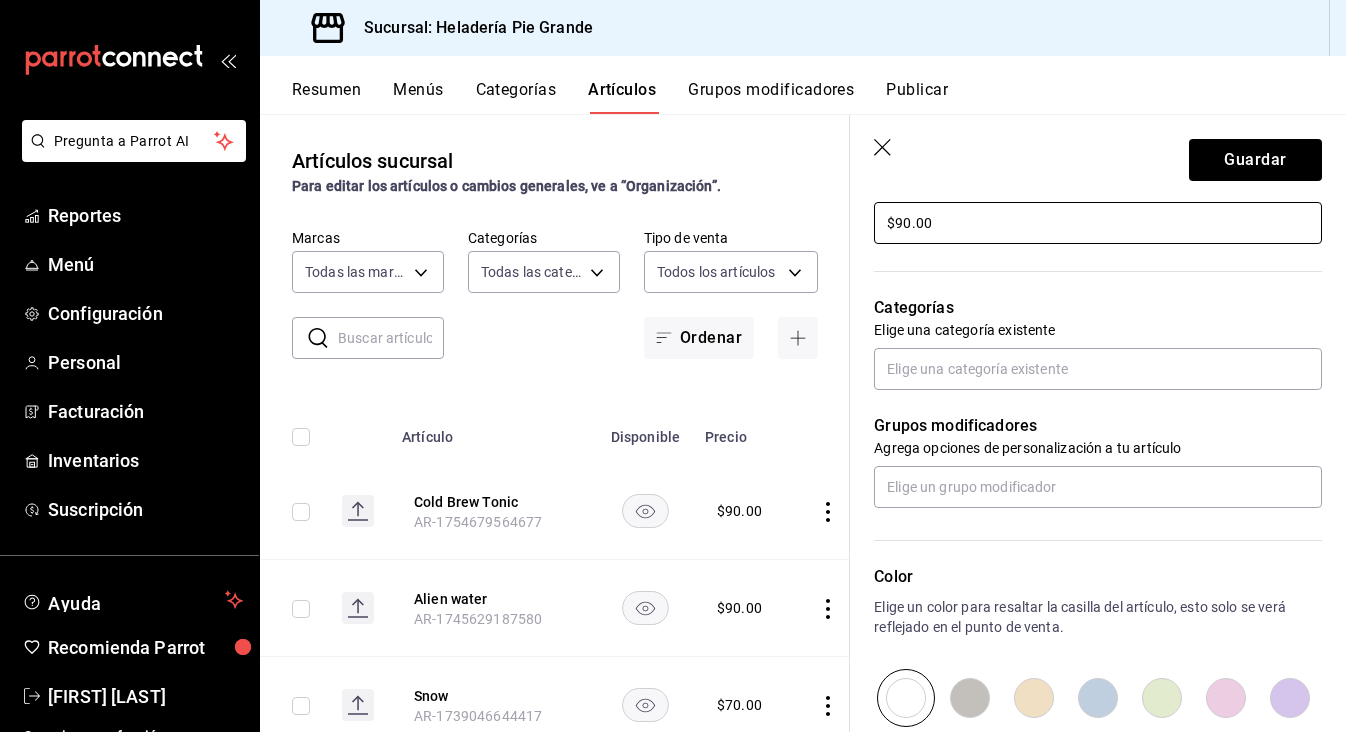 scroll, scrollTop: 622, scrollLeft: 0, axis: vertical 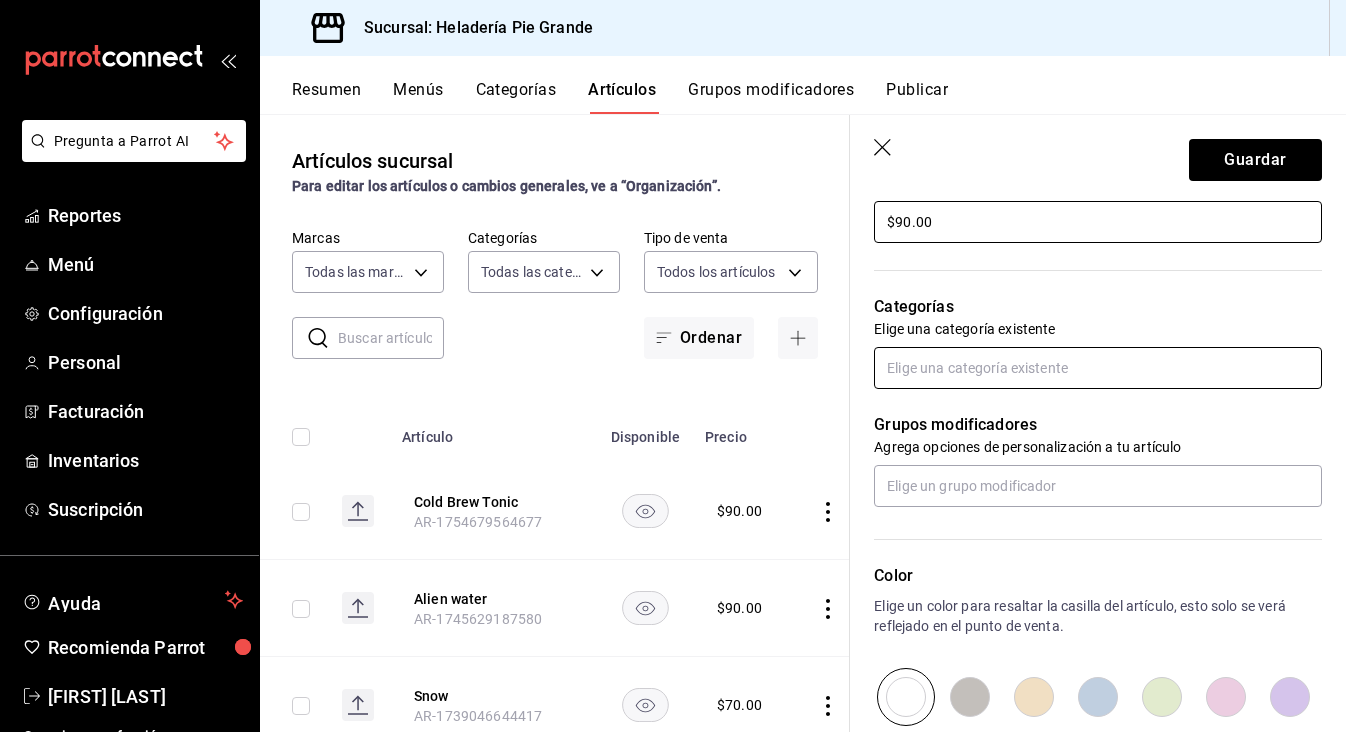 type on "$90.00" 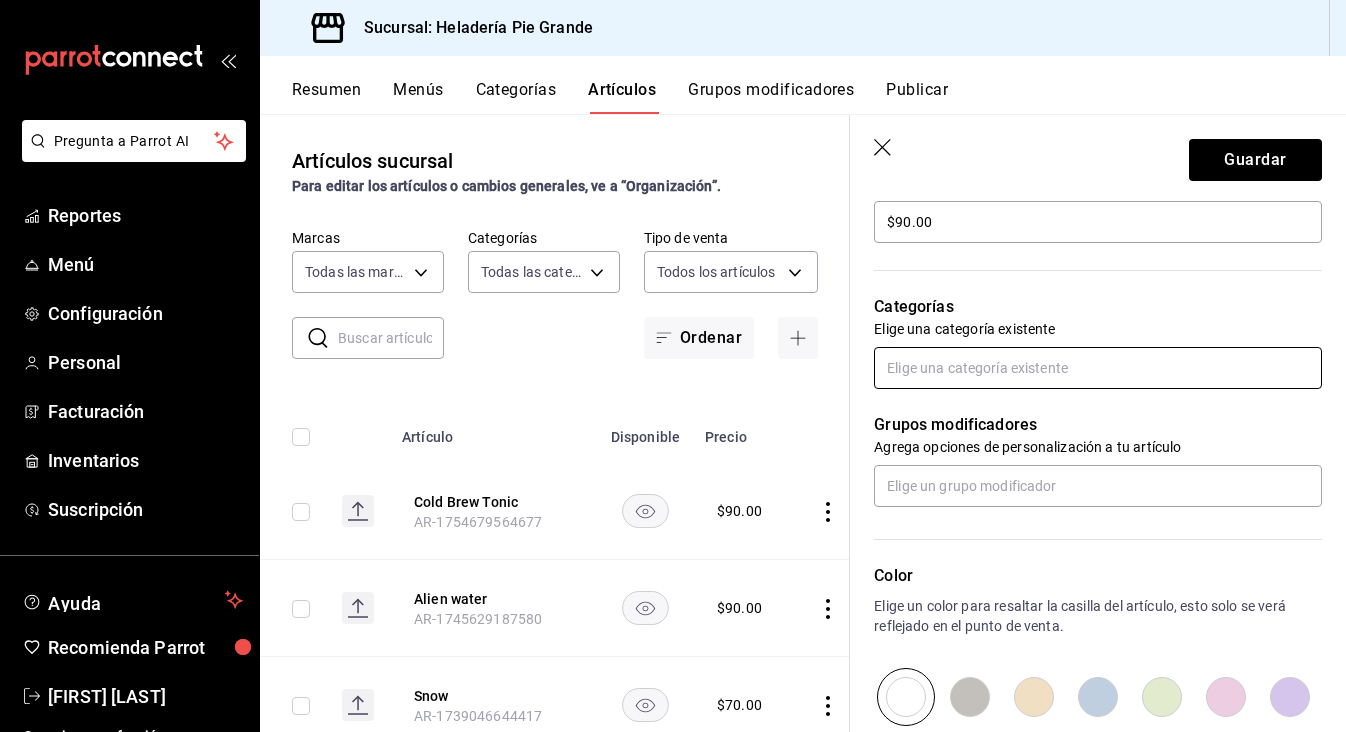 click at bounding box center [1098, 368] 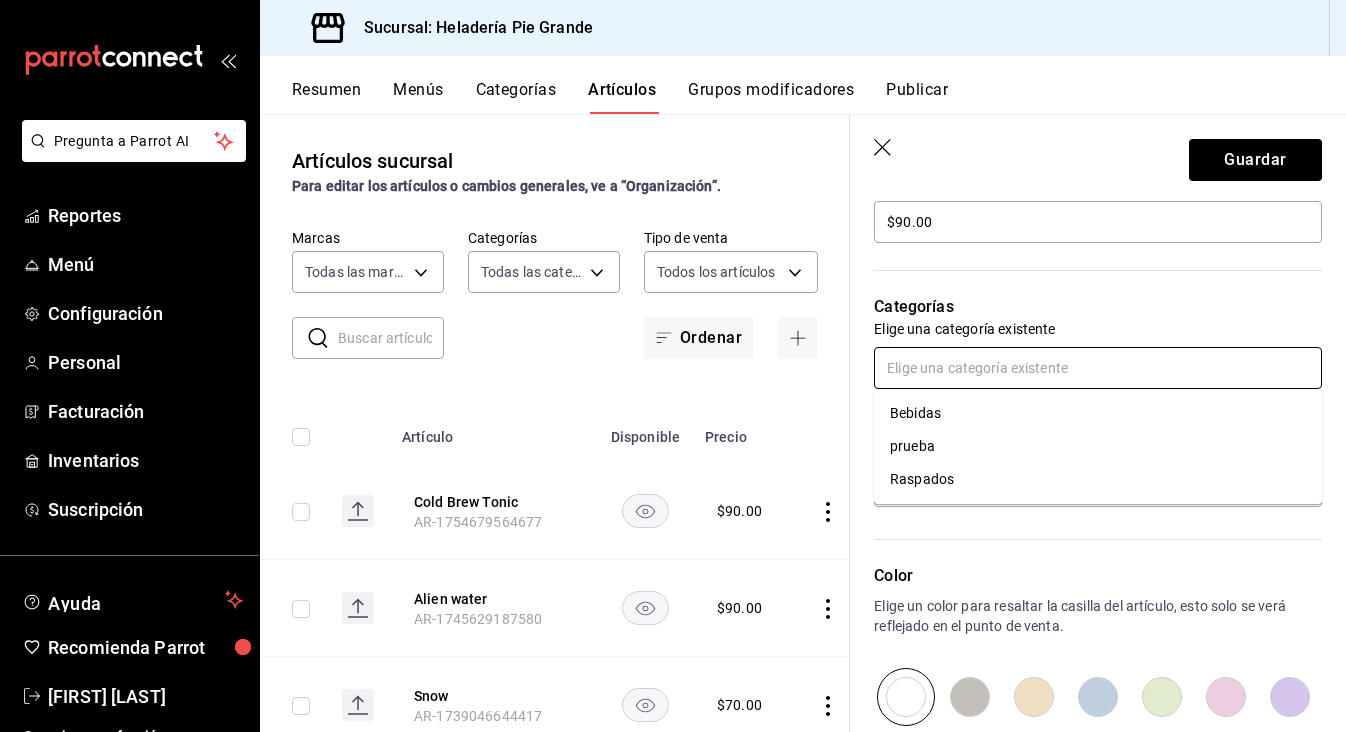 click on "Bebidas" at bounding box center [1098, 413] 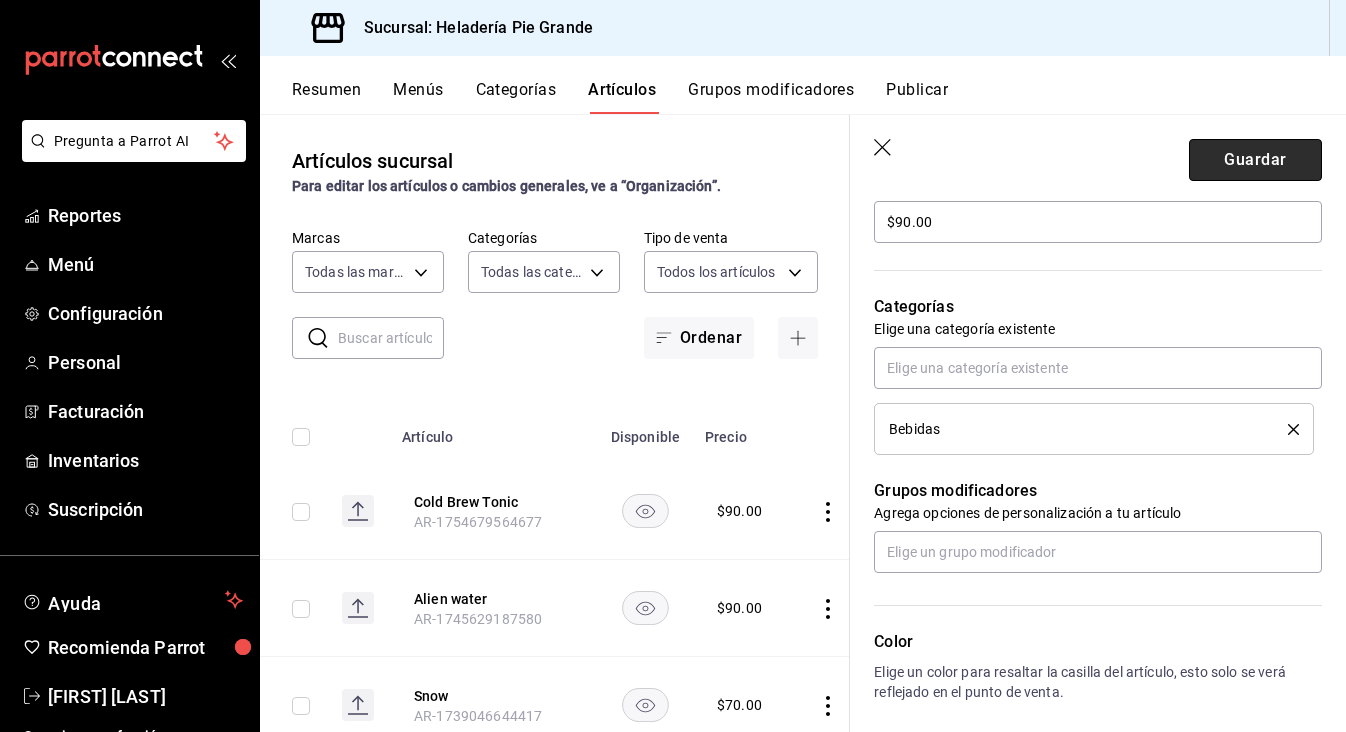 click on "Guardar" at bounding box center [1255, 160] 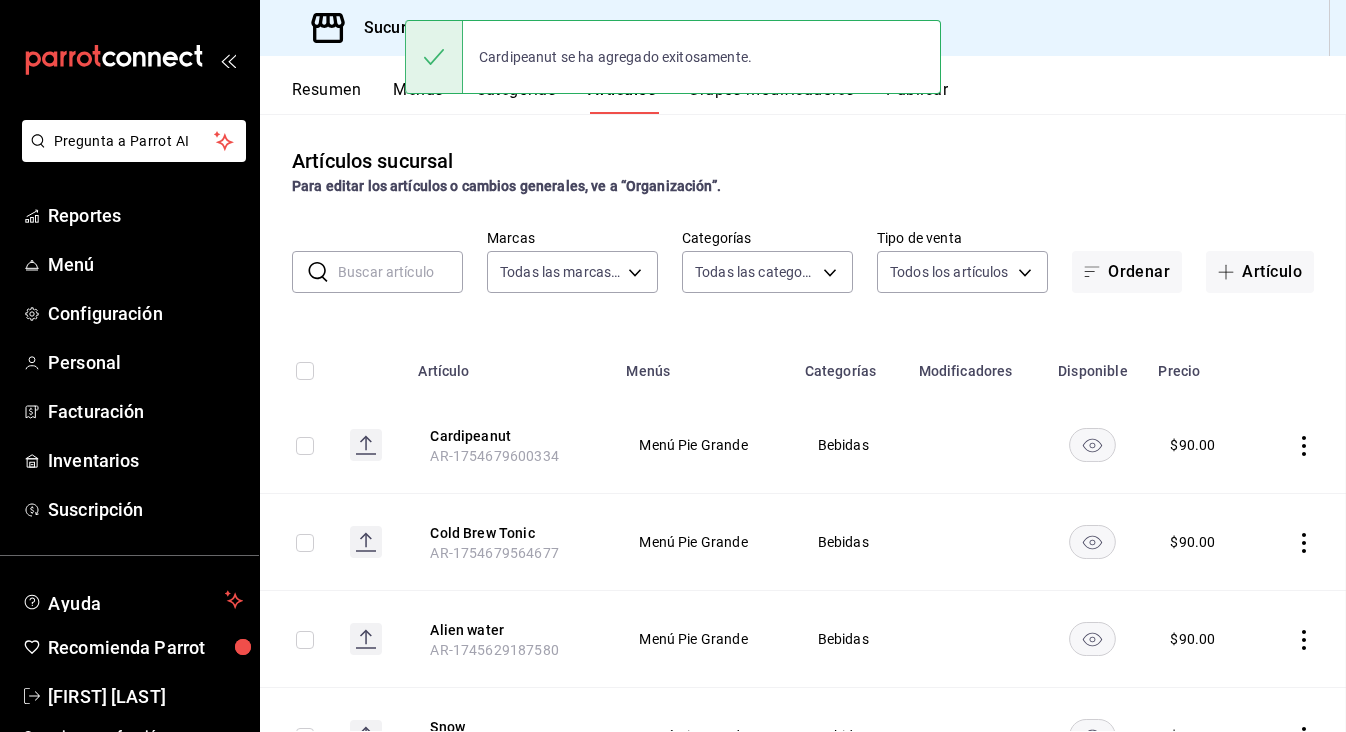 scroll, scrollTop: 0, scrollLeft: 0, axis: both 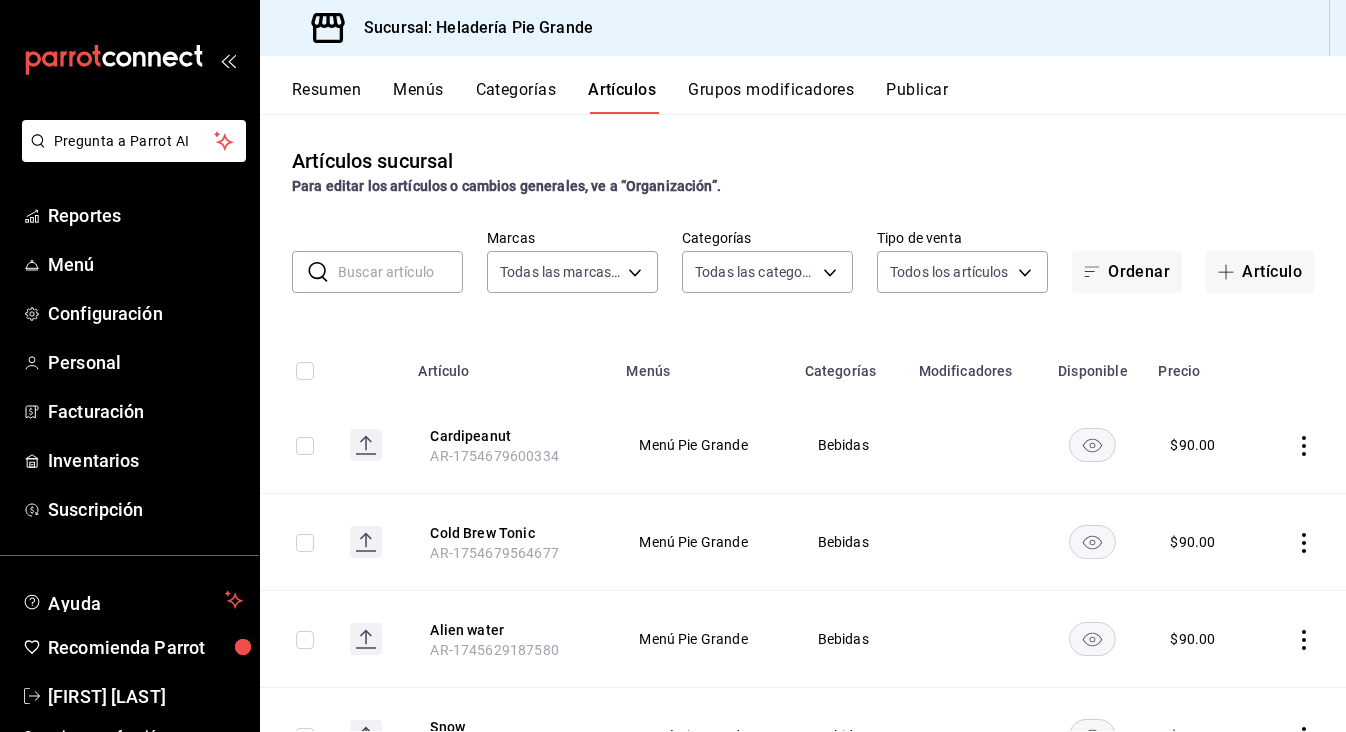click at bounding box center [400, 272] 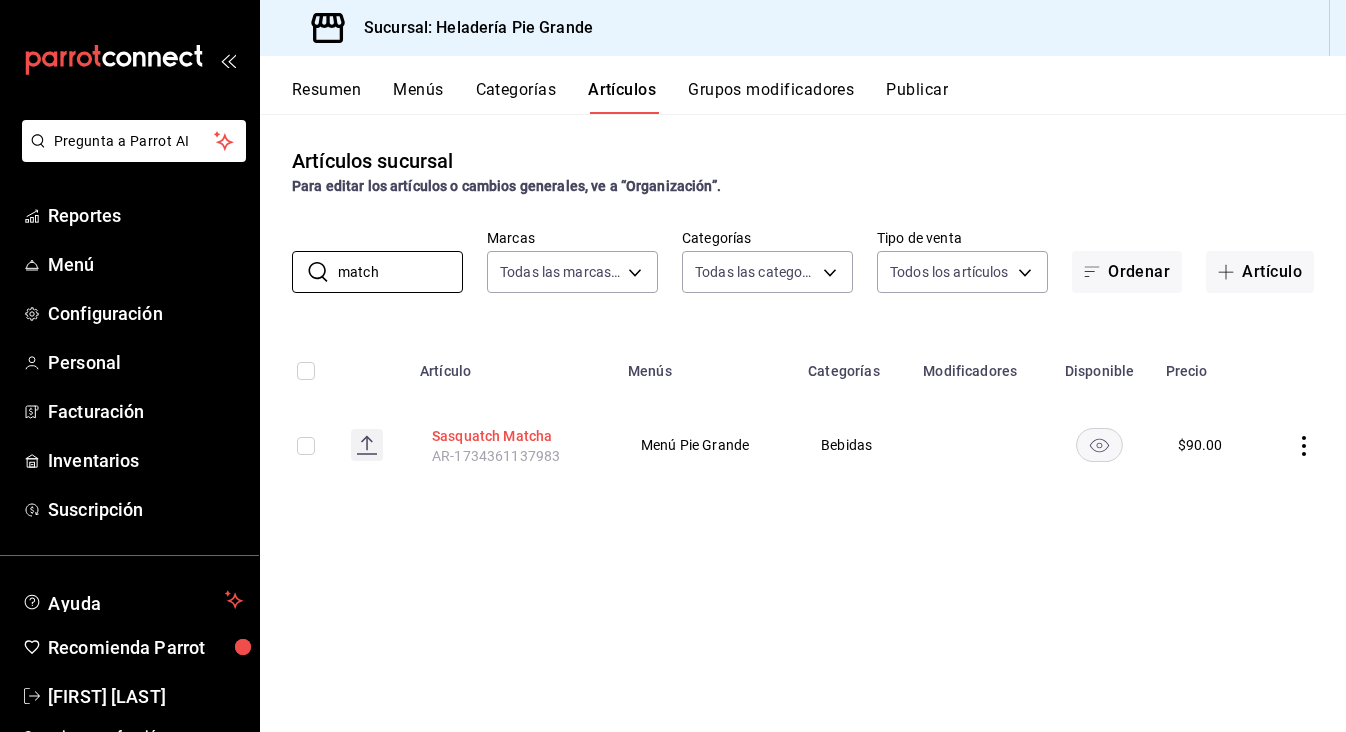 type on "match" 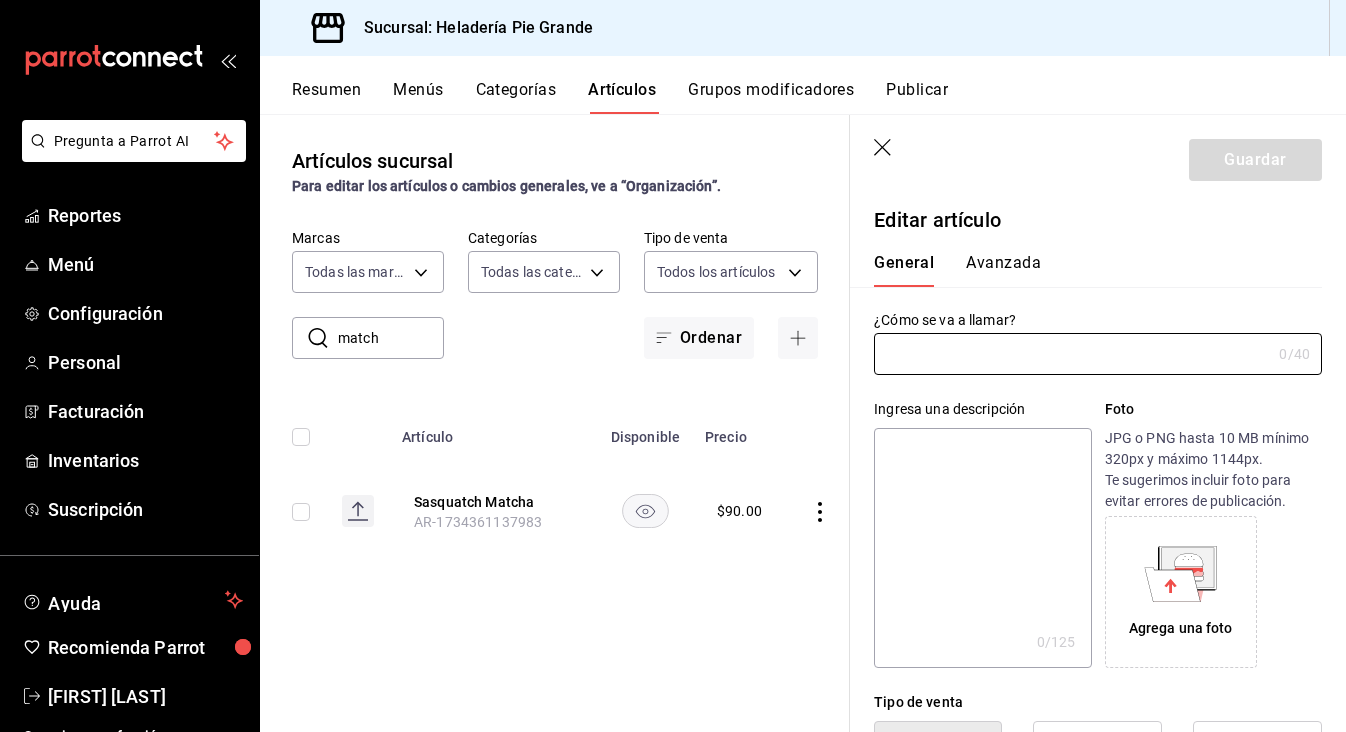 type on "Sasquatch Matcha" 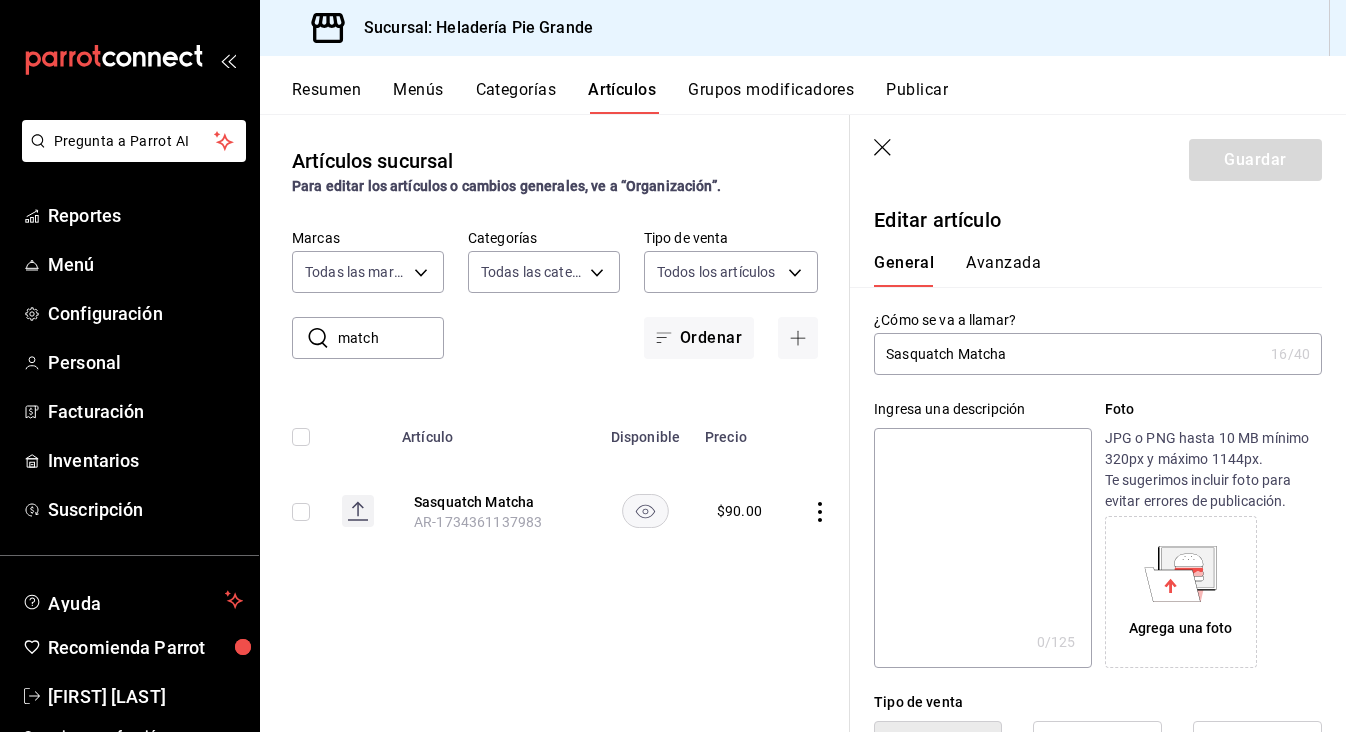 drag, startPoint x: 959, startPoint y: 355, endPoint x: 883, endPoint y: 352, distance: 76.05919 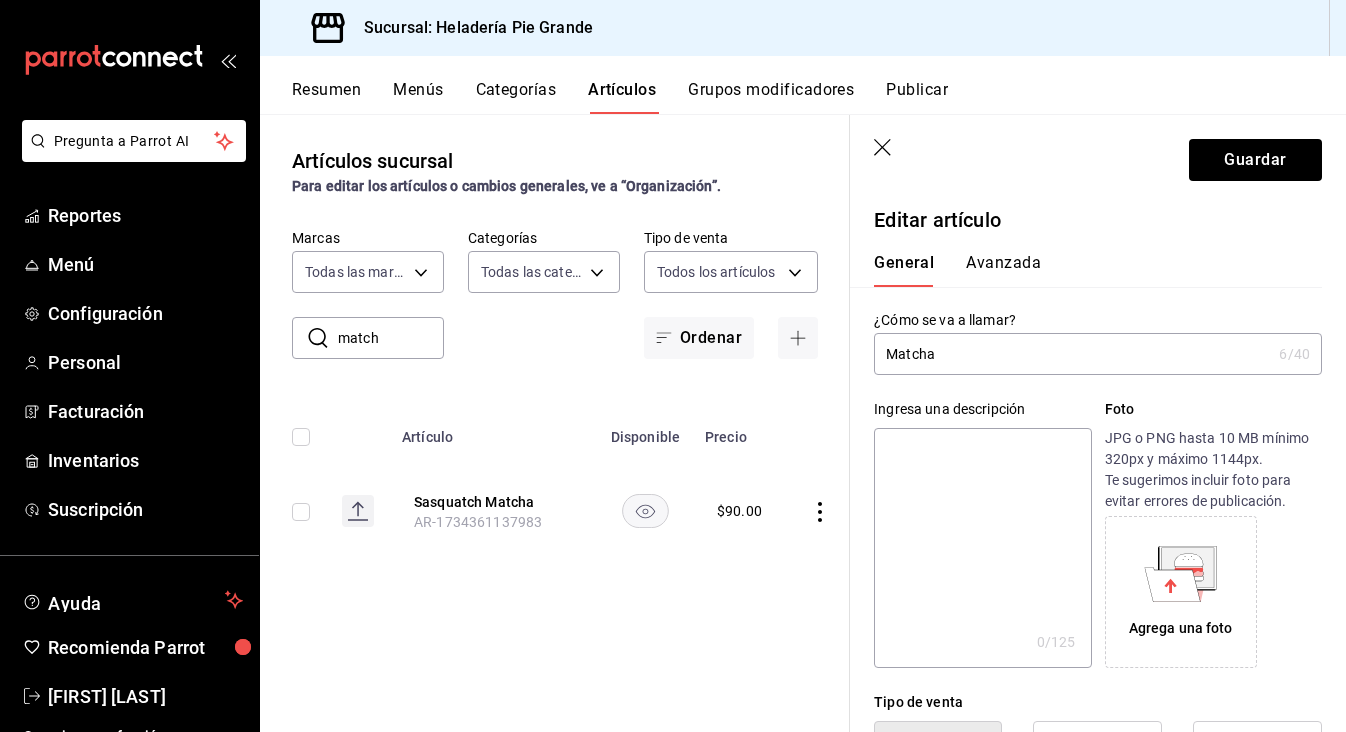 click on "Matcha" at bounding box center [1072, 354] 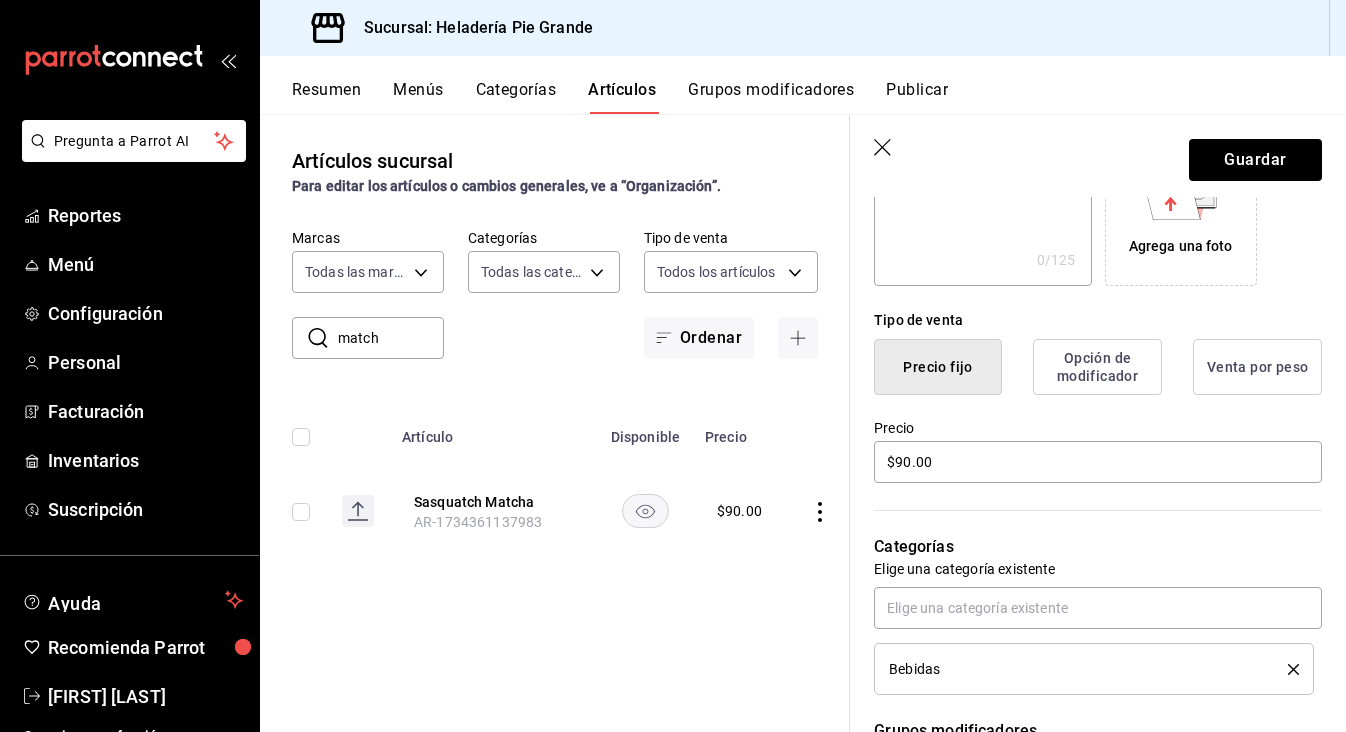 scroll, scrollTop: 388, scrollLeft: 0, axis: vertical 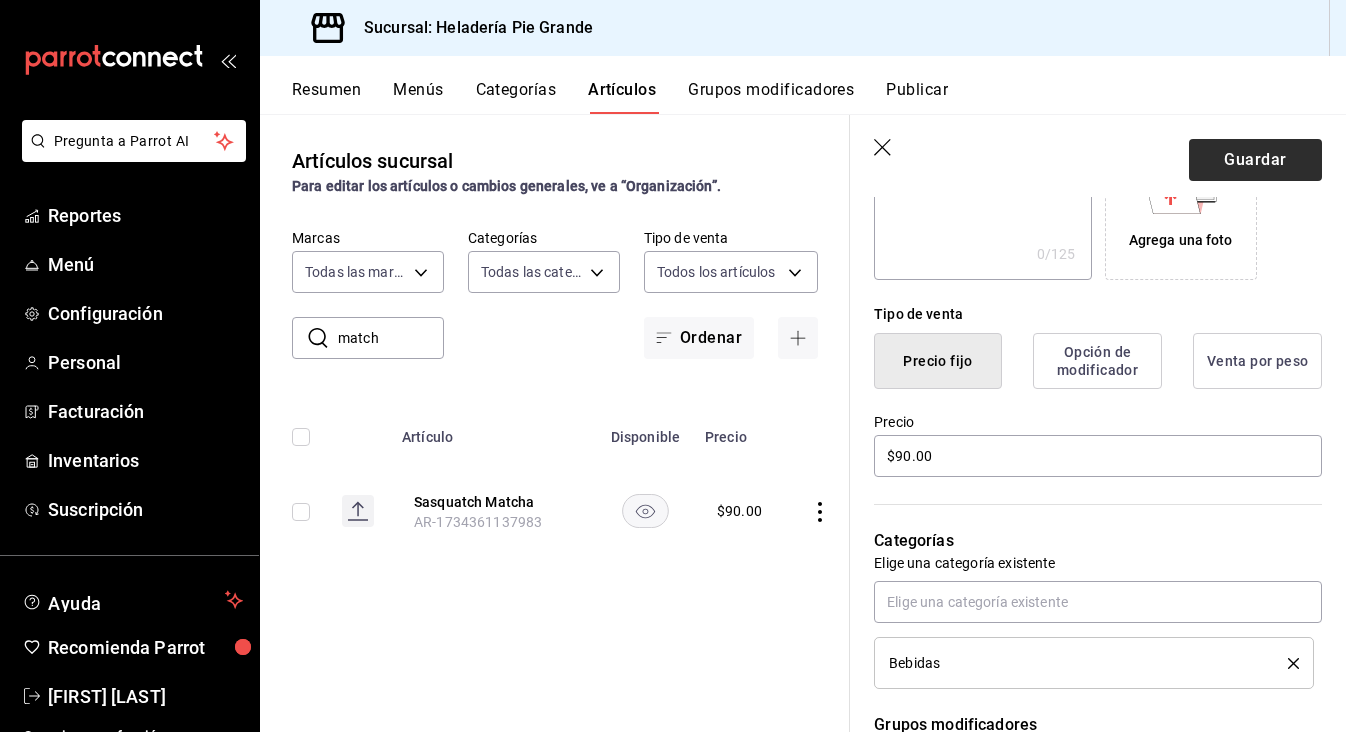 type on "Matcha Tonic" 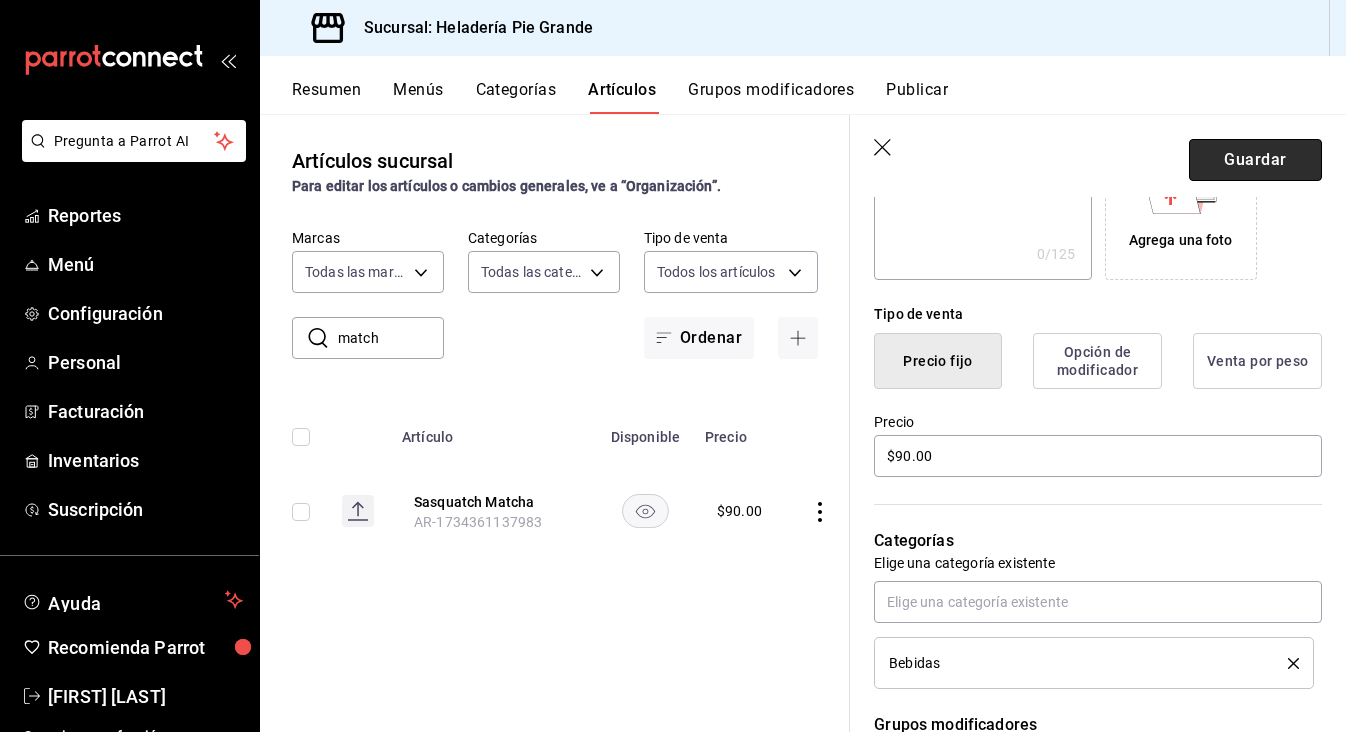 click on "Guardar" at bounding box center (1255, 160) 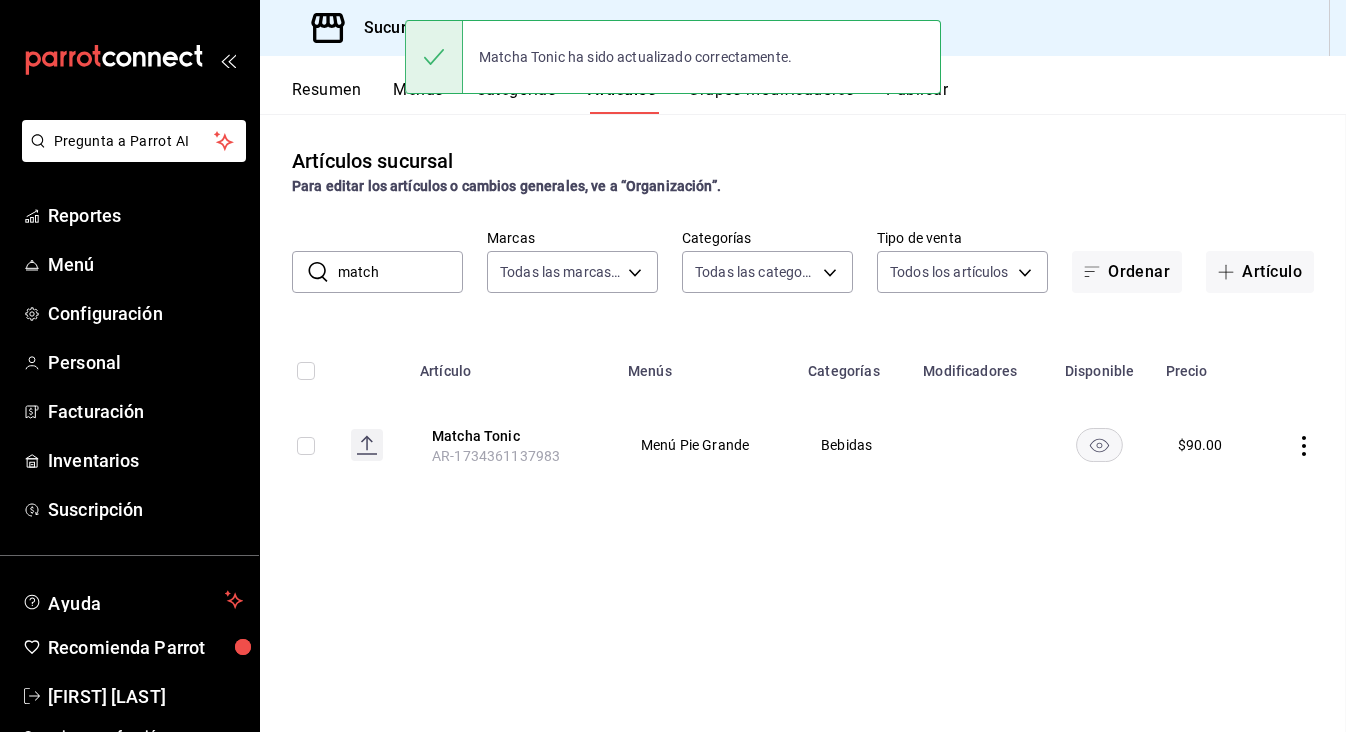 scroll, scrollTop: 0, scrollLeft: 0, axis: both 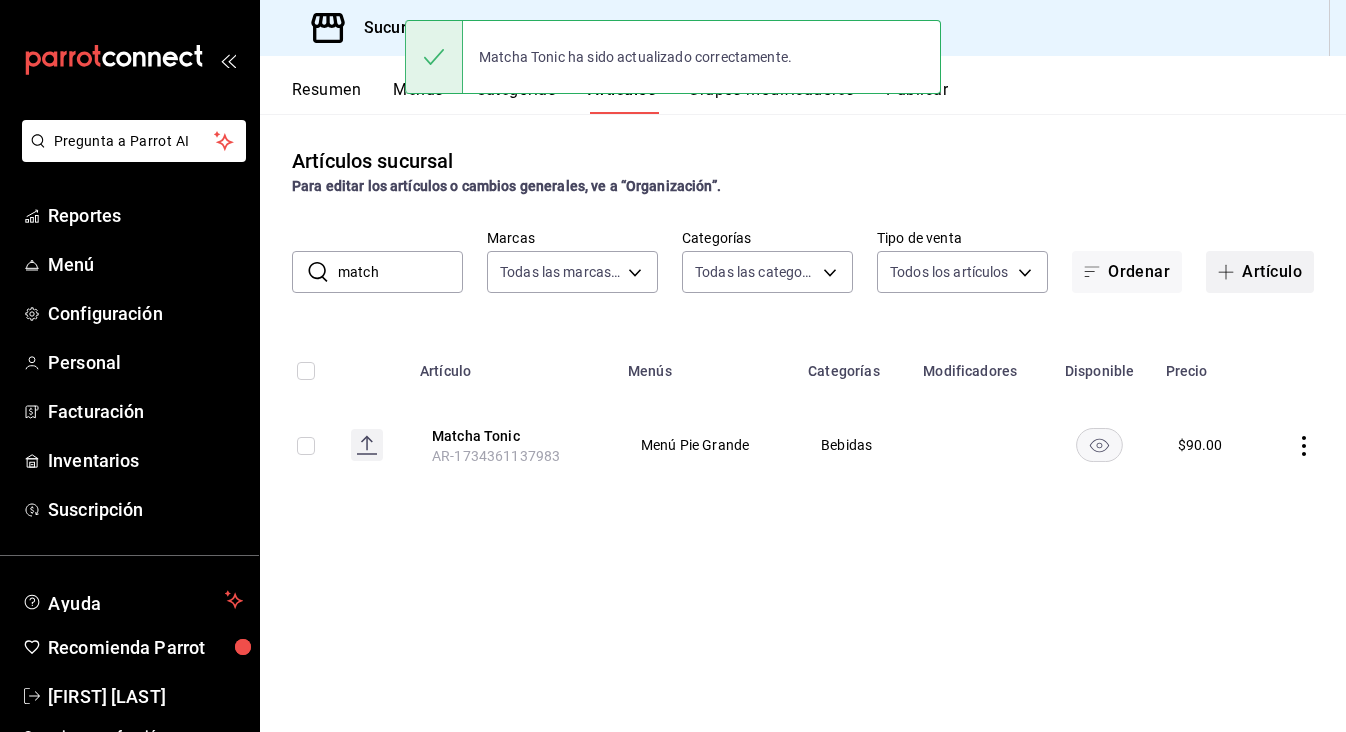 click on "Artículo" at bounding box center [1260, 272] 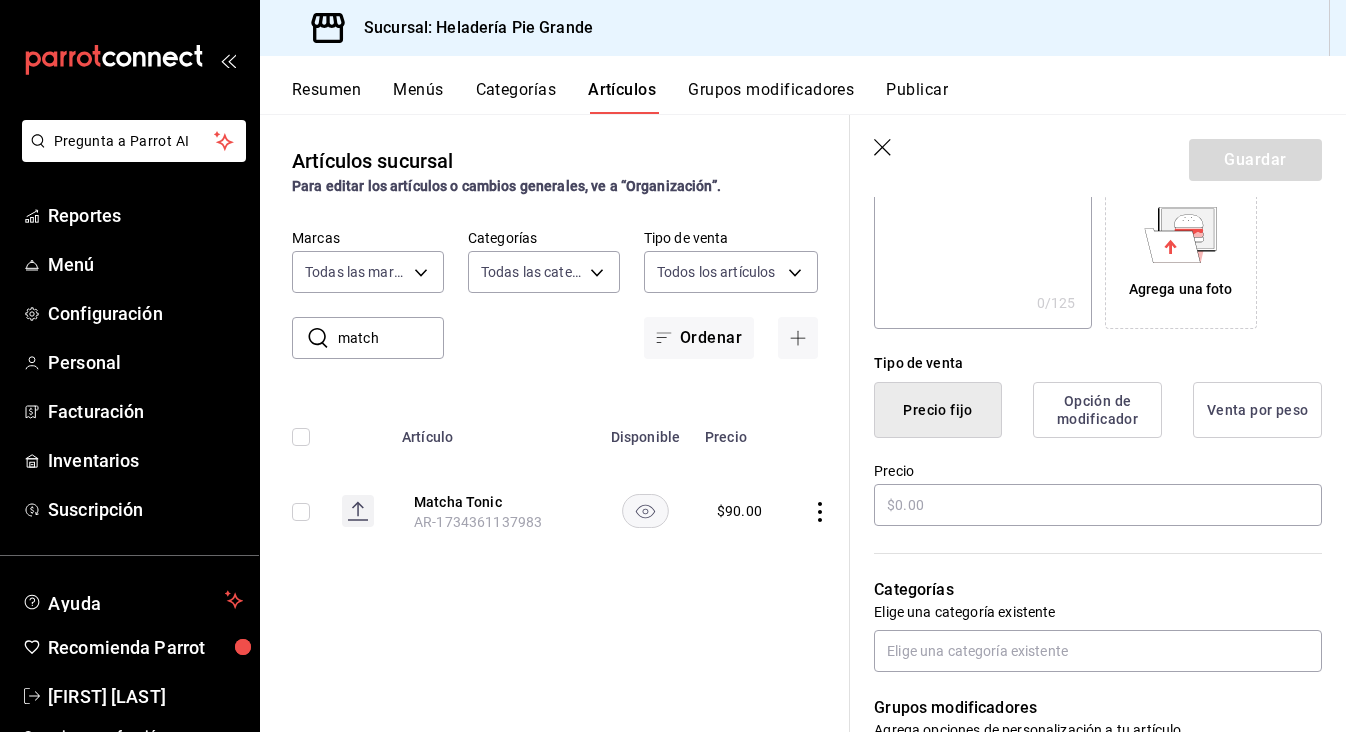 scroll, scrollTop: 370, scrollLeft: 0, axis: vertical 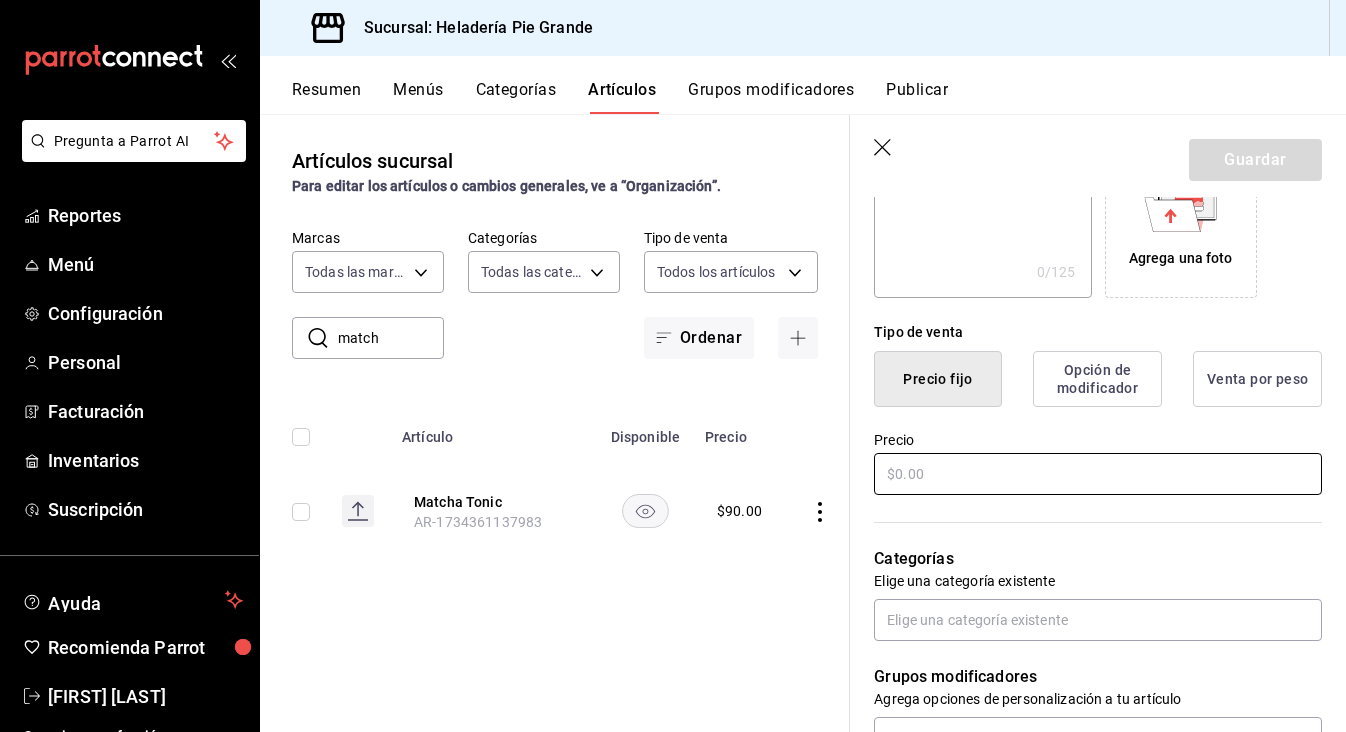 type on "Matcha Cloud" 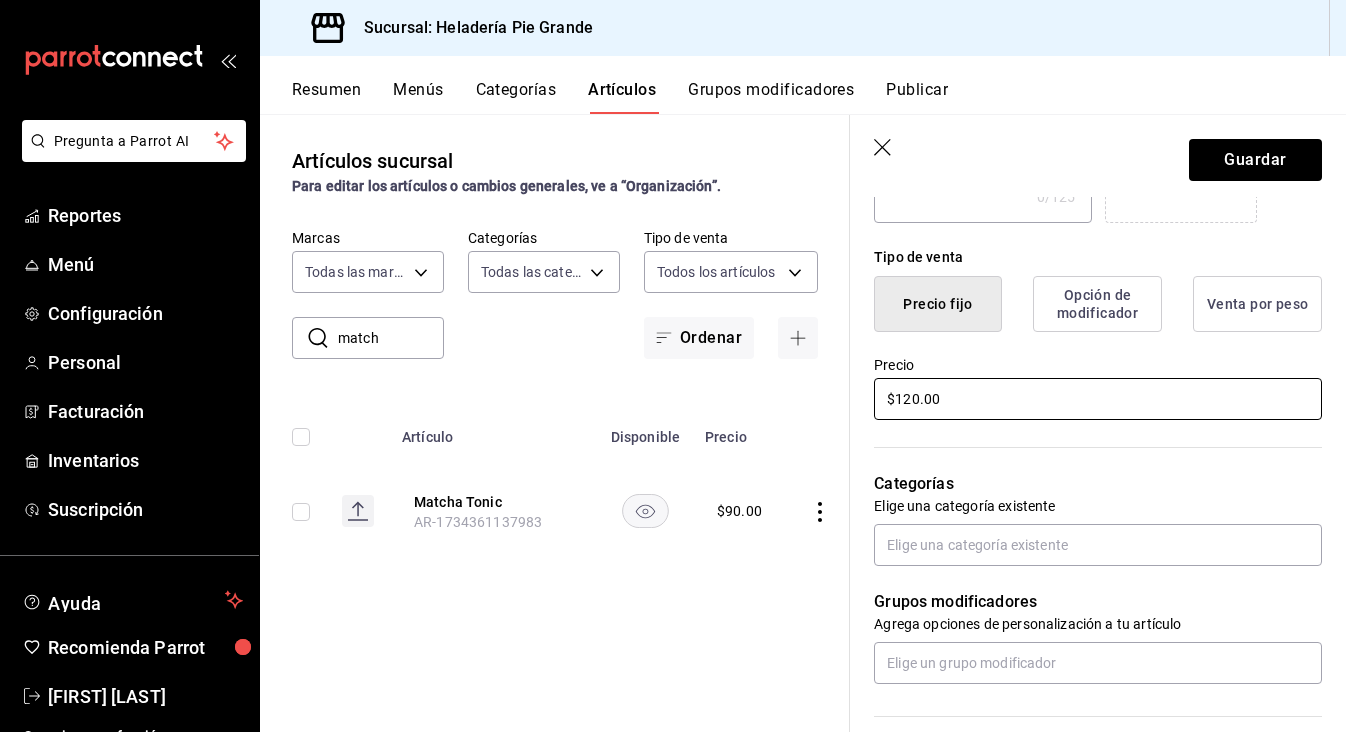 scroll, scrollTop: 472, scrollLeft: 0, axis: vertical 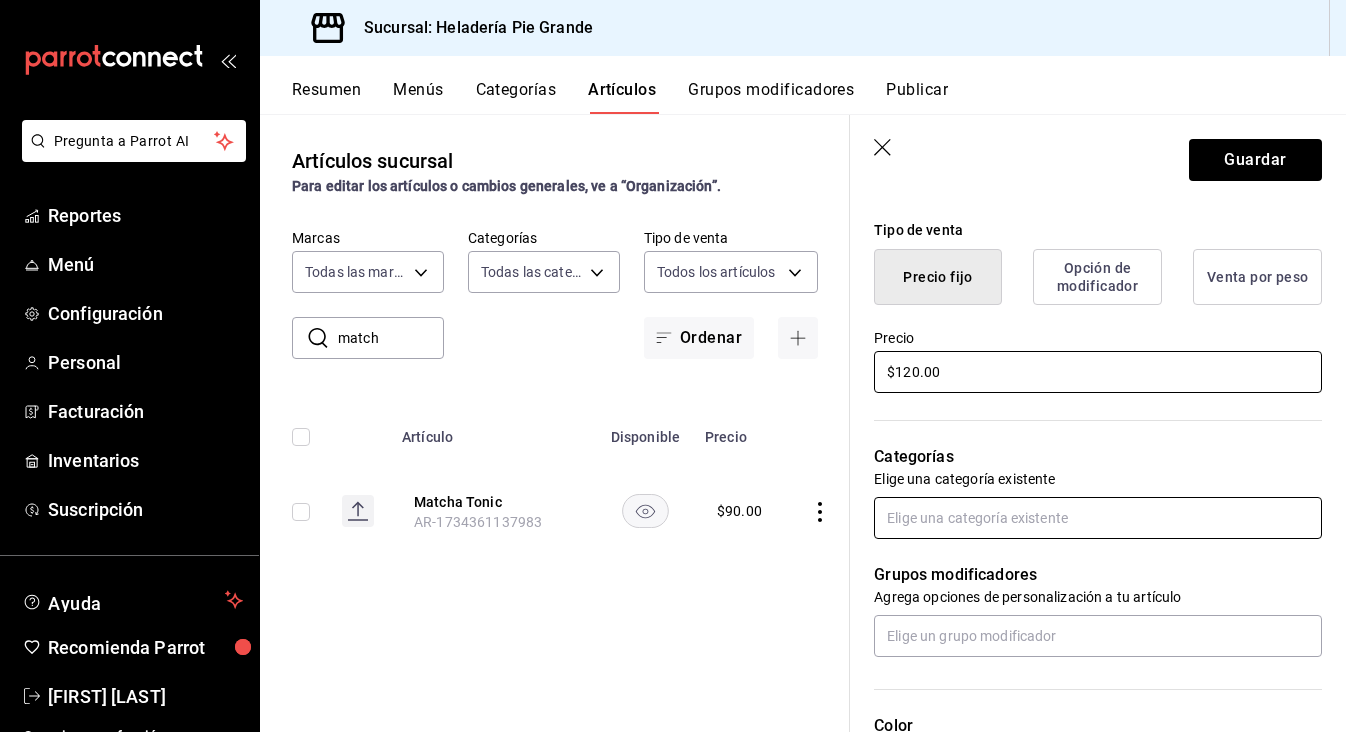 type on "$120.00" 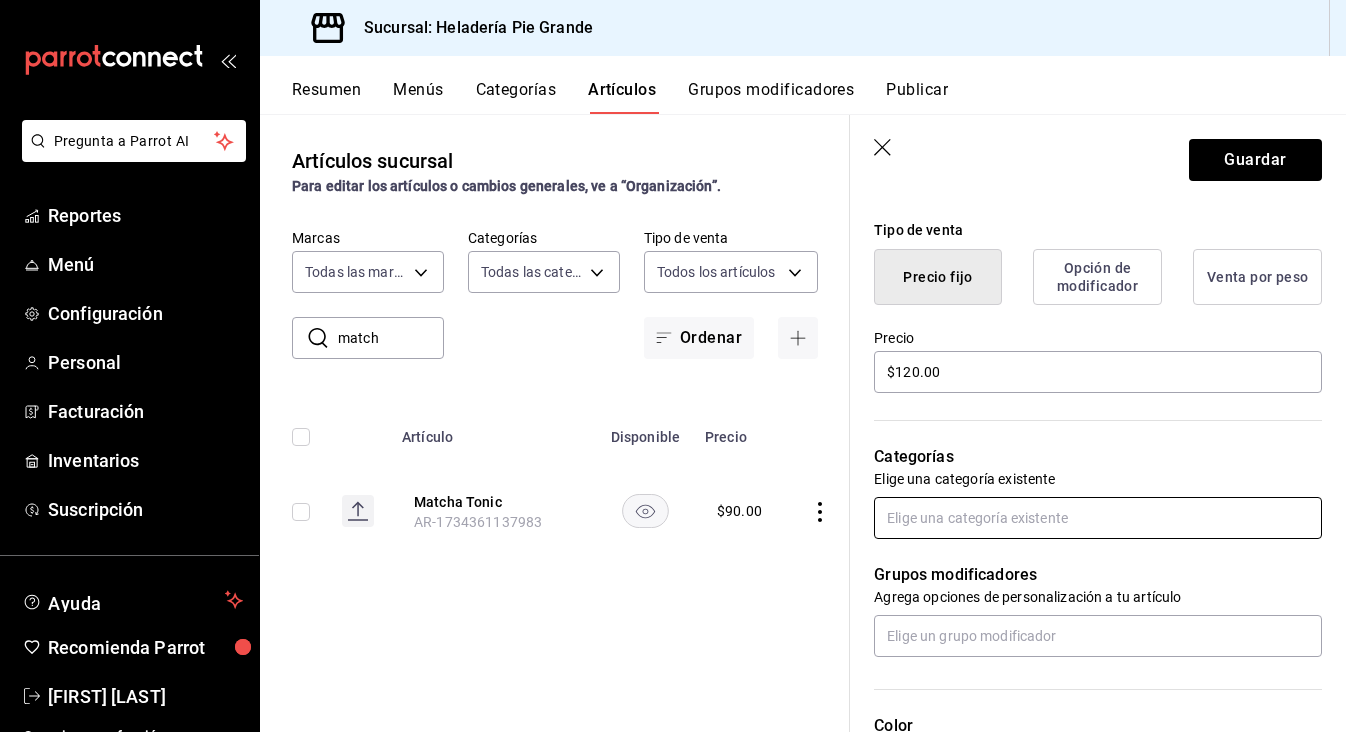 click at bounding box center [1098, 518] 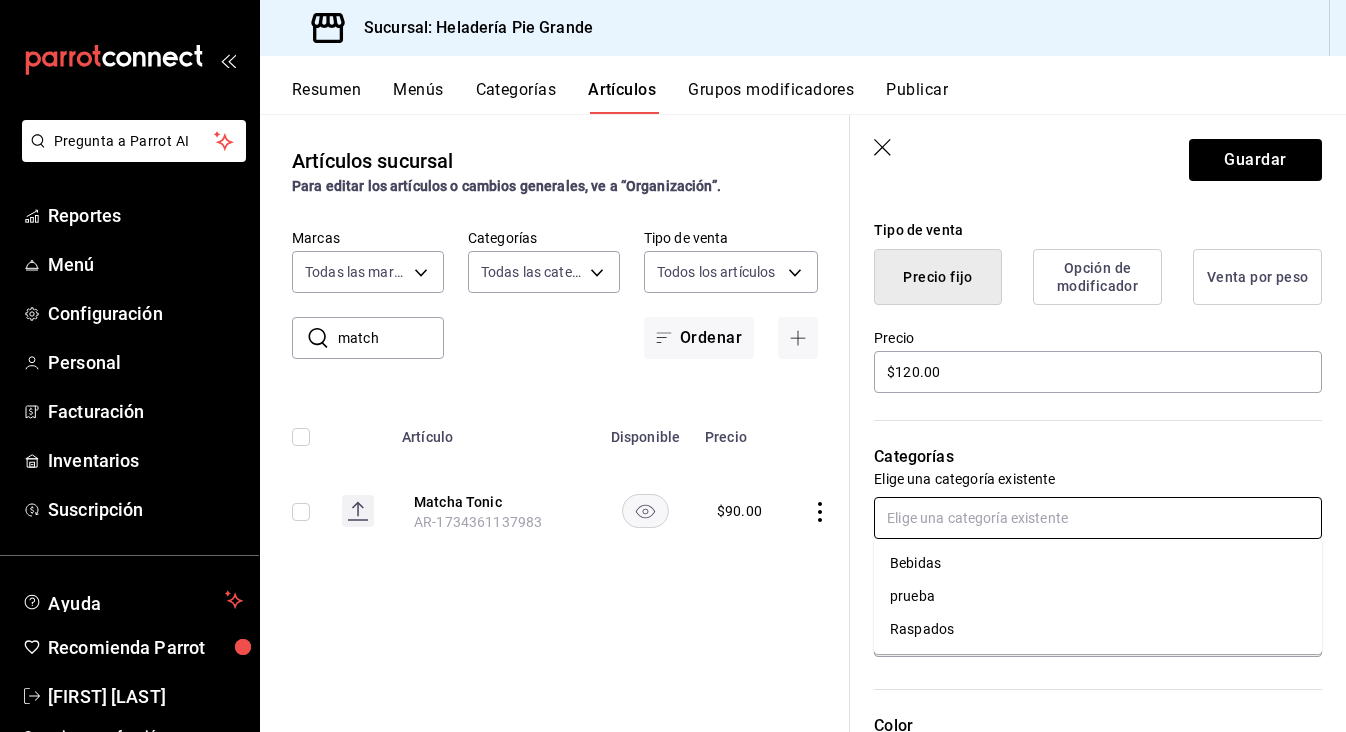 click on "Bebidas" at bounding box center [1098, 563] 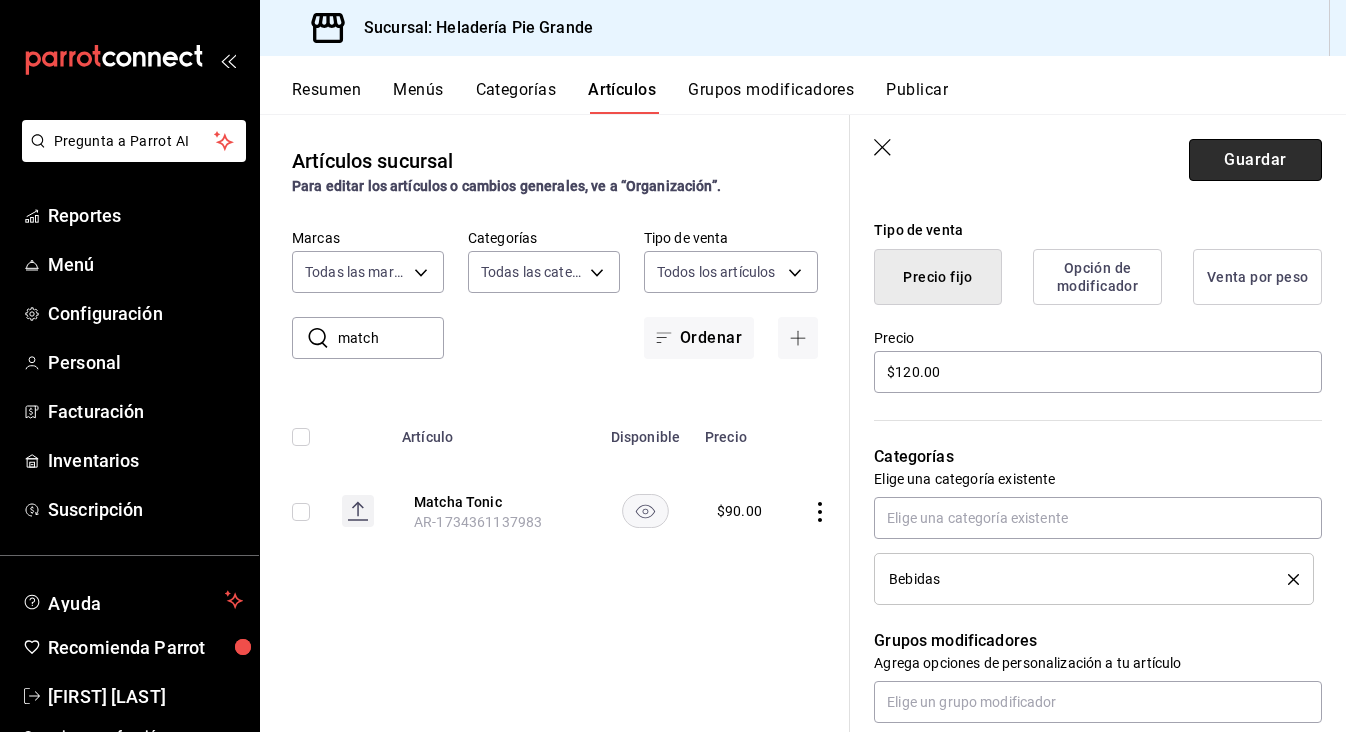 click on "Guardar" at bounding box center (1255, 160) 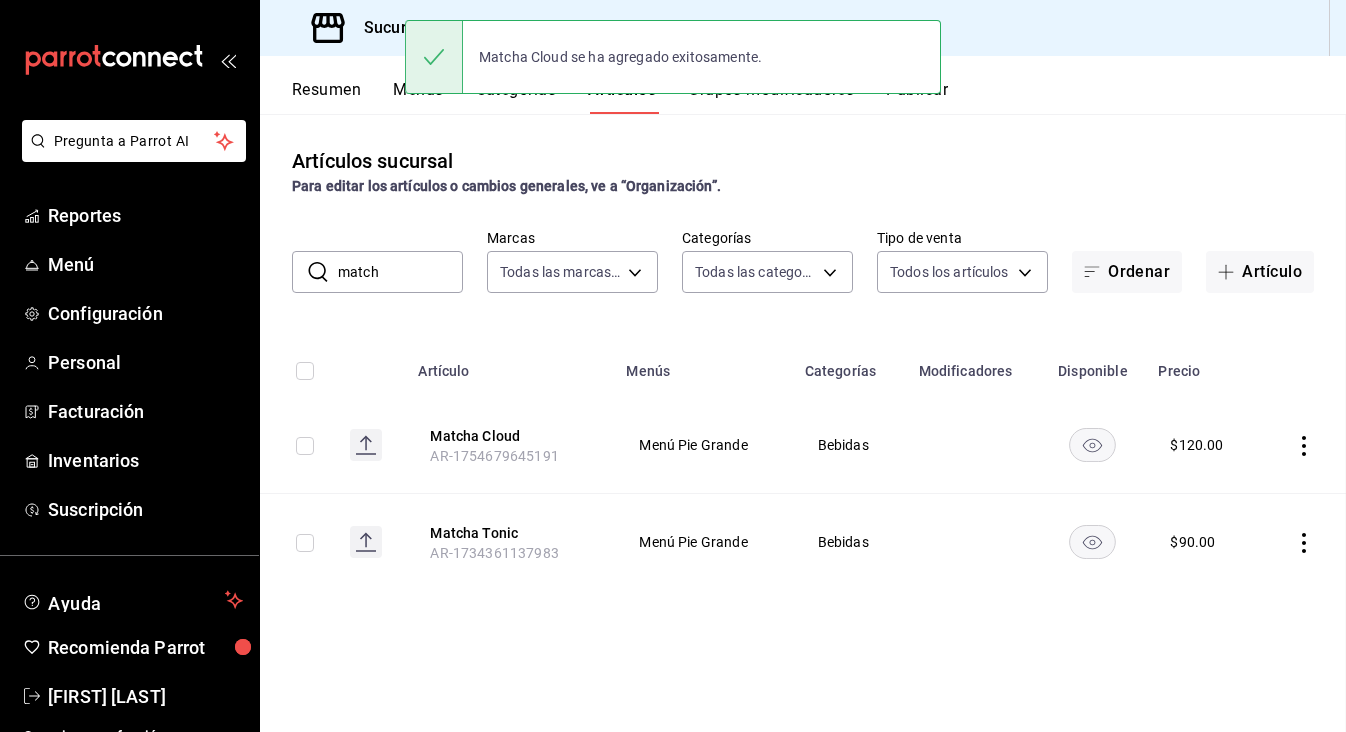 scroll, scrollTop: 0, scrollLeft: 0, axis: both 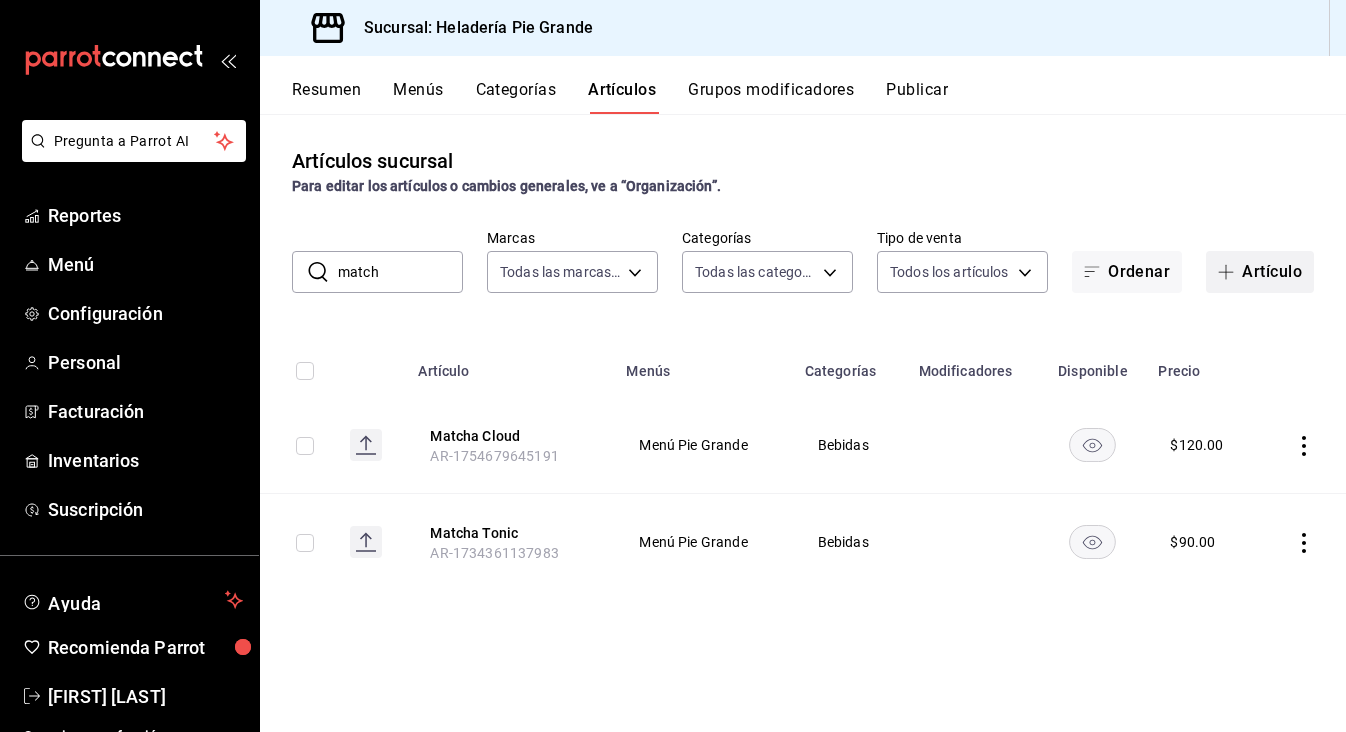 click on "Artículo" at bounding box center [1260, 272] 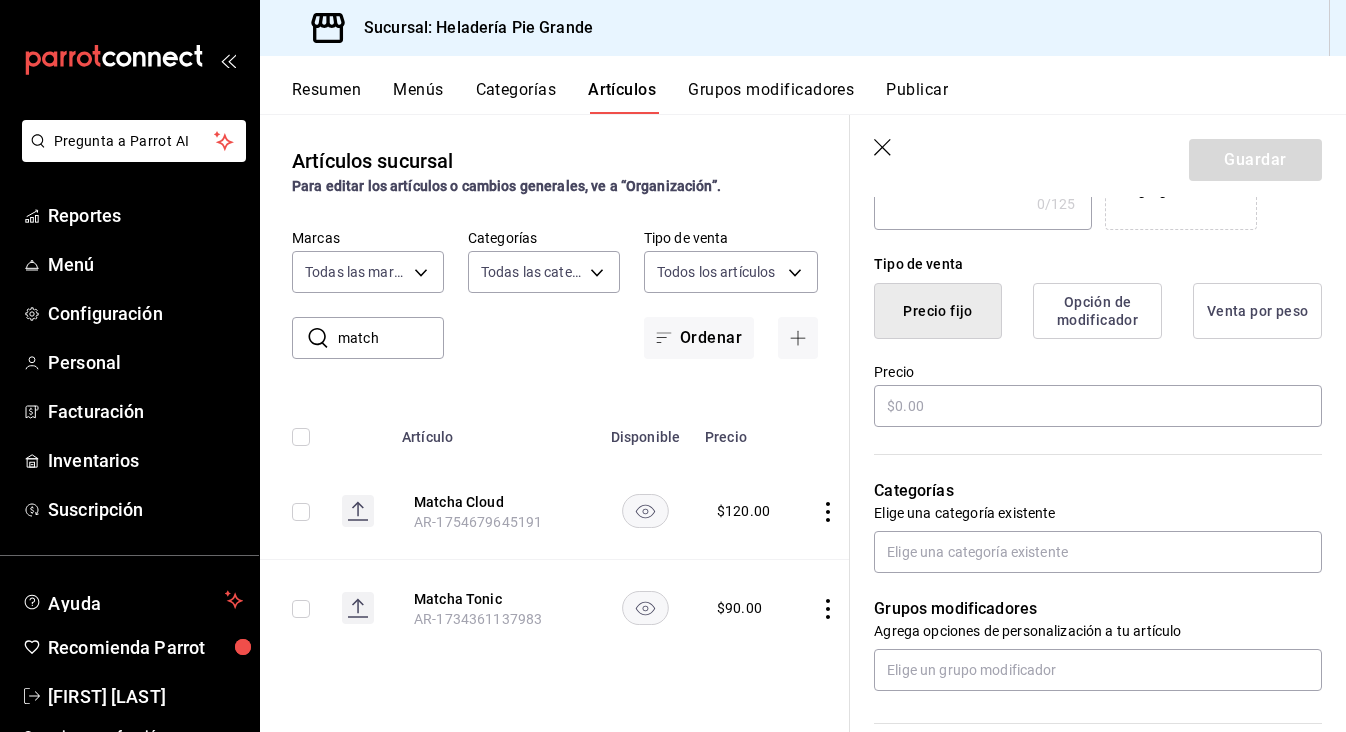 scroll, scrollTop: 449, scrollLeft: 0, axis: vertical 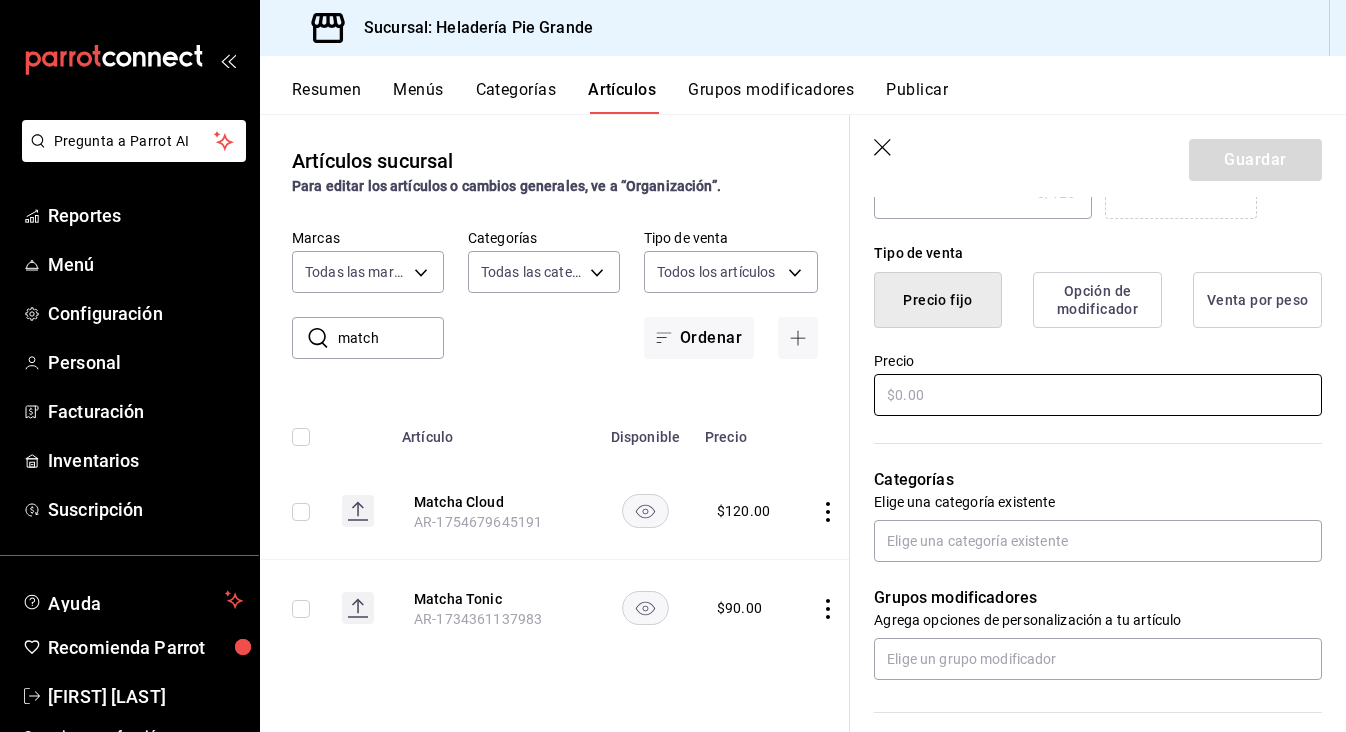 type on "Green Sunset Matcha" 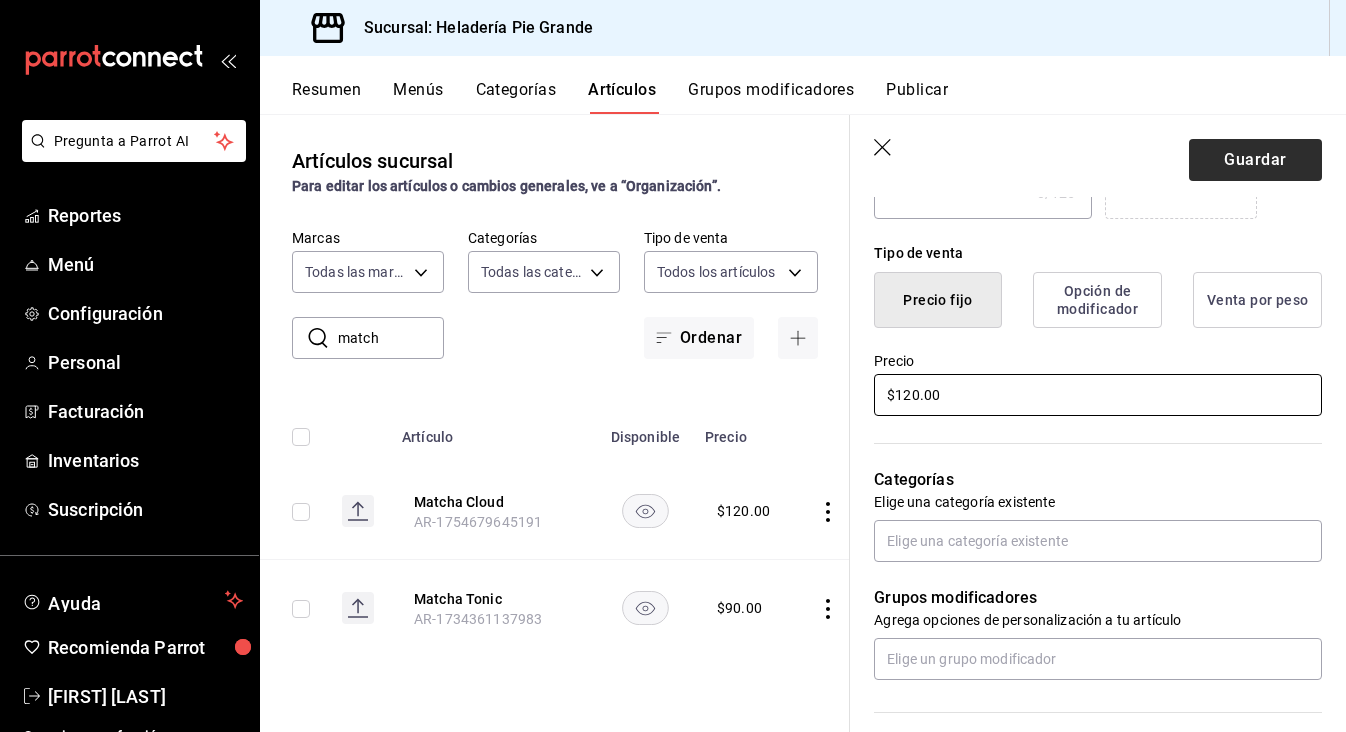 type on "$120.00" 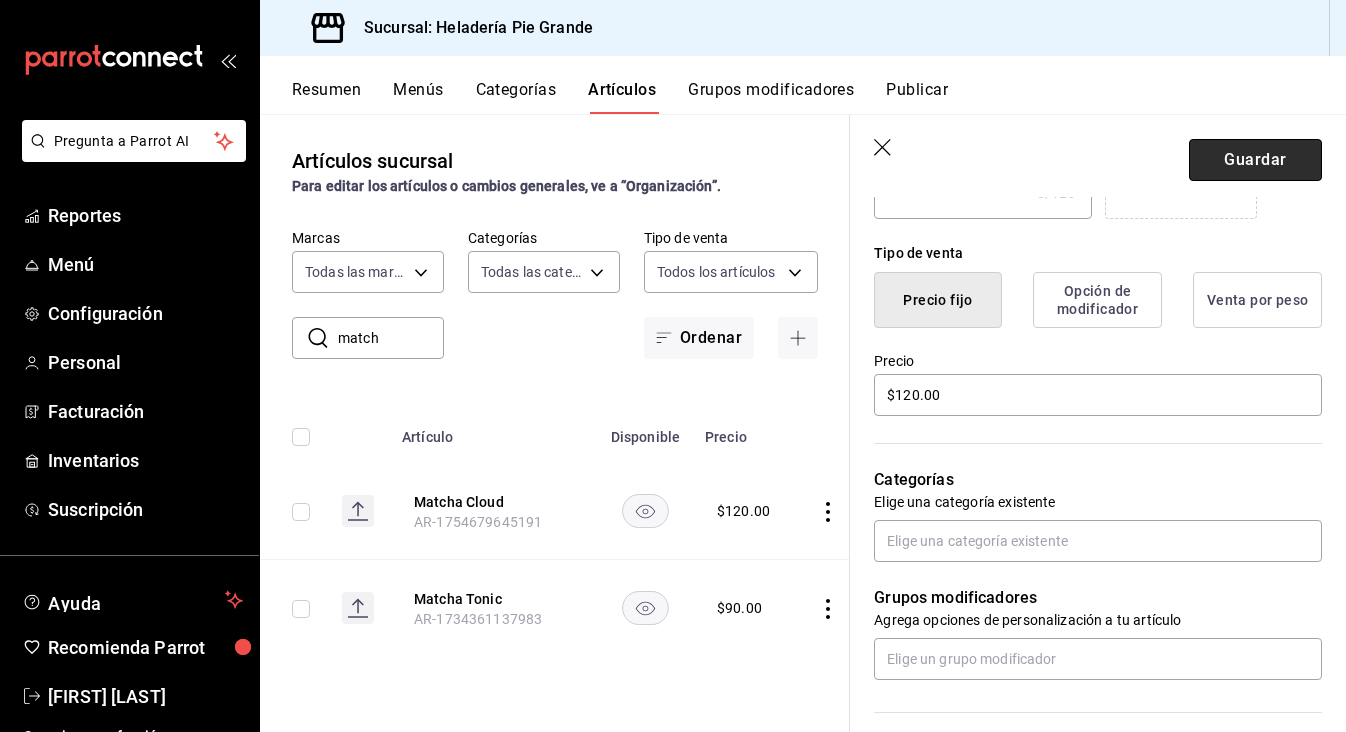 click on "Guardar" at bounding box center [1255, 160] 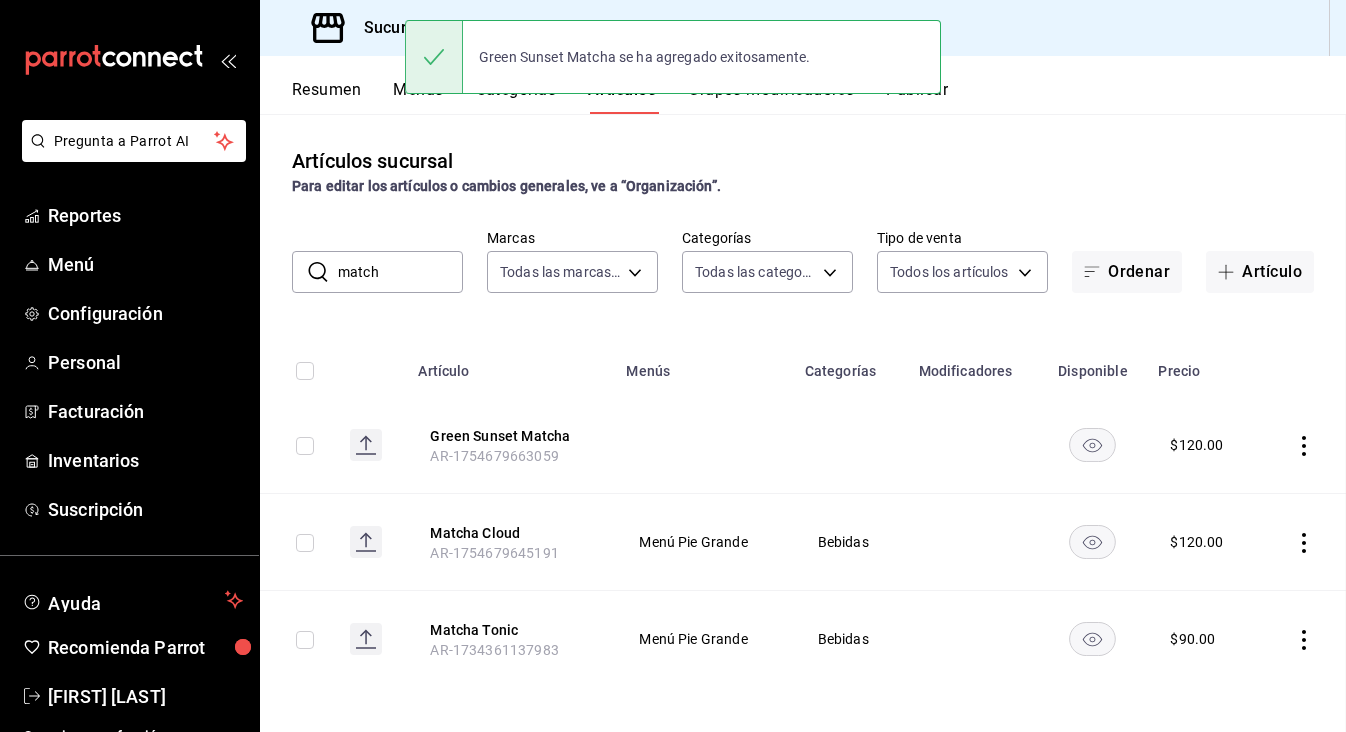 scroll, scrollTop: 0, scrollLeft: 0, axis: both 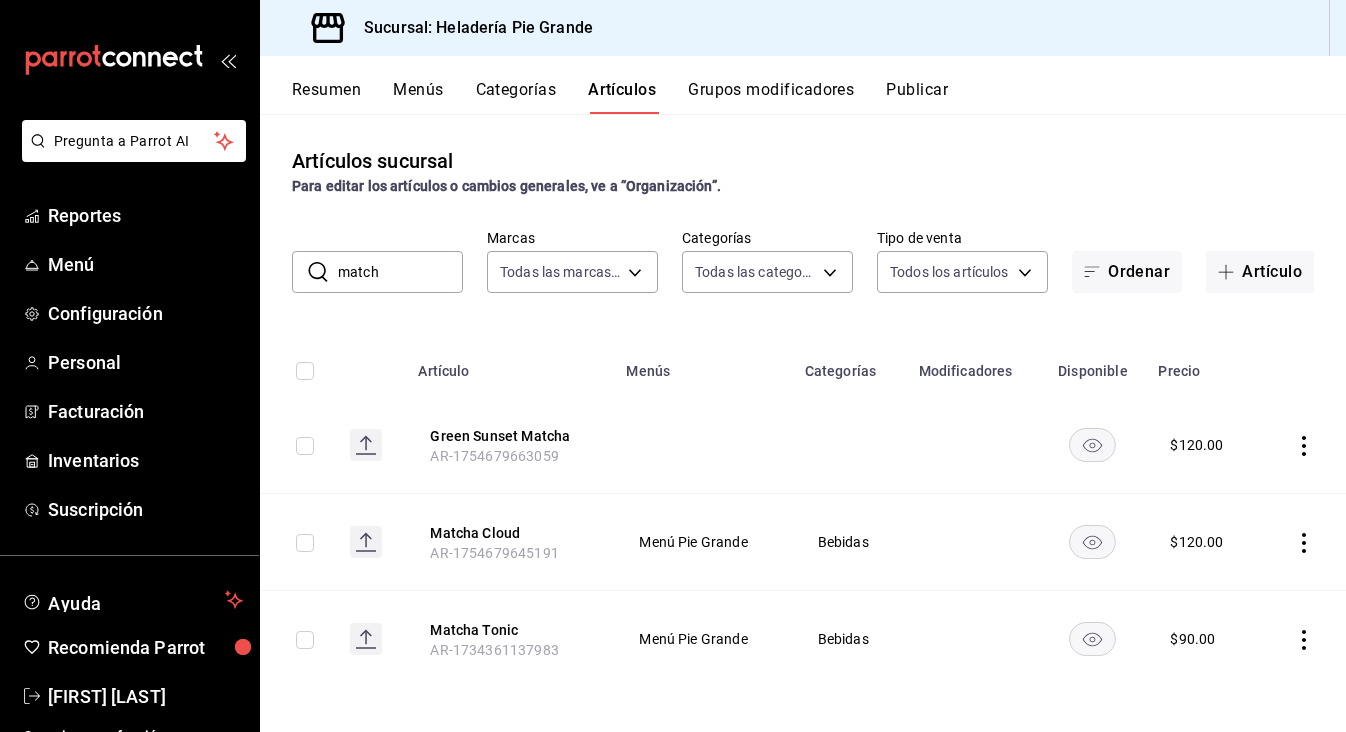 drag, startPoint x: 380, startPoint y: 278, endPoint x: 339, endPoint y: 265, distance: 43.011627 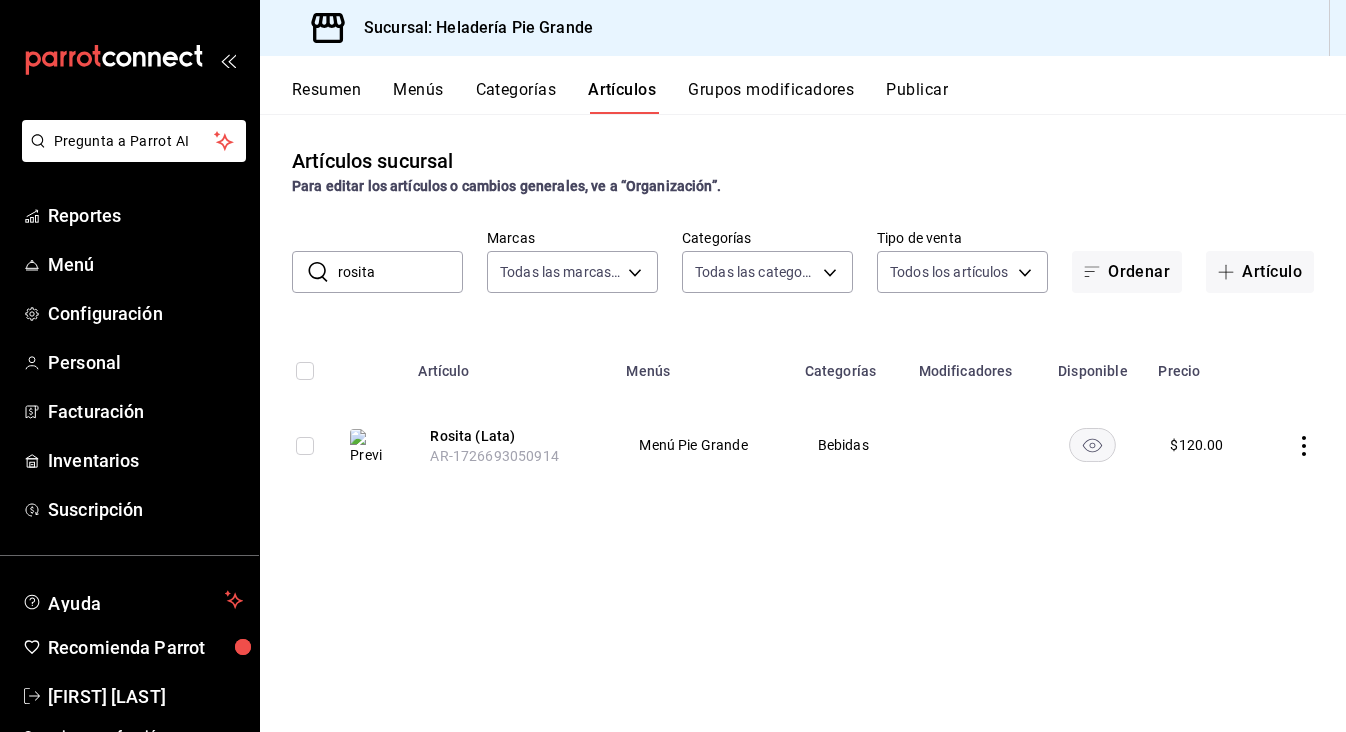drag, startPoint x: 382, startPoint y: 273, endPoint x: 314, endPoint y: 271, distance: 68.0294 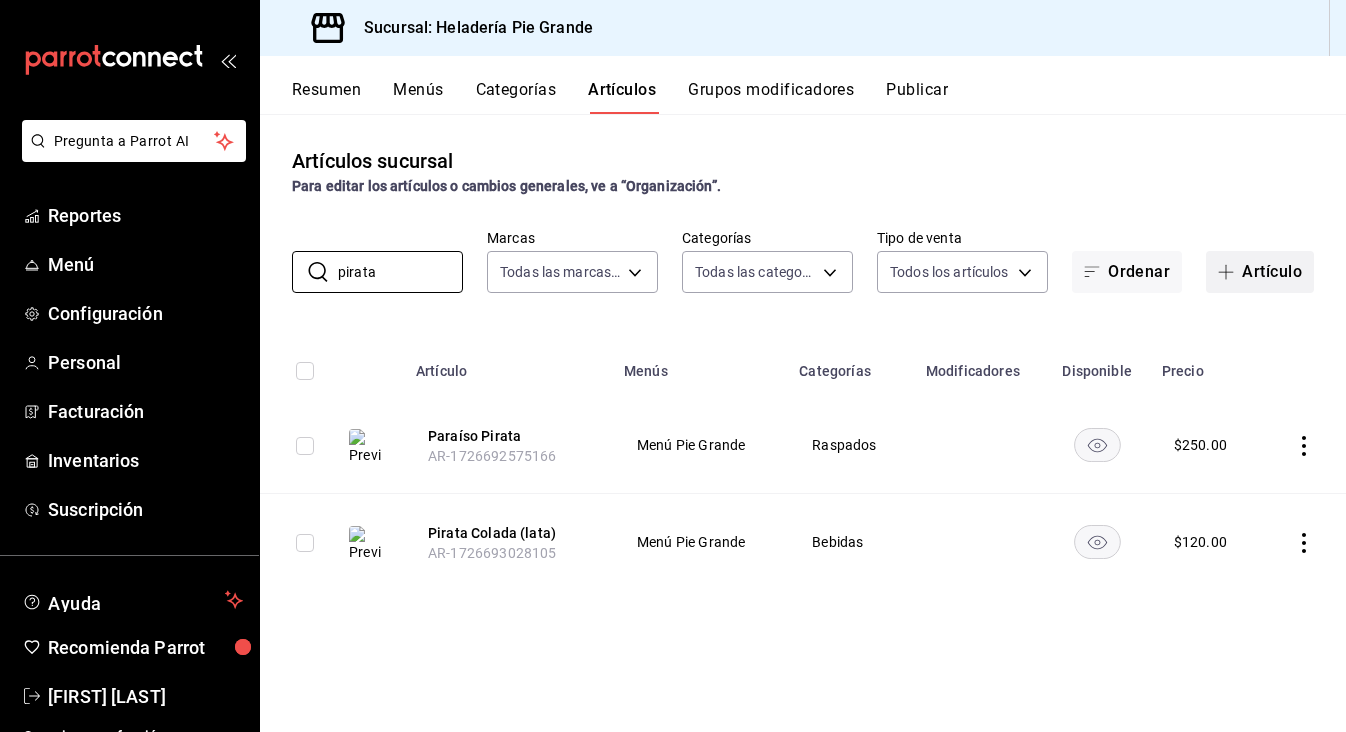 type on "pirata" 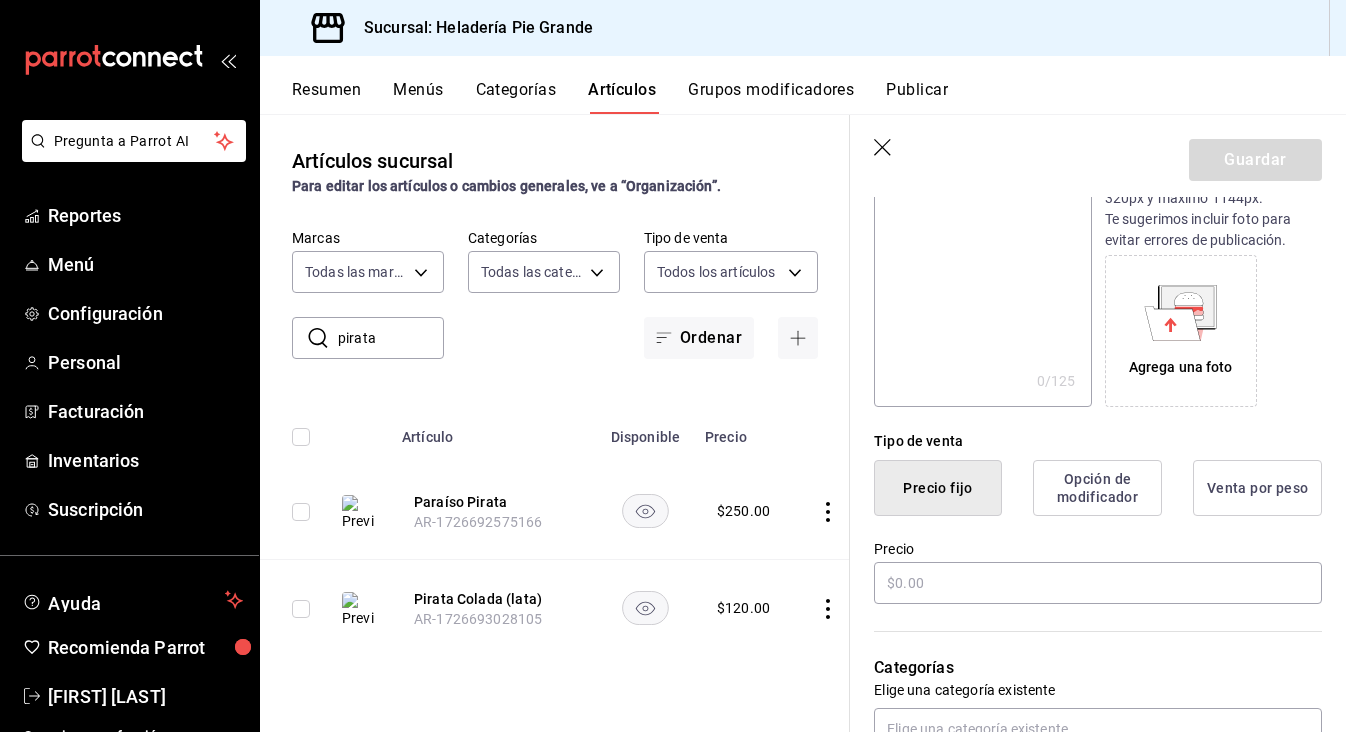 scroll, scrollTop: 288, scrollLeft: 0, axis: vertical 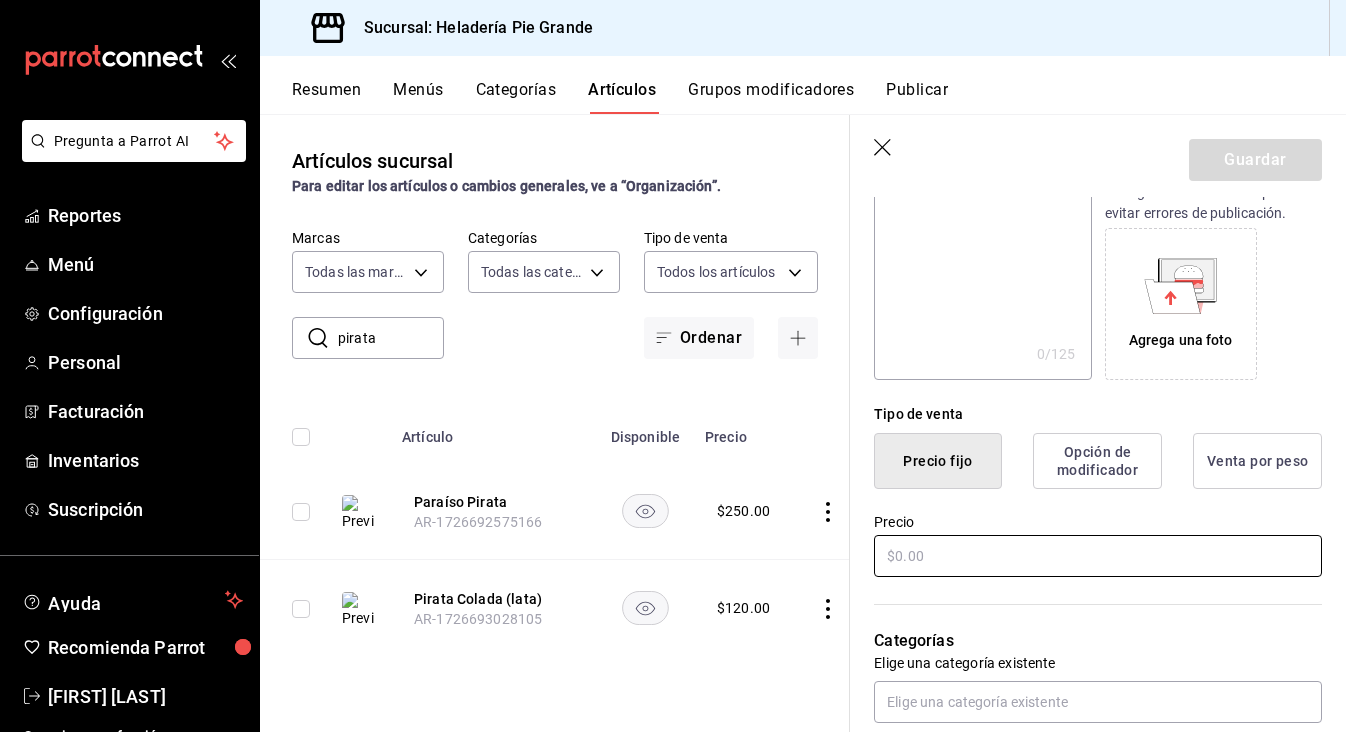 type on "Nashi Nebula" 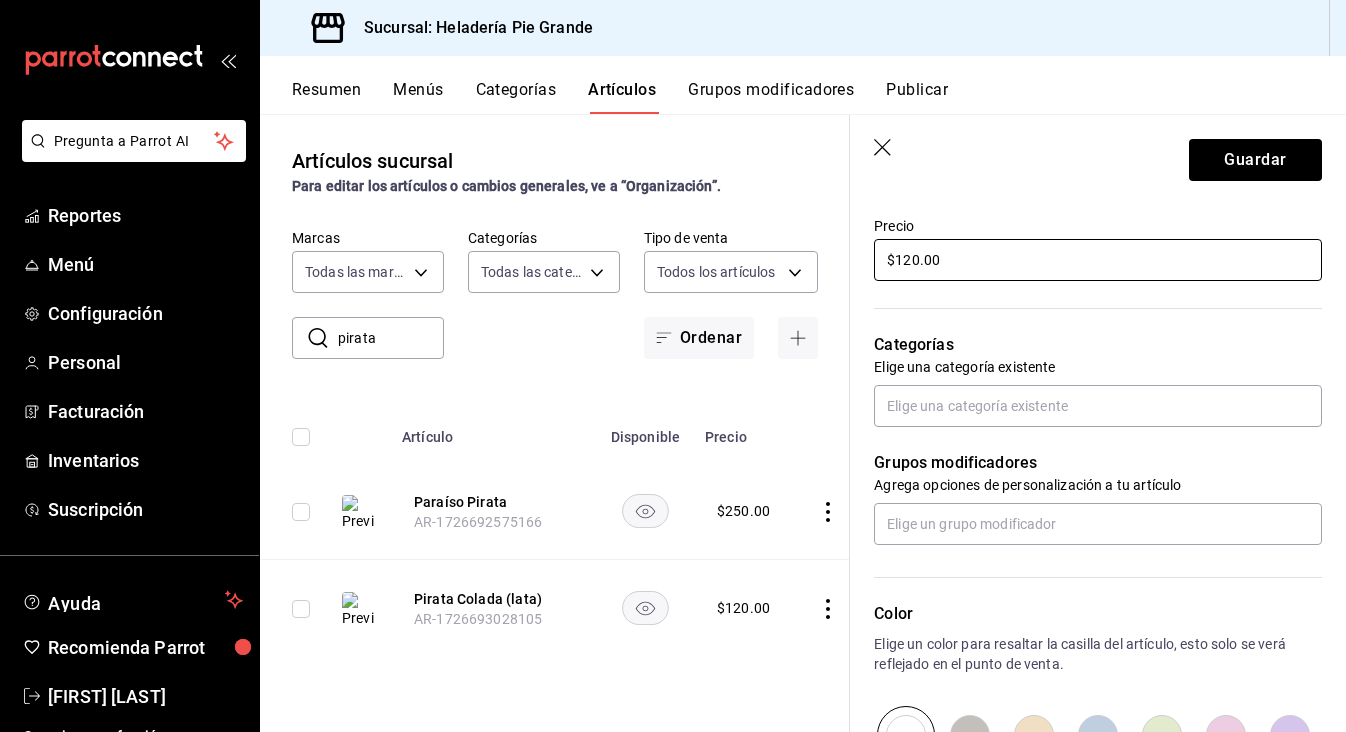 scroll, scrollTop: 586, scrollLeft: 0, axis: vertical 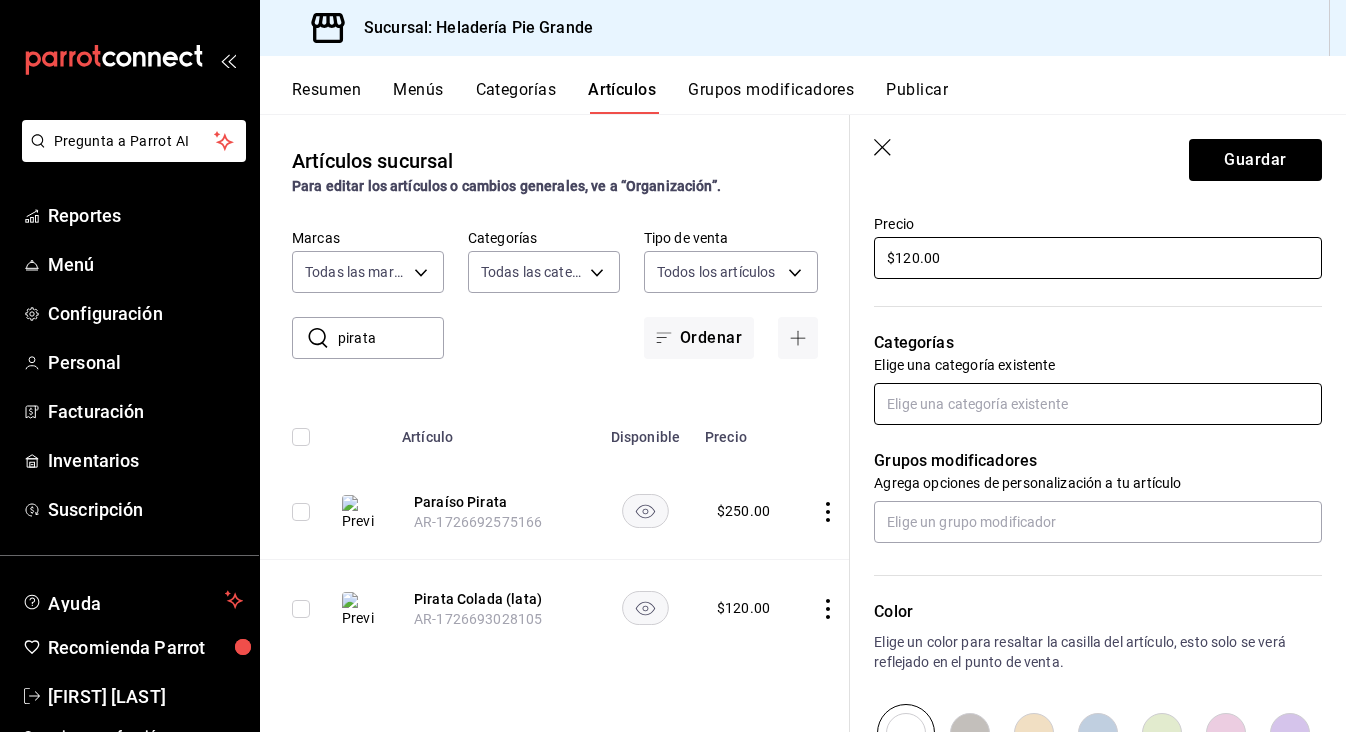 type on "$120.00" 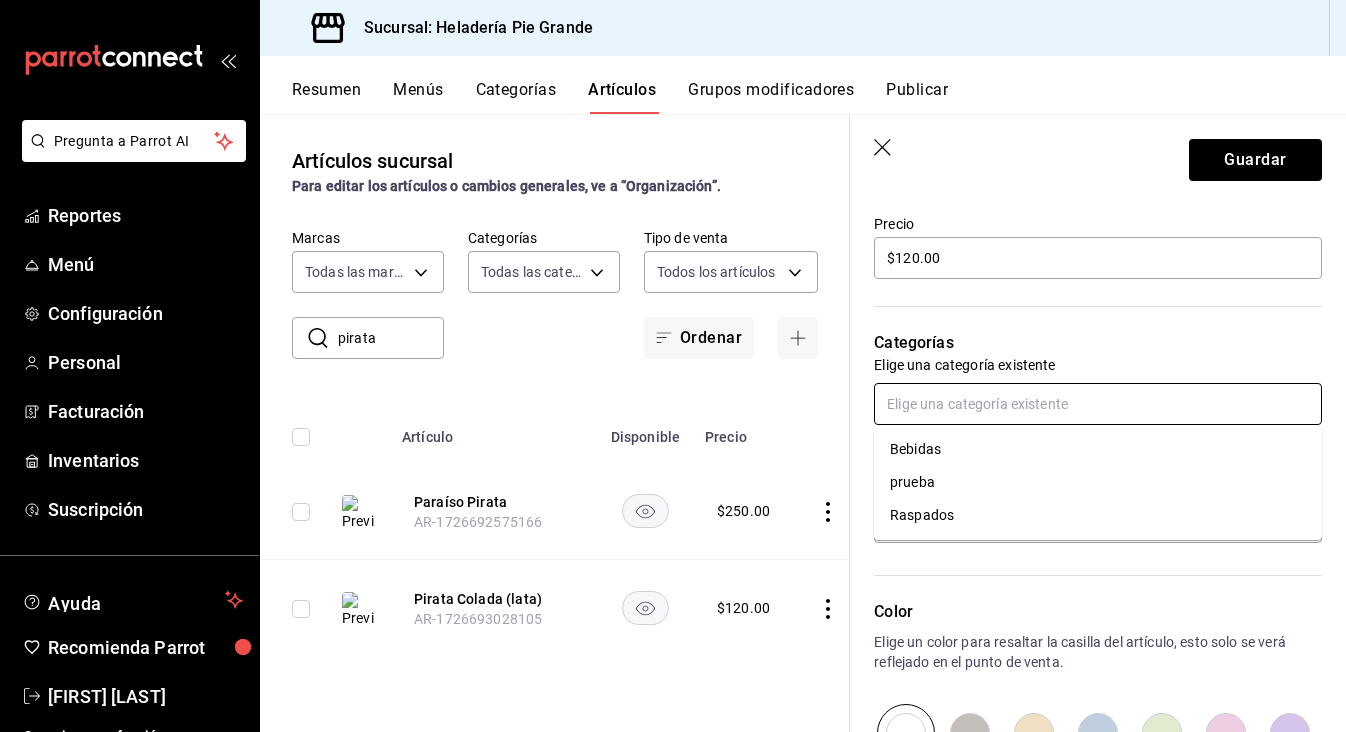 click at bounding box center (1098, 404) 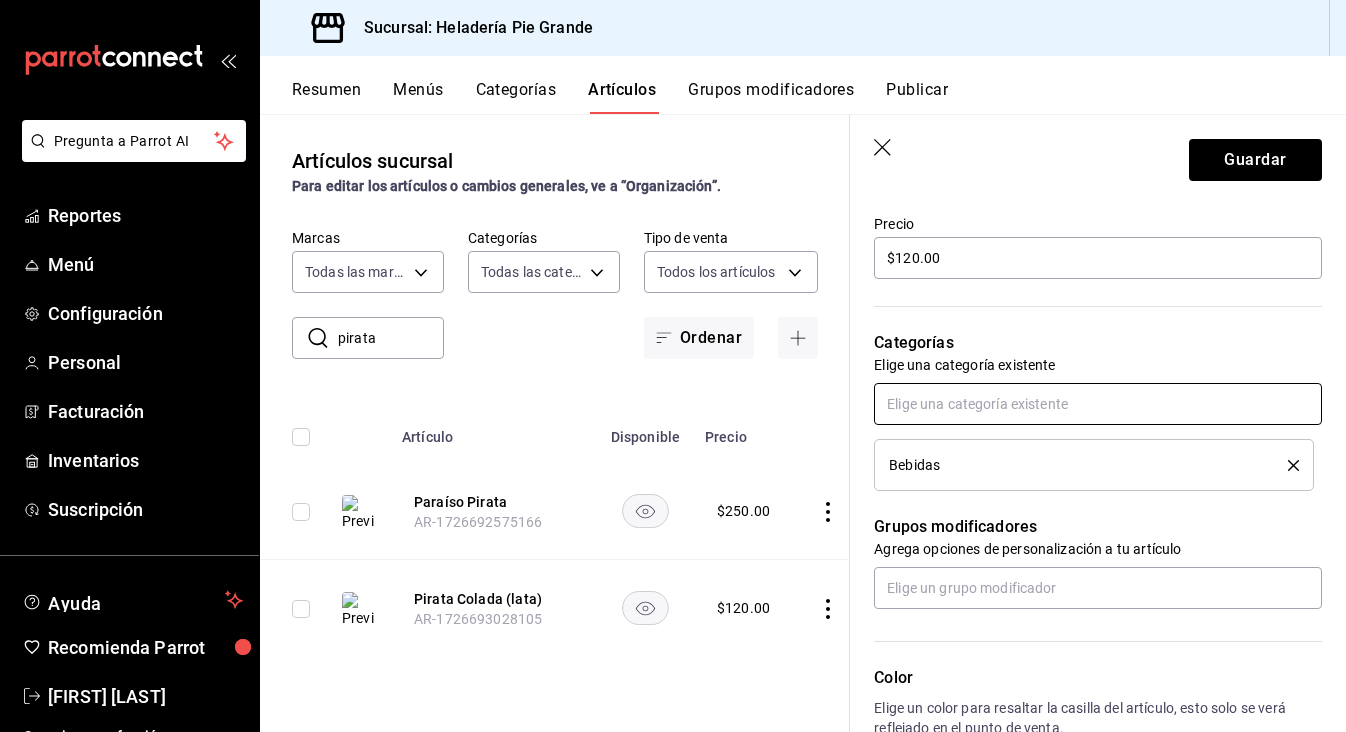 scroll, scrollTop: 726, scrollLeft: 0, axis: vertical 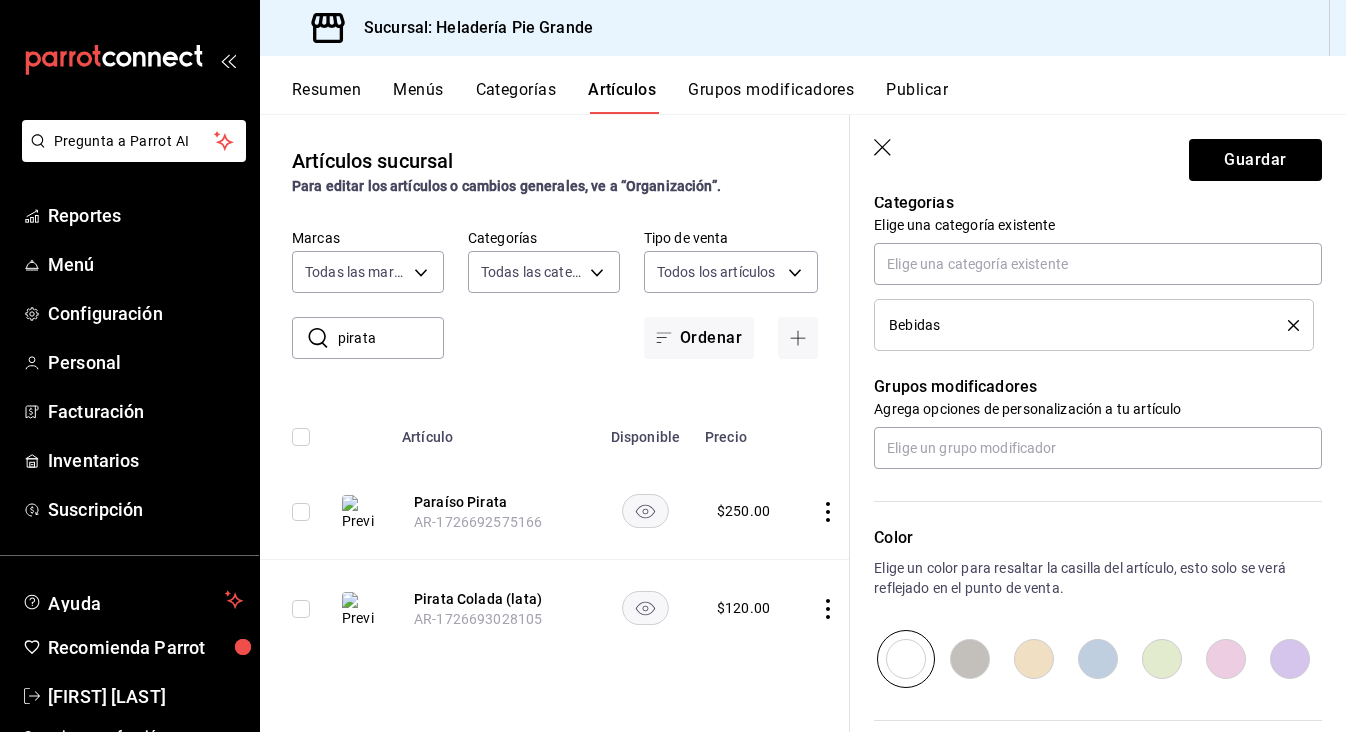 click at bounding box center [1162, 659] 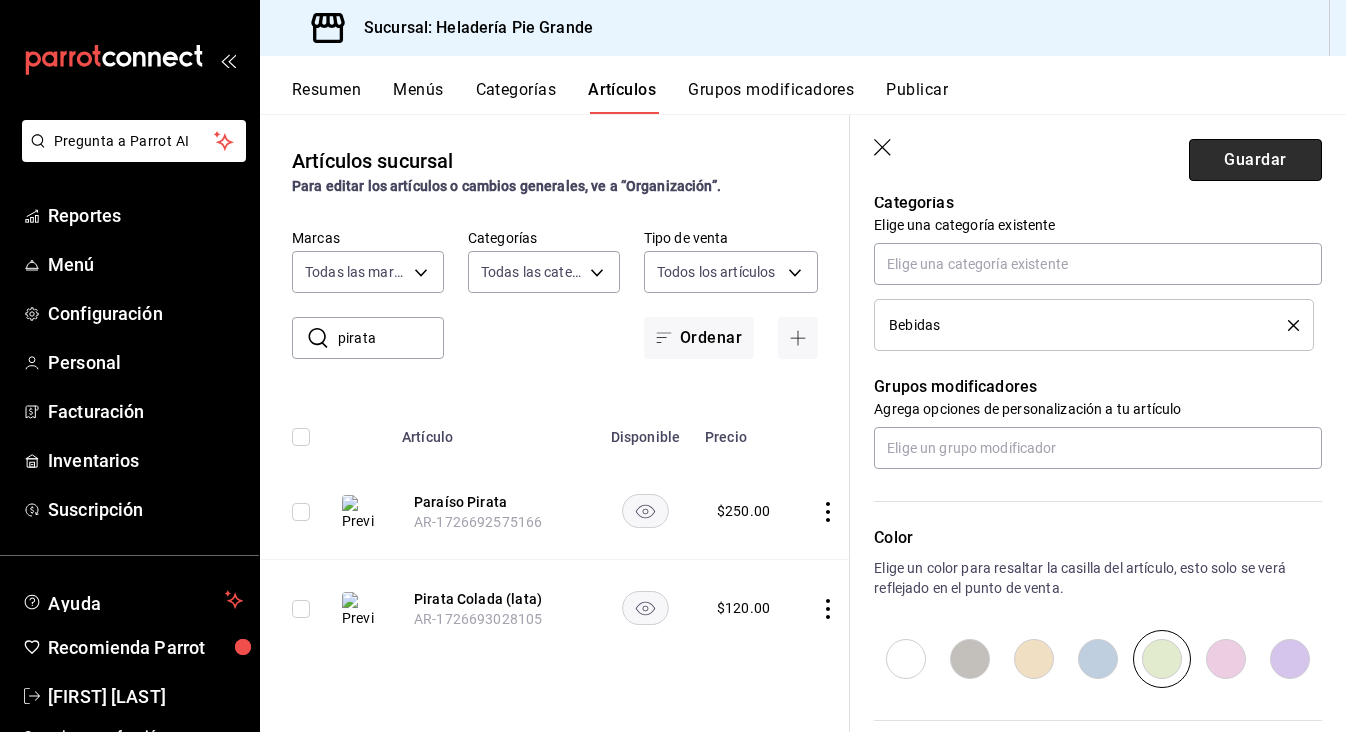 click on "Guardar" at bounding box center (1255, 160) 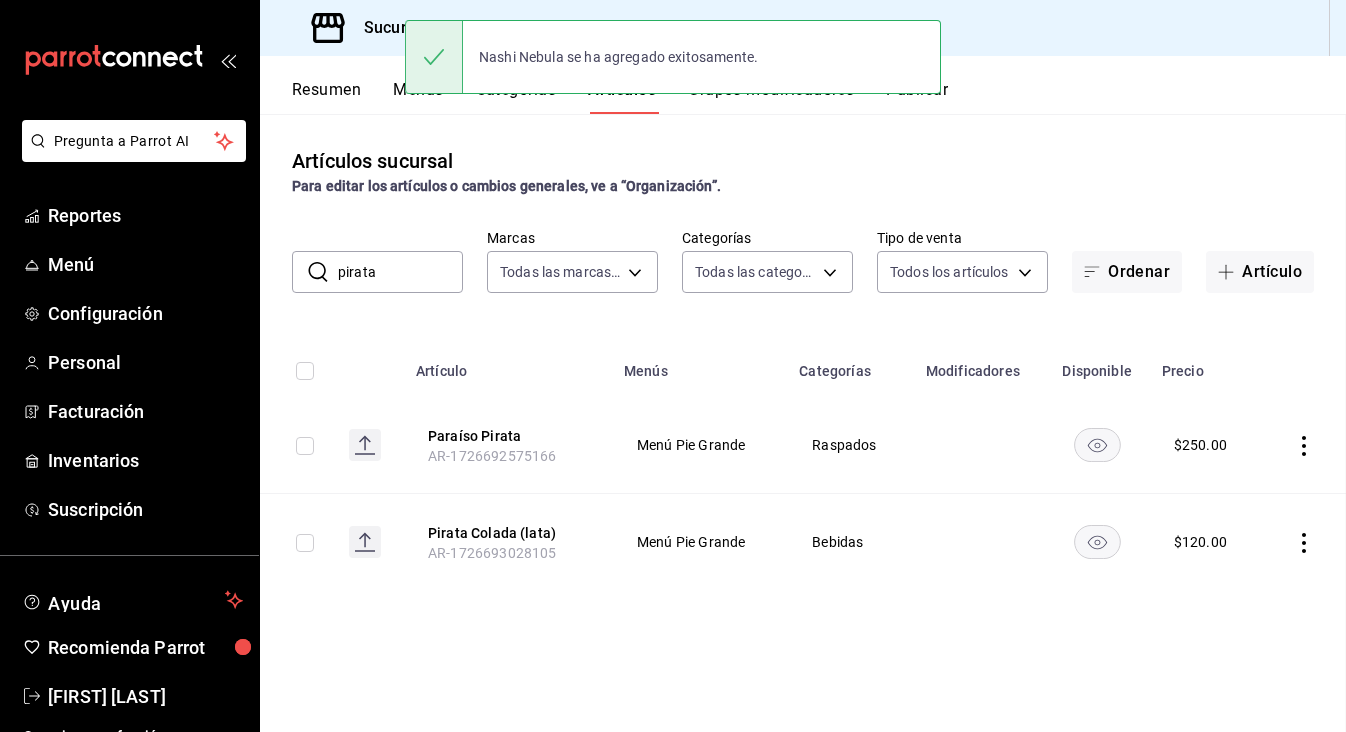 scroll, scrollTop: 0, scrollLeft: 0, axis: both 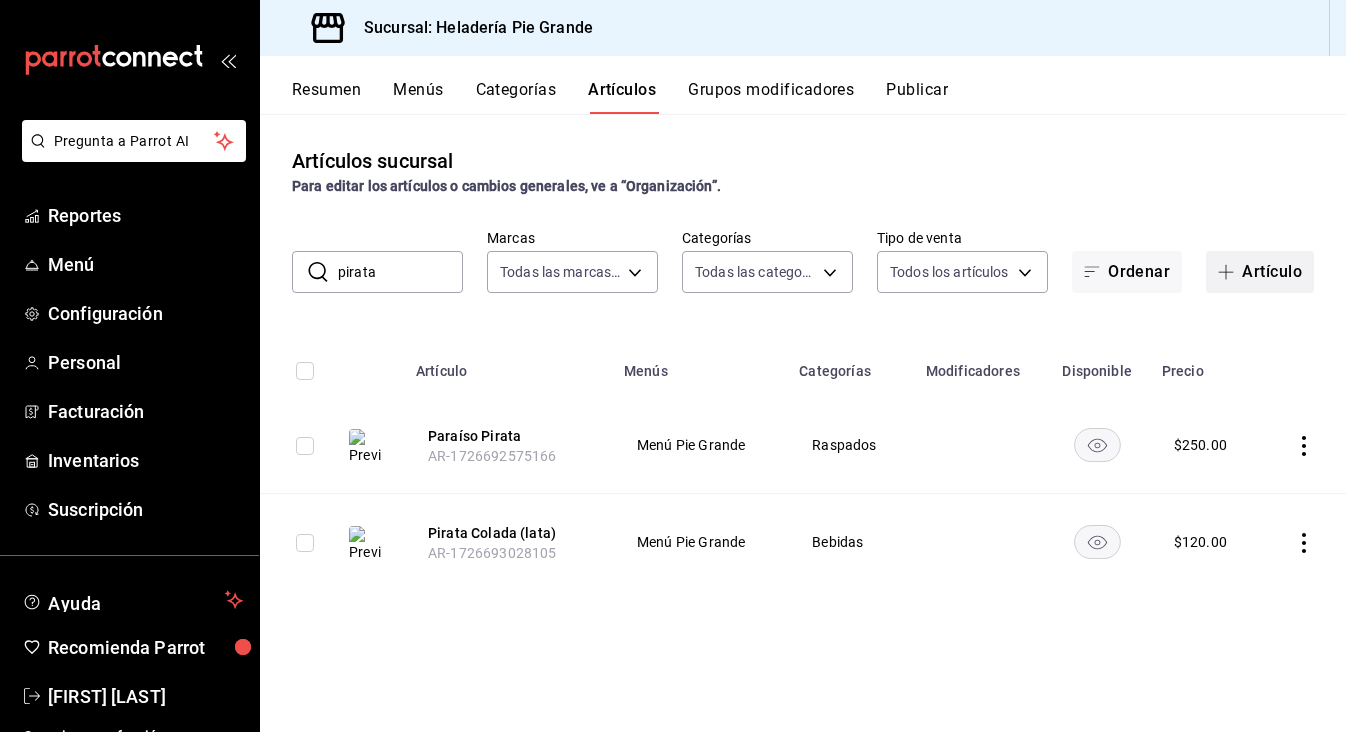 click on "Artículo" at bounding box center [1260, 272] 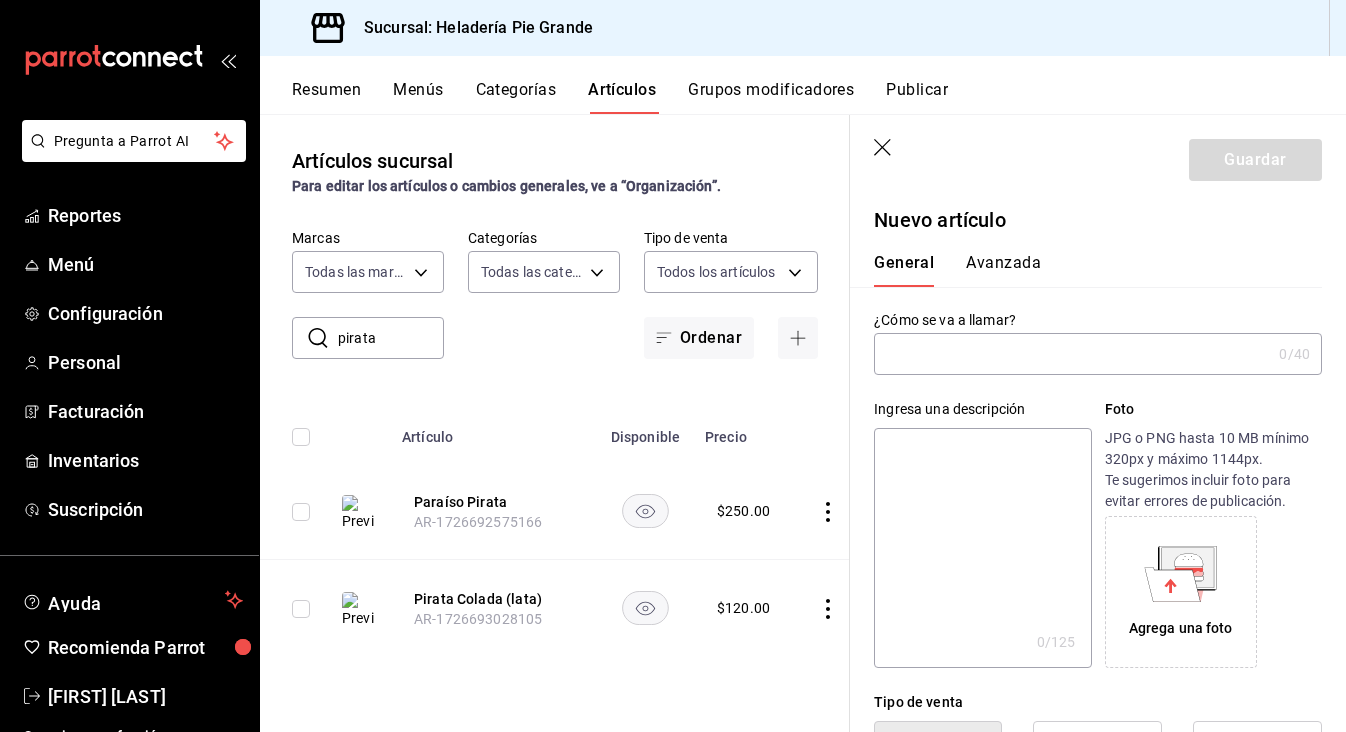type on "AR-1754679718249" 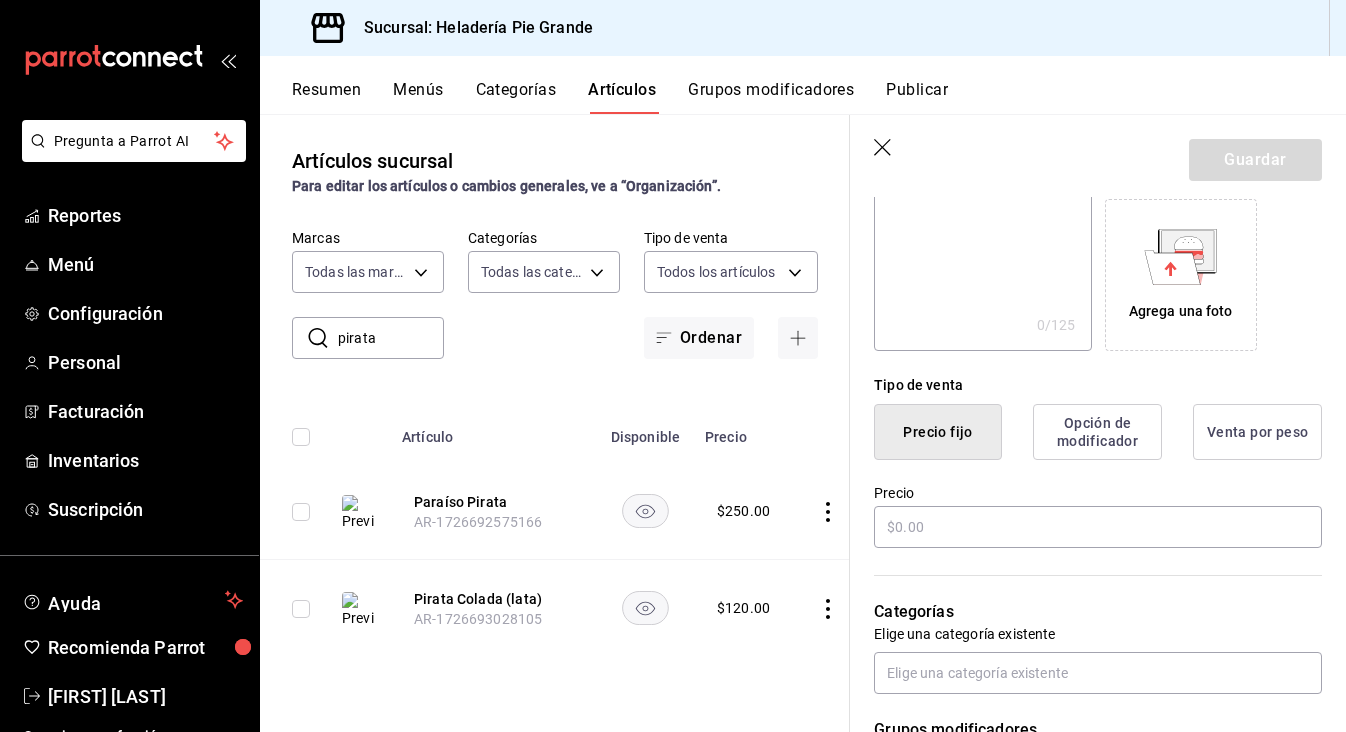 scroll, scrollTop: 451, scrollLeft: 0, axis: vertical 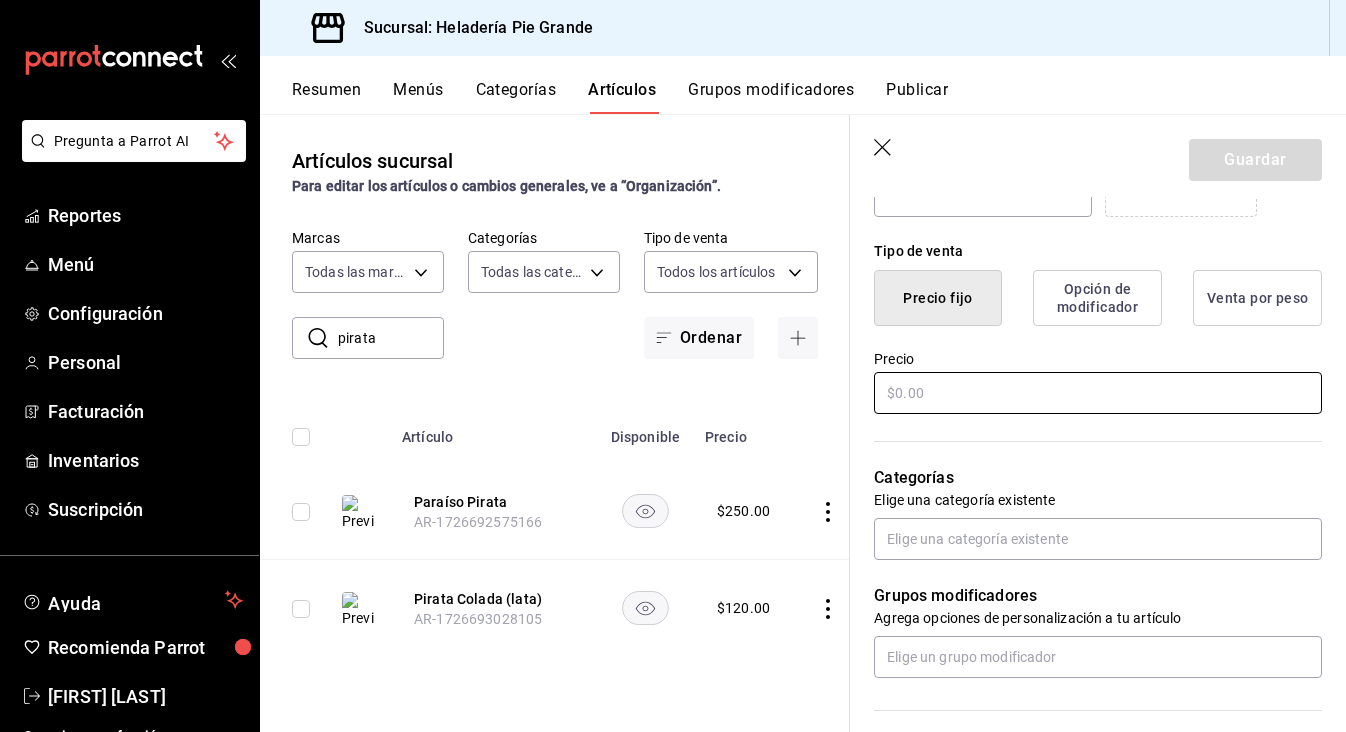 type on "Unión" 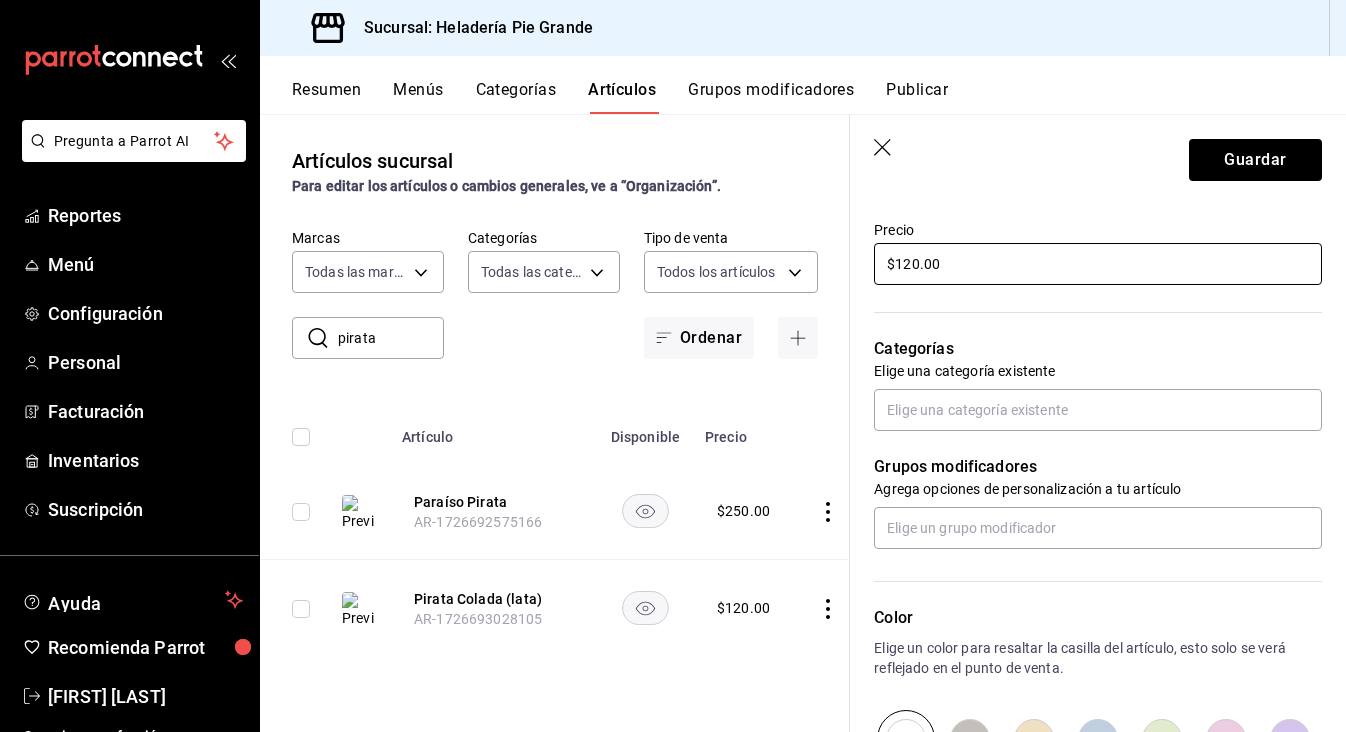 scroll, scrollTop: 621, scrollLeft: 0, axis: vertical 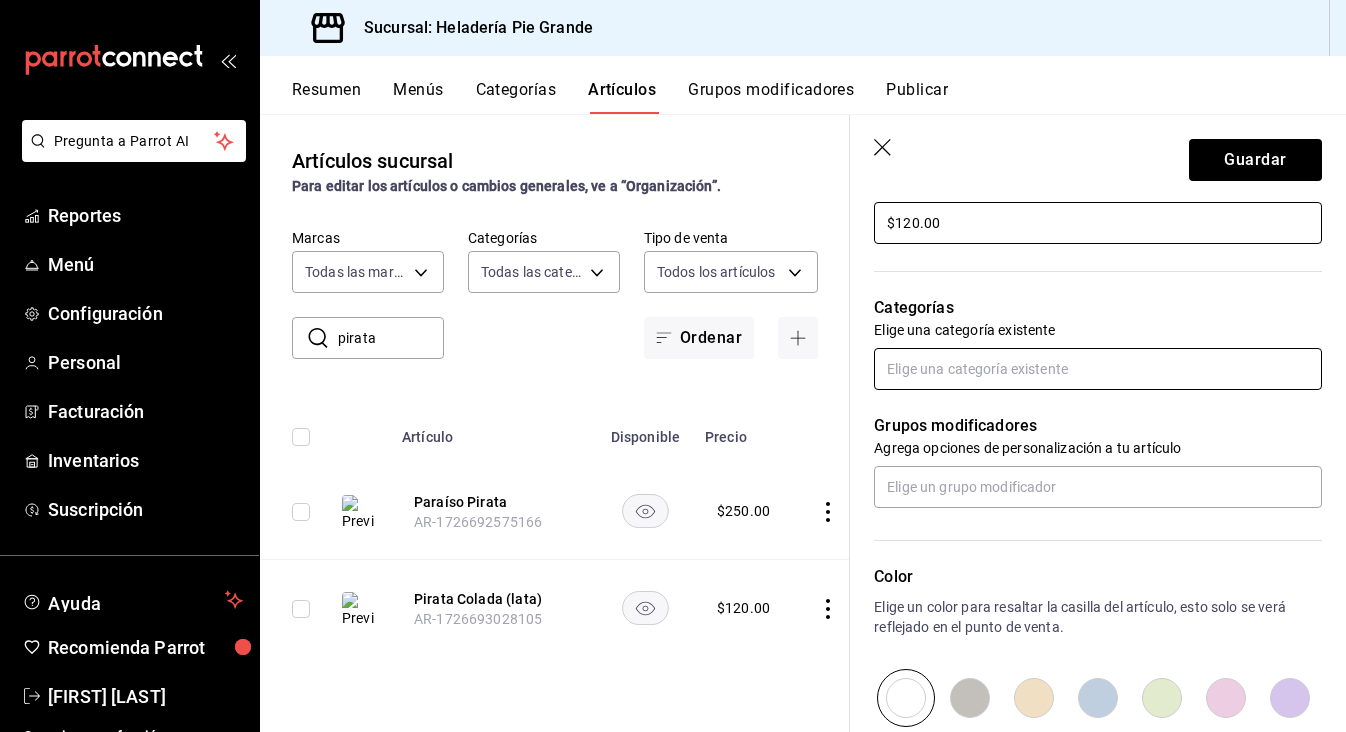 type on "$120.00" 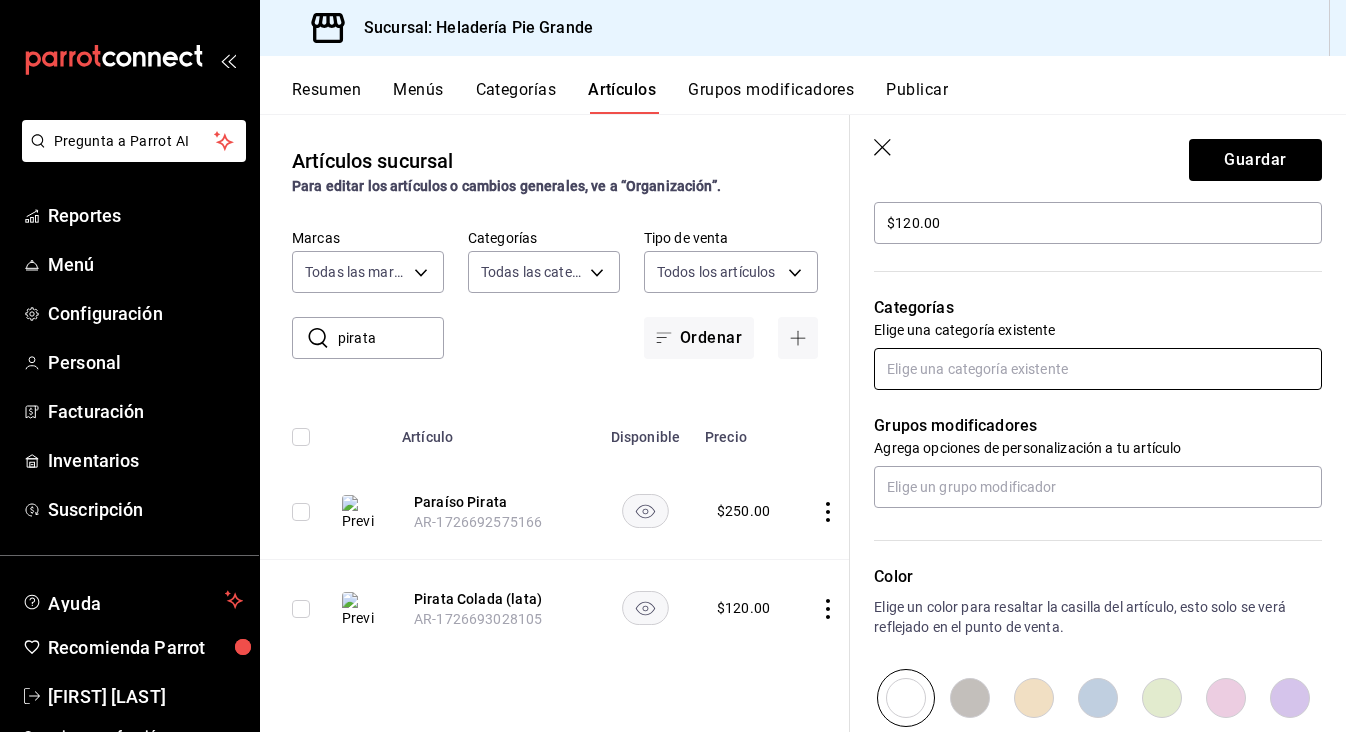 click at bounding box center (1098, 369) 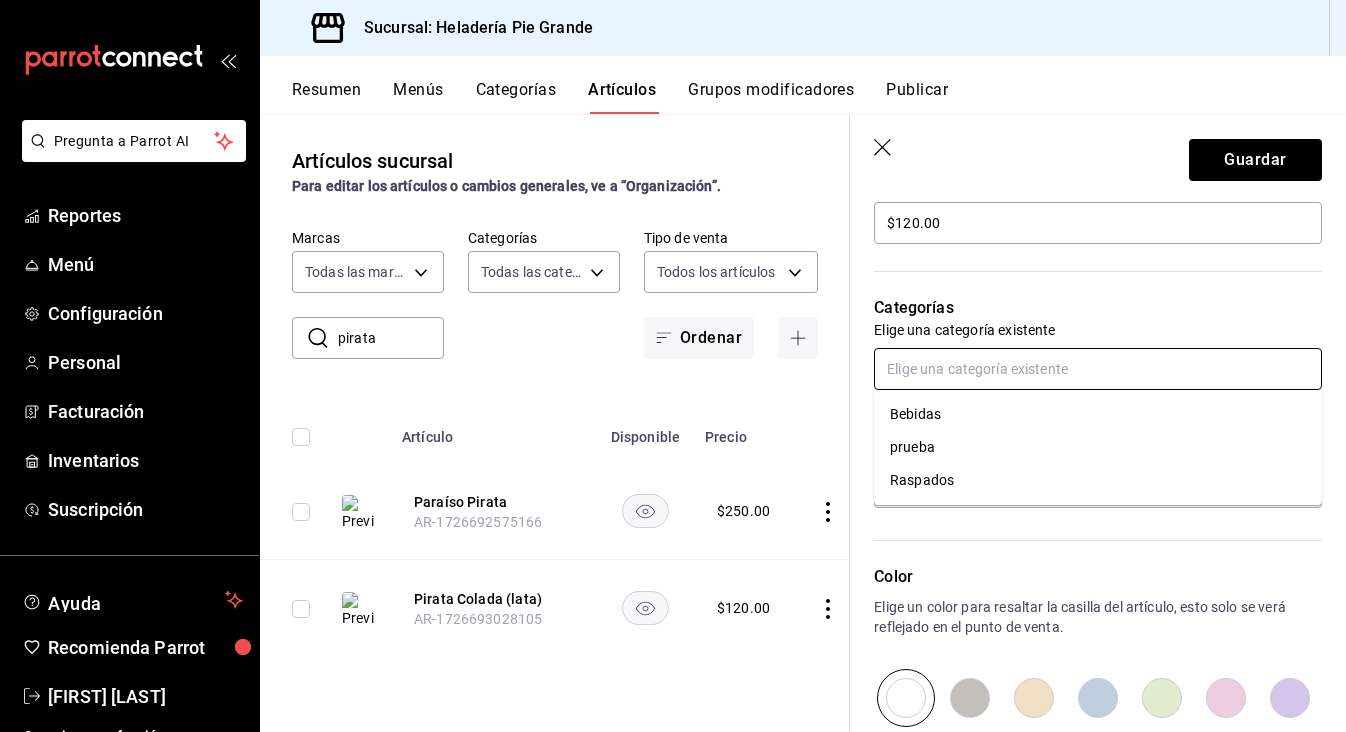 click on "Bebidas" at bounding box center (1098, 414) 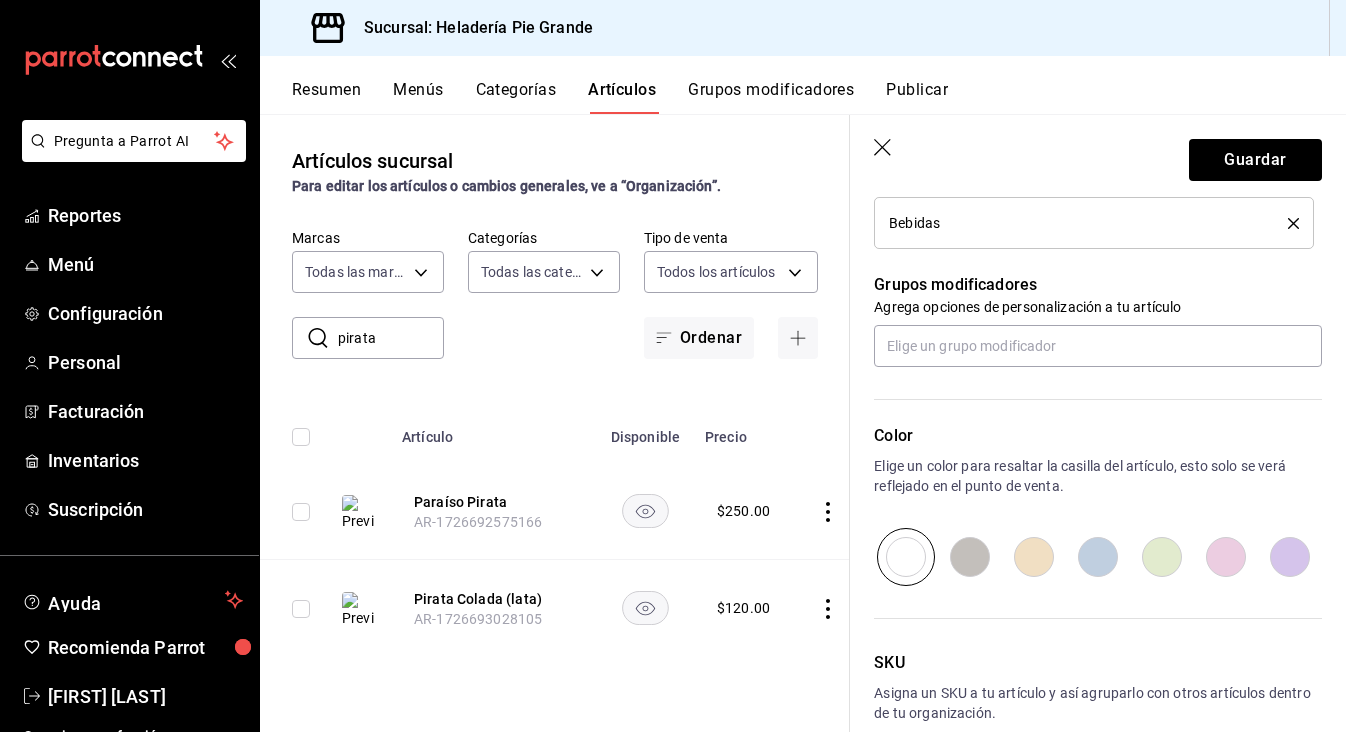 scroll, scrollTop: 831, scrollLeft: 0, axis: vertical 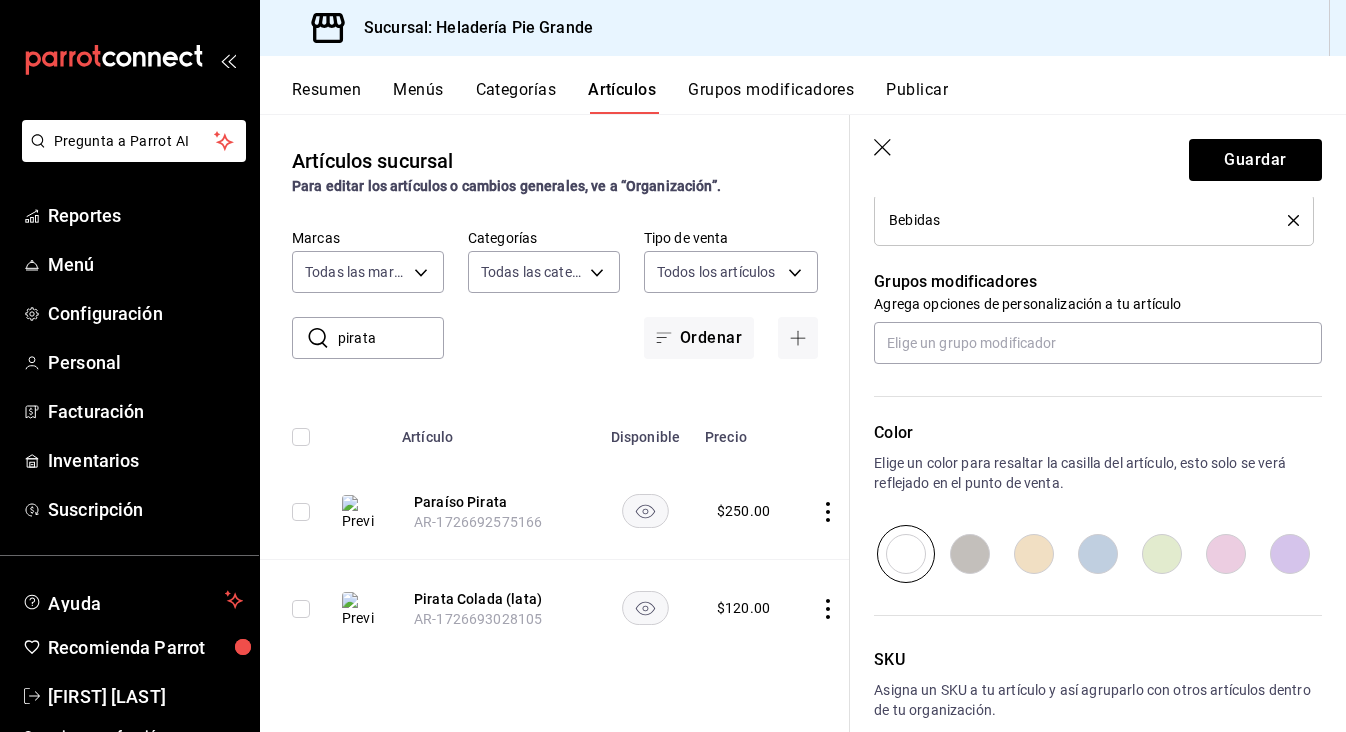 click at bounding box center [1162, 554] 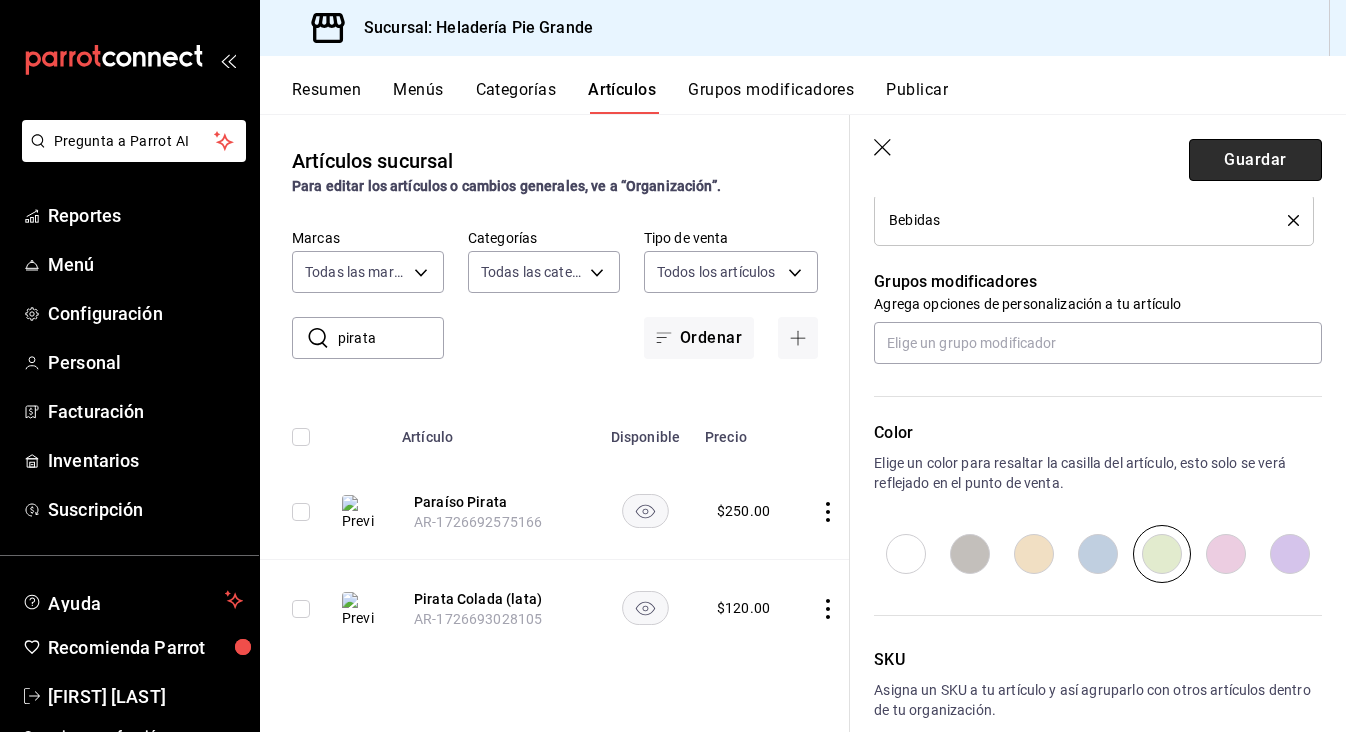 click on "Guardar" at bounding box center [1255, 160] 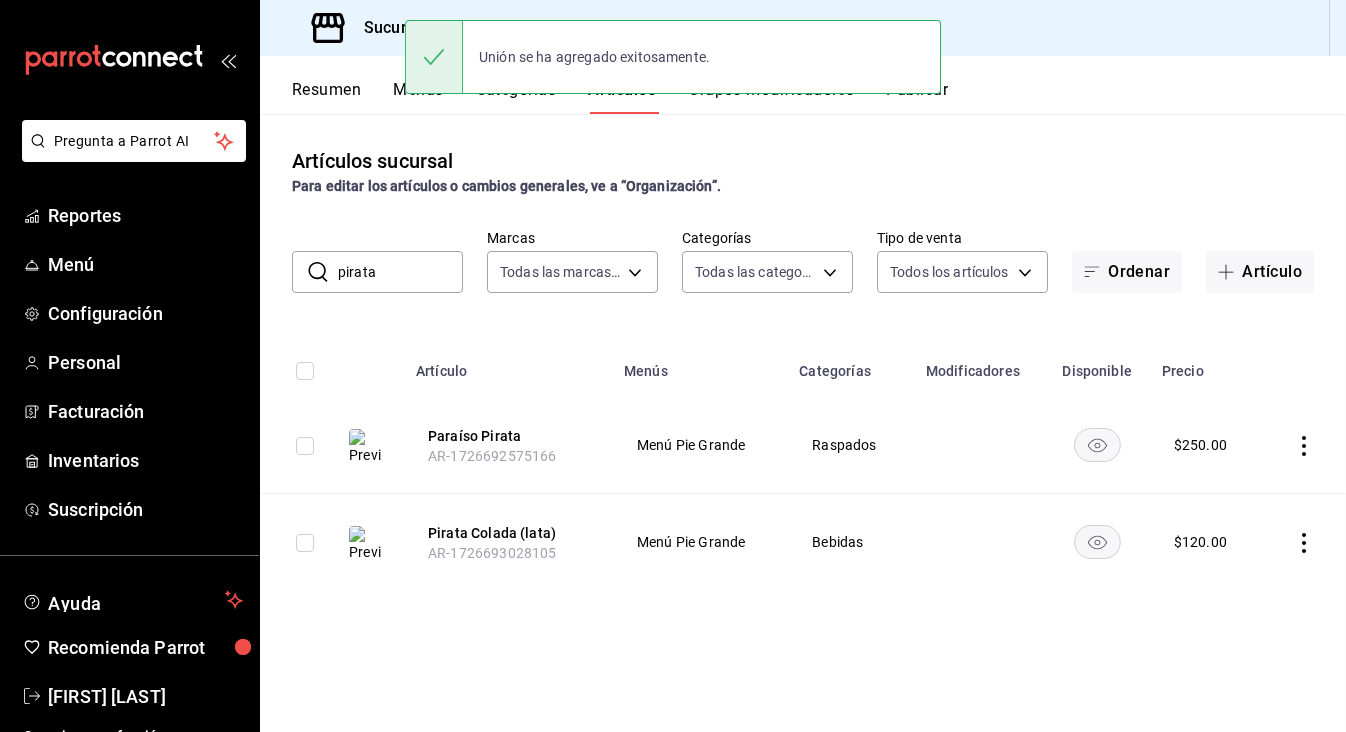 scroll, scrollTop: 0, scrollLeft: 0, axis: both 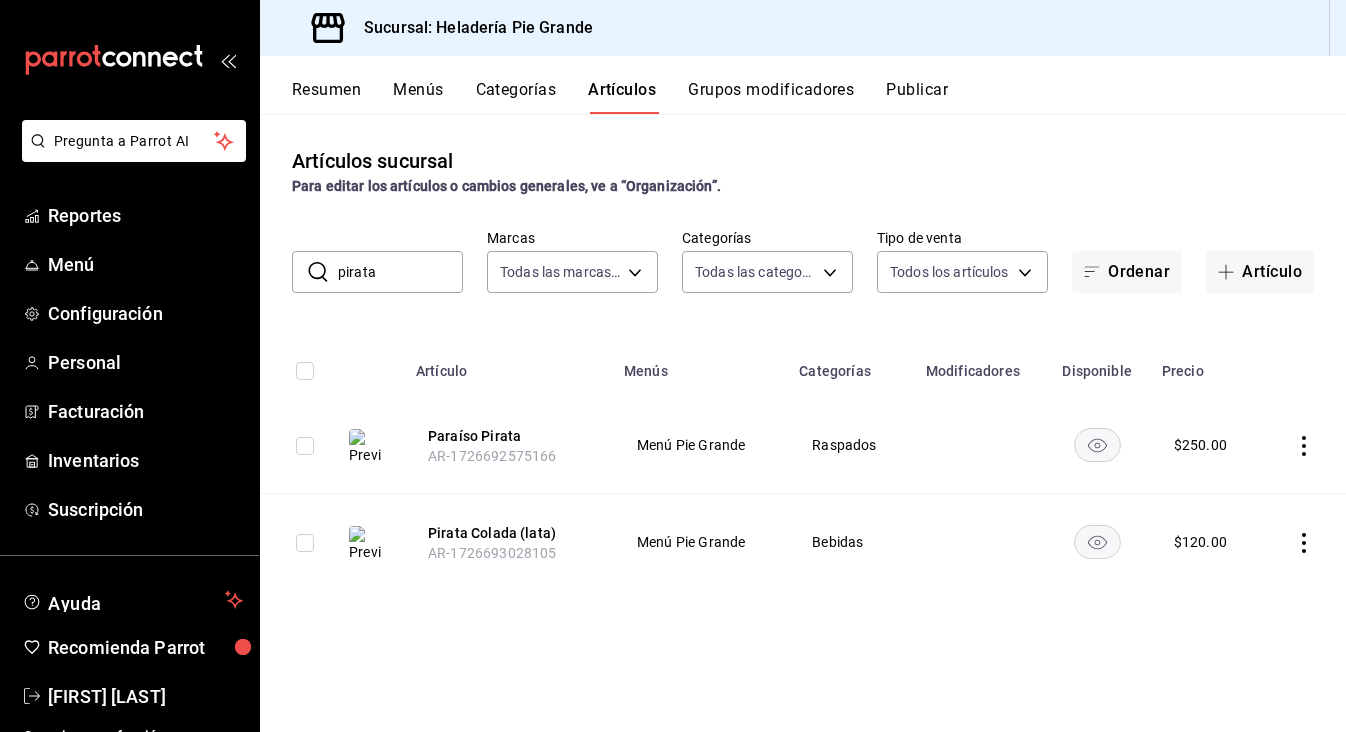 drag, startPoint x: 403, startPoint y: 278, endPoint x: 315, endPoint y: 274, distance: 88.09086 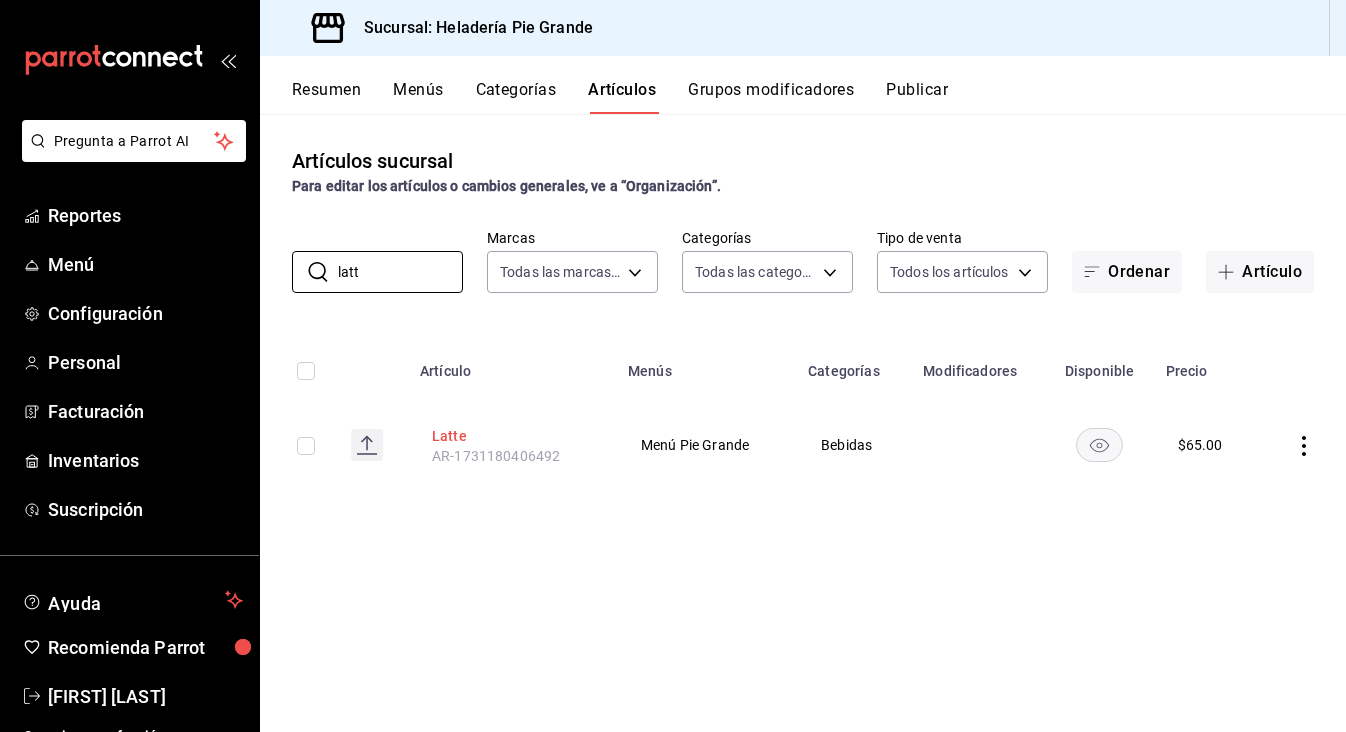 type on "latt" 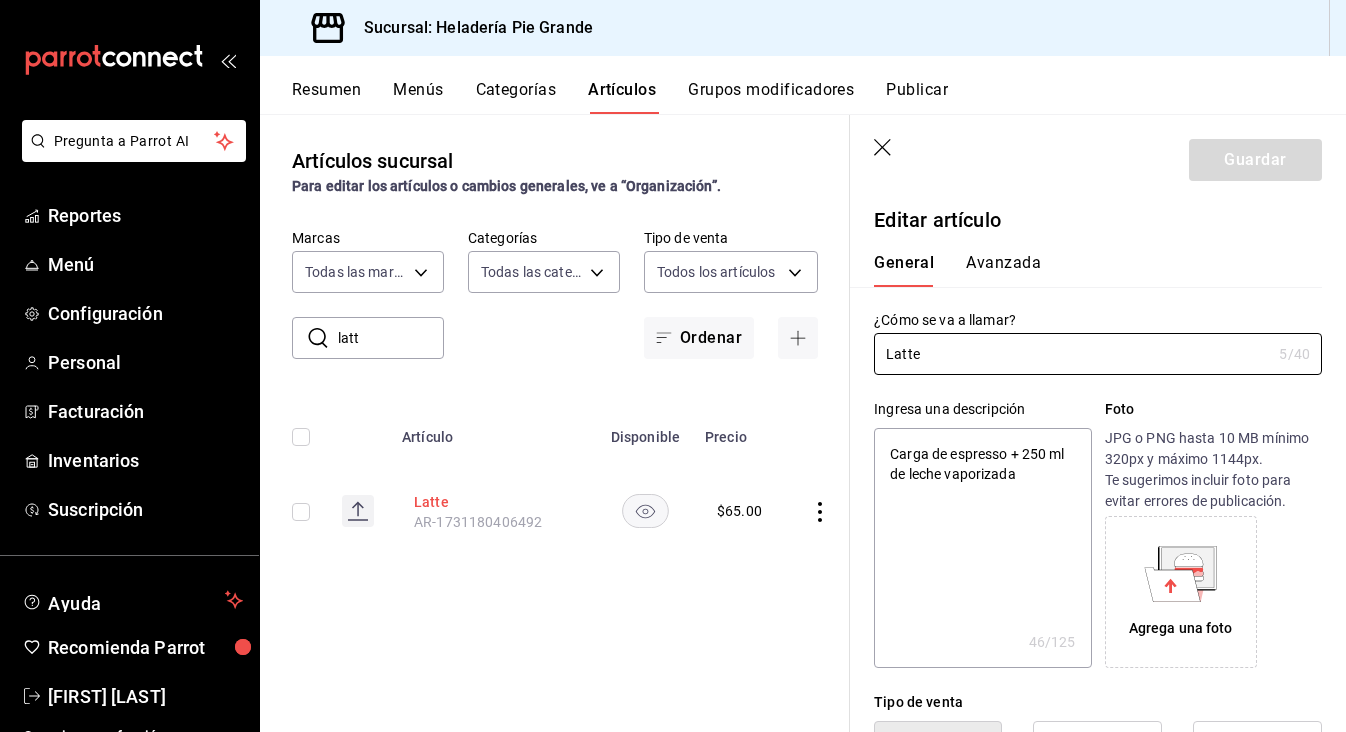 type on "x" 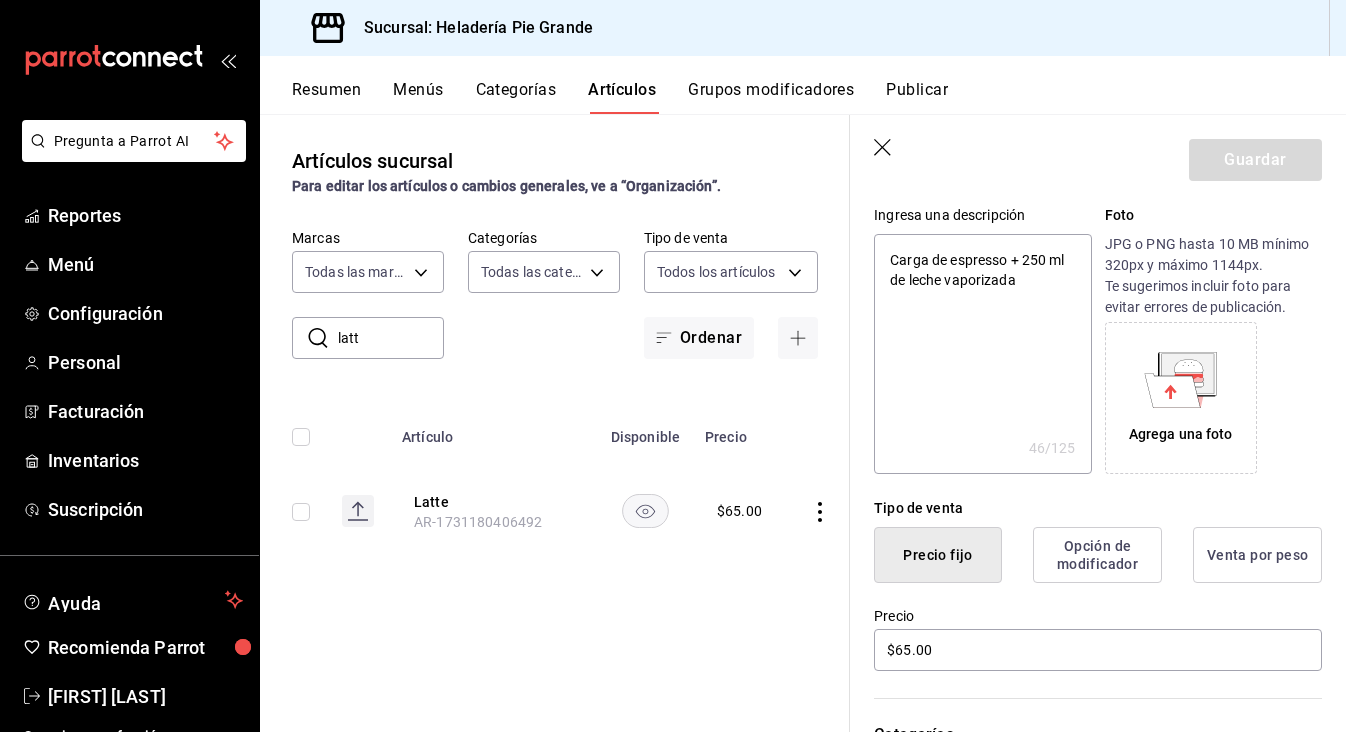 scroll, scrollTop: 215, scrollLeft: 0, axis: vertical 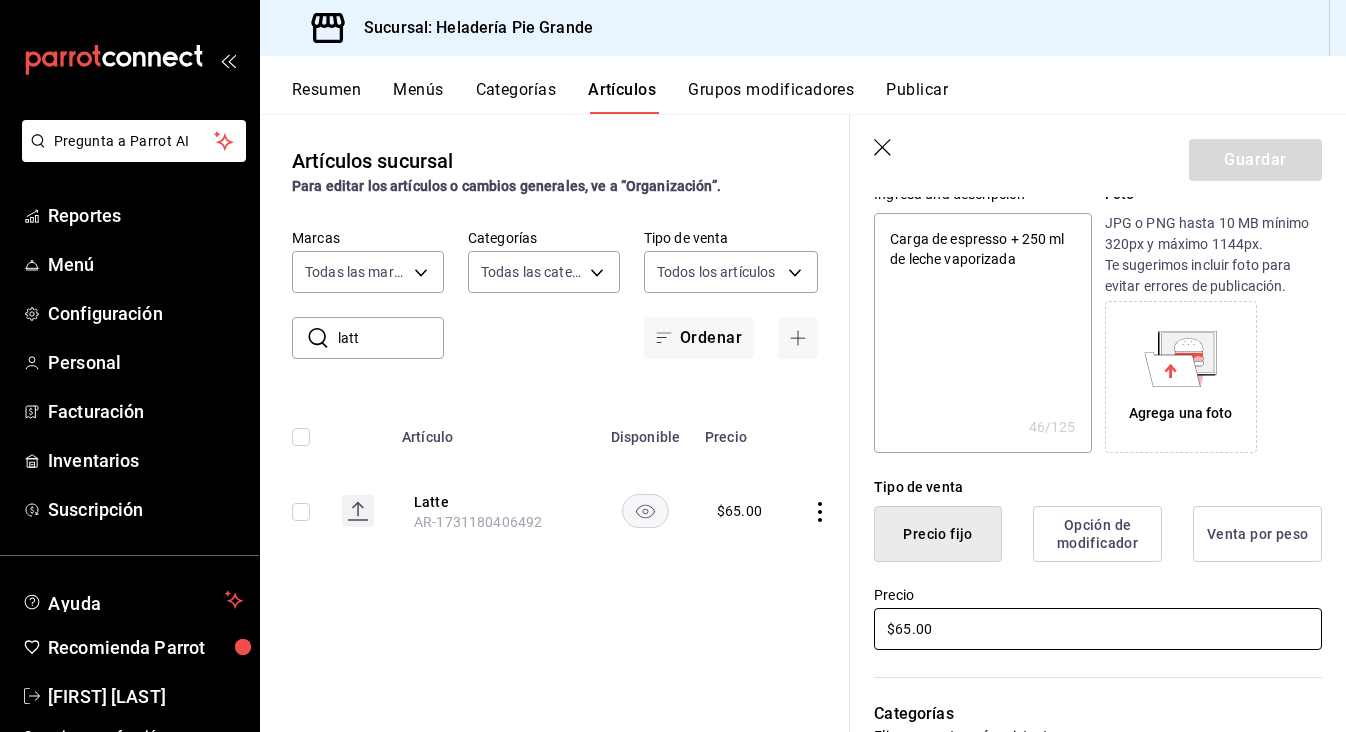 click on "$65.00" at bounding box center [1098, 629] 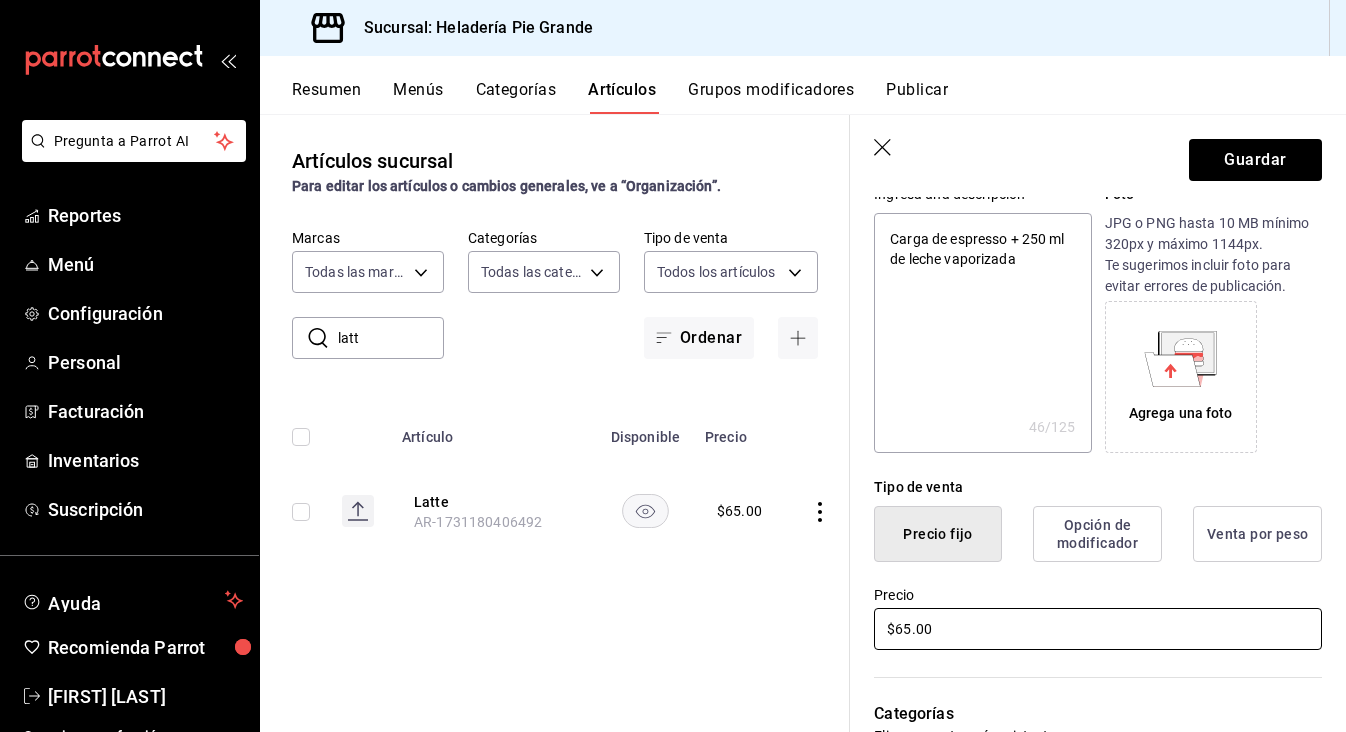 type on "x" 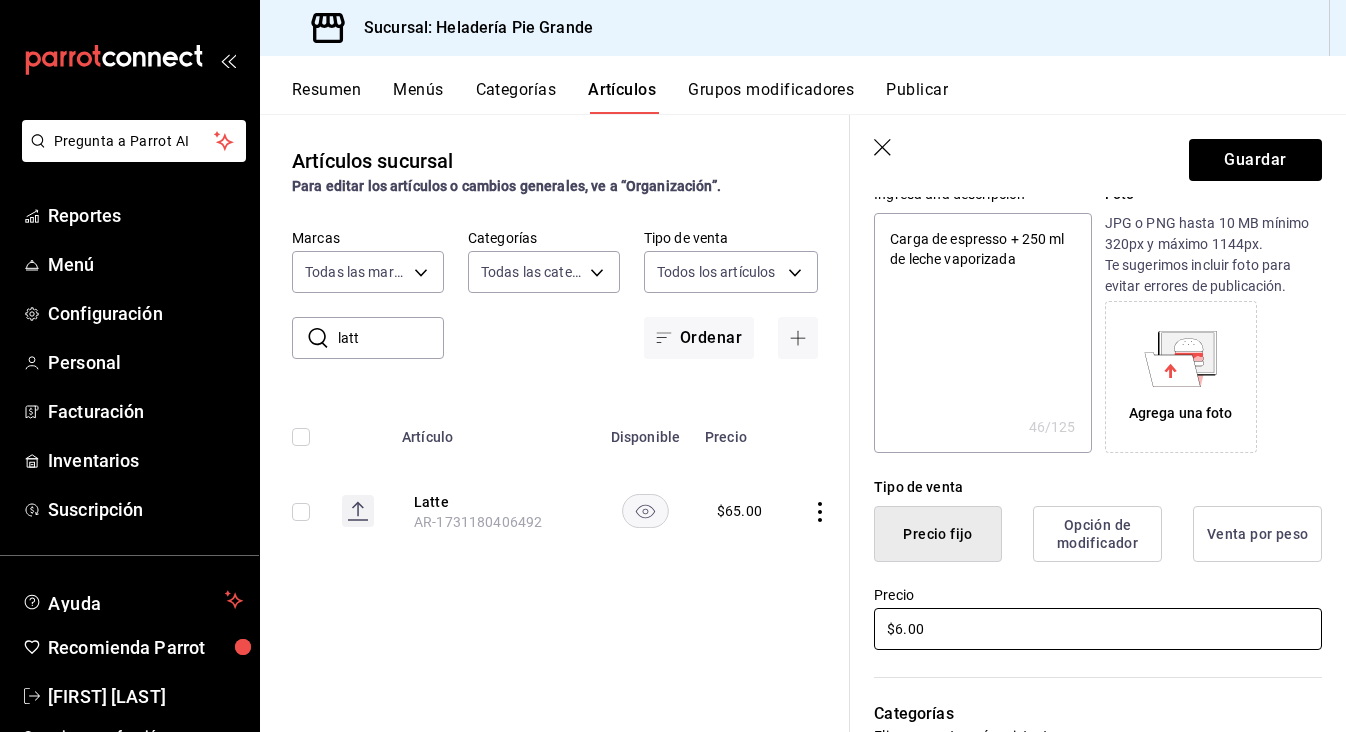 type on "x" 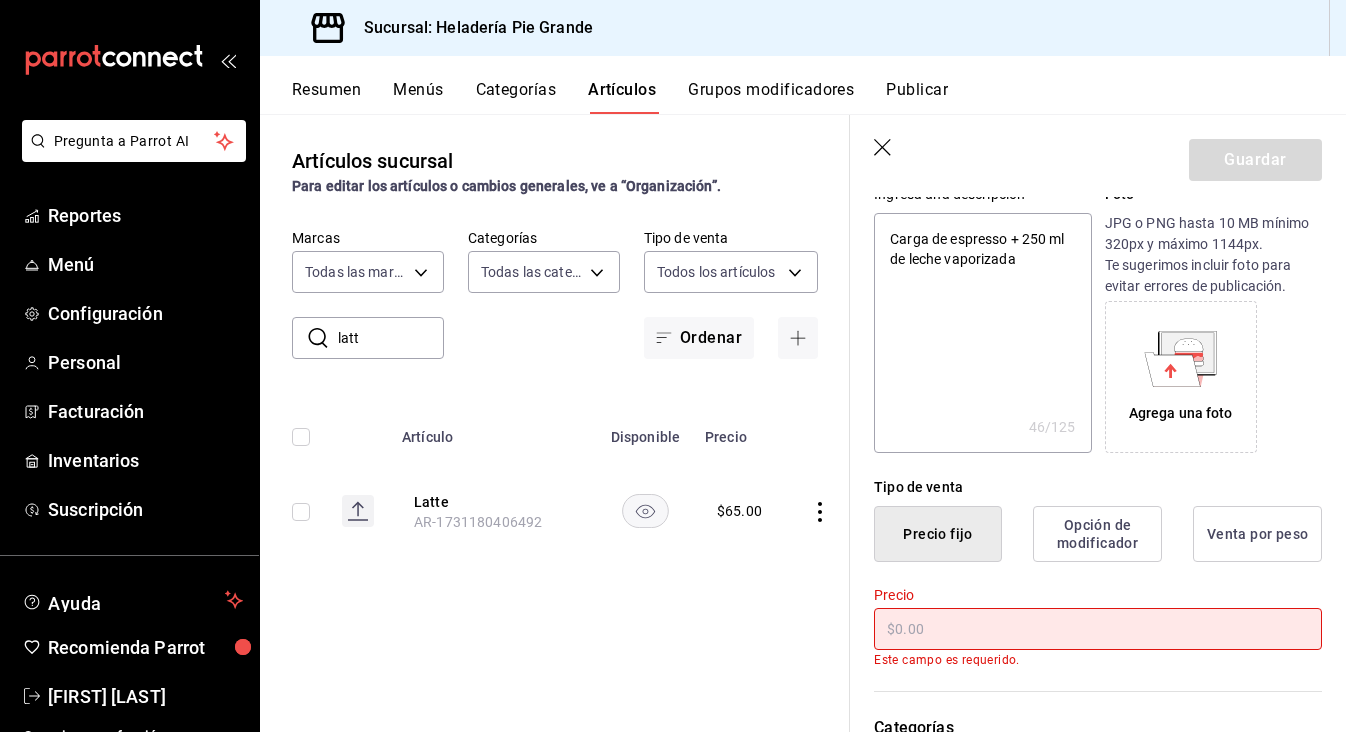 type on "x" 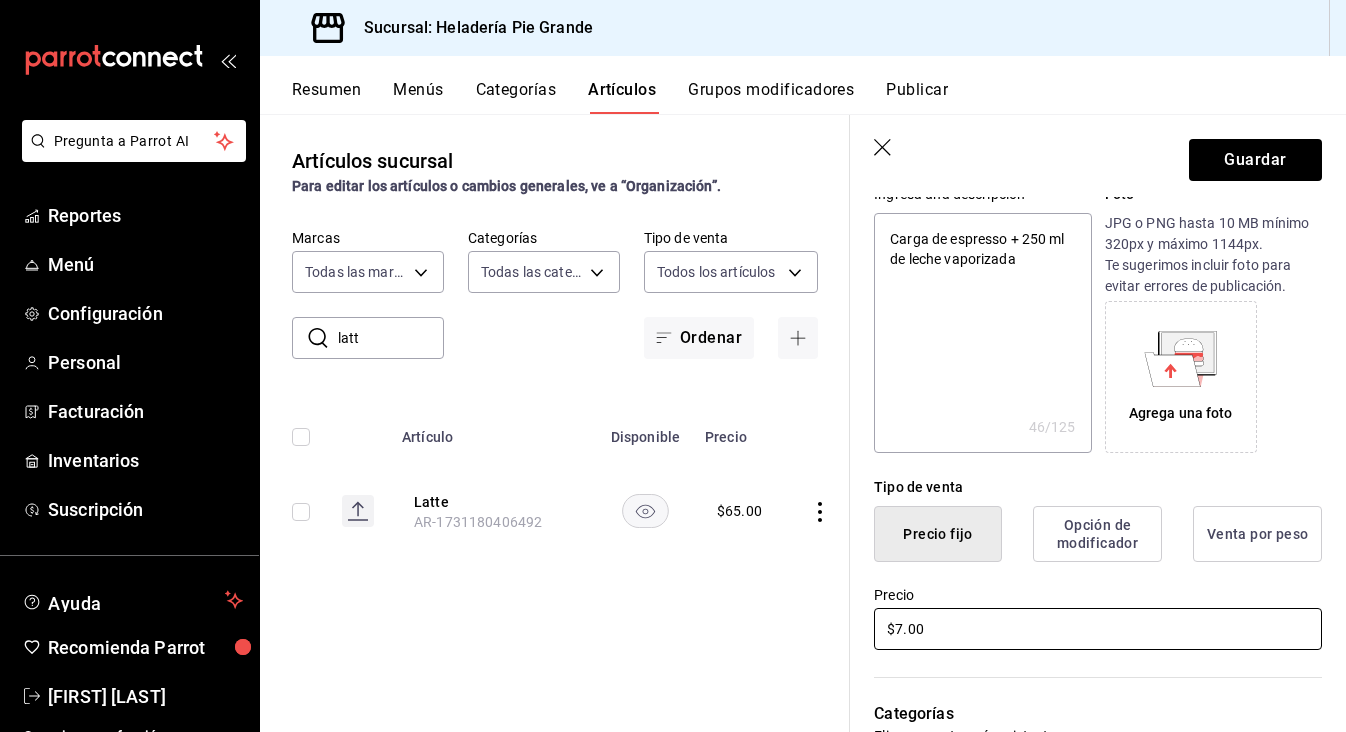 type on "x" 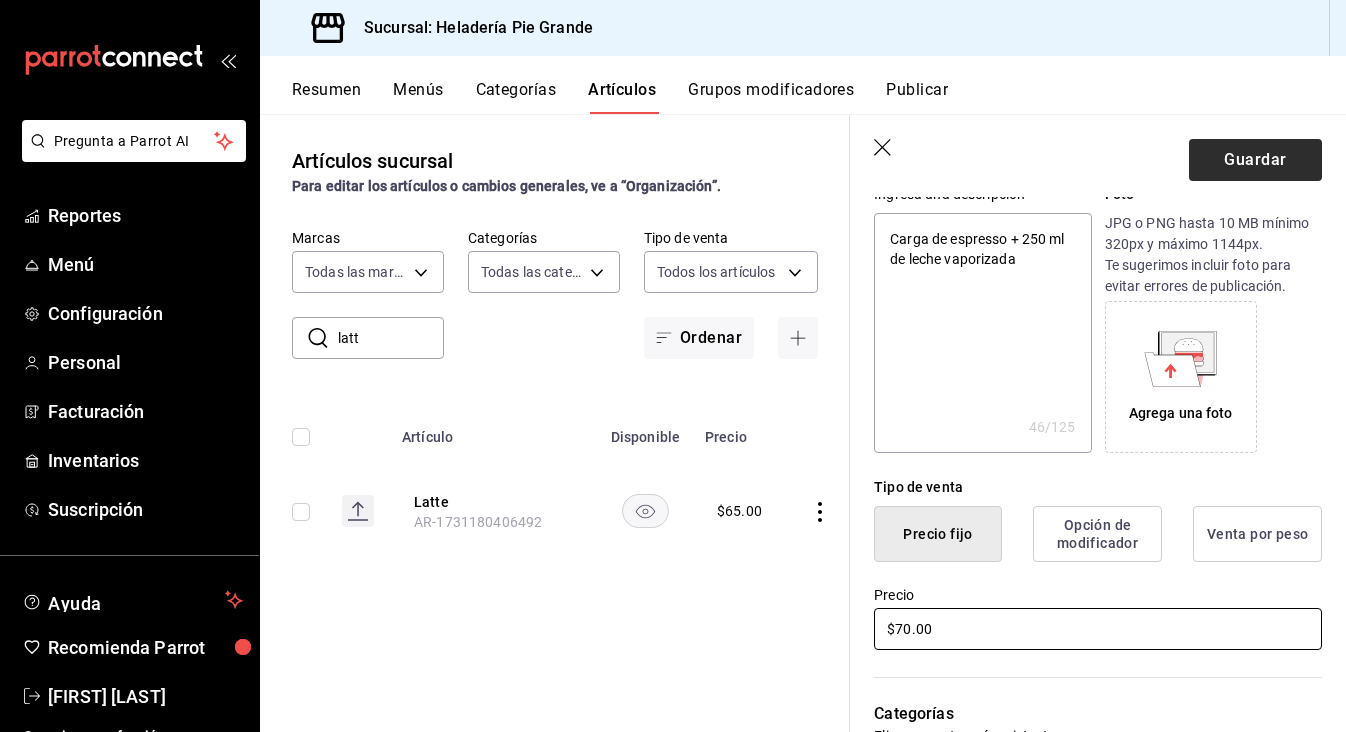 type on "$70.00" 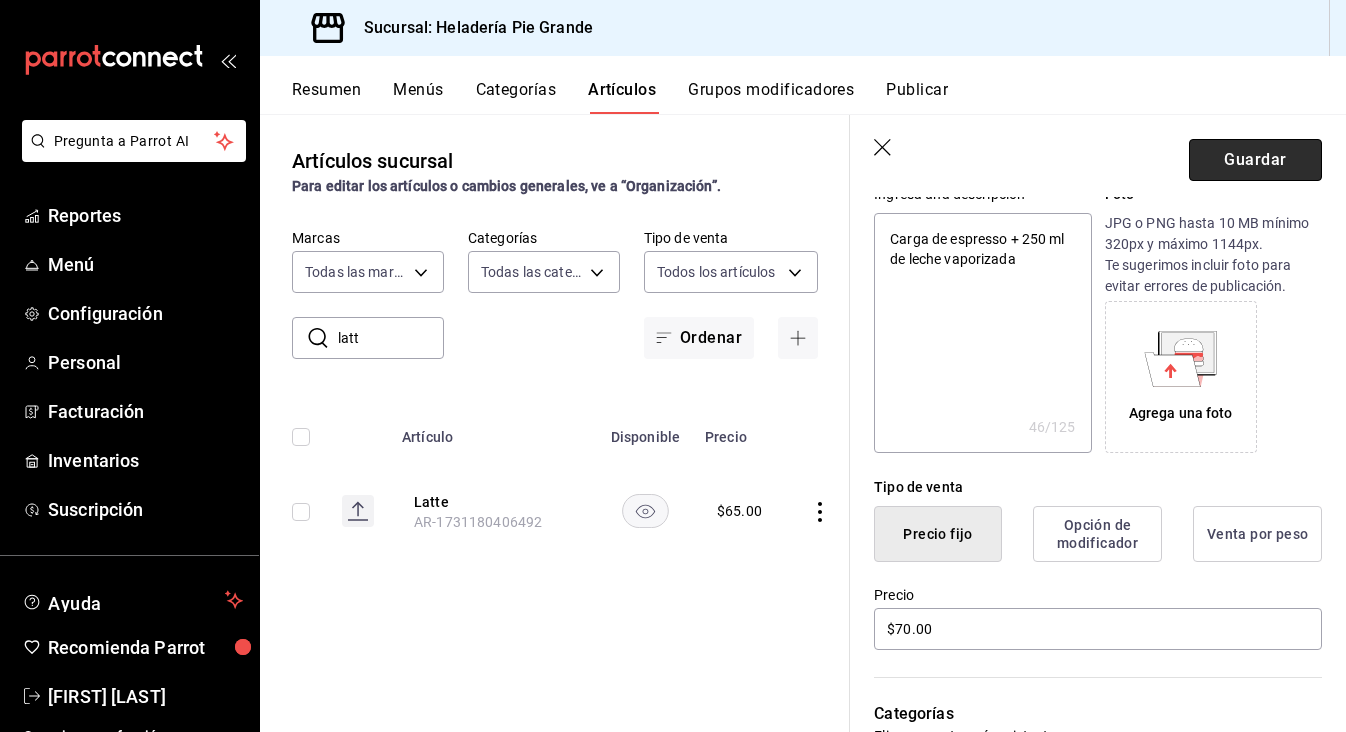 click on "Guardar" at bounding box center (1255, 160) 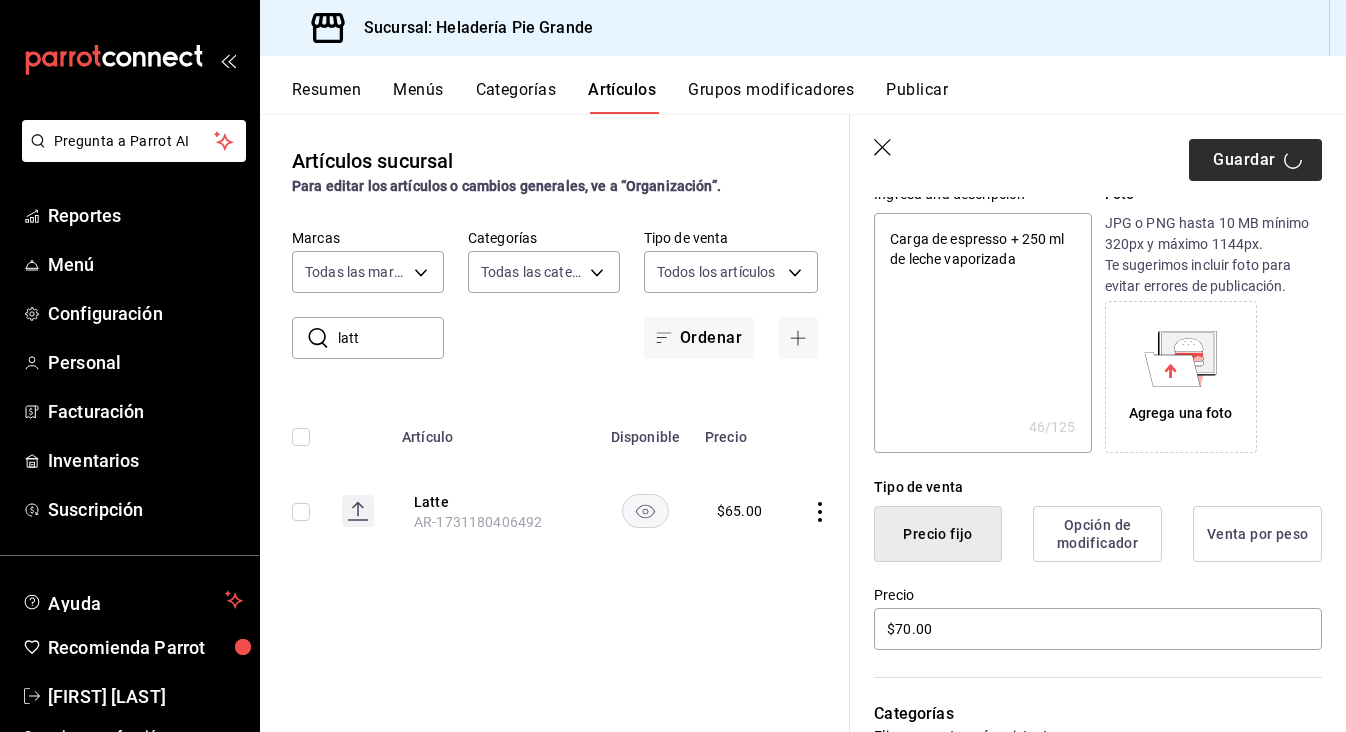 type on "x" 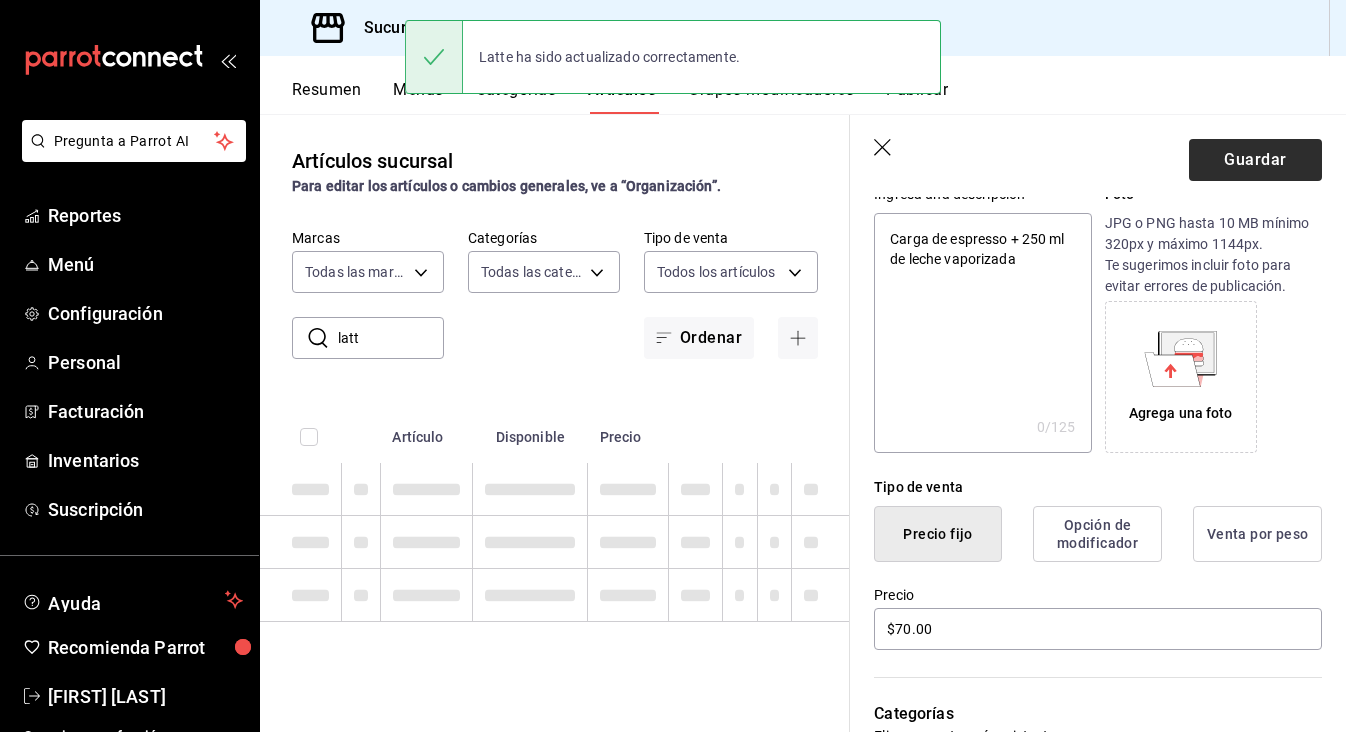 type 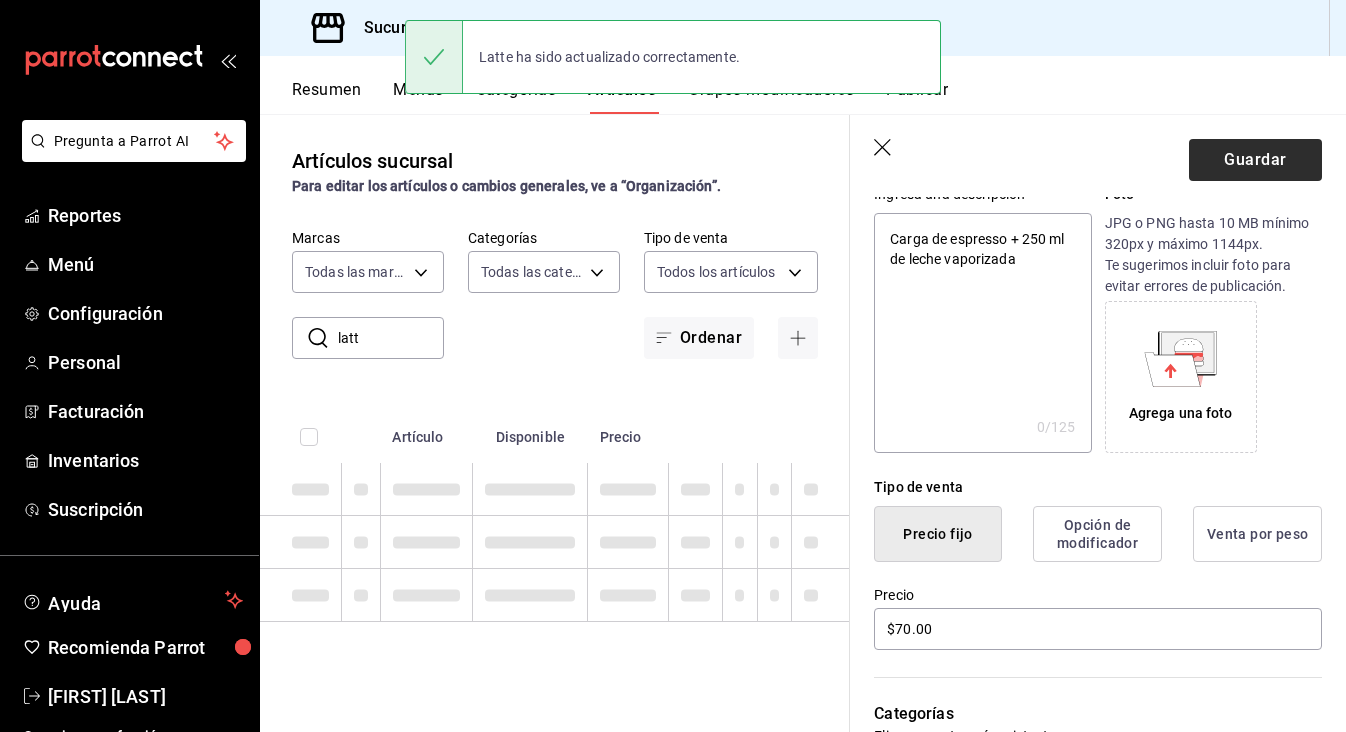 type on "x" 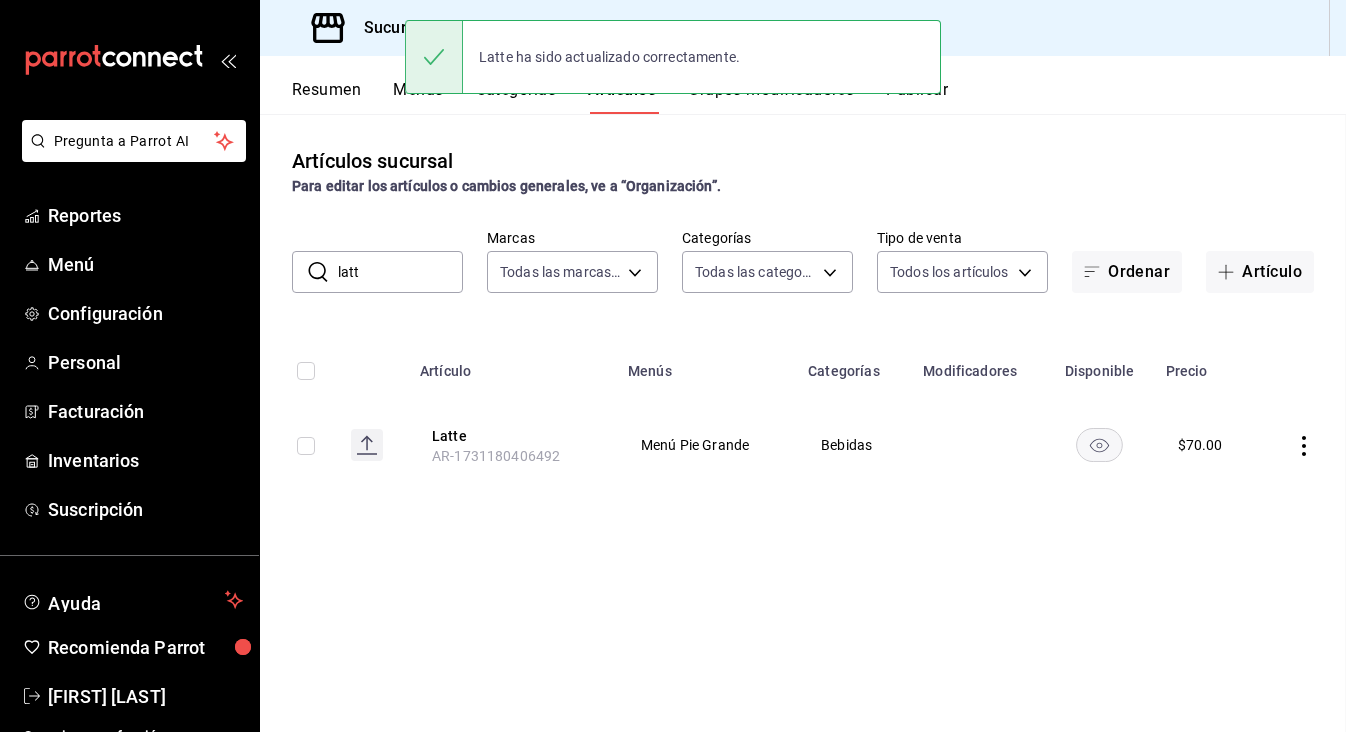 scroll, scrollTop: 0, scrollLeft: 0, axis: both 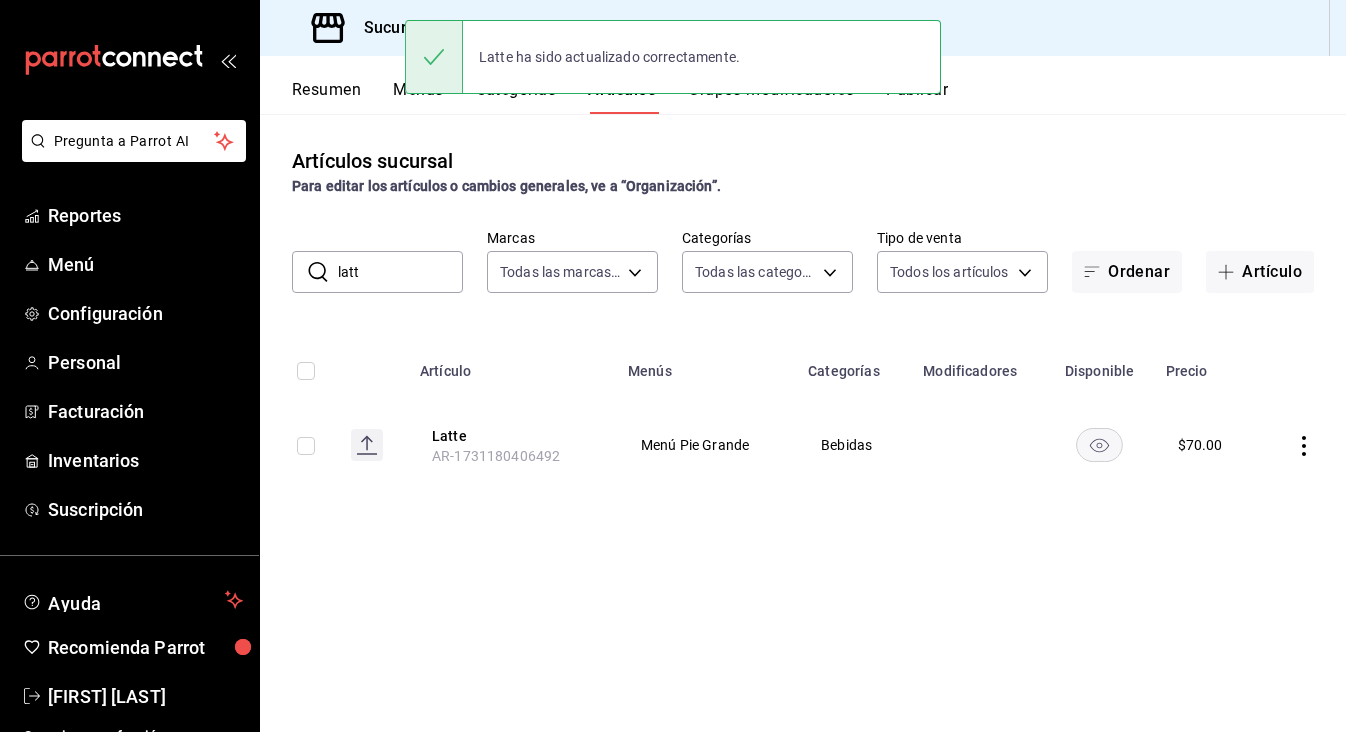 click on "latt" at bounding box center (400, 272) 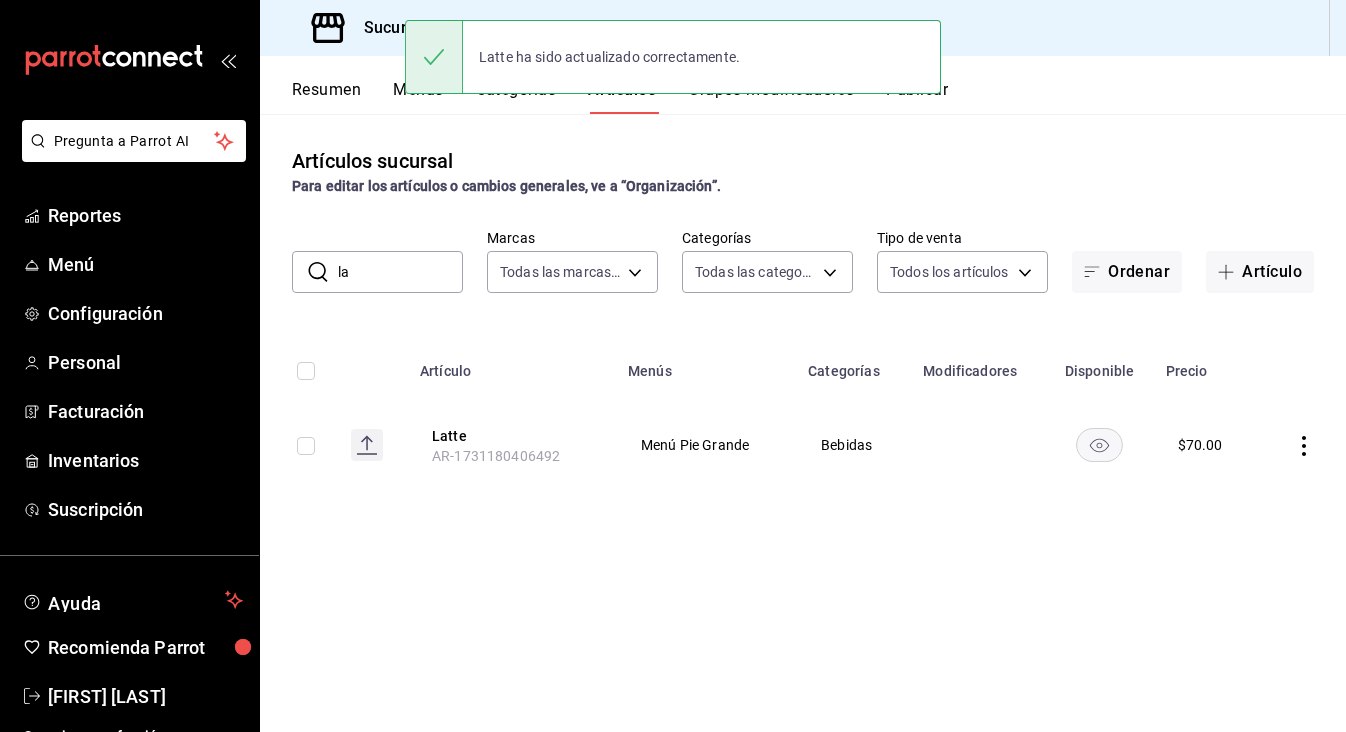 type on "l" 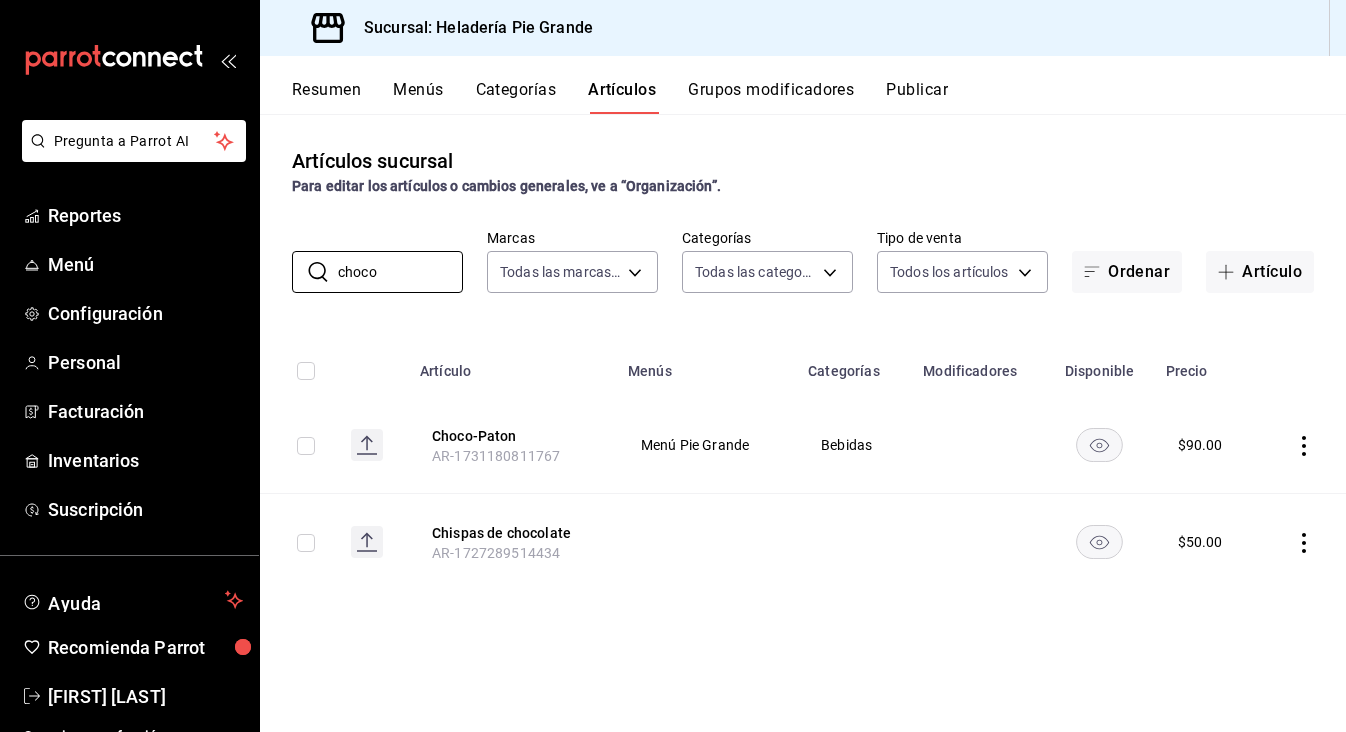 scroll, scrollTop: 0, scrollLeft: 0, axis: both 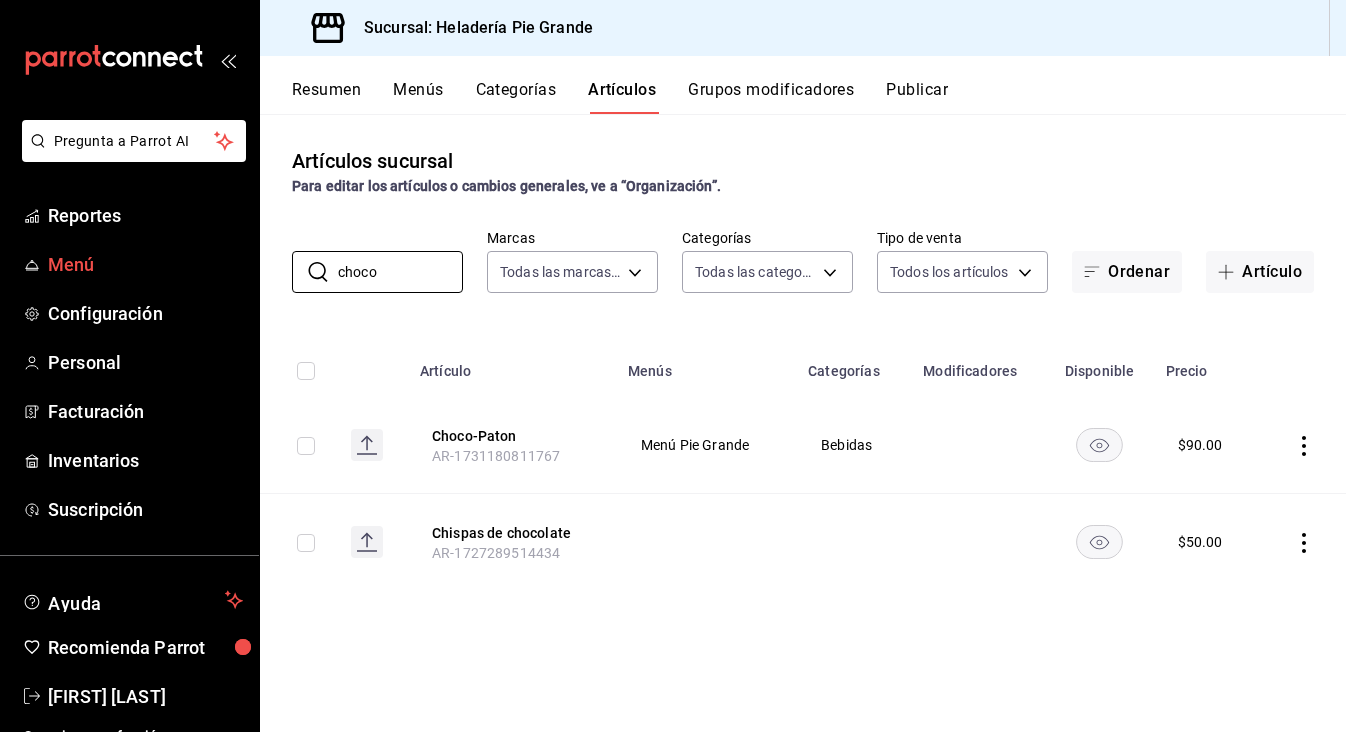 type on "choco" 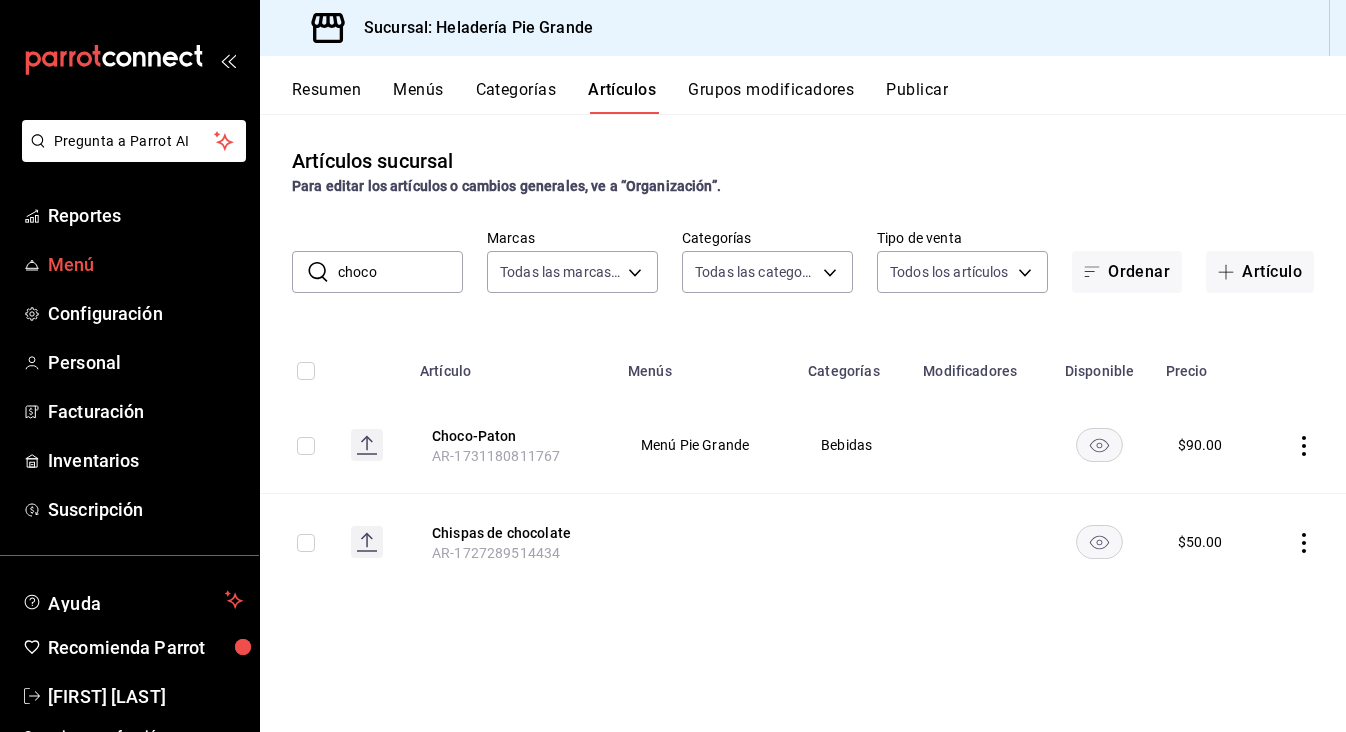 click on "Menú" at bounding box center (145, 264) 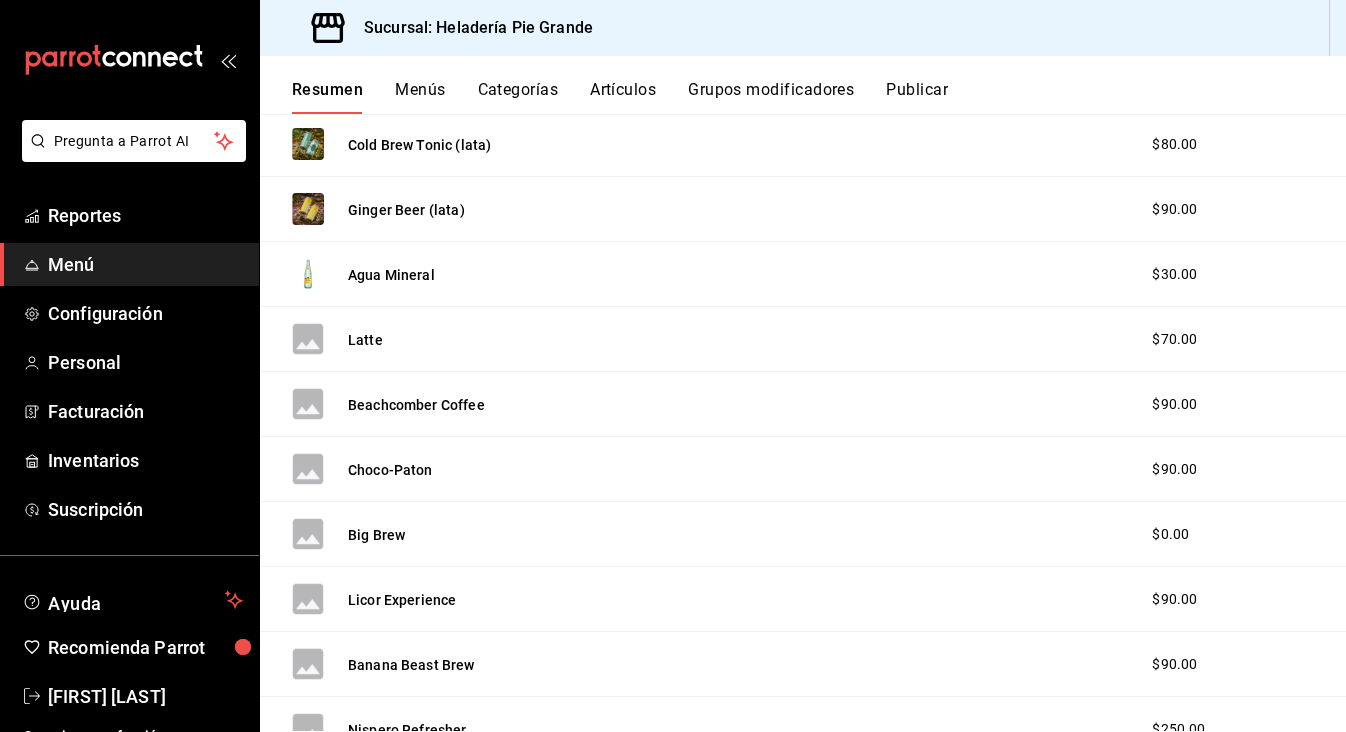 scroll, scrollTop: 1519, scrollLeft: 0, axis: vertical 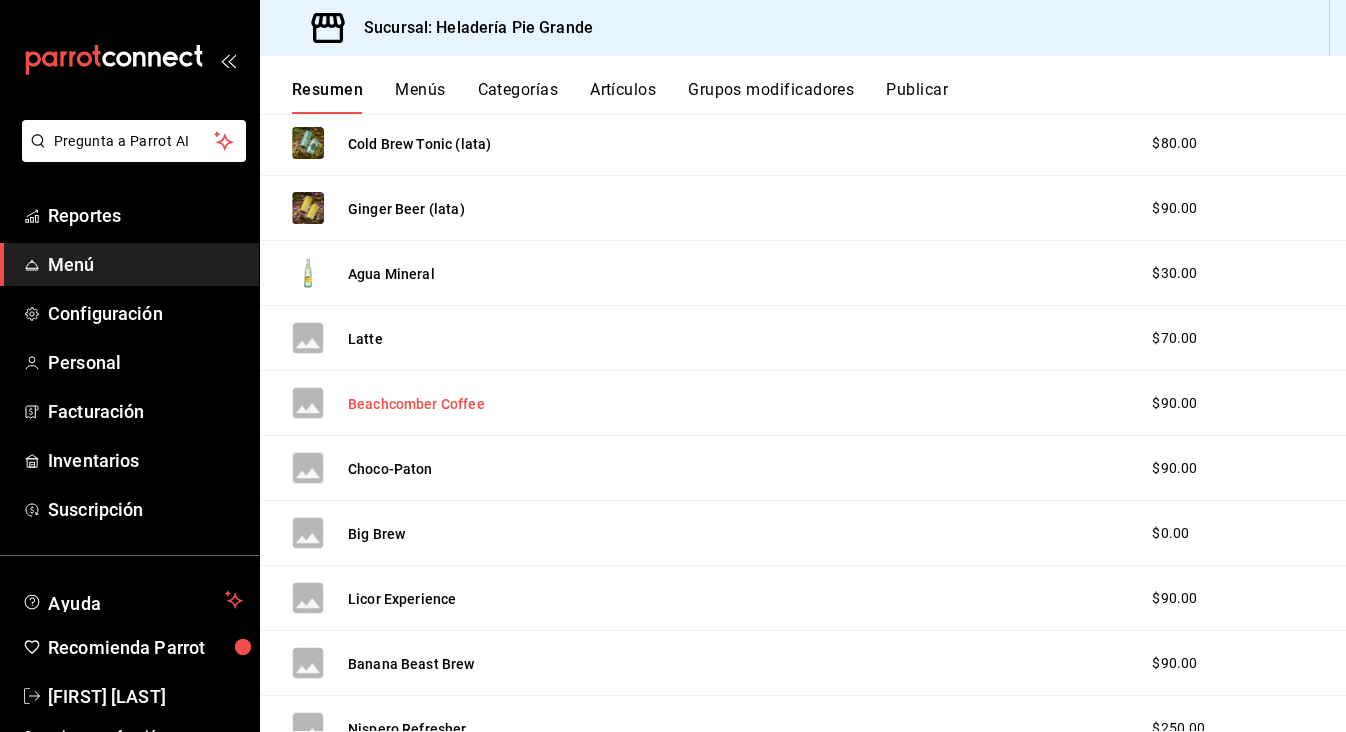 click on "Beachcomber Coffee" at bounding box center [416, 404] 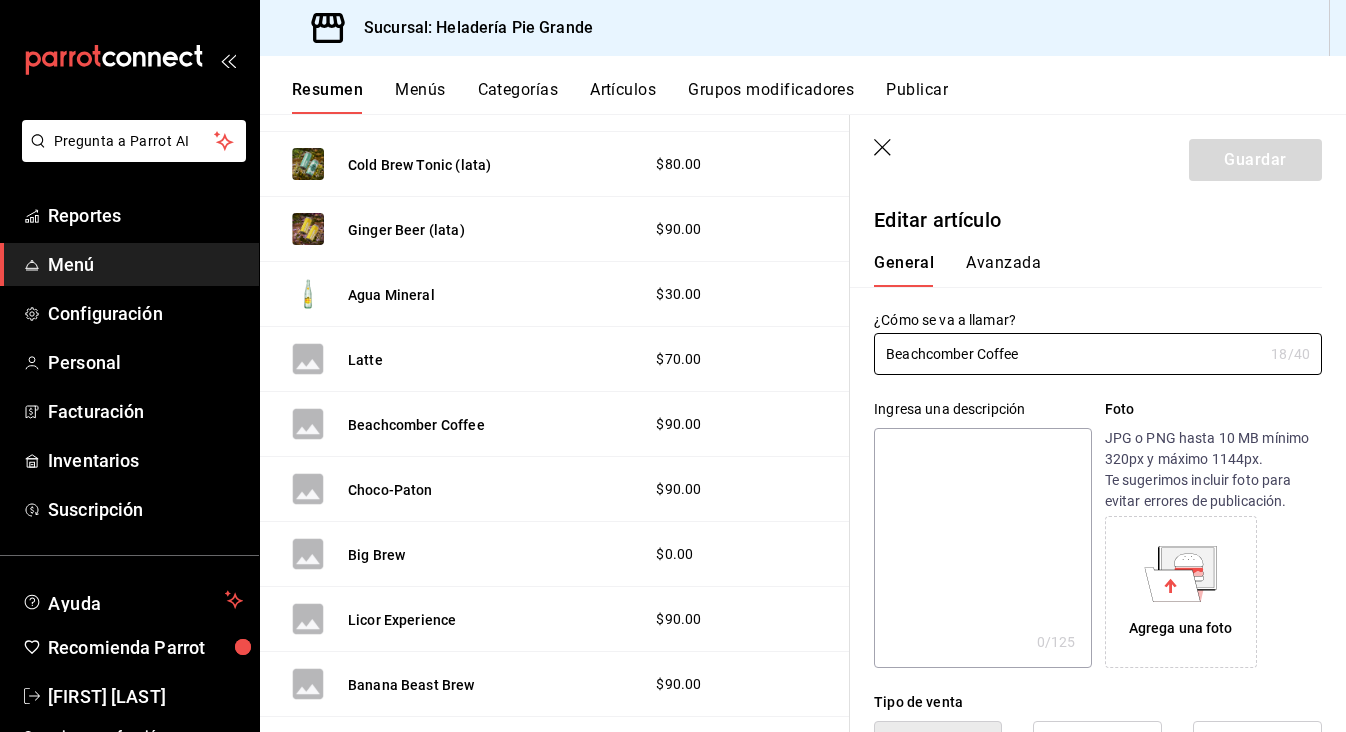 type on "$90.00" 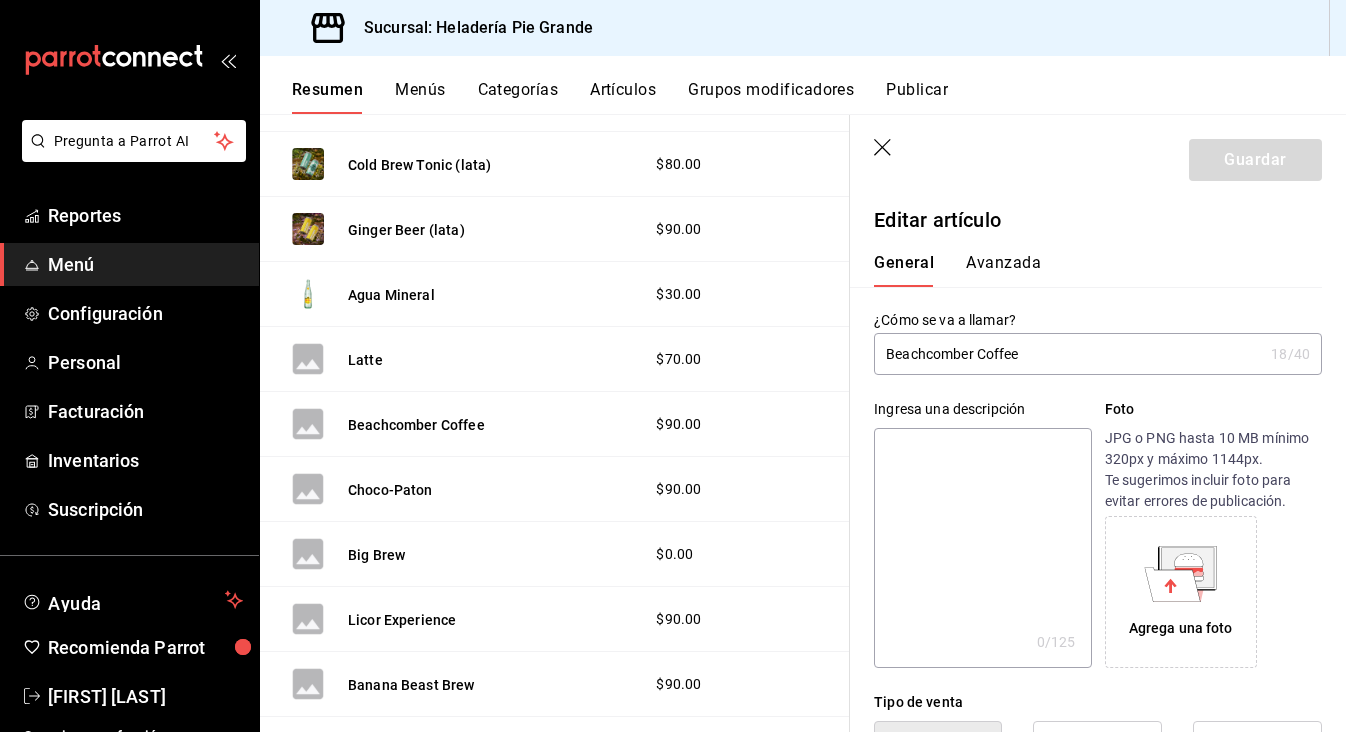 click 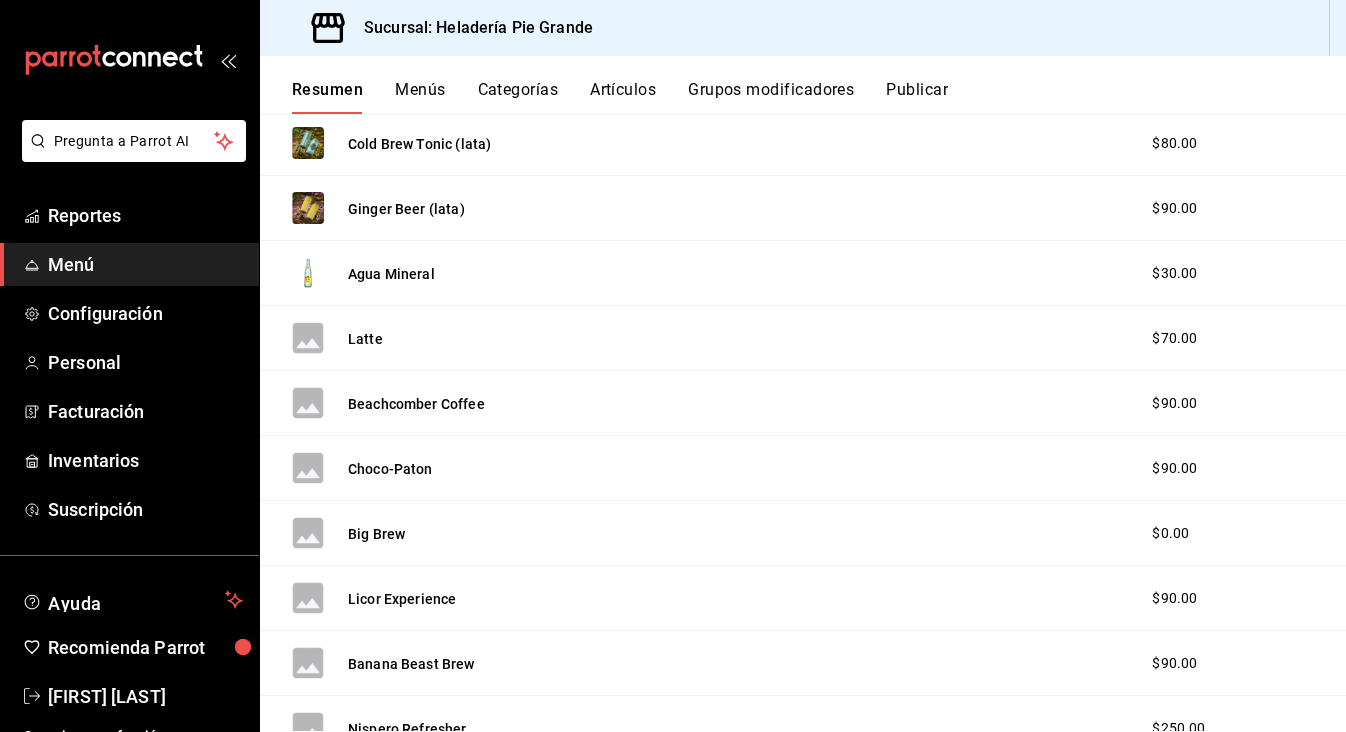 click on "Artículos" at bounding box center (623, 97) 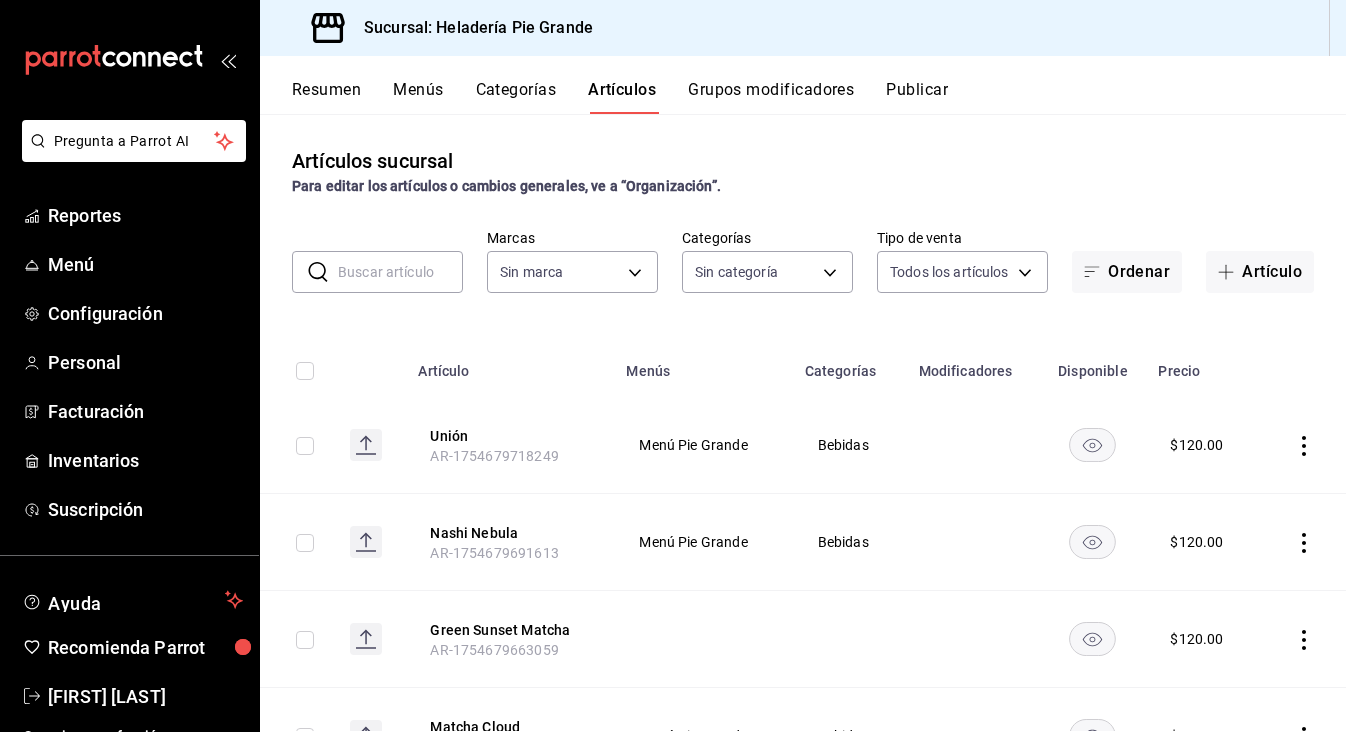type on "b342ef5a-079c-4466-920c-46e50291c2fa,36c22ef7-1862-4a08-adec-f91ae0724242,4b0ce400-5022-408c-8809-d2cbd1311a35" 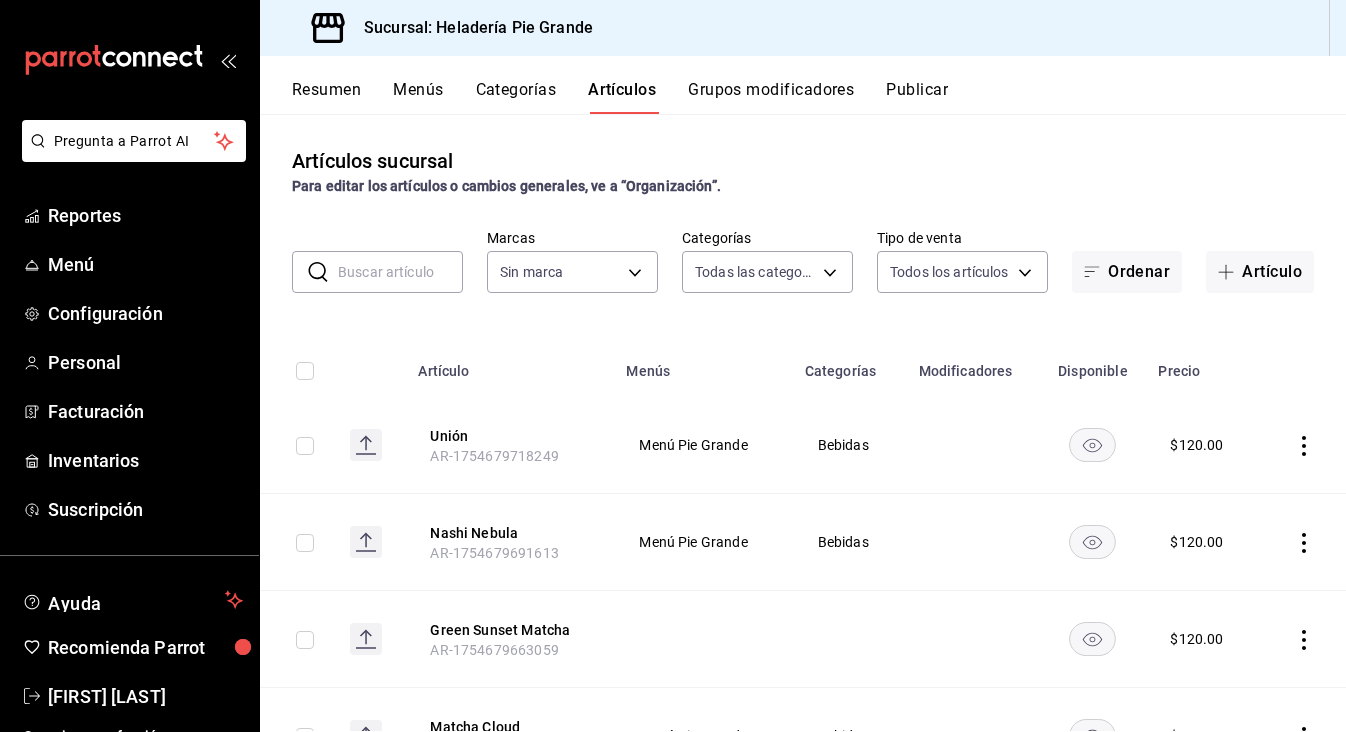 type on "c0da071a-4bae-4c4a-825c-ee01abc90382" 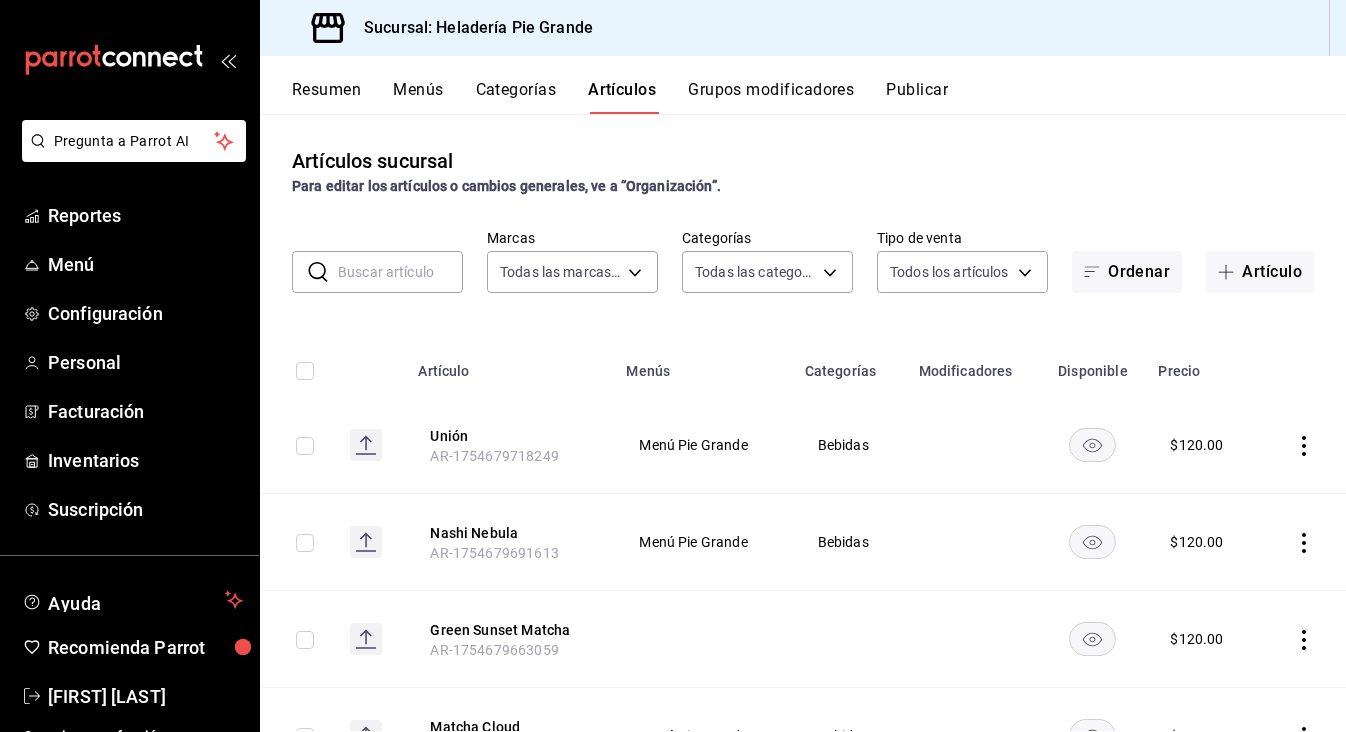 scroll, scrollTop: 0, scrollLeft: 0, axis: both 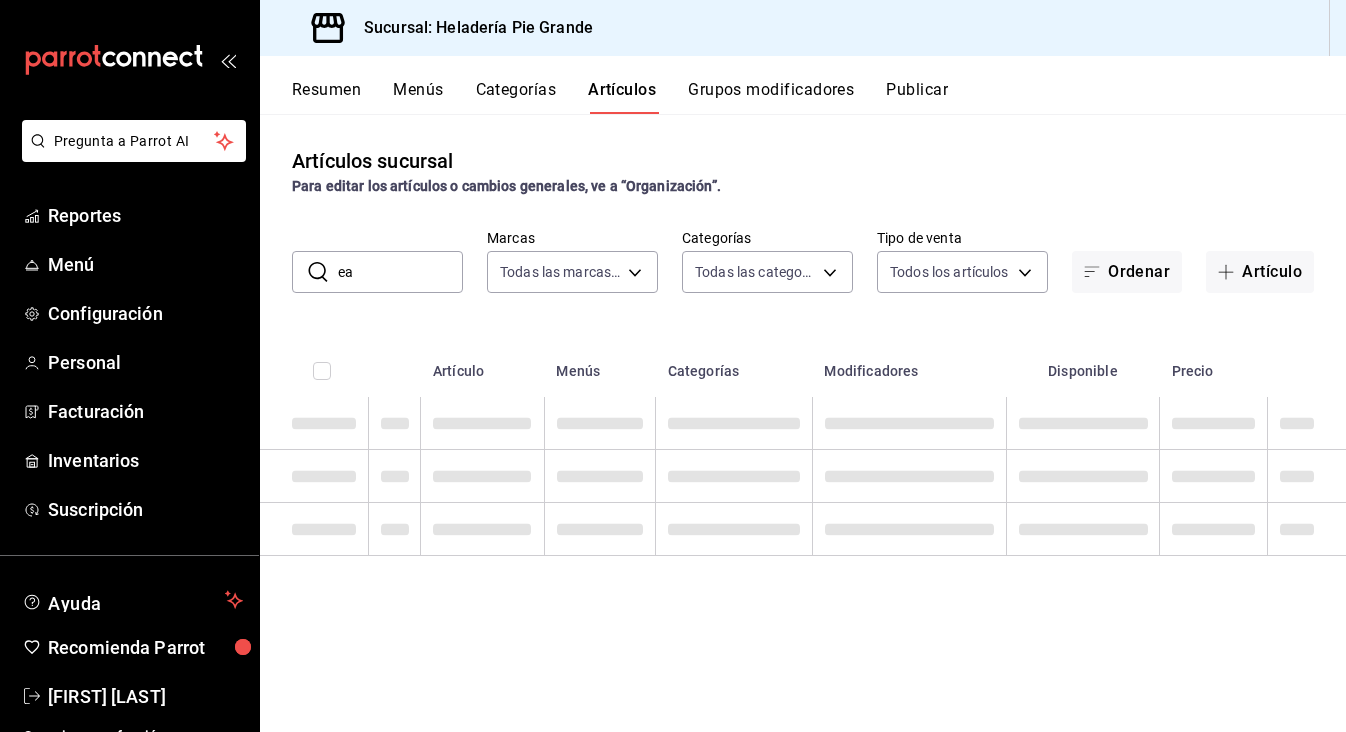type on "e" 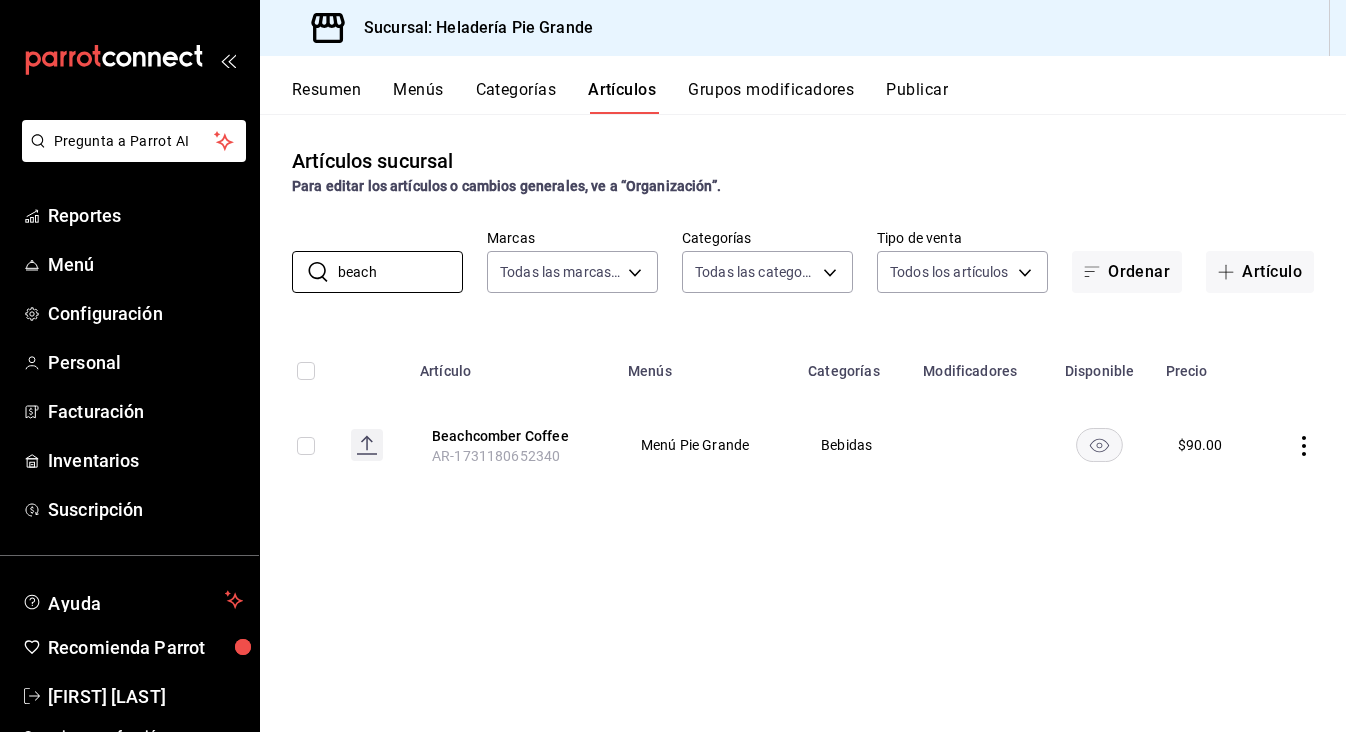 type on "beach" 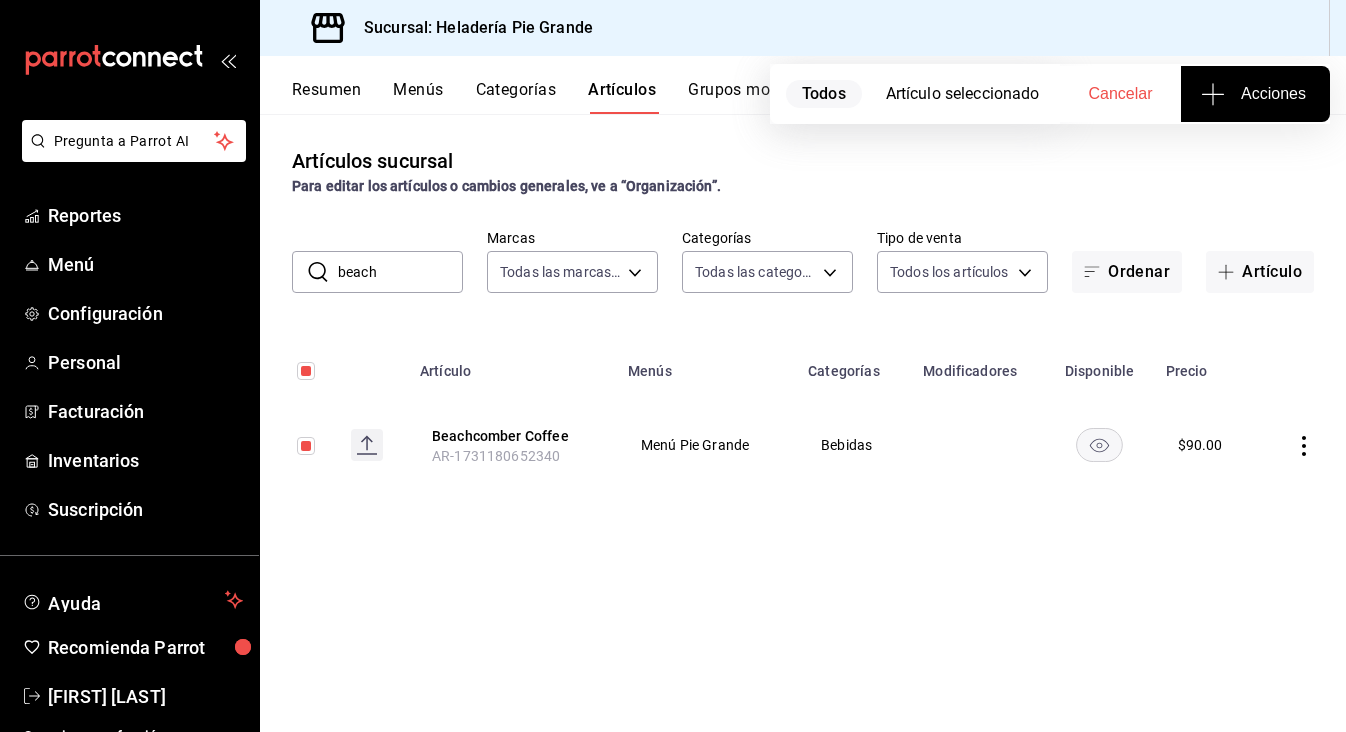 click 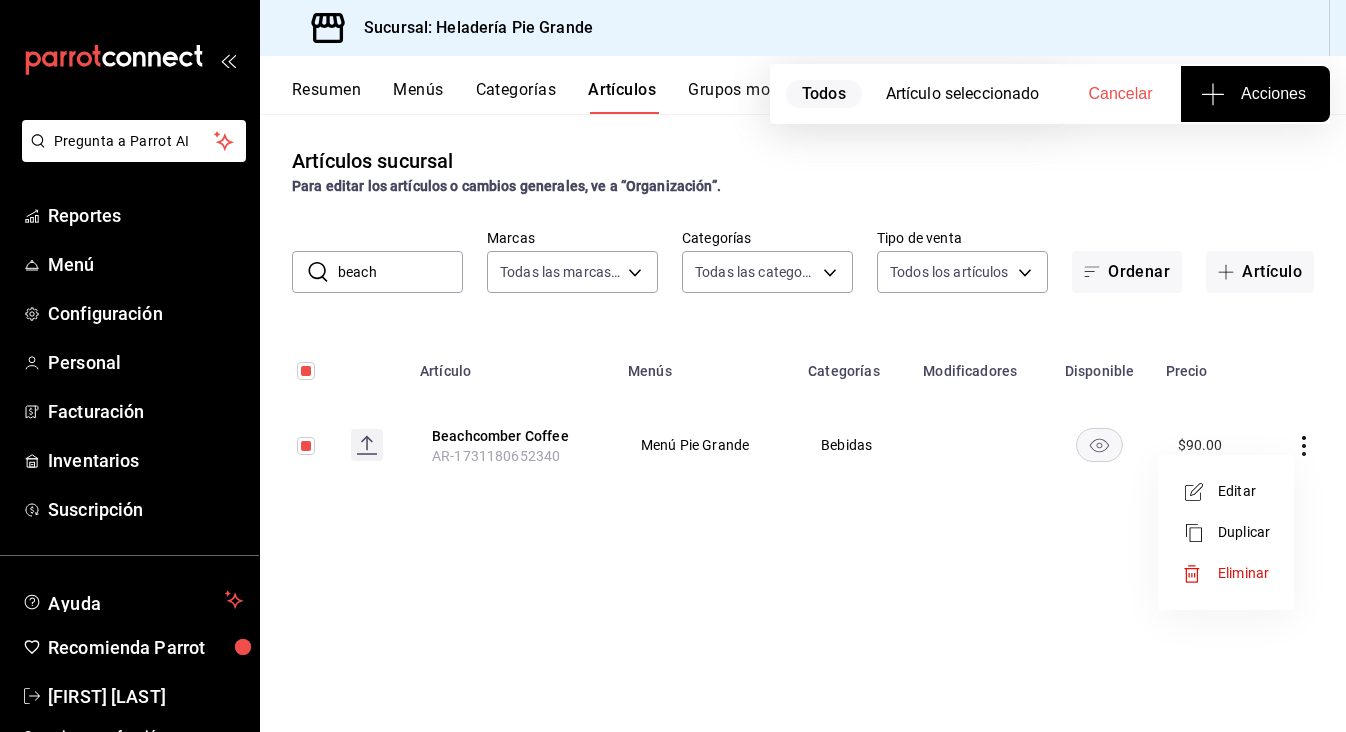 click on "Eliminar" at bounding box center [1244, 573] 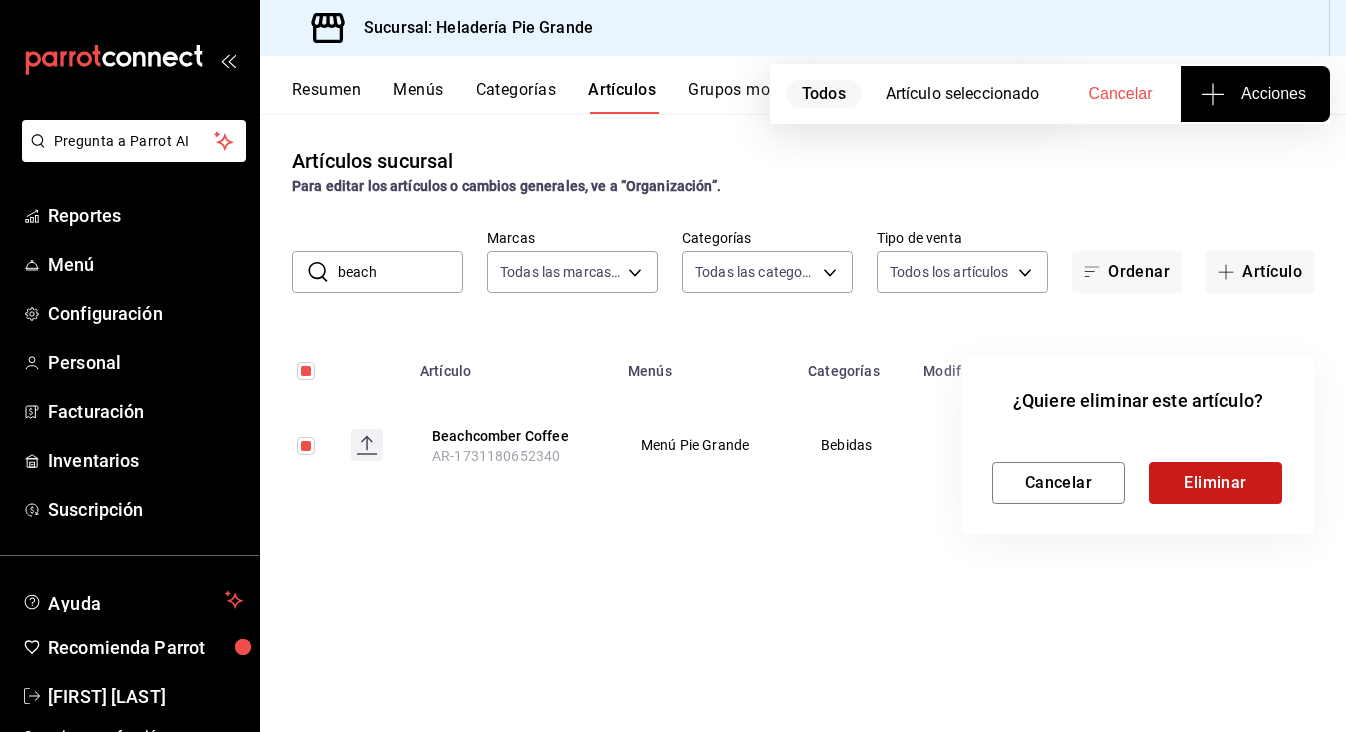click on "Eliminar" at bounding box center [1215, 483] 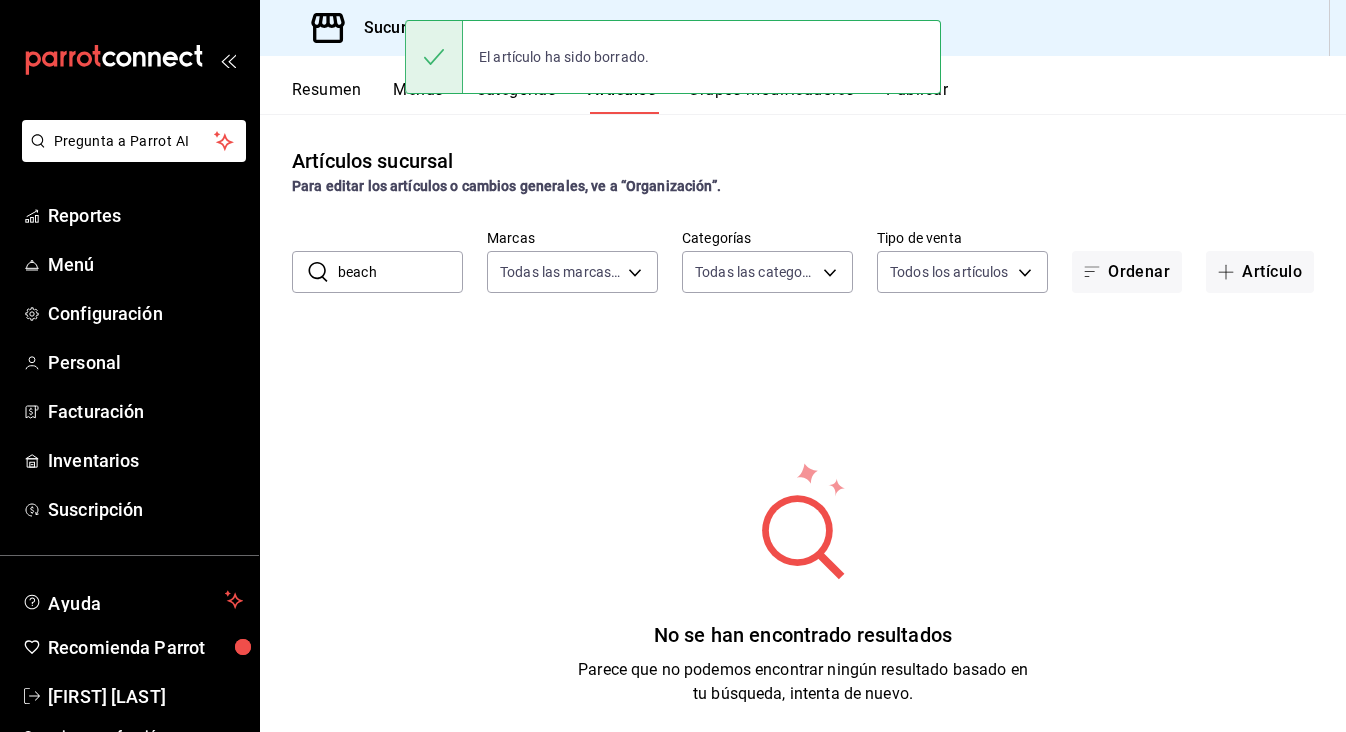 drag, startPoint x: 397, startPoint y: 268, endPoint x: 258, endPoint y: 248, distance: 140.43147 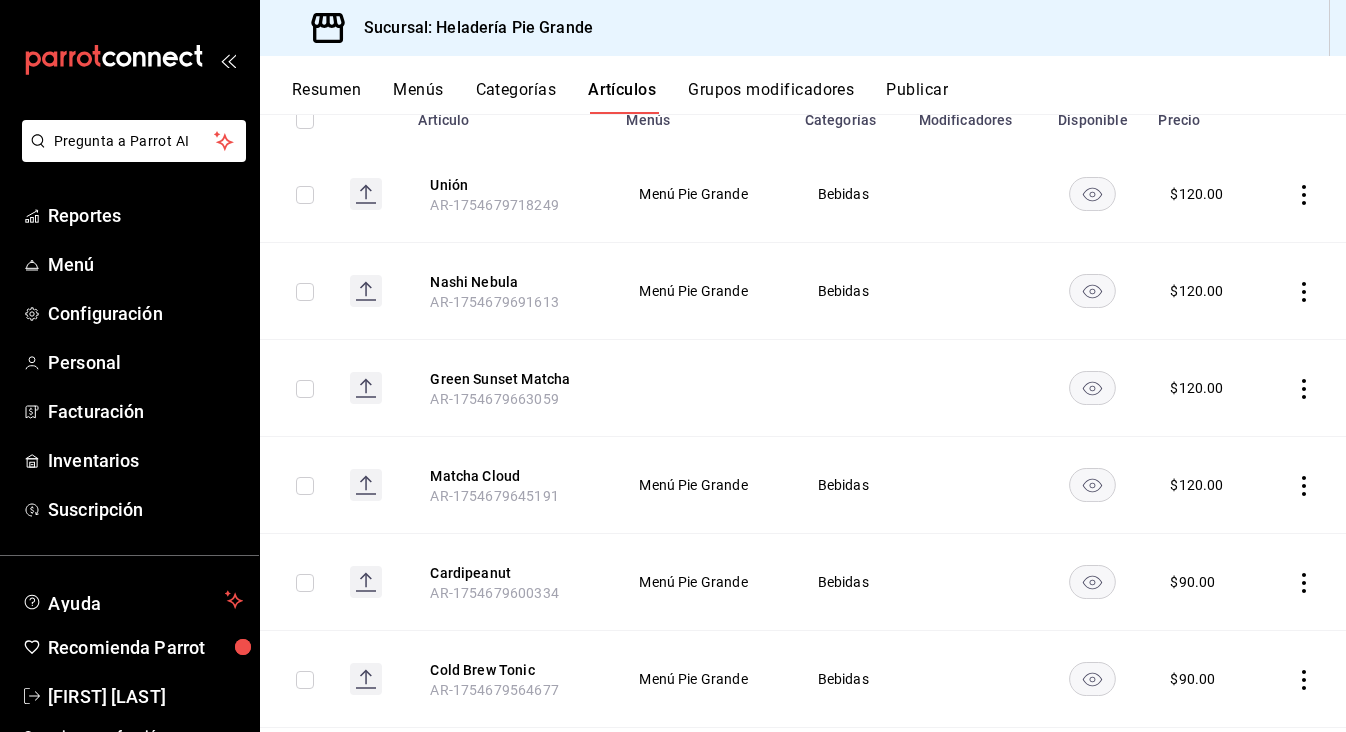 scroll, scrollTop: 249, scrollLeft: 0, axis: vertical 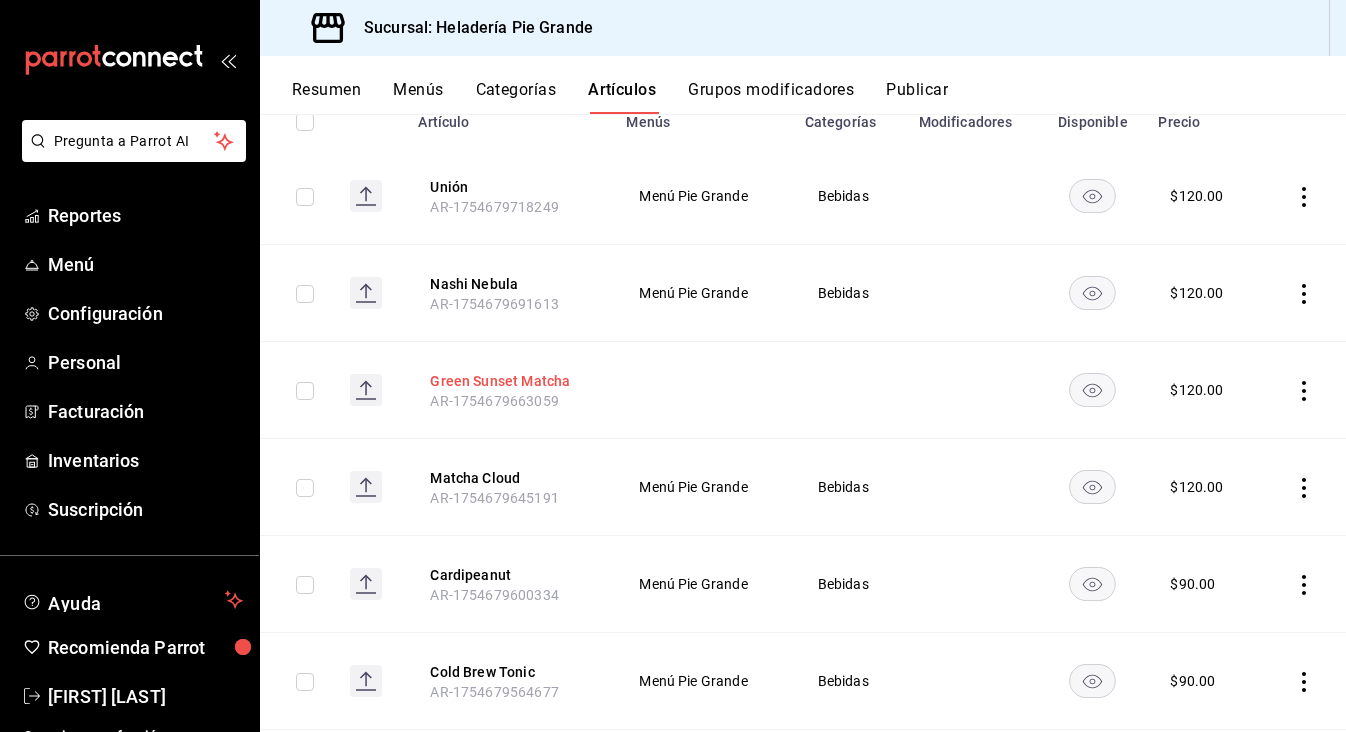 type 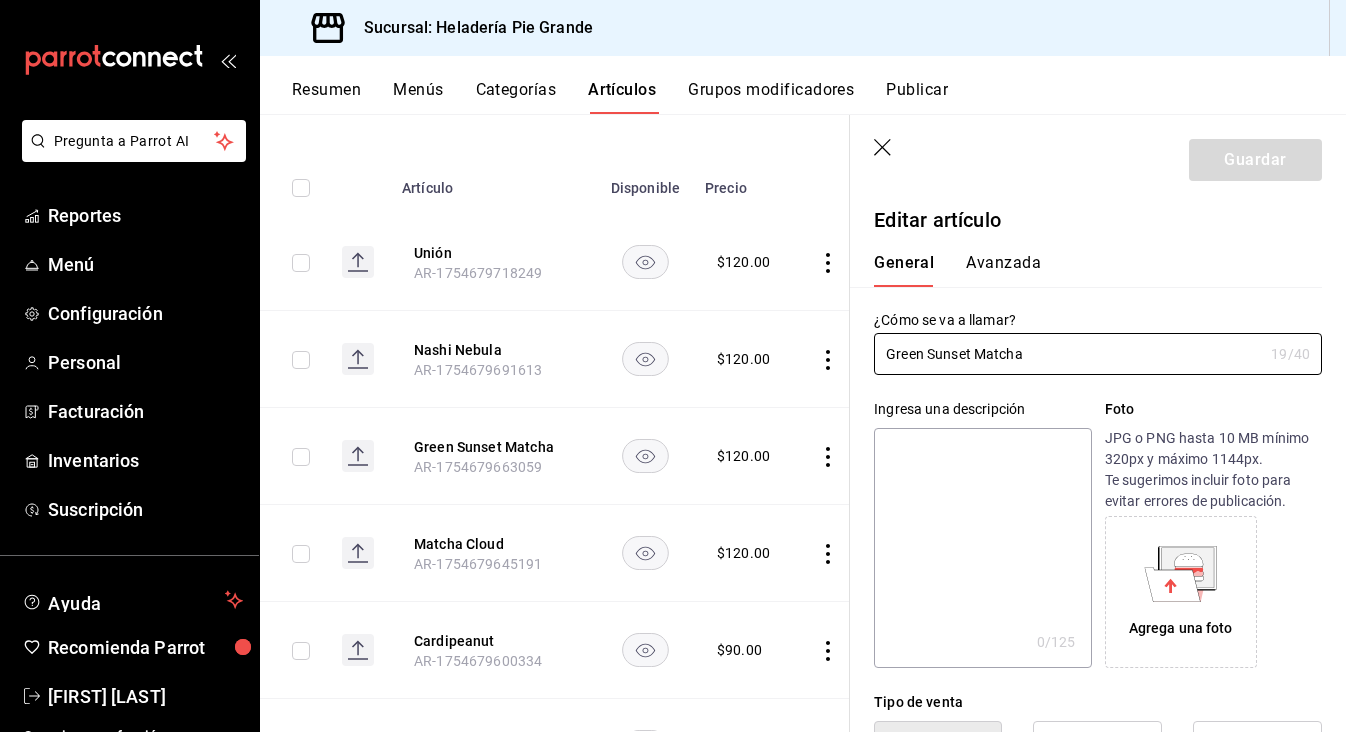 type on "$120.00" 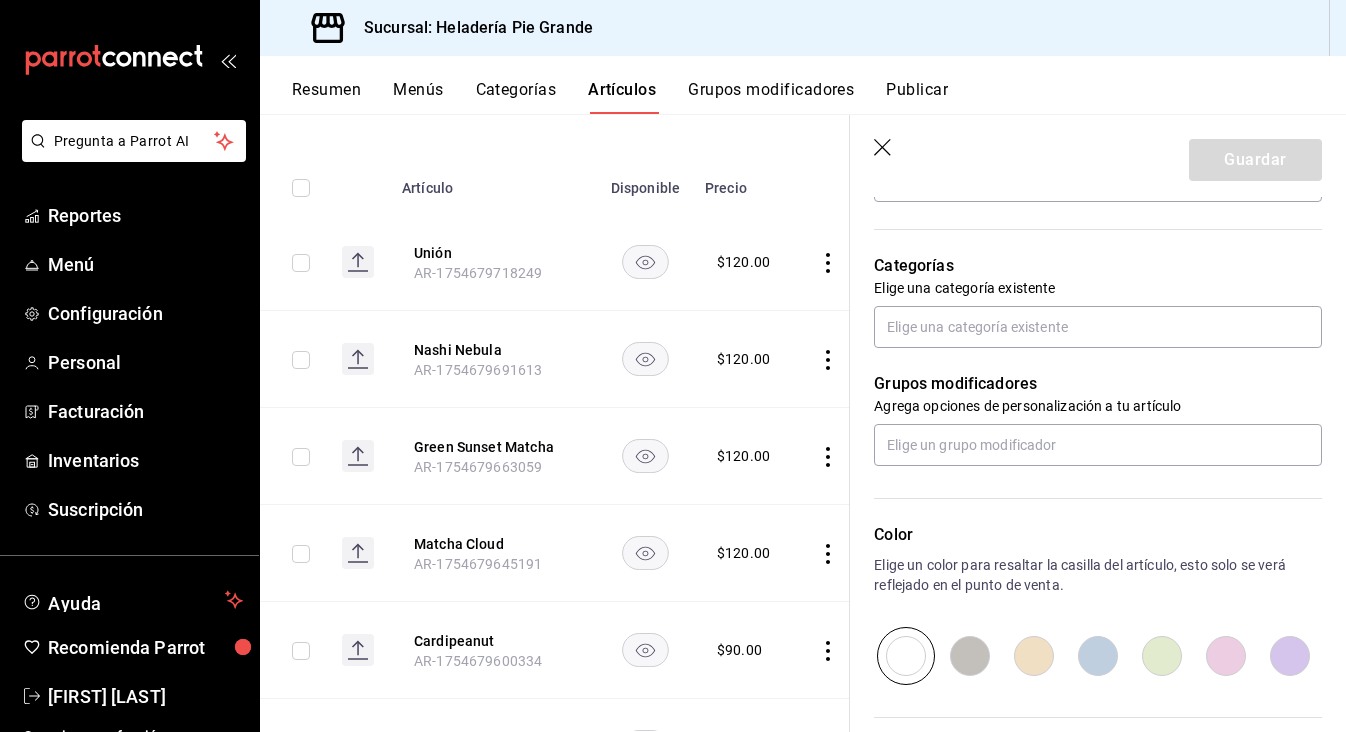 scroll, scrollTop: 664, scrollLeft: 0, axis: vertical 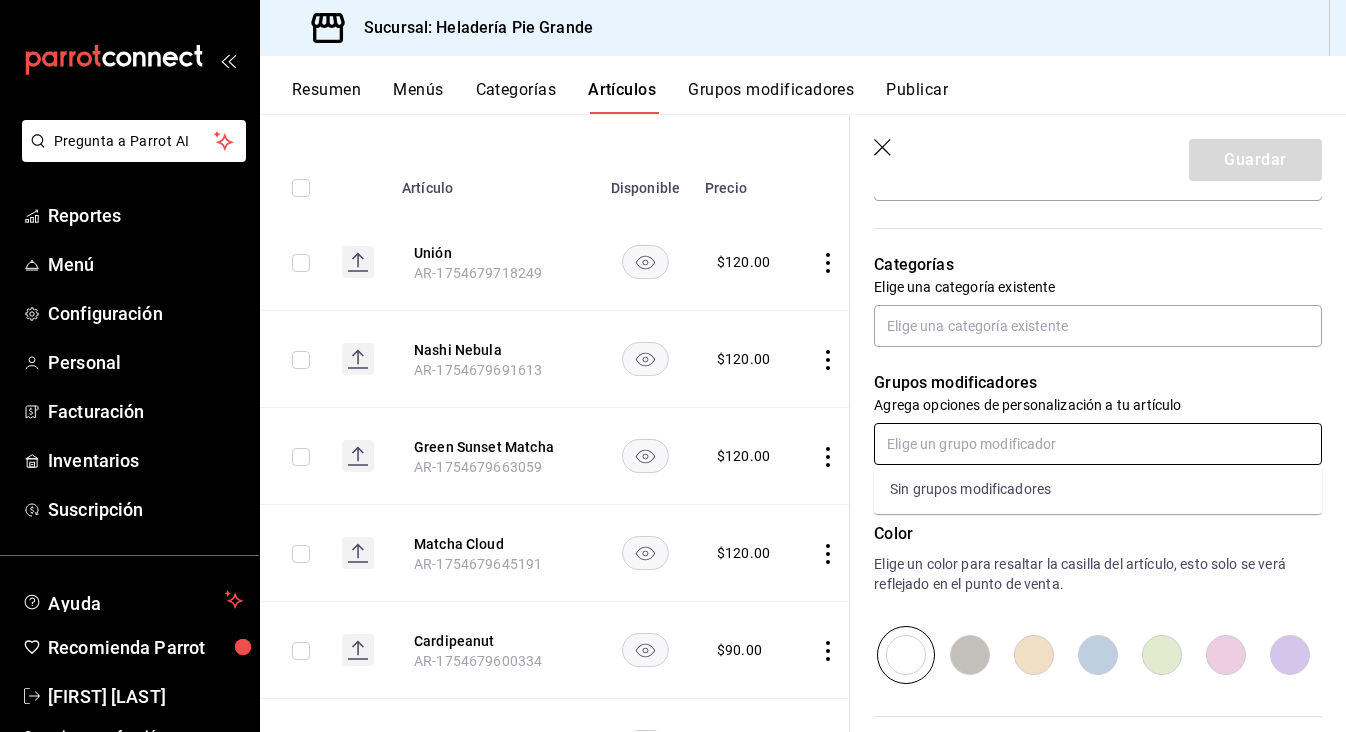 click at bounding box center (1098, 444) 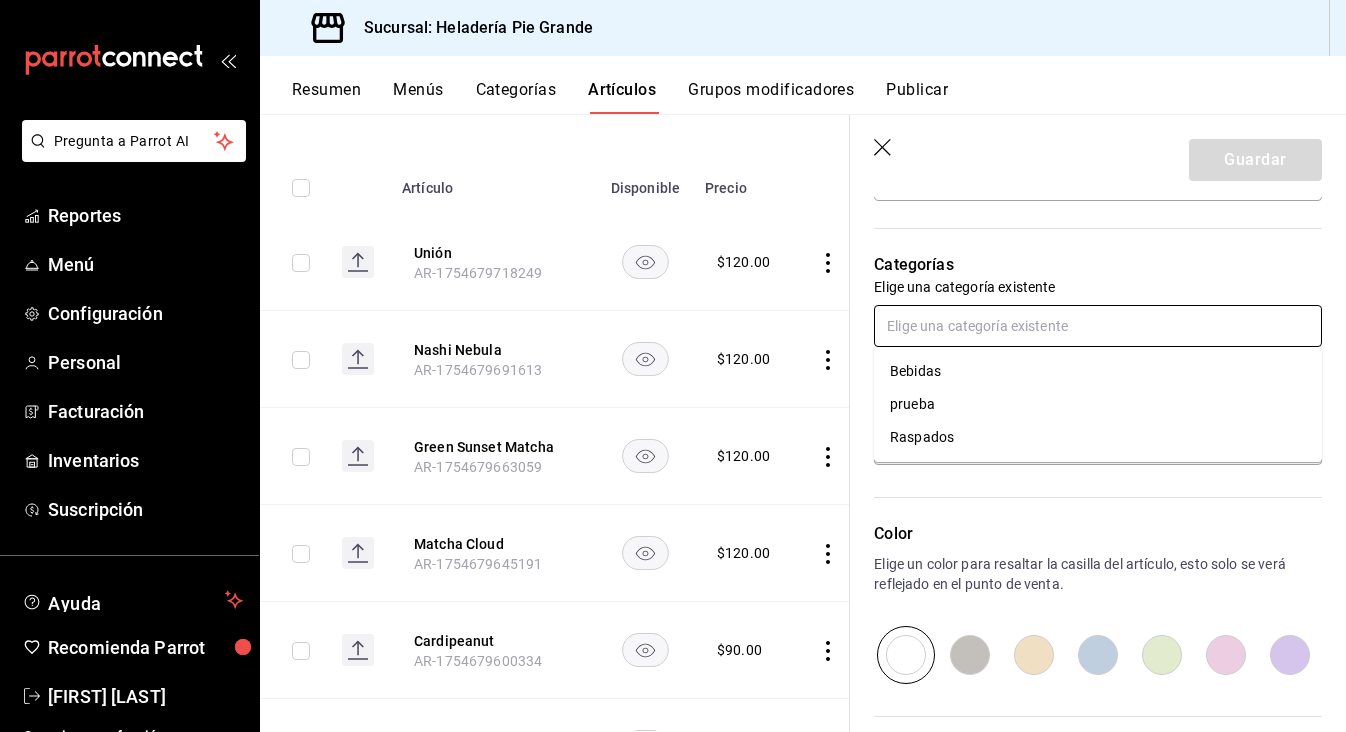 click at bounding box center (1098, 326) 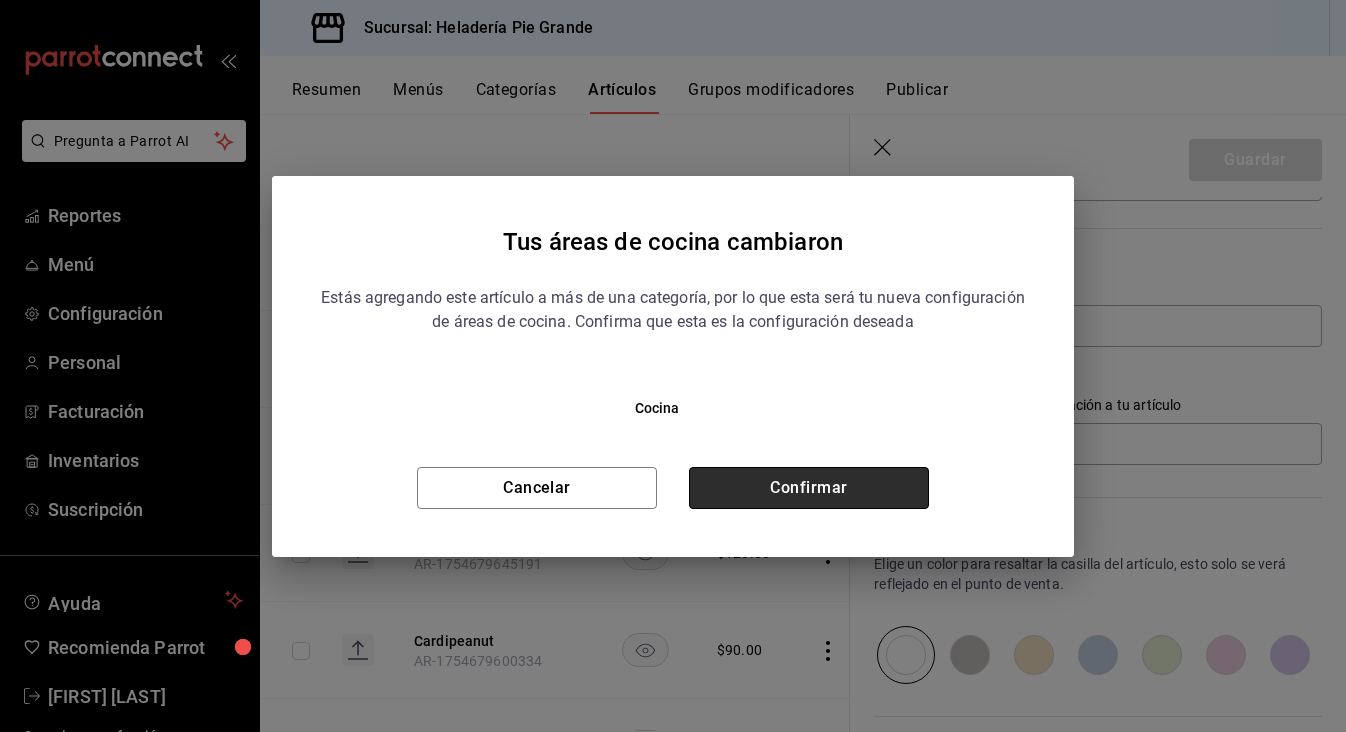 click on "Confirmar" at bounding box center [809, 488] 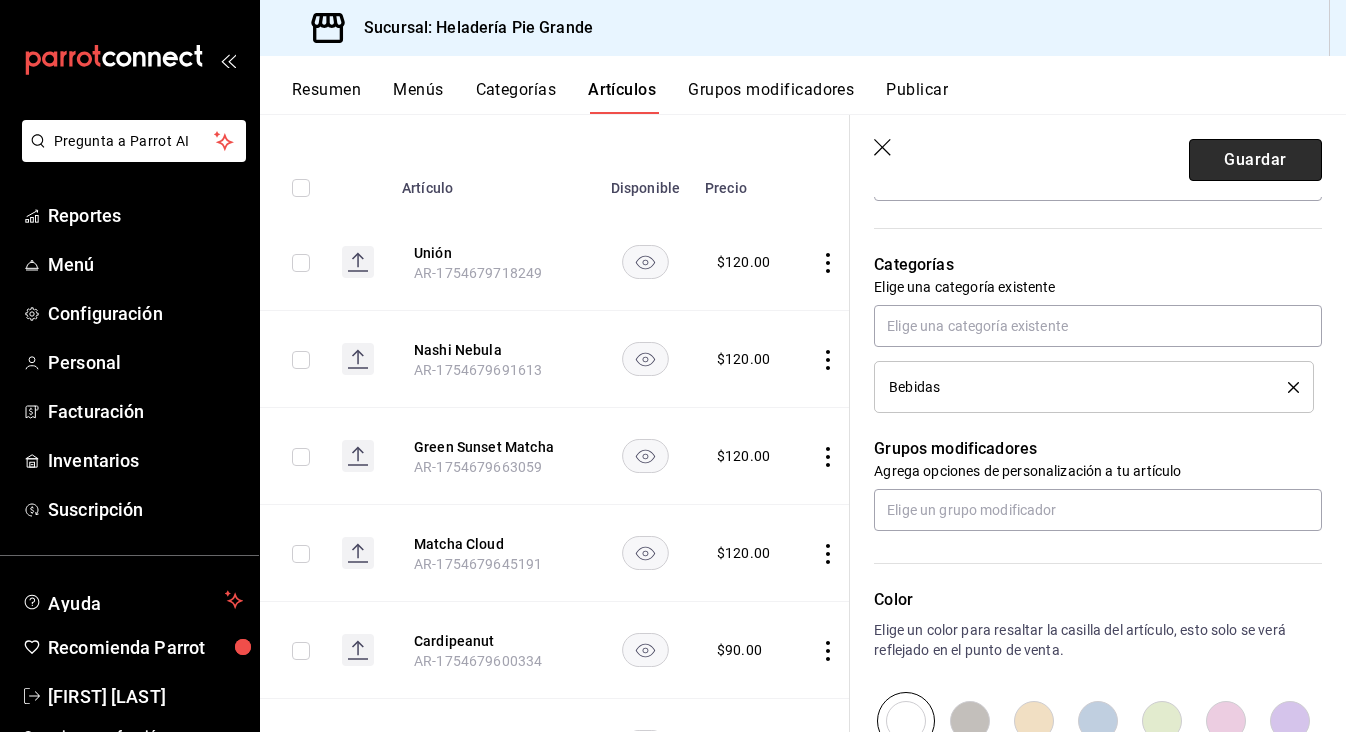 click on "Guardar" at bounding box center (1255, 160) 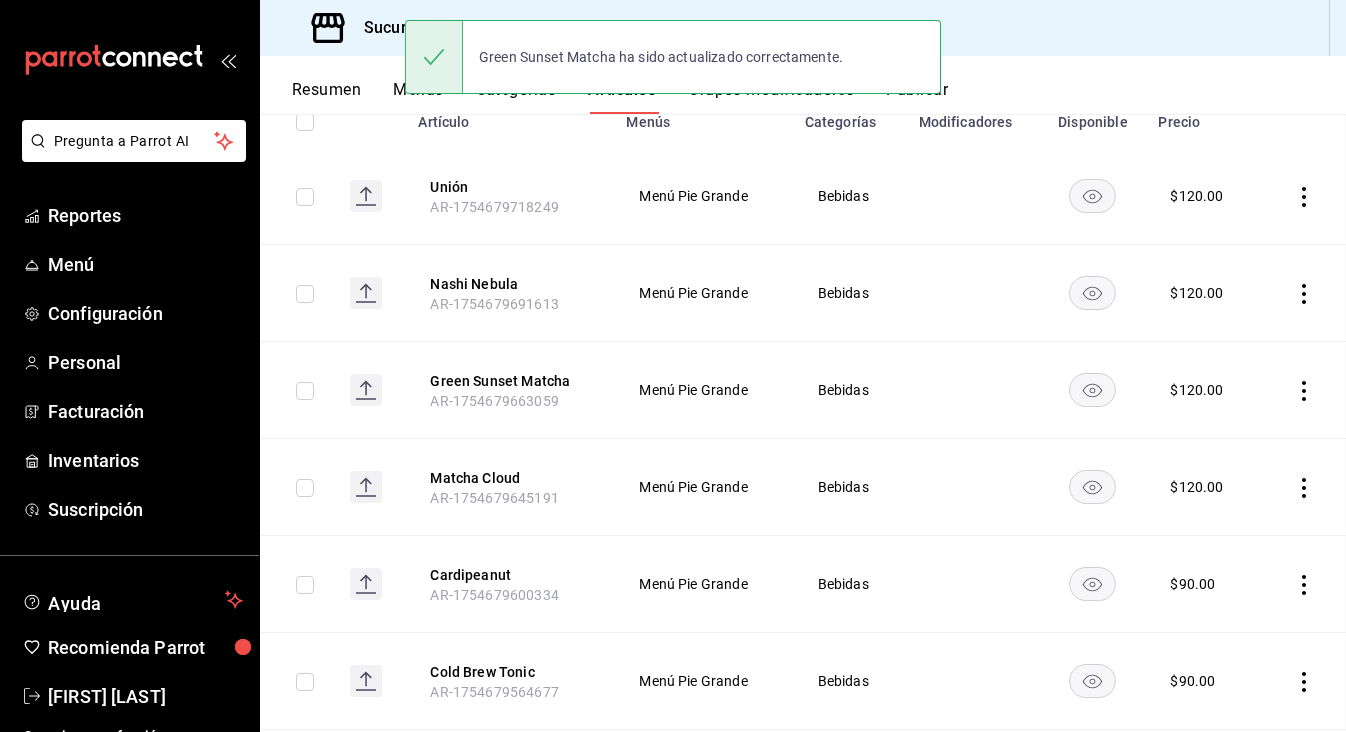 scroll, scrollTop: 0, scrollLeft: 0, axis: both 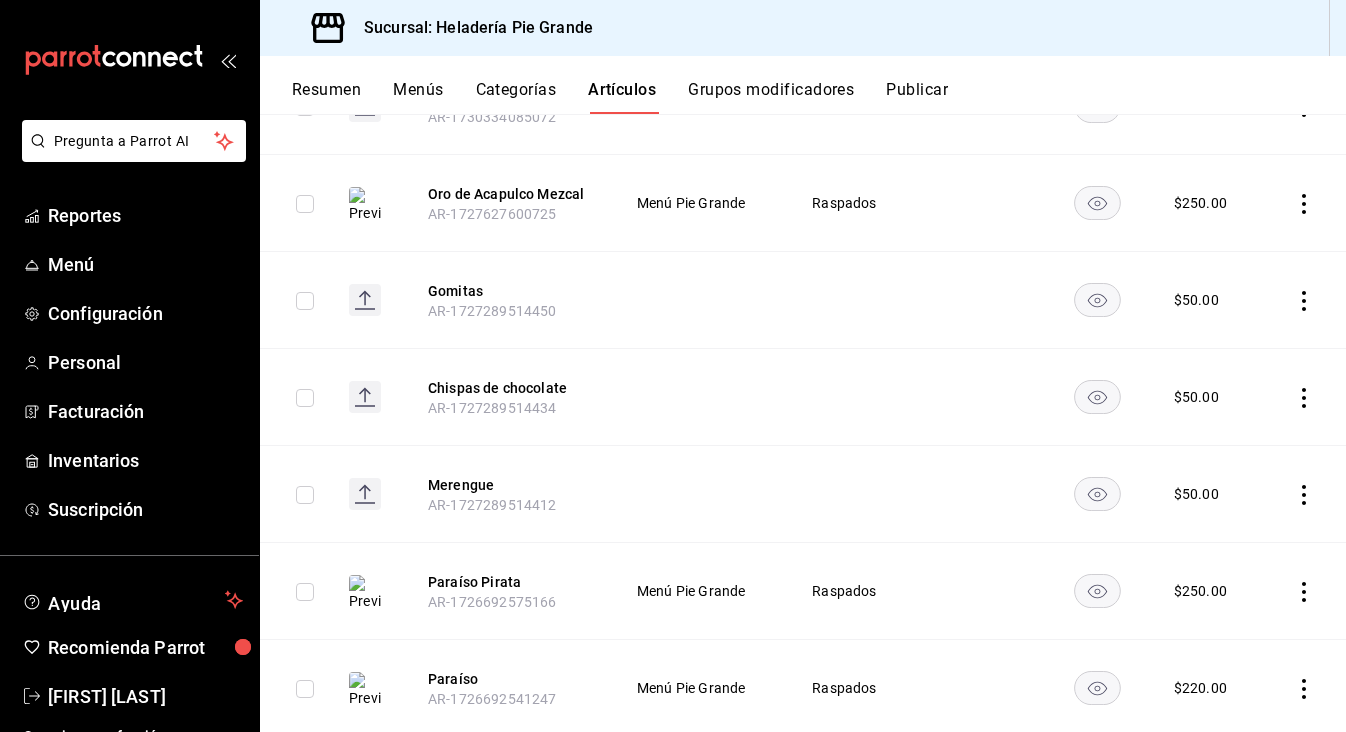 click 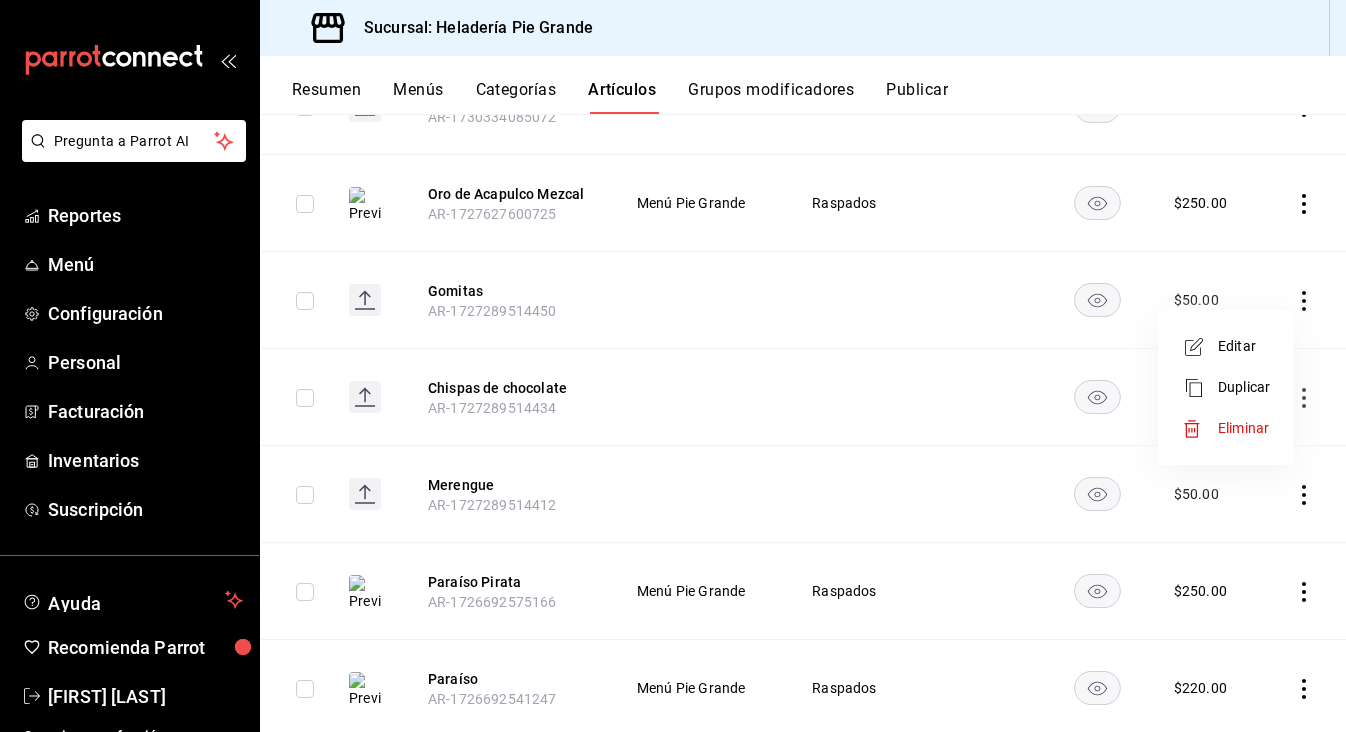 click on "Eliminar" at bounding box center (1244, 428) 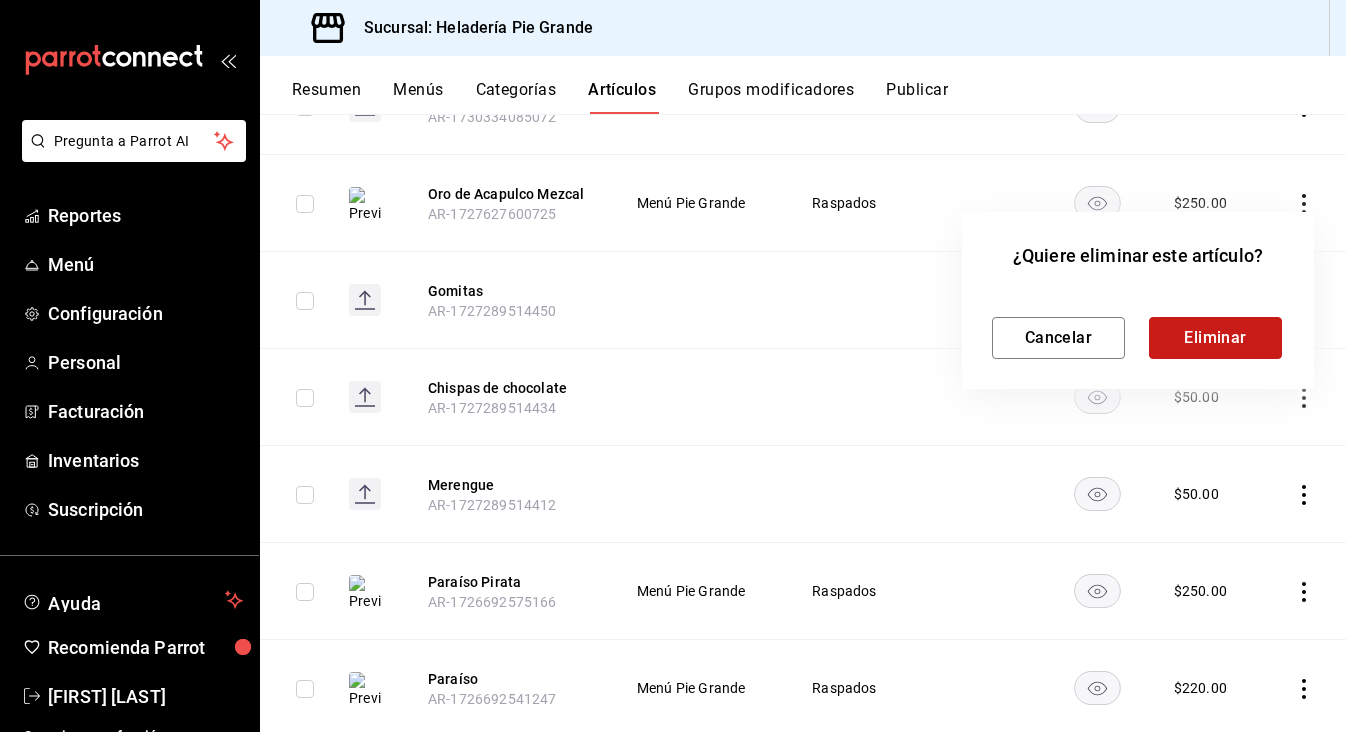 click on "Eliminar" at bounding box center [1215, 338] 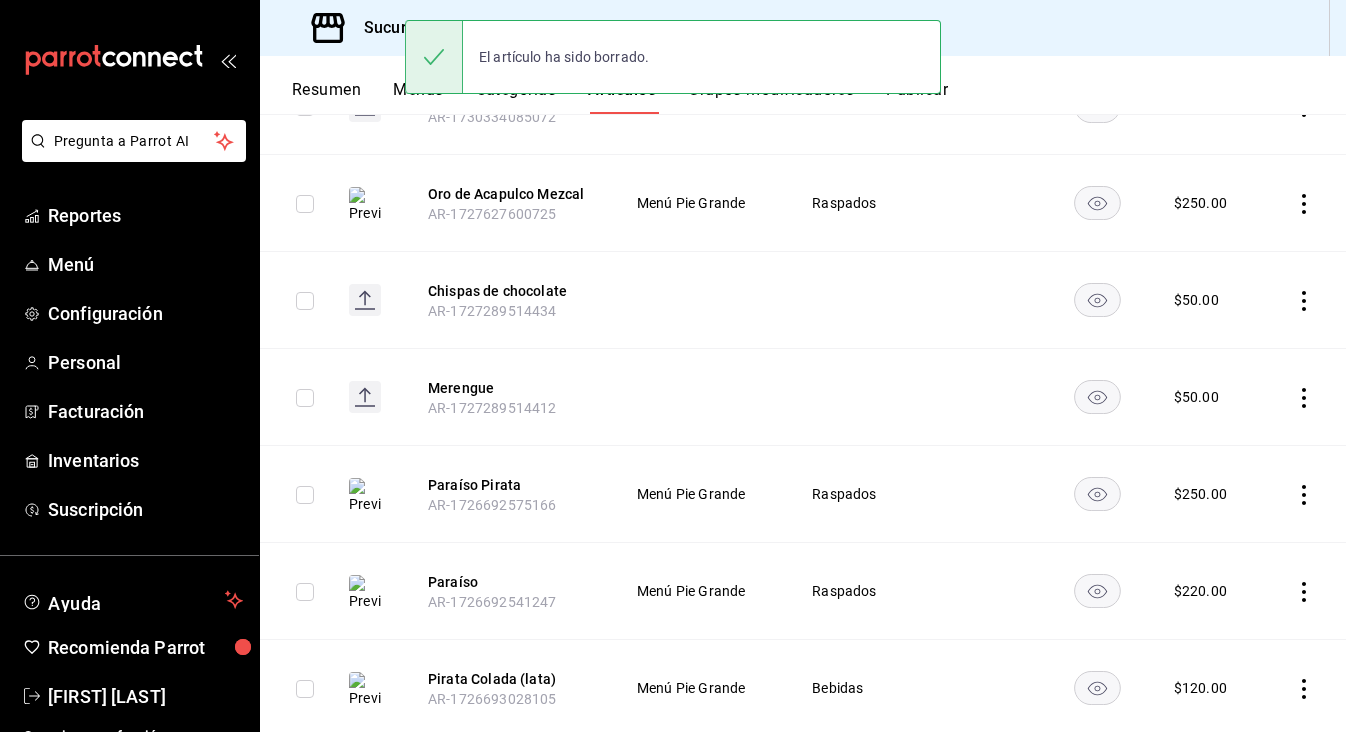 click 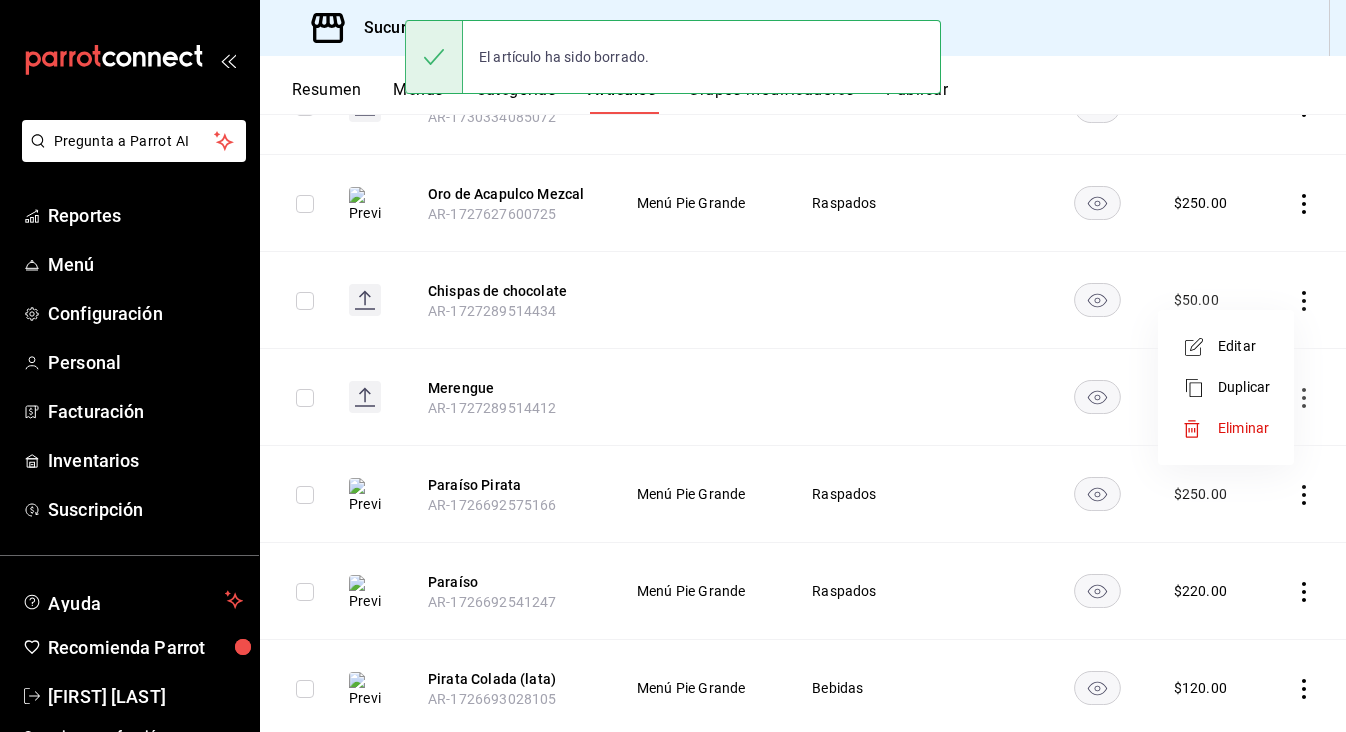click at bounding box center [1200, 429] 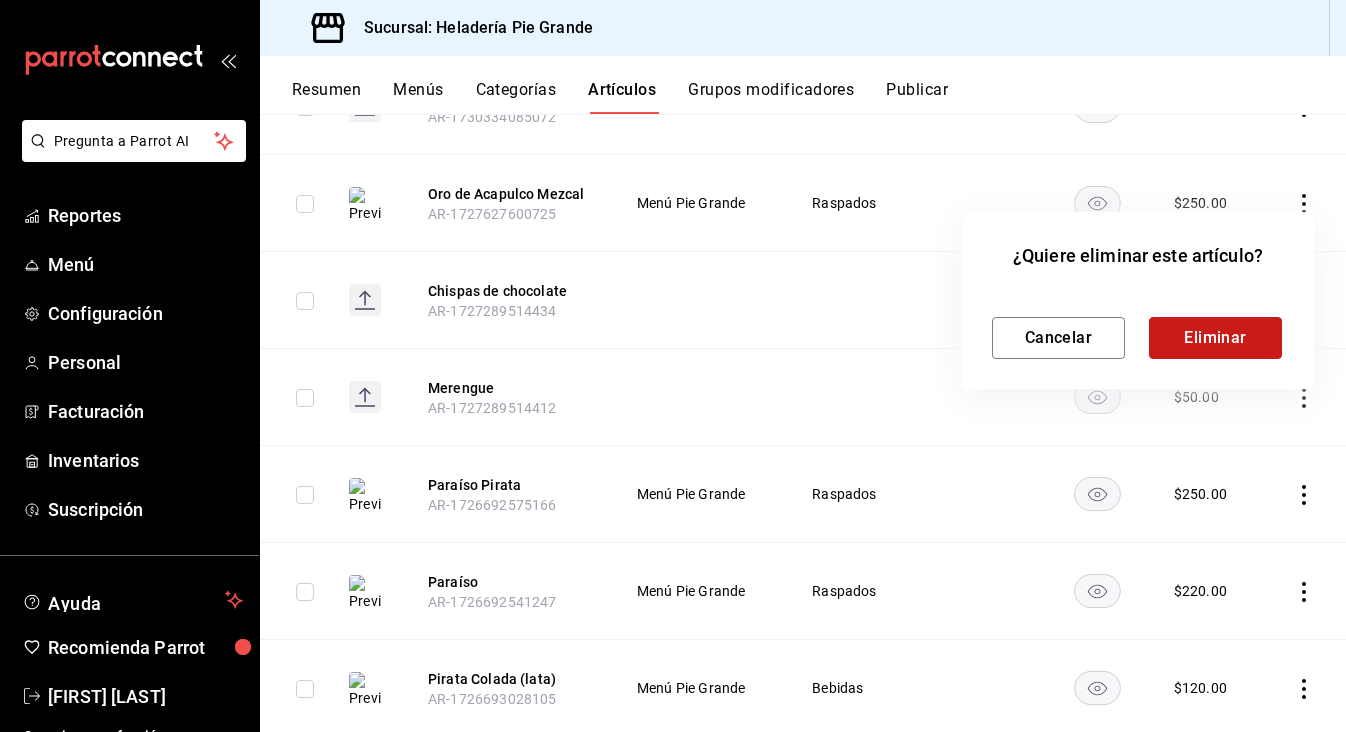 click on "Eliminar" at bounding box center [1215, 338] 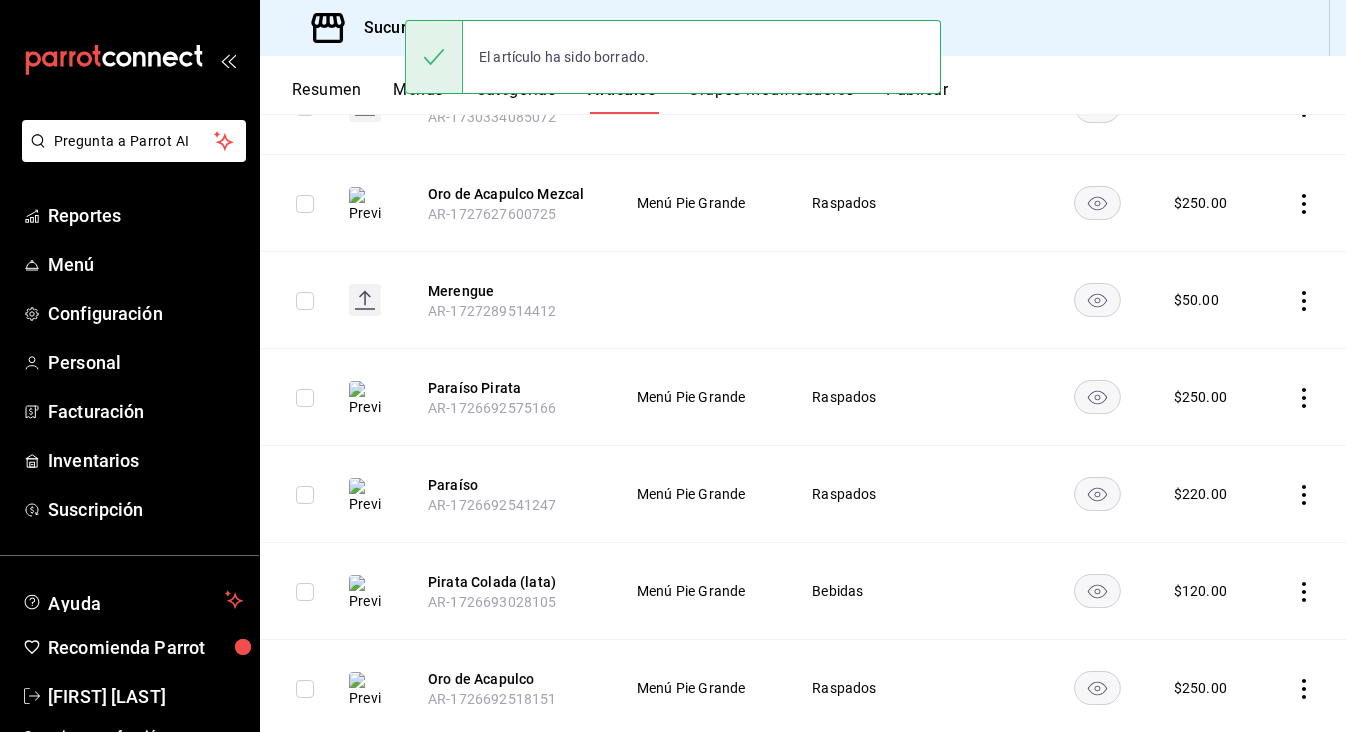 click 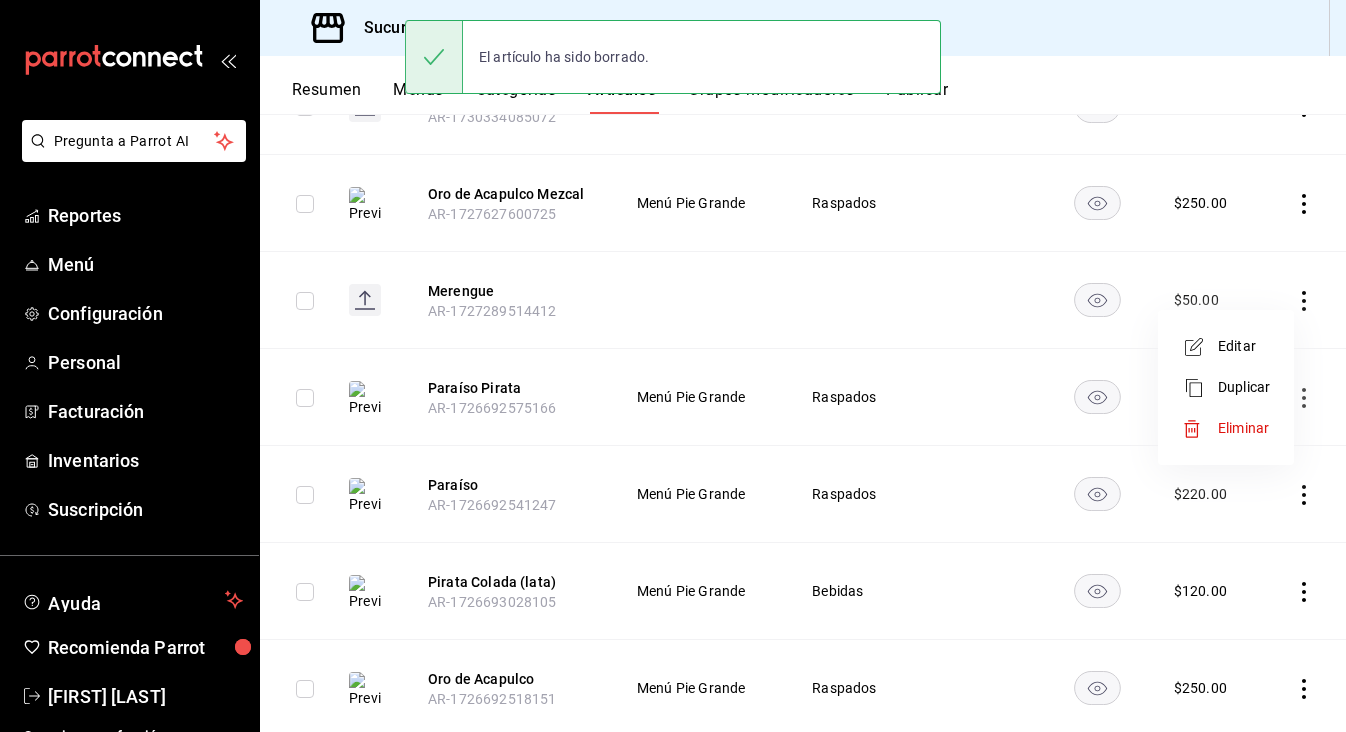click on "Eliminar" at bounding box center [1226, 428] 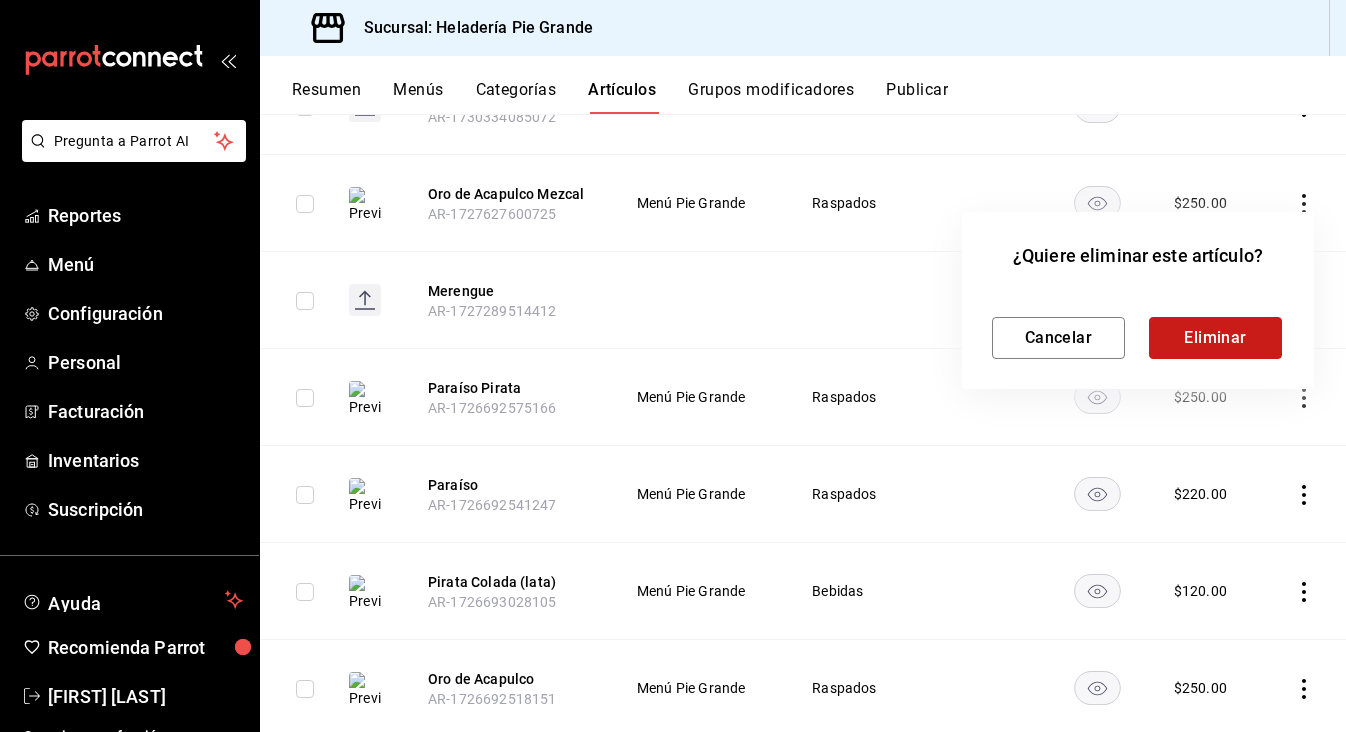 click on "Eliminar" at bounding box center [1215, 338] 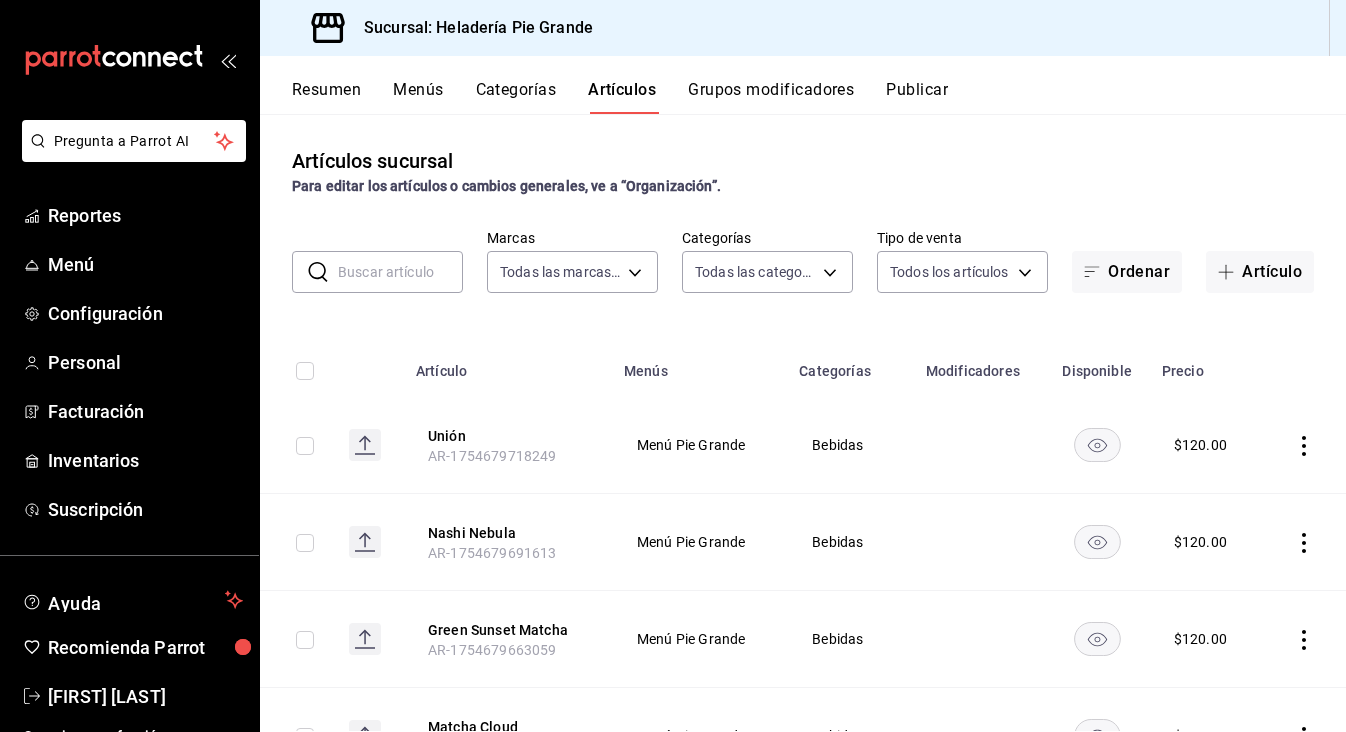 scroll, scrollTop: 0, scrollLeft: 0, axis: both 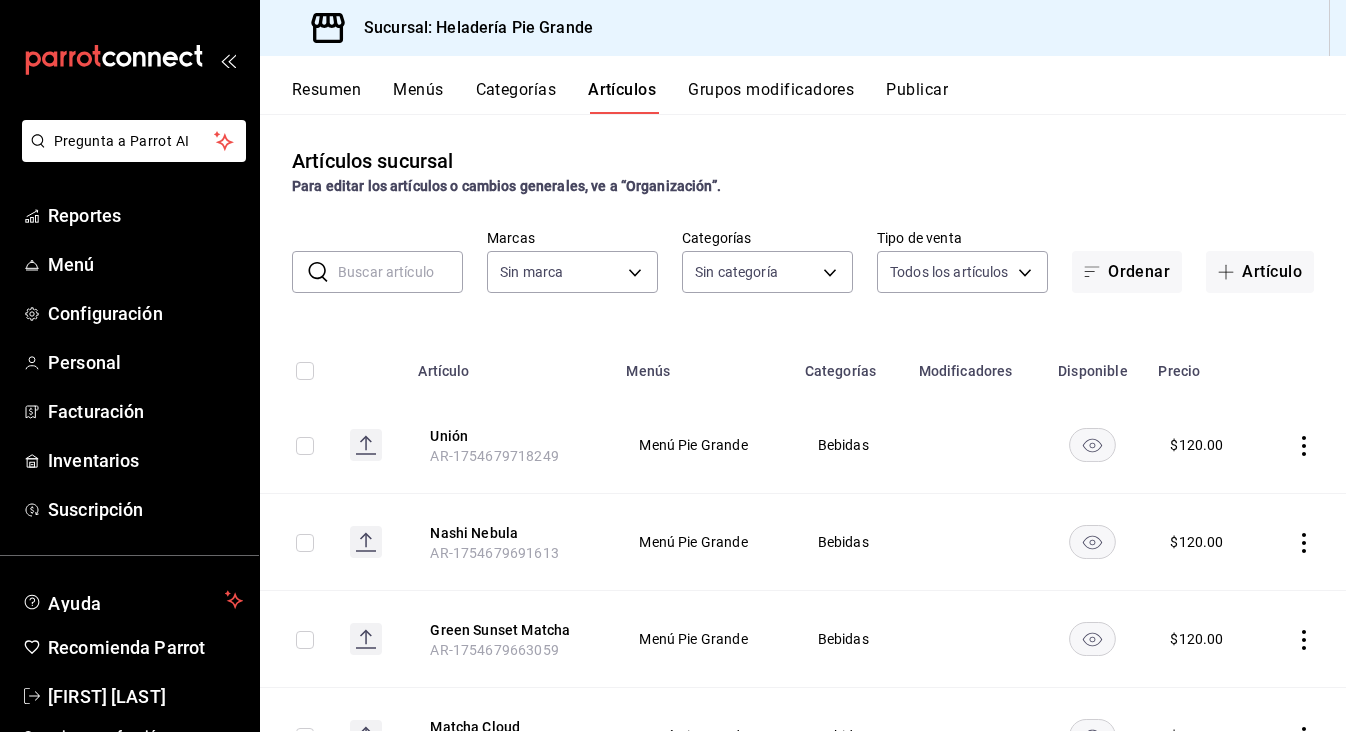 type on "b342ef5a-079c-4466-920c-46e50291c2fa,36c22ef7-1862-4a08-adec-f91ae0724242,4b0ce400-5022-408c-8809-d2cbd1311a35" 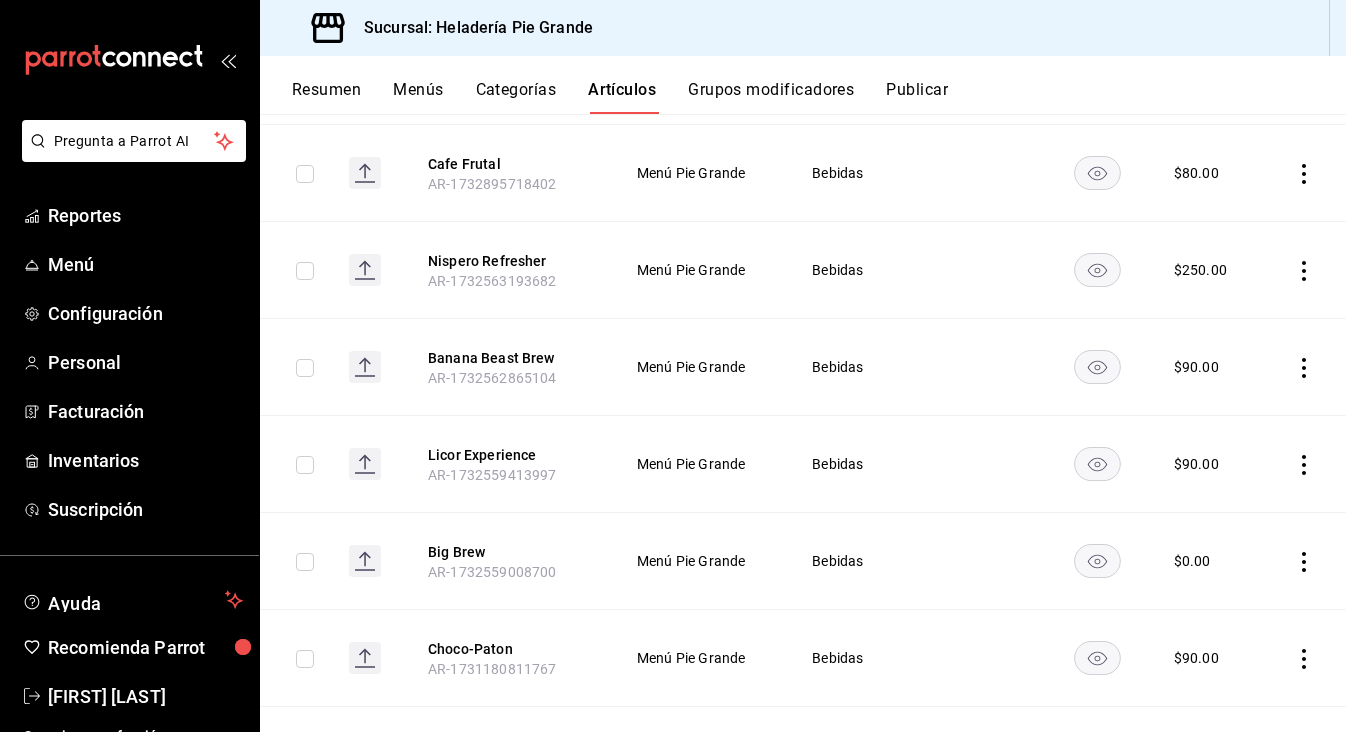scroll, scrollTop: 1827, scrollLeft: 0, axis: vertical 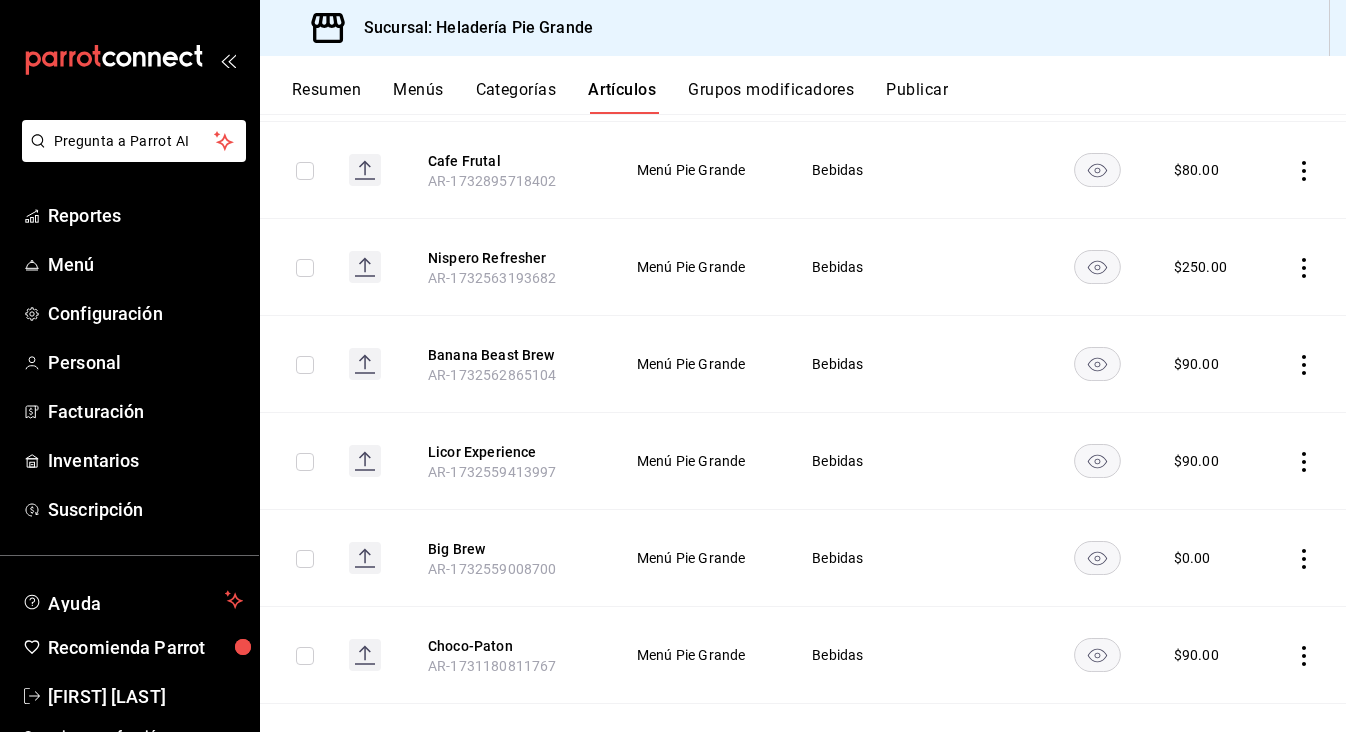 click 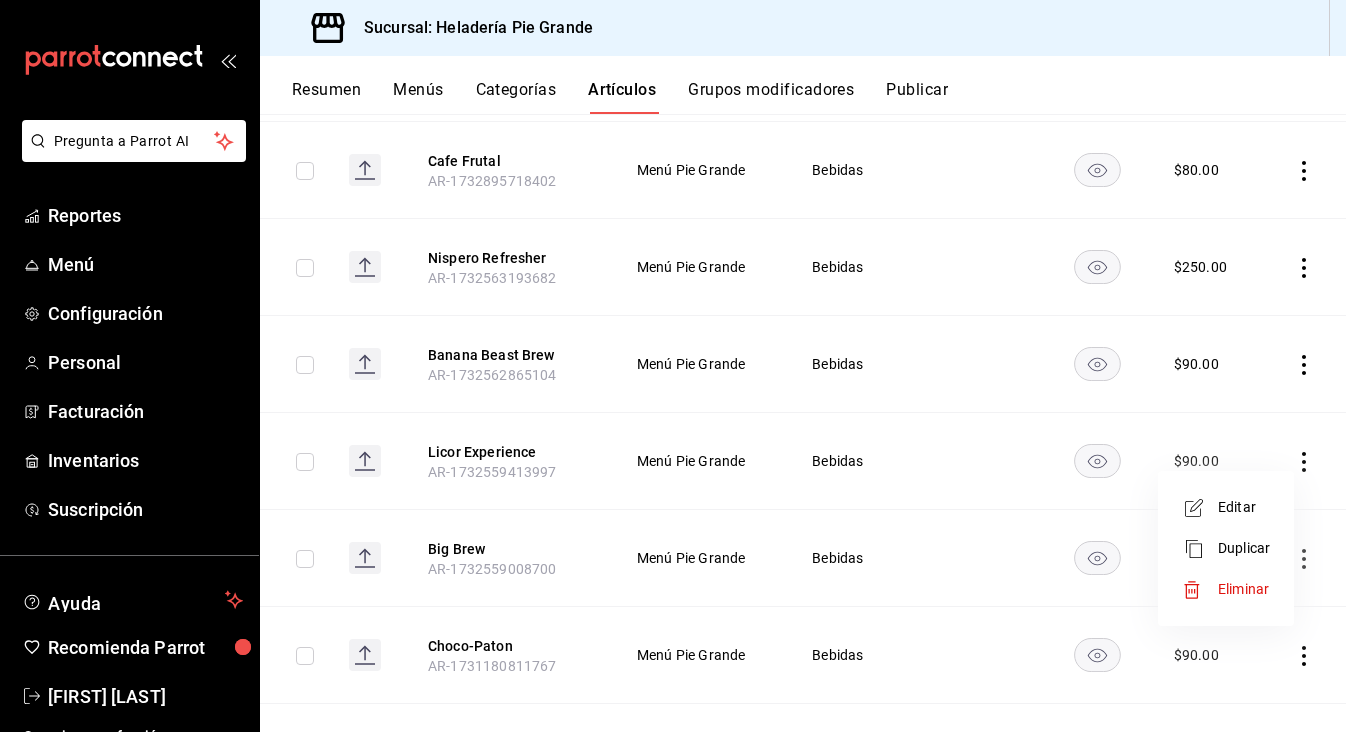 click at bounding box center (673, 366) 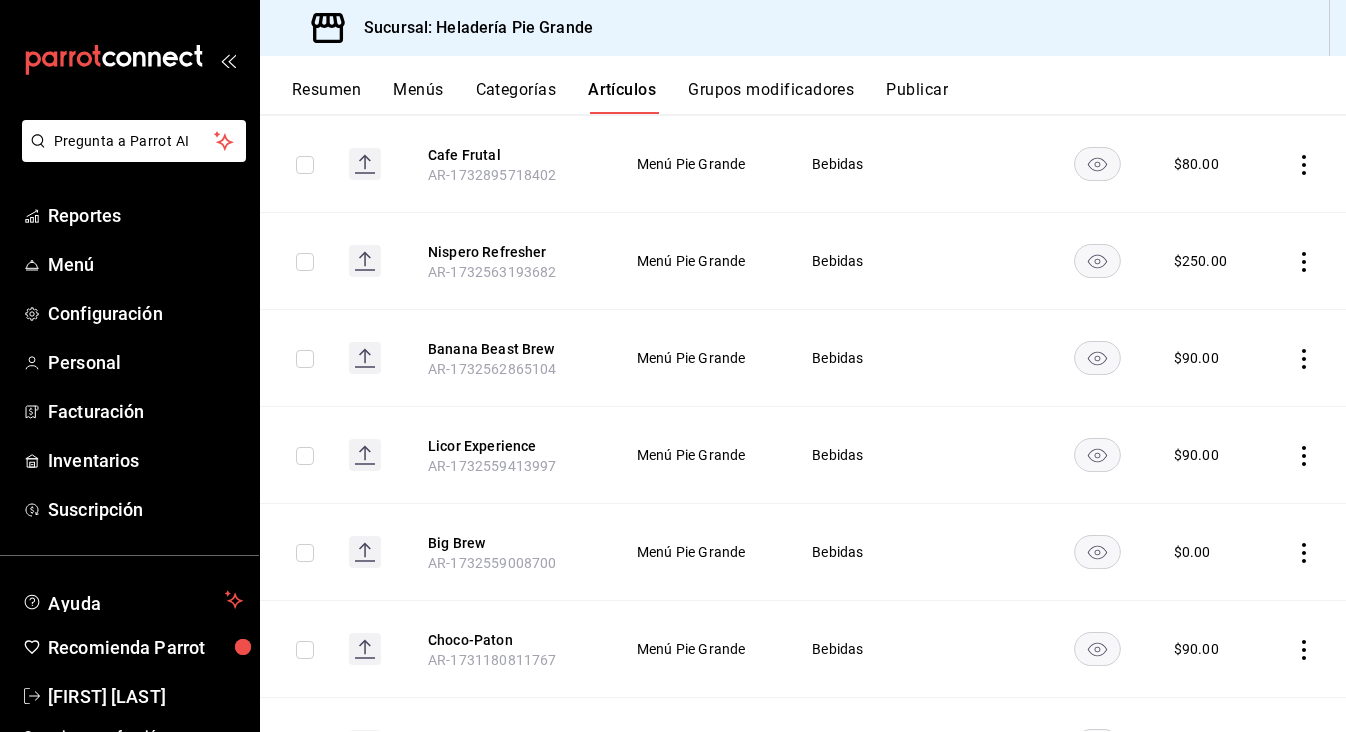 scroll, scrollTop: 1839, scrollLeft: 0, axis: vertical 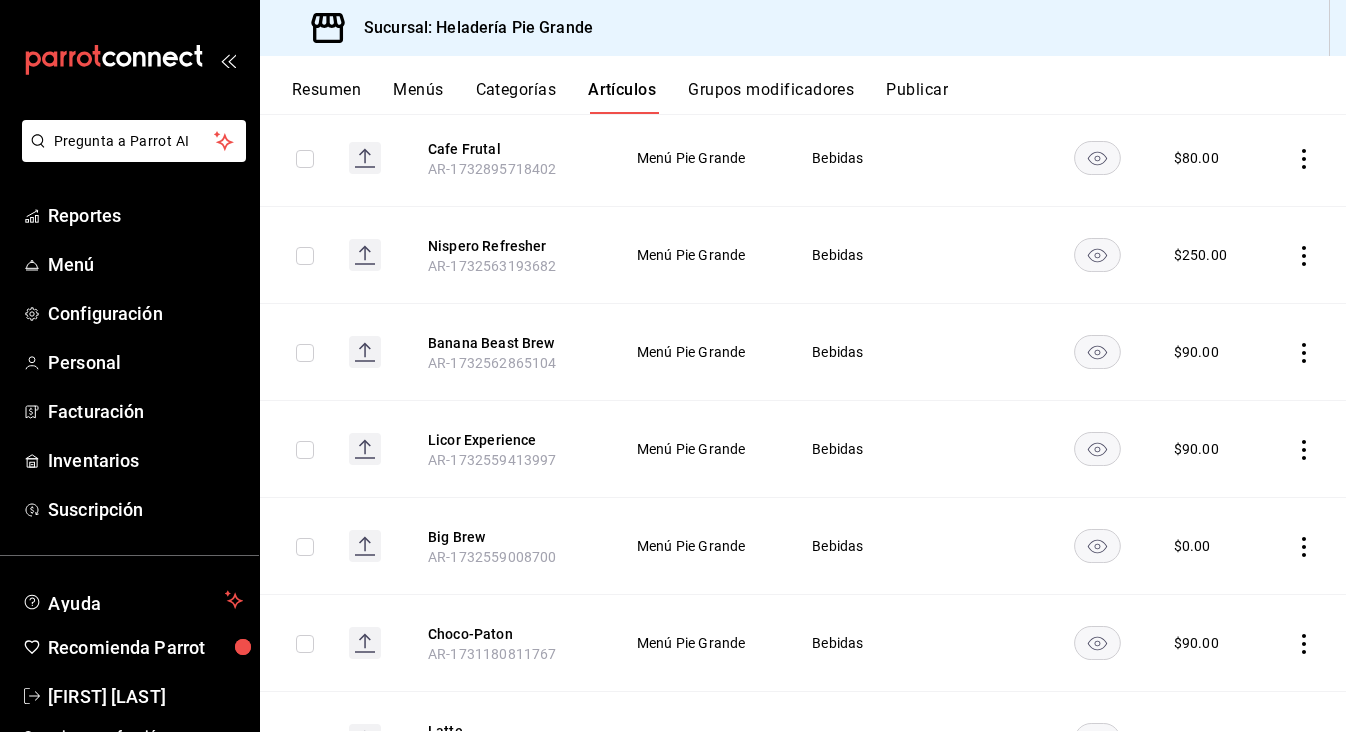 click 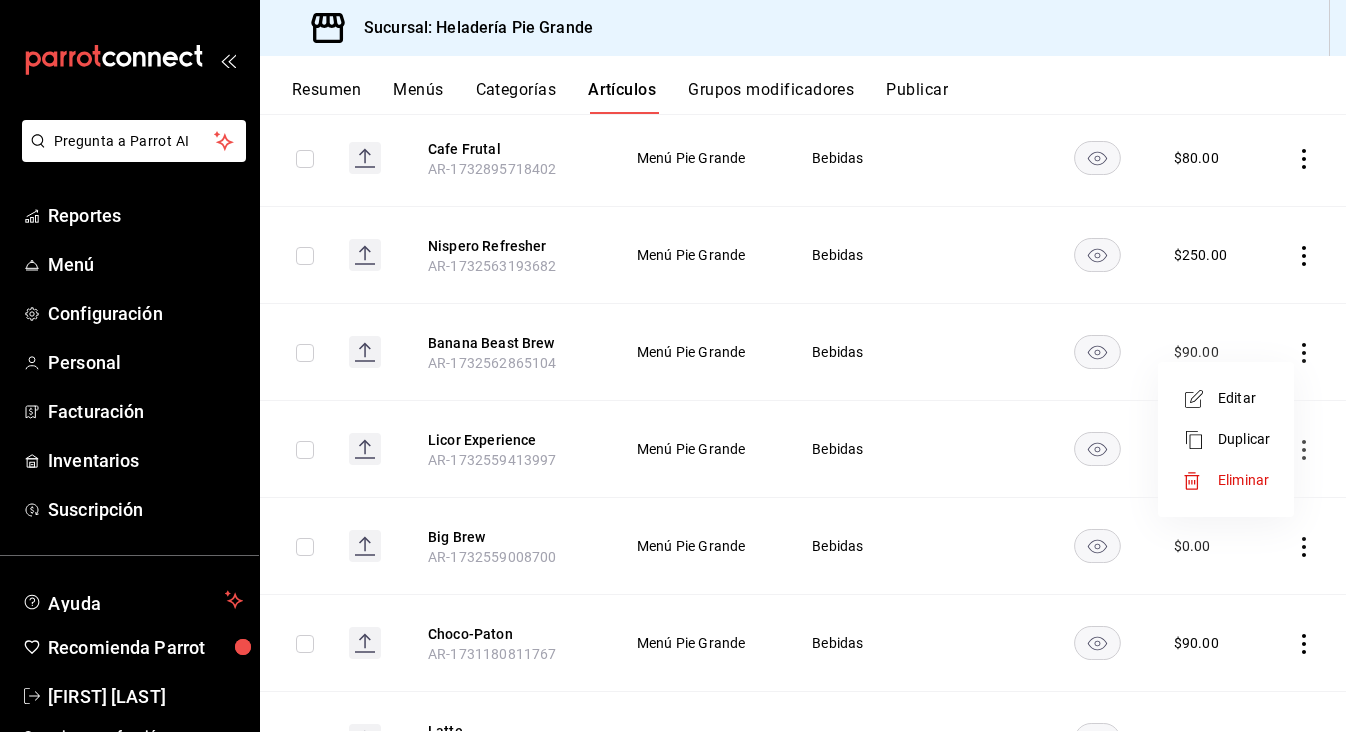 click on "Eliminar" at bounding box center (1226, 480) 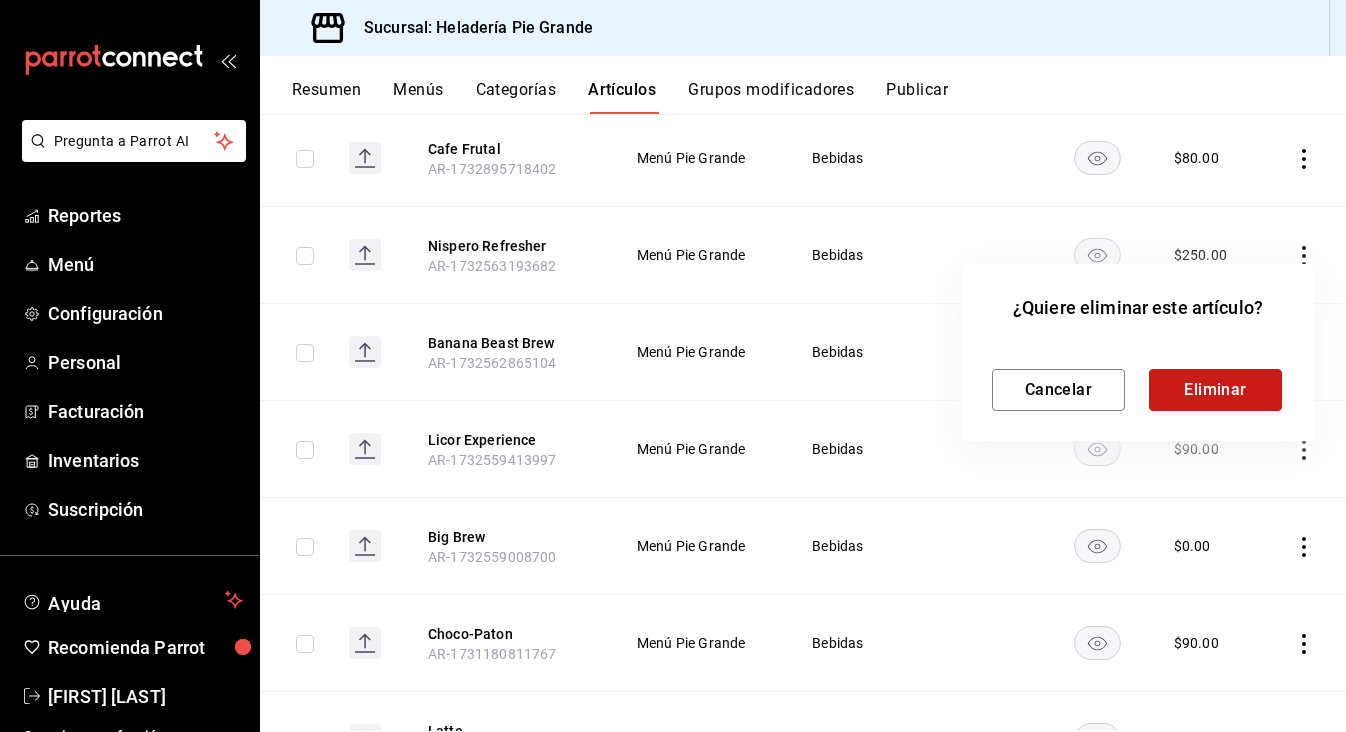 click on "Eliminar" at bounding box center [1215, 390] 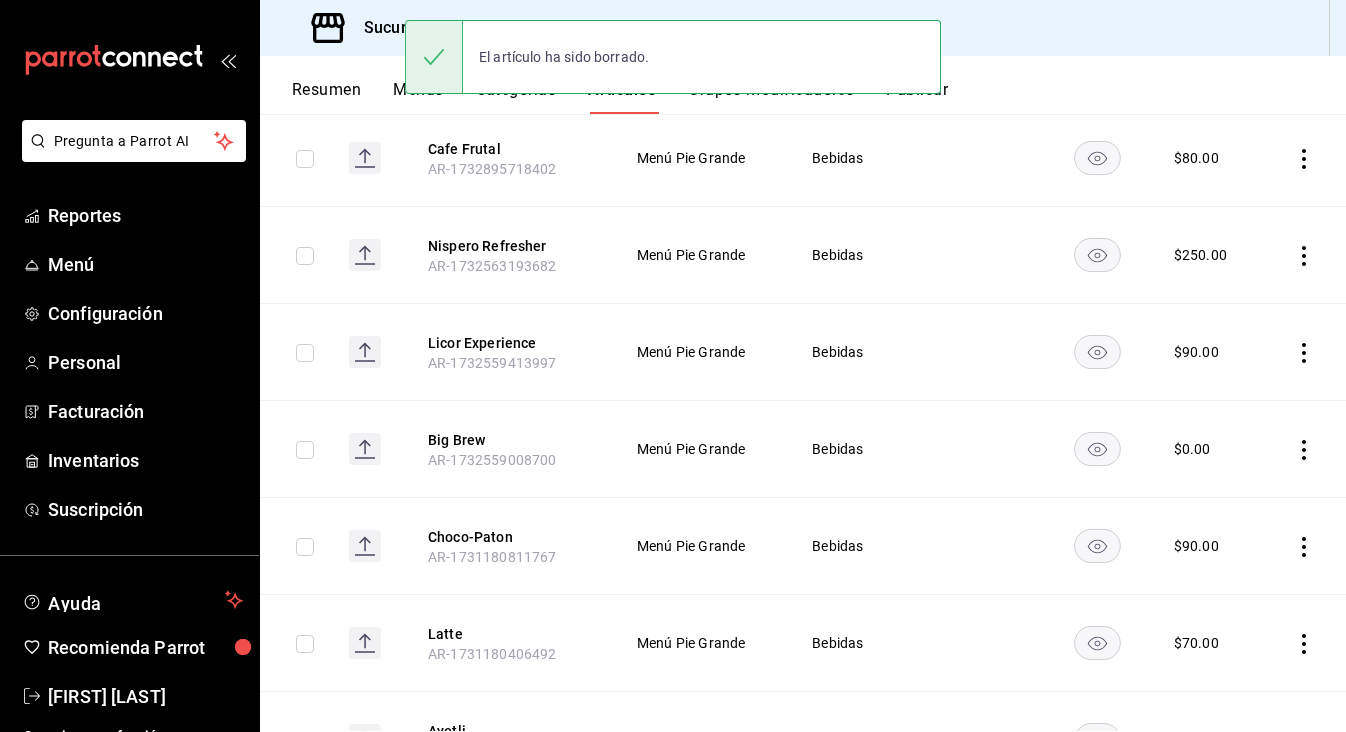 click 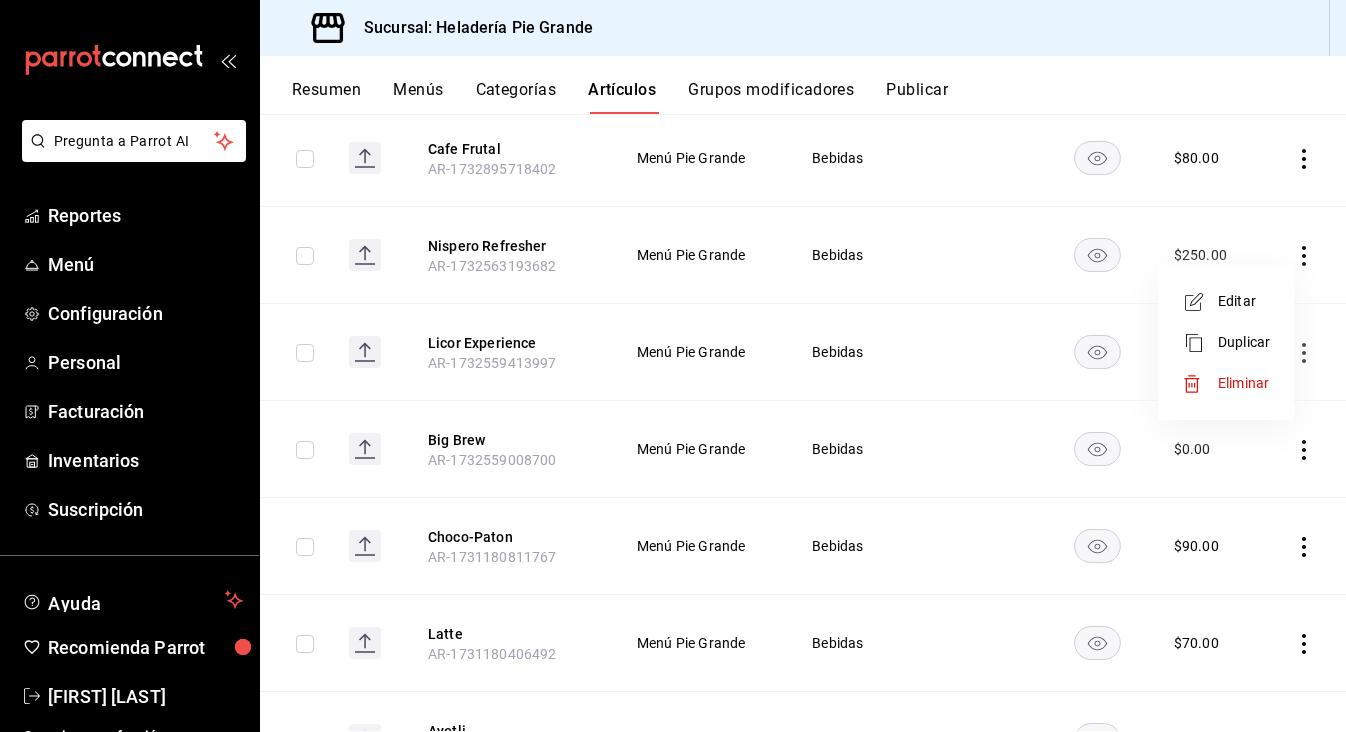 click on "Eliminar" at bounding box center (1243, 383) 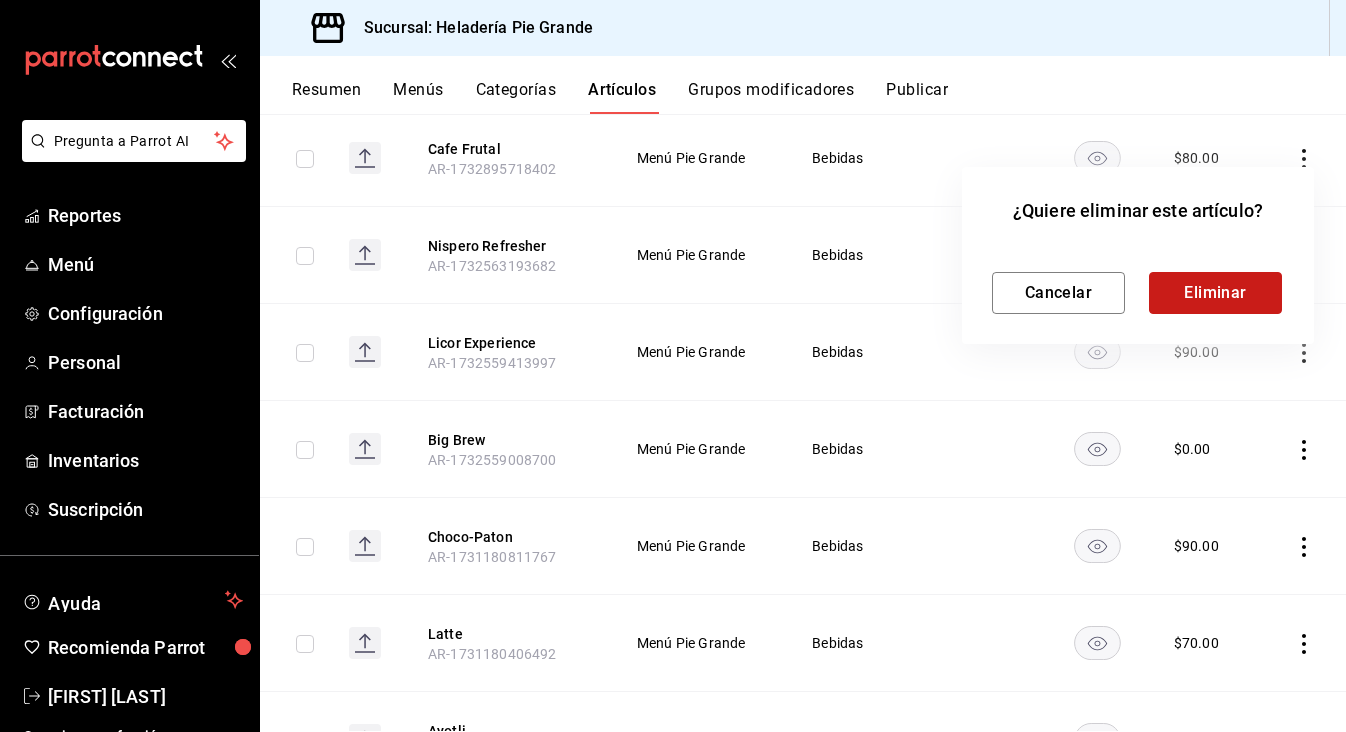 click on "Eliminar" at bounding box center (1215, 293) 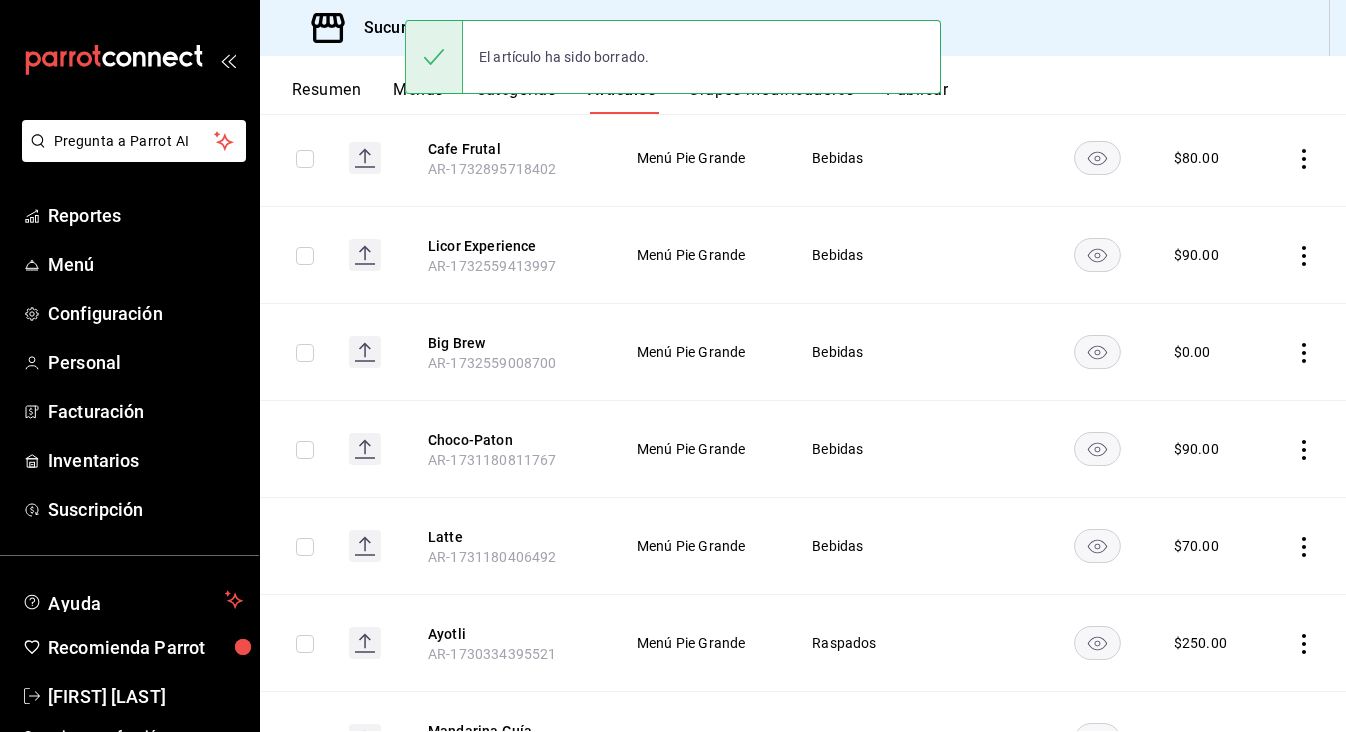 click 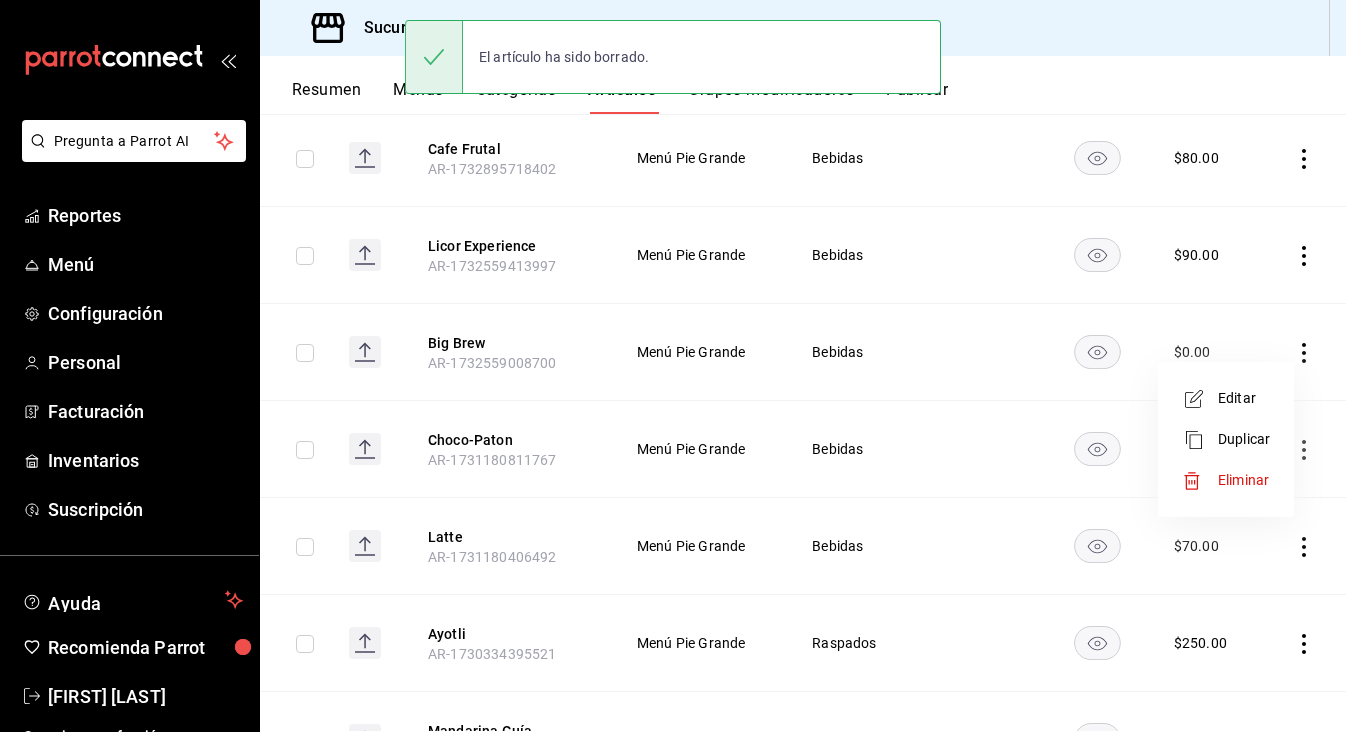 click on "Eliminar" at bounding box center [1243, 480] 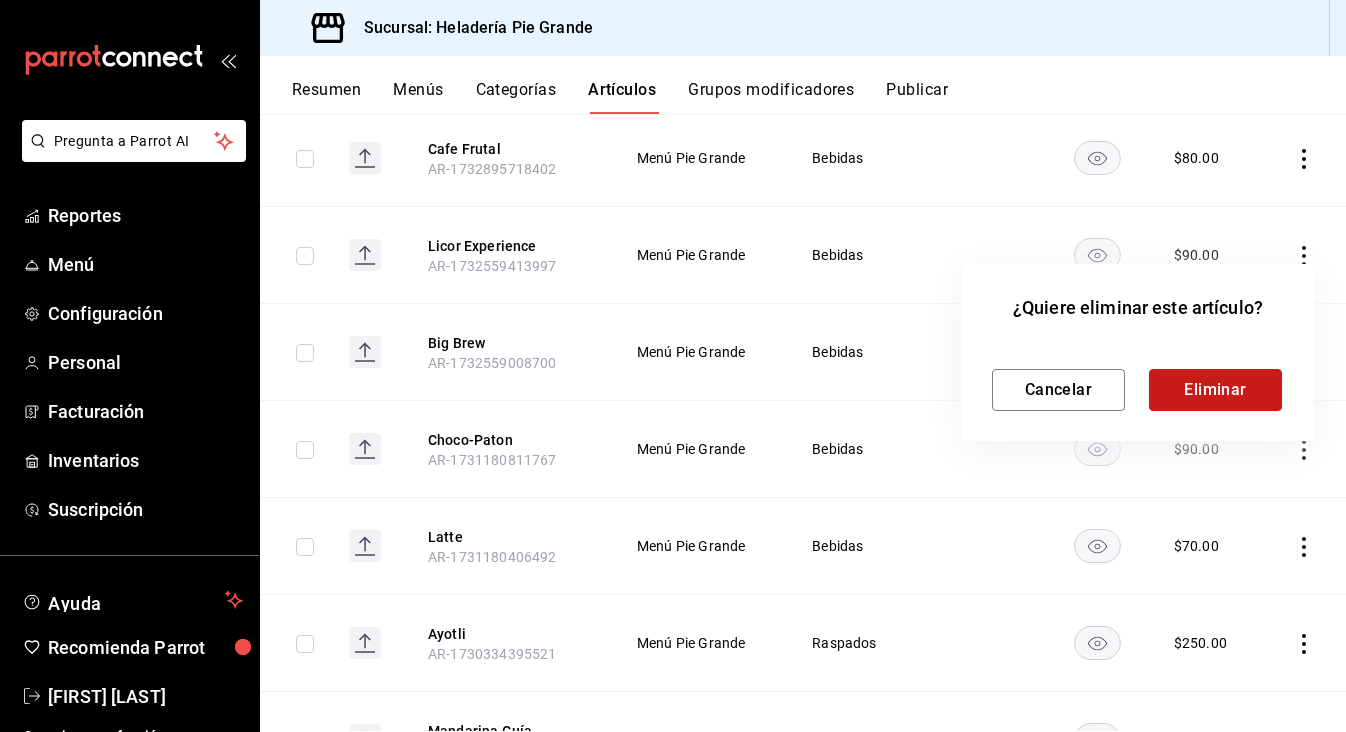click on "Eliminar" at bounding box center [1215, 390] 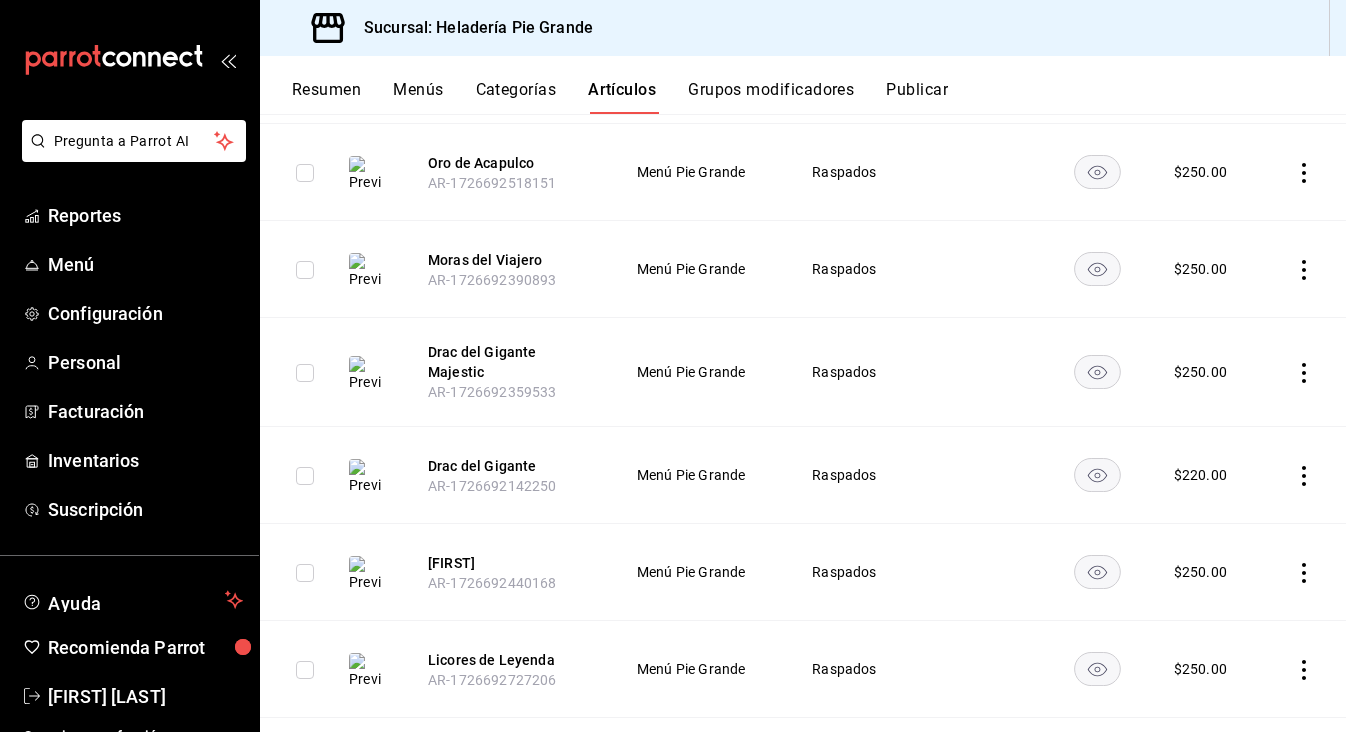 scroll, scrollTop: 2797, scrollLeft: 0, axis: vertical 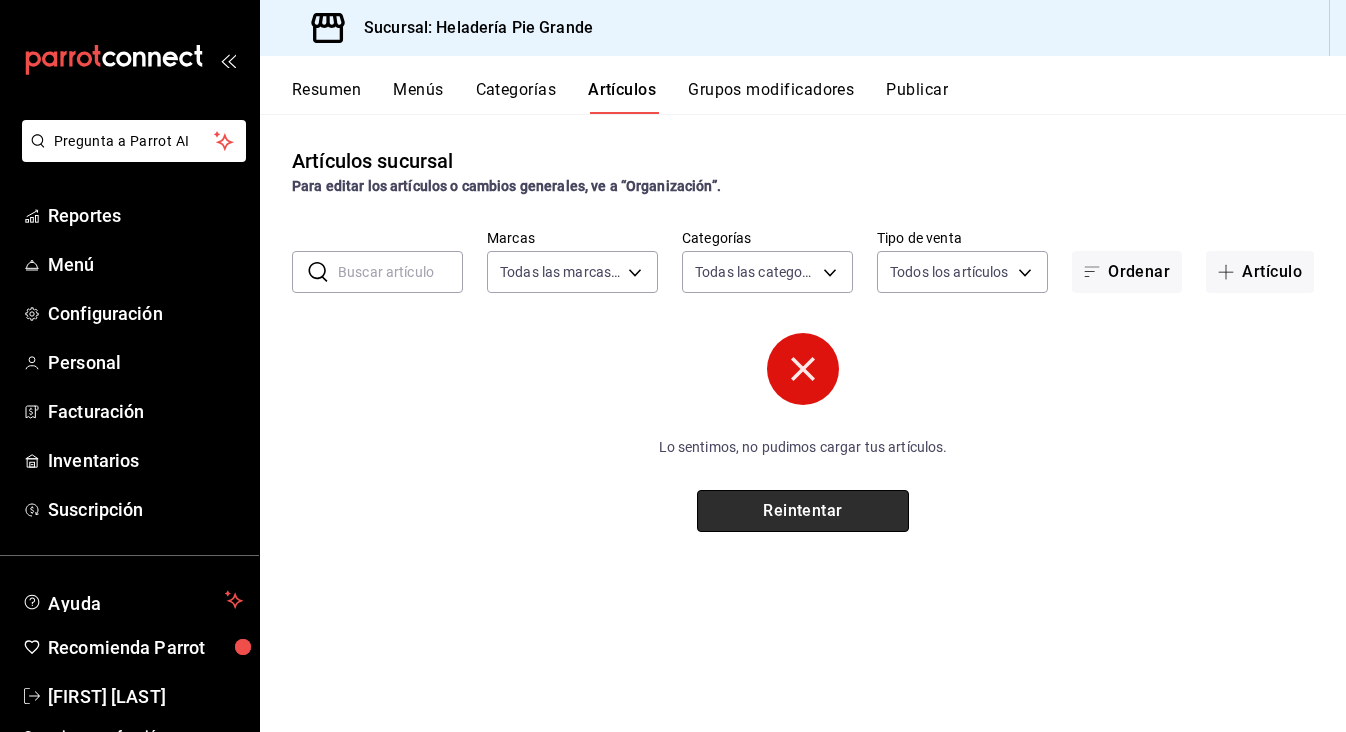 click on "Reintentar" at bounding box center (803, 511) 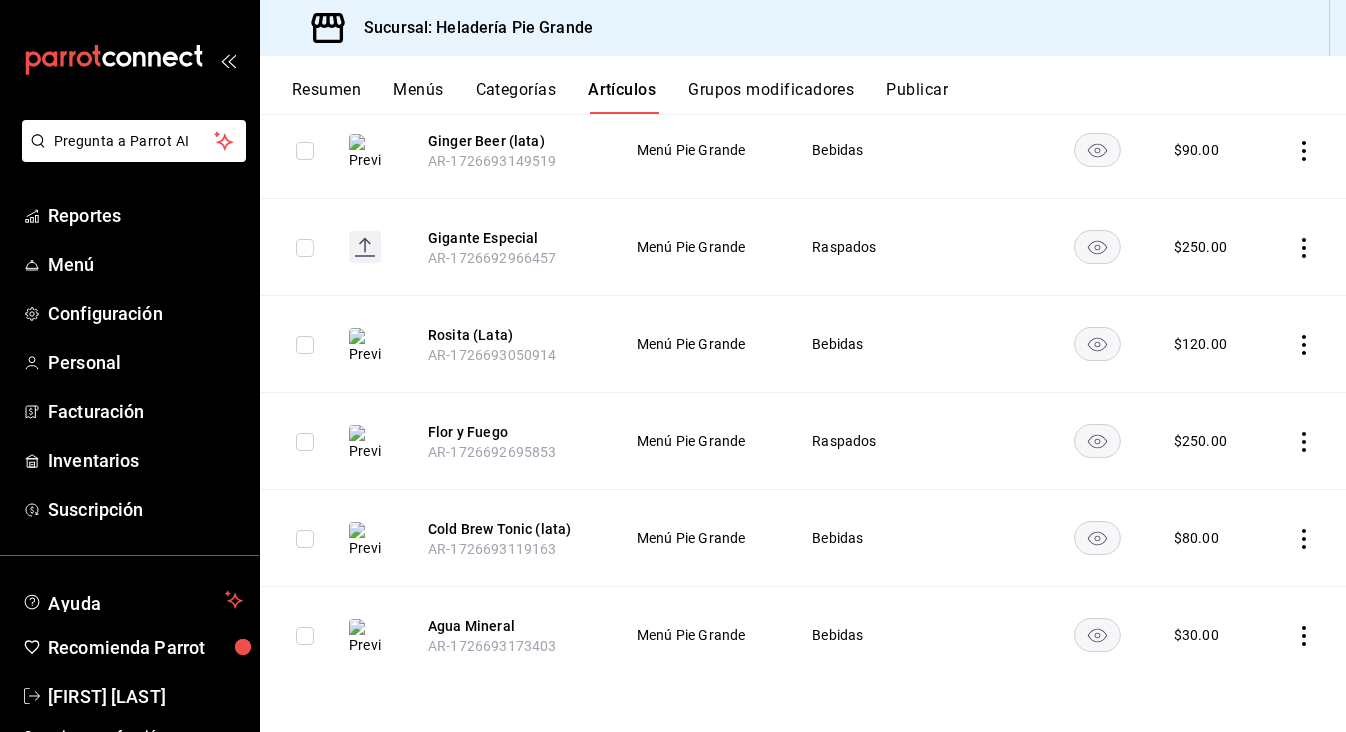 scroll, scrollTop: 3411, scrollLeft: 0, axis: vertical 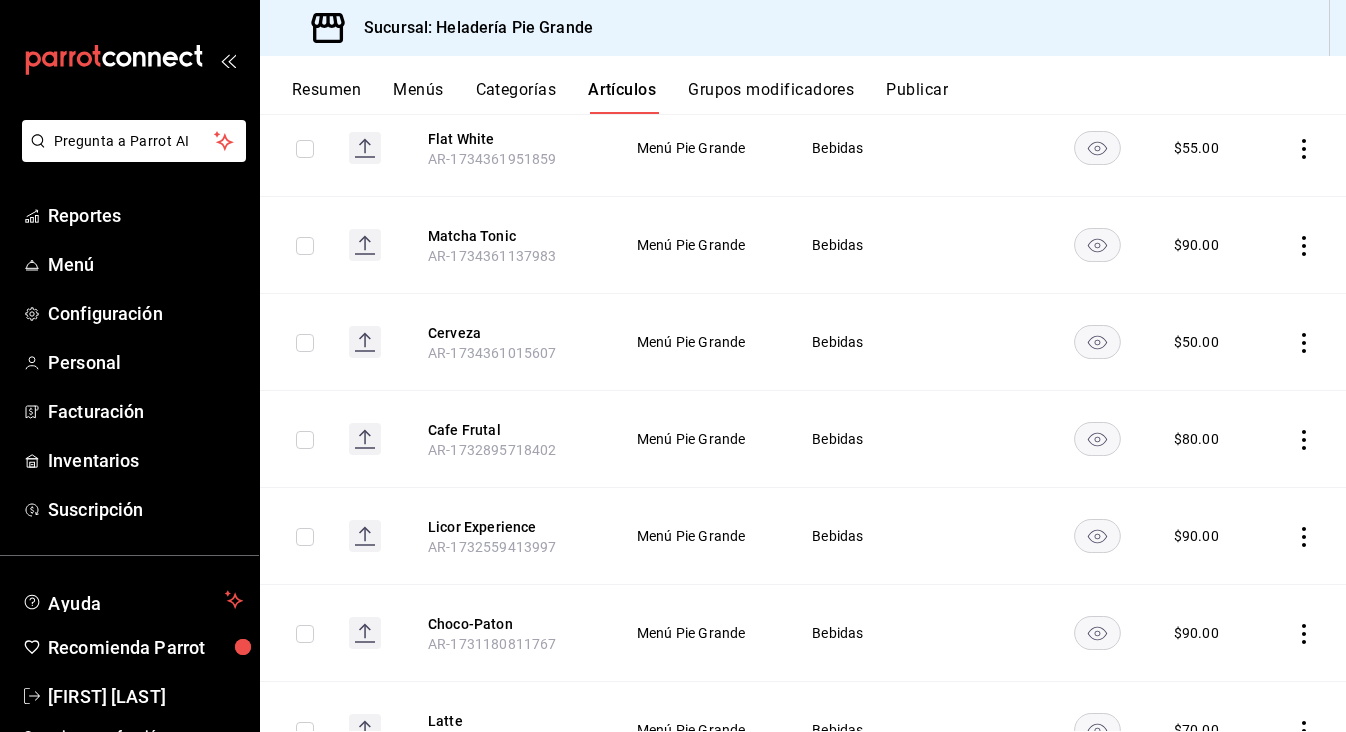 click 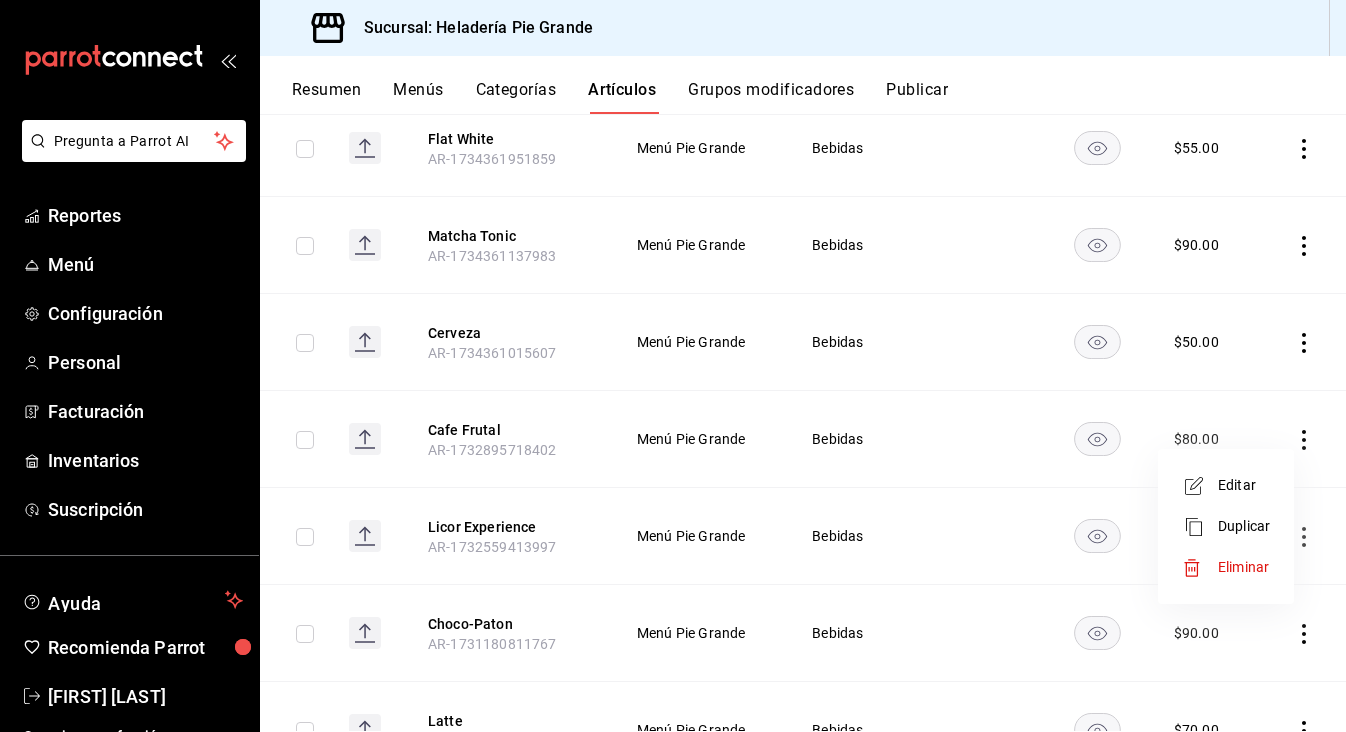 click on "Eliminar" at bounding box center [1243, 567] 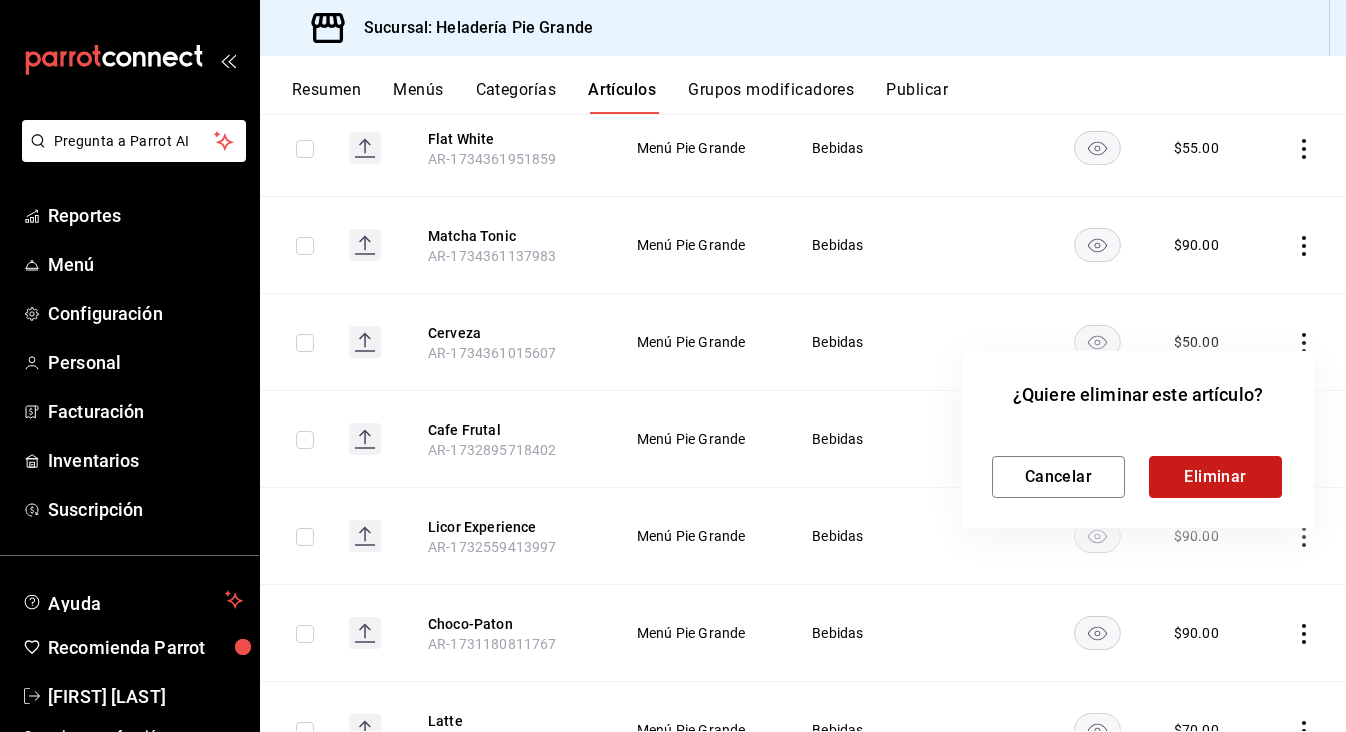 click on "Eliminar" at bounding box center [1215, 477] 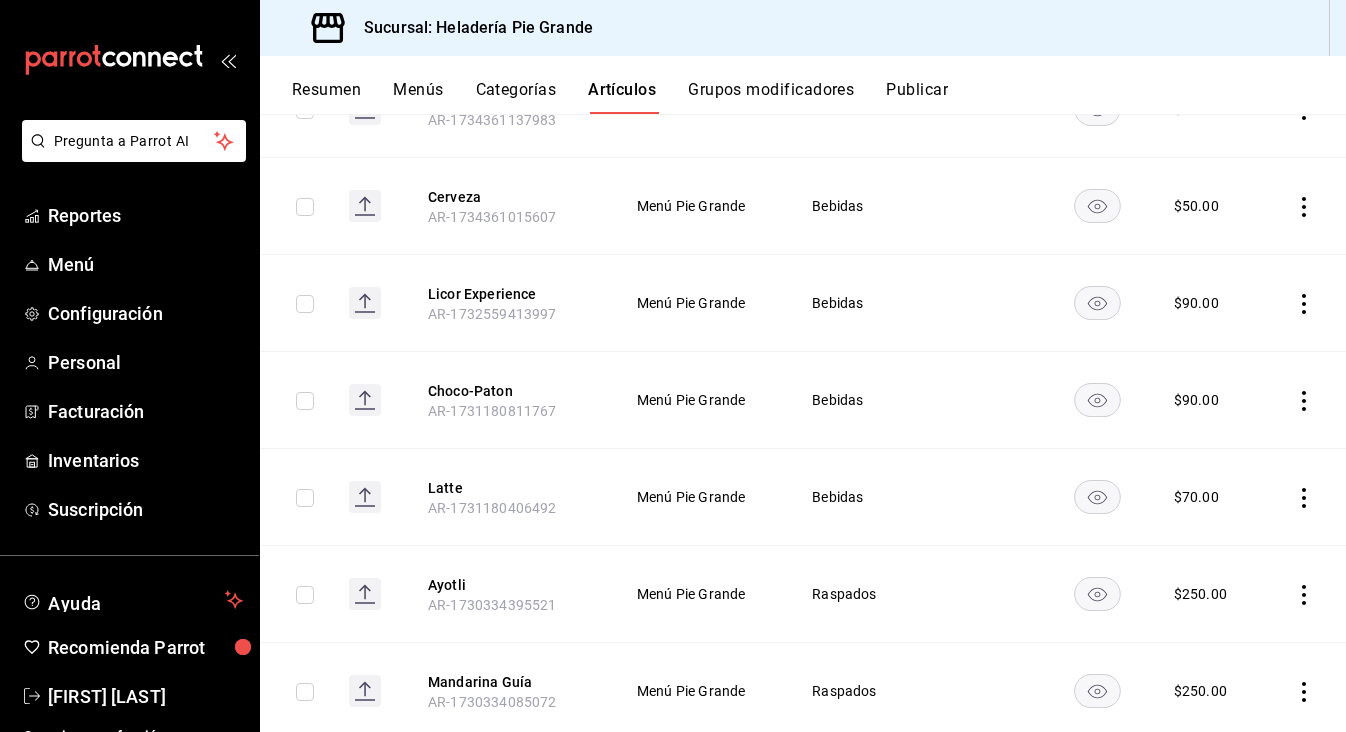 scroll, scrollTop: 1695, scrollLeft: 0, axis: vertical 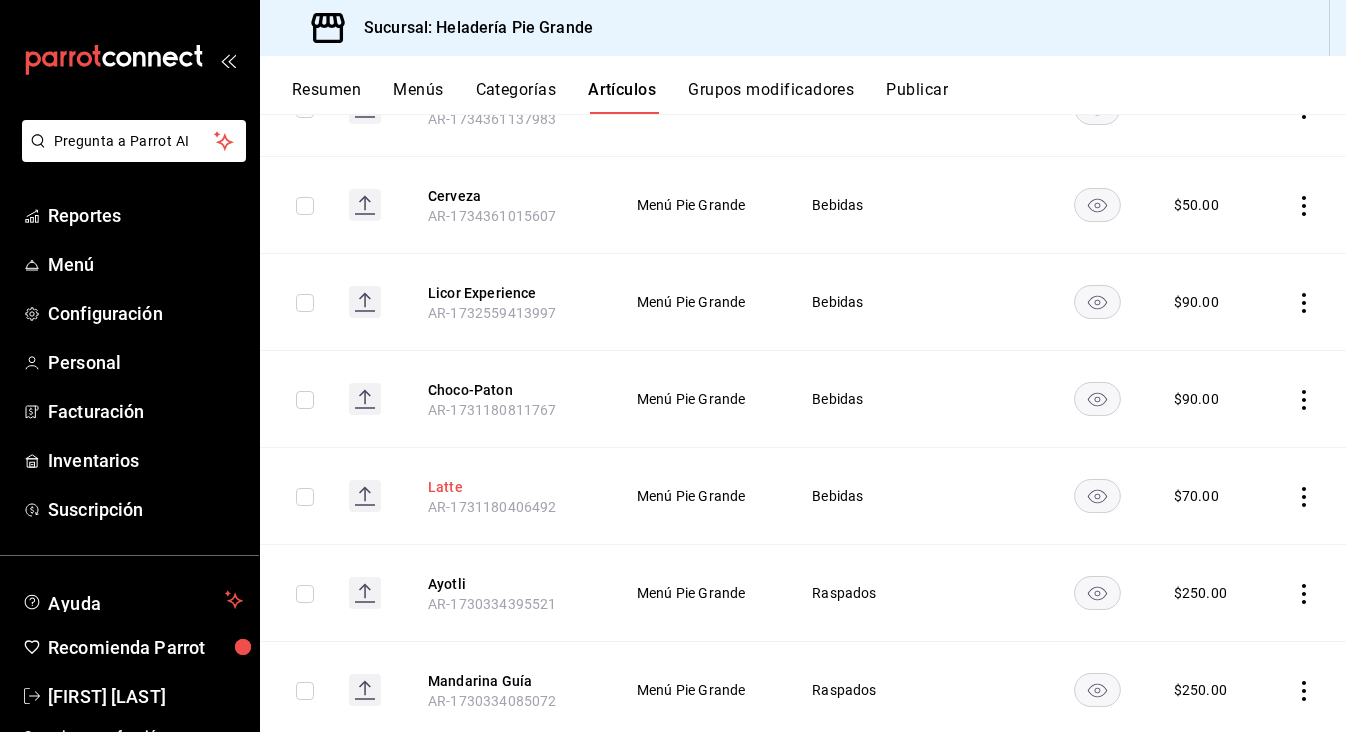 click on "Latte" at bounding box center [508, 487] 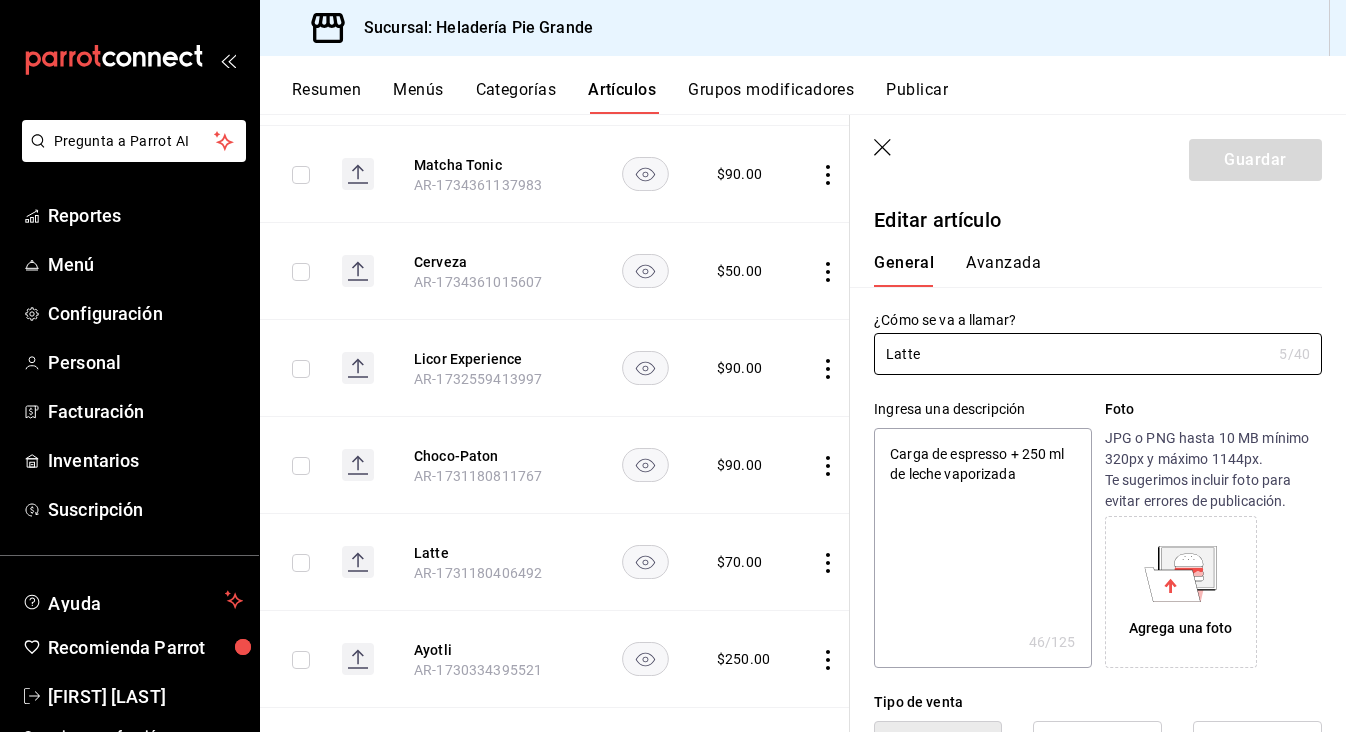 type on "x" 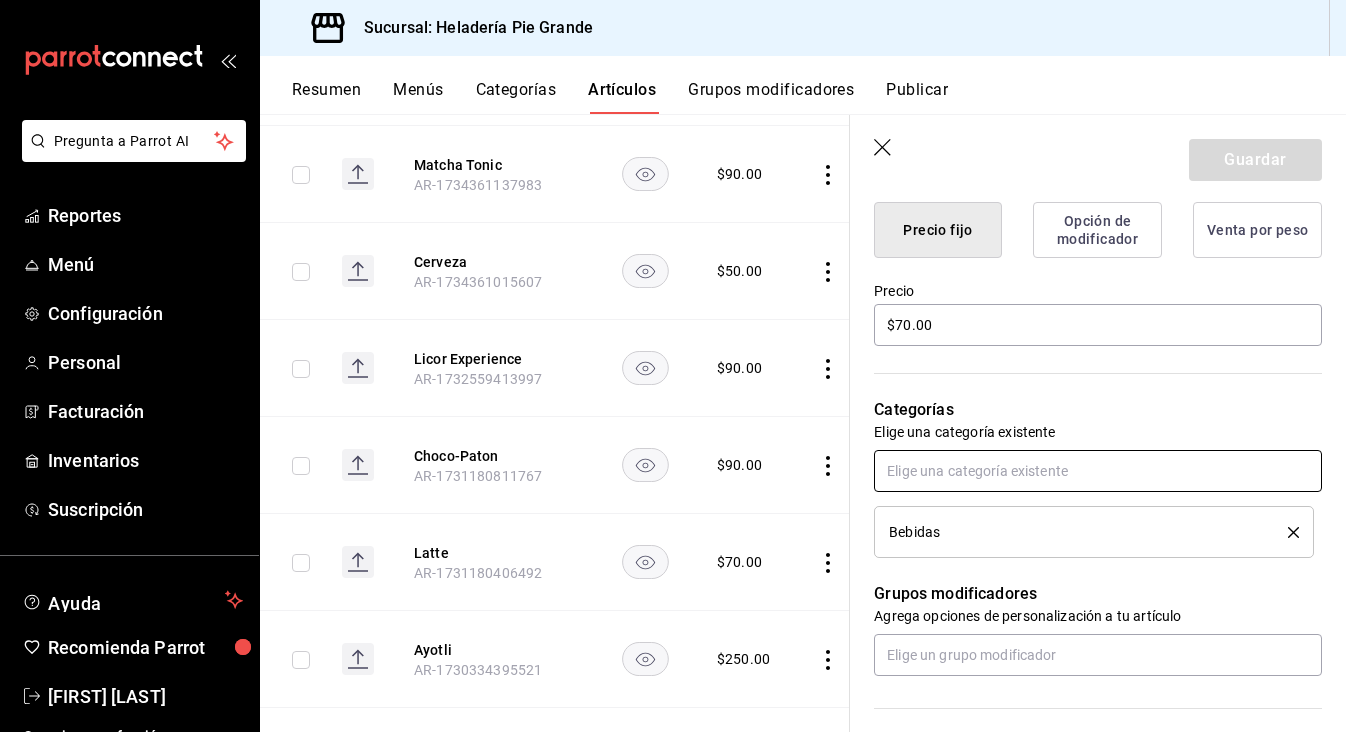 scroll, scrollTop: 521, scrollLeft: 0, axis: vertical 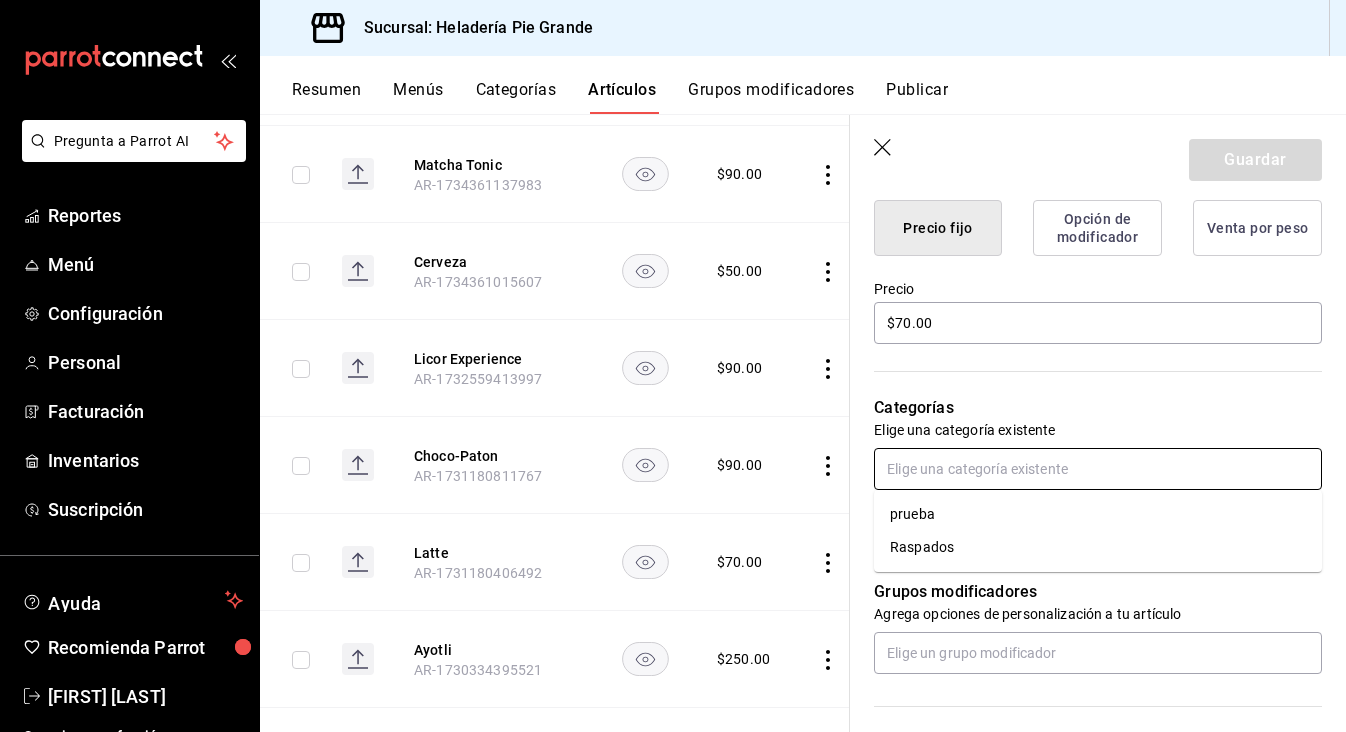 click at bounding box center [1098, 469] 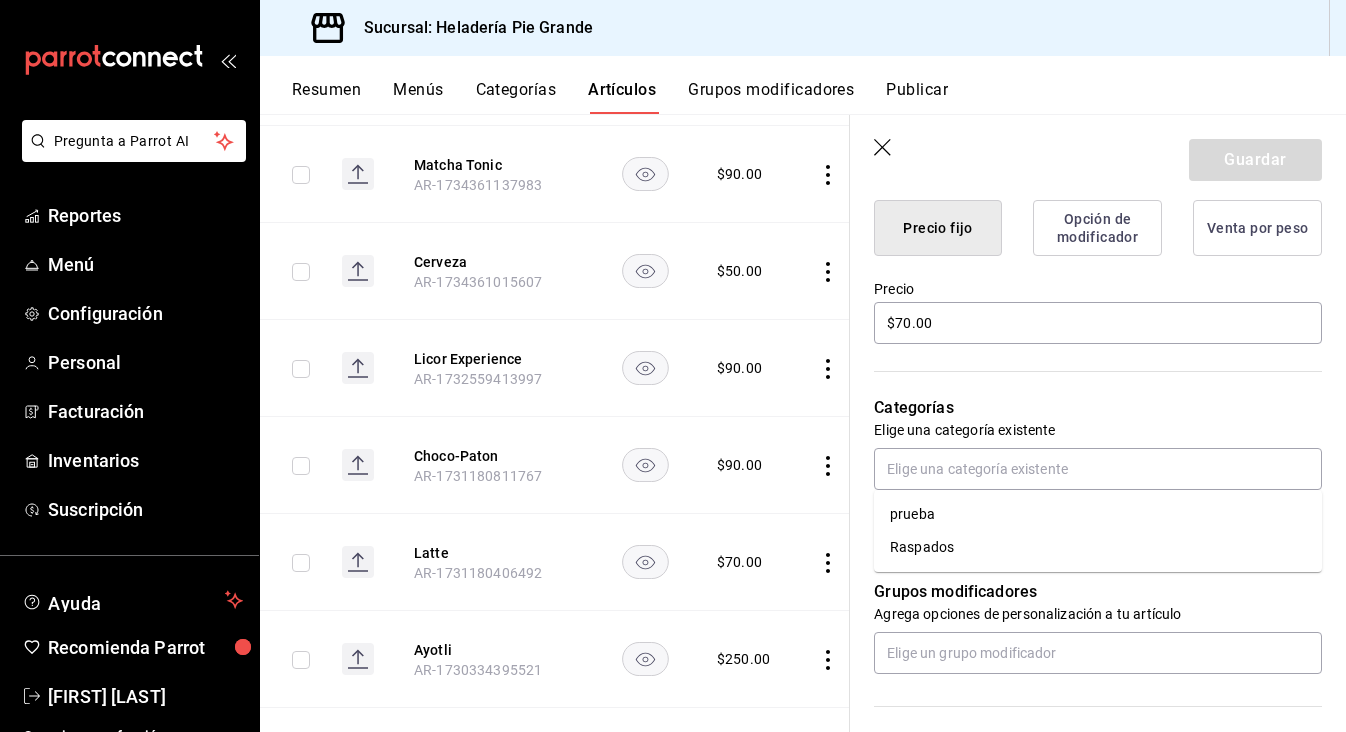 click on "Categorías Elige una categoría existente Bebidas" at bounding box center [1086, 451] 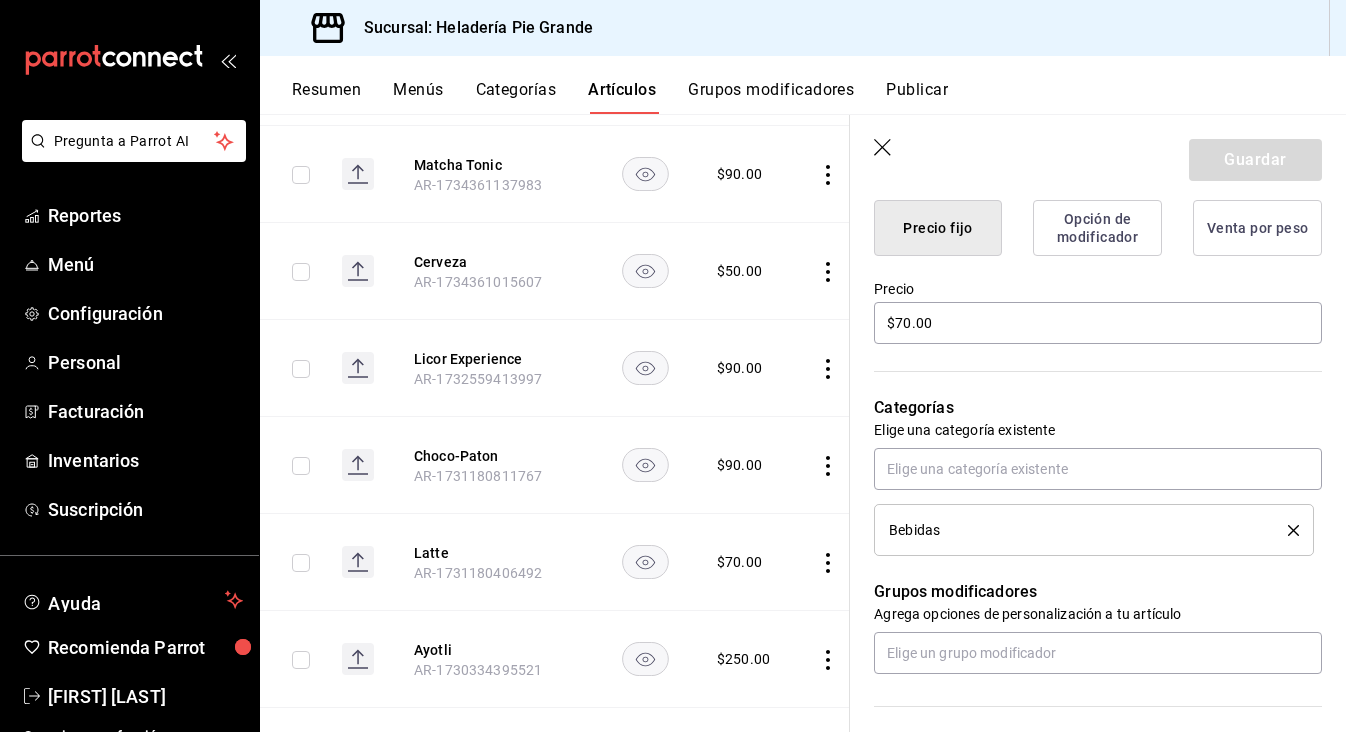 click 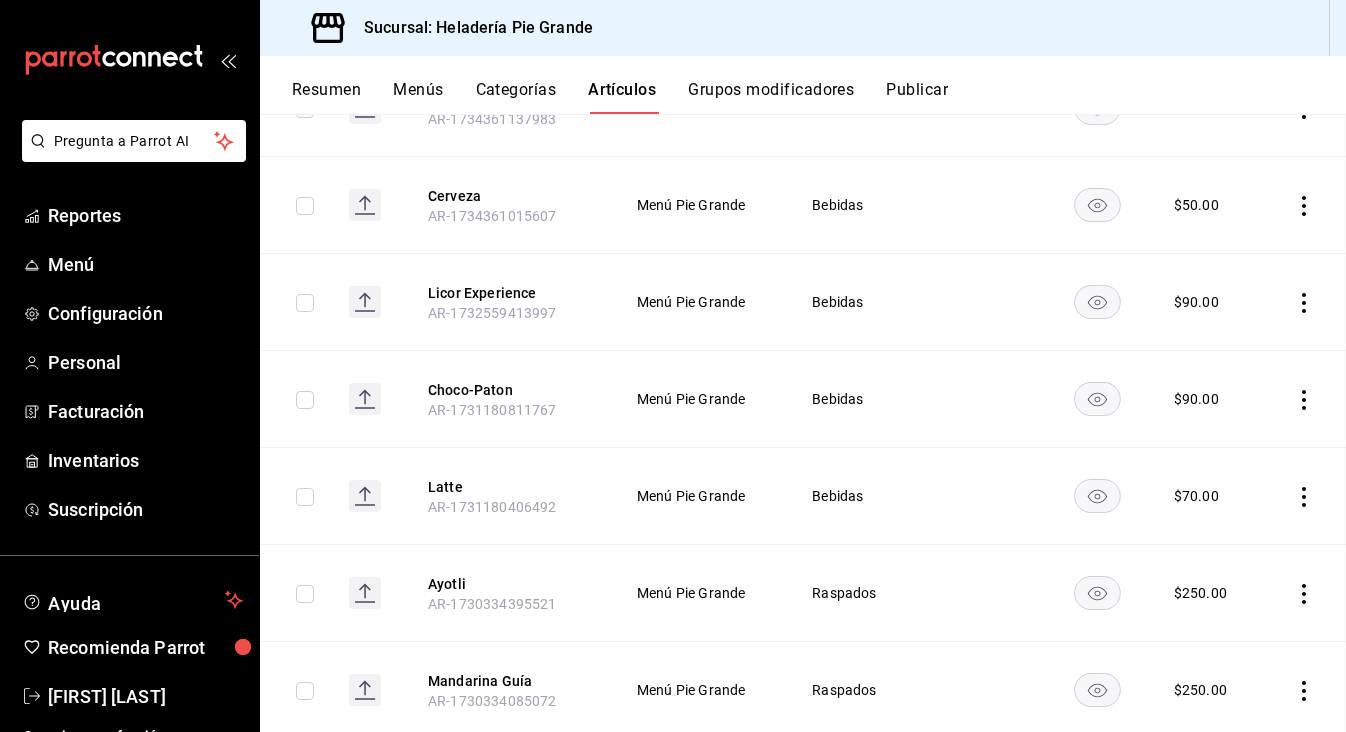 scroll, scrollTop: 0, scrollLeft: 0, axis: both 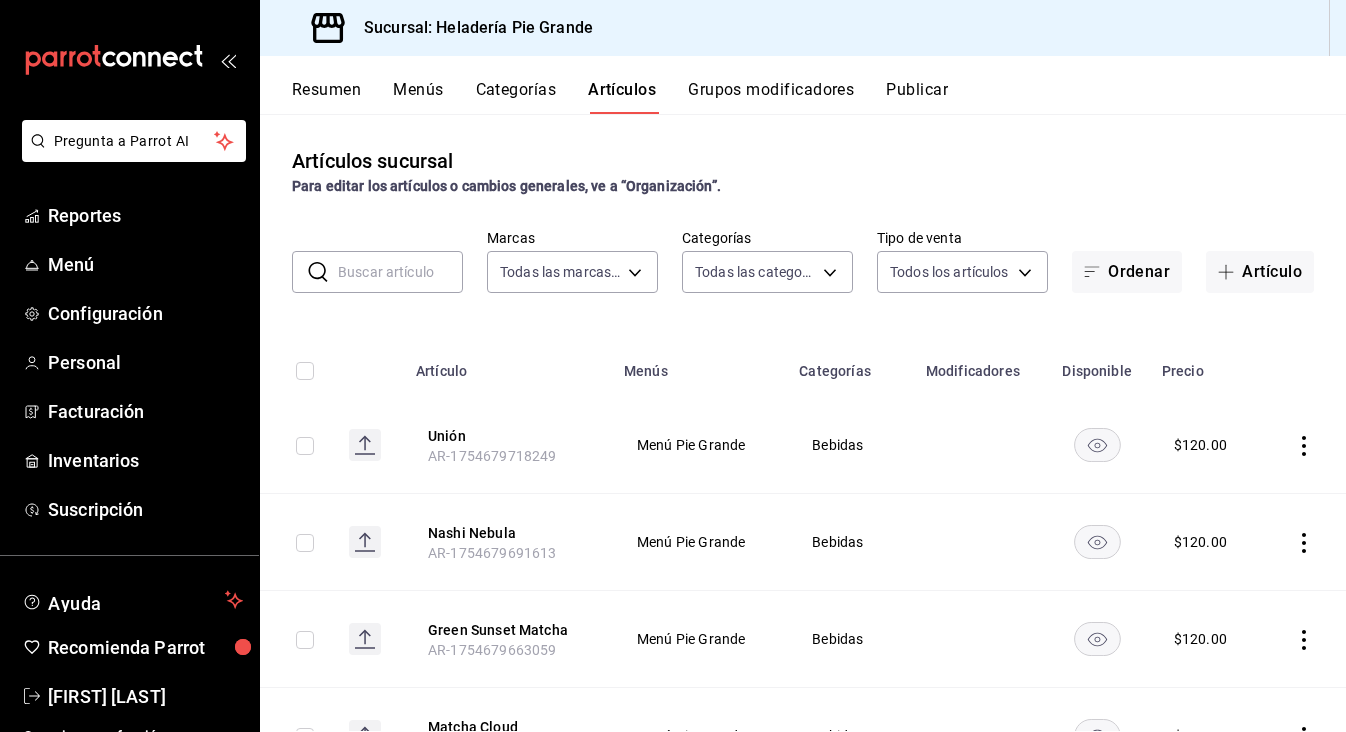 click at bounding box center [400, 272] 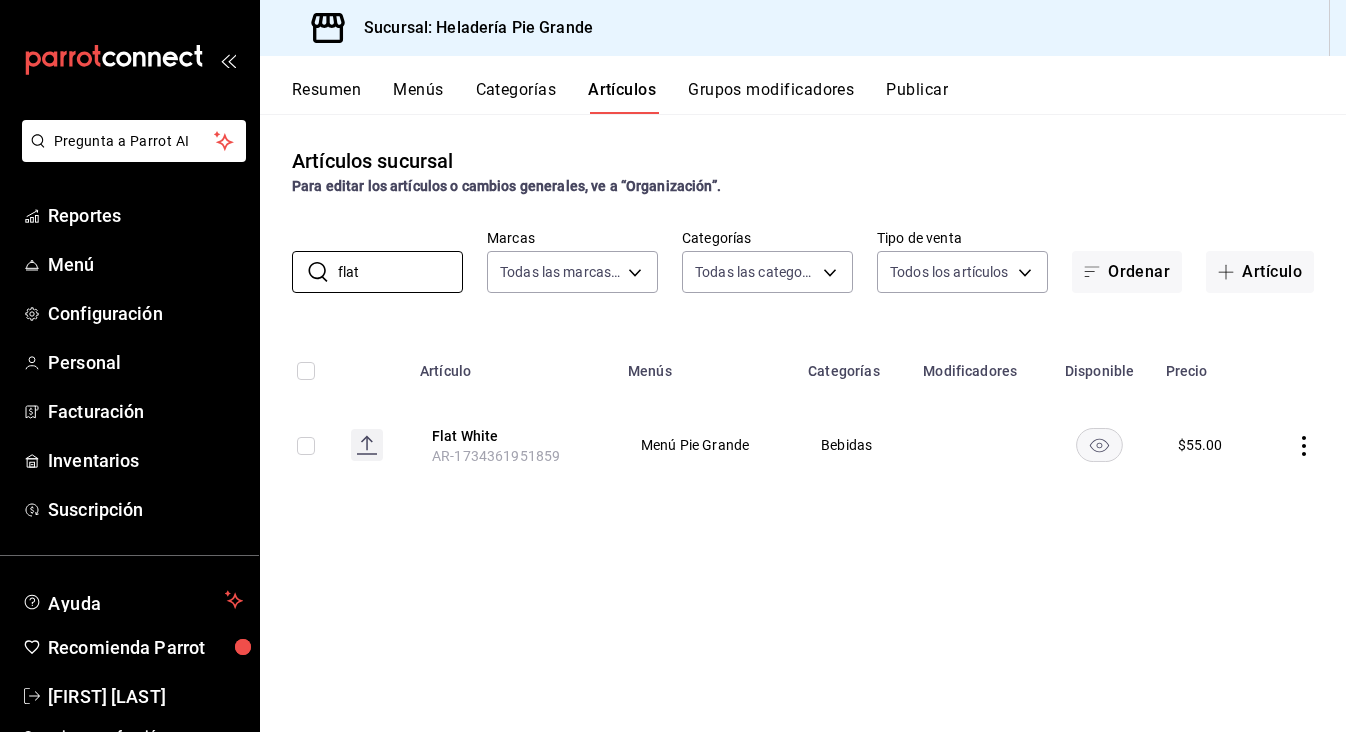 type on "flat" 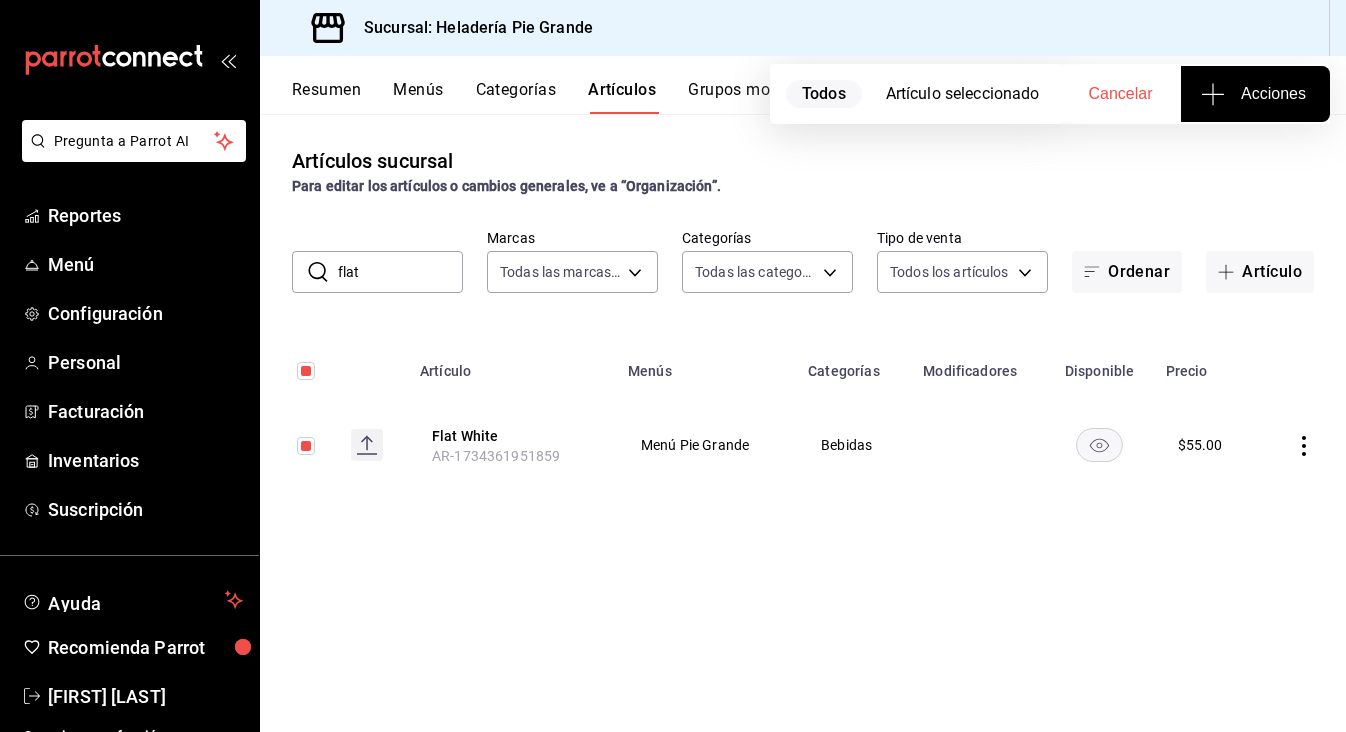 checkbox on "true" 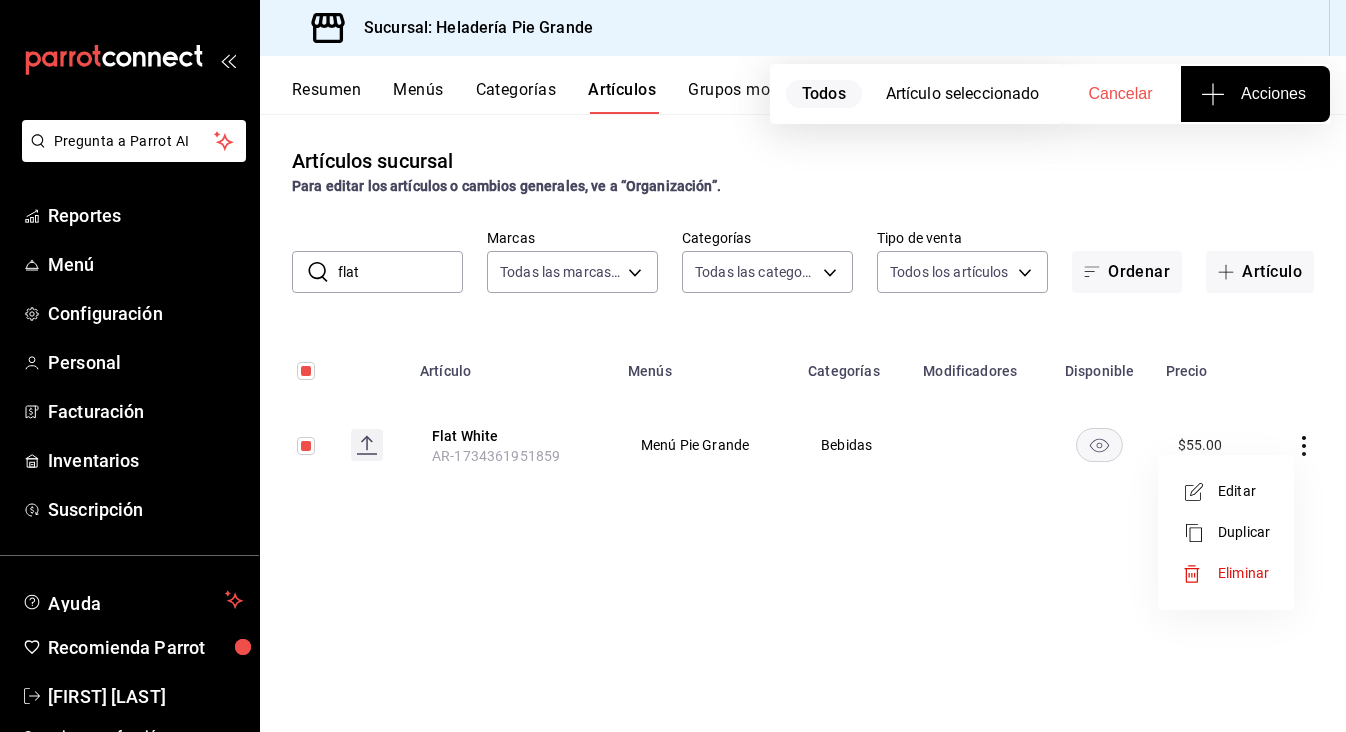 click on "Eliminar" at bounding box center (1243, 573) 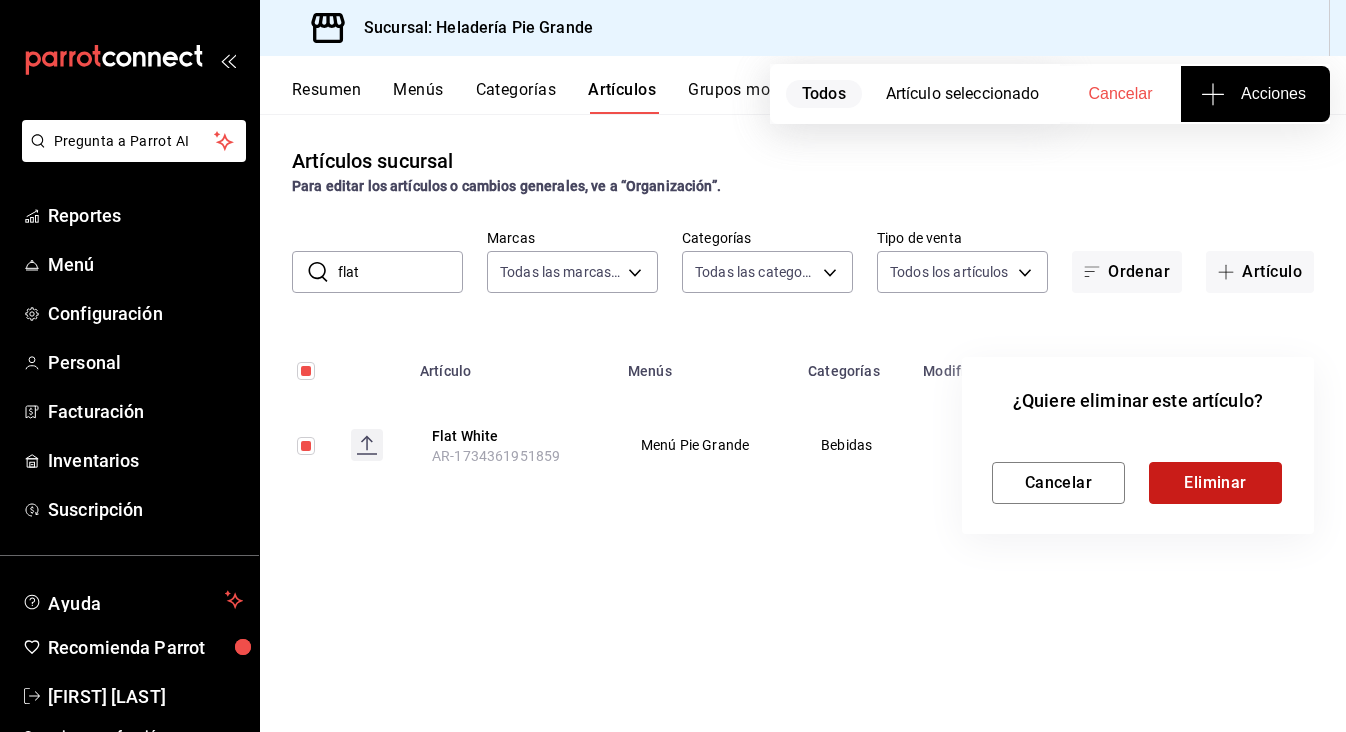 click on "Eliminar" at bounding box center [1215, 483] 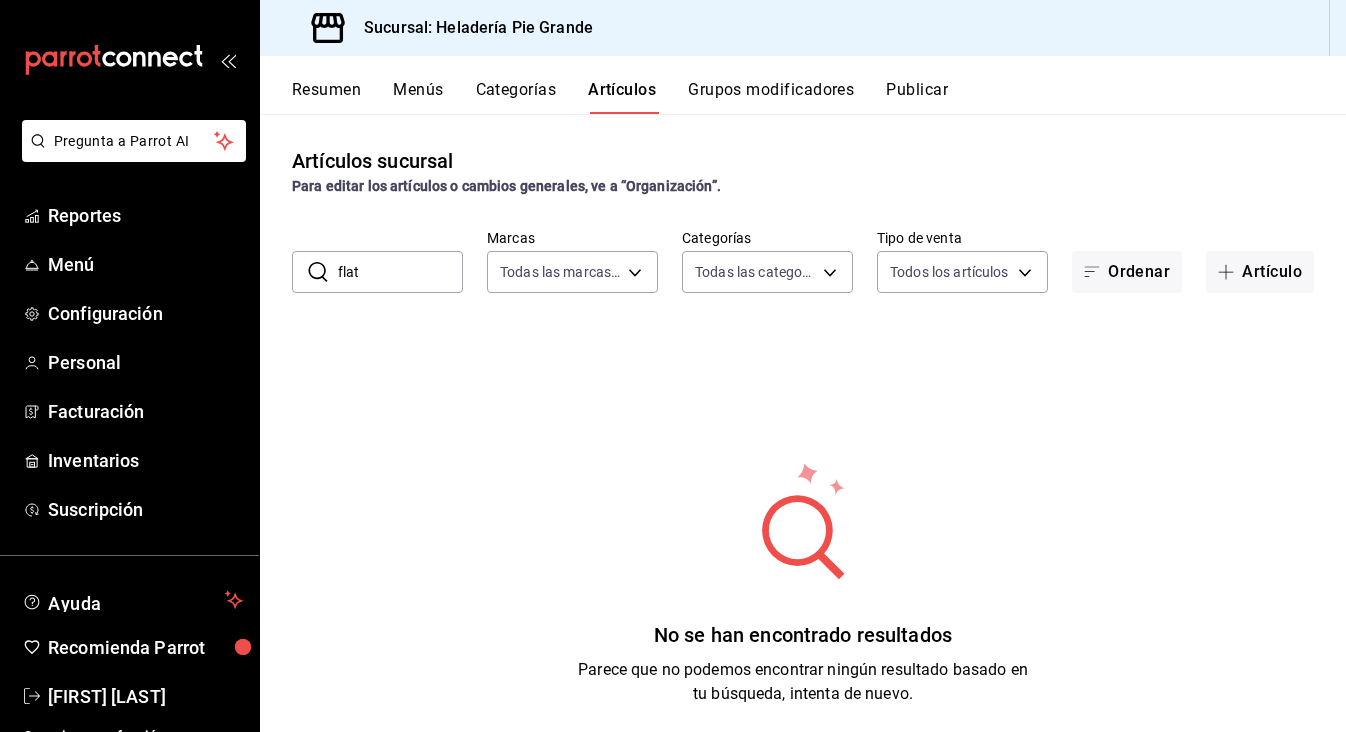 drag, startPoint x: 383, startPoint y: 273, endPoint x: 322, endPoint y: 273, distance: 61 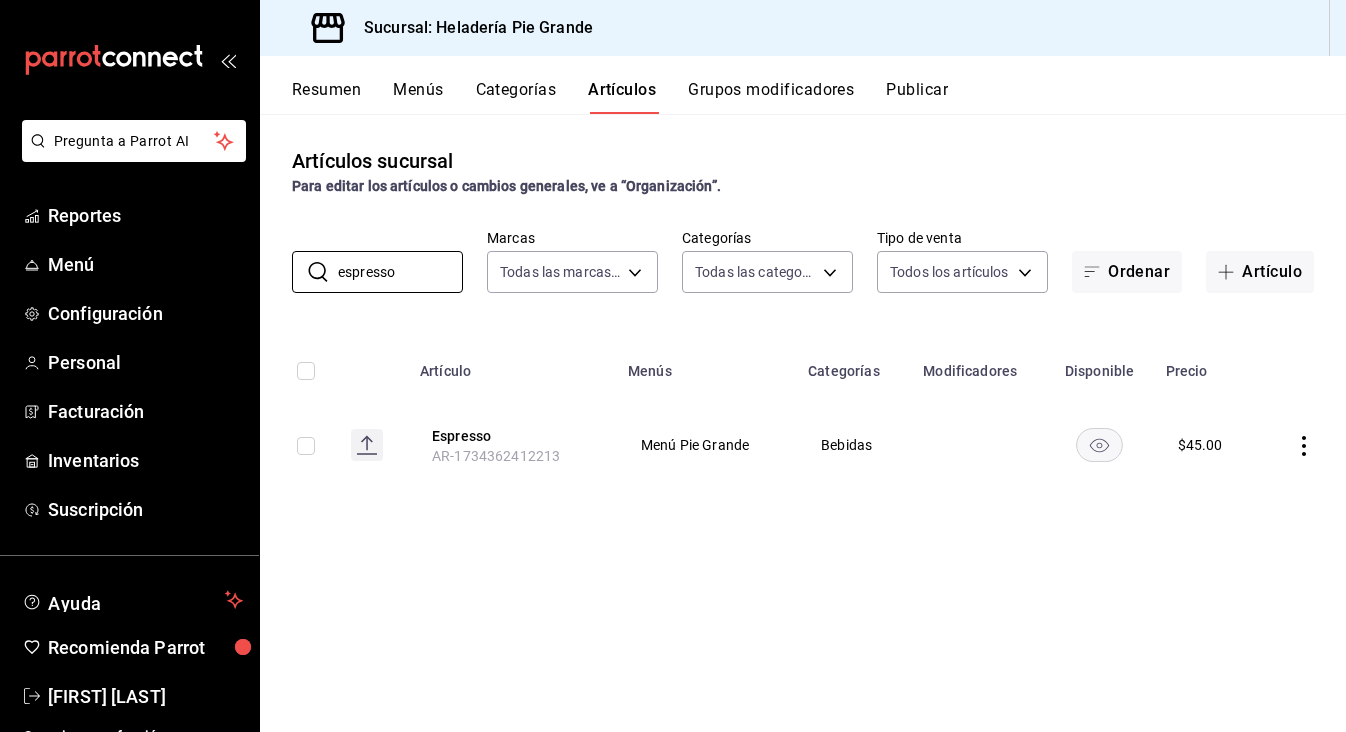 click 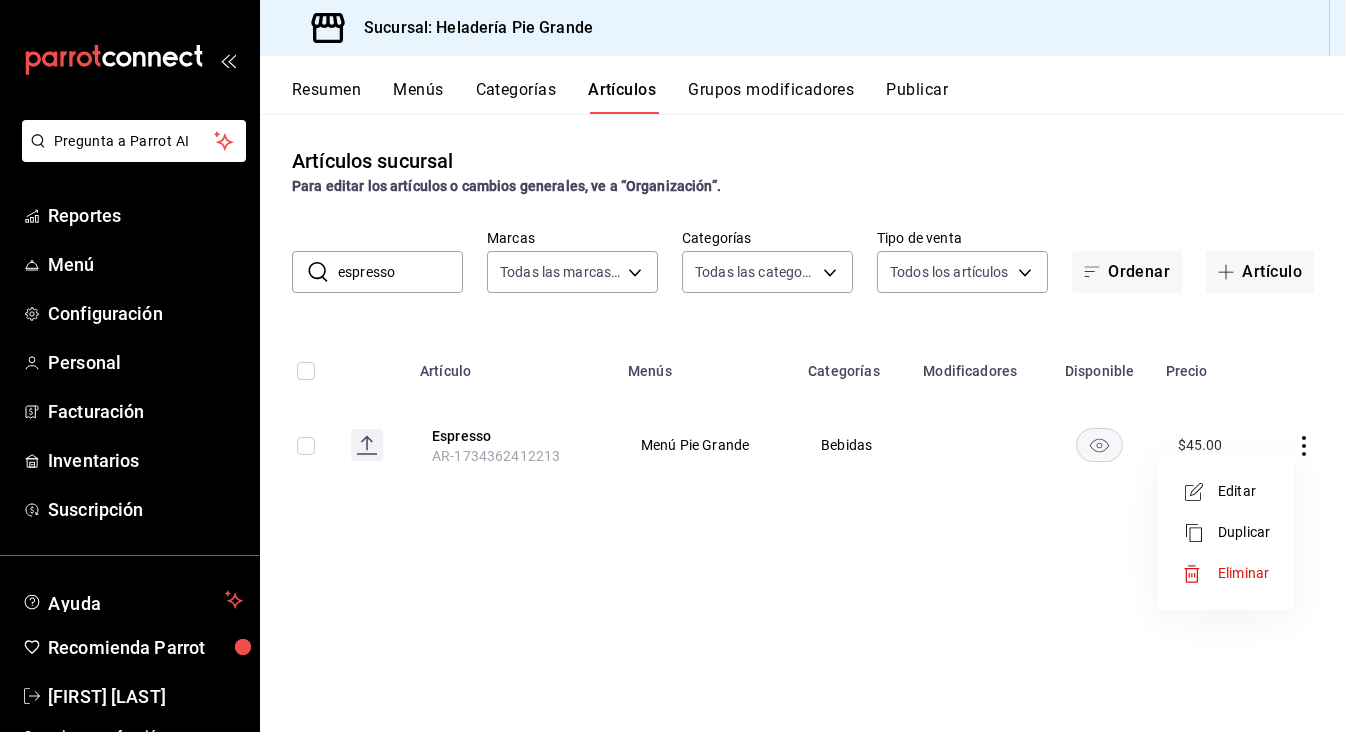 click at bounding box center (673, 366) 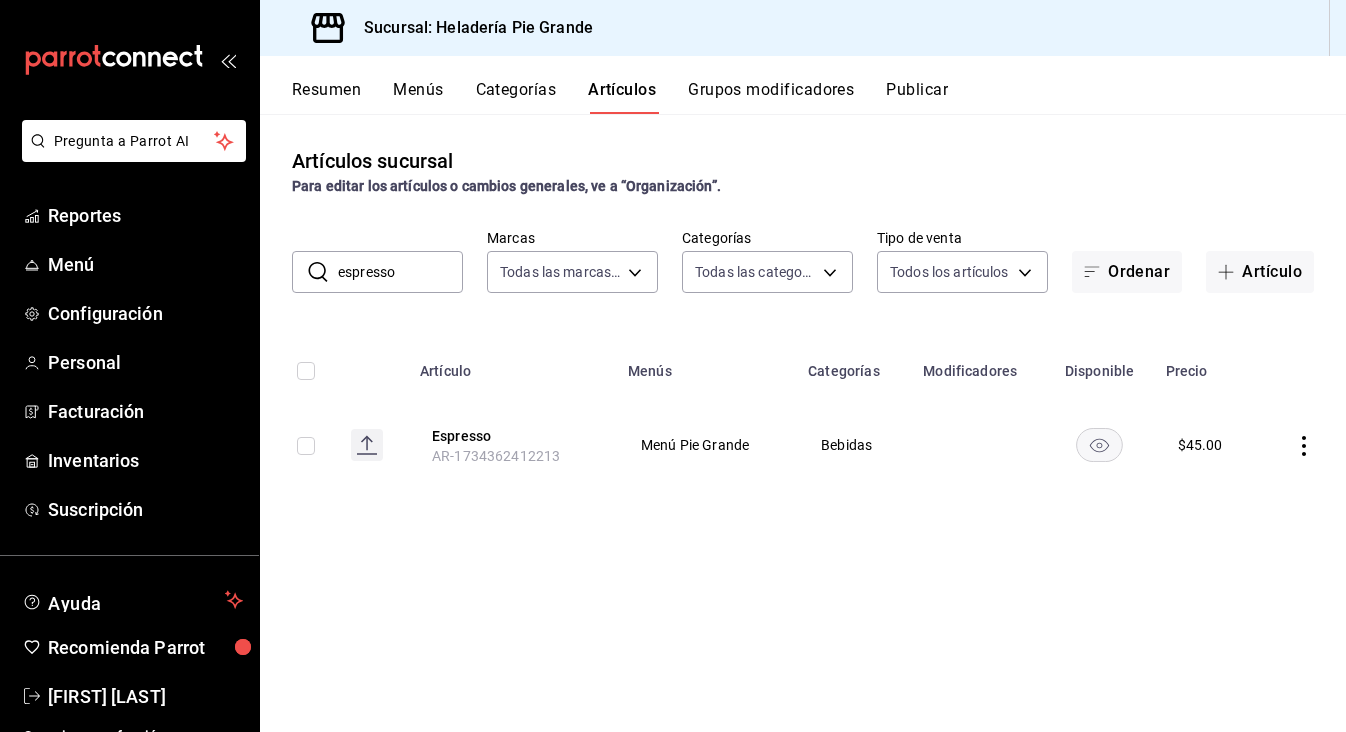 drag, startPoint x: 430, startPoint y: 282, endPoint x: 307, endPoint y: 262, distance: 124.61541 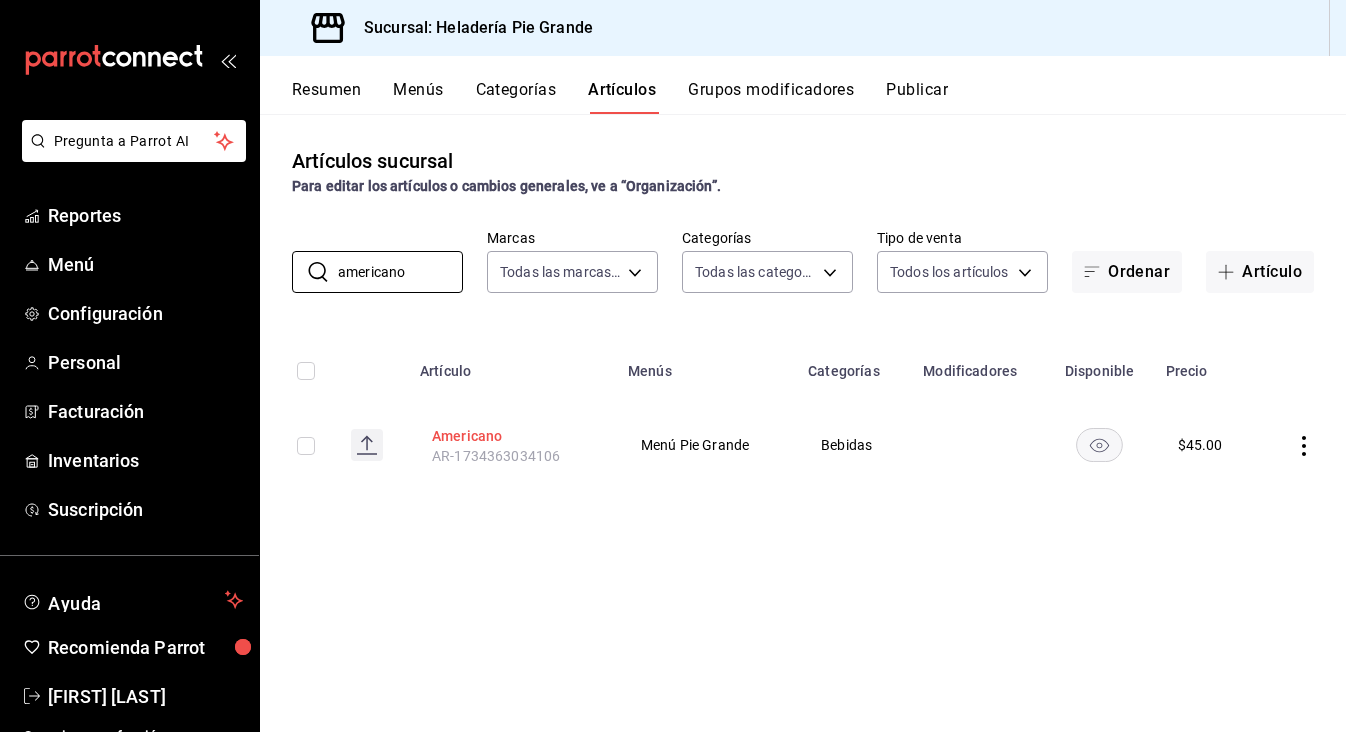 type on "americano" 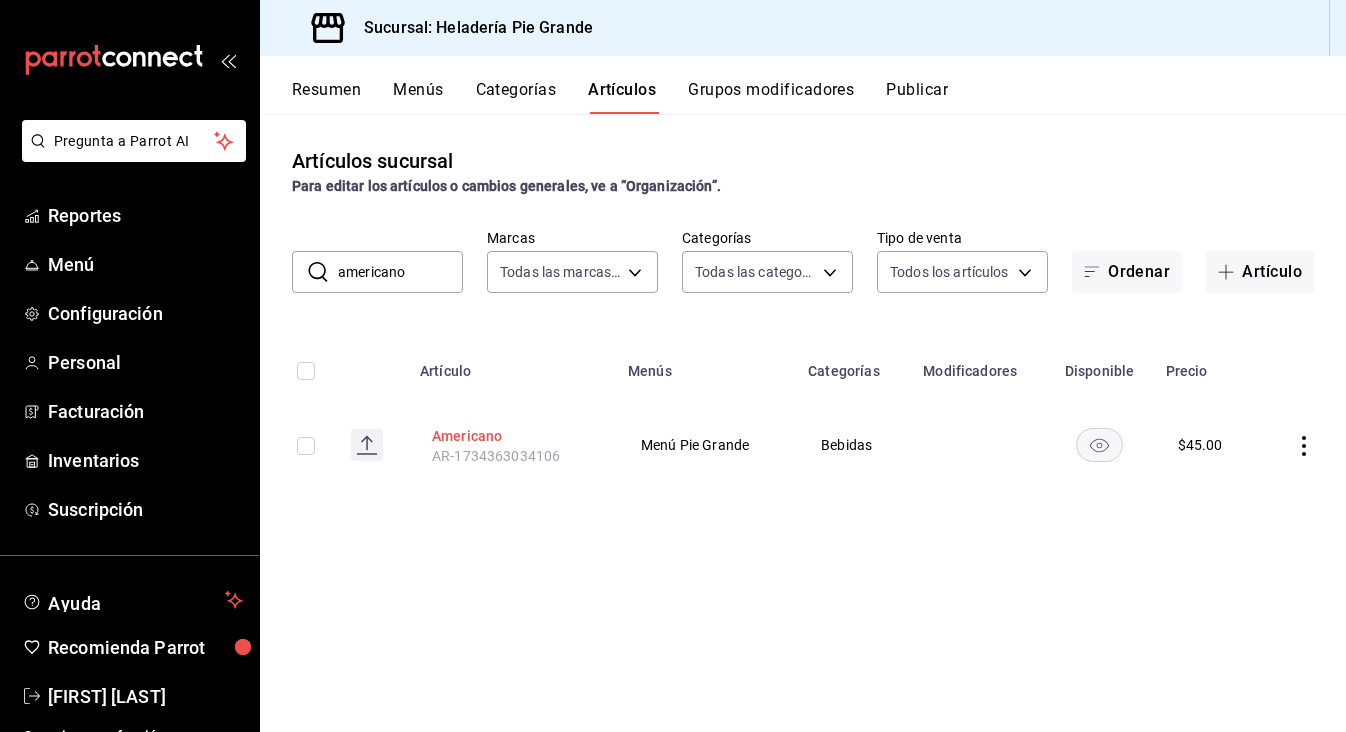 click on "Americano" at bounding box center (512, 436) 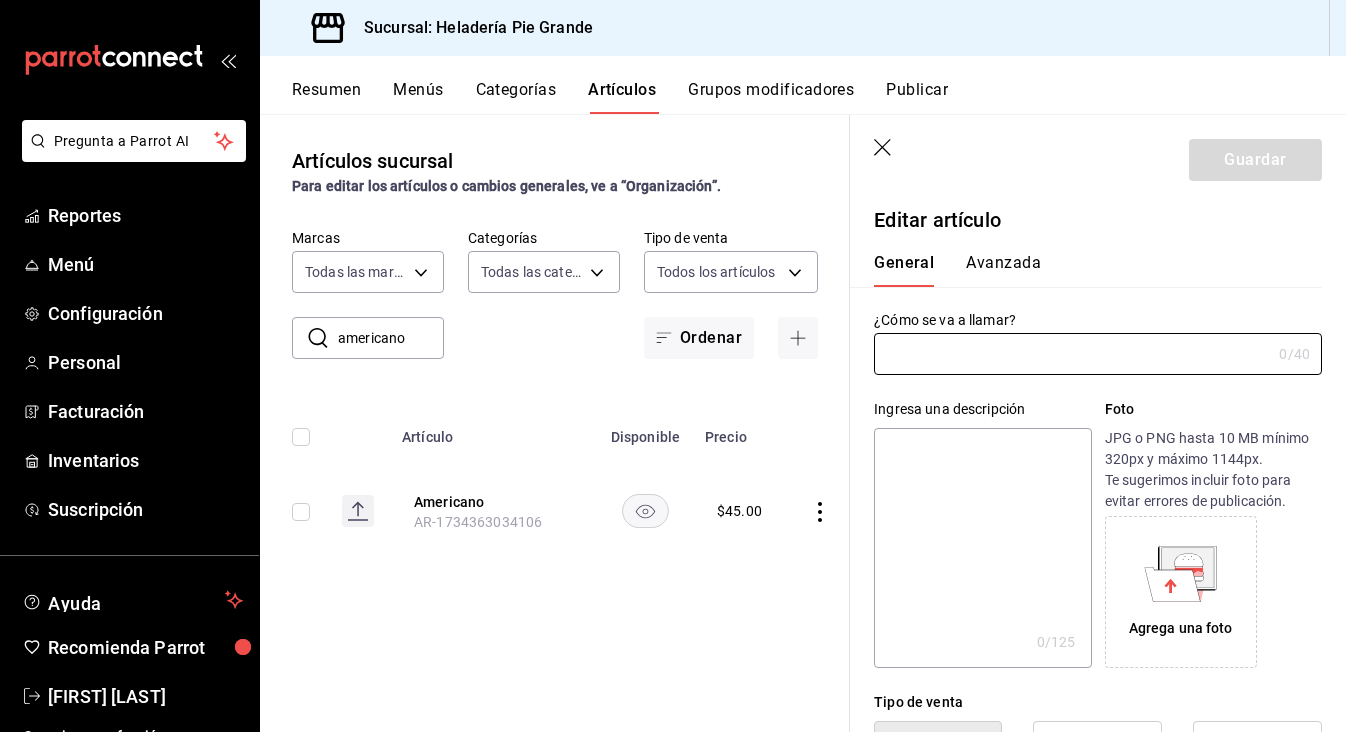 type on "Americano" 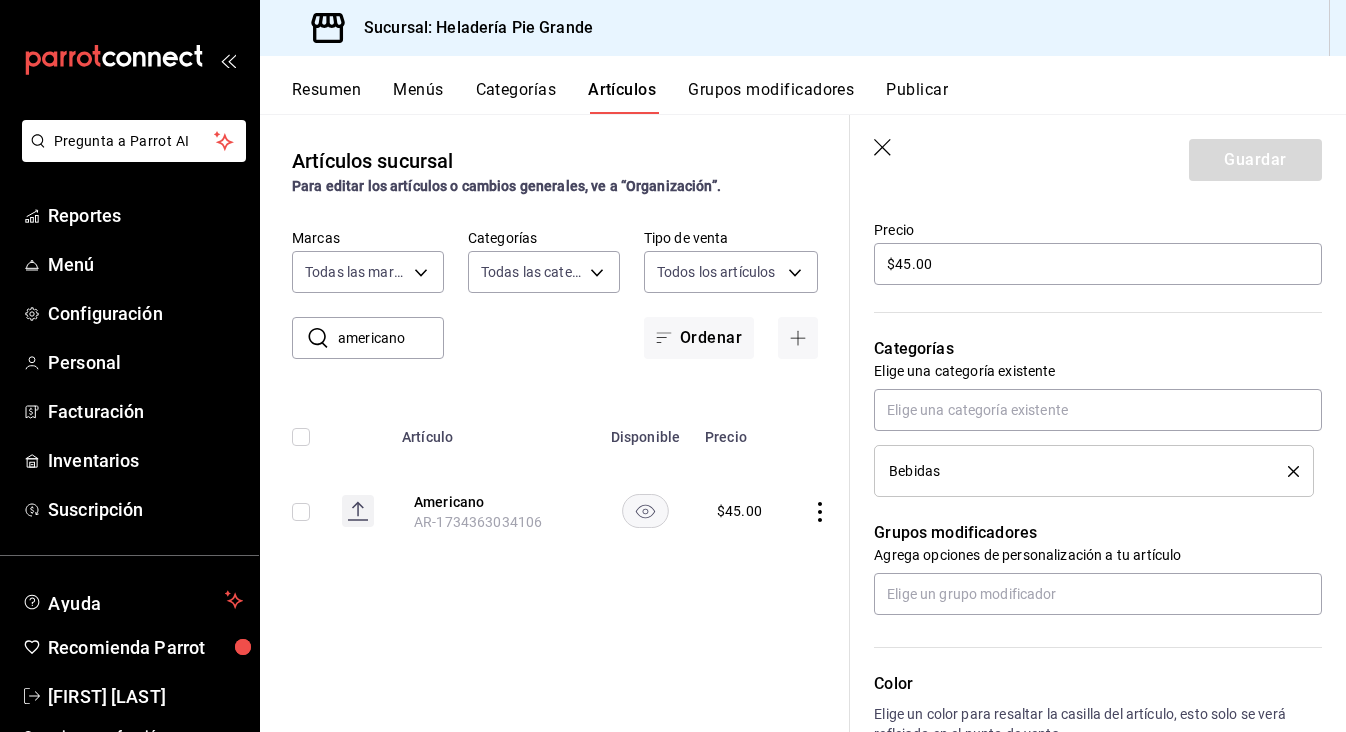 scroll, scrollTop: 579, scrollLeft: 0, axis: vertical 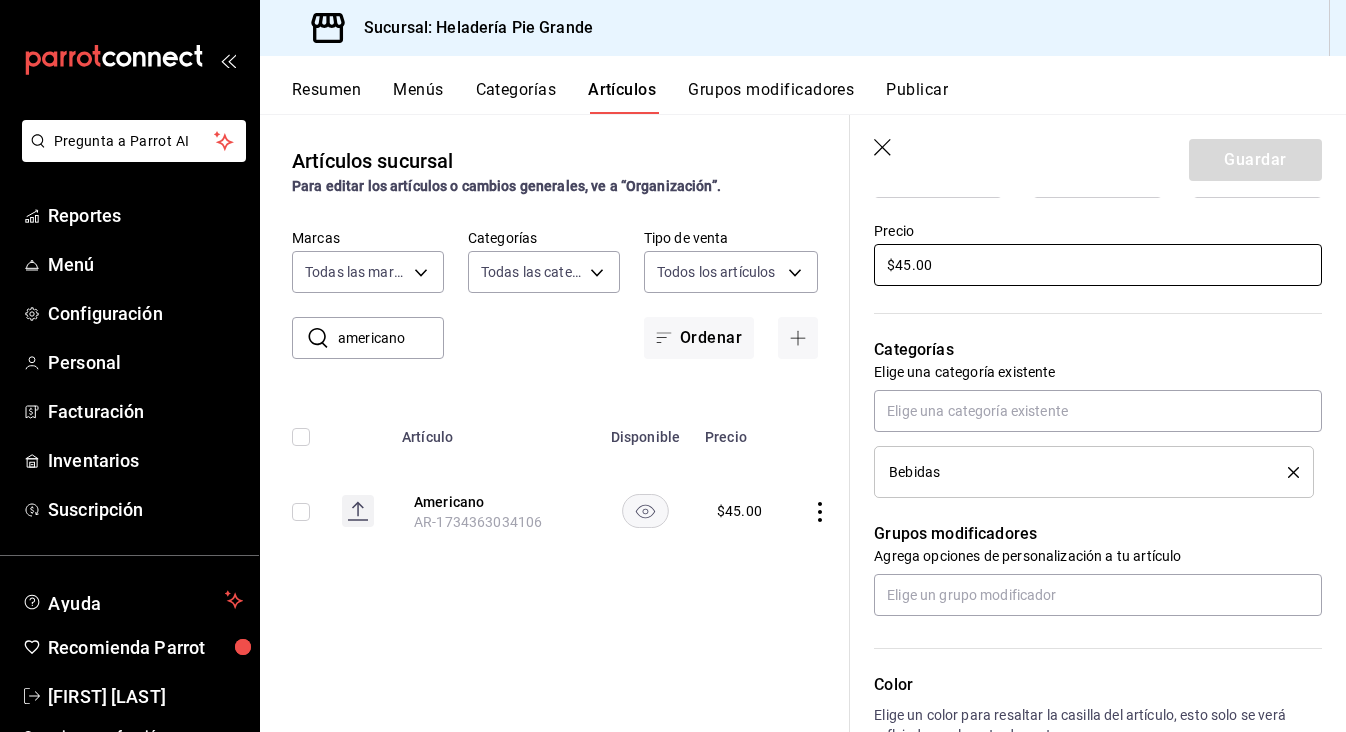 click on "$45.00" at bounding box center (1098, 265) 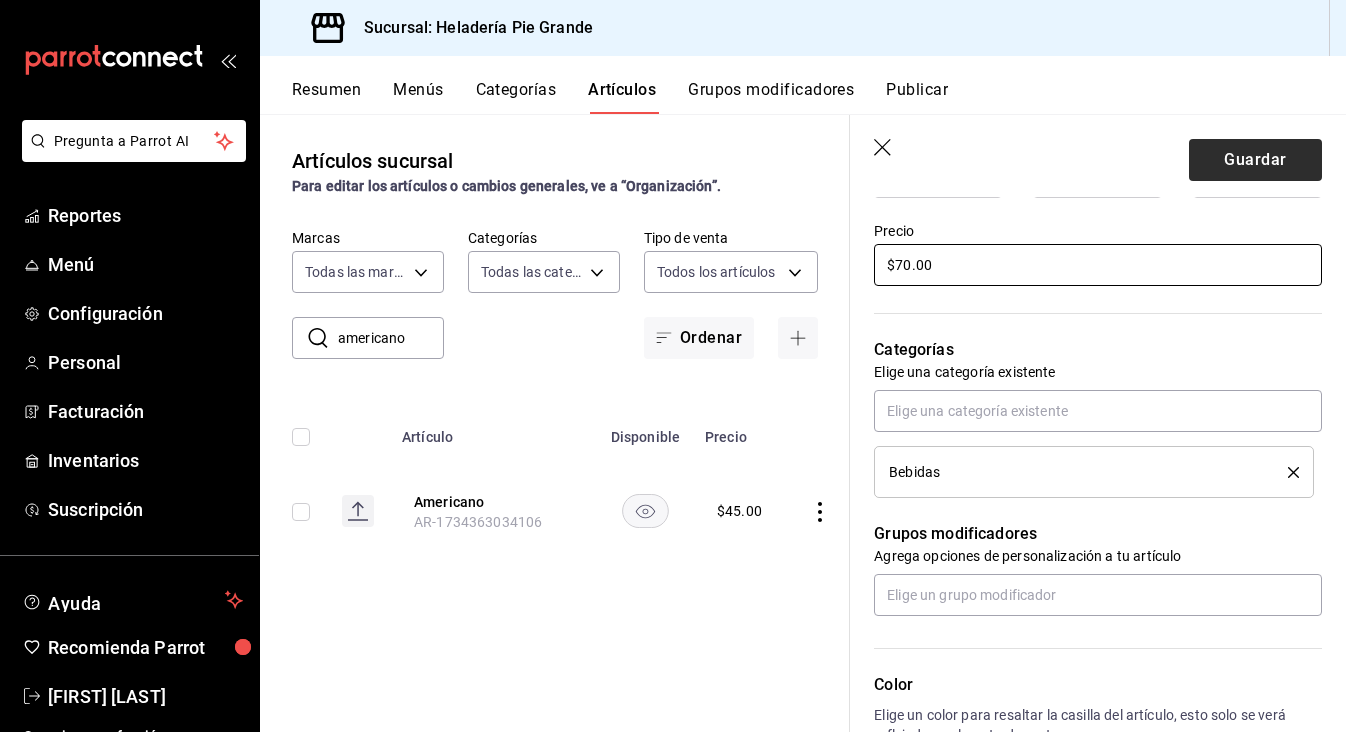 type on "$70.00" 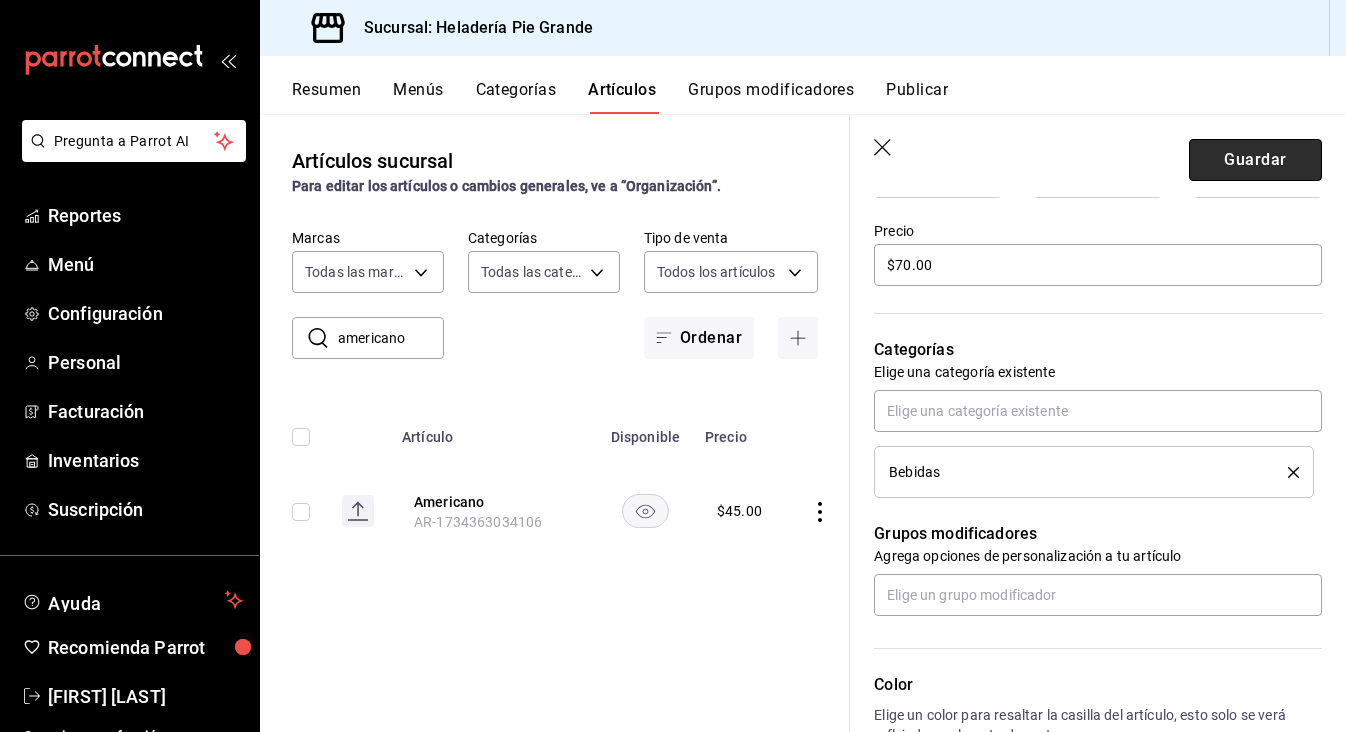 click on "Guardar" at bounding box center (1255, 160) 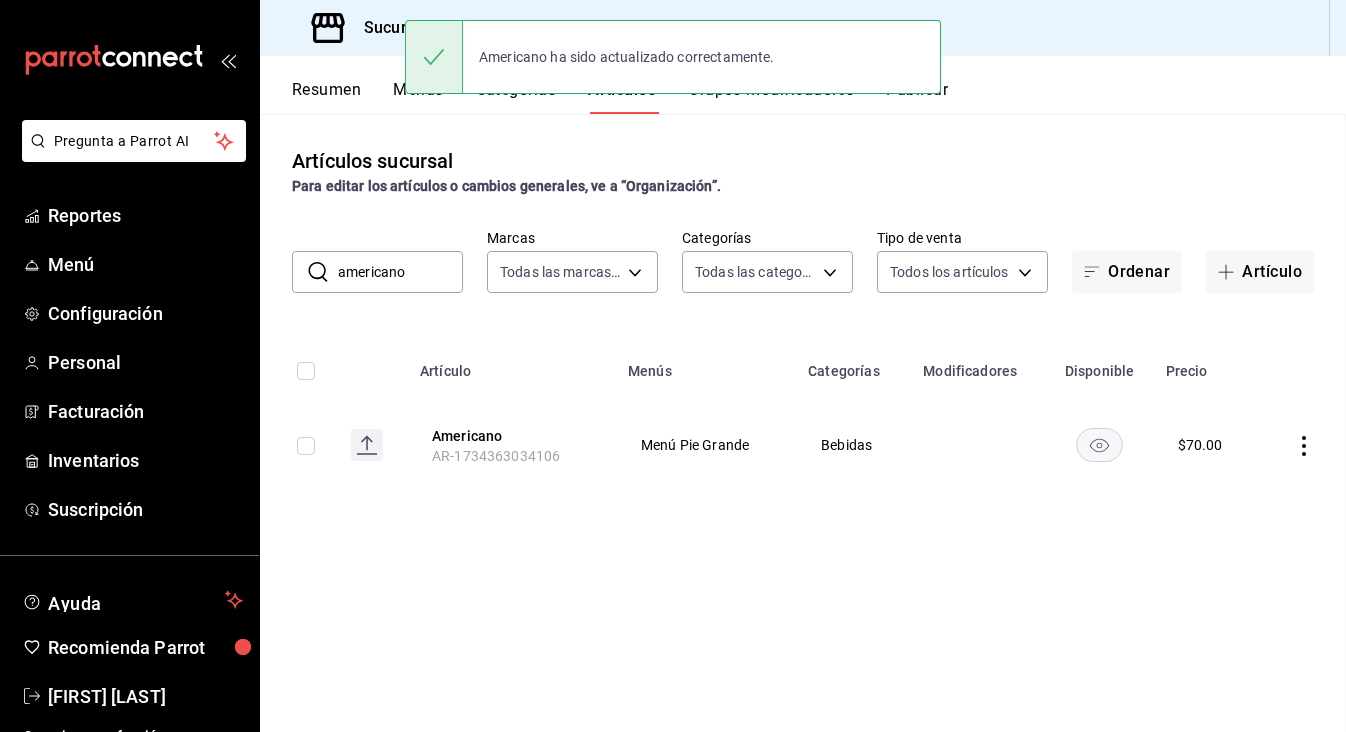 scroll, scrollTop: 0, scrollLeft: 0, axis: both 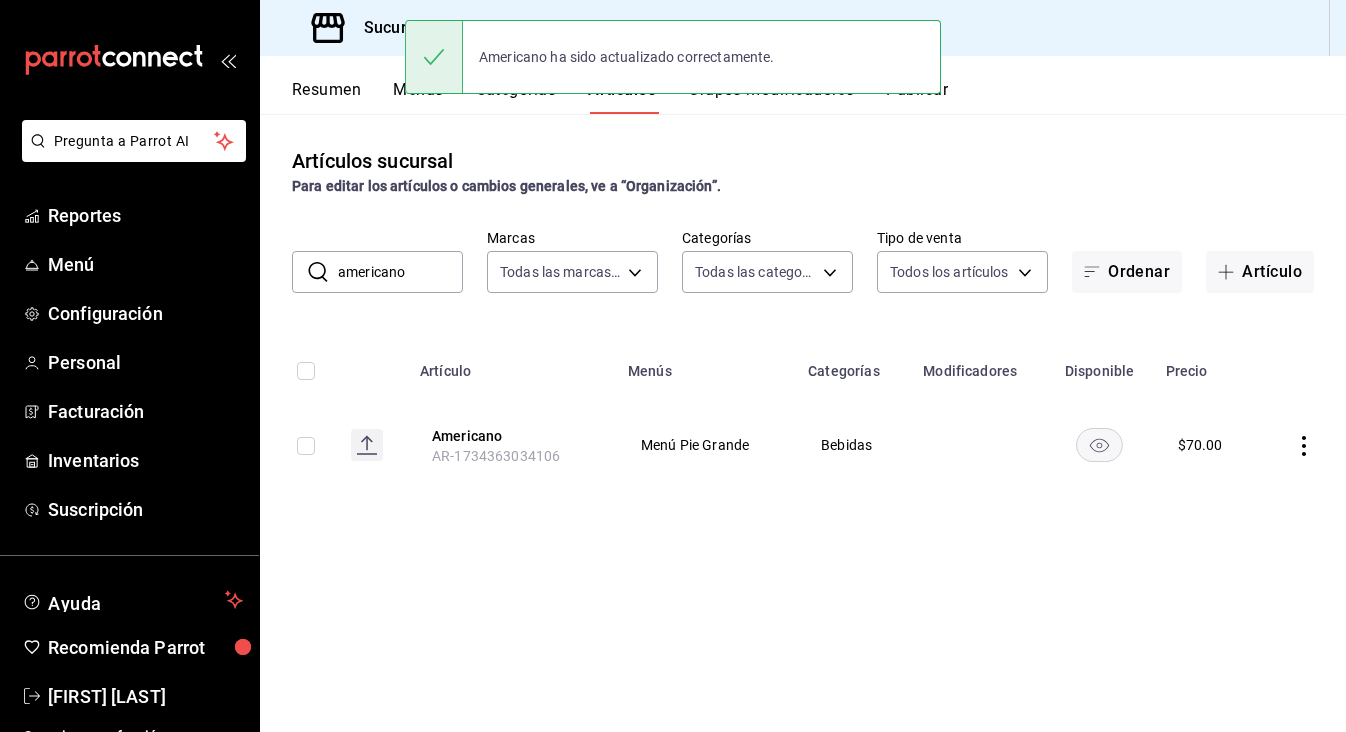 drag, startPoint x: 413, startPoint y: 275, endPoint x: 326, endPoint y: 265, distance: 87.57283 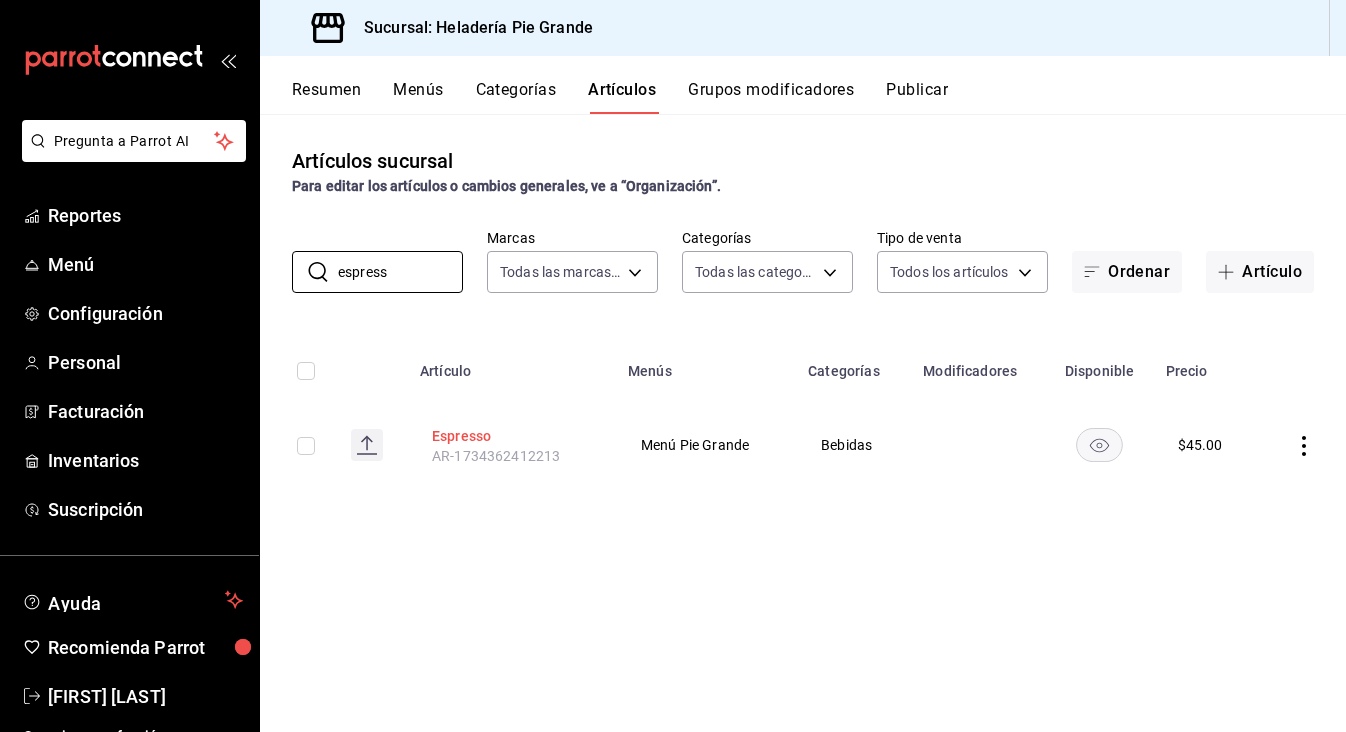 type on "espress" 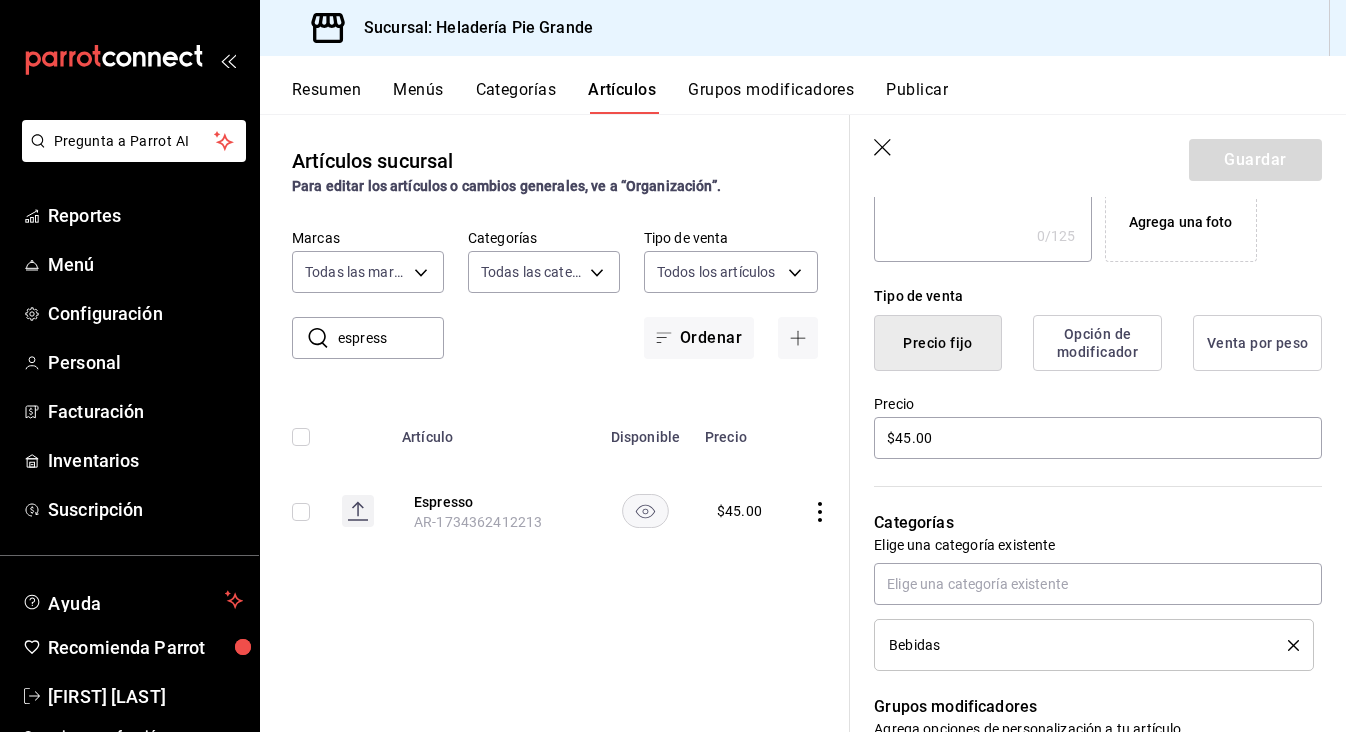 scroll, scrollTop: 410, scrollLeft: 0, axis: vertical 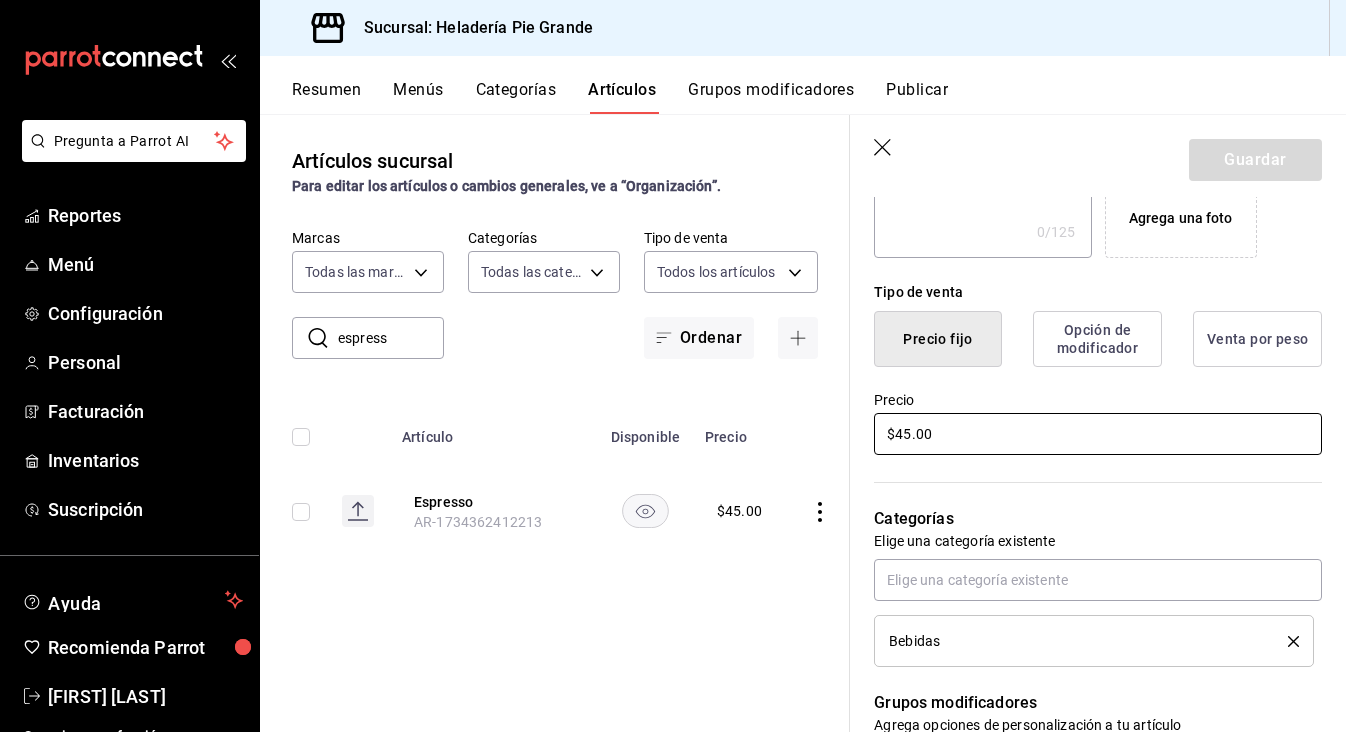 drag, startPoint x: 910, startPoint y: 436, endPoint x: 899, endPoint y: 435, distance: 11.045361 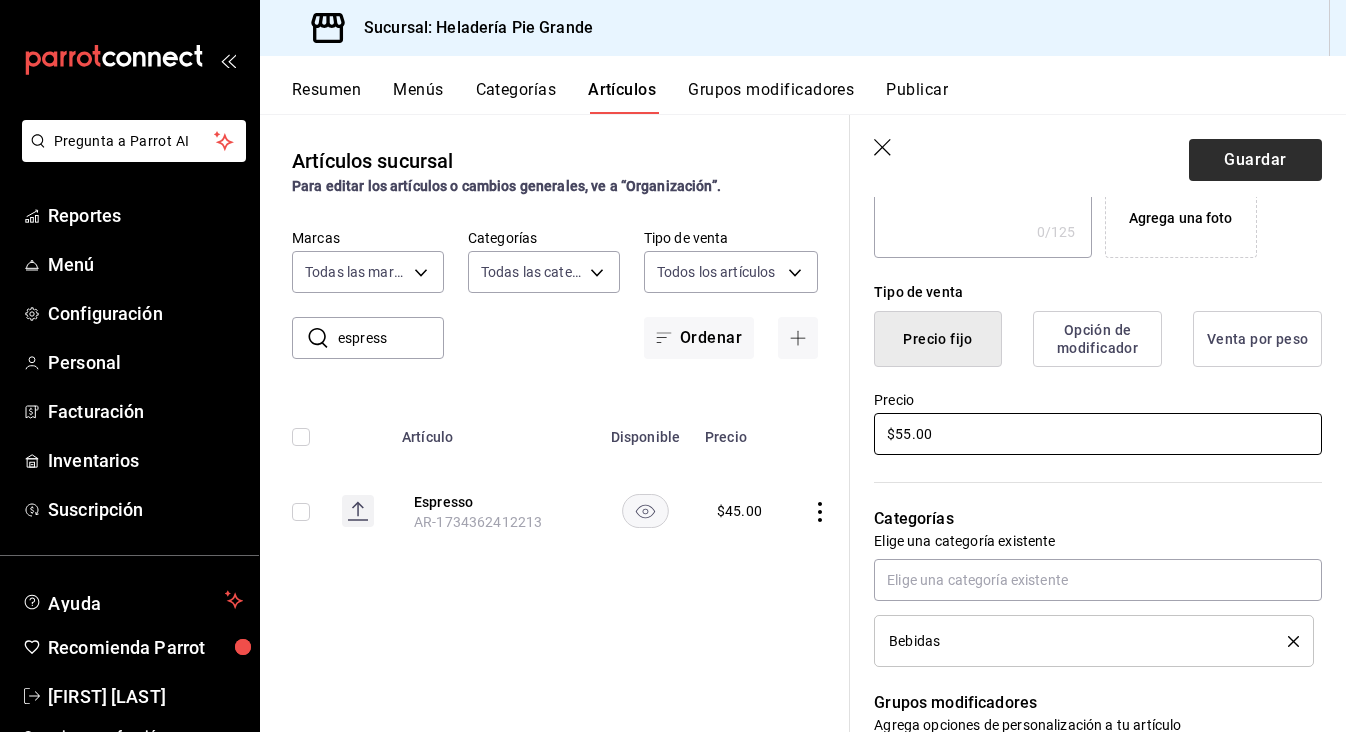 type on "$55.00" 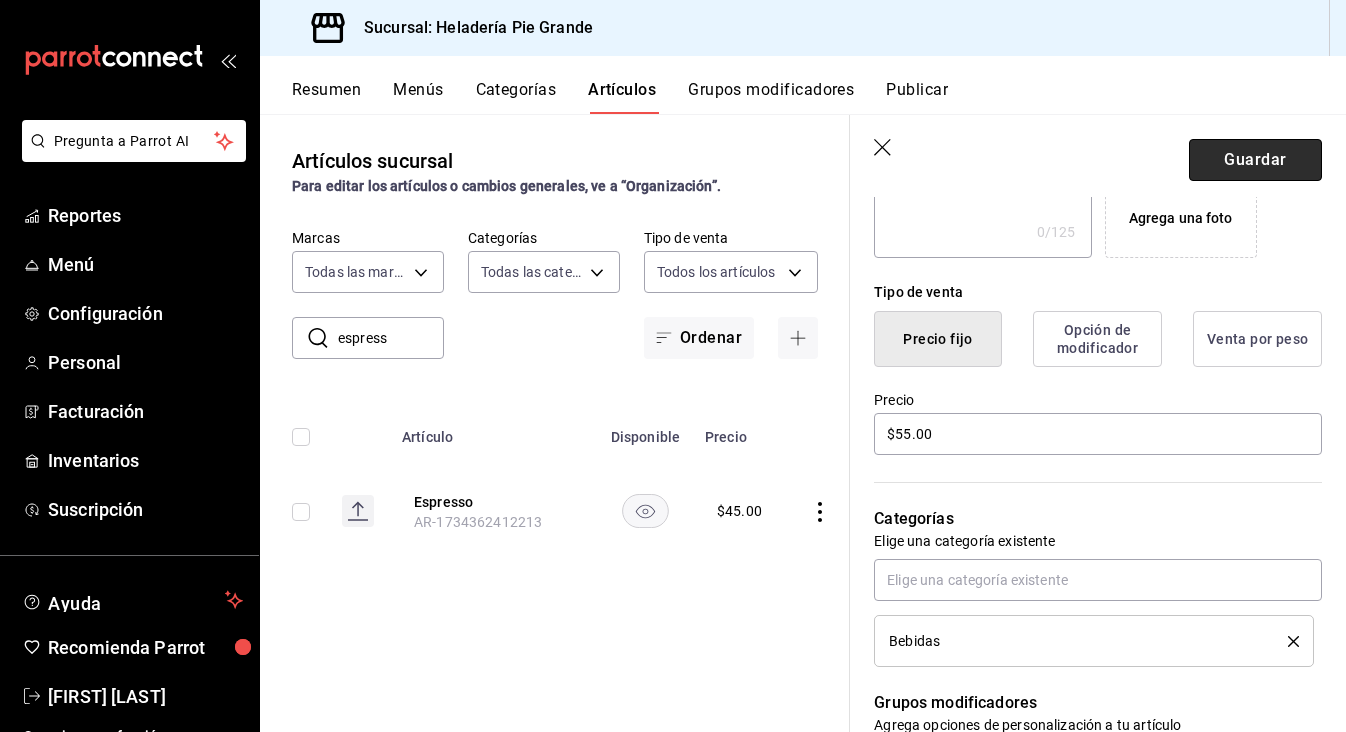 click on "Guardar" at bounding box center [1255, 160] 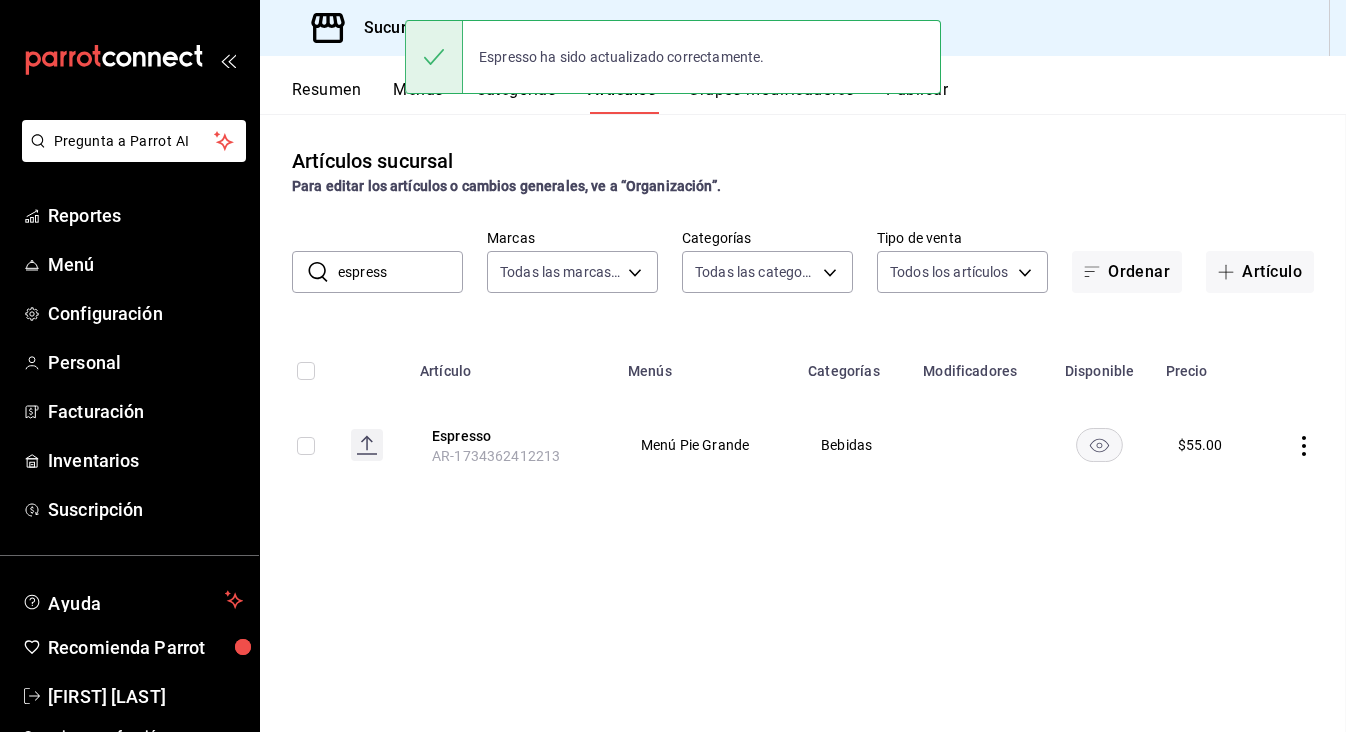 scroll, scrollTop: 0, scrollLeft: 0, axis: both 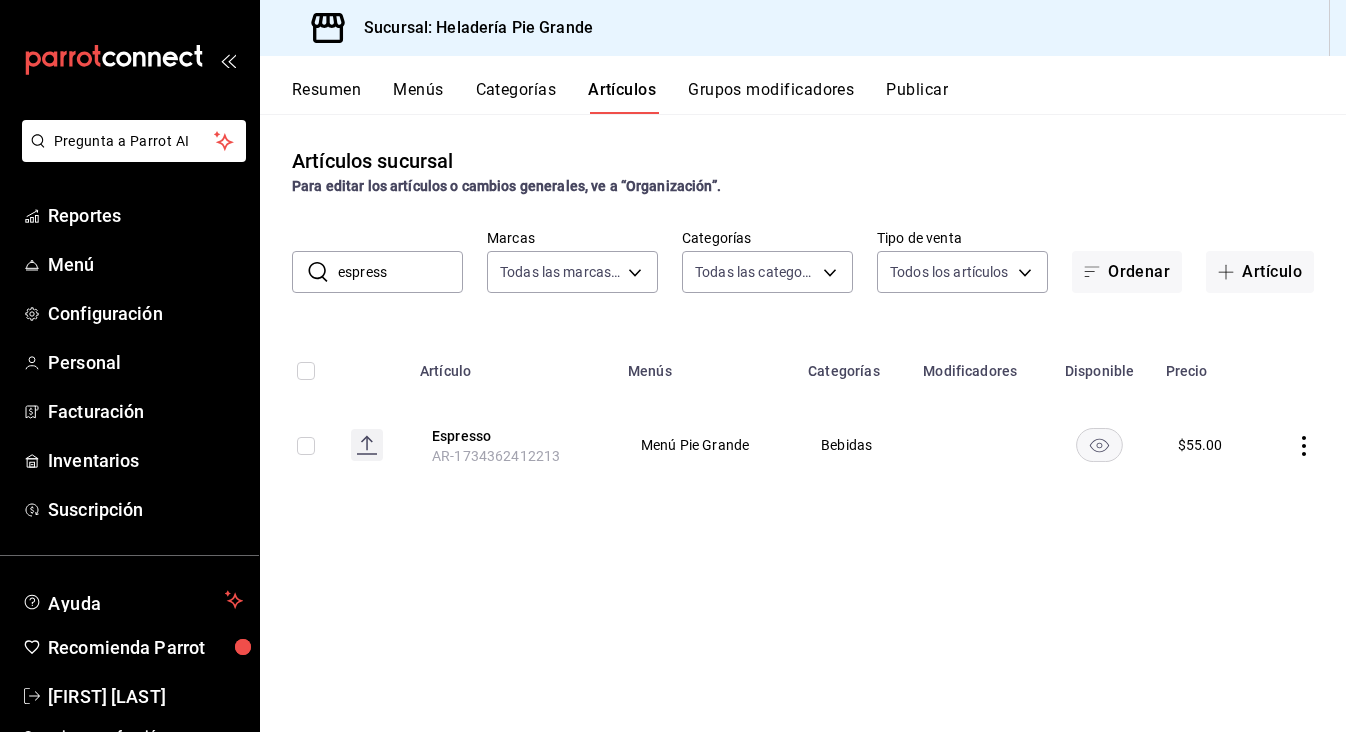 drag, startPoint x: 392, startPoint y: 272, endPoint x: 307, endPoint y: 264, distance: 85.37564 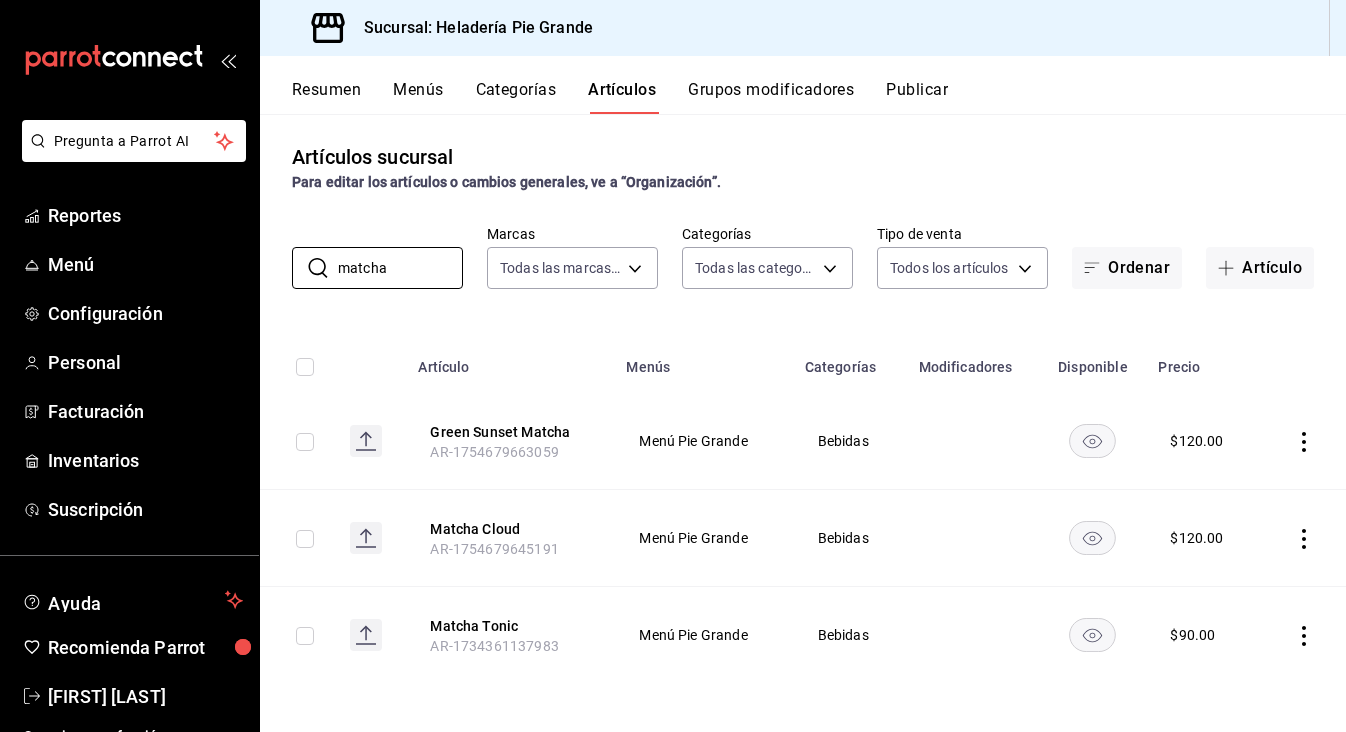 scroll, scrollTop: 4, scrollLeft: 0, axis: vertical 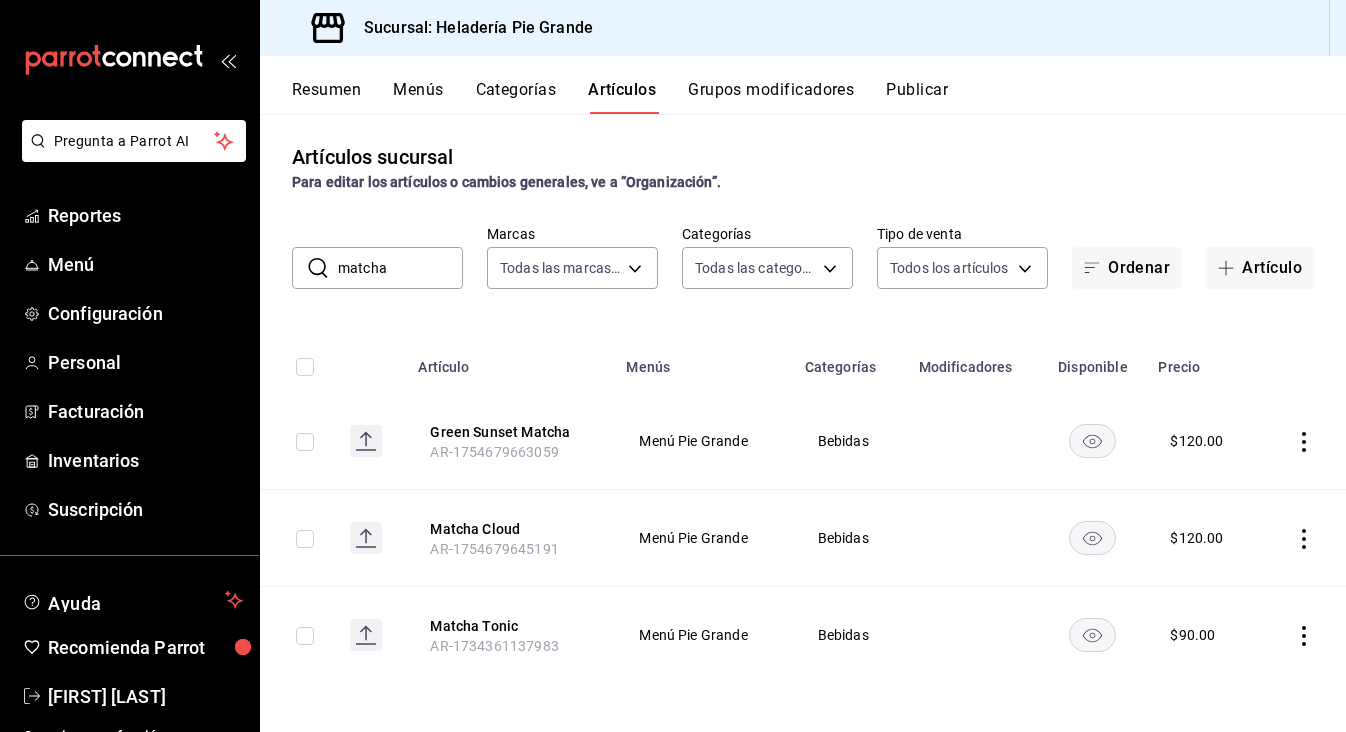 drag, startPoint x: 397, startPoint y: 268, endPoint x: 313, endPoint y: 265, distance: 84.05355 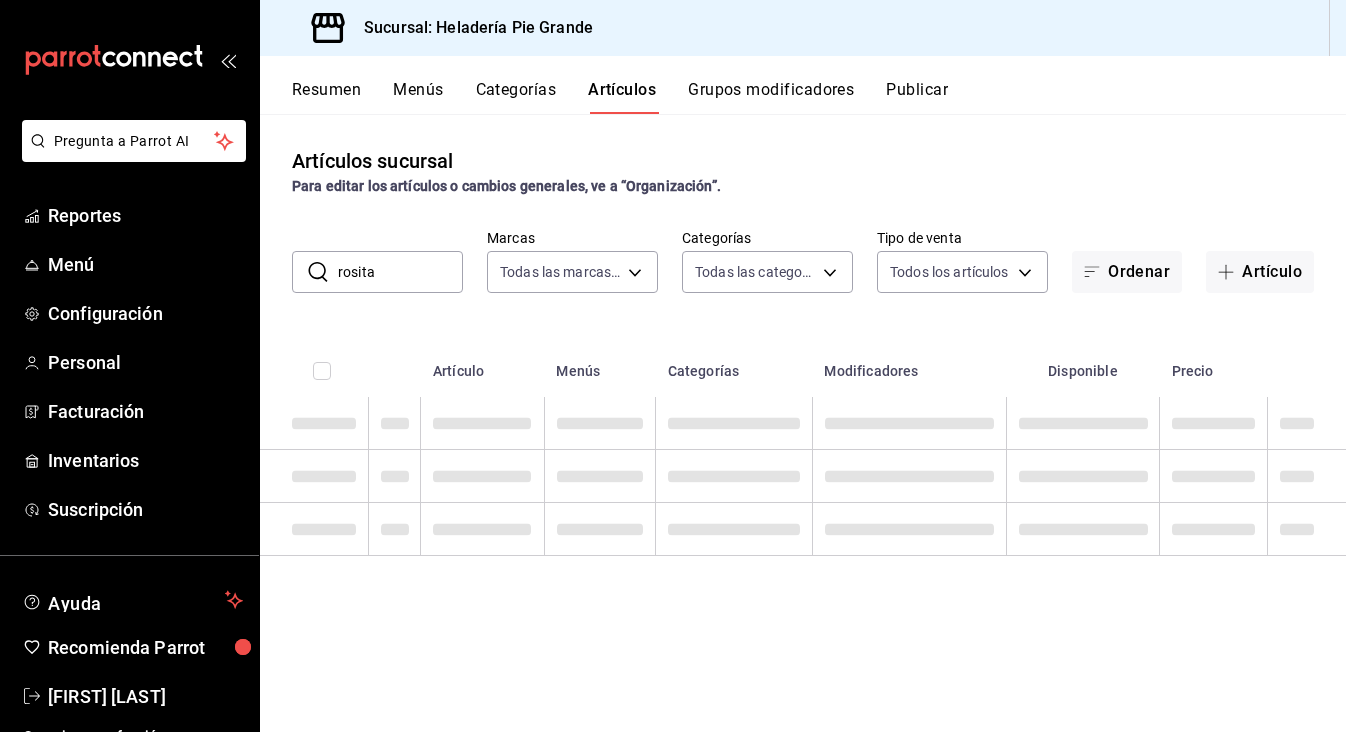 scroll, scrollTop: 0, scrollLeft: 0, axis: both 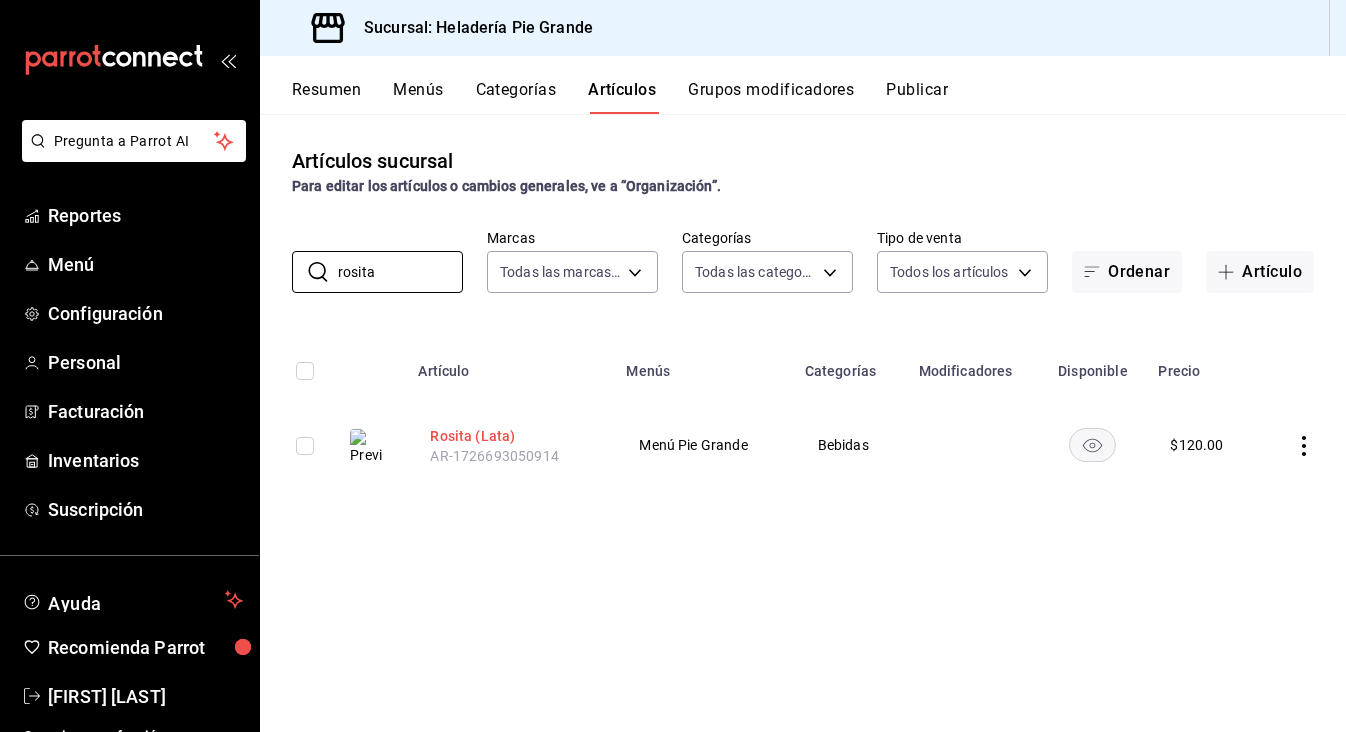 type on "rosita" 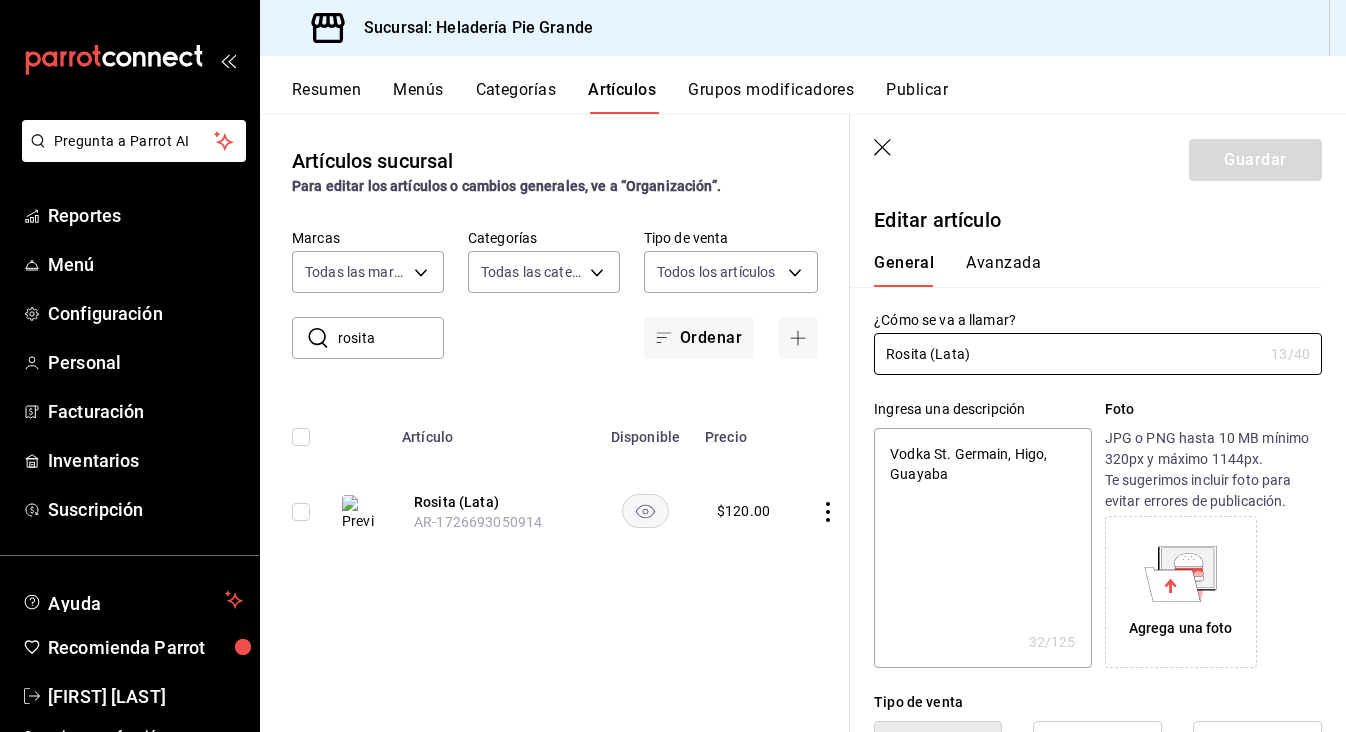 type on "x" 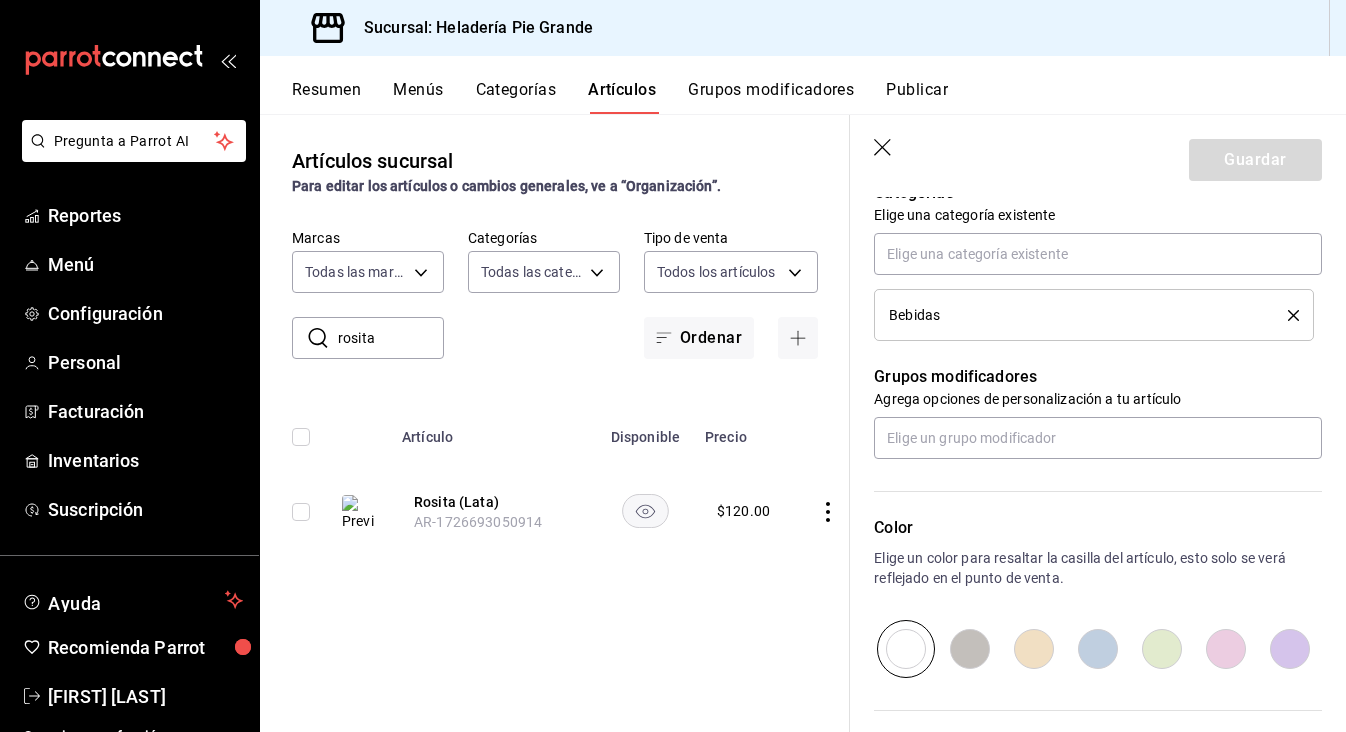 scroll, scrollTop: 838, scrollLeft: 0, axis: vertical 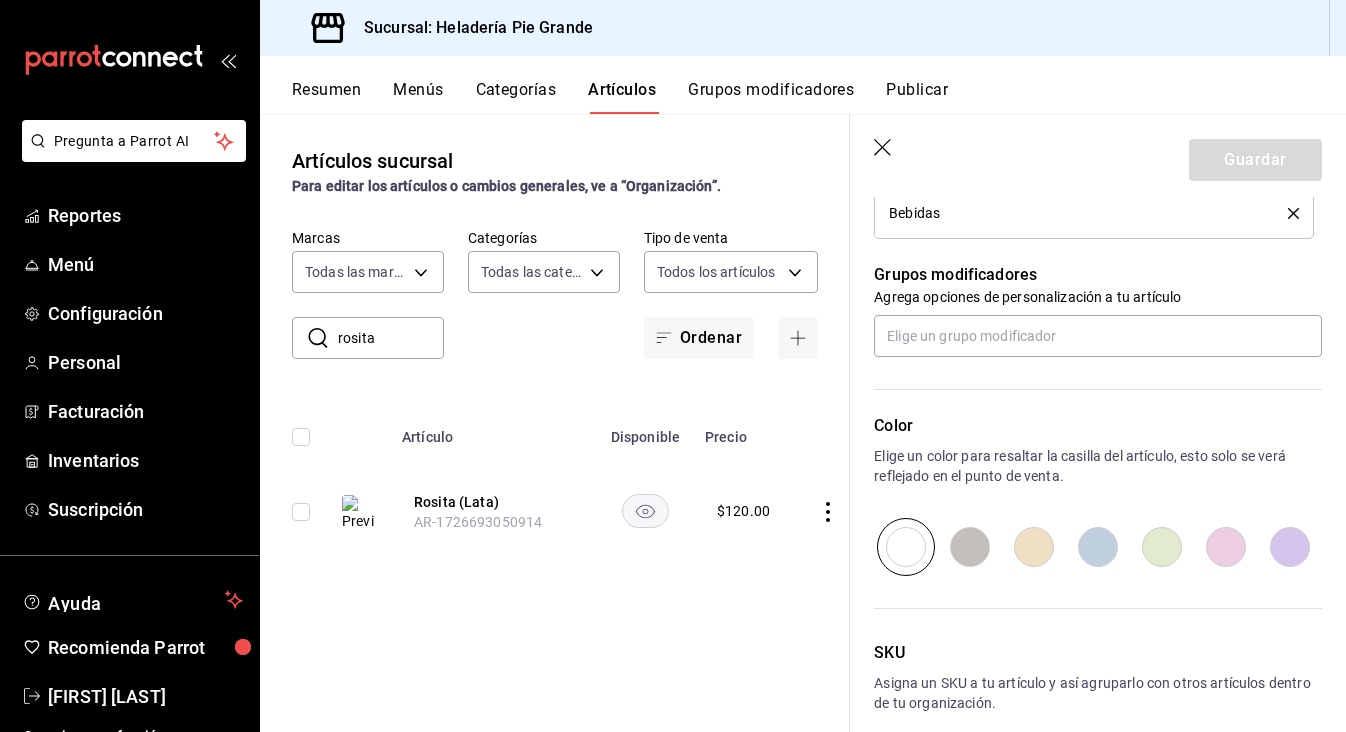 click at bounding box center [1162, 547] 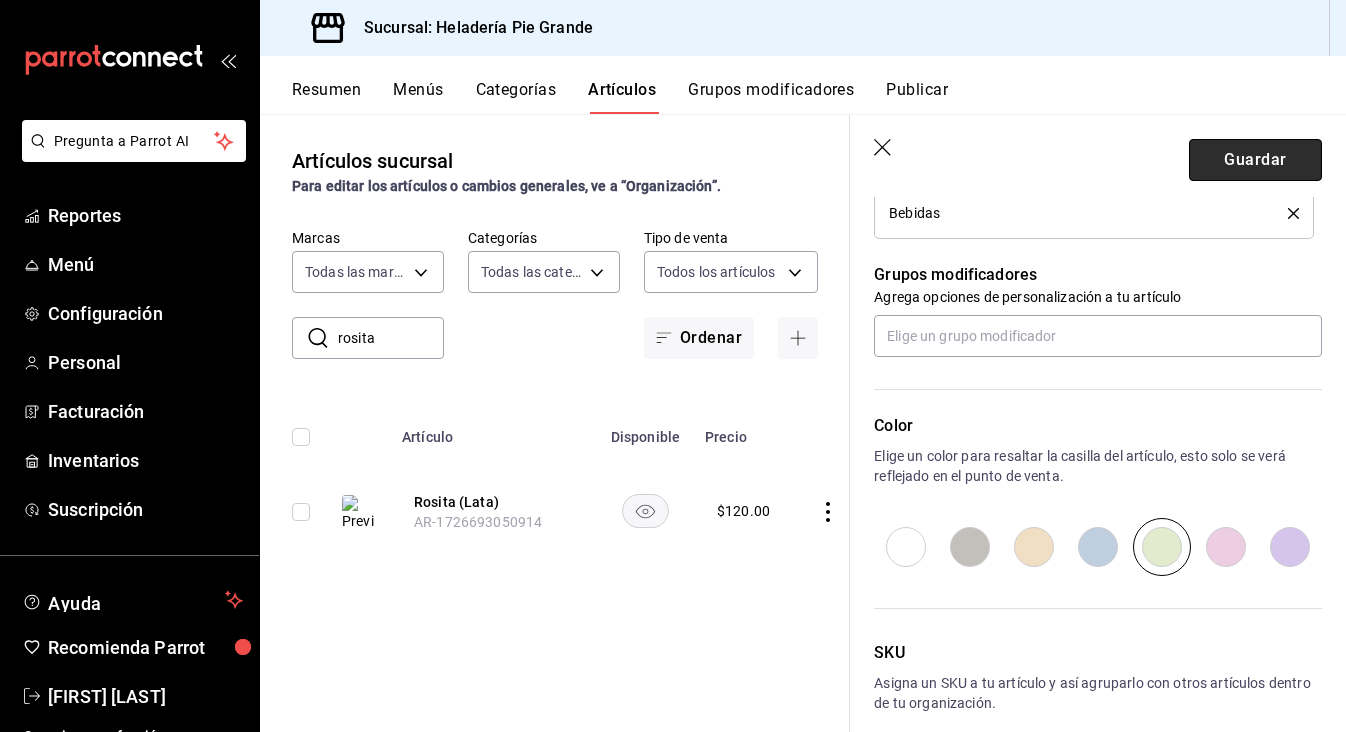 click on "Guardar" at bounding box center [1255, 160] 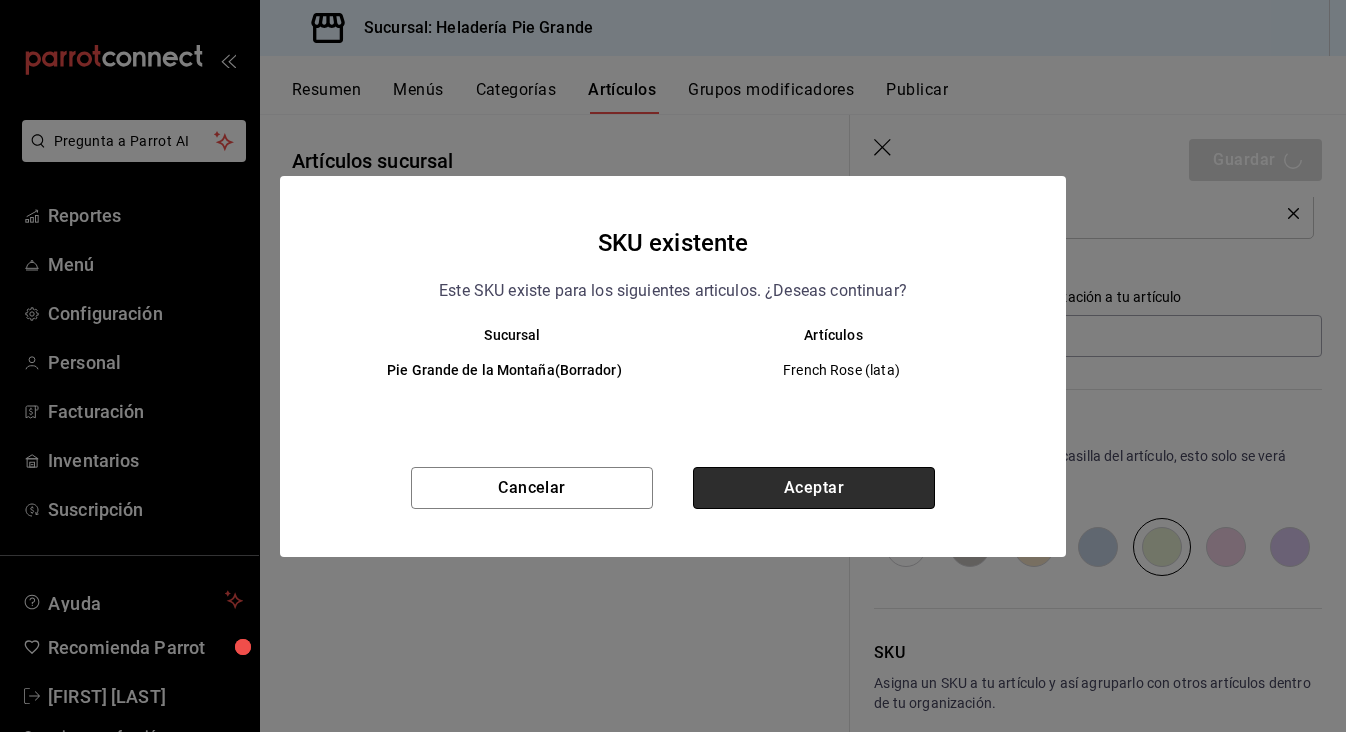 click on "Aceptar" at bounding box center (814, 488) 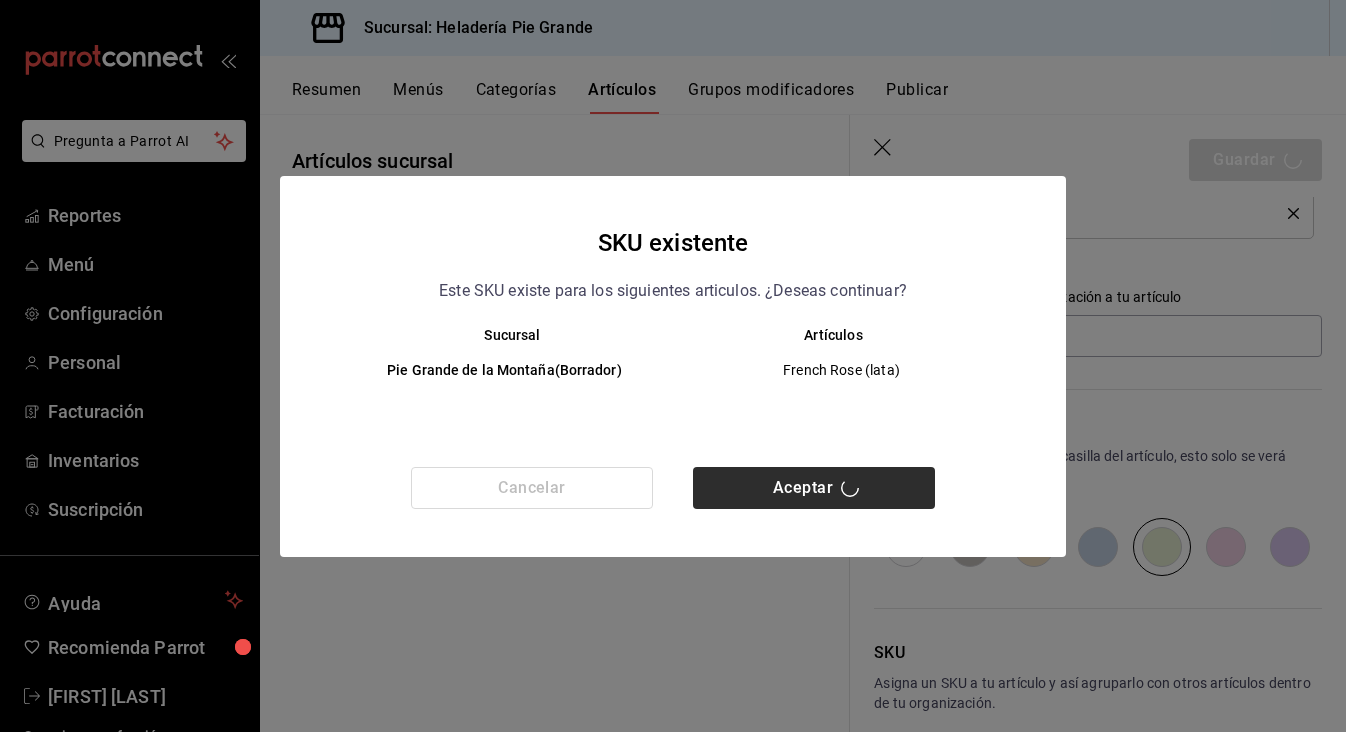 type on "x" 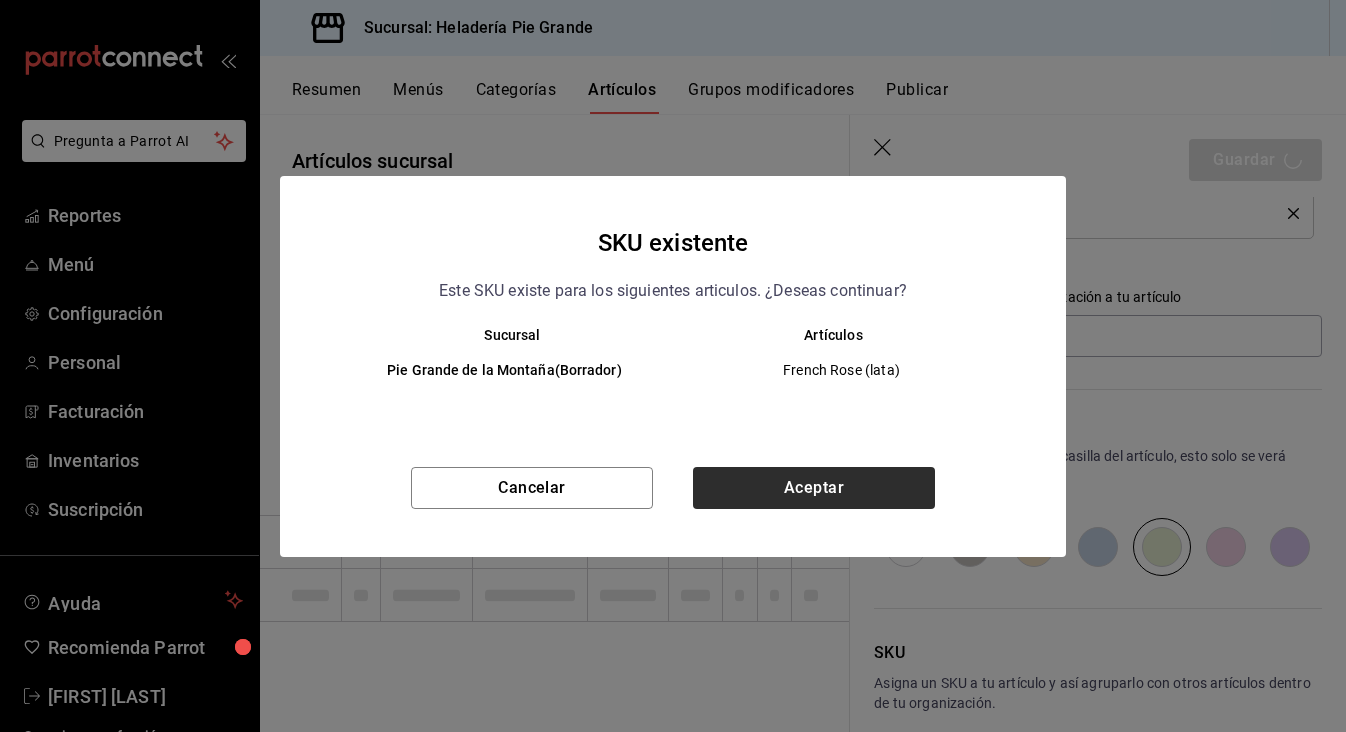type 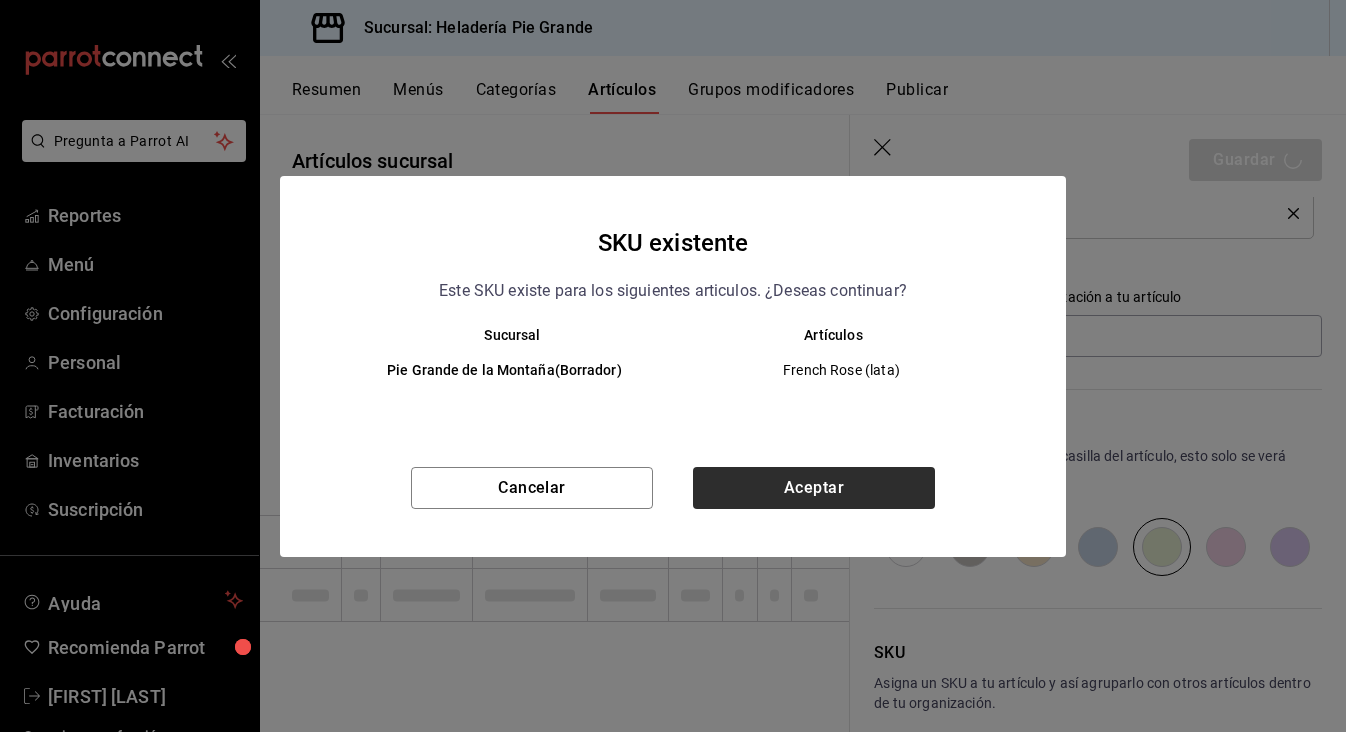type 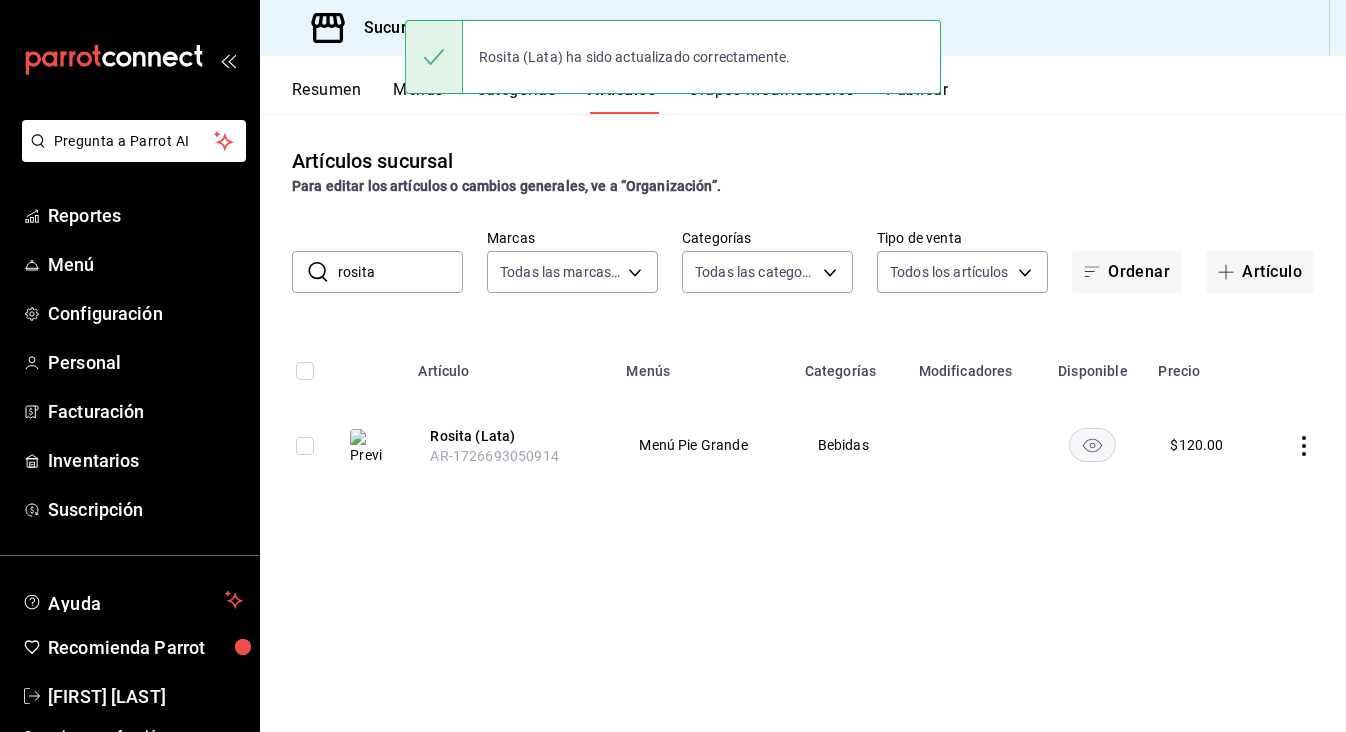 scroll, scrollTop: 0, scrollLeft: 0, axis: both 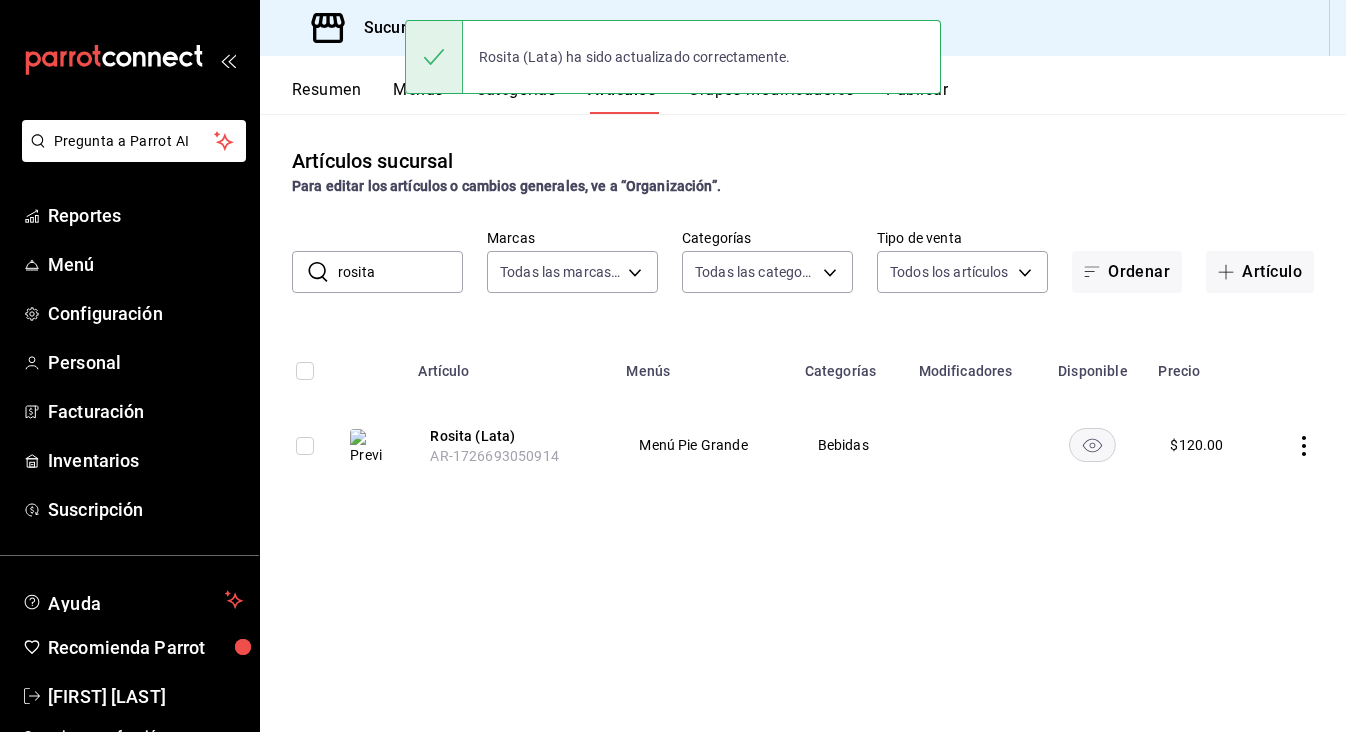 drag, startPoint x: 395, startPoint y: 274, endPoint x: 294, endPoint y: 269, distance: 101.12369 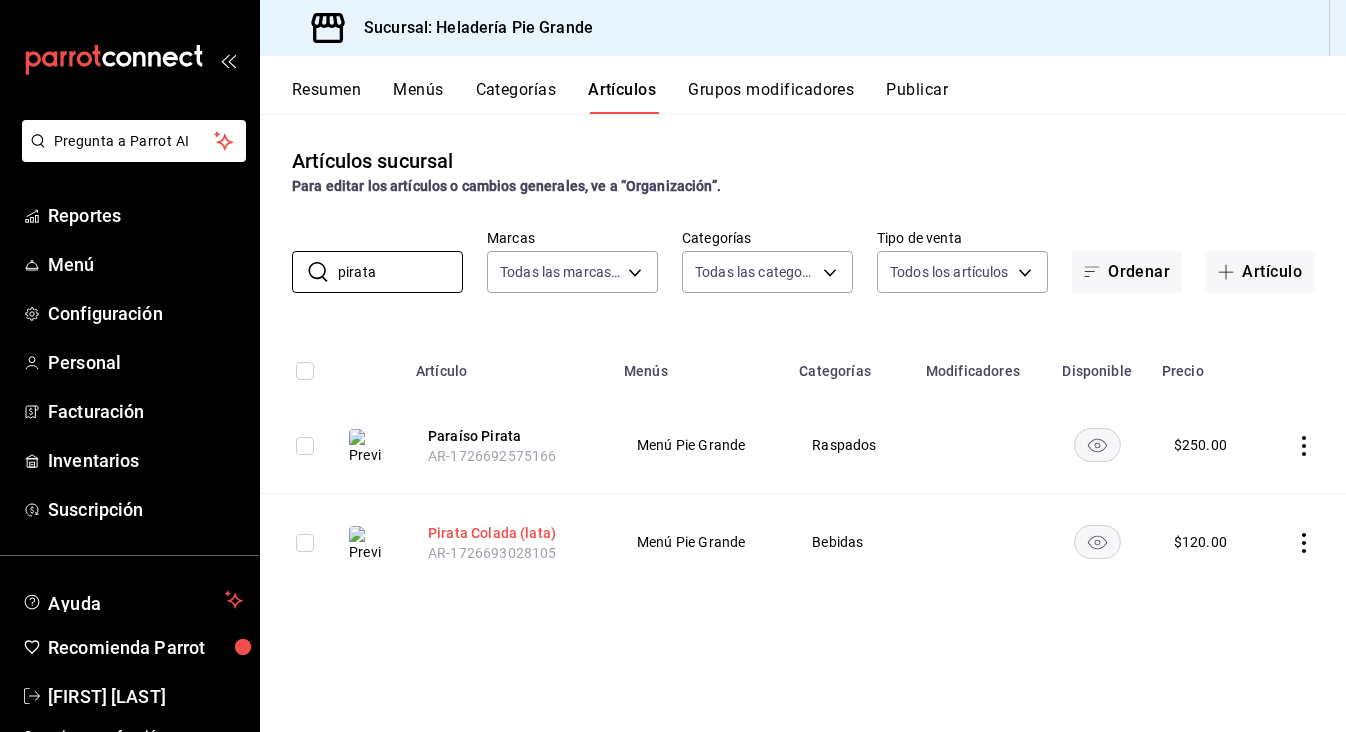 type on "pirata" 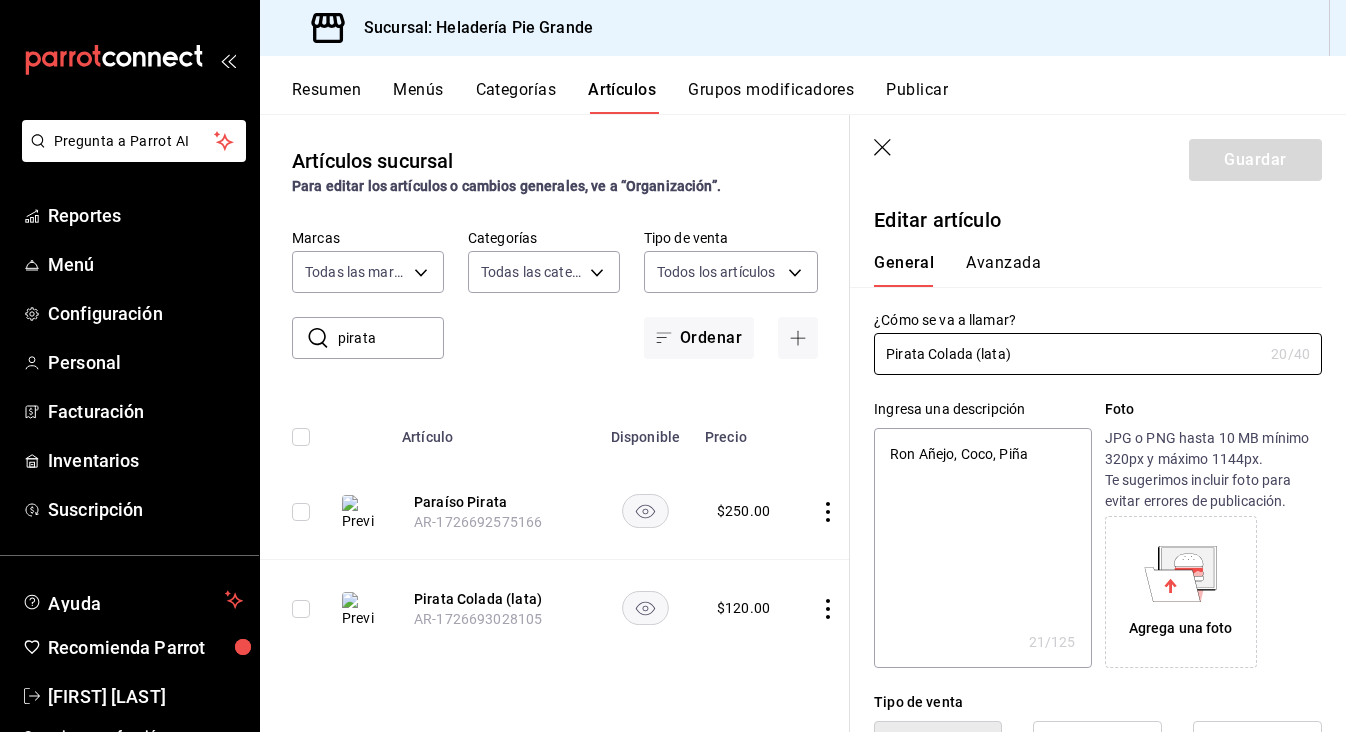 type on "x" 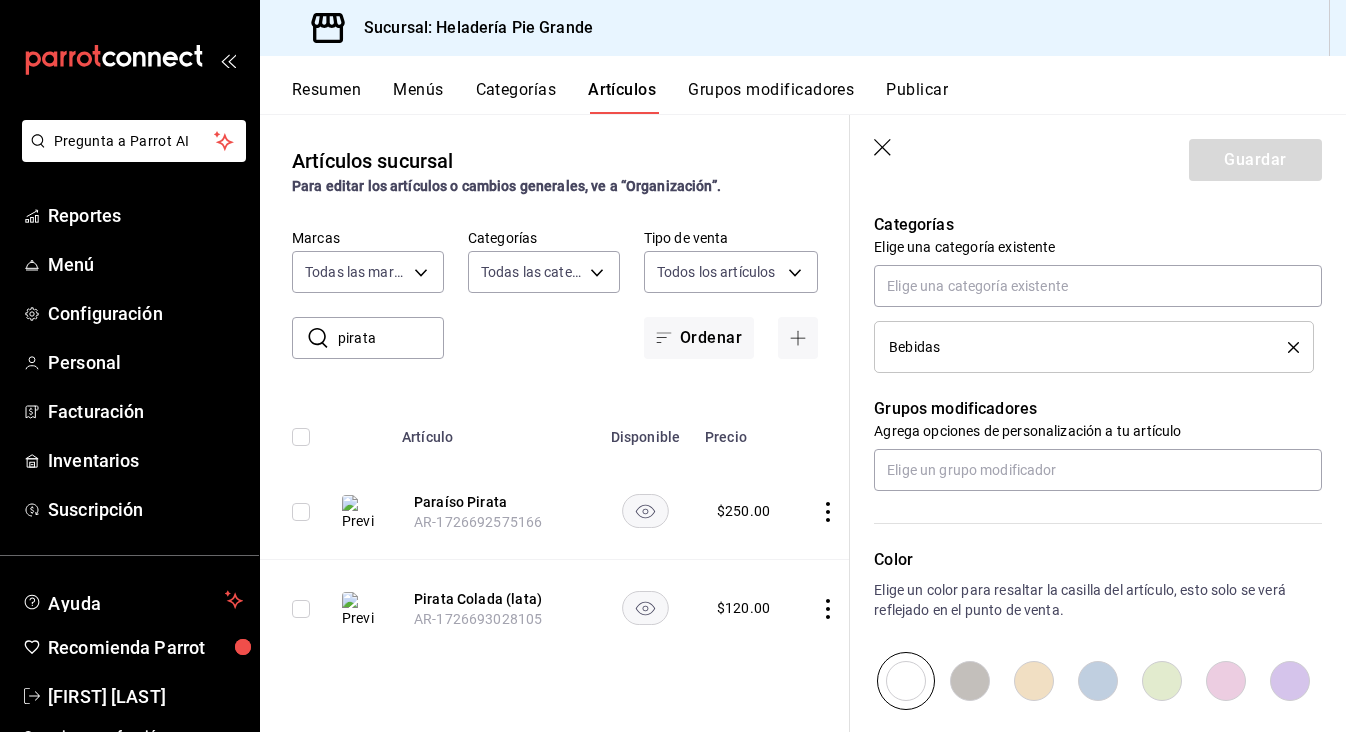 scroll, scrollTop: 694, scrollLeft: 0, axis: vertical 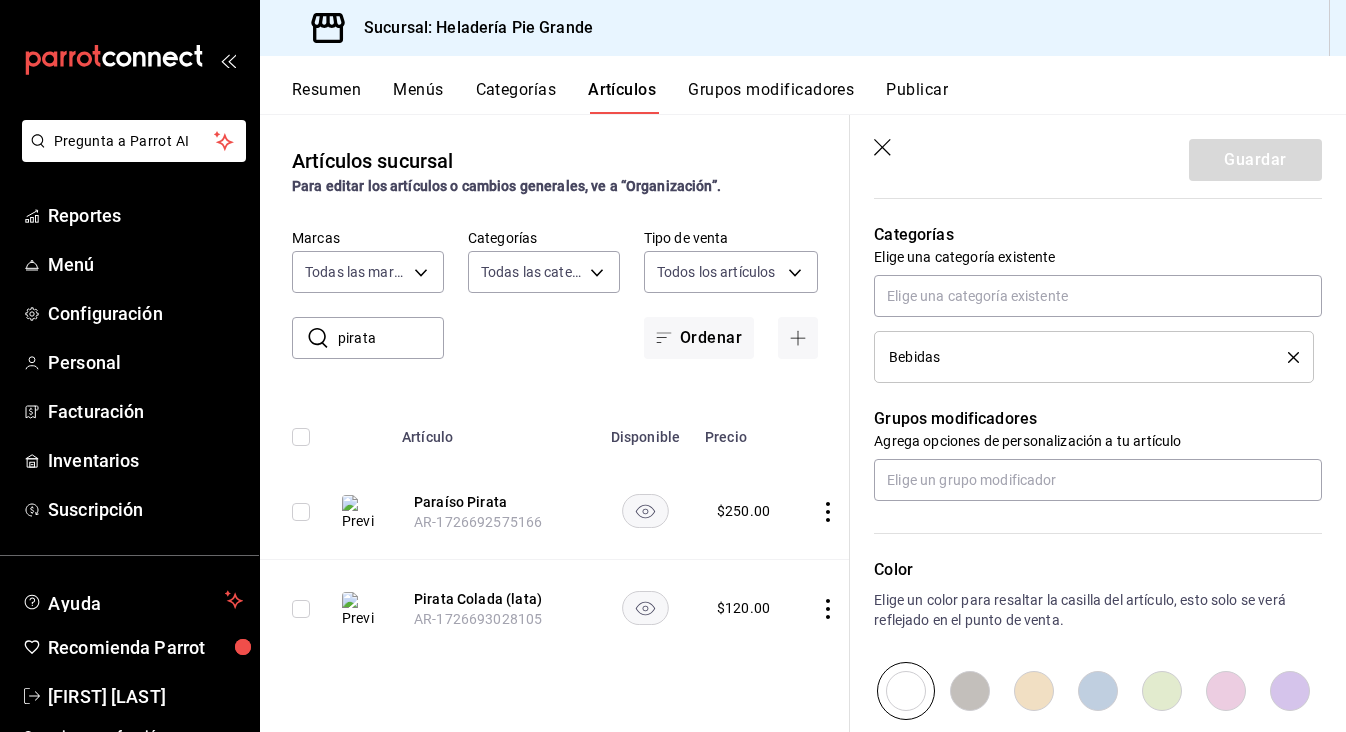 click at bounding box center (1162, 691) 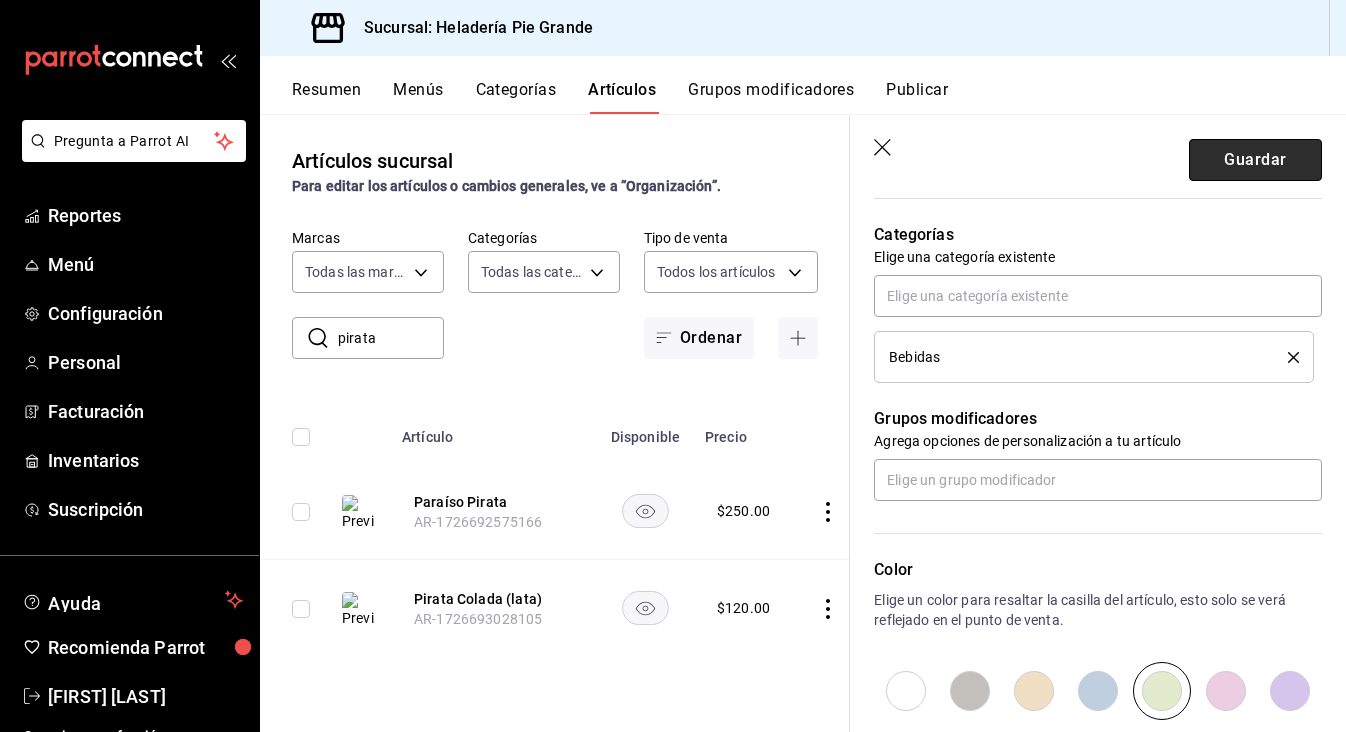 click on "Guardar" at bounding box center [1255, 160] 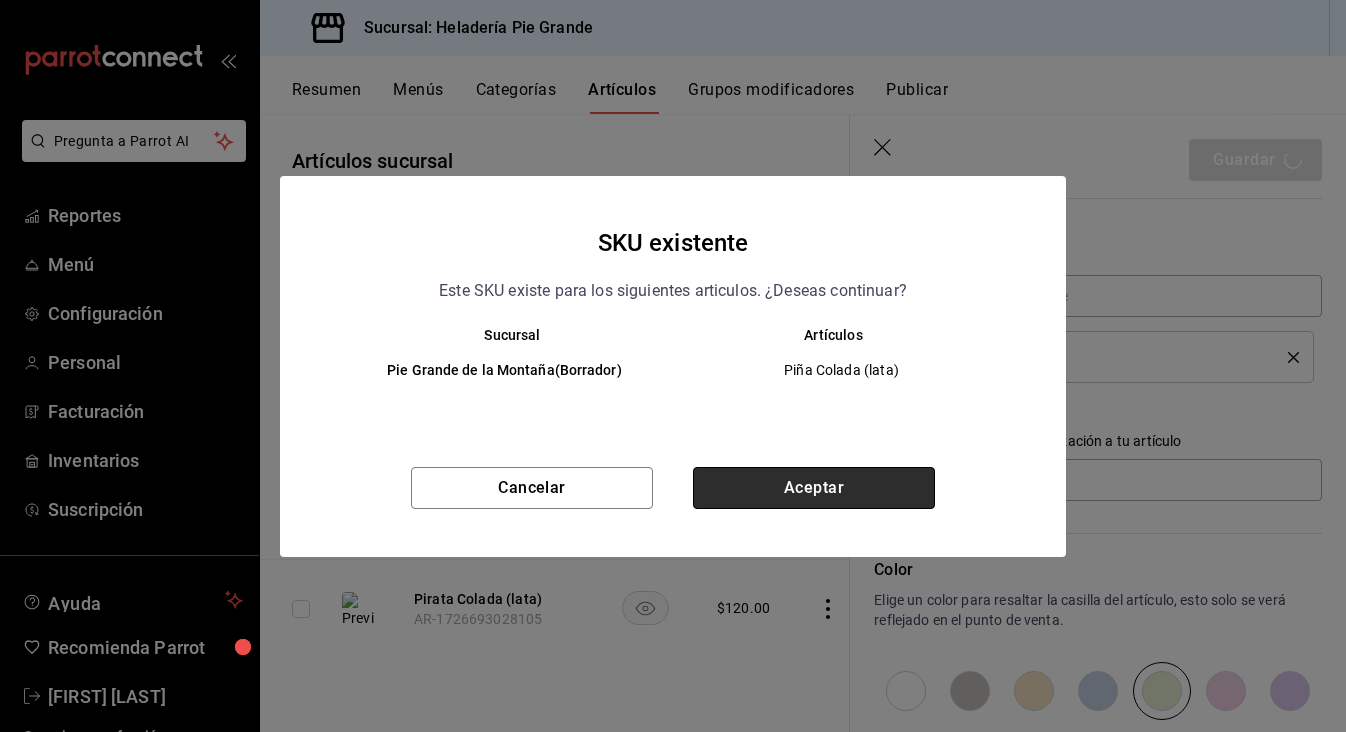 click on "Aceptar" at bounding box center (814, 488) 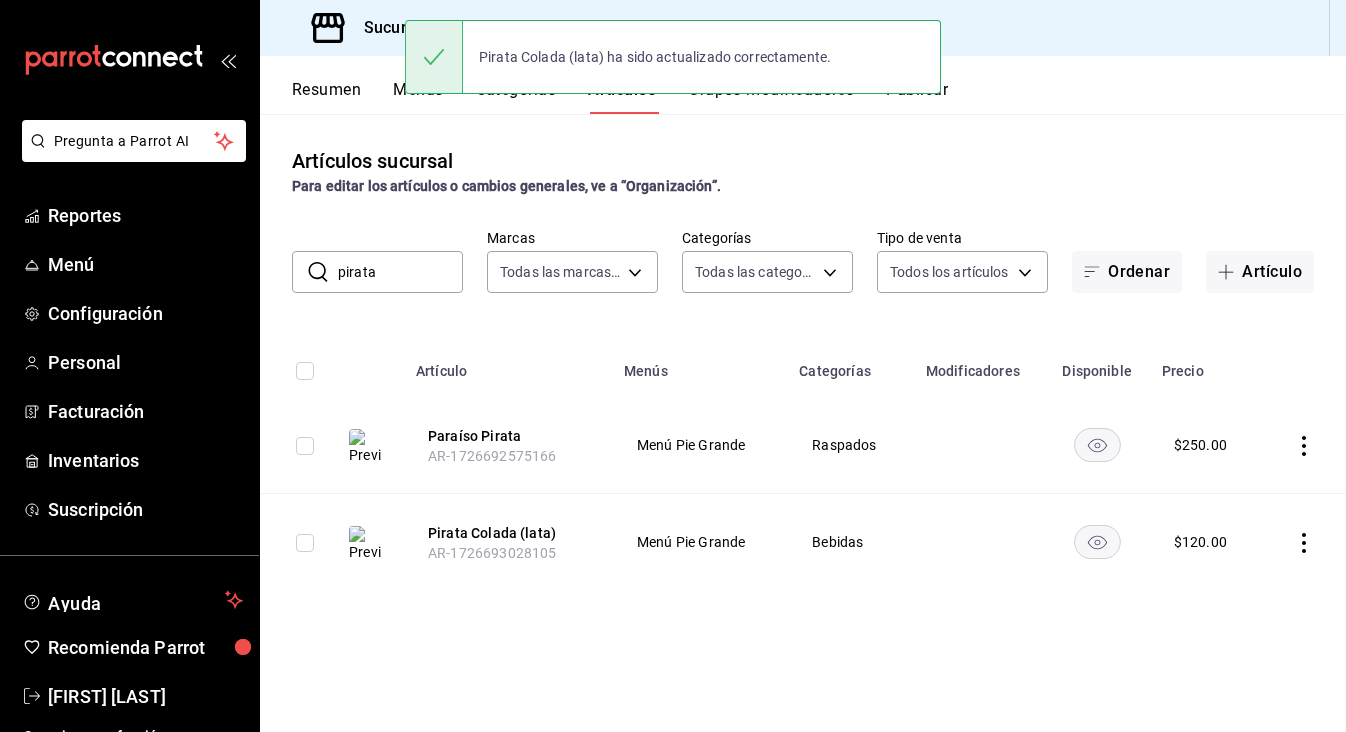 scroll, scrollTop: 0, scrollLeft: 0, axis: both 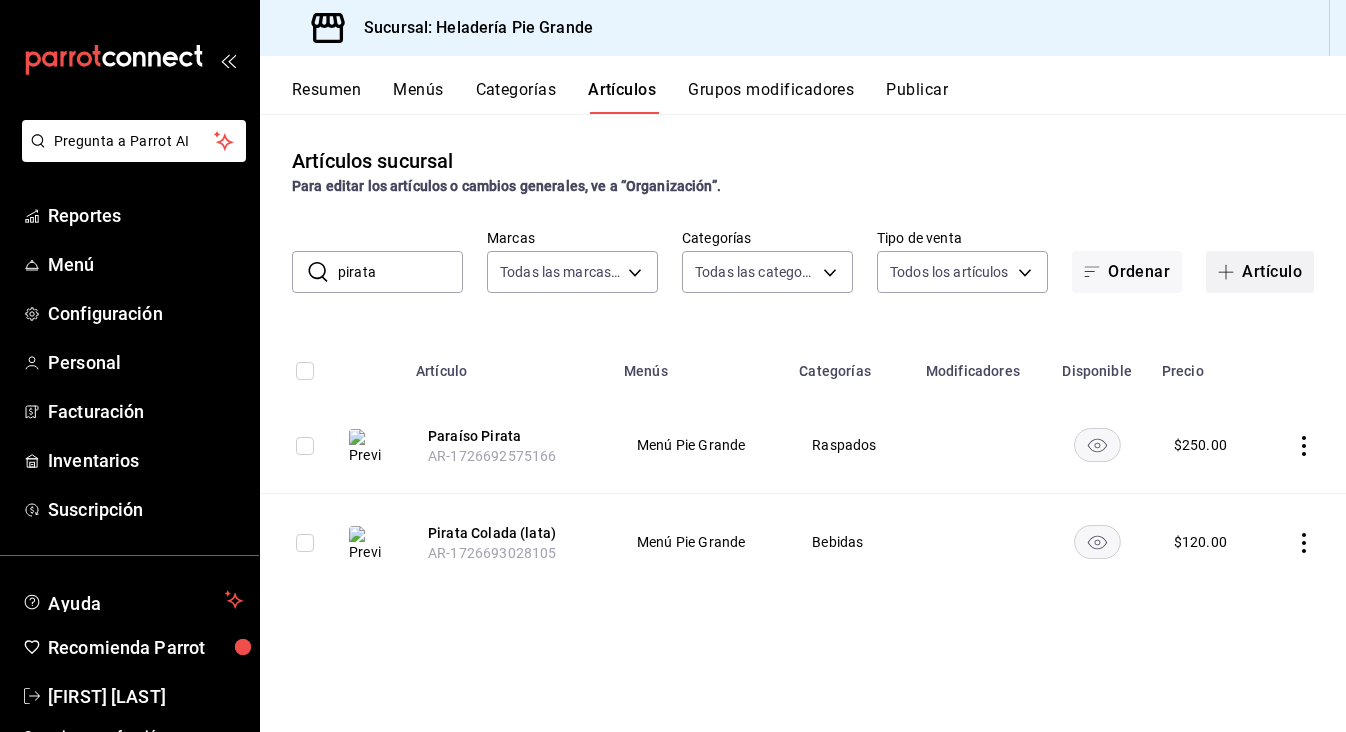 click on "Artículo" at bounding box center (1260, 272) 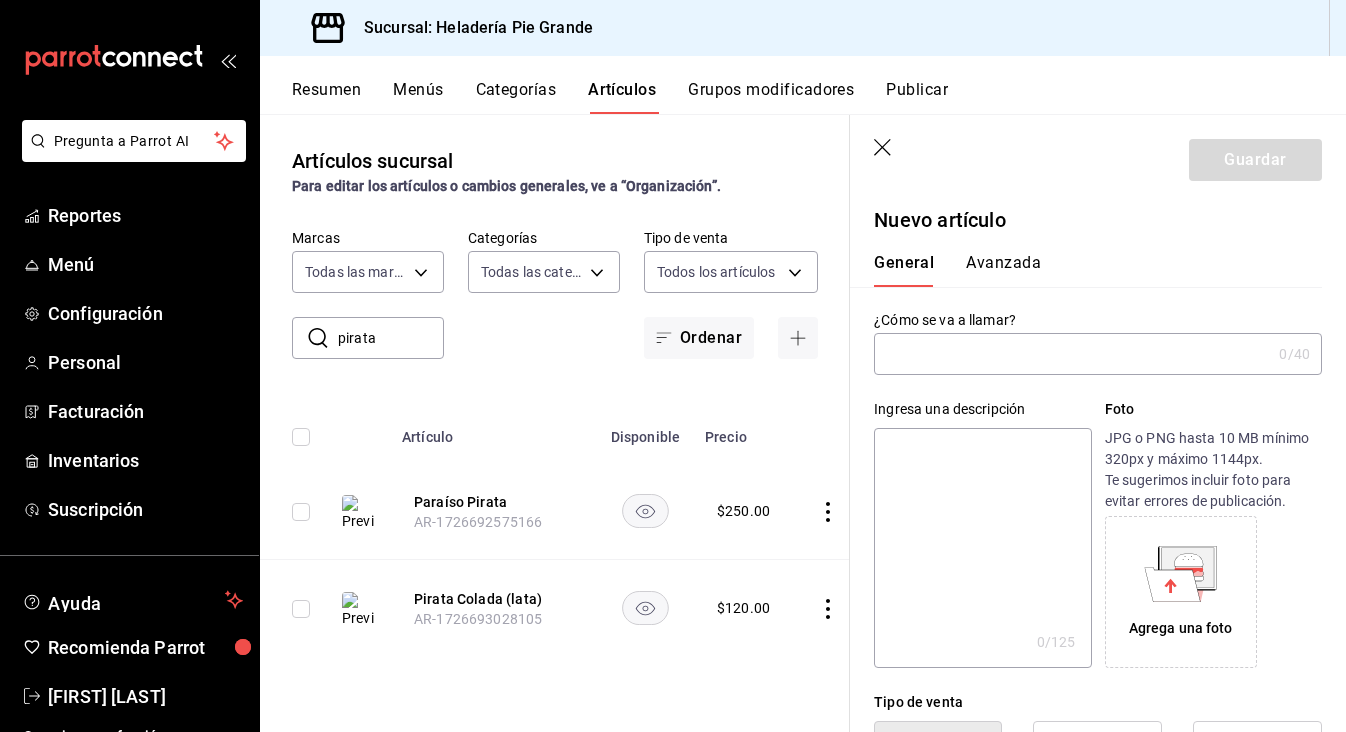 click 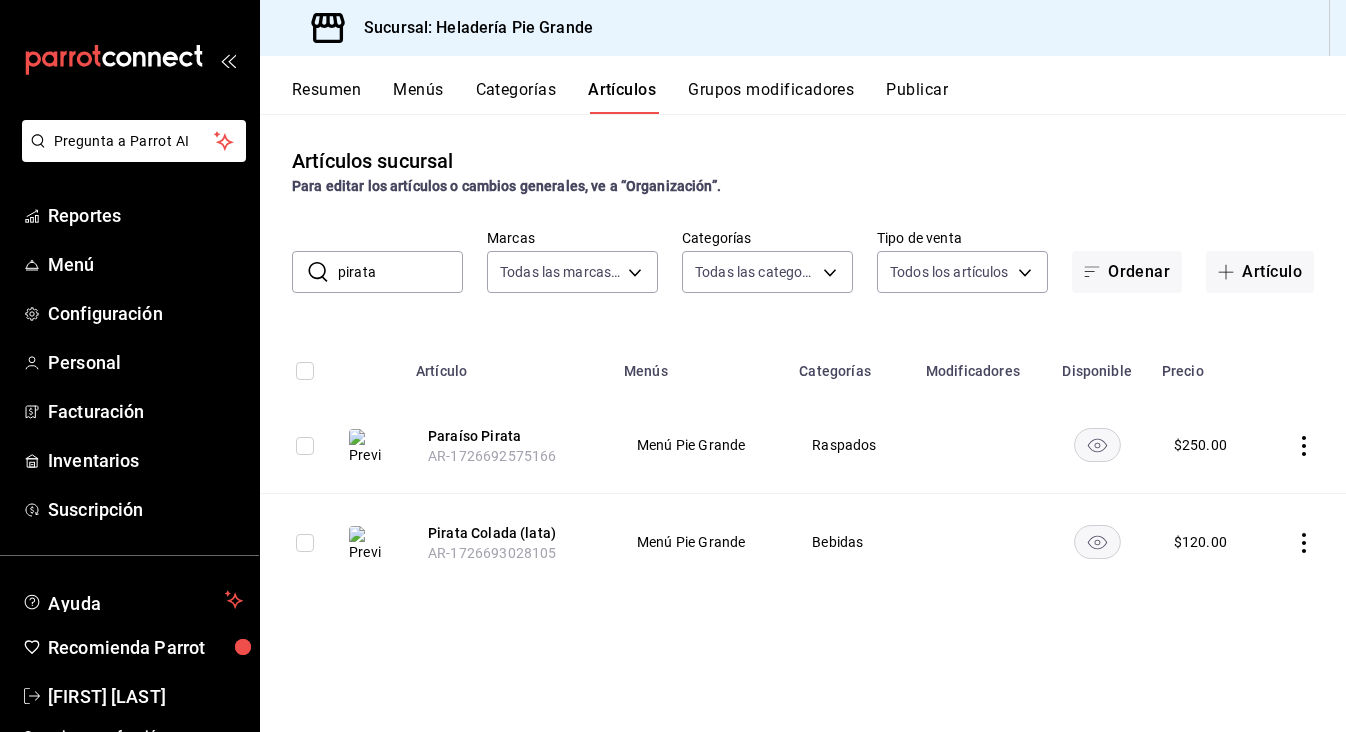 click on "Categorías" at bounding box center [516, 97] 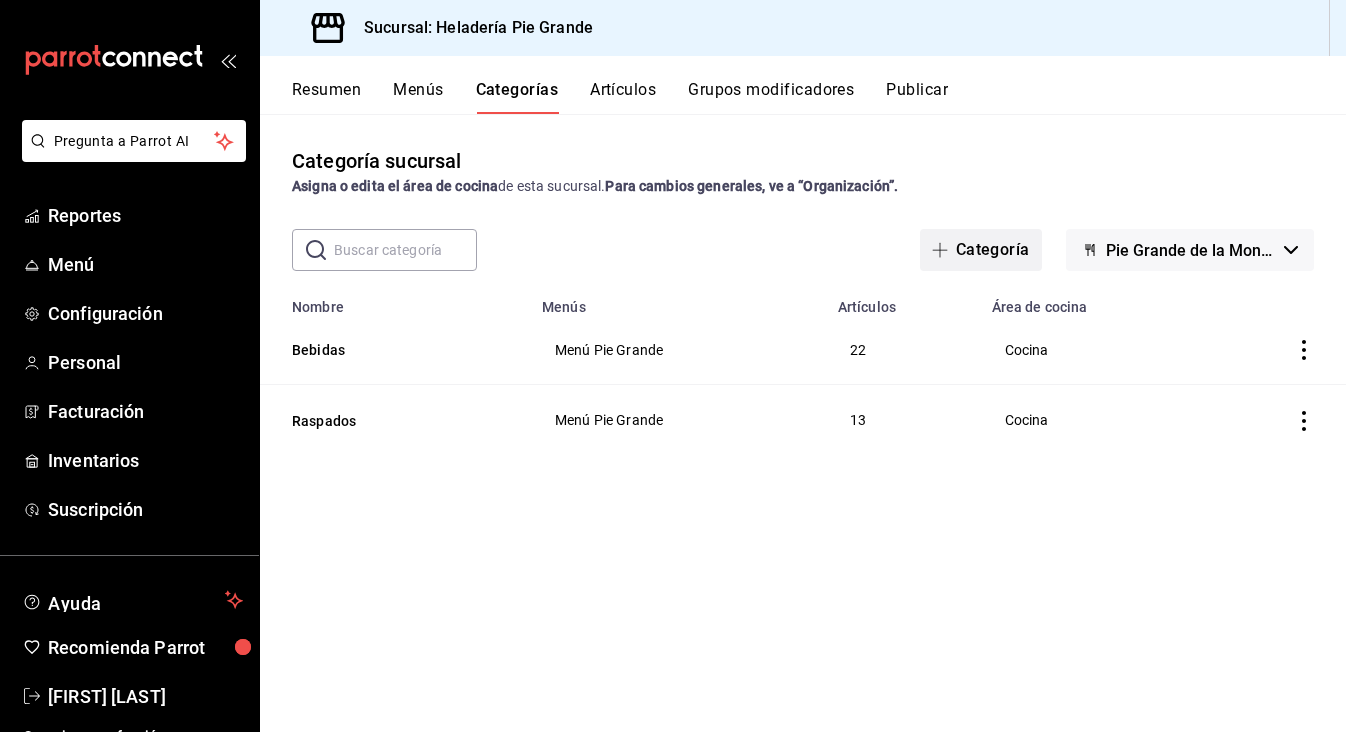 click on "Categoría" at bounding box center [981, 250] 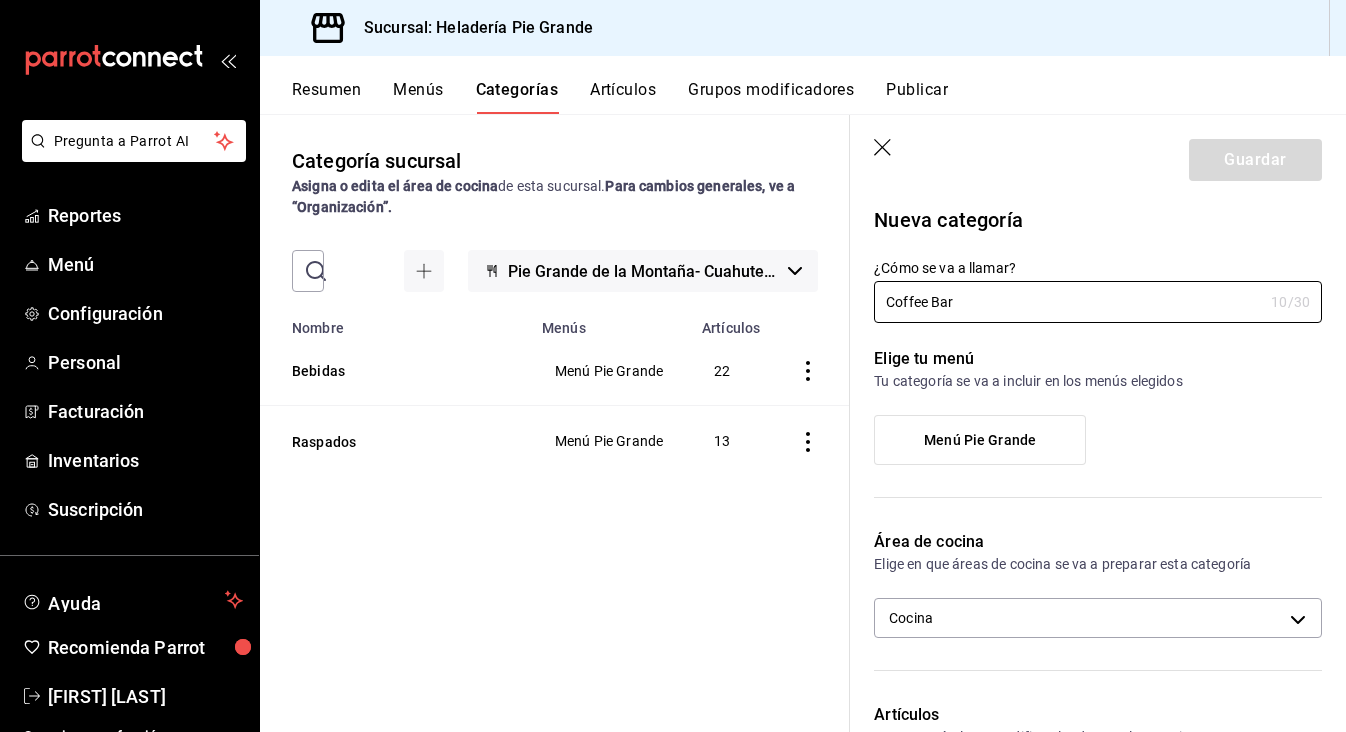 type on "Coffee Bar" 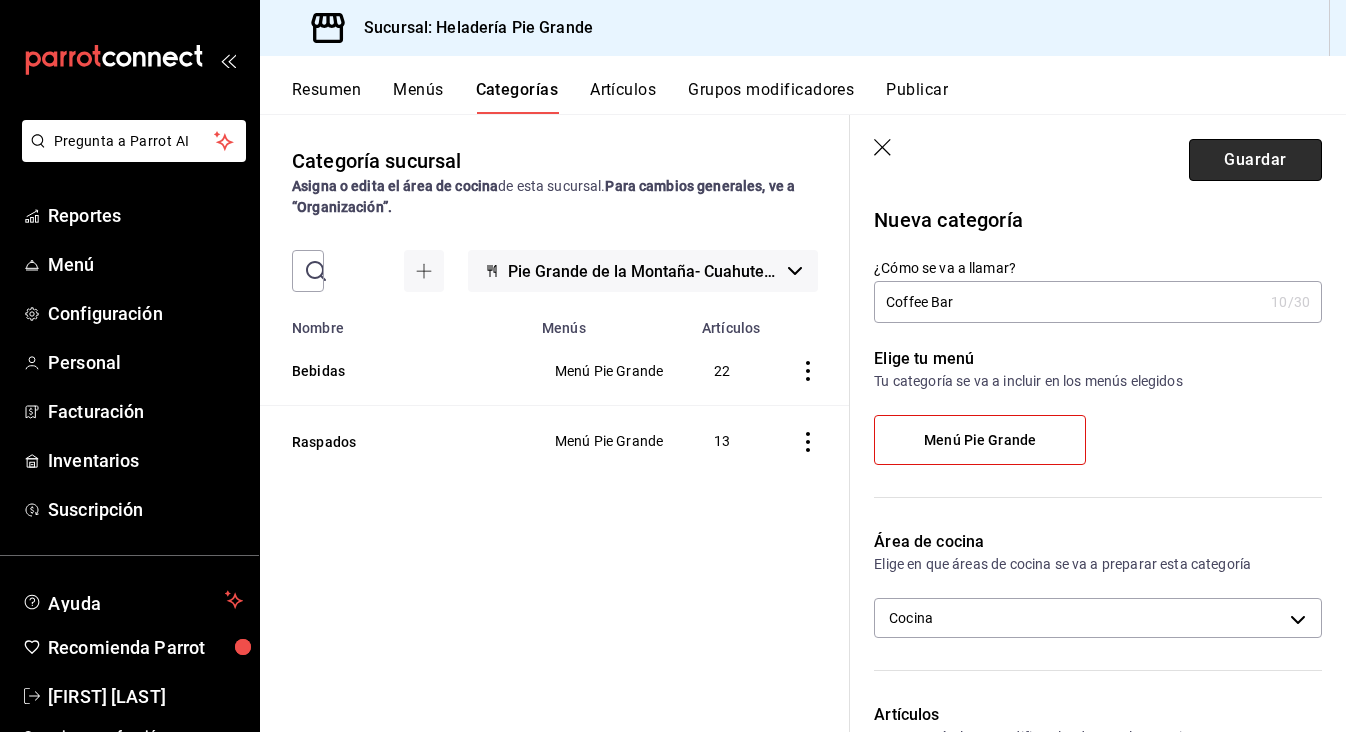 click on "Guardar" at bounding box center [1255, 160] 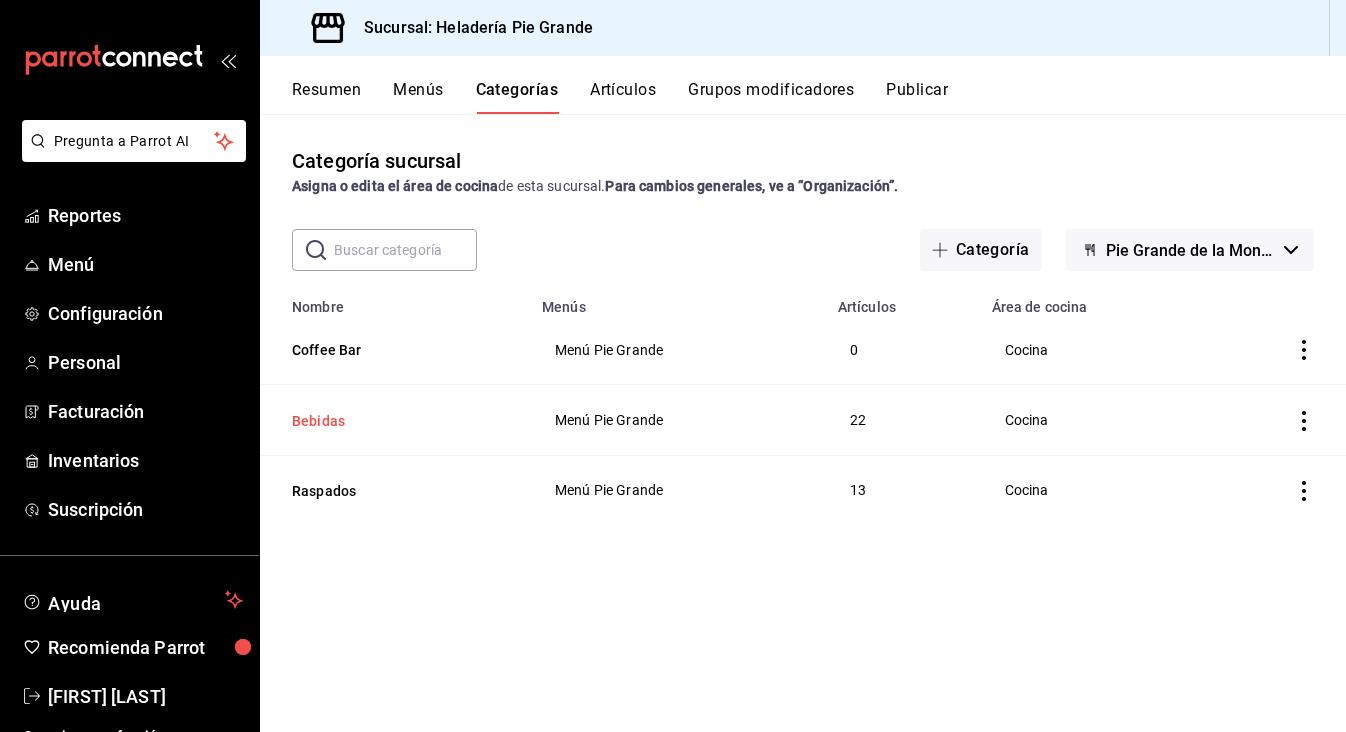 click on "Bebidas" at bounding box center [392, 421] 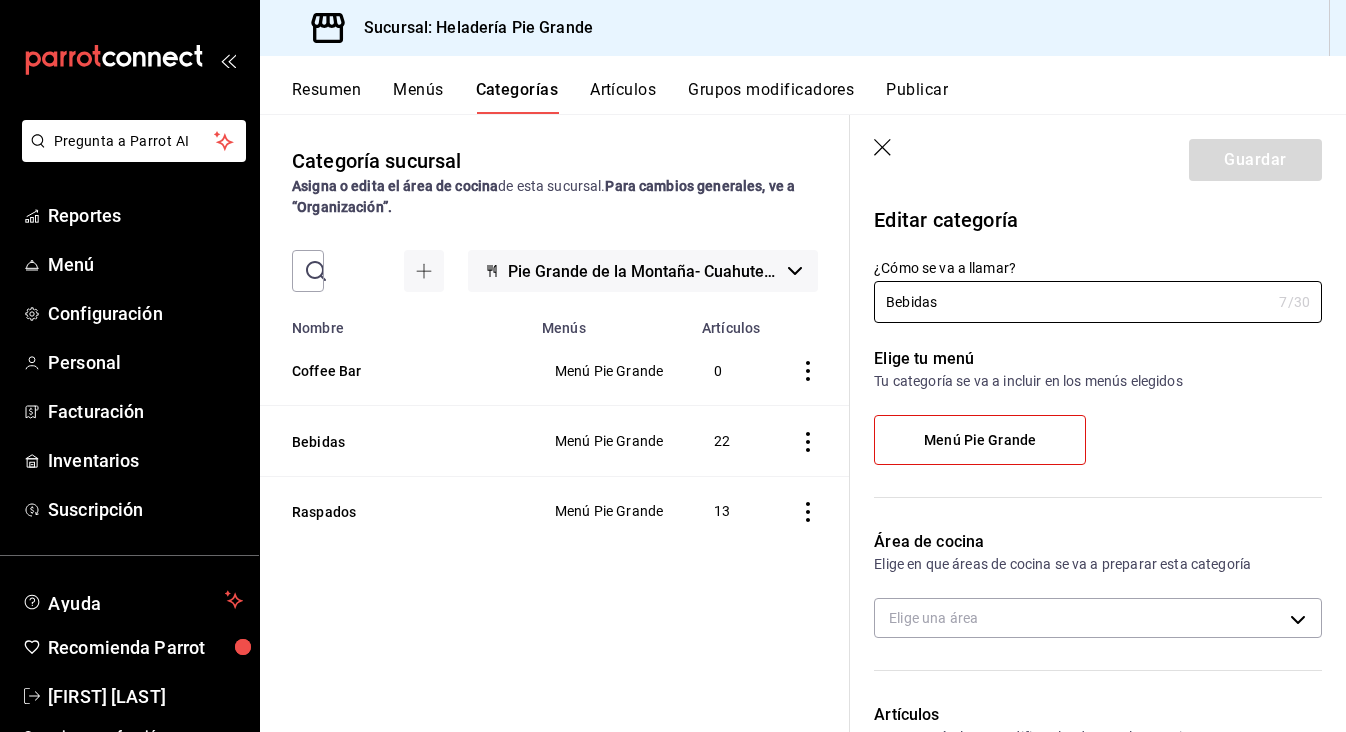 type on "c9038119-6291-4c83-83d8-22e9f5c4afce" 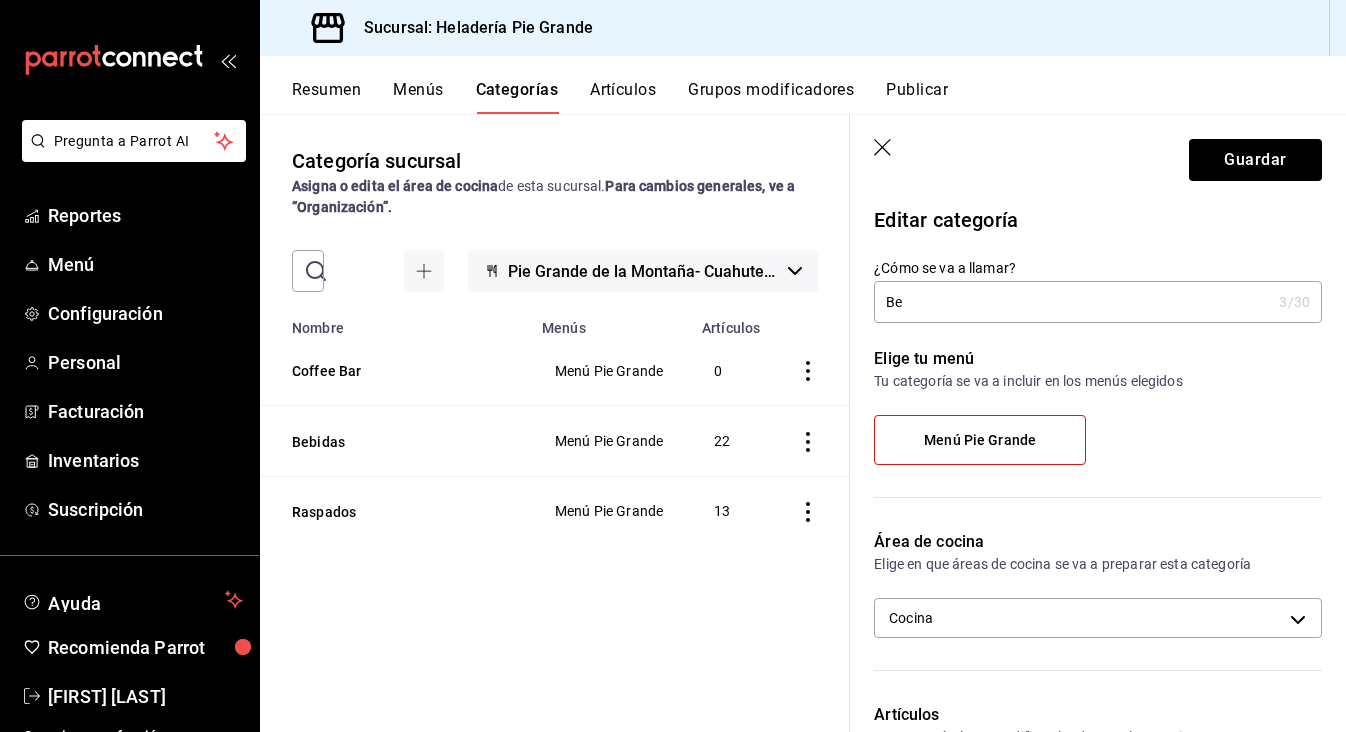 type on "B" 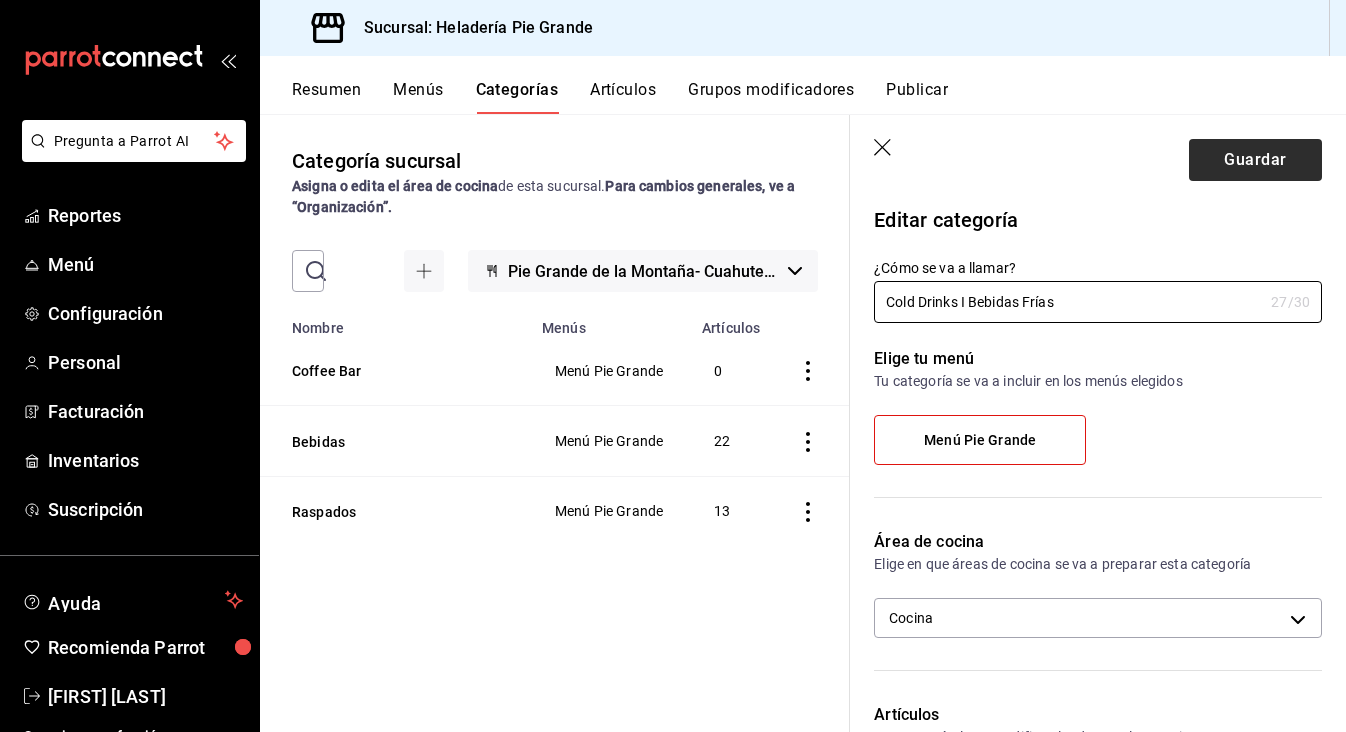 type on "Cold Drinks I Bebidas Frías" 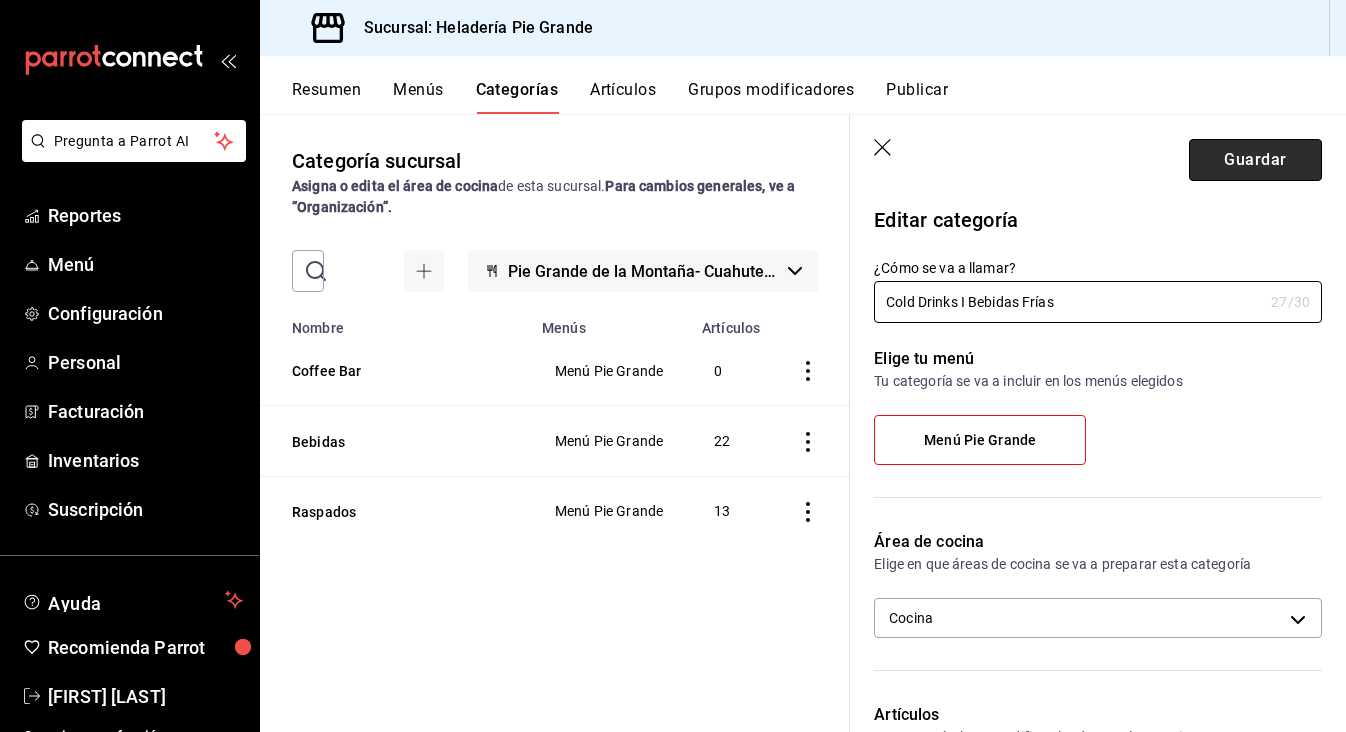 click on "Guardar" at bounding box center [1255, 160] 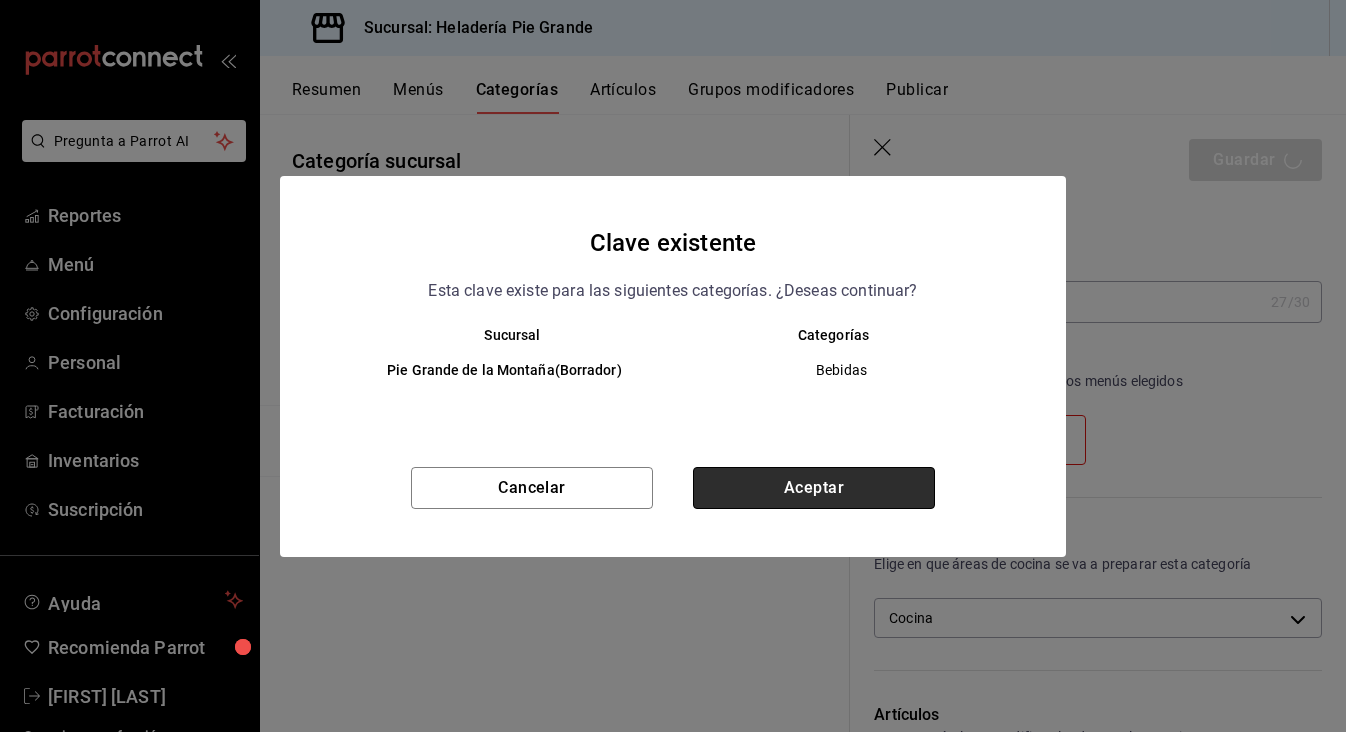 click on "Aceptar" at bounding box center (814, 488) 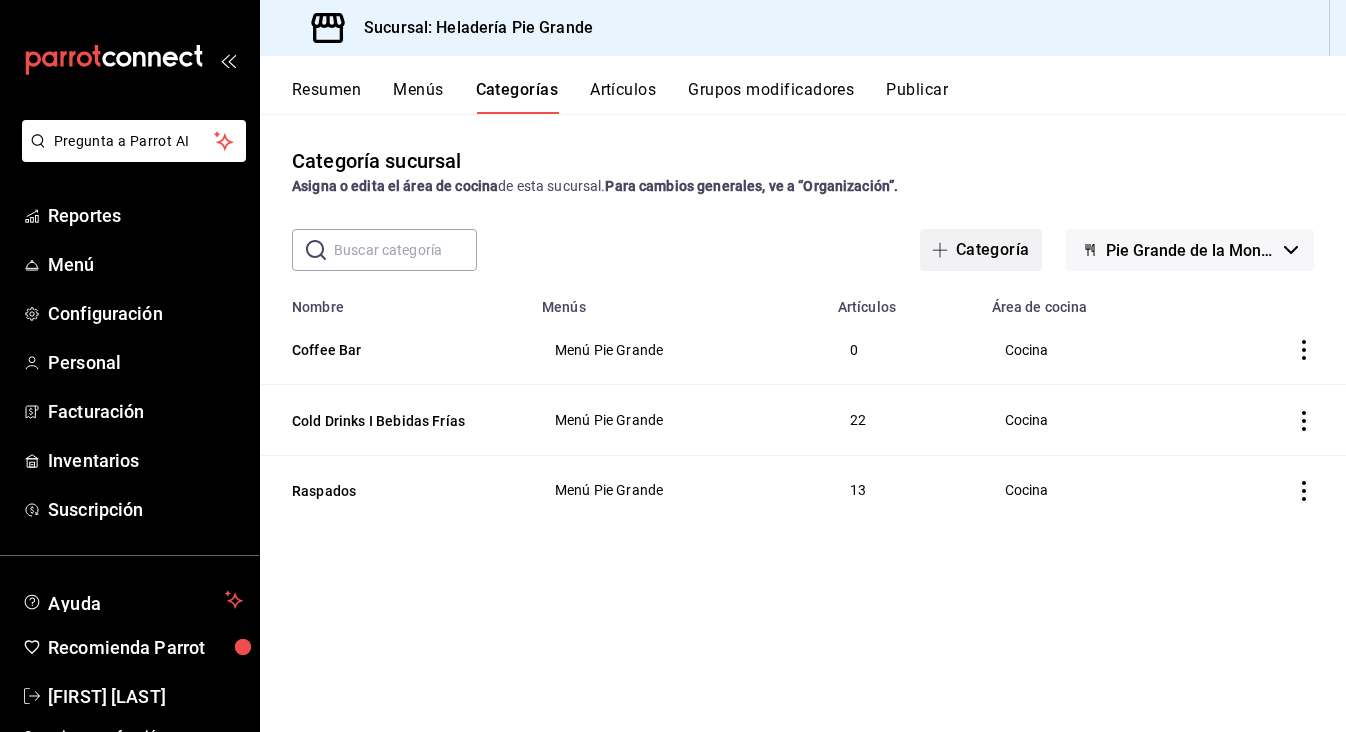 click on "Categoría" at bounding box center [981, 250] 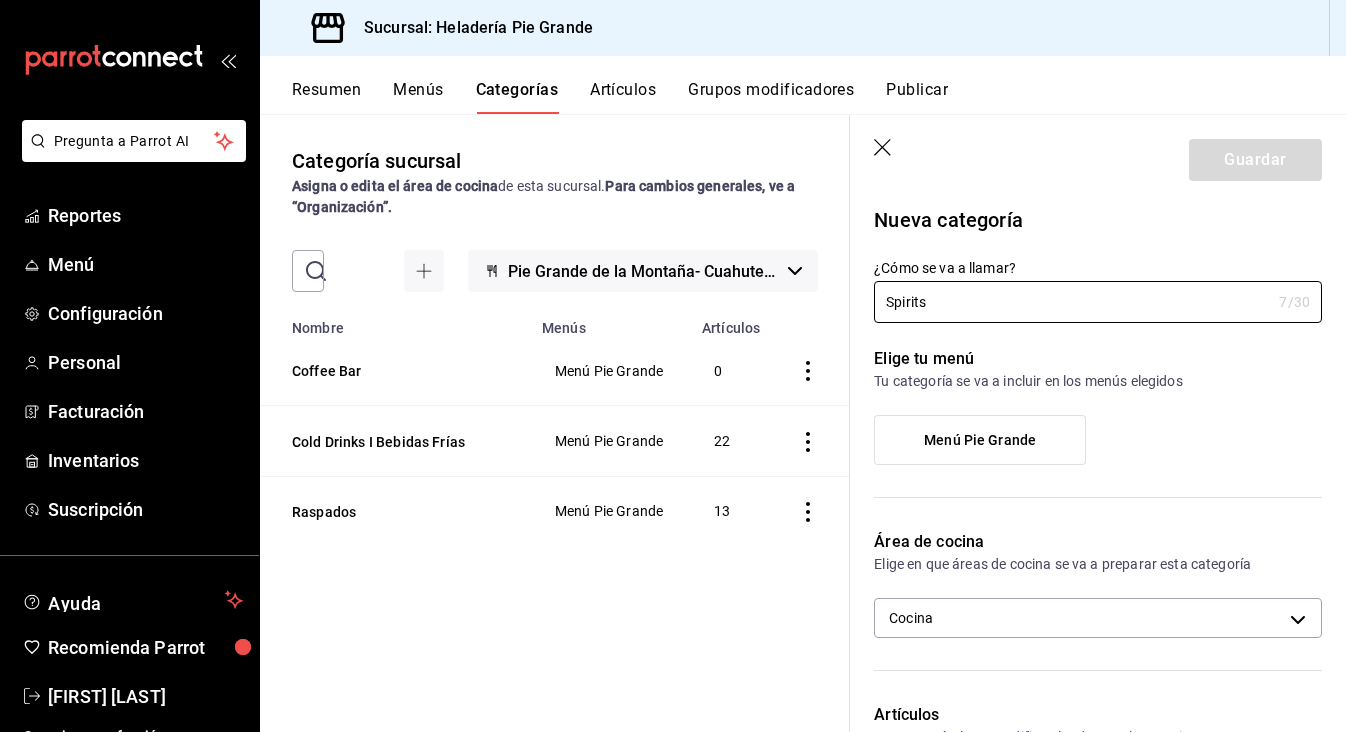 type on "Spirits" 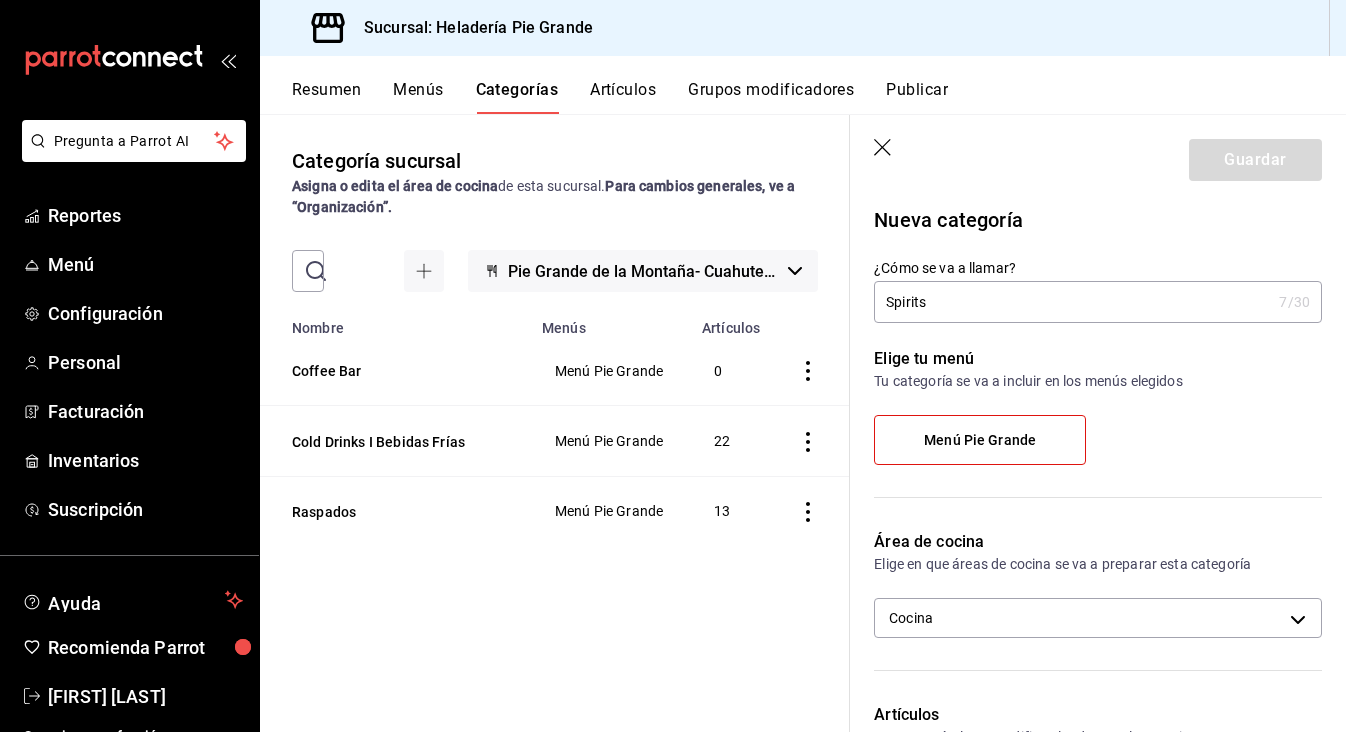 click on "Spirits" at bounding box center (1072, 302) 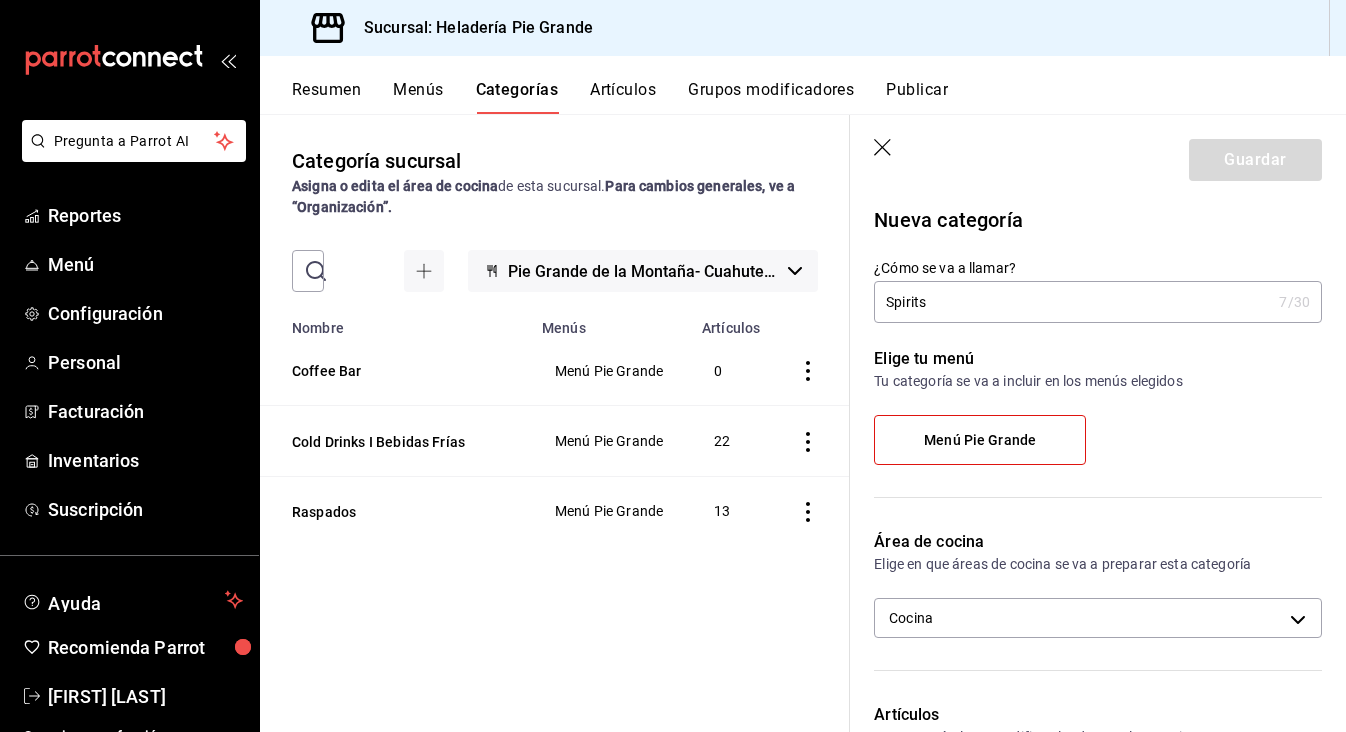 click on "Menú Pie Grande" at bounding box center [980, 440] 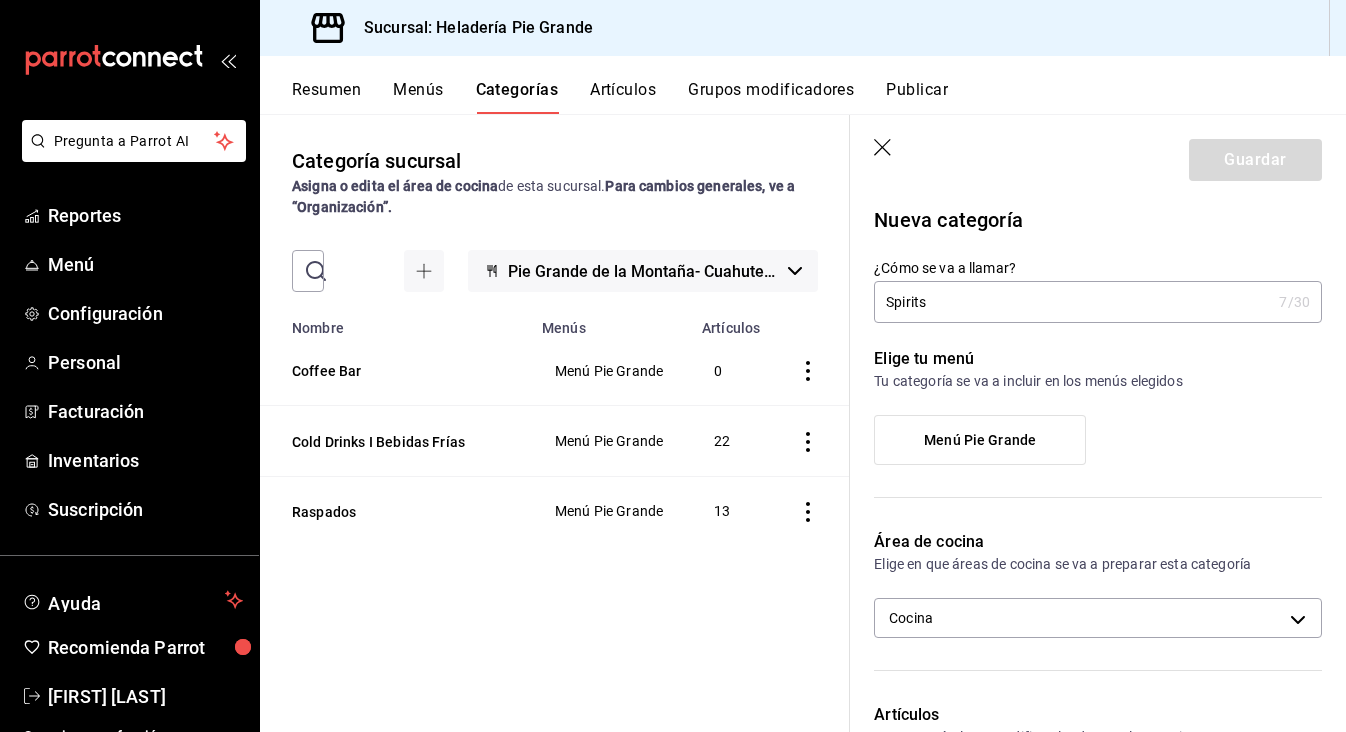 click on "Menú Pie Grande" at bounding box center (980, 440) 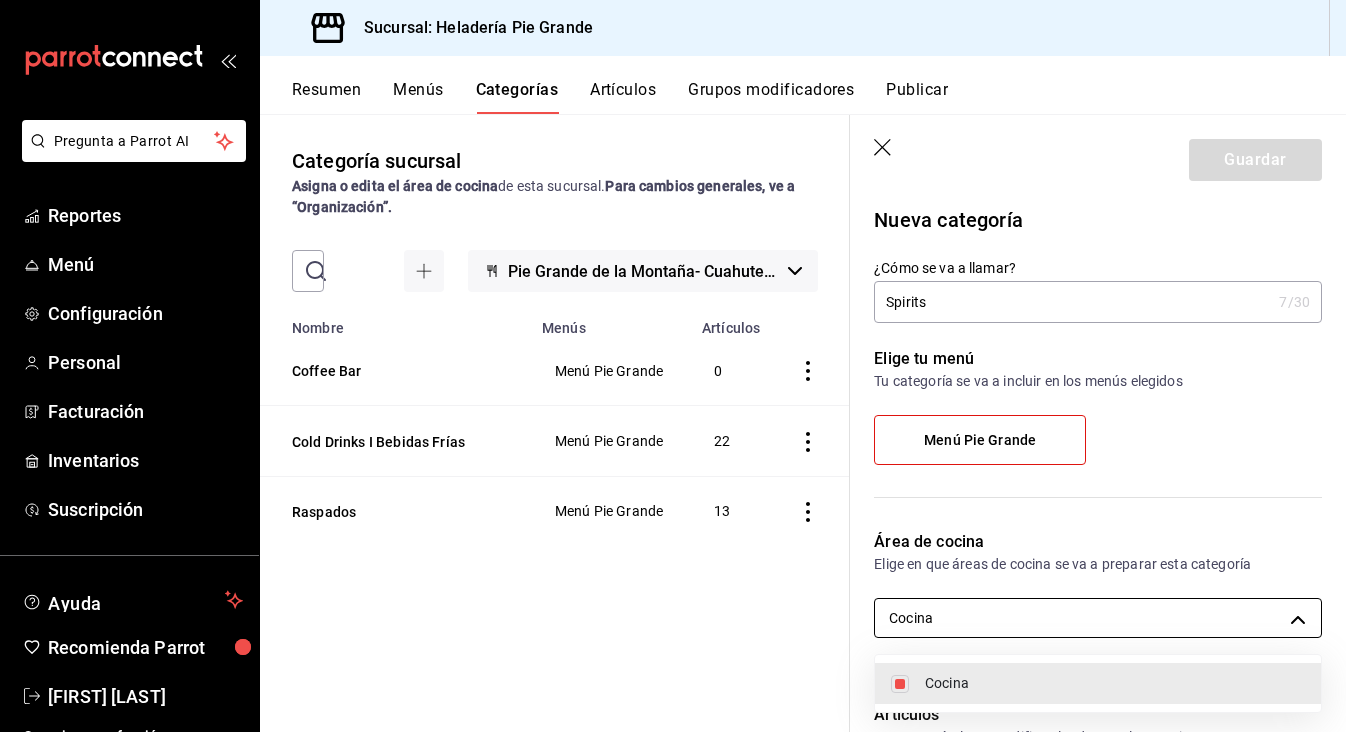 click on "Pregunta a Parrot AI Reportes   Menú   Configuración   Personal   Facturación   Inventarios   Suscripción   Ayuda Recomienda Parrot   [FIRST] [LAST]   Sugerir nueva función   Sucursal: Heladería Pie Grande Resumen Menús Categorías Artículos Grupos modificadores Publicar Categoría sucursal Asigna o edita el área de<bos>ina  de esta sucursal.  Para cambios generales, ve a “Organización”. ​ ​ Pie Grande de la Montaña- [CITY] Nombre Menús Artículos Coffee Bar Menú Pie Grande 0 Cold Drinks I Bebidas Frías Menú Pie Grande 22 Raspados Menú Pie Grande 13 Guardar Nueva categoría ¿Cómo se va a llamar? Spirits 7 /30 ¿Cómo se va a llamar? Elige tu menú Tu categoría se va a incluir en los menús elegidos Menú Pie Grande Área de cocina Elige en que áreas de cocina se va a preparar esta categoría Cocina [UUID] Artículos Agrega artículos y modifica el orden en el que quieres que se muestren en el menú. Agregar artículo Color Clave [ID] 13 /" at bounding box center [673, 366] 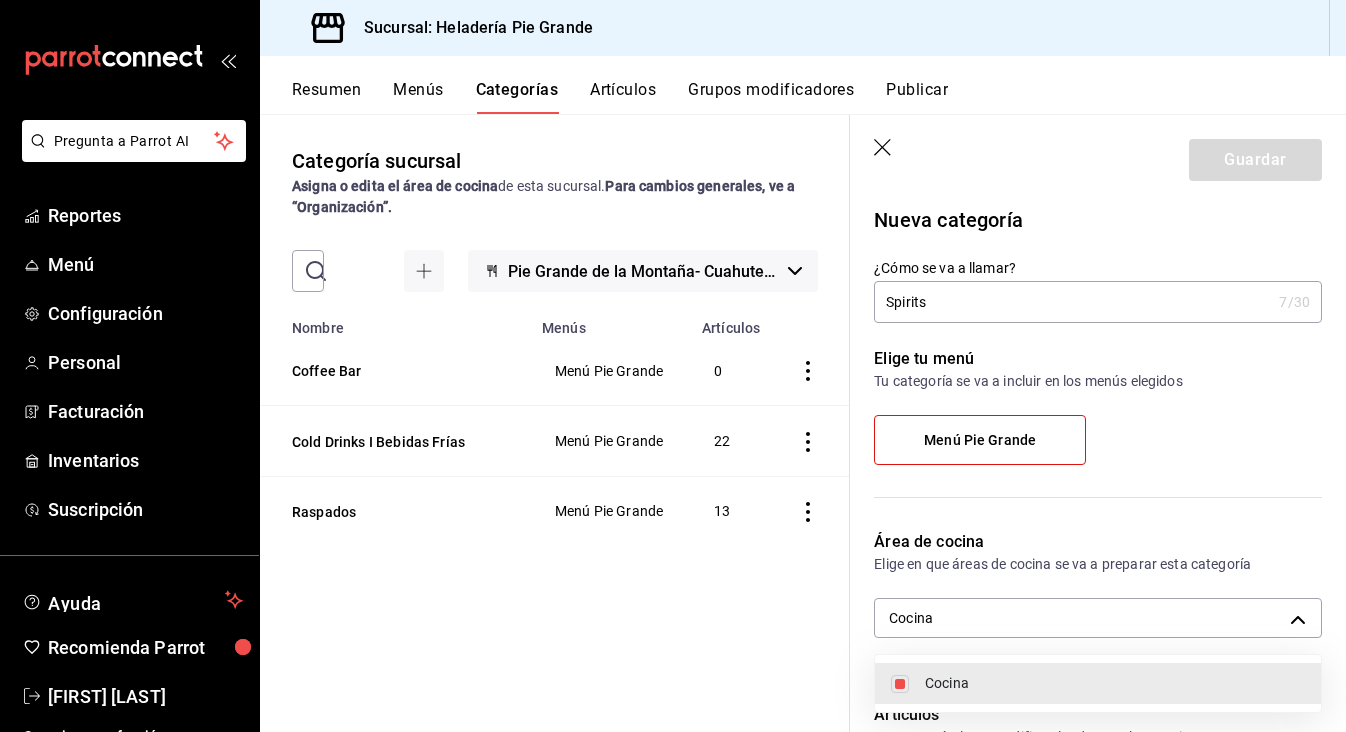 click on "Cocina" at bounding box center (1115, 683) 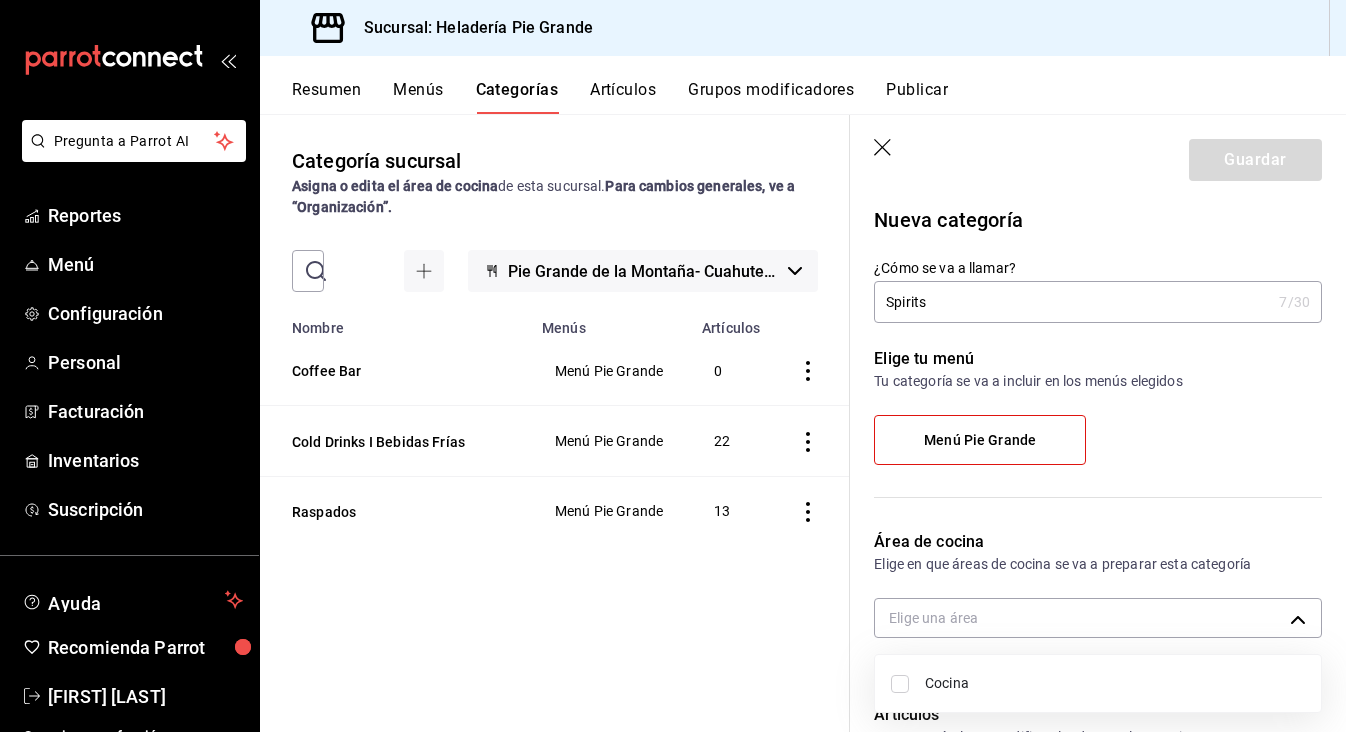 click at bounding box center (673, 366) 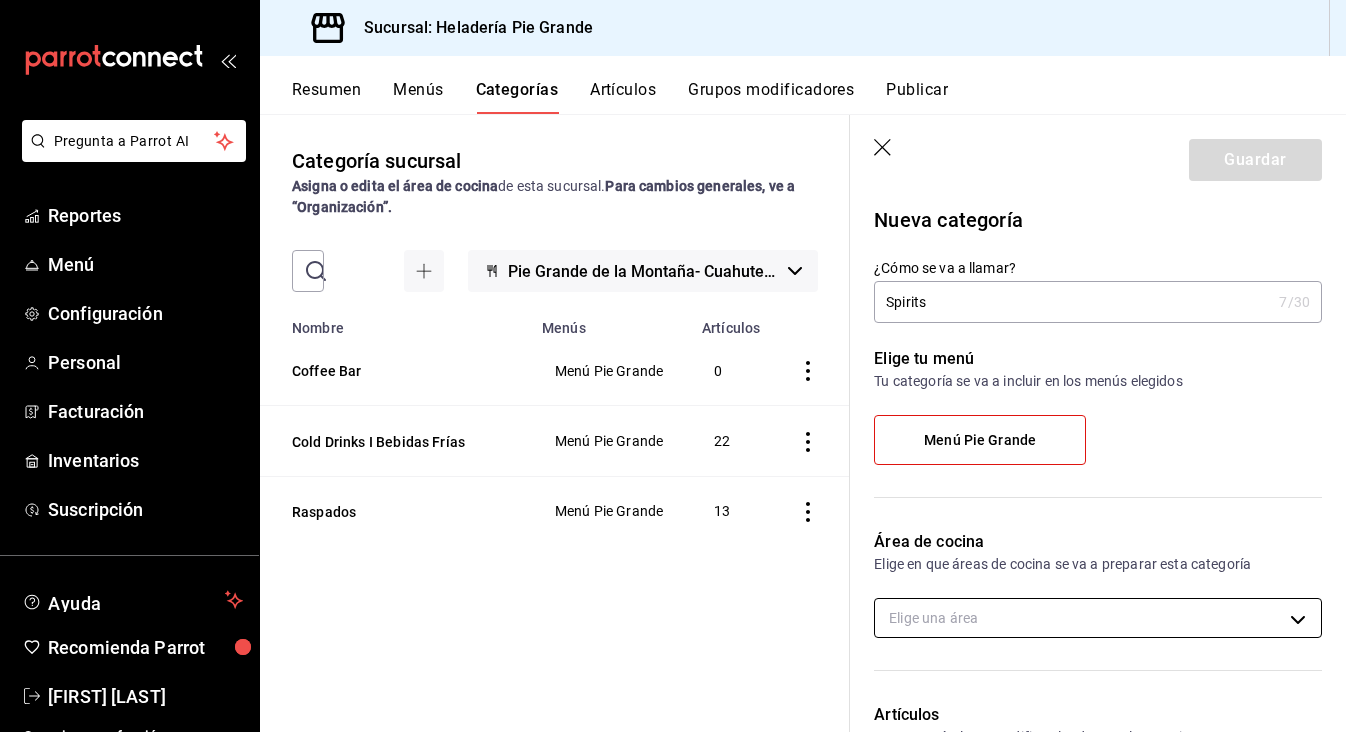 click on "Pregunta a Parrot AI Reportes   Menú   Configuración   Personal   Facturación   Inventarios   Suscripción   Ayuda Recomienda Parrot   [FIRST] [LAST]   Sugerir nueva función   Sucursal: Heladería Pie Grande Resumen Menús Categorías Artículos Grupos modificadores Publicar Categoría sucursal Asigna o edita el área de cocina  de esta sucursal.  Para cambios generales, ve a “Organización”. ​ ​ Pie Grande de la Montaña- [CITY] Nombre Menús Artículos Coffee Bar Menú Pie Grande 0 Cold Drinks I Bebidas Frías Menú Pie Grande 22 Raspados Menú Pie Grande 13 Guardar Nueva categoría ¿Cómo se va a llamar? Spirits 7 /30 ¿Cómo se va a llamar? Elige tu menú Tu categoría se va a incluir en los menús elegidos Menú Pie Grande Área de cocina Elige en que áreas de cocina se va a preparar esta categoría Elige una área Artículos Agrega artículos y modifica el orden en el que quieres que se muestren en el menú. Agregar artículo Color Clave [ID] 13 / 17 ​ Asignar Clave" at bounding box center [673, 366] 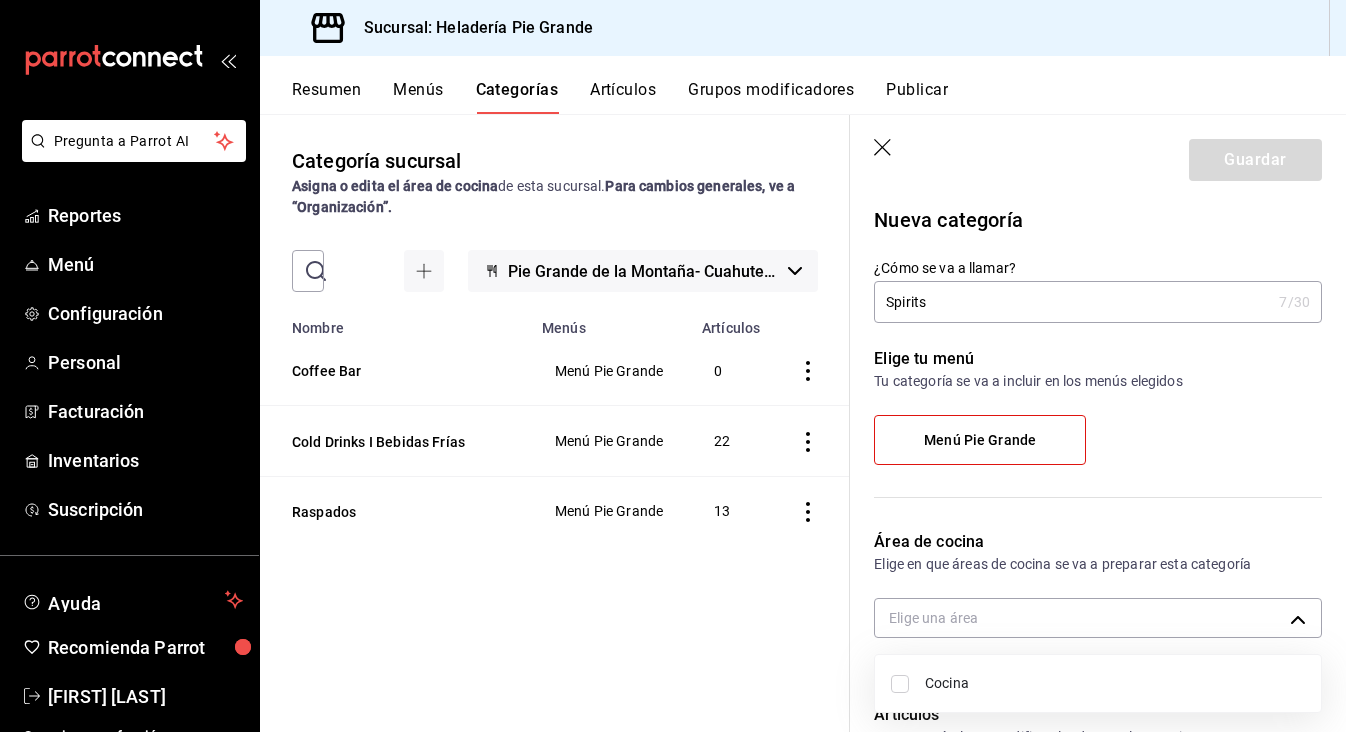 click at bounding box center (900, 684) 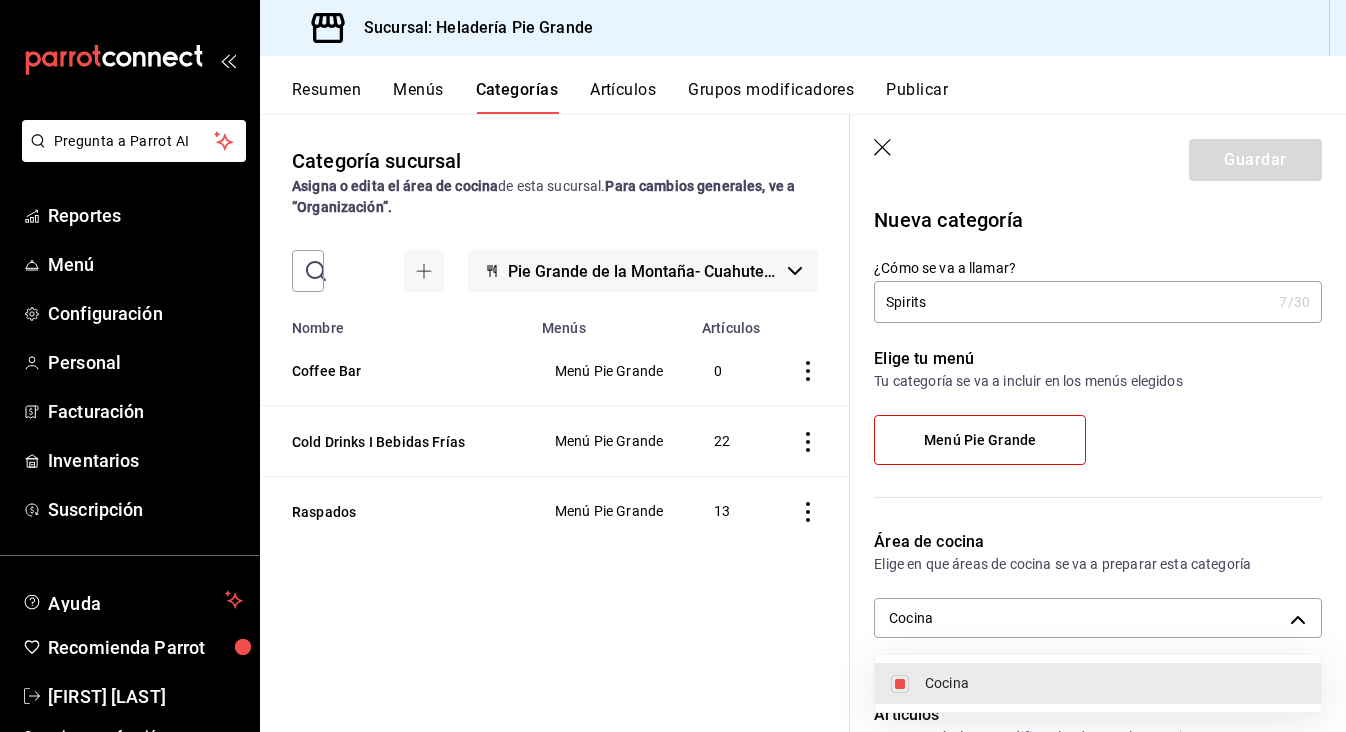 click at bounding box center (673, 366) 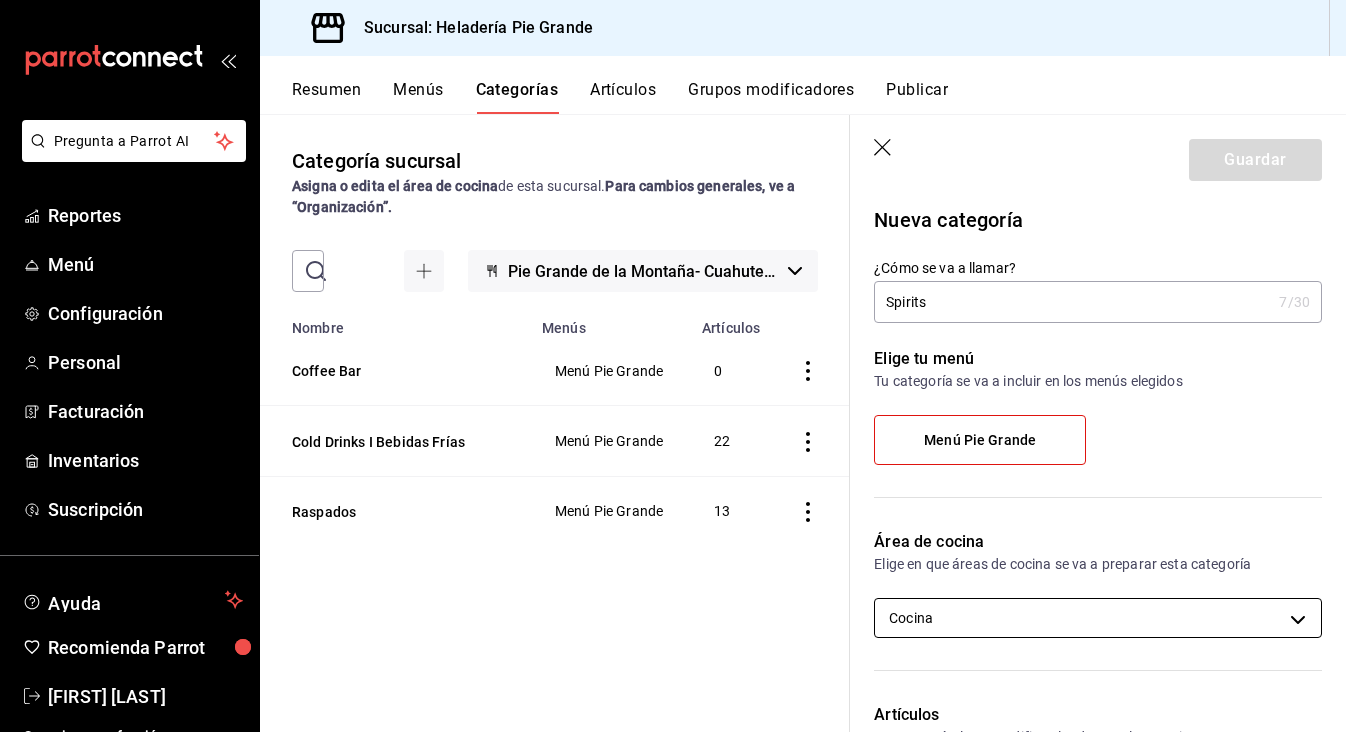 scroll, scrollTop: -1, scrollLeft: 0, axis: vertical 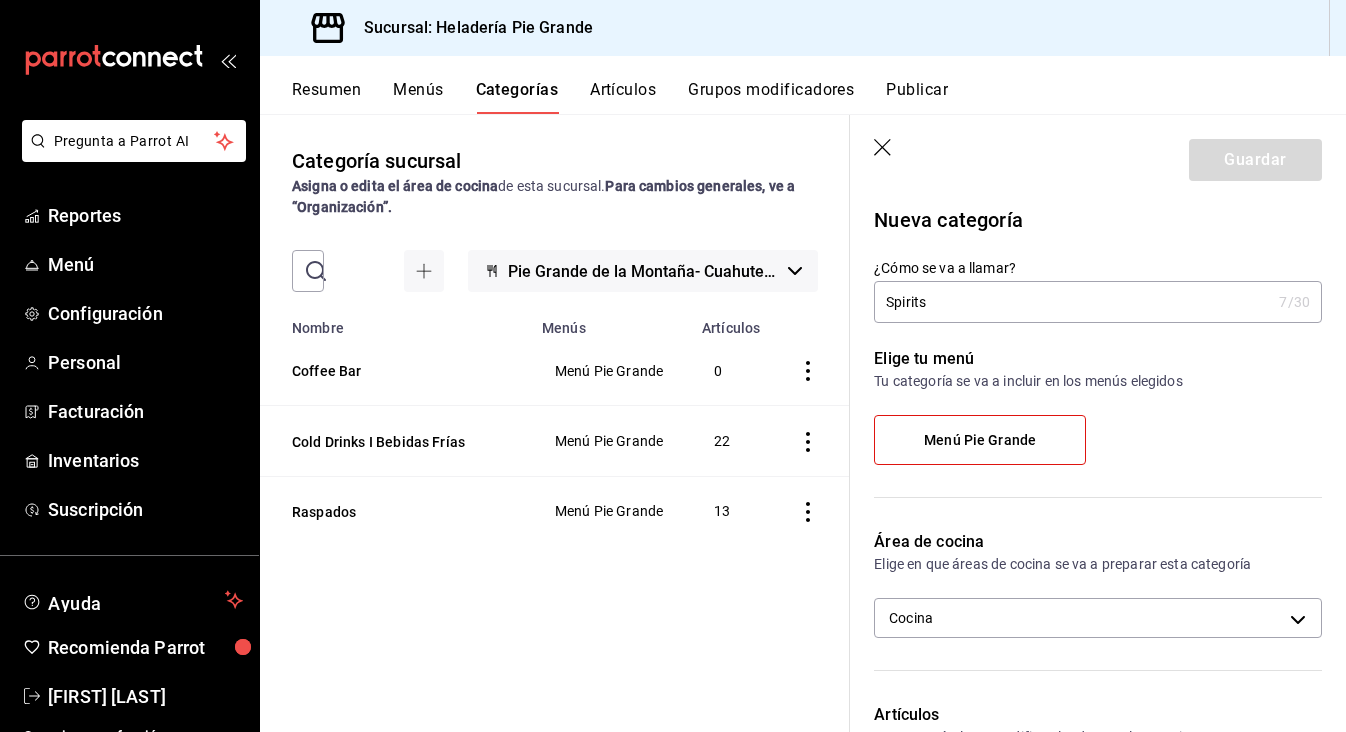 click on "Spirits" at bounding box center [1072, 302] 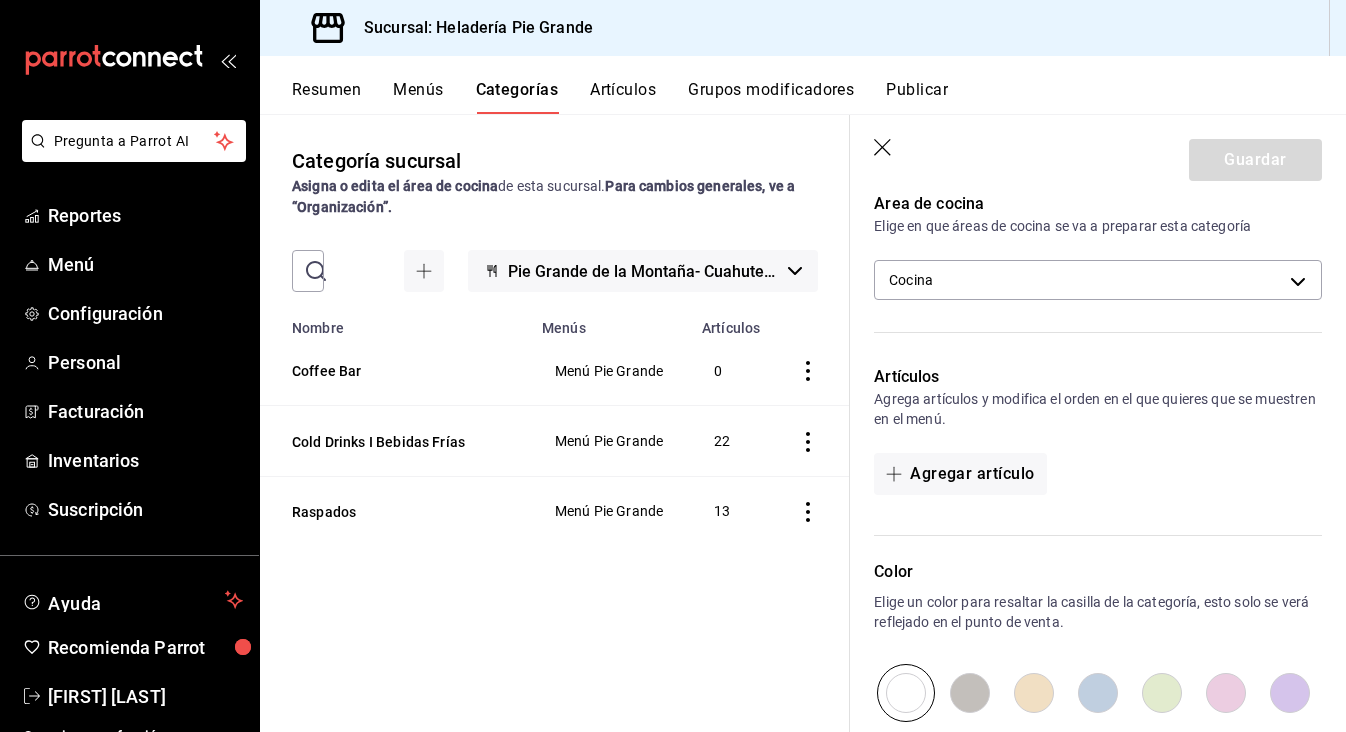 scroll, scrollTop: 589, scrollLeft: 0, axis: vertical 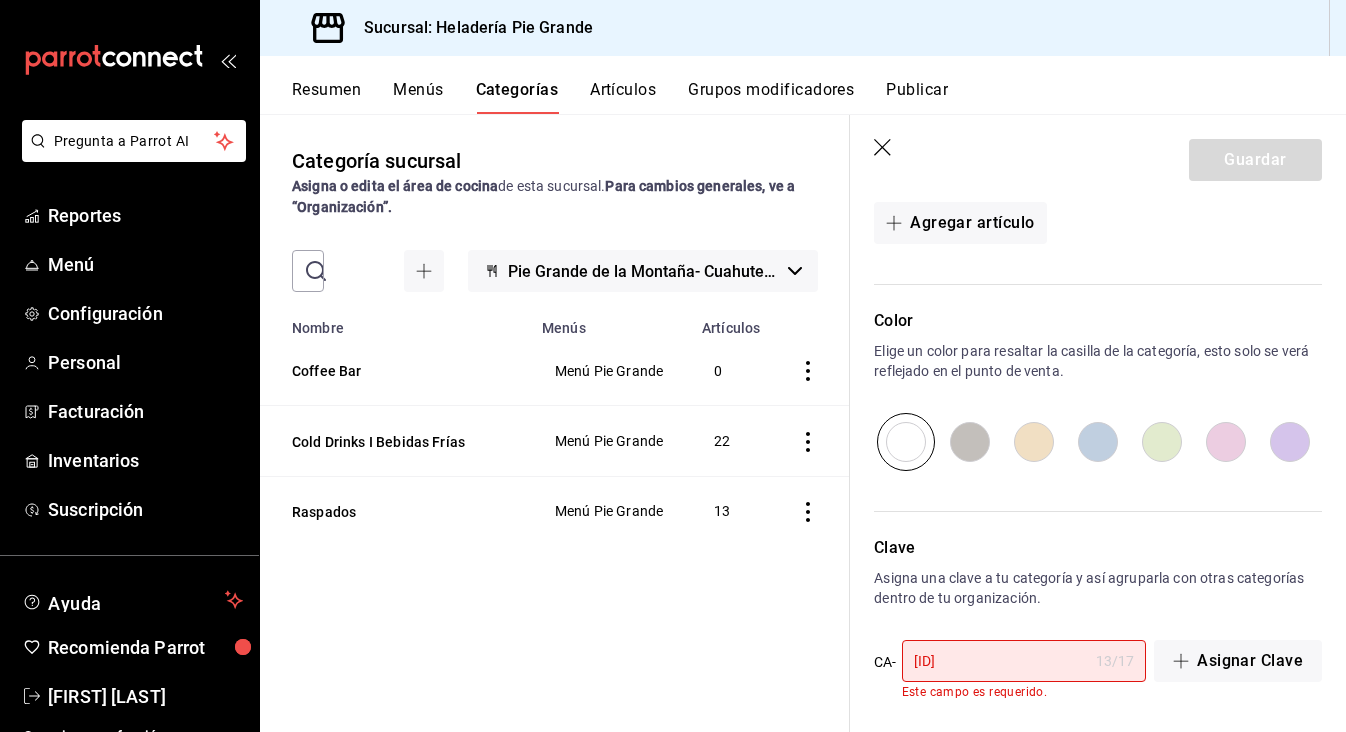 click at bounding box center (1290, 442) 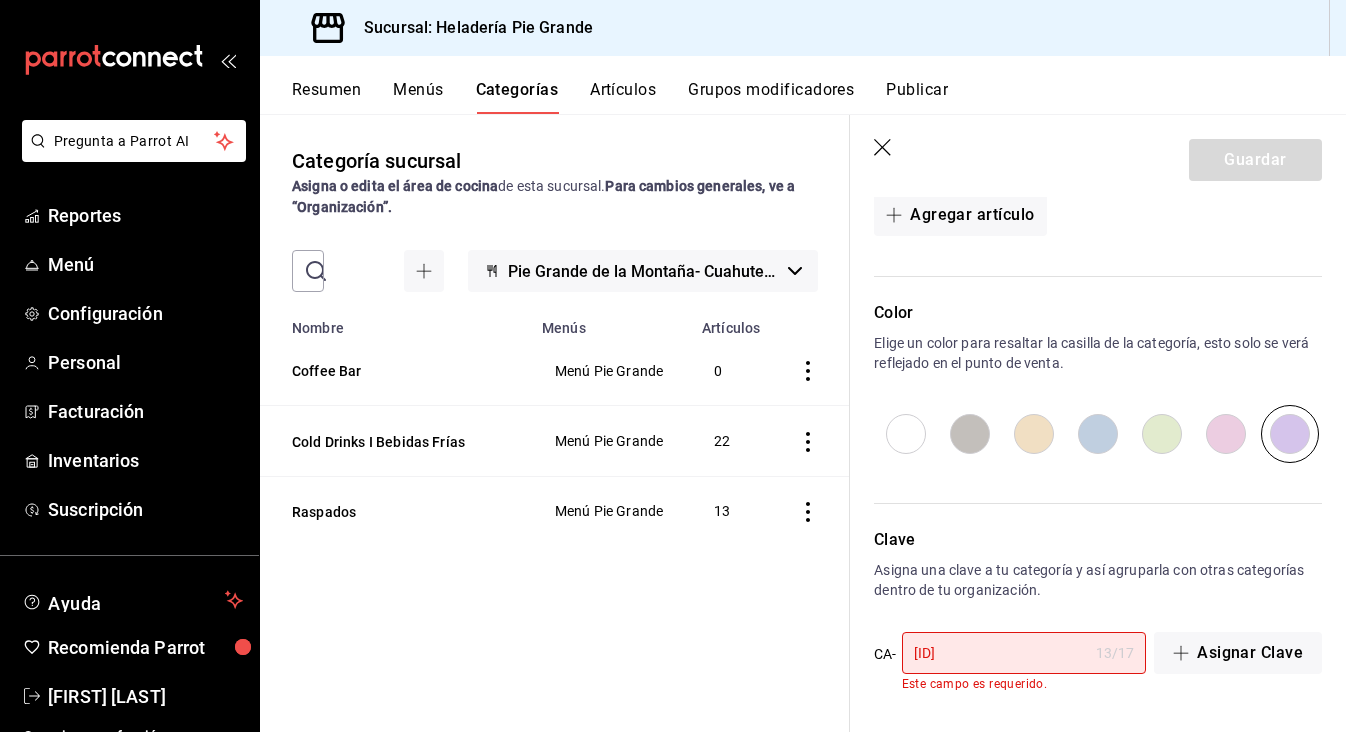 scroll, scrollTop: 596, scrollLeft: 0, axis: vertical 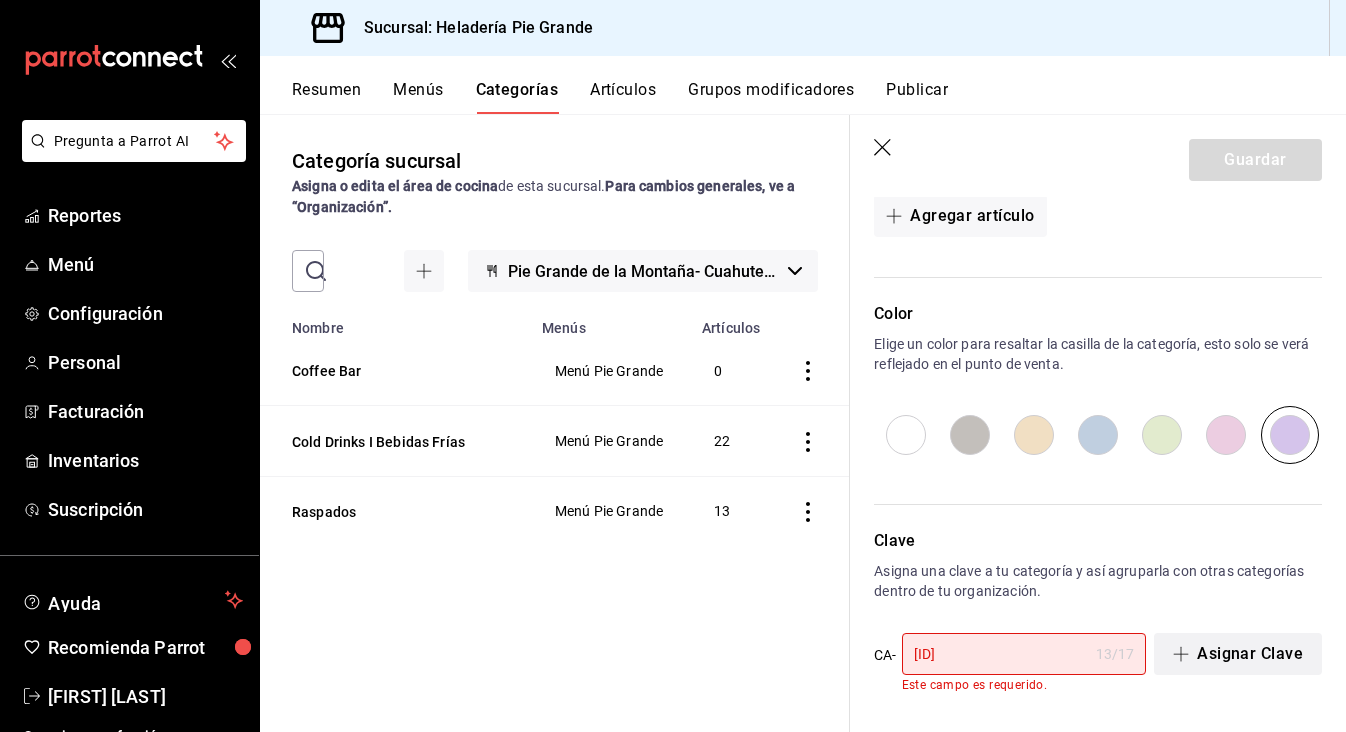click on "Asignar Clave" at bounding box center (1238, 654) 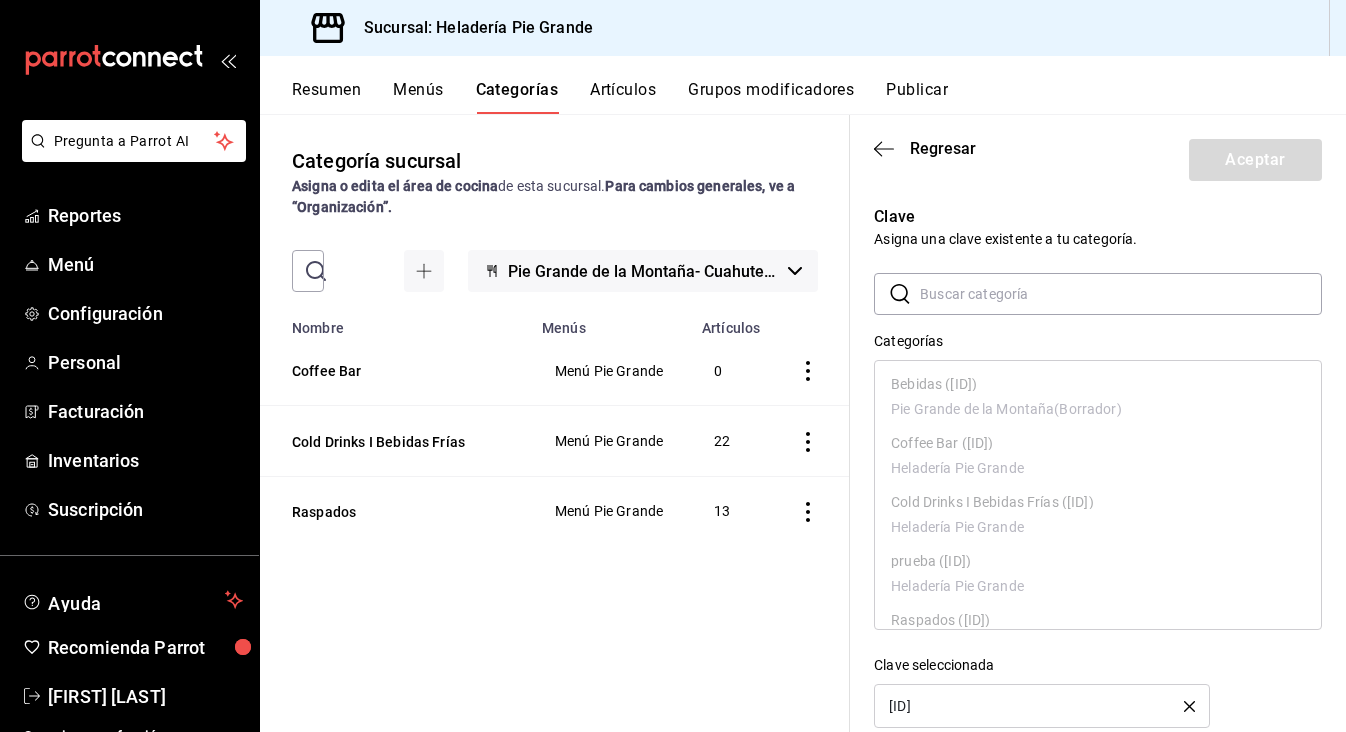 scroll, scrollTop: 0, scrollLeft: 0, axis: both 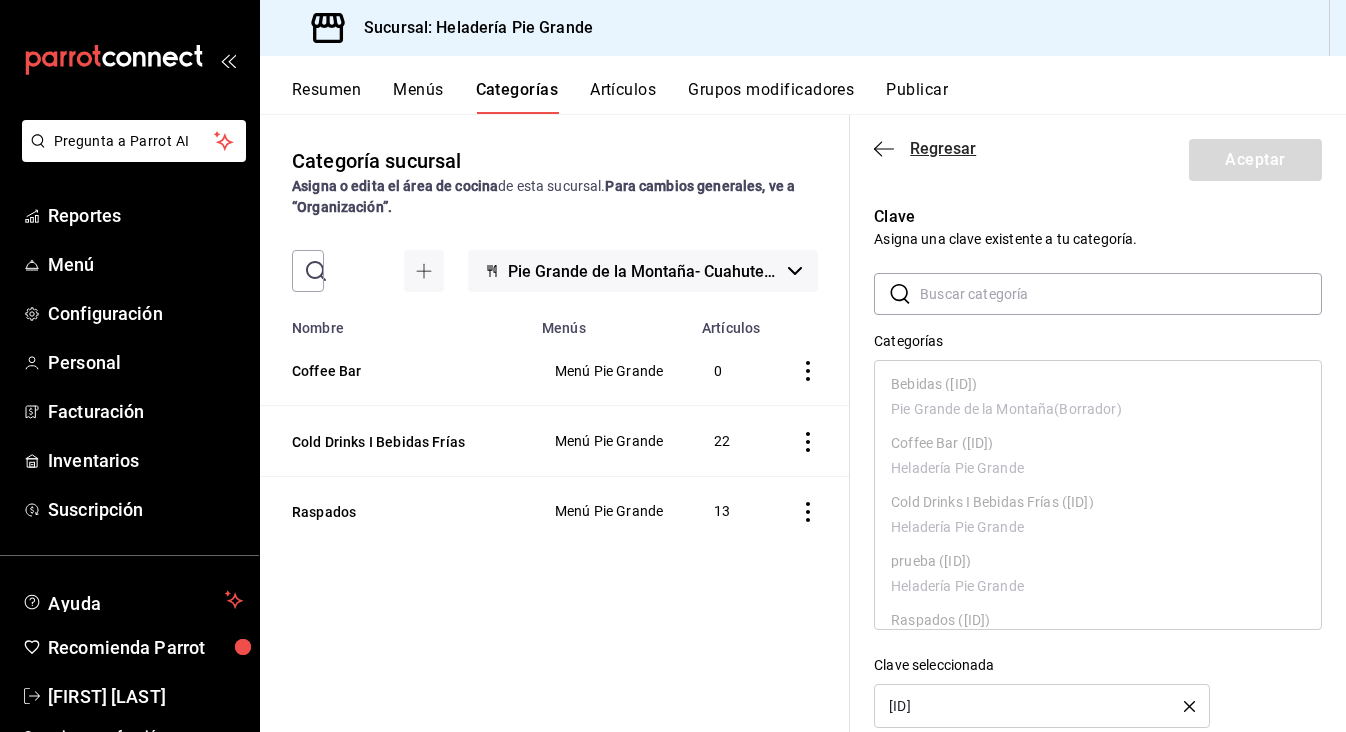 click 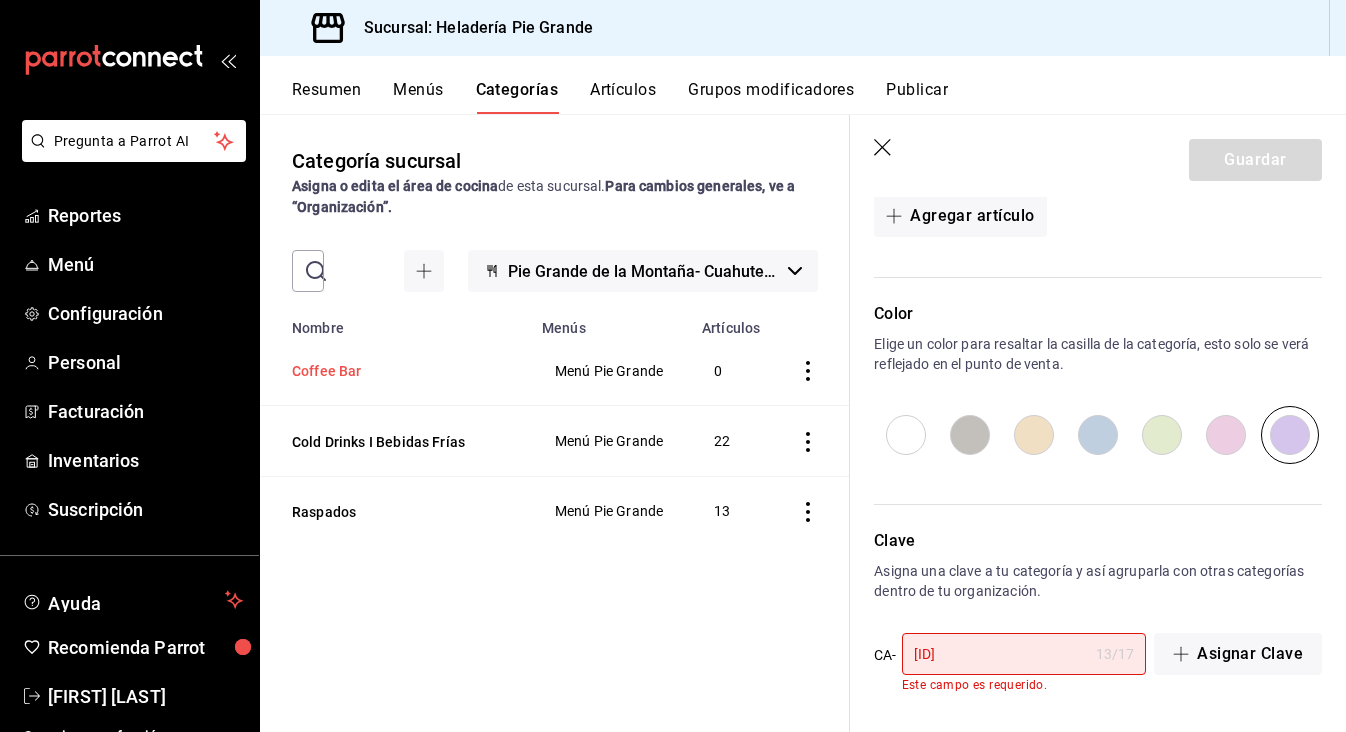 click on "Coffee Bar" at bounding box center (392, 371) 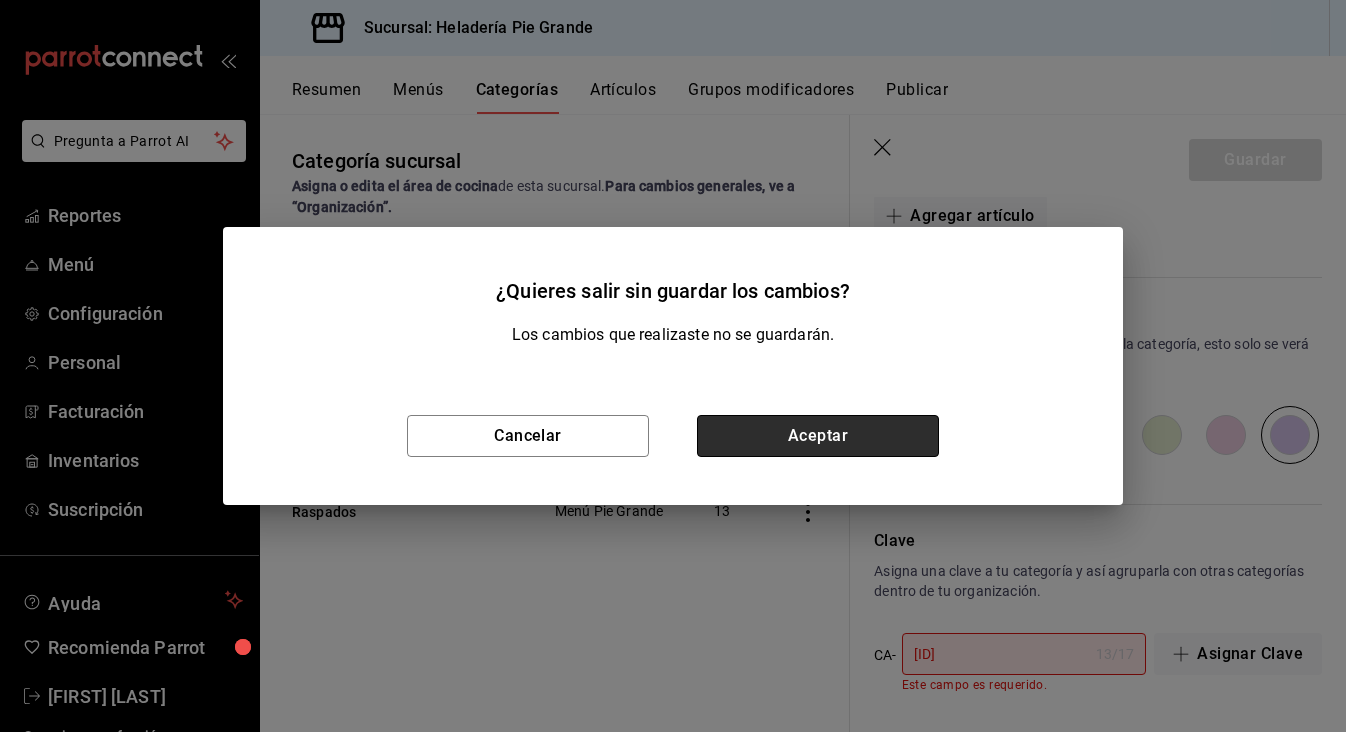 click on "Aceptar" at bounding box center (818, 436) 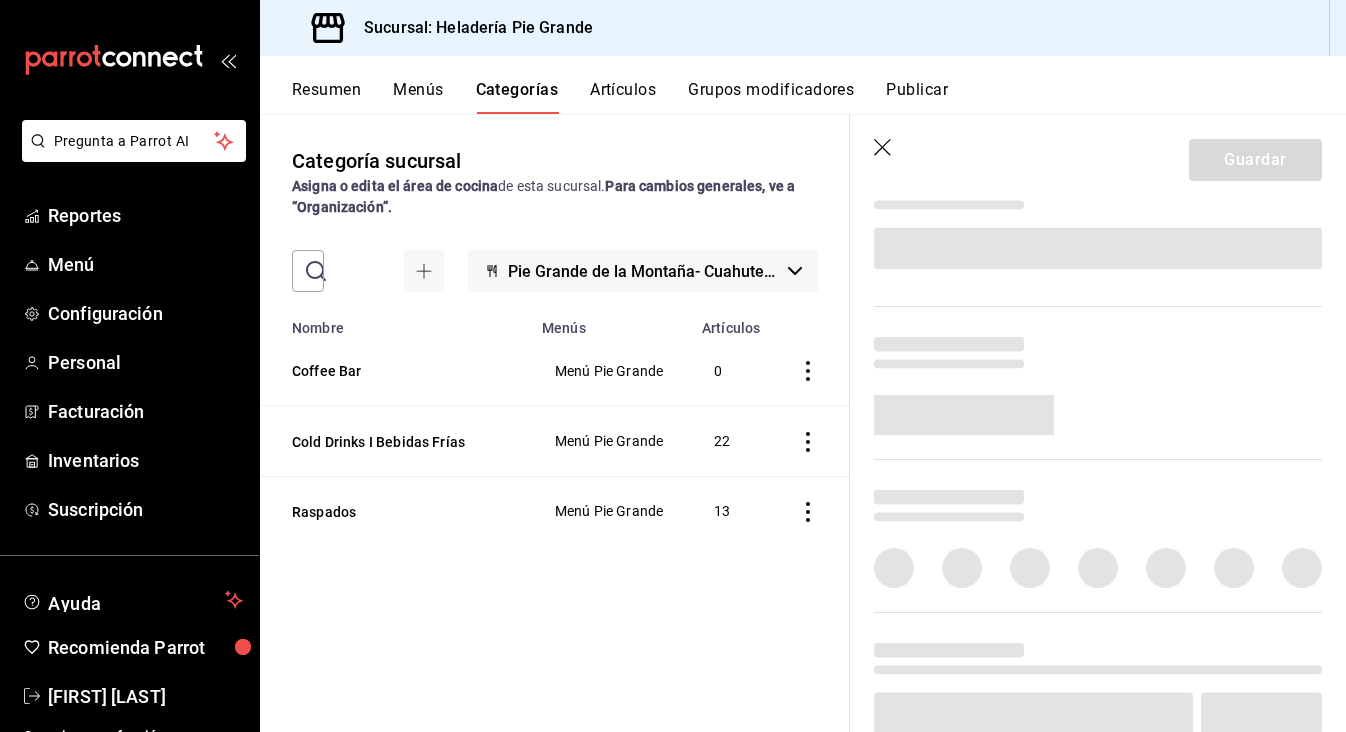 scroll, scrollTop: 0, scrollLeft: 0, axis: both 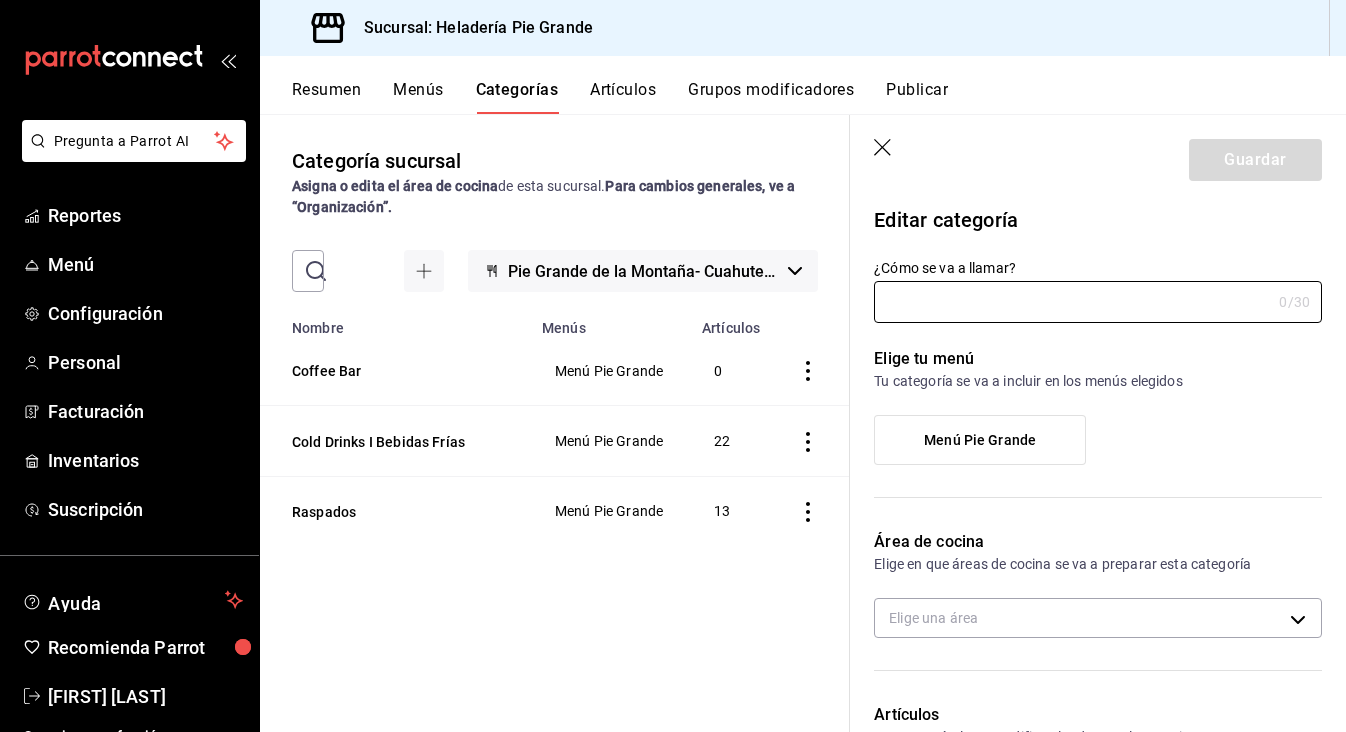 type on "Coffee Bar" 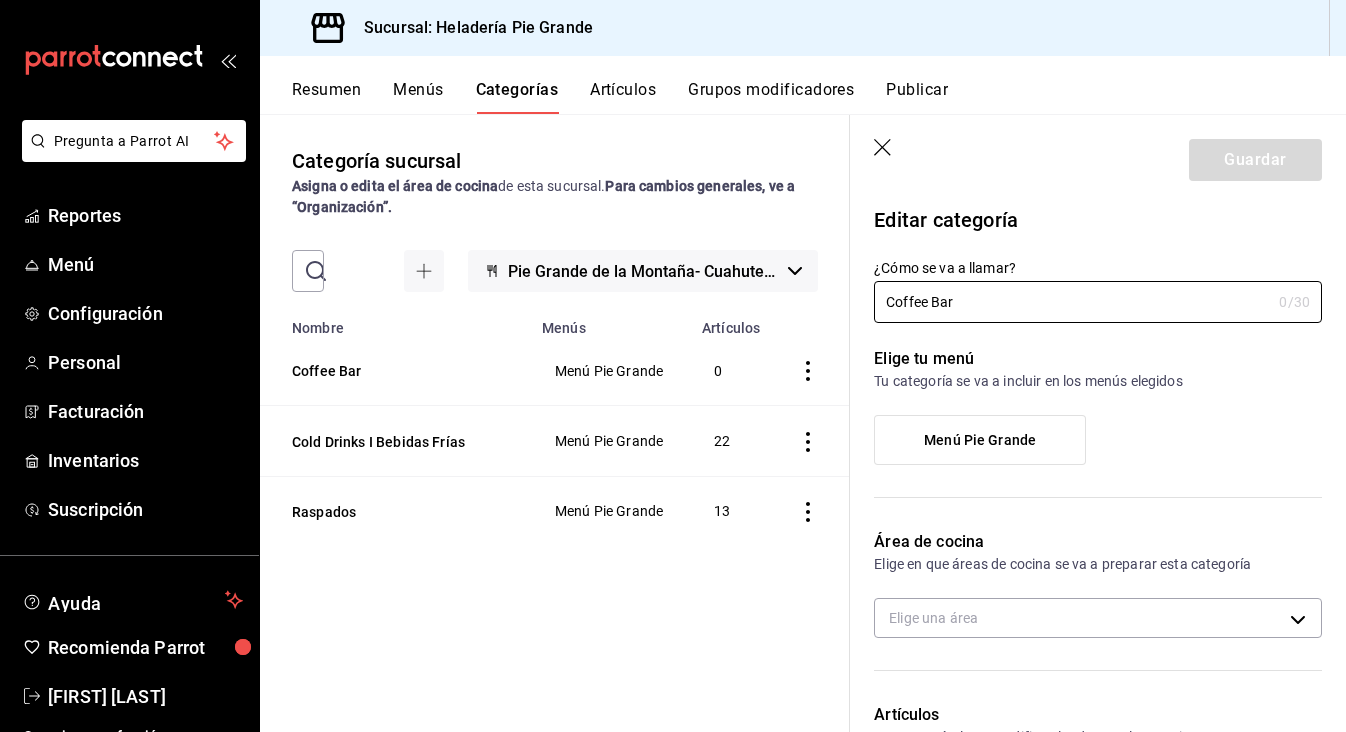 type on "c9038119-6291-4c83-83d8-22e9f5c4afce" 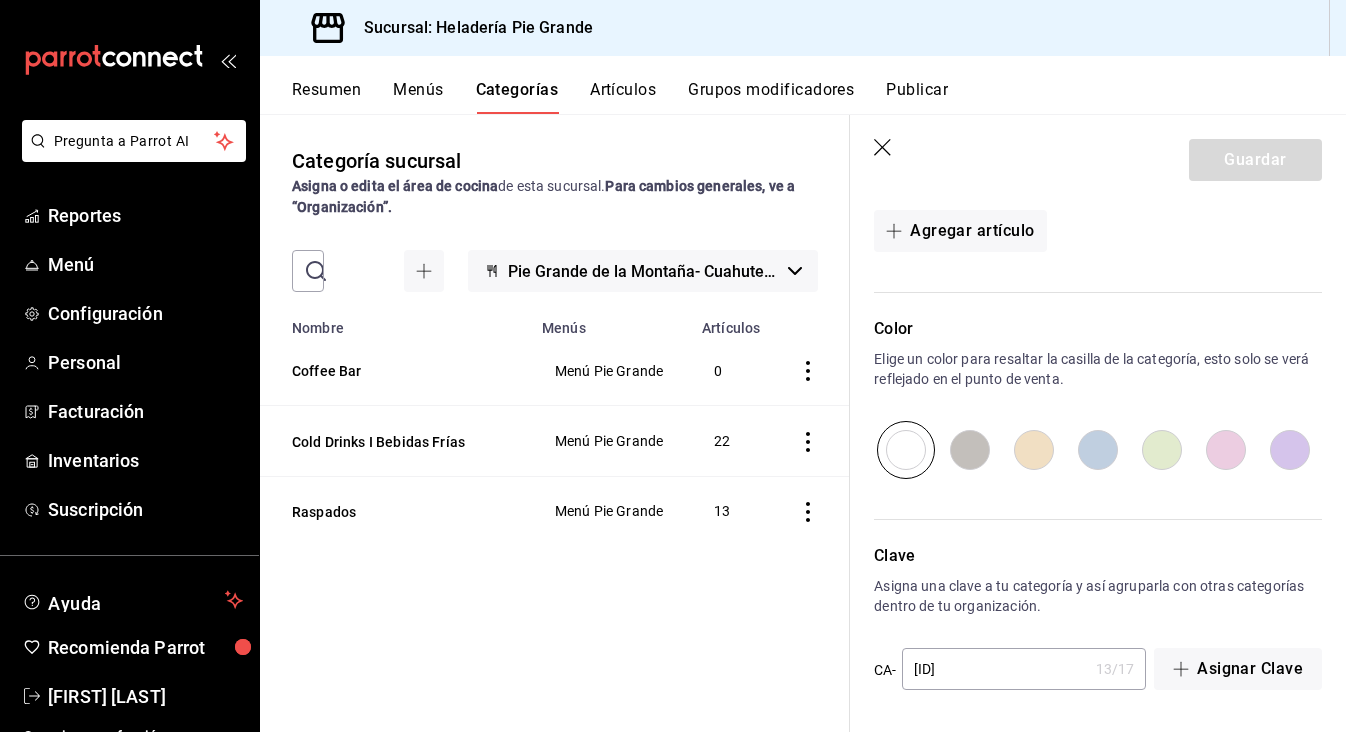 scroll, scrollTop: 581, scrollLeft: 0, axis: vertical 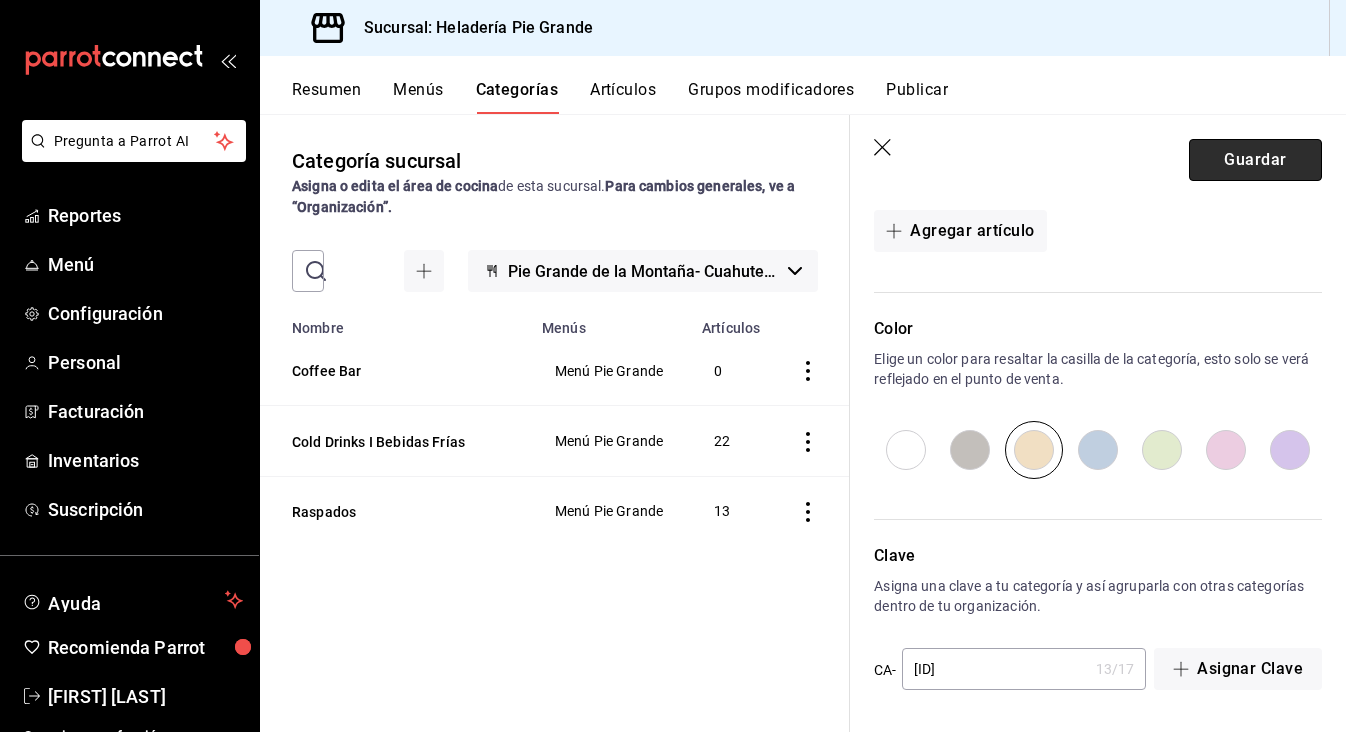 click on "Guardar" at bounding box center (1255, 160) 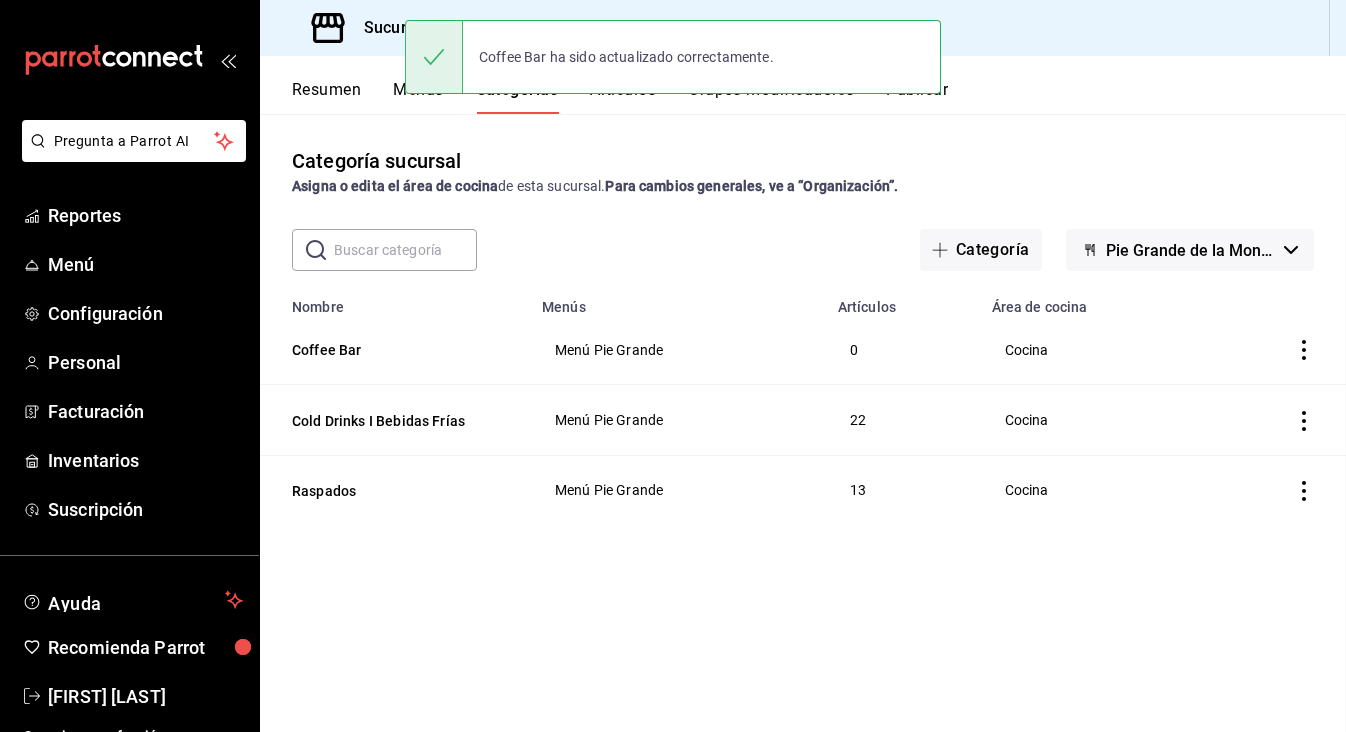scroll, scrollTop: 0, scrollLeft: 0, axis: both 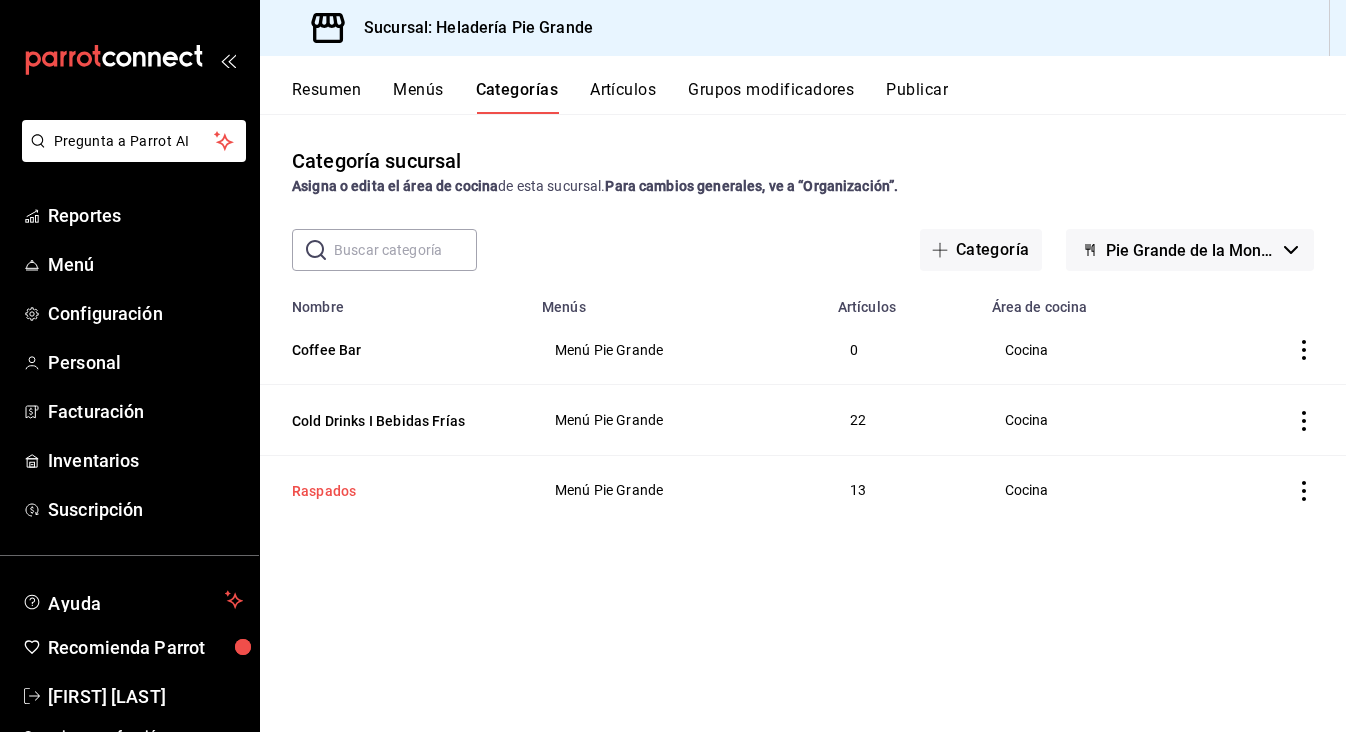 click on "Raspados" at bounding box center [392, 491] 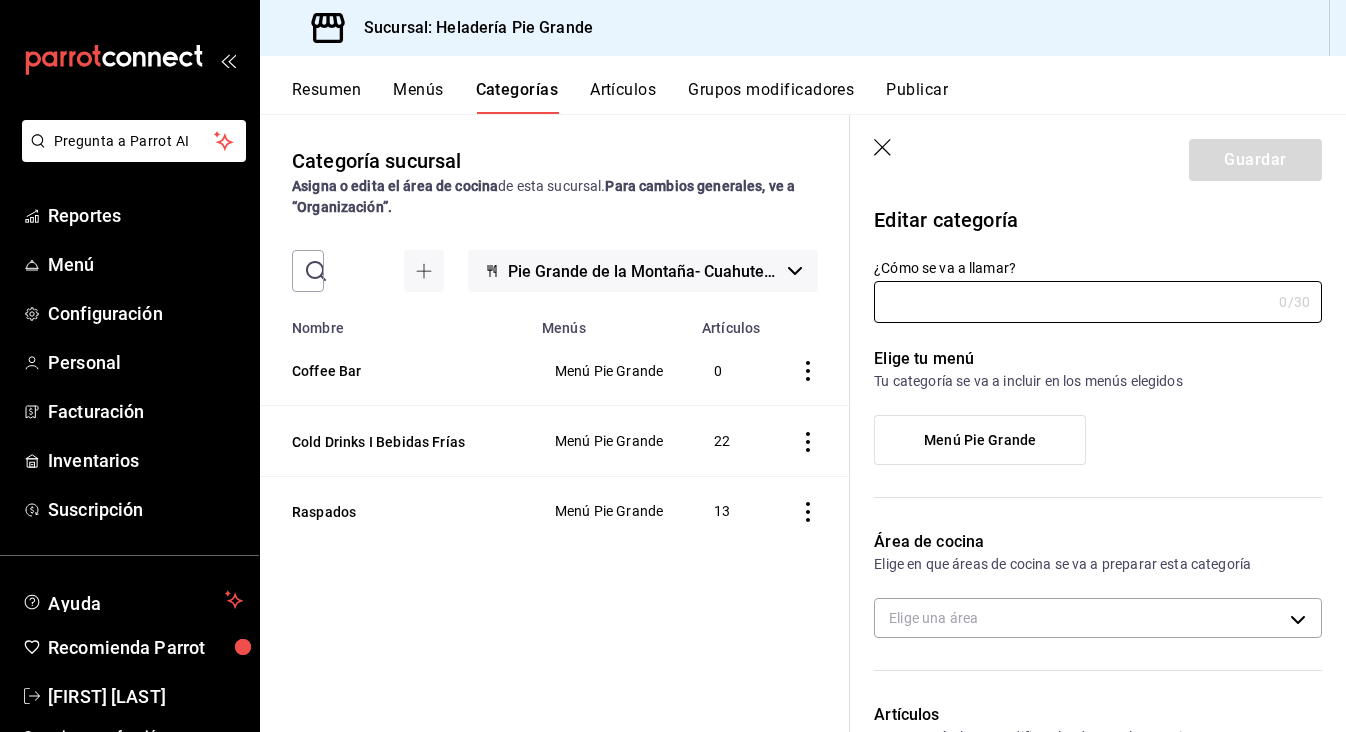 type on "Raspados" 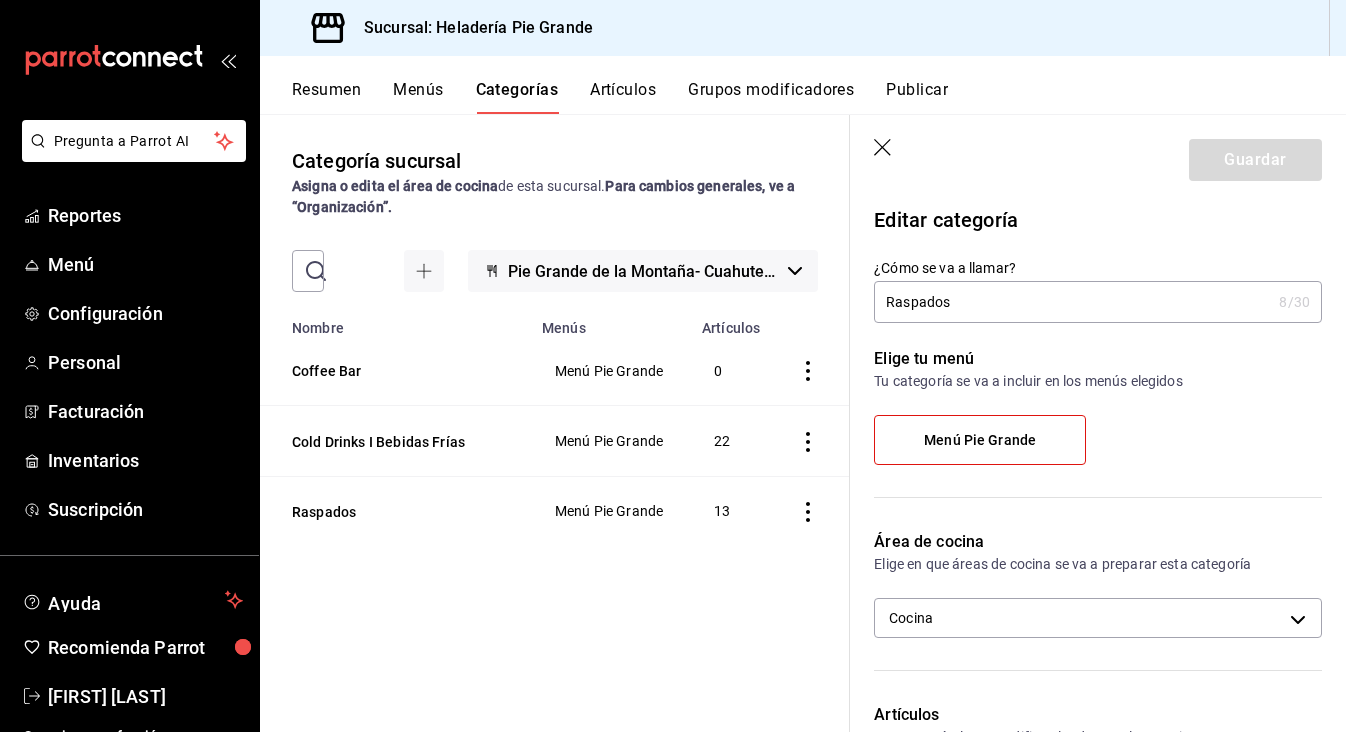 click on "Raspados" at bounding box center [1072, 302] 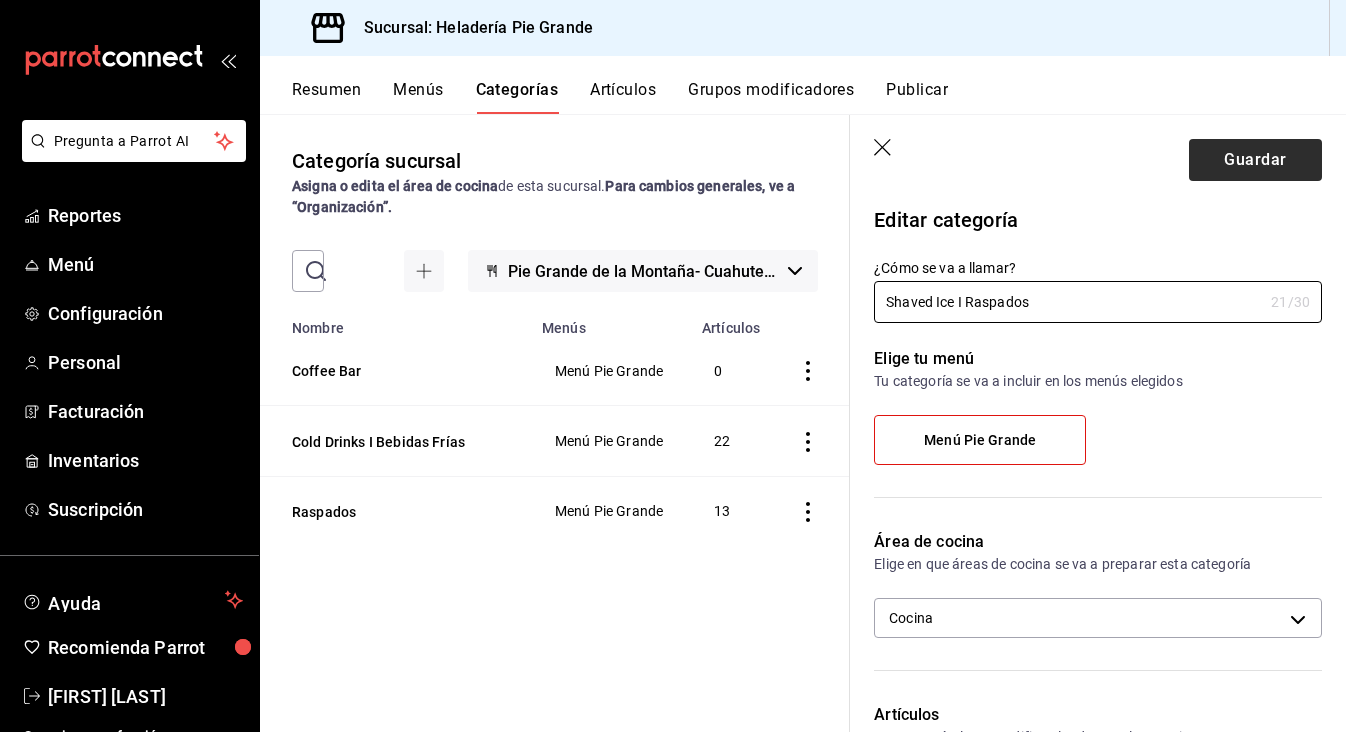 type on "Shaved Ice I Raspados" 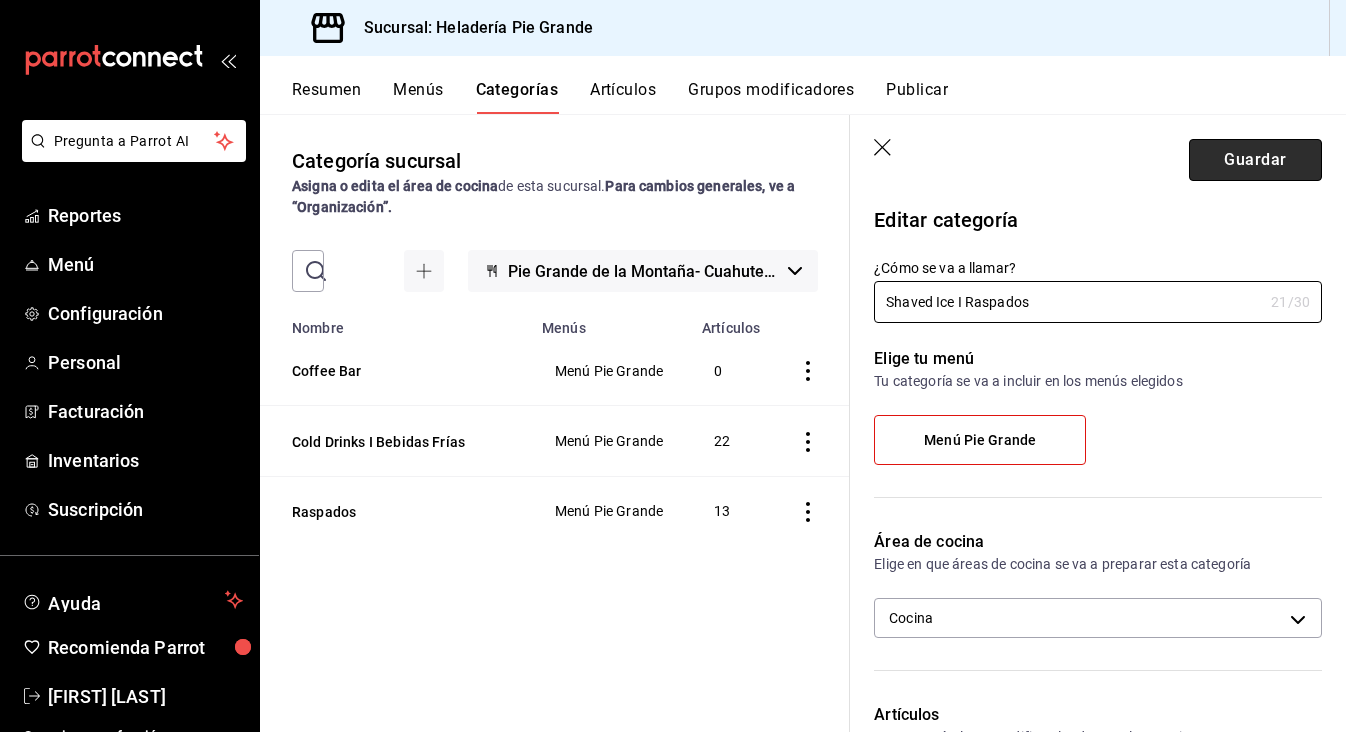 click on "Guardar" at bounding box center (1255, 160) 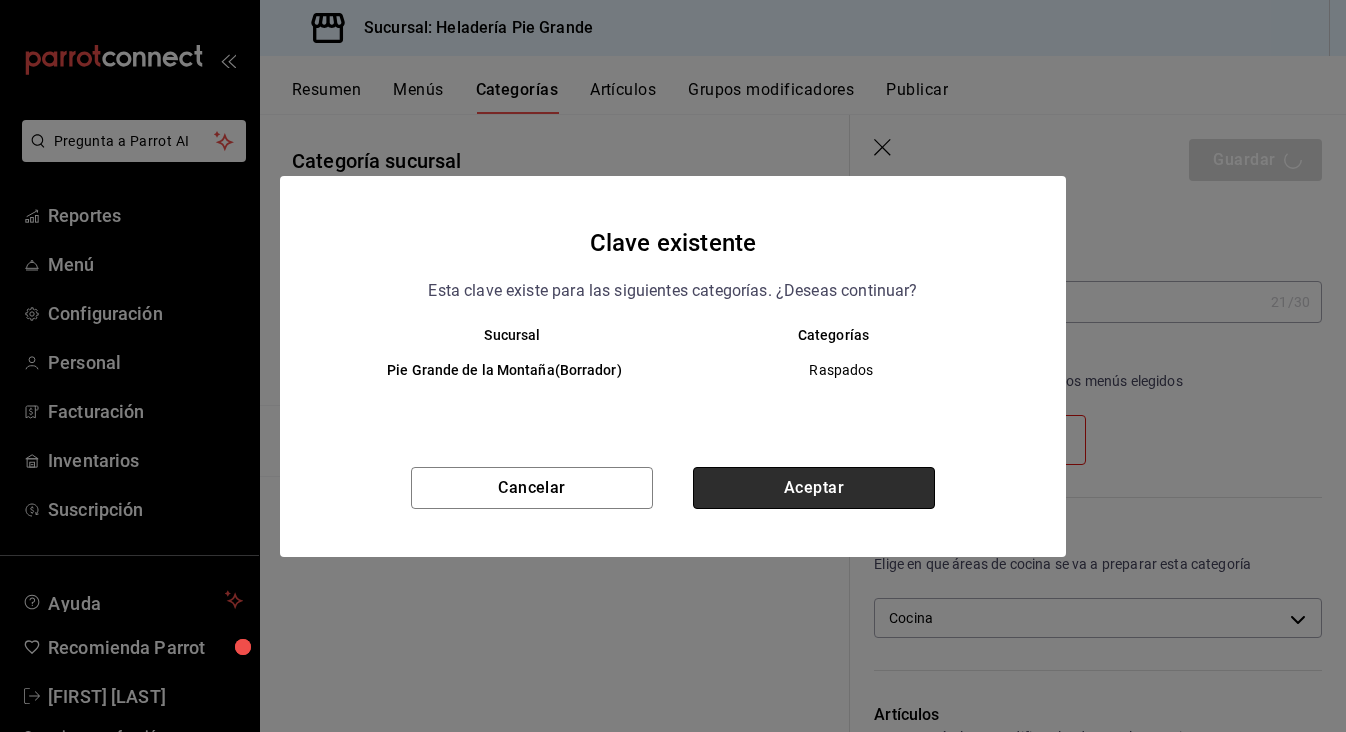 click on "Aceptar" at bounding box center (814, 488) 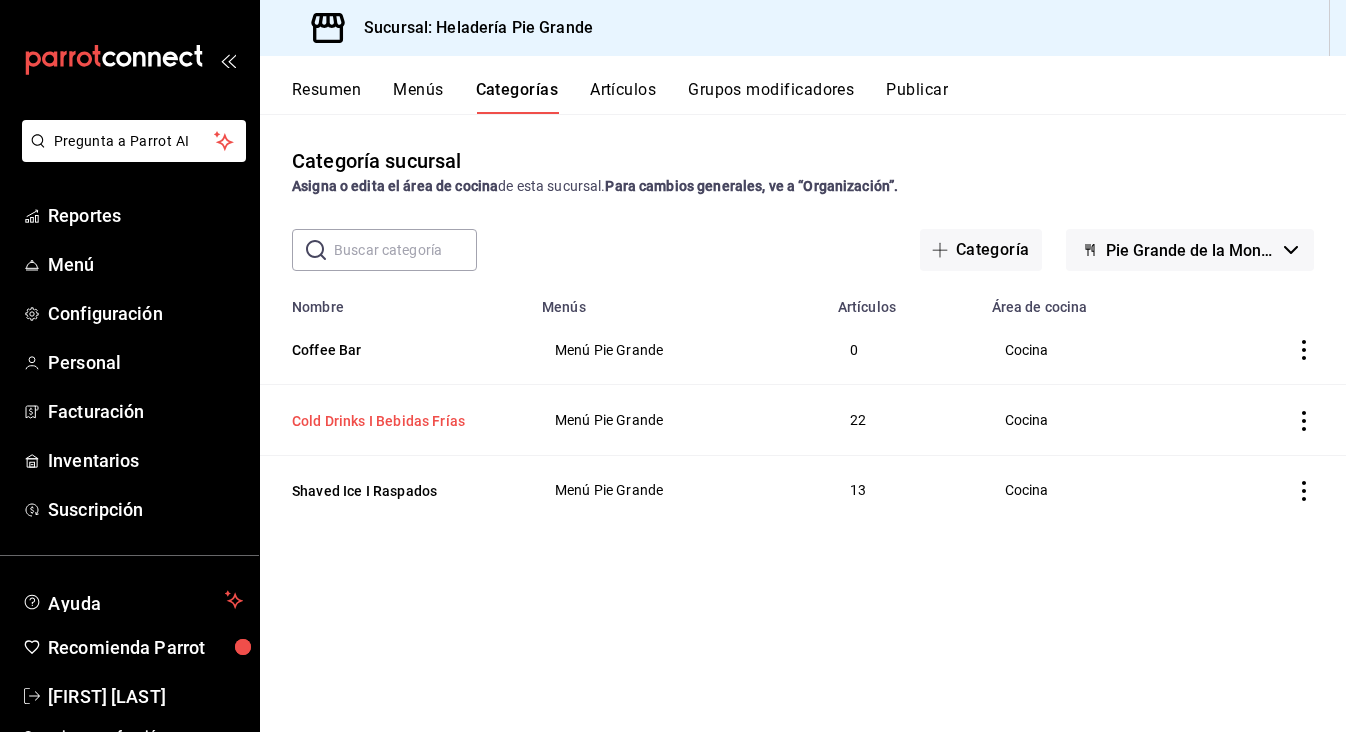 click on "Cold Drinks I Bebidas Frías" at bounding box center (392, 421) 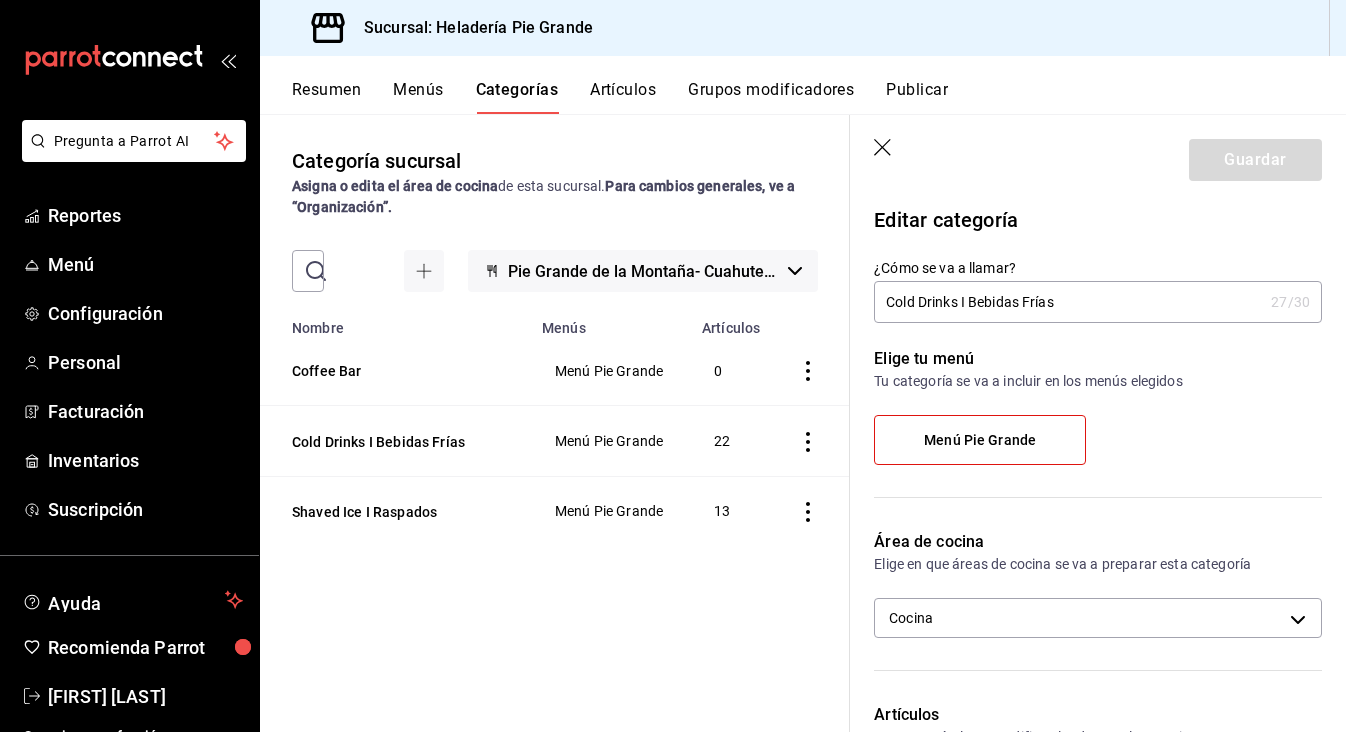 click 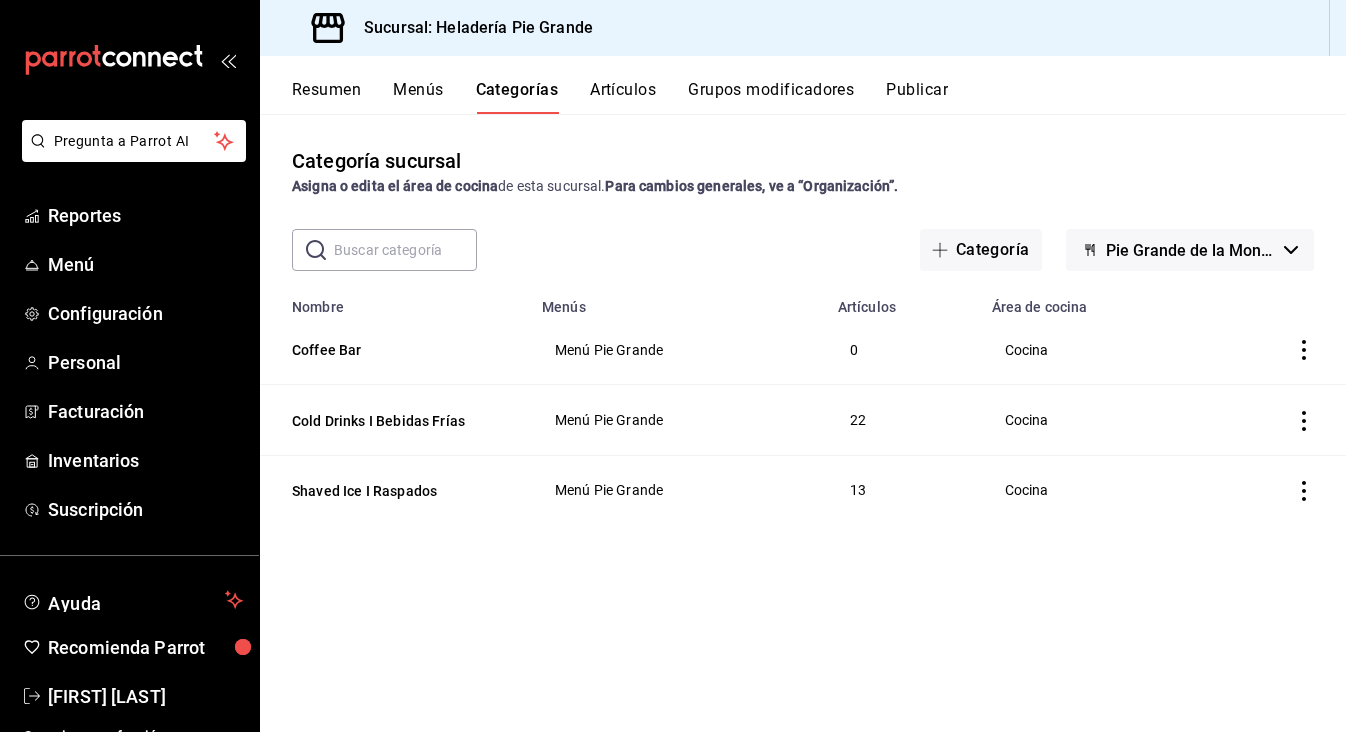 click on "Artículos" at bounding box center [623, 97] 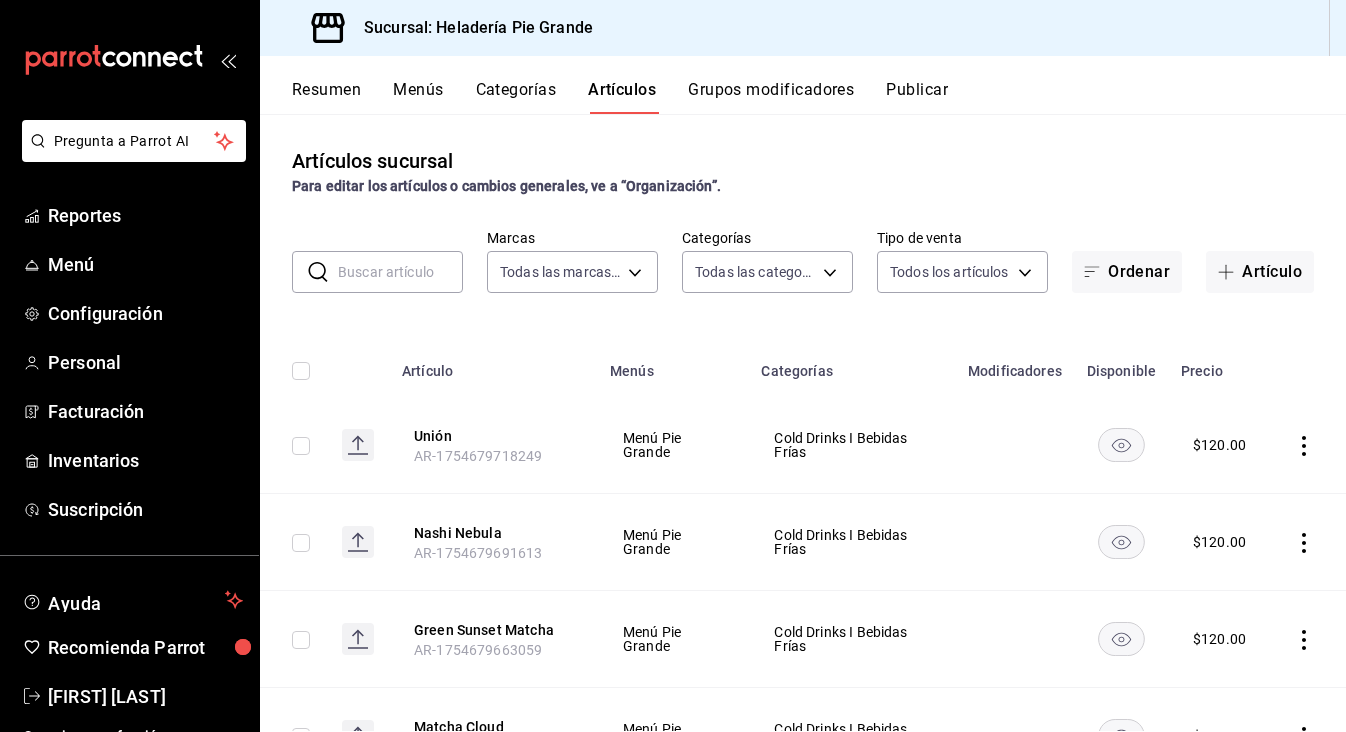 type on "c0da071a-4bae-4c4a-825c-ee01abc90382" 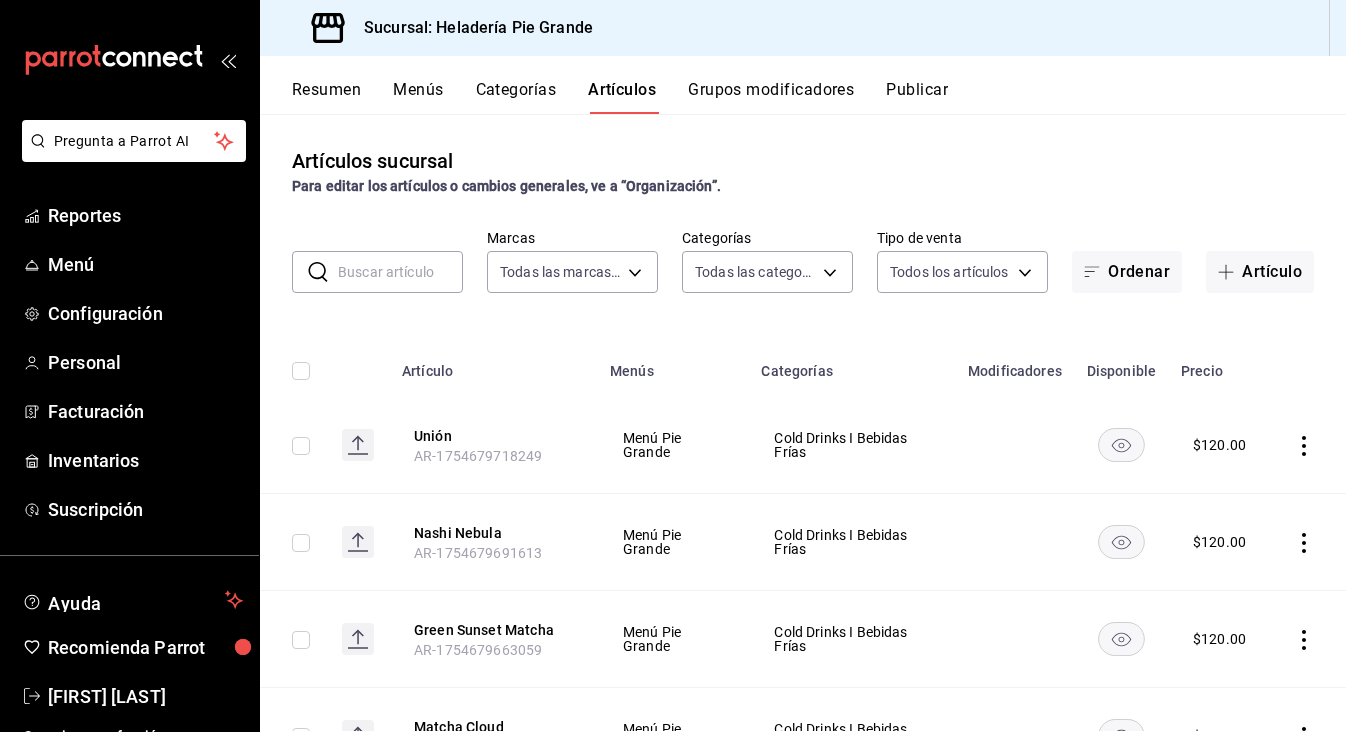 type on "[UUID],[UUID],[UUID],[UUID]" 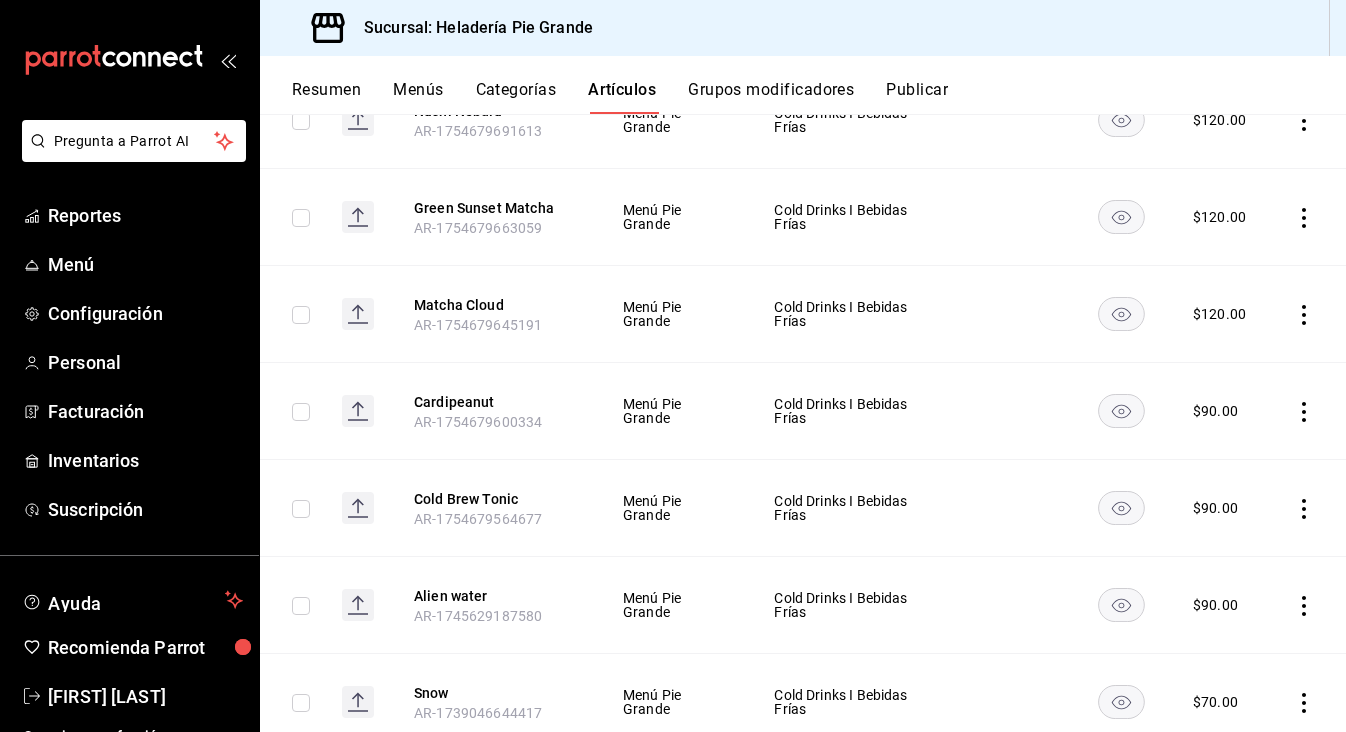 scroll, scrollTop: 431, scrollLeft: 0, axis: vertical 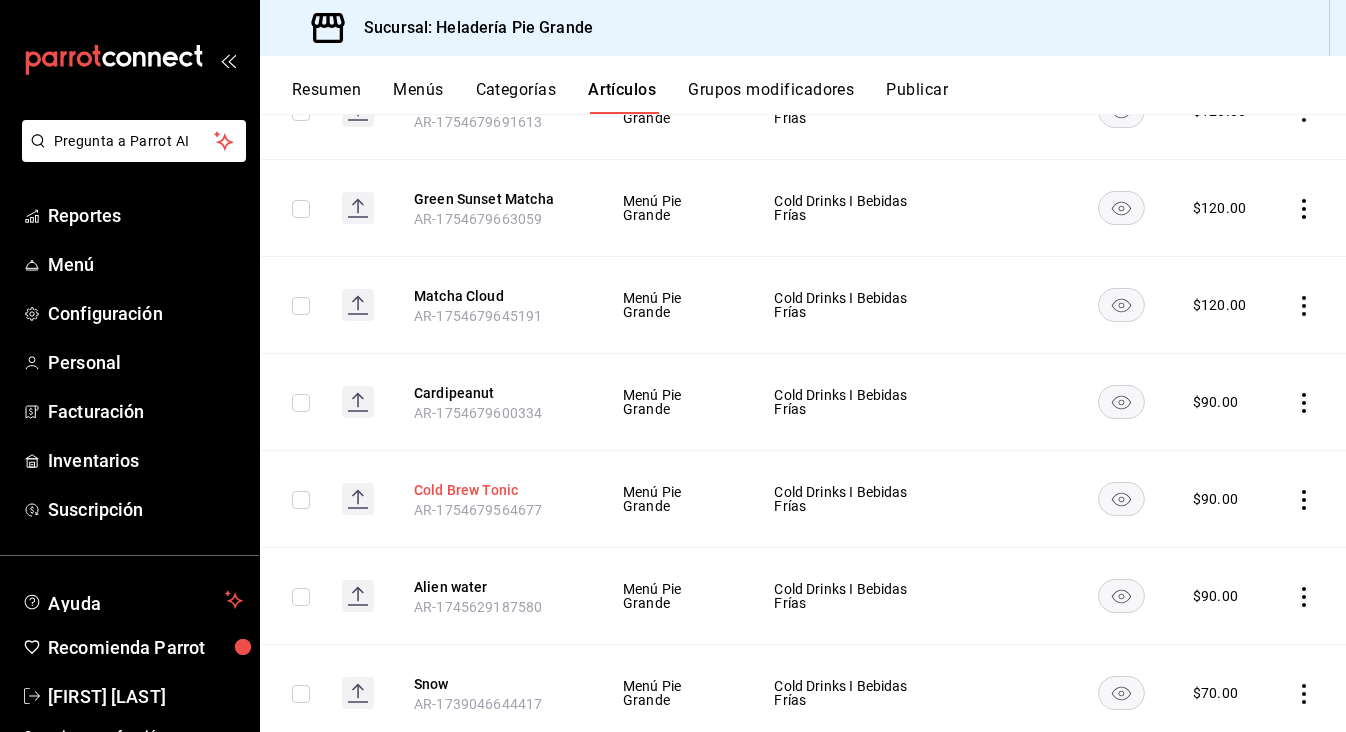 click on "Cold Brew Tonic" at bounding box center [494, 490] 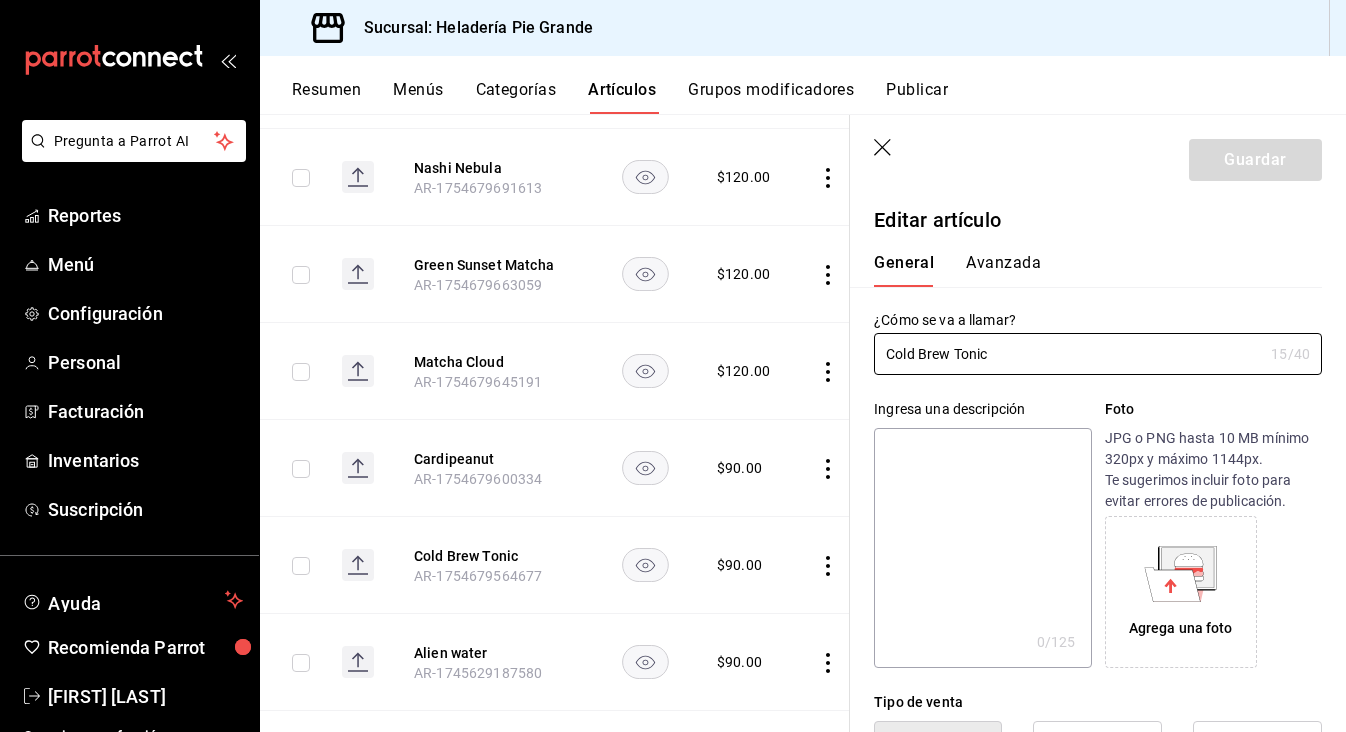type on "$90.00" 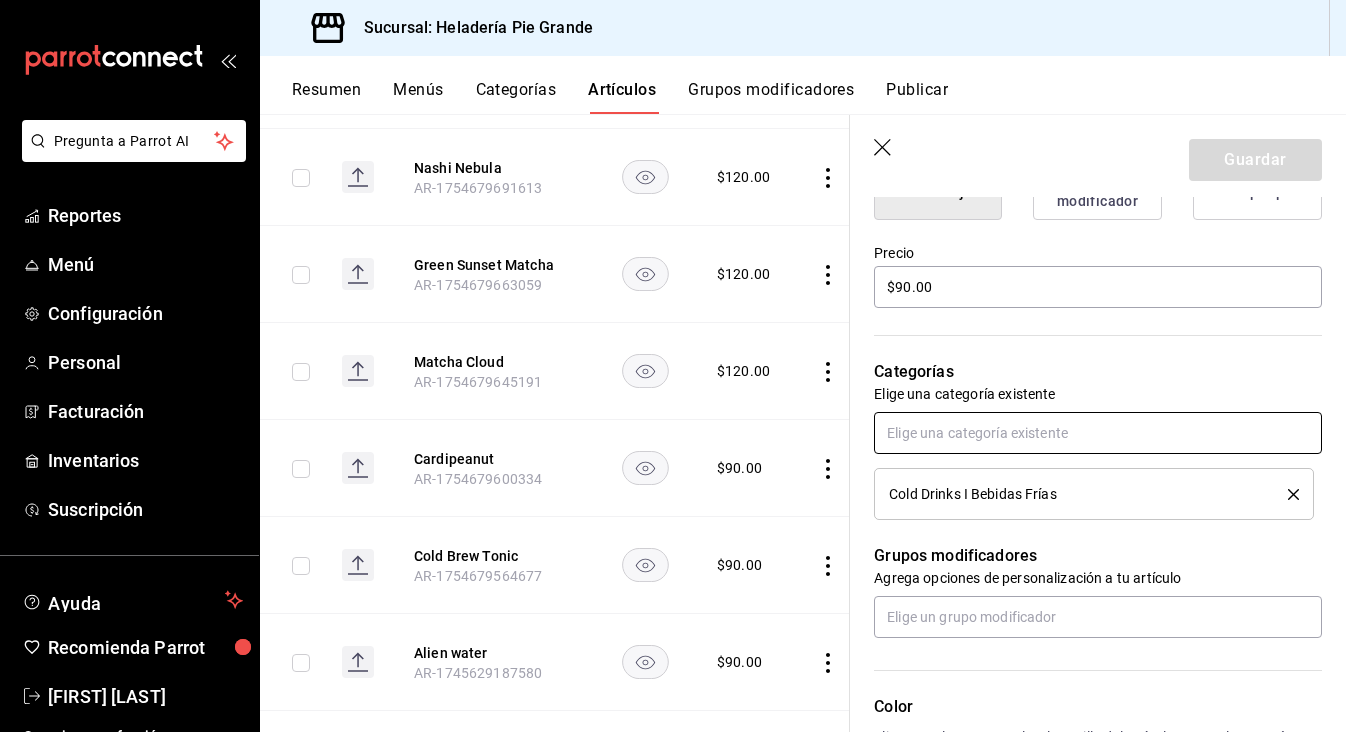 scroll, scrollTop: 562, scrollLeft: 0, axis: vertical 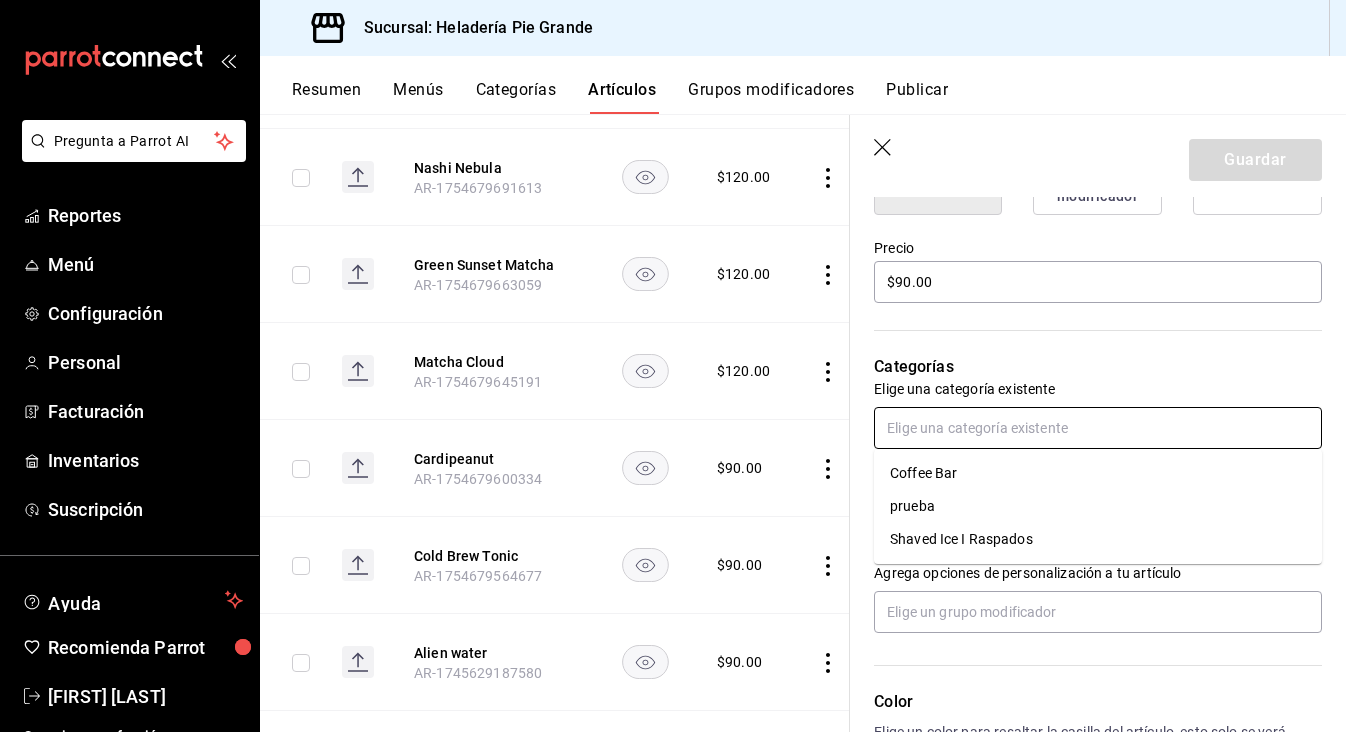 click at bounding box center (1098, 428) 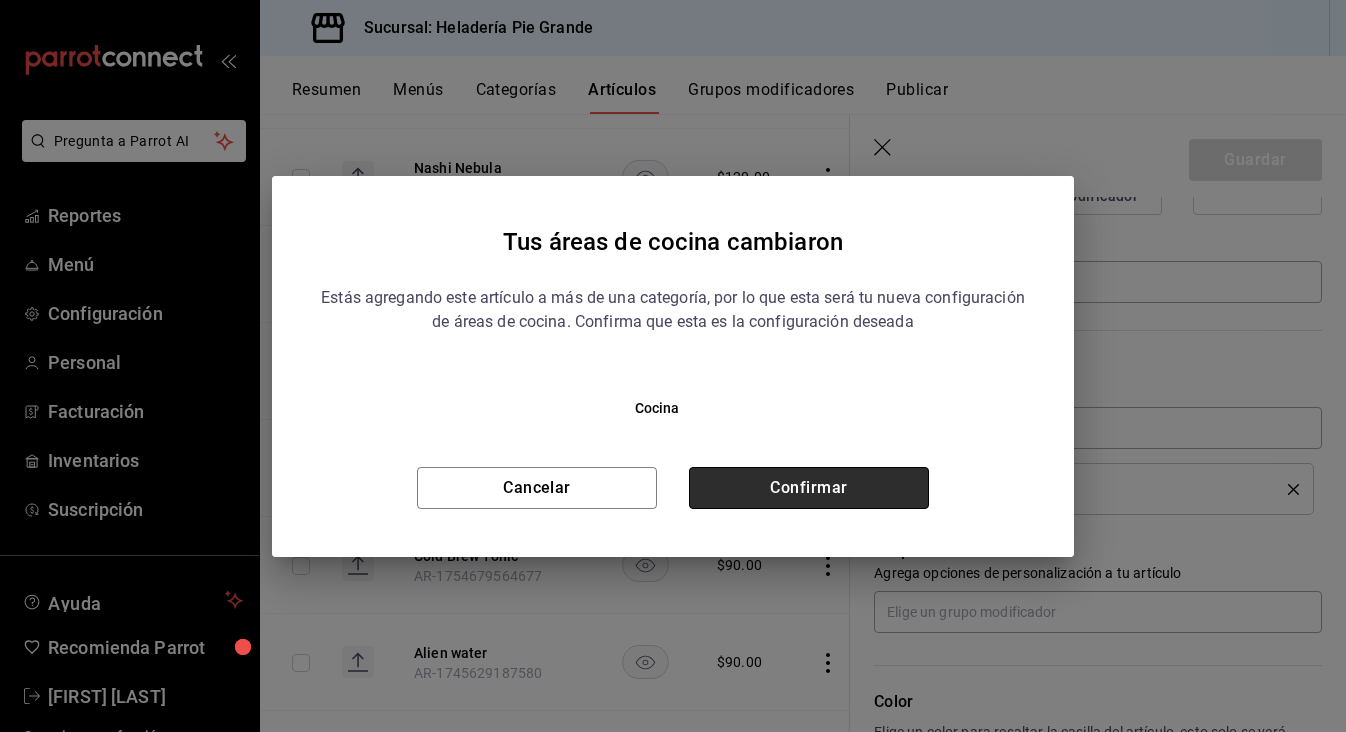 click on "Confirmar" at bounding box center [809, 488] 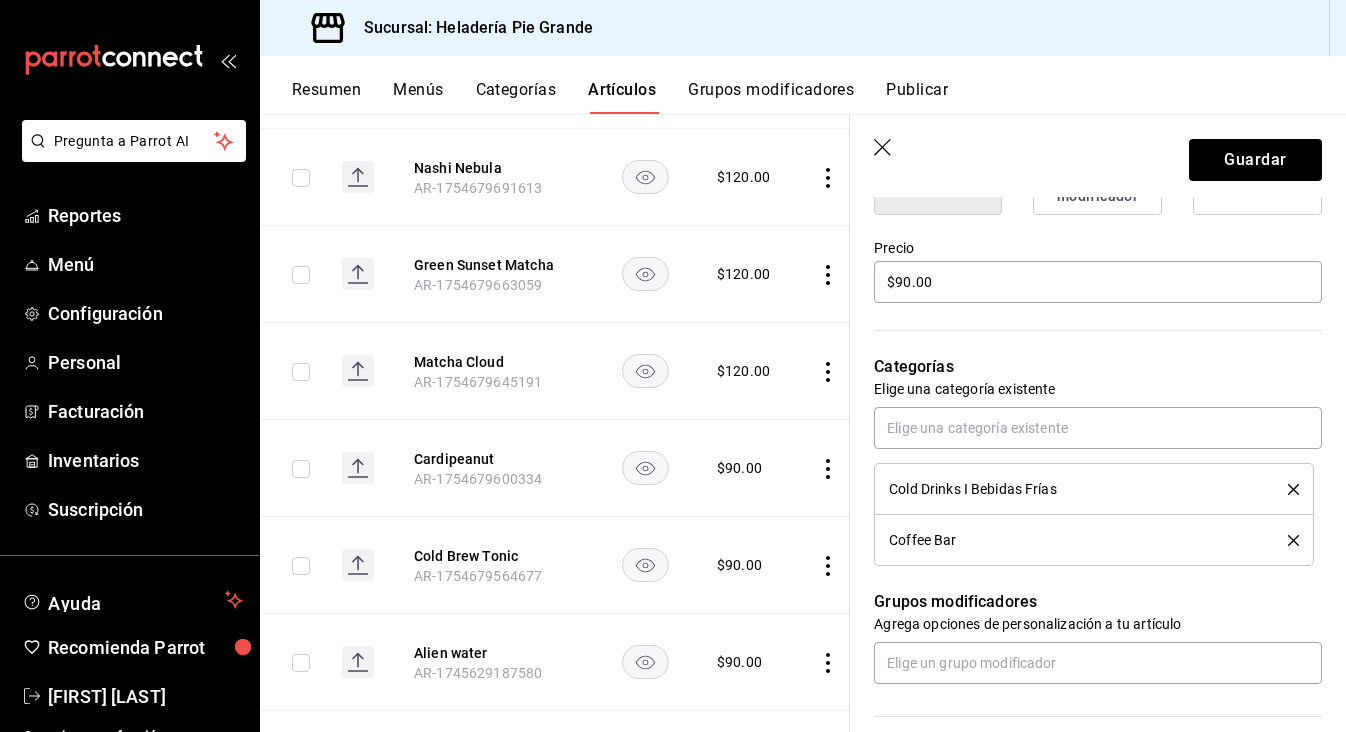 click 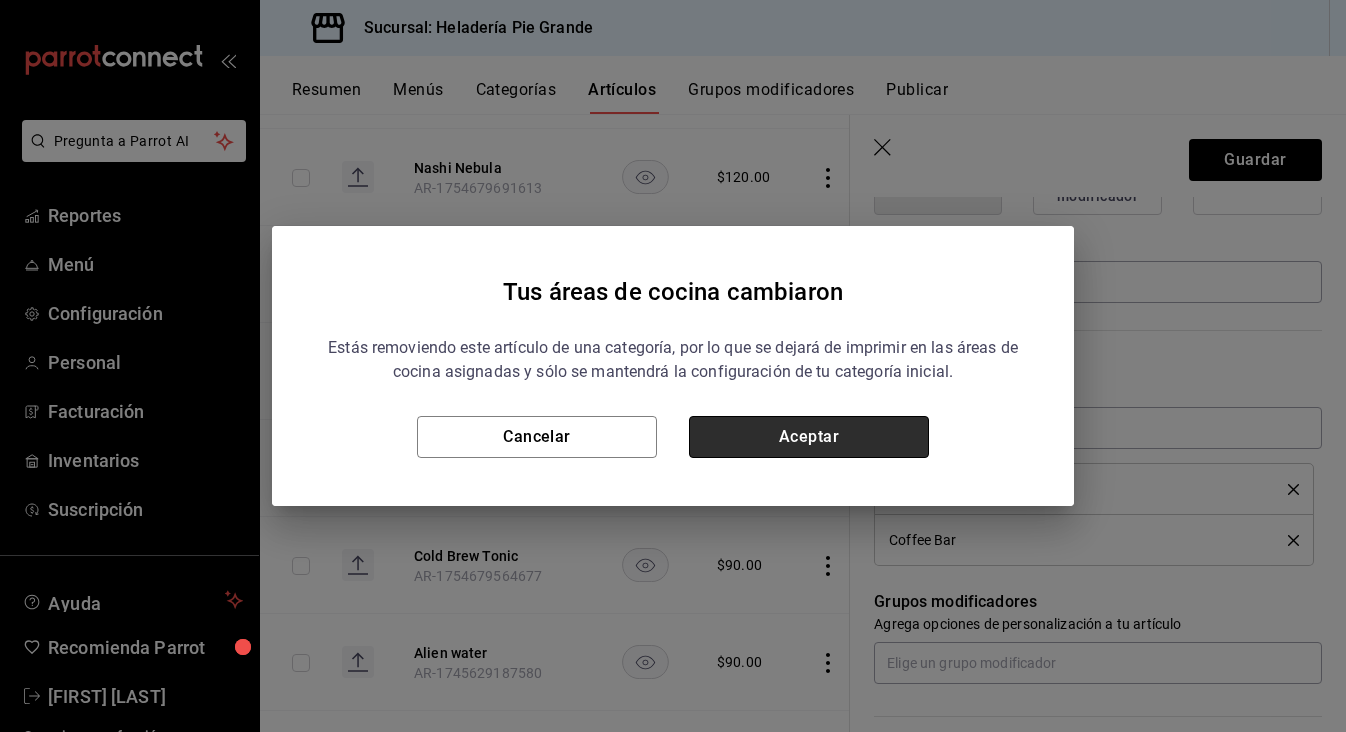 click on "Aceptar" at bounding box center [809, 437] 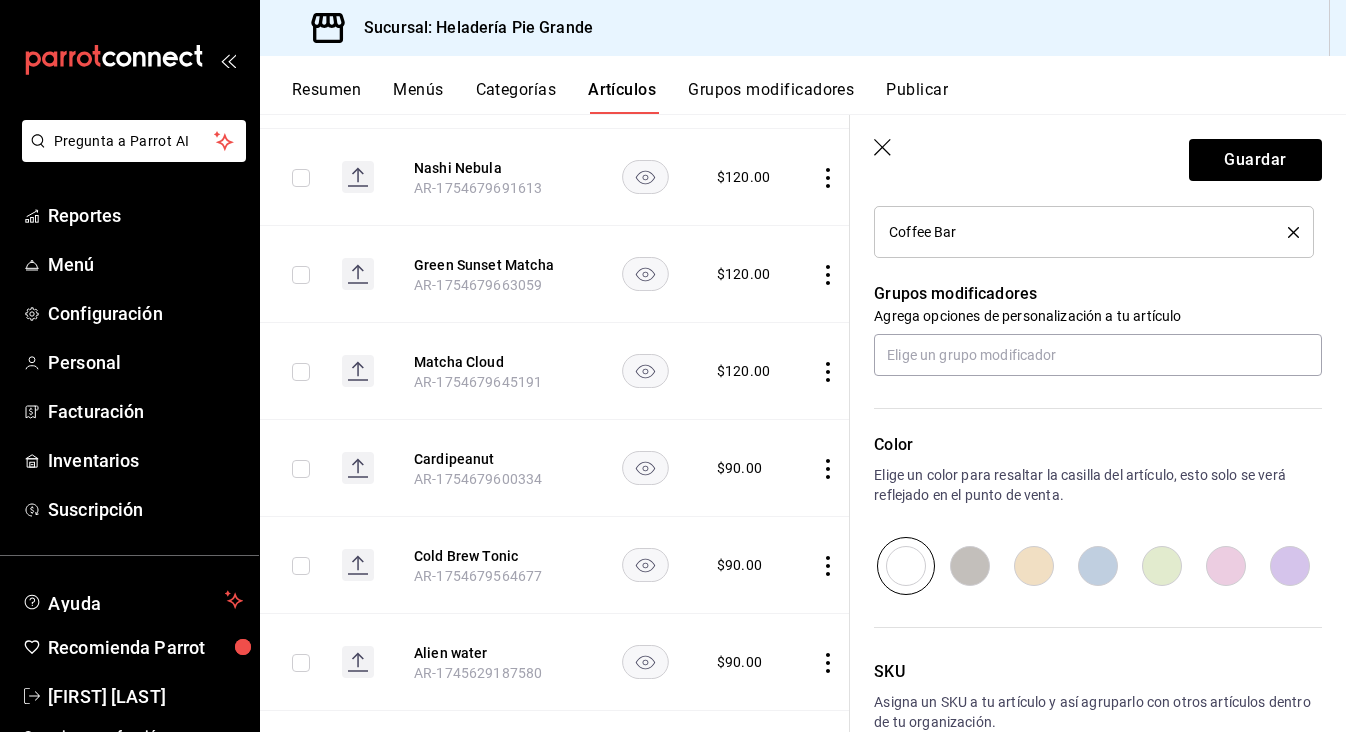 scroll, scrollTop: 820, scrollLeft: 0, axis: vertical 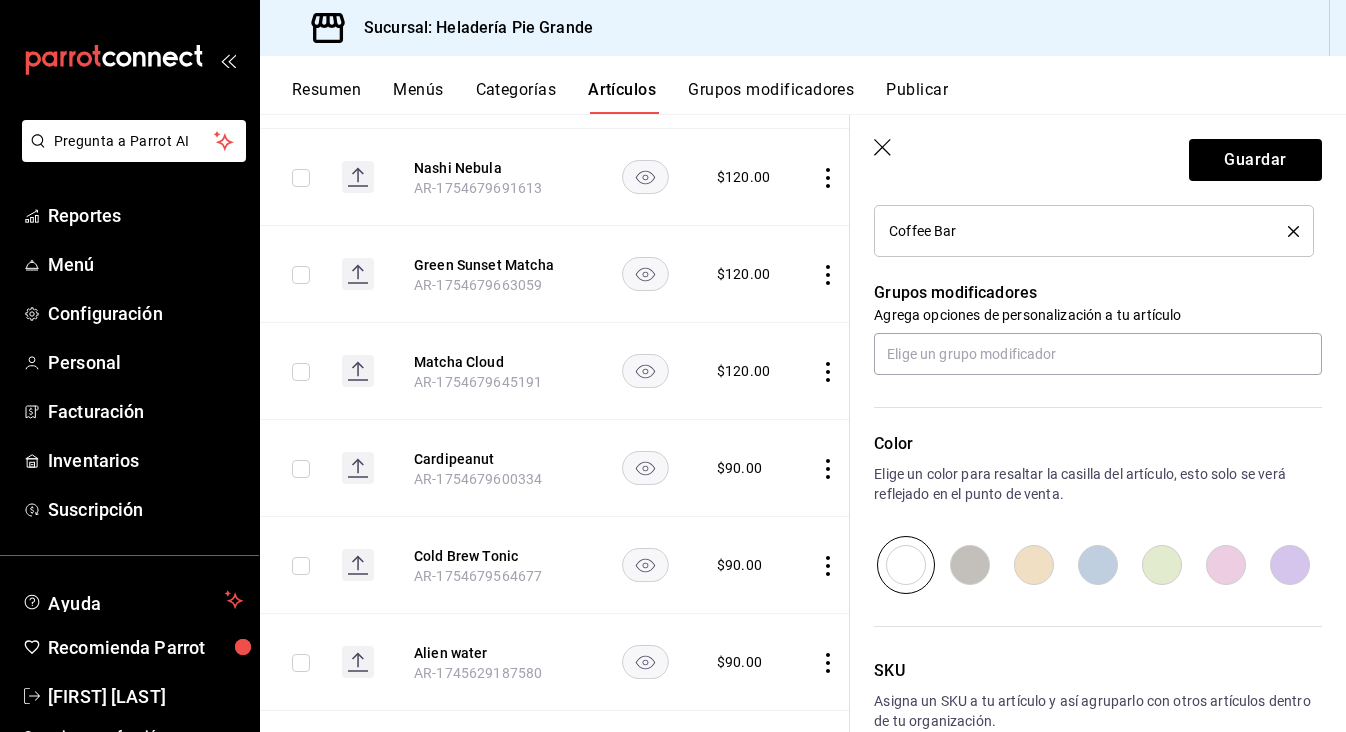 click at bounding box center [1034, 565] 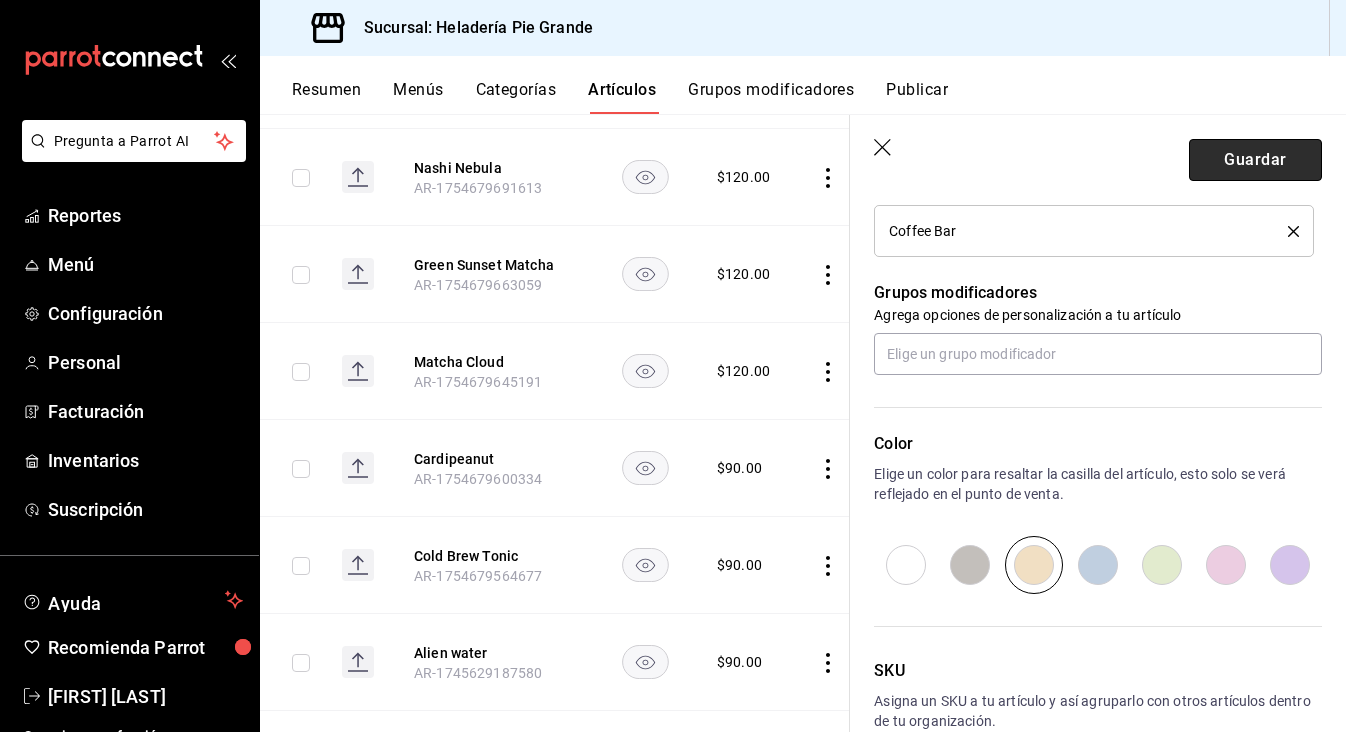 click on "Guardar" at bounding box center [1255, 160] 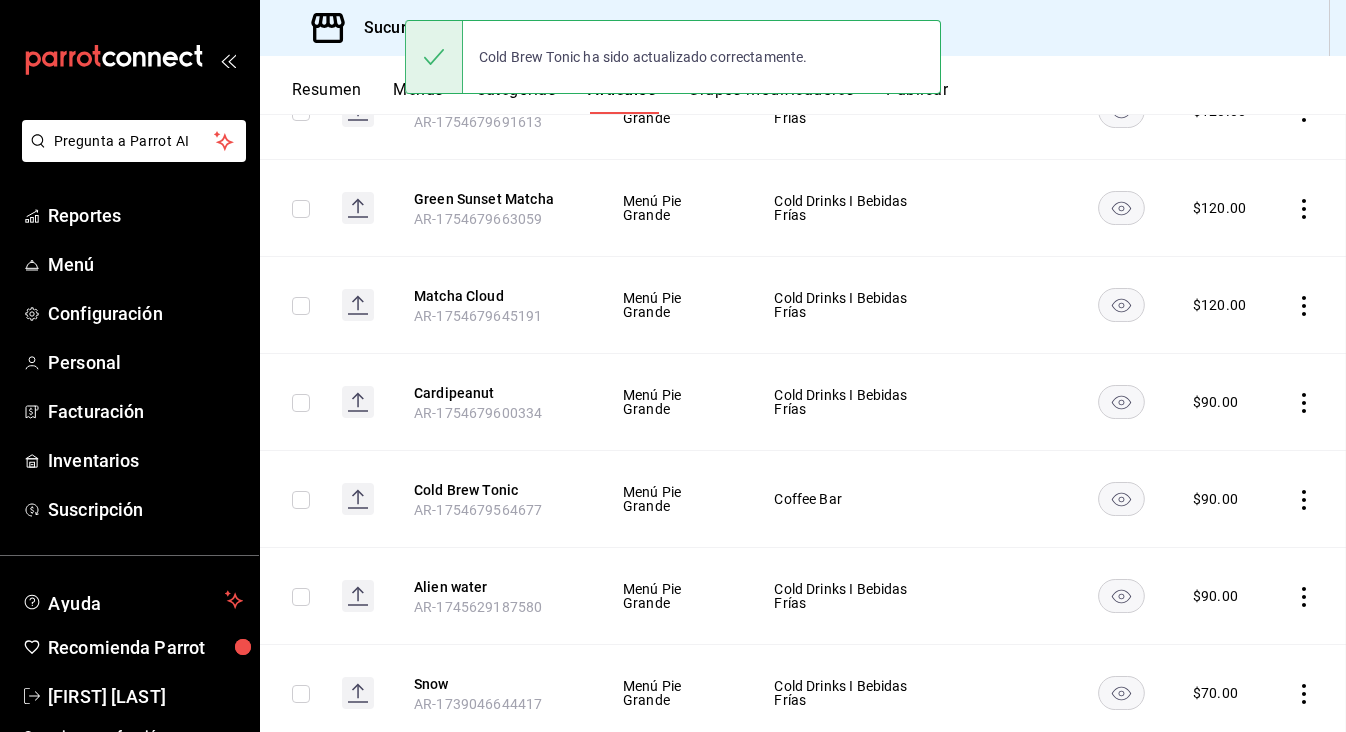 scroll, scrollTop: 0, scrollLeft: 0, axis: both 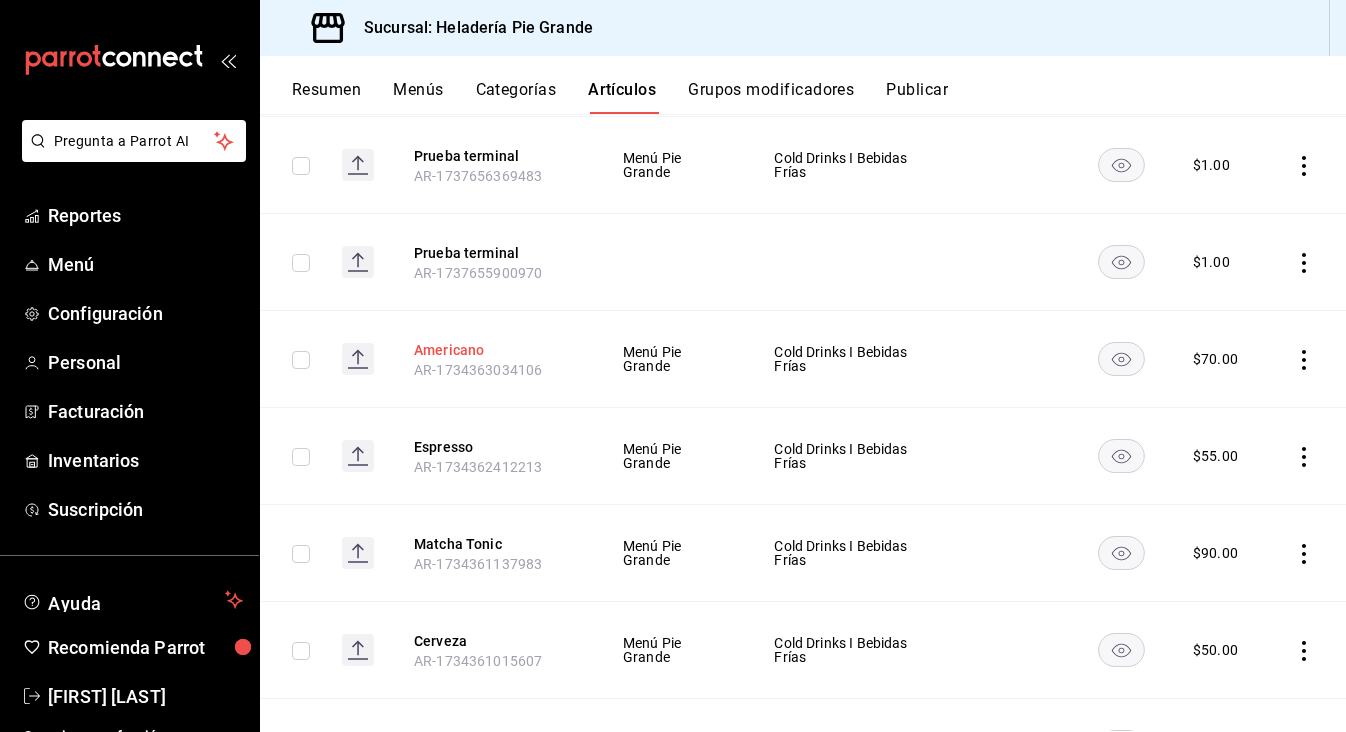 click on "Americano" at bounding box center (494, 350) 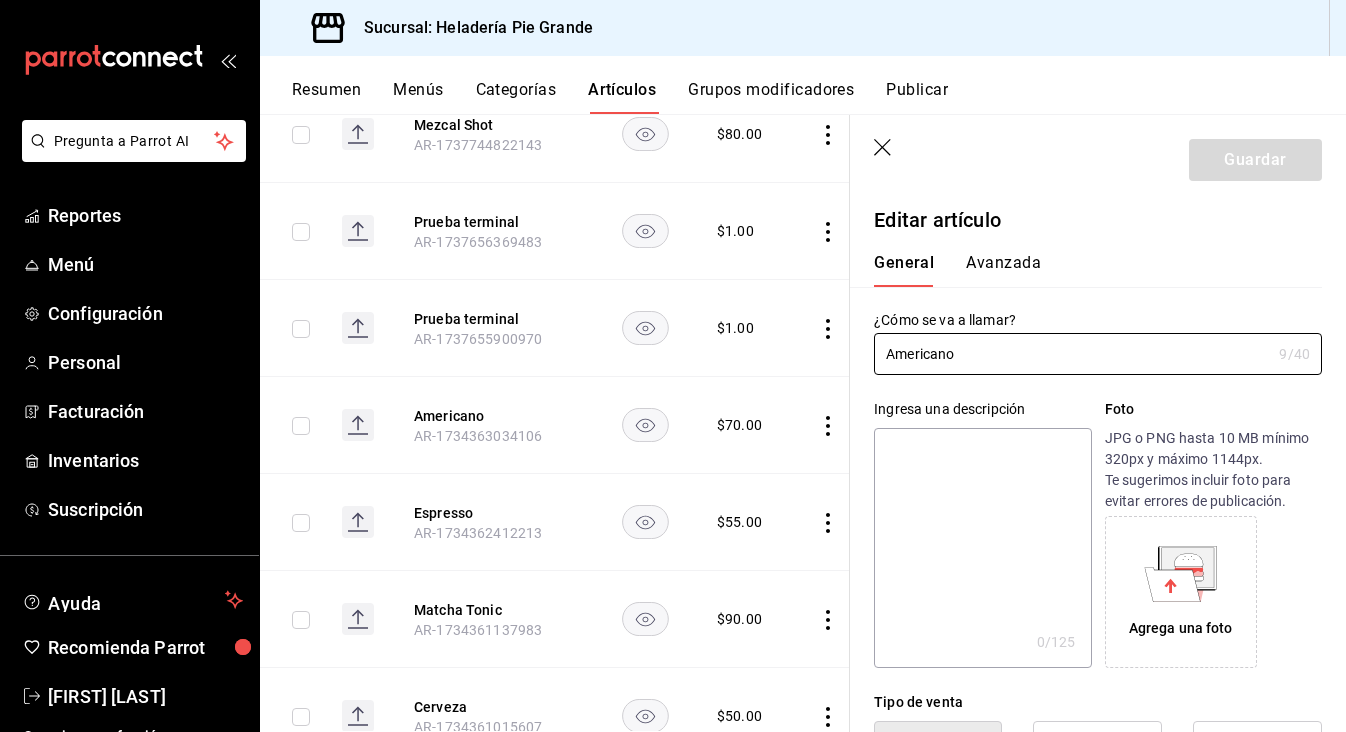 type on "$70.00" 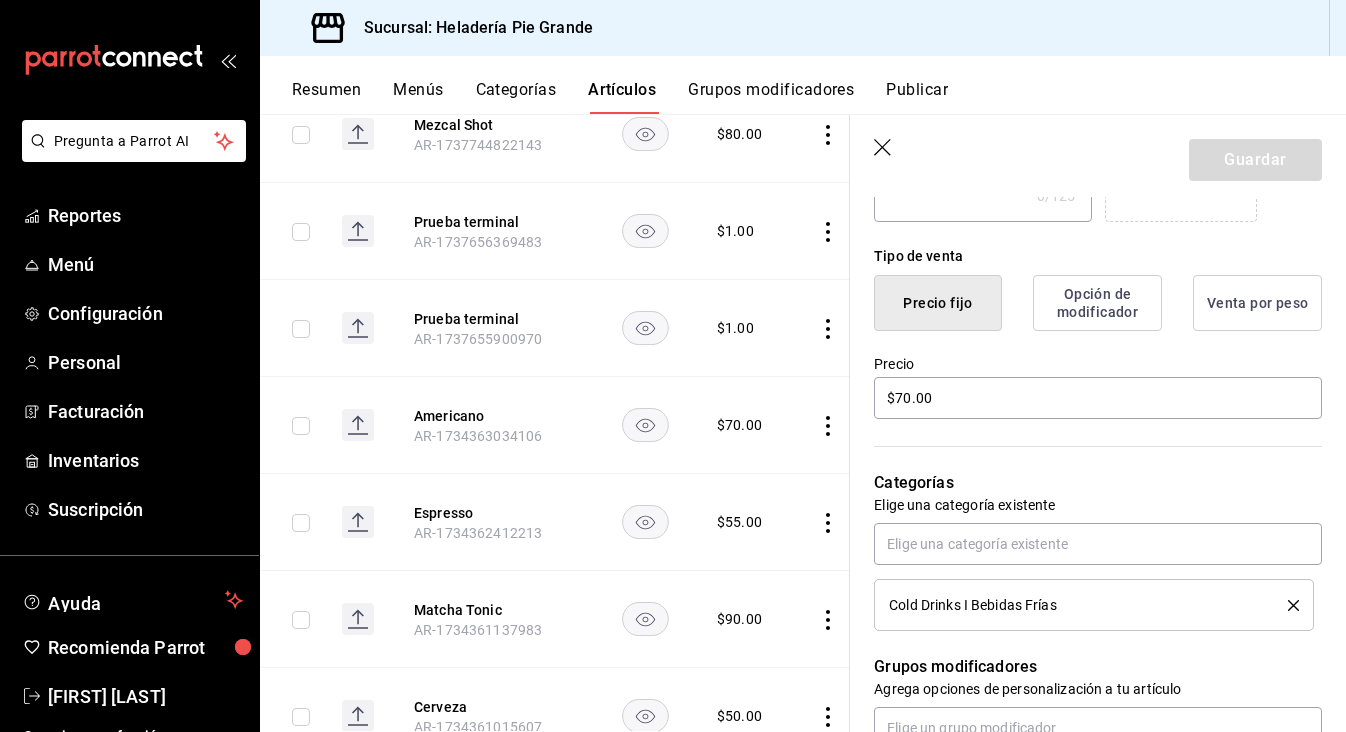 scroll, scrollTop: 611, scrollLeft: 0, axis: vertical 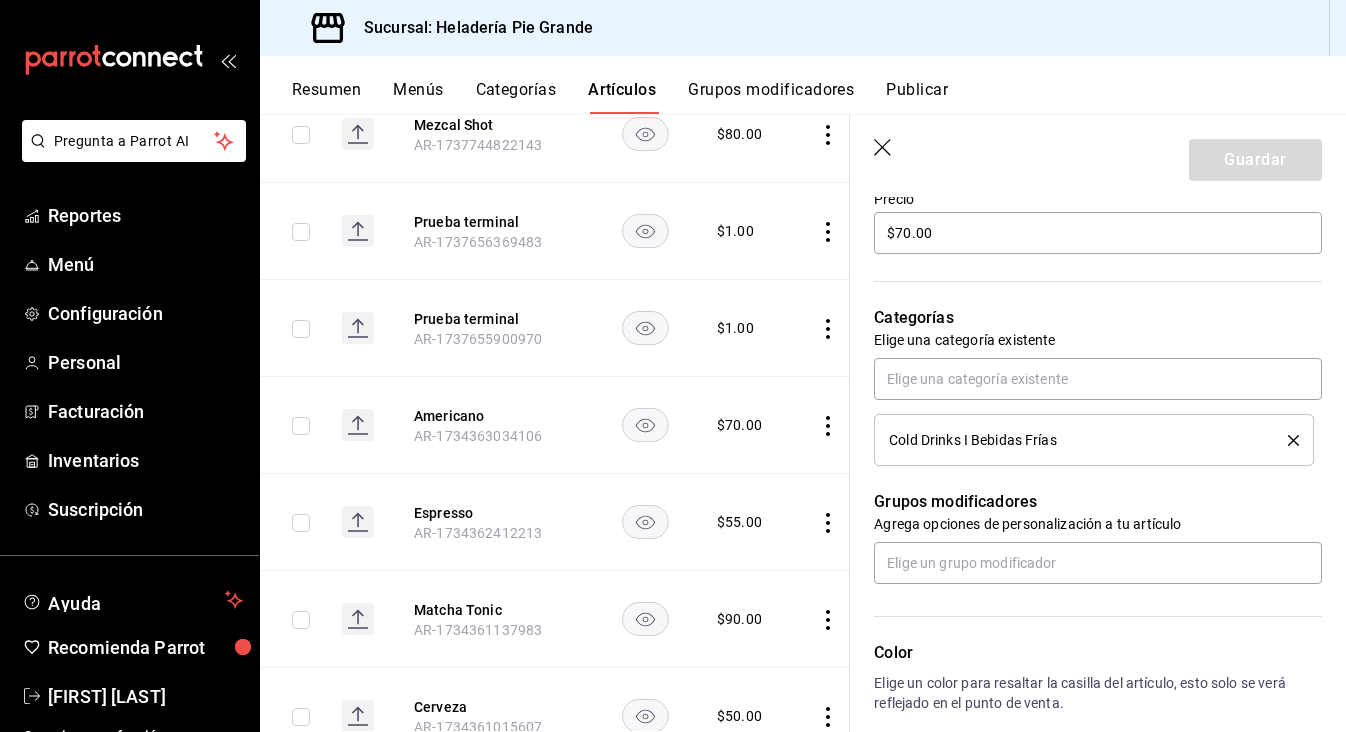 click on "Cold Drinks I Bebidas Frías" at bounding box center (1073, 440) 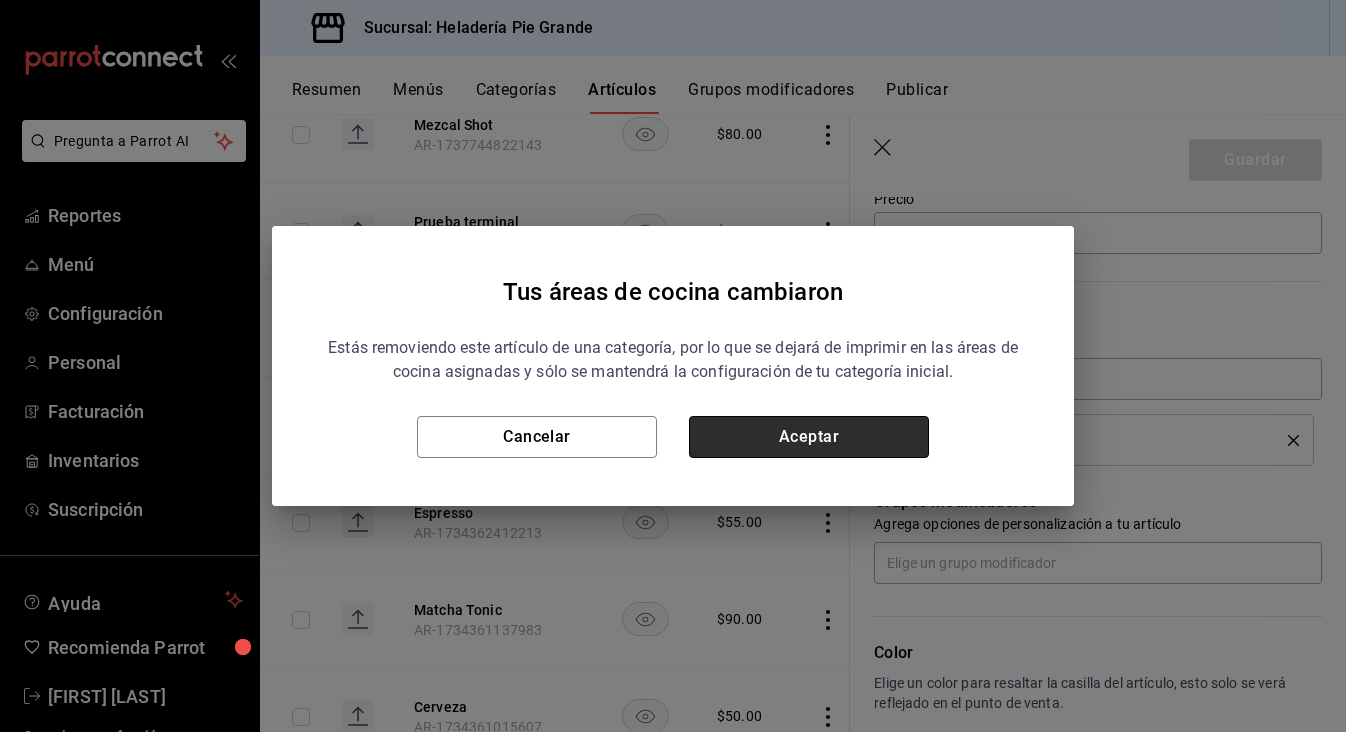 click on "Aceptar" at bounding box center [809, 437] 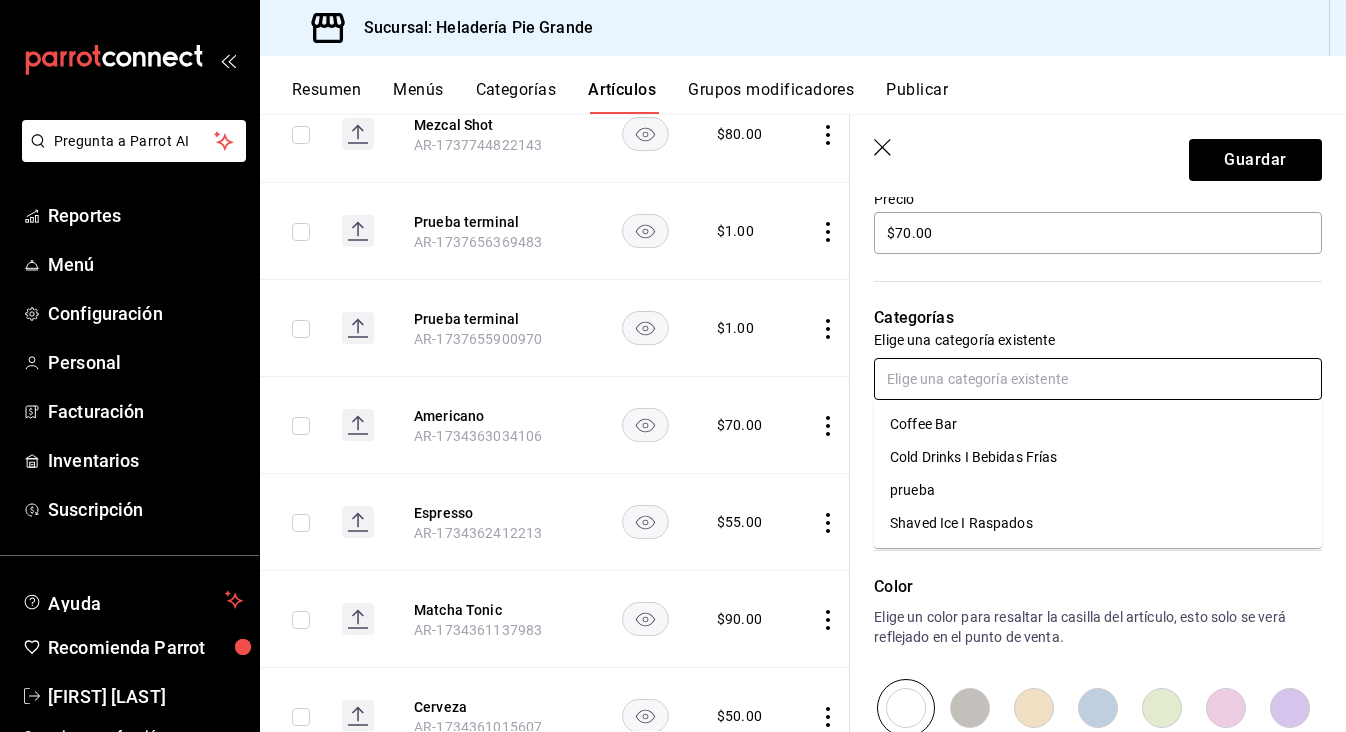 click at bounding box center (1098, 379) 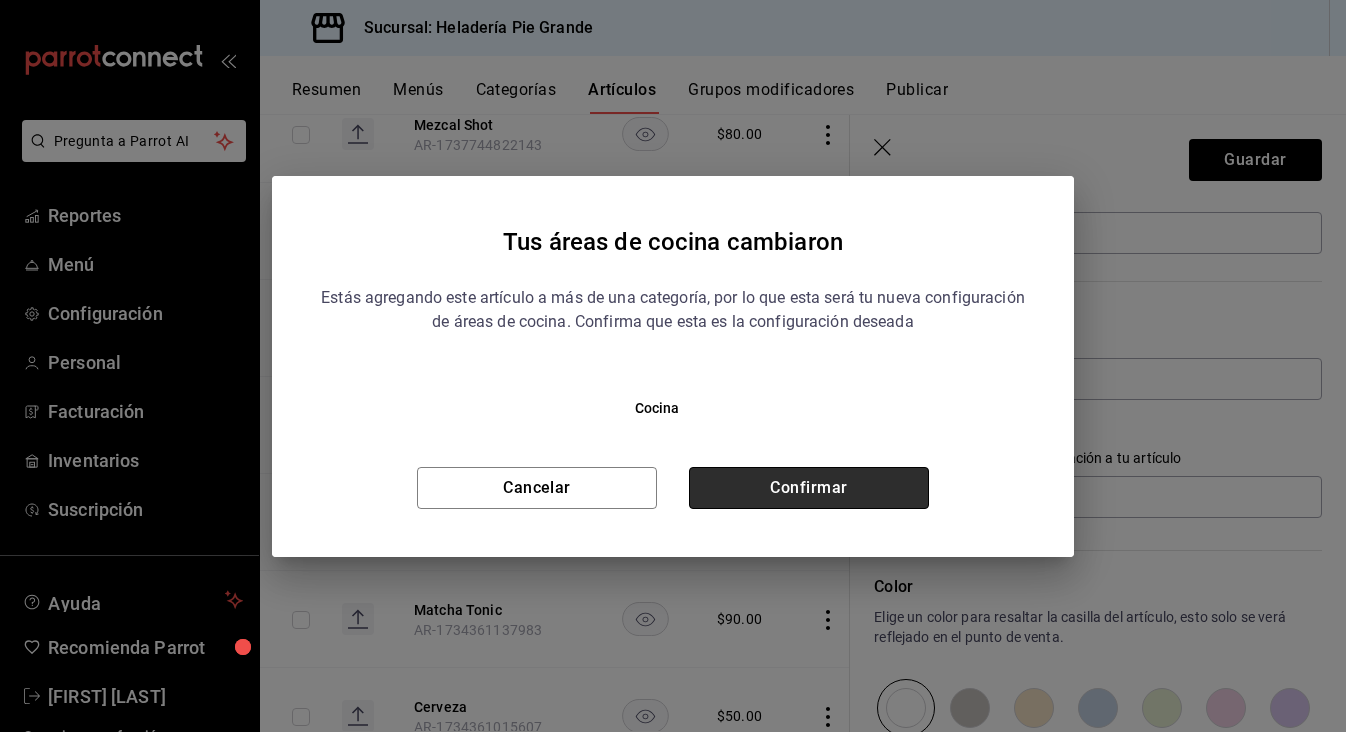 click on "Confirmar" at bounding box center (809, 488) 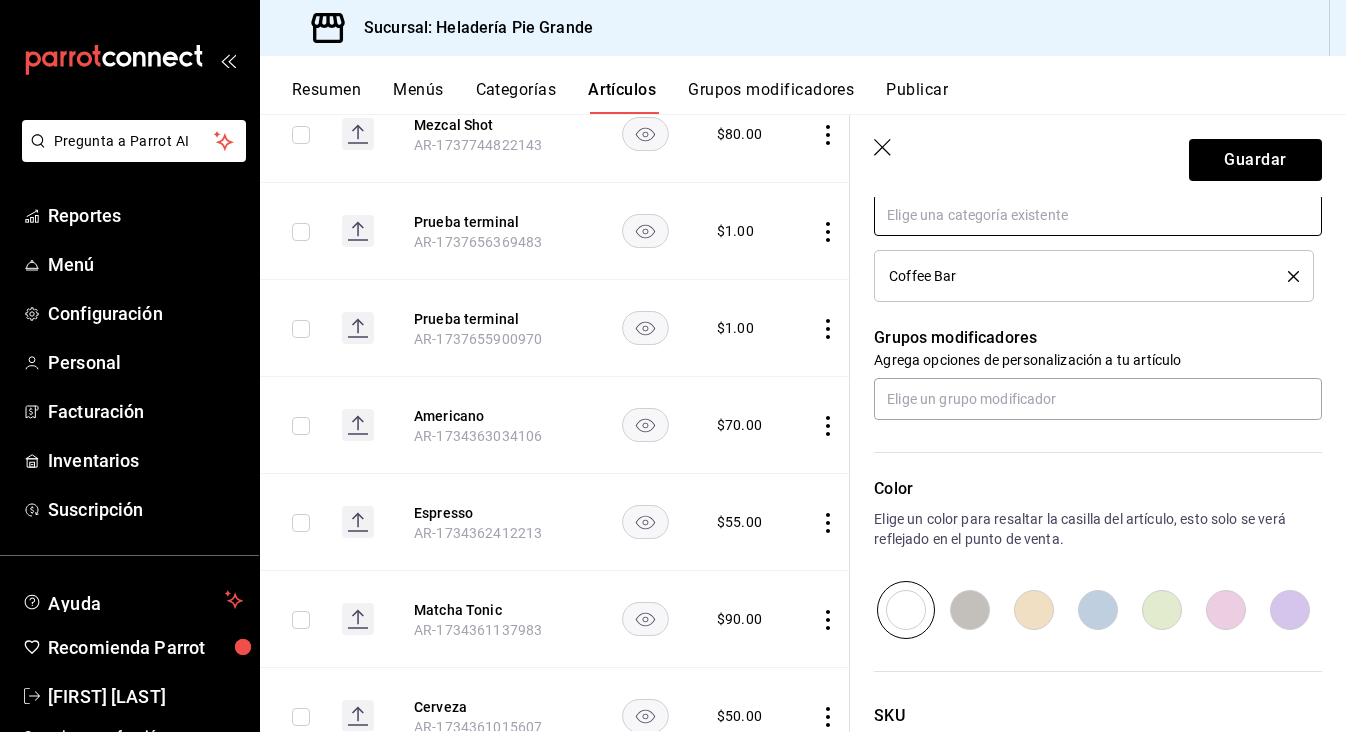 scroll, scrollTop: 782, scrollLeft: 0, axis: vertical 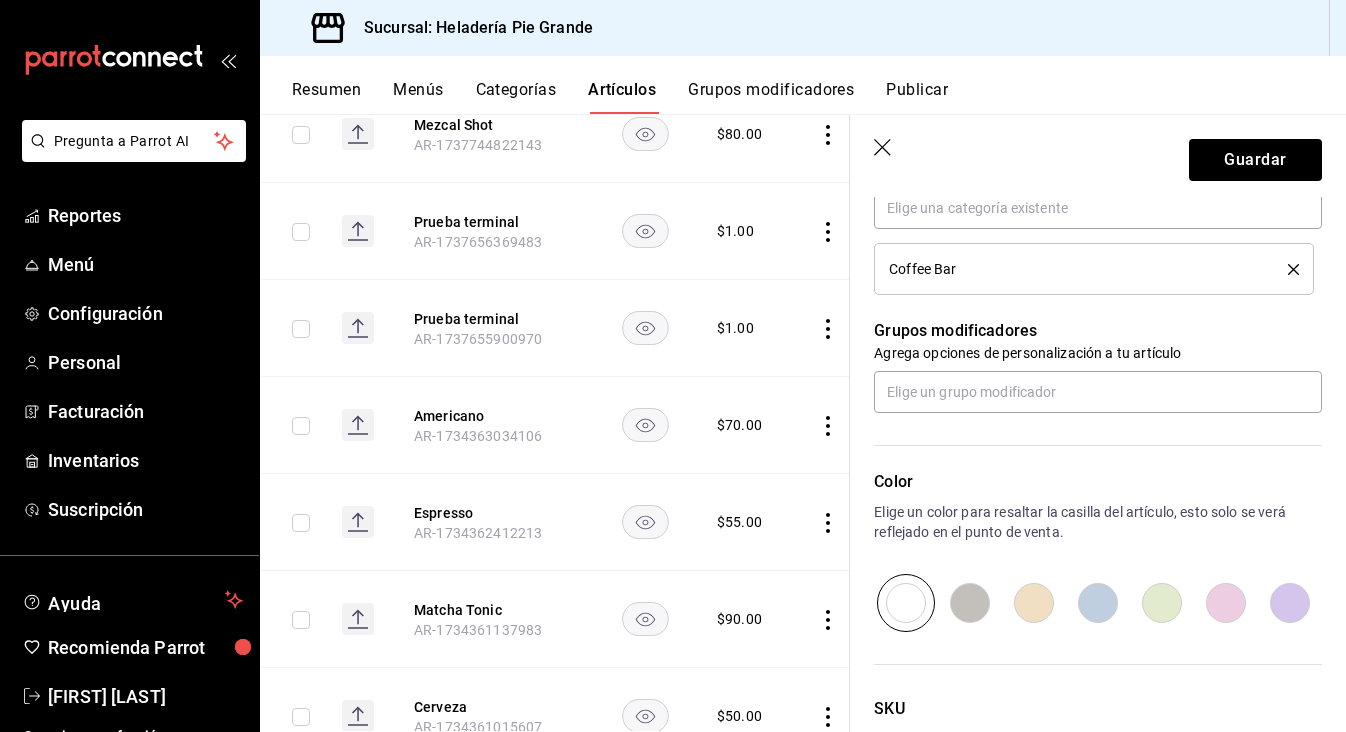 click at bounding box center [1034, 603] 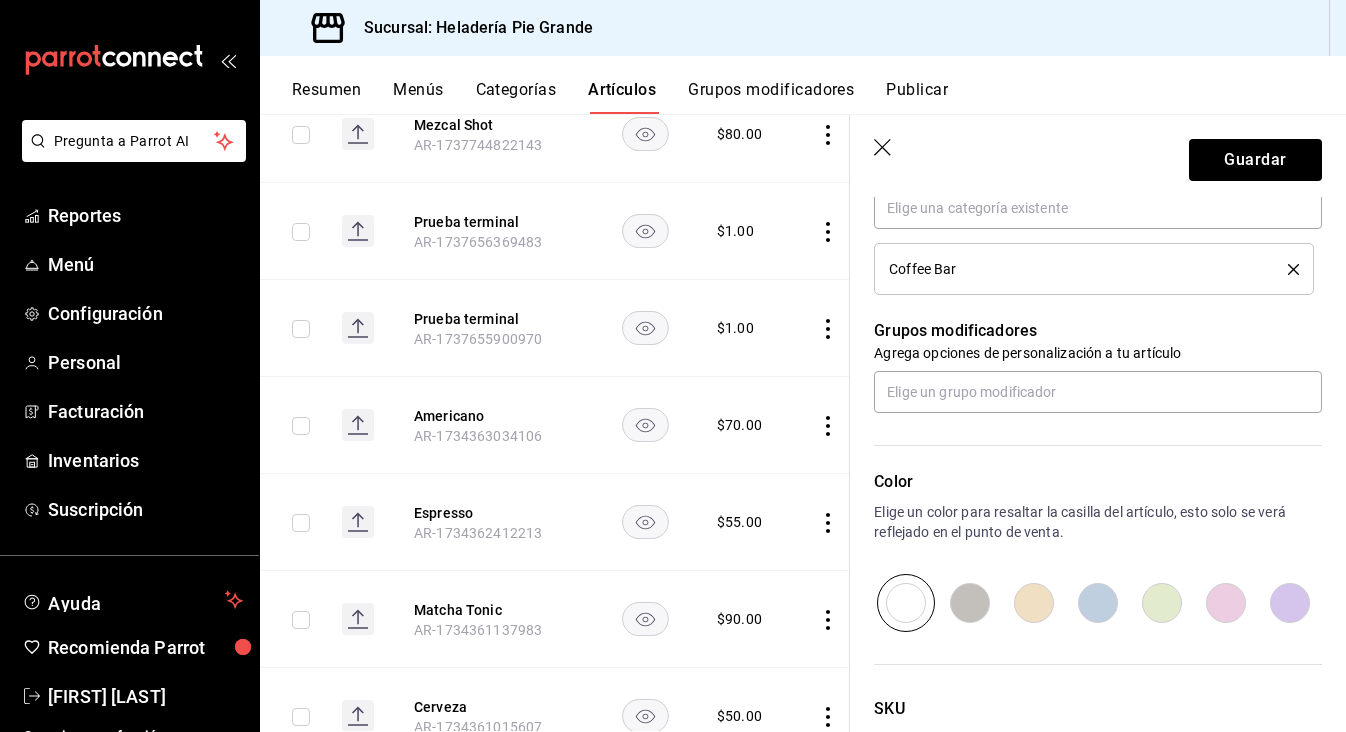 radio on "true" 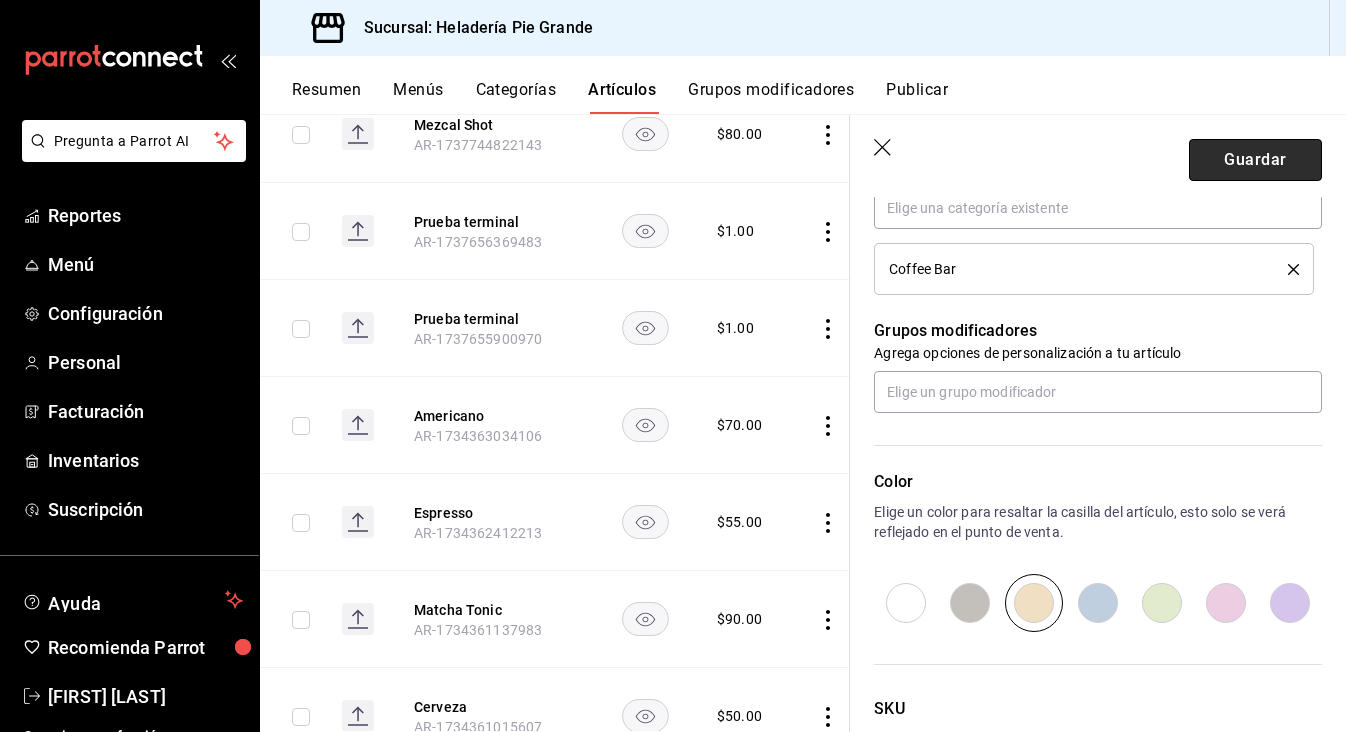 click on "Guardar" at bounding box center [1255, 160] 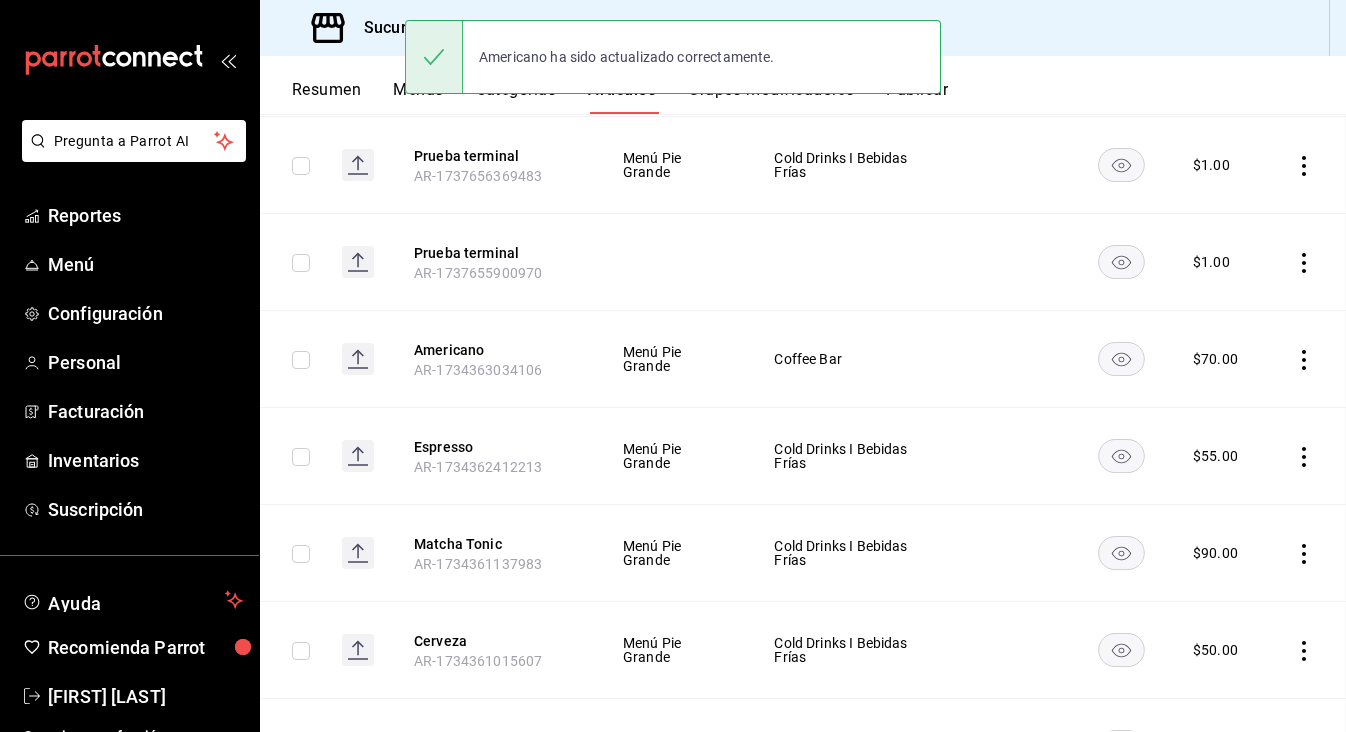 scroll, scrollTop: 0, scrollLeft: 0, axis: both 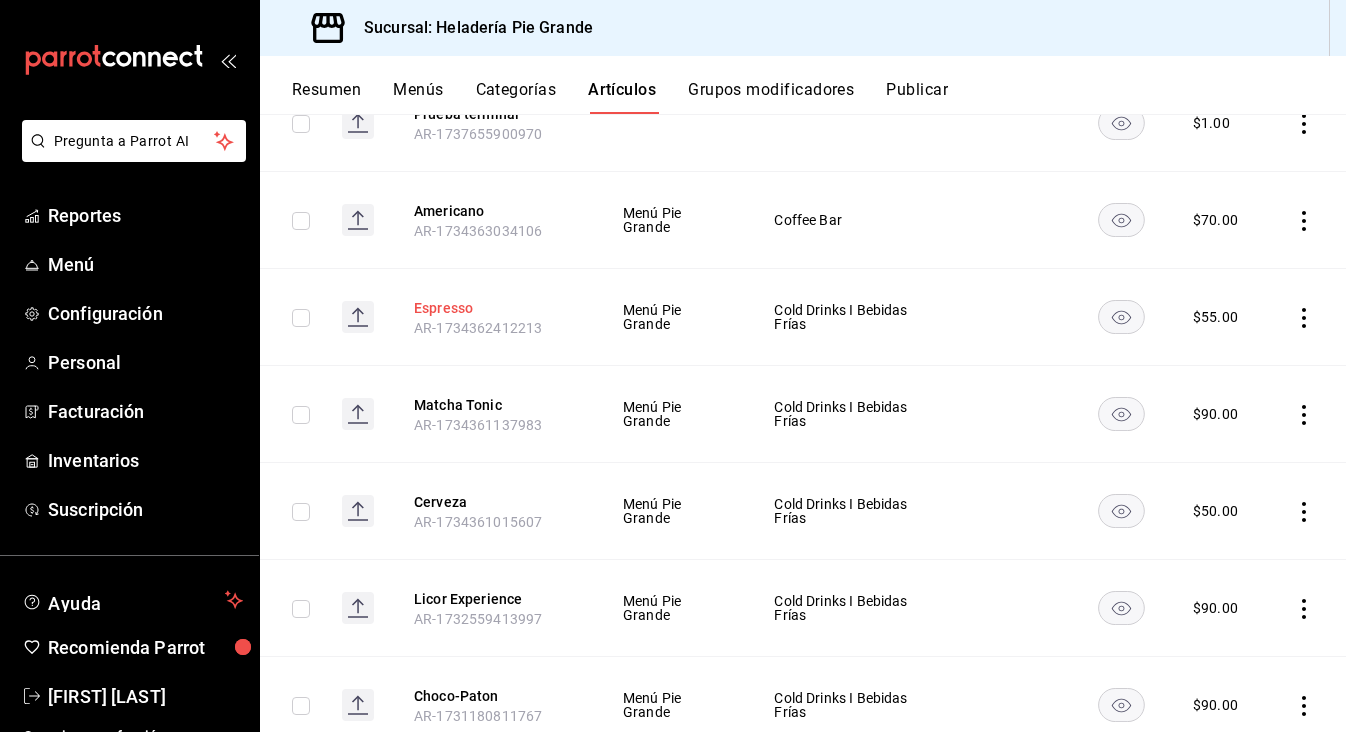 click on "Espresso" at bounding box center (494, 308) 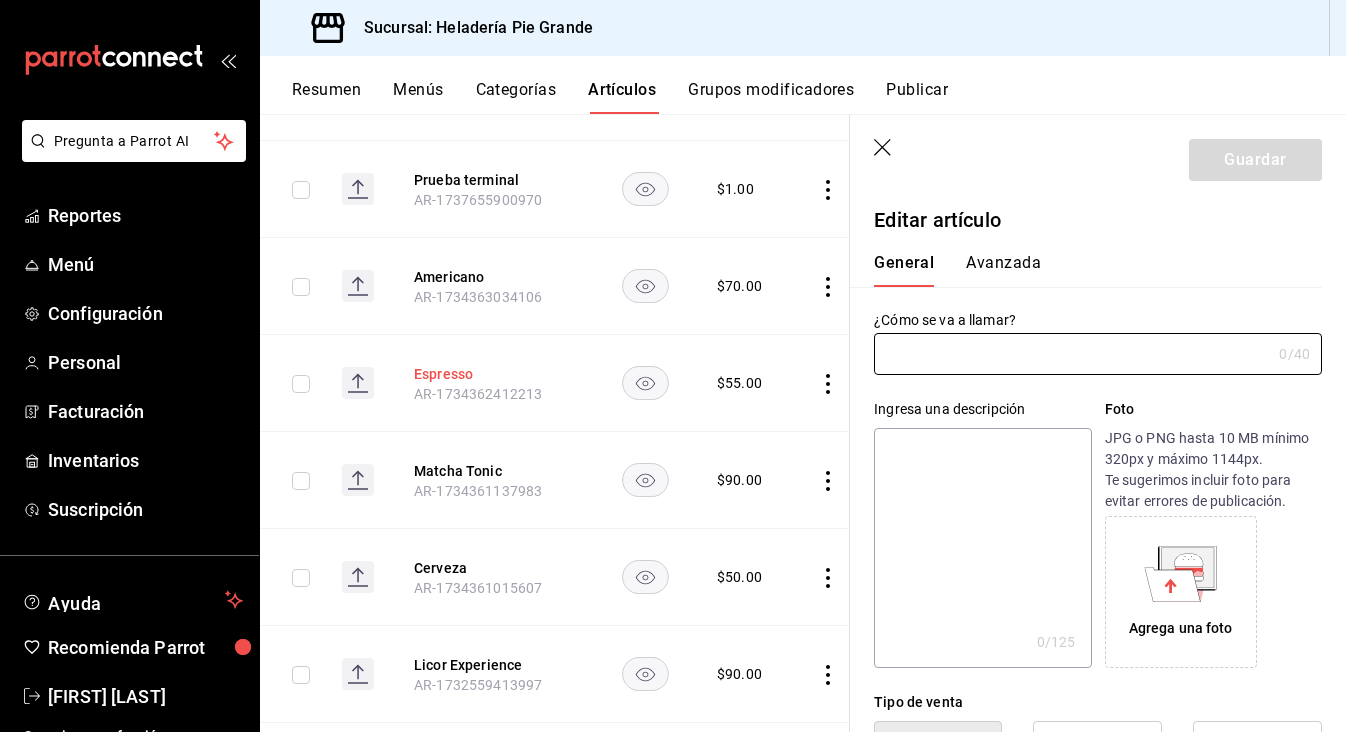 type on "Espresso" 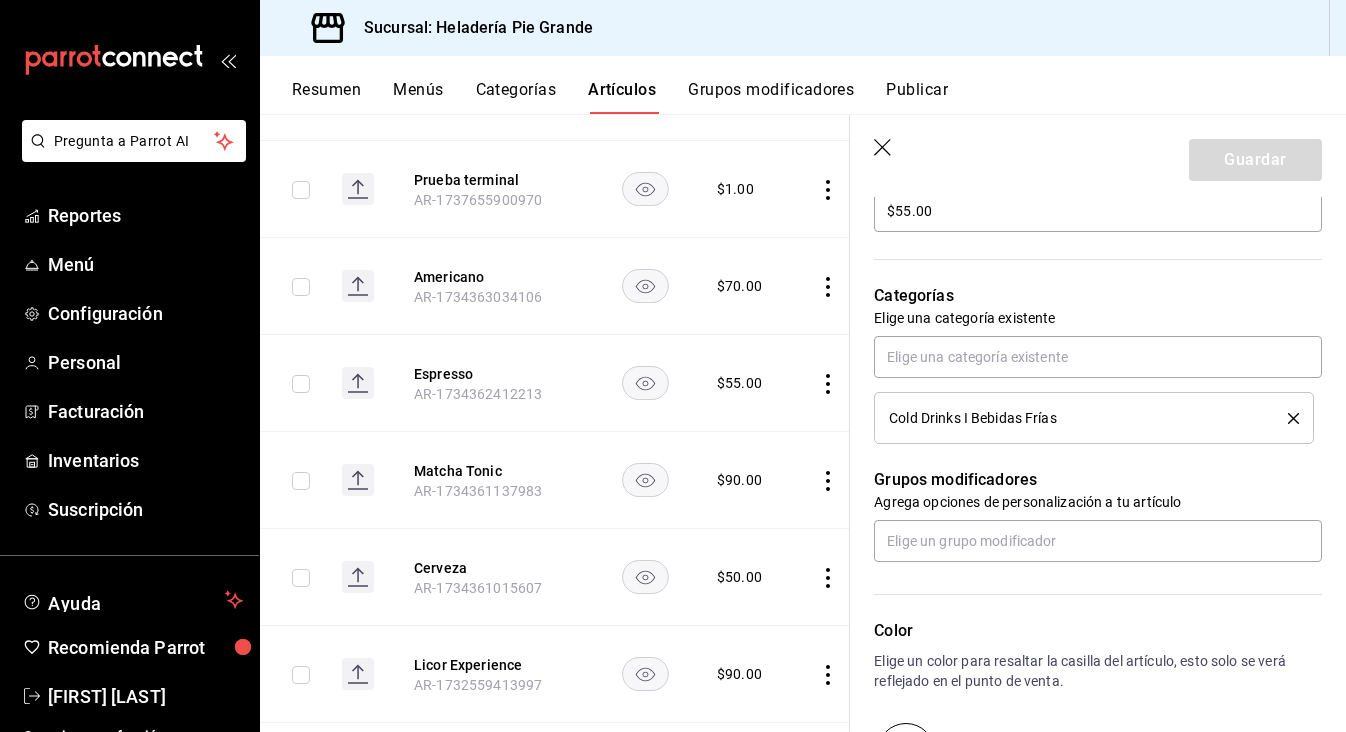 scroll, scrollTop: 640, scrollLeft: 0, axis: vertical 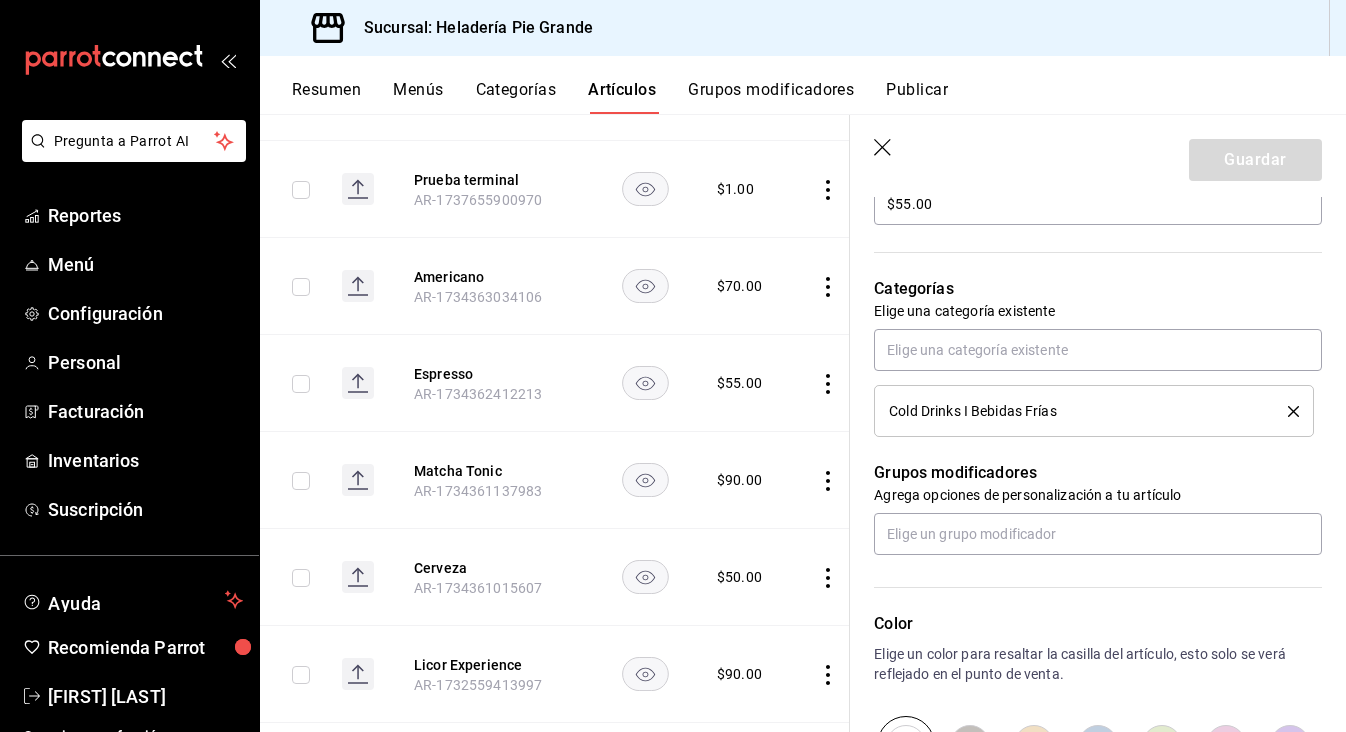 click 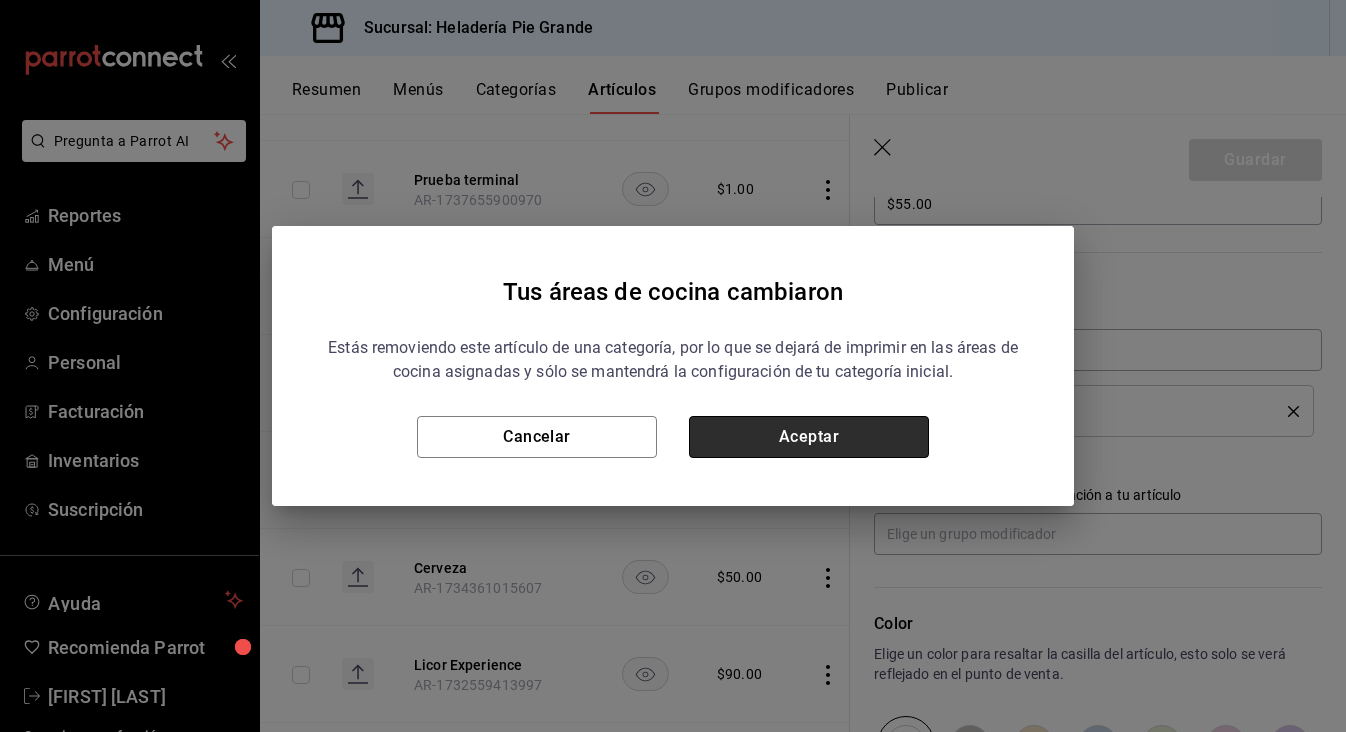 click on "Aceptar" at bounding box center (809, 437) 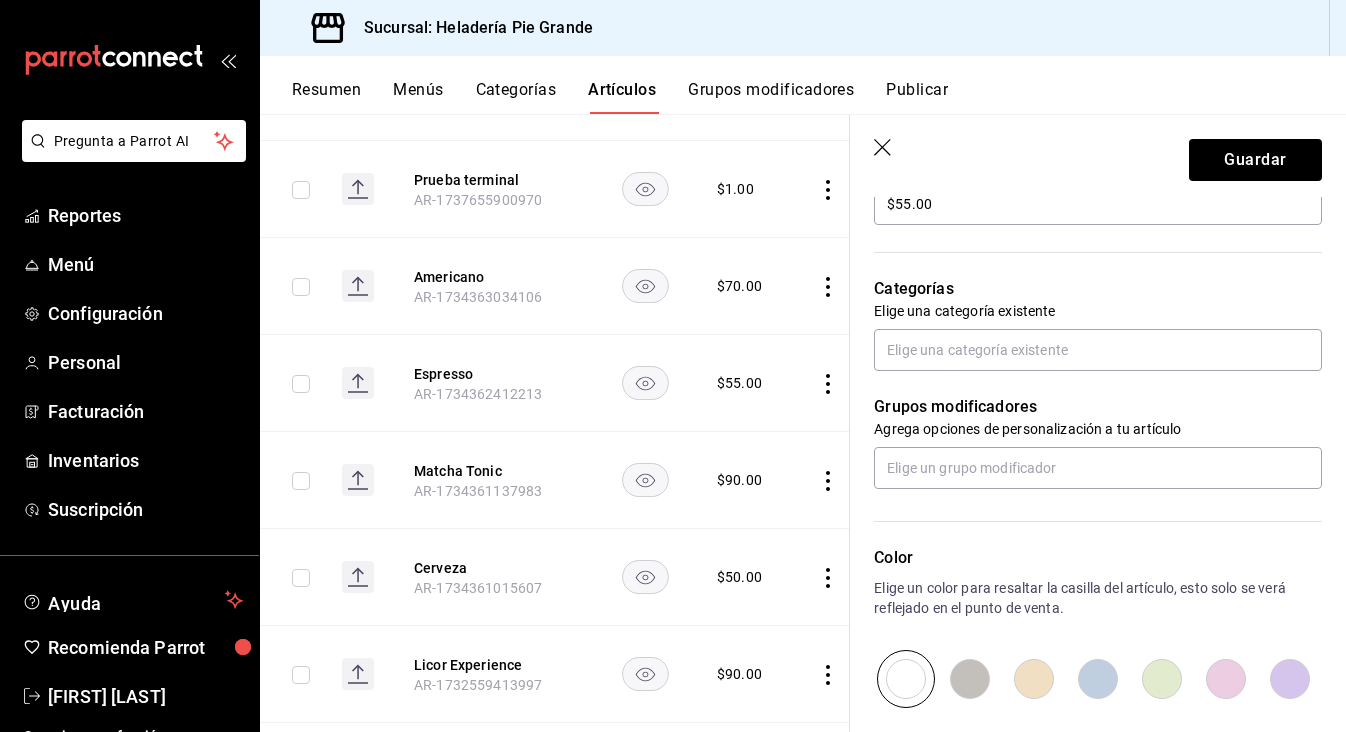 click at bounding box center [1034, 679] 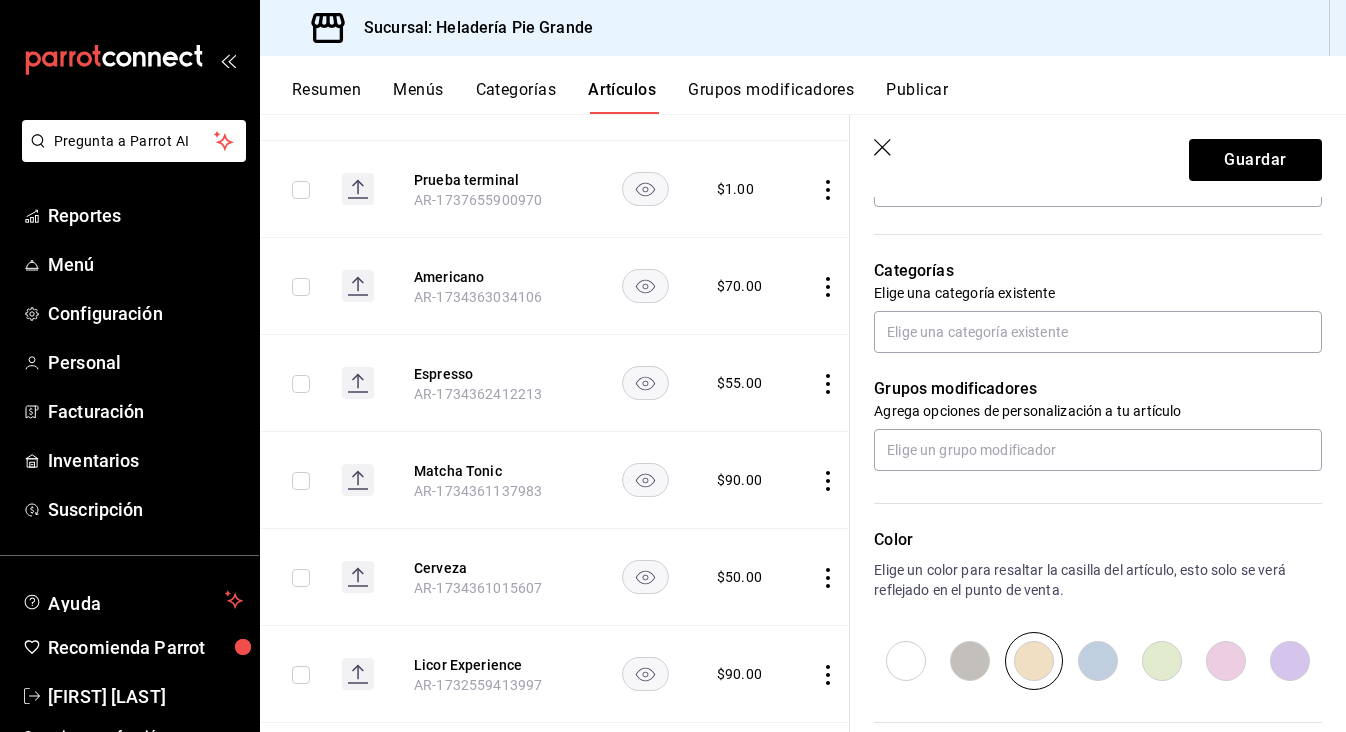 scroll, scrollTop: 662, scrollLeft: 0, axis: vertical 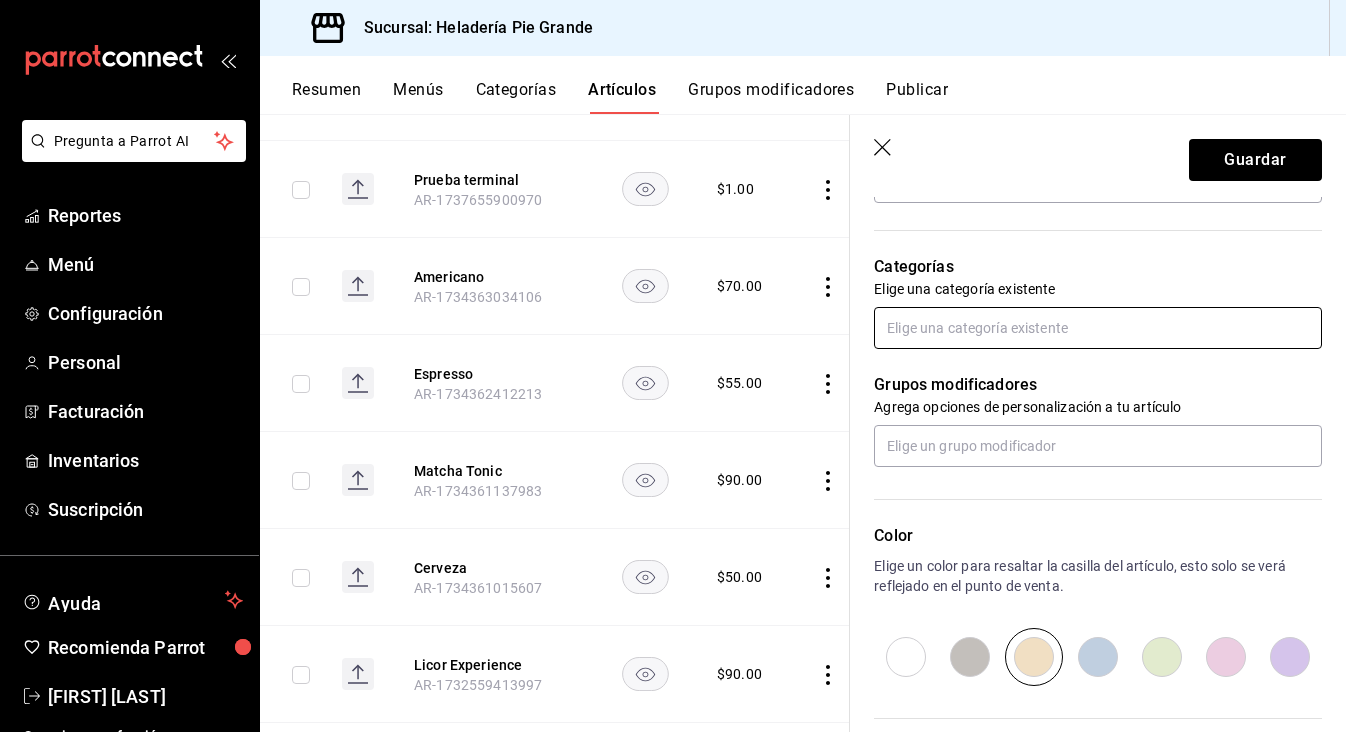 click at bounding box center (1098, 328) 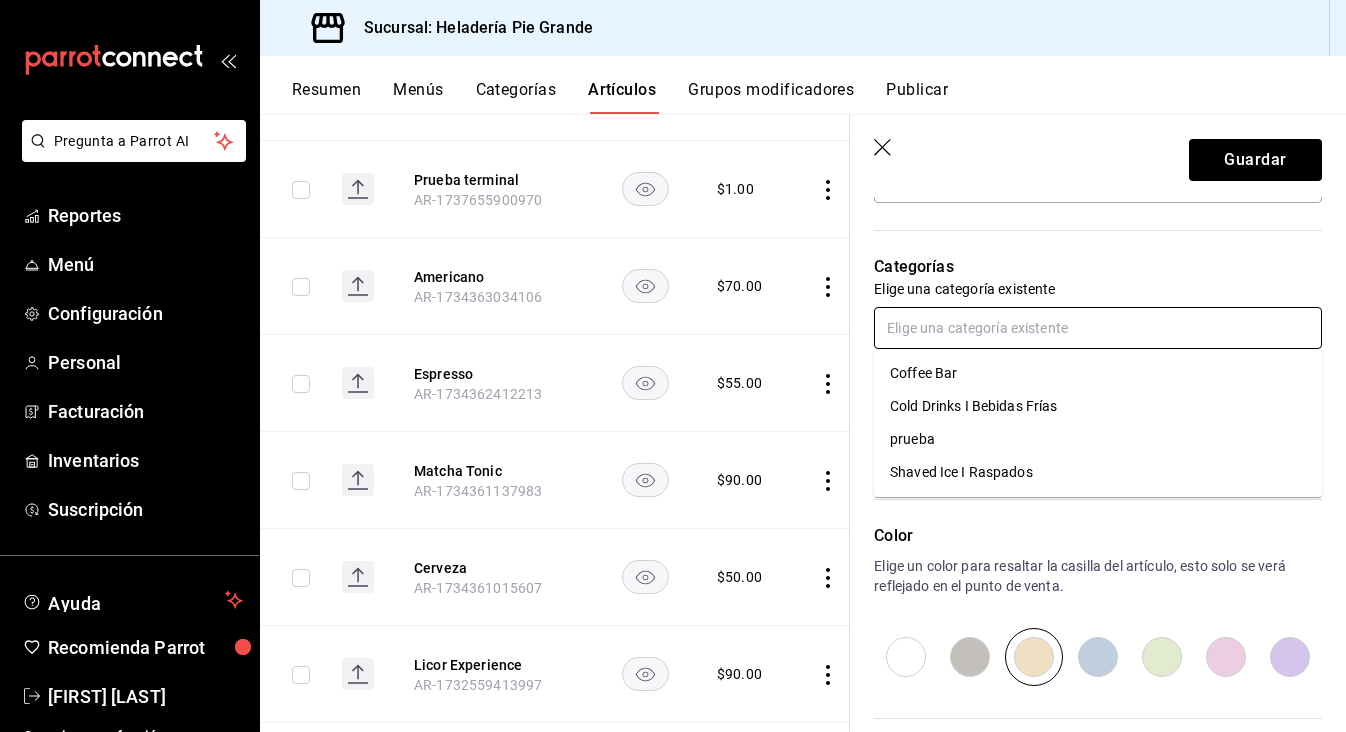 click on "Coffee Bar" at bounding box center [1098, 373] 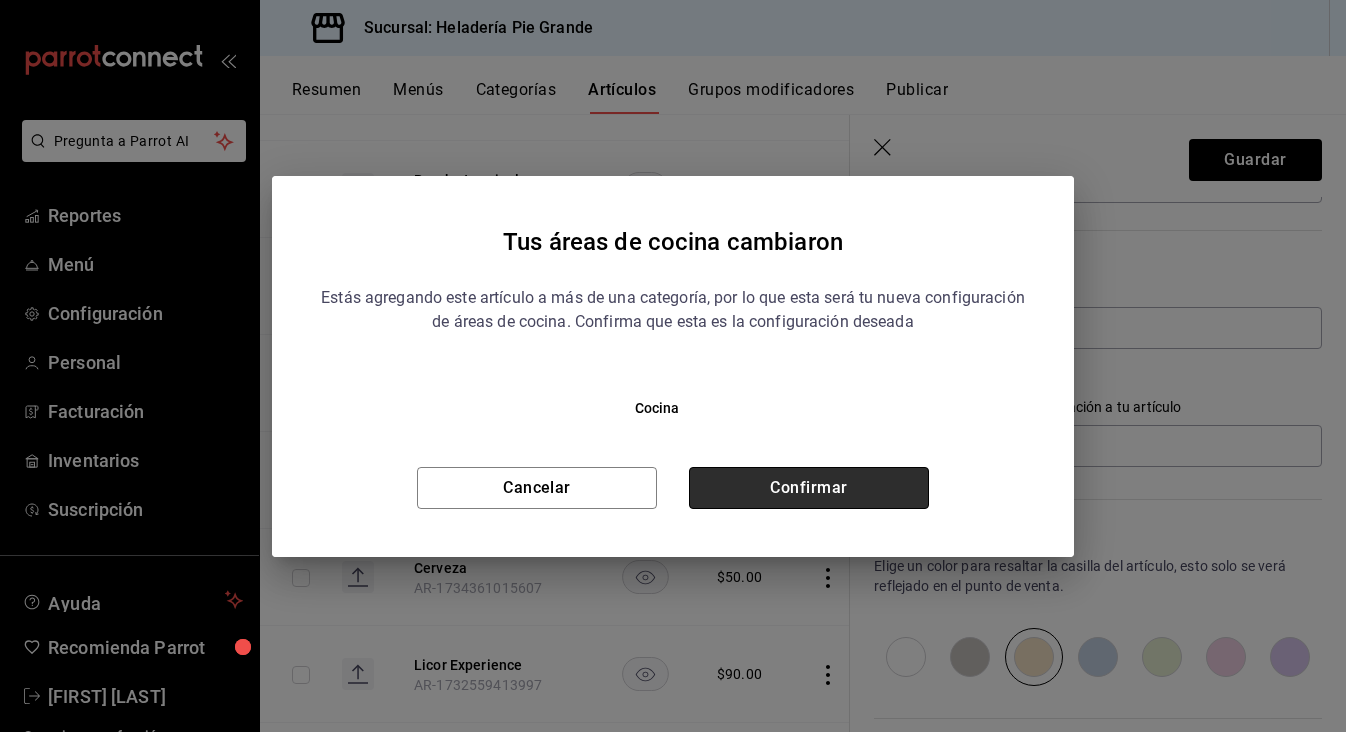 click on "Confirmar" at bounding box center [809, 488] 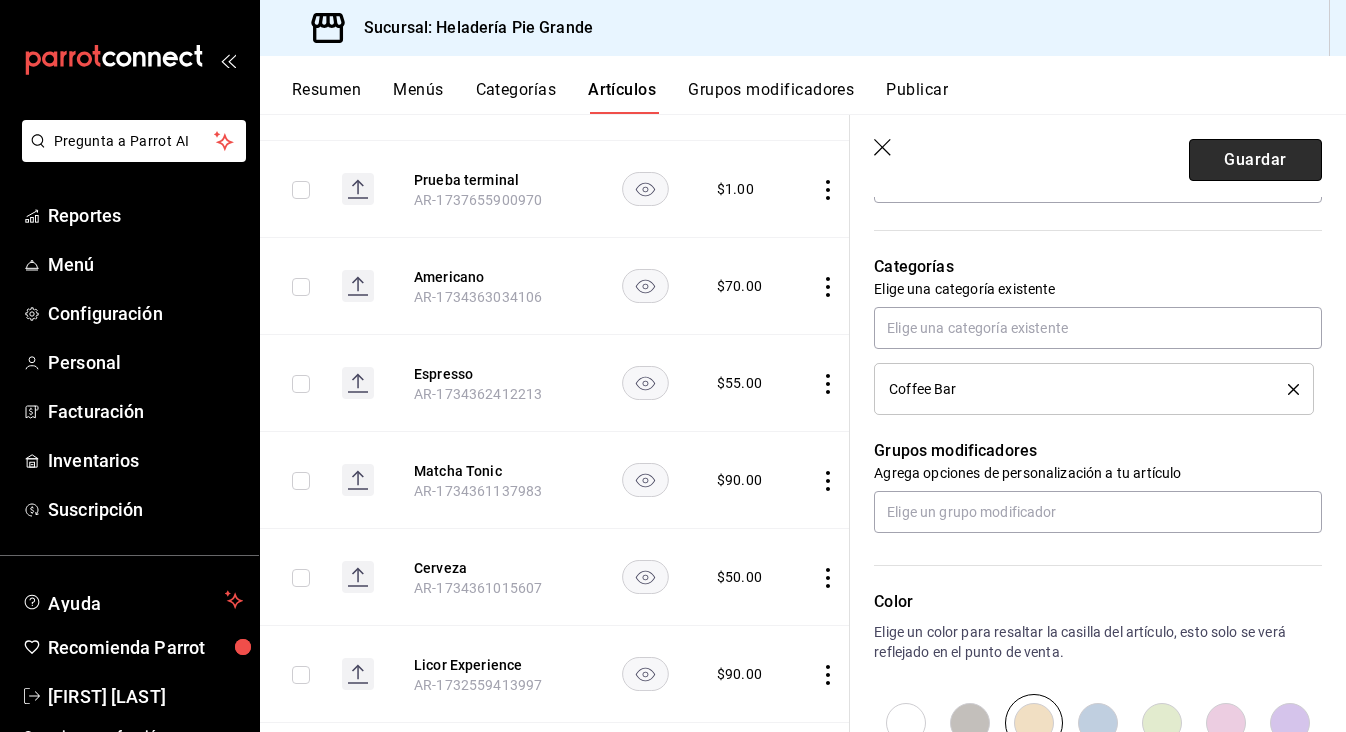 click on "Guardar" at bounding box center [1255, 160] 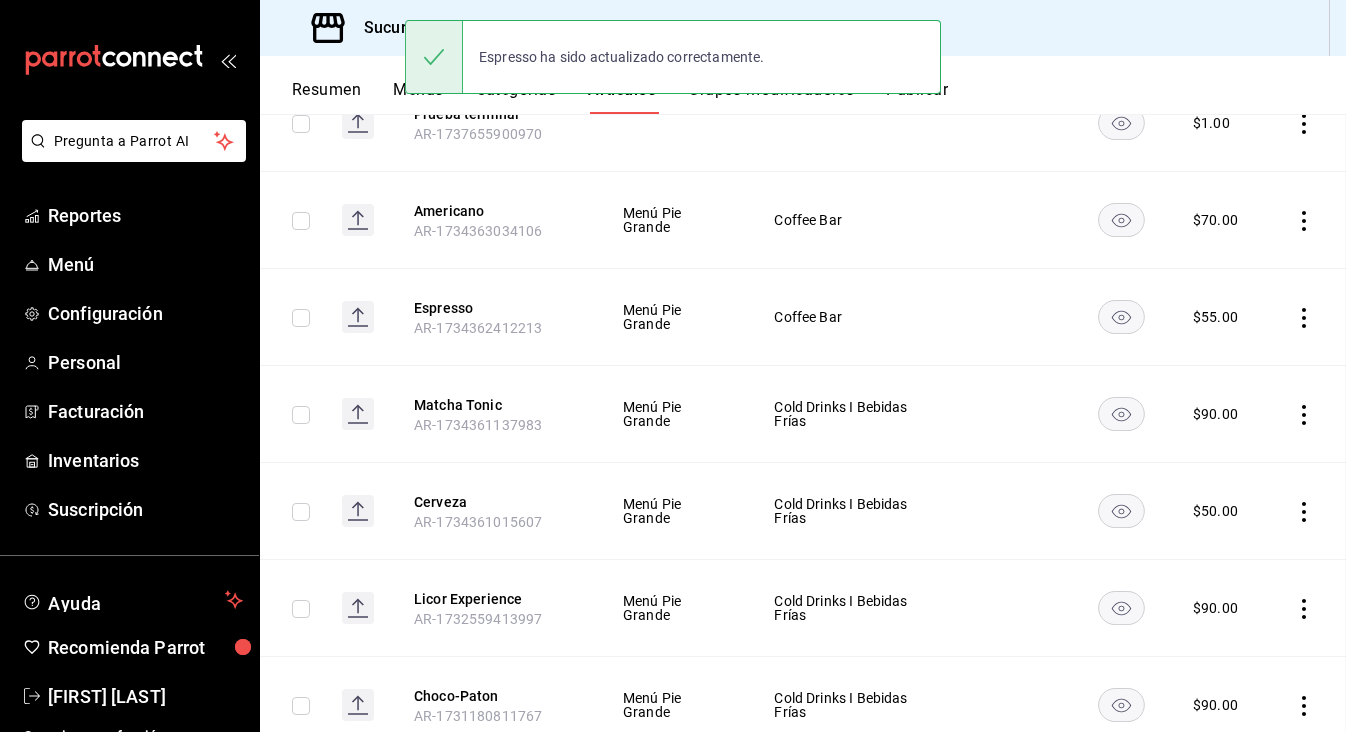 scroll, scrollTop: 0, scrollLeft: 0, axis: both 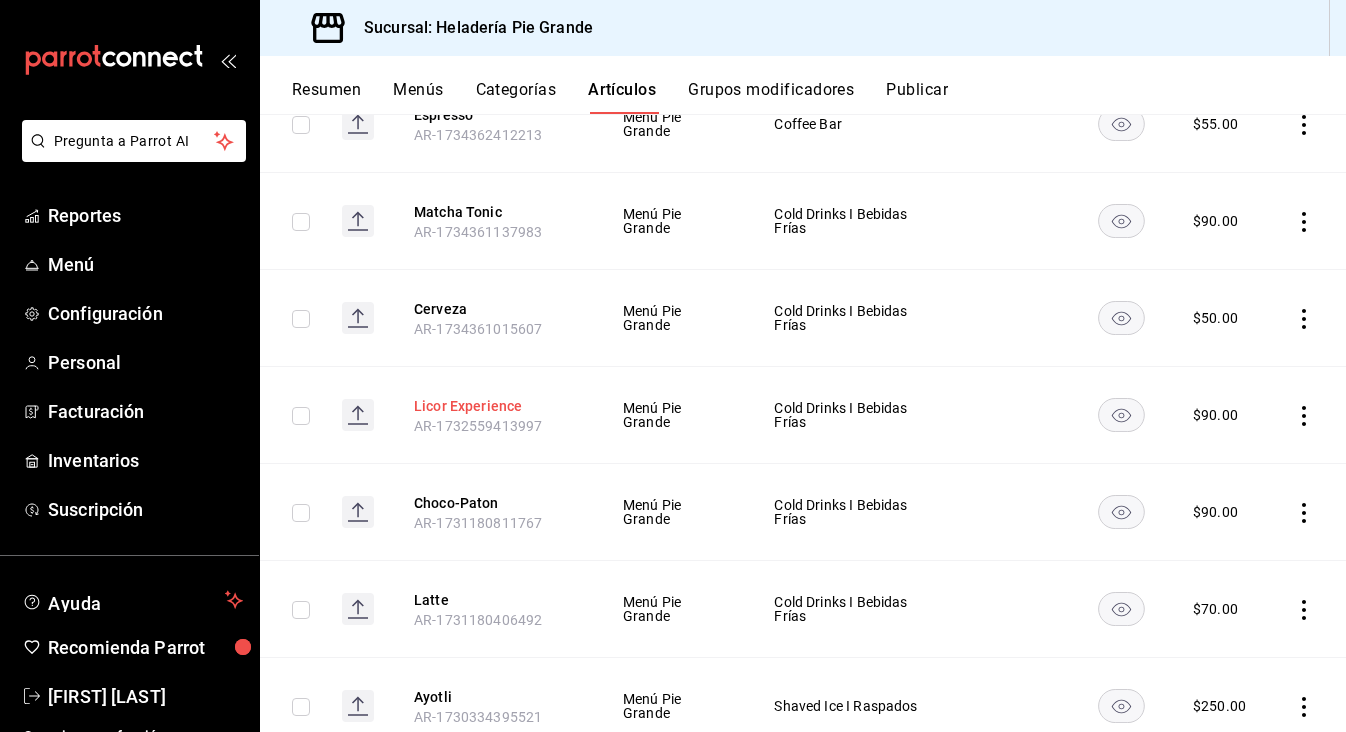 click on "Licor Experience" at bounding box center [494, 406] 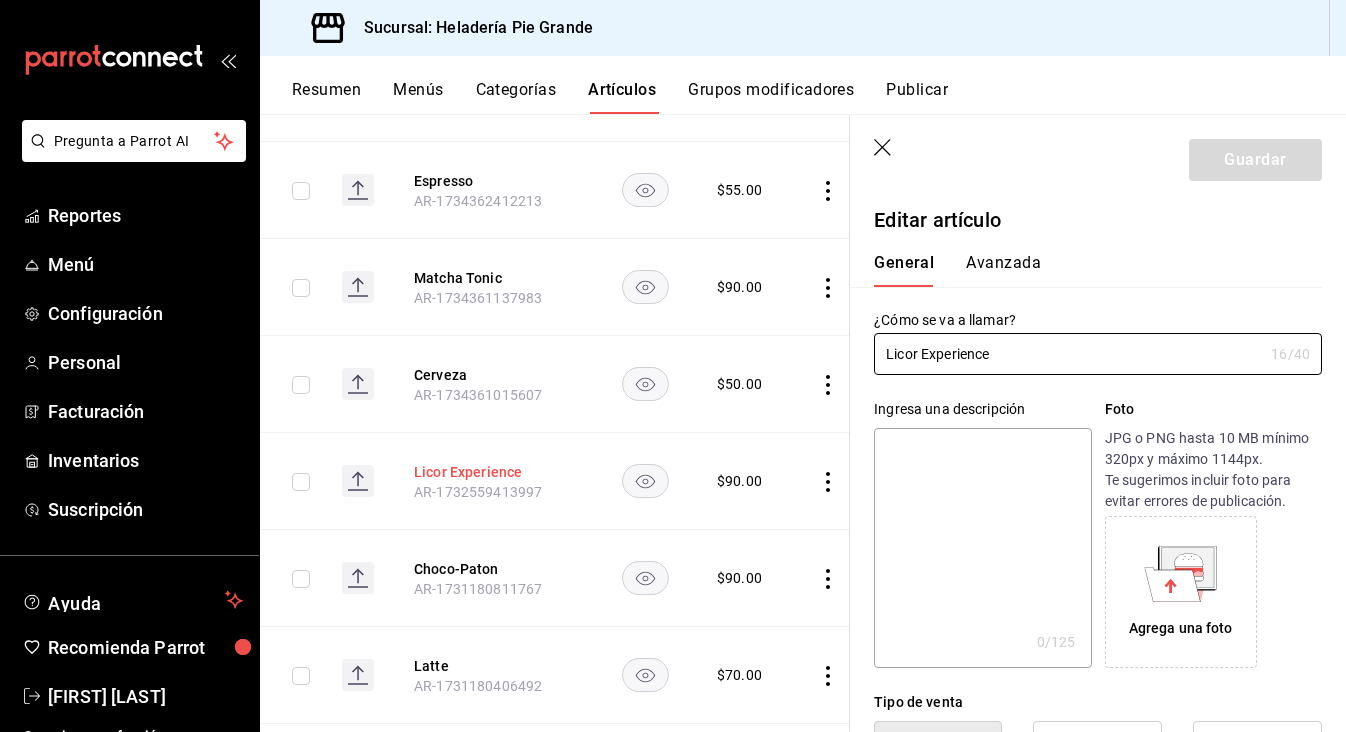 type on "$90.00" 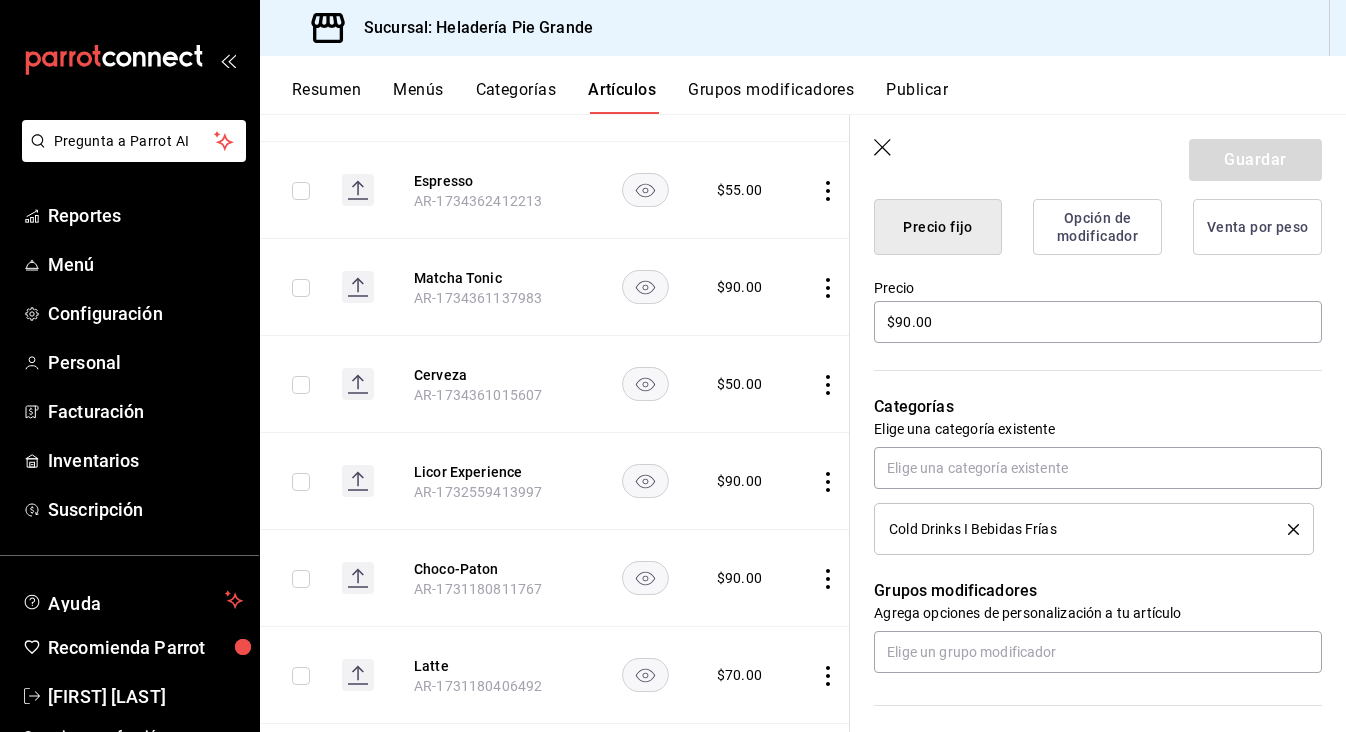 scroll, scrollTop: 587, scrollLeft: 0, axis: vertical 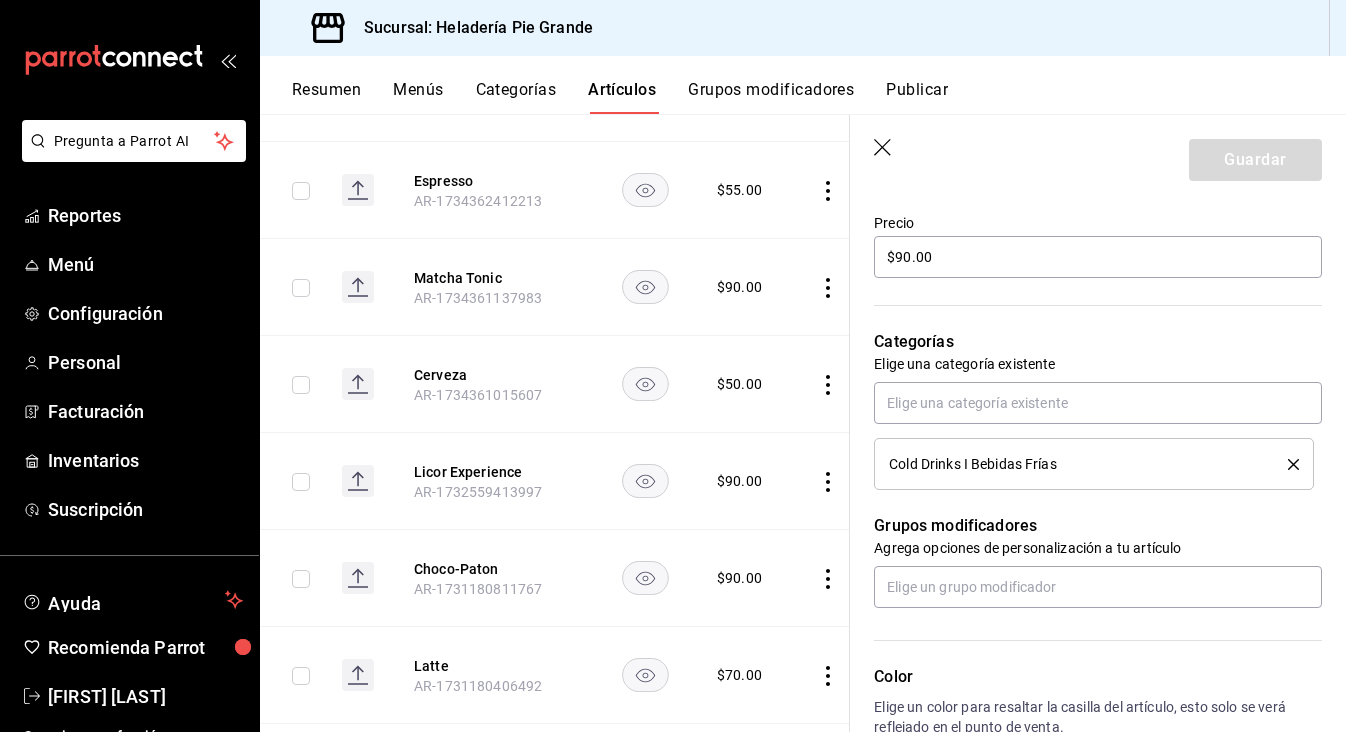 click 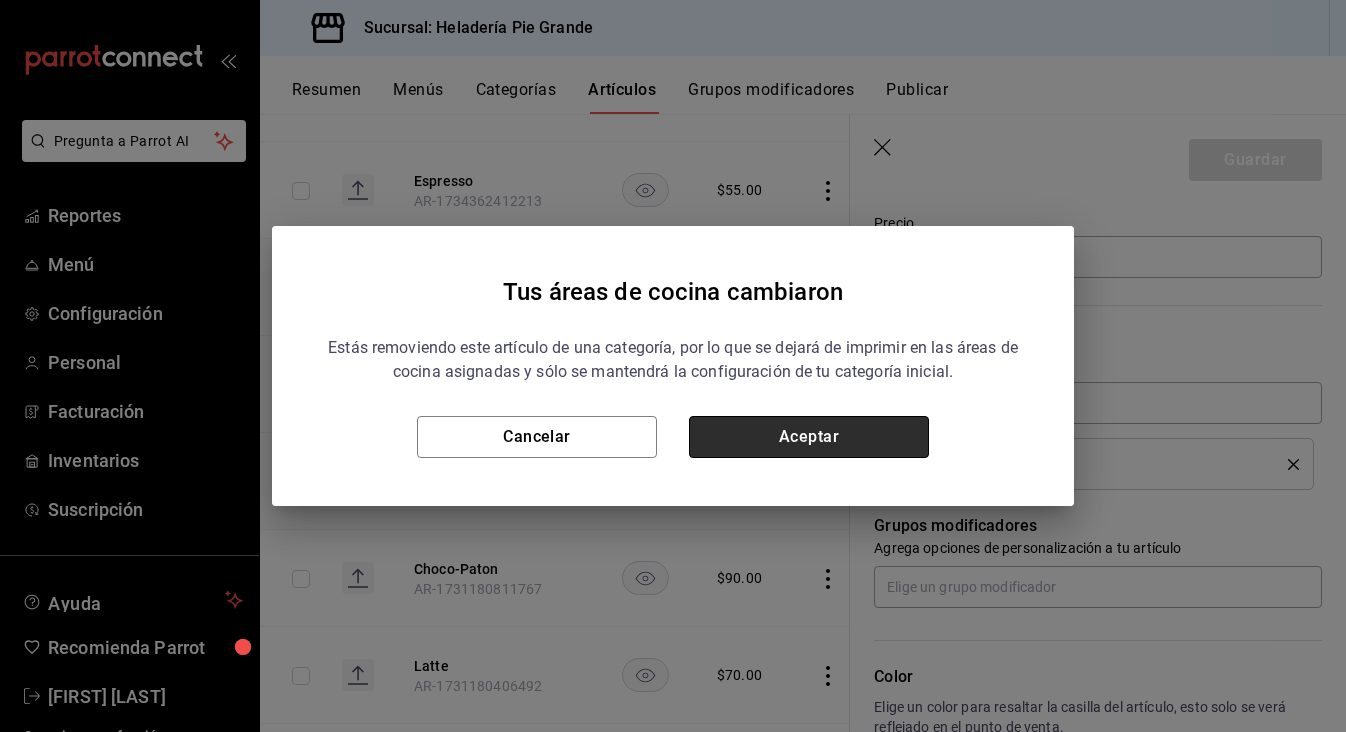 click on "Aceptar" at bounding box center (809, 437) 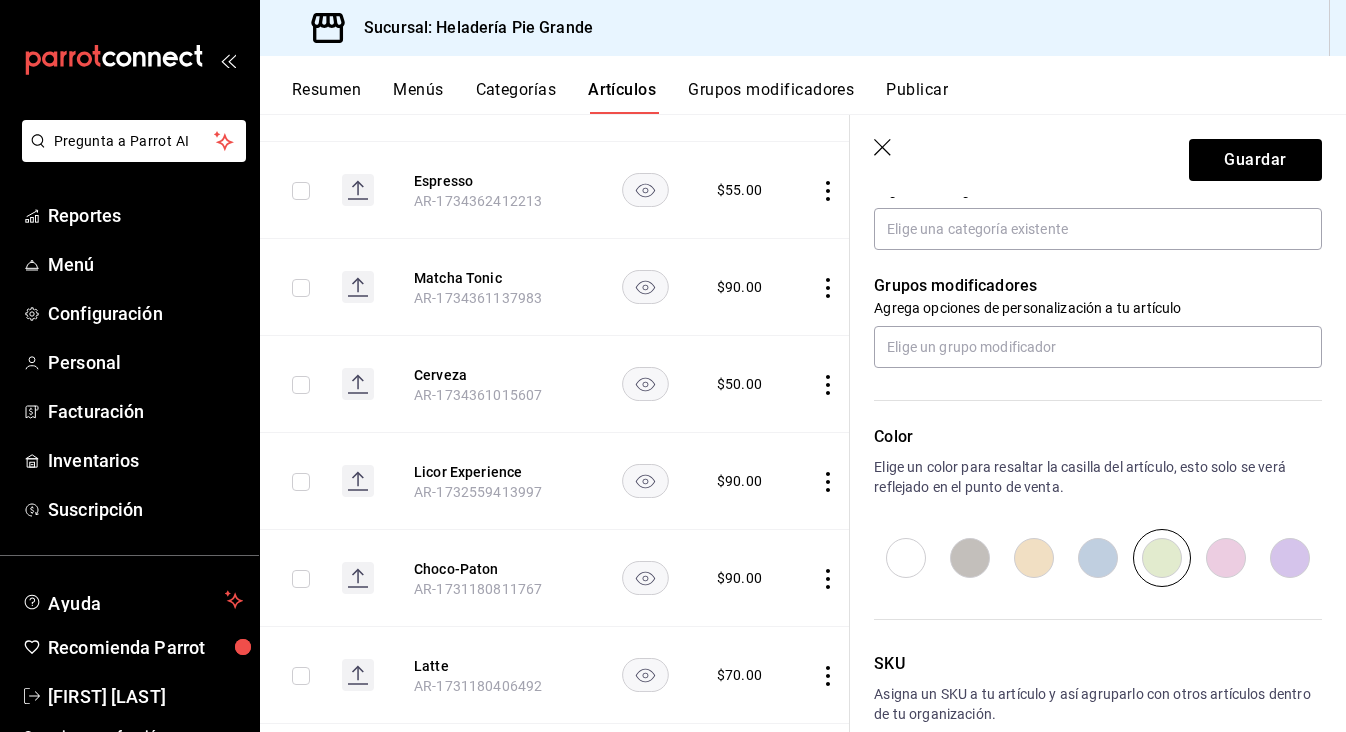 scroll, scrollTop: 773, scrollLeft: 0, axis: vertical 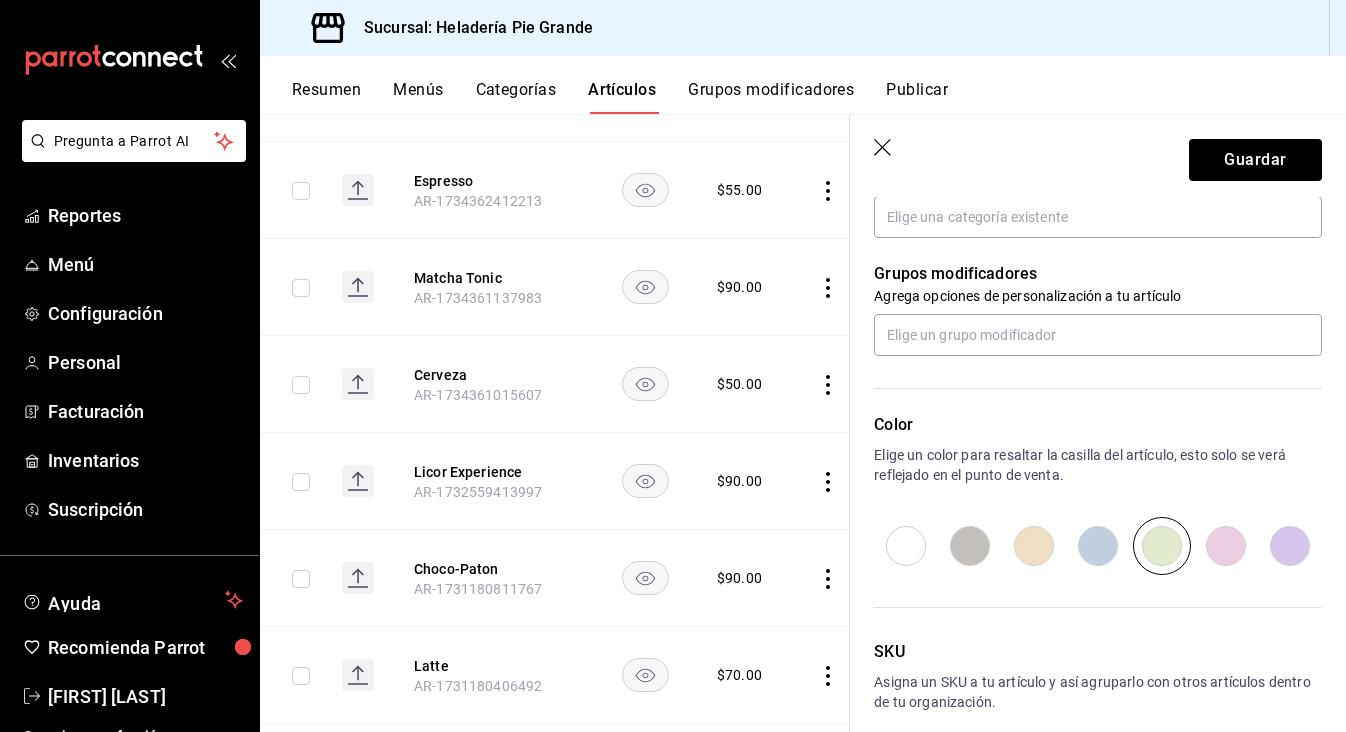 click at bounding box center [1034, 546] 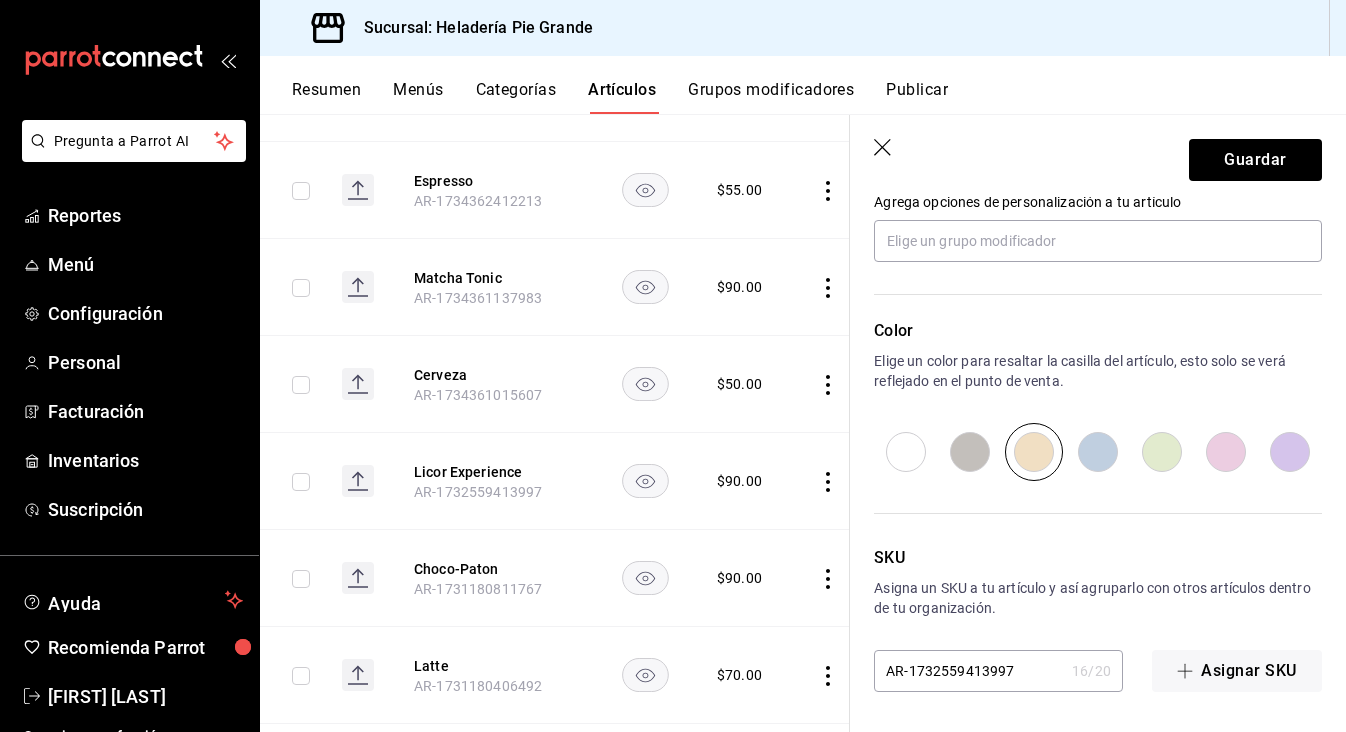 scroll, scrollTop: 867, scrollLeft: 0, axis: vertical 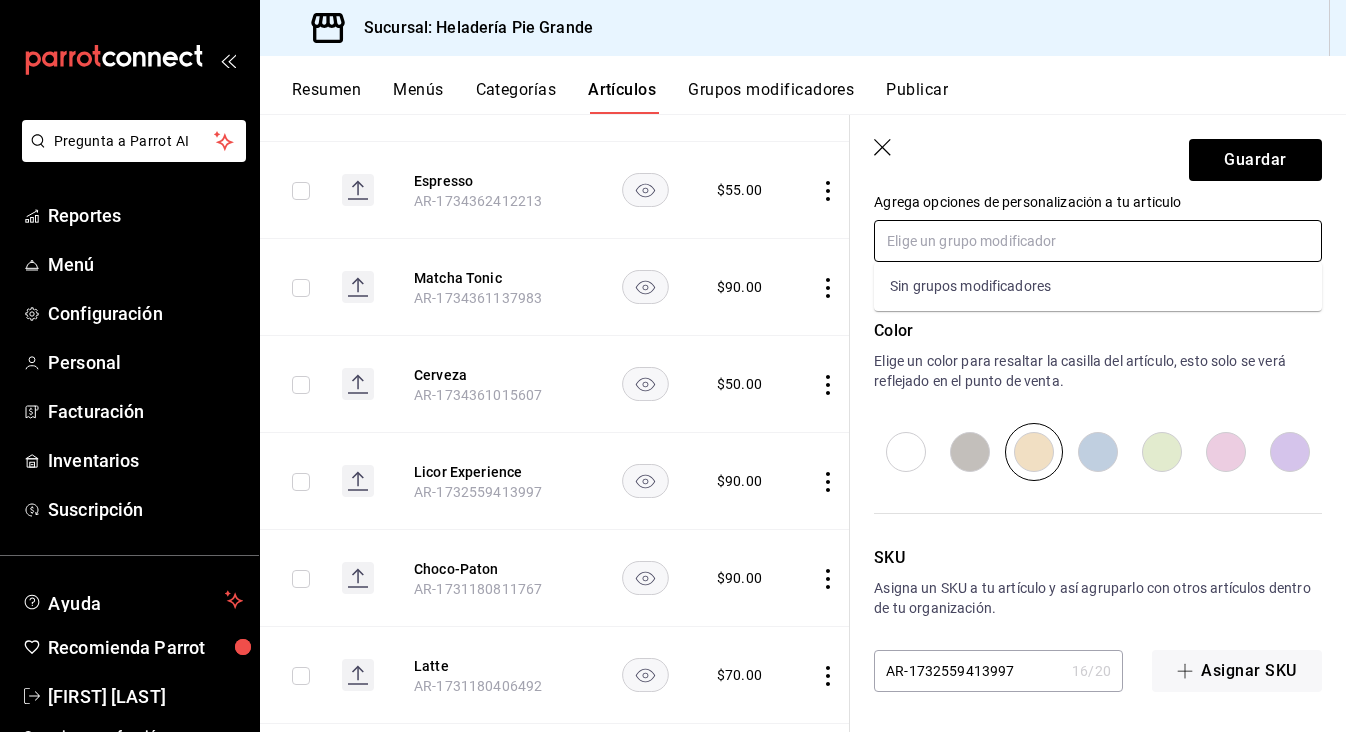 click at bounding box center [1098, 241] 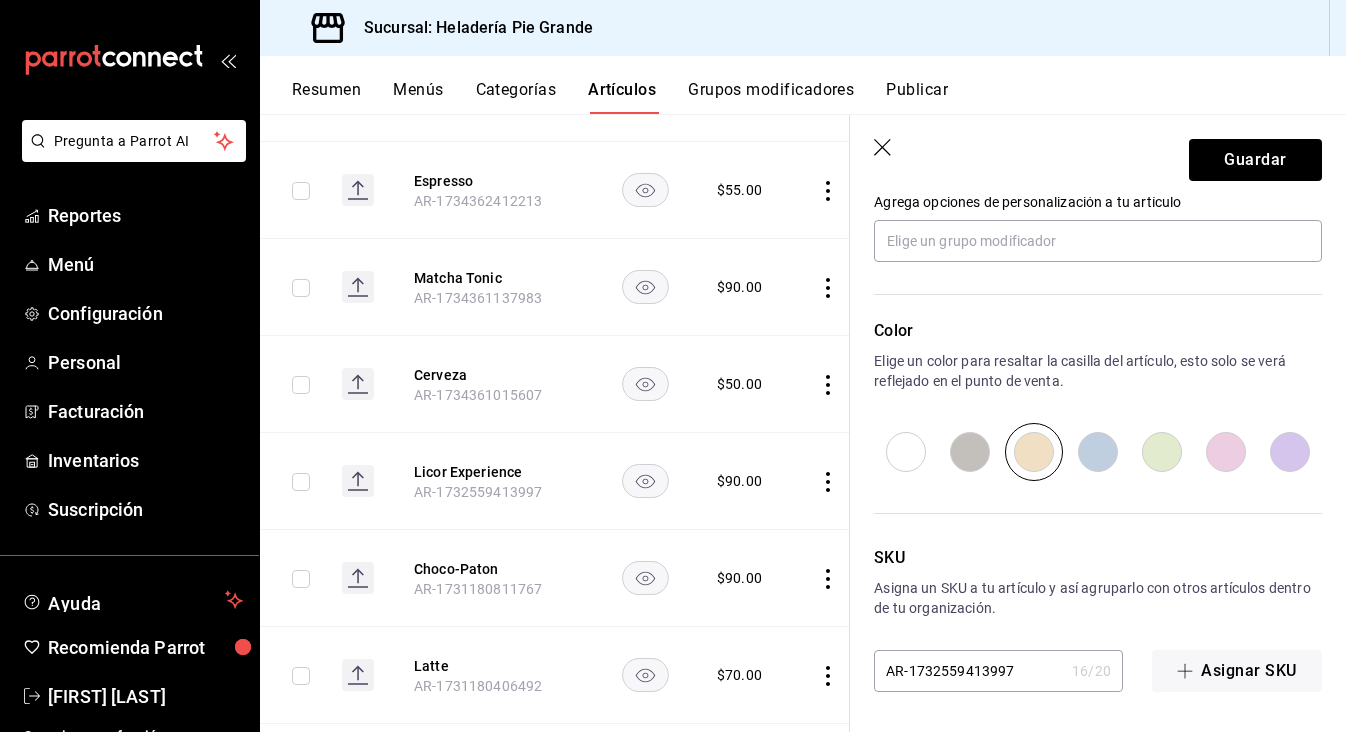 click on "Elige un color para resaltar la casilla del artículo, esto solo se verá reflejado en el punto de venta." at bounding box center (1098, 371) 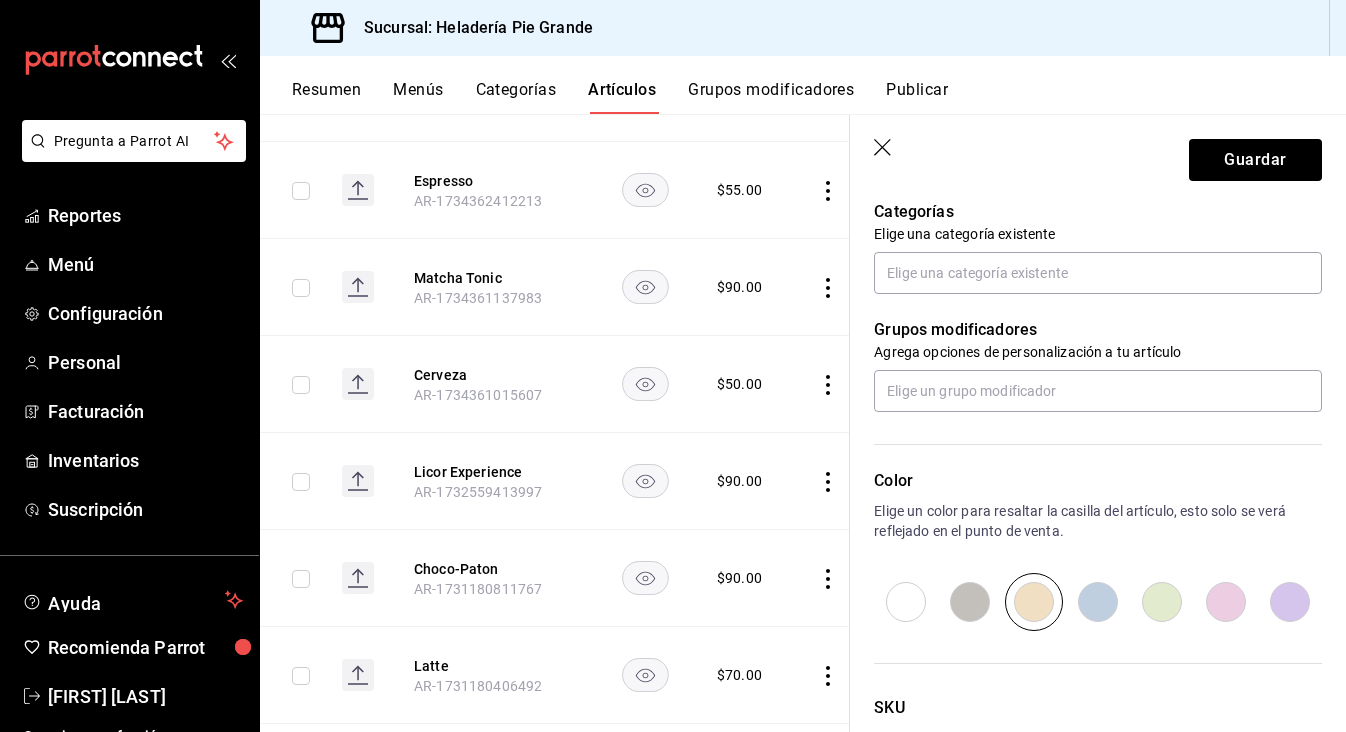 scroll, scrollTop: 714, scrollLeft: 0, axis: vertical 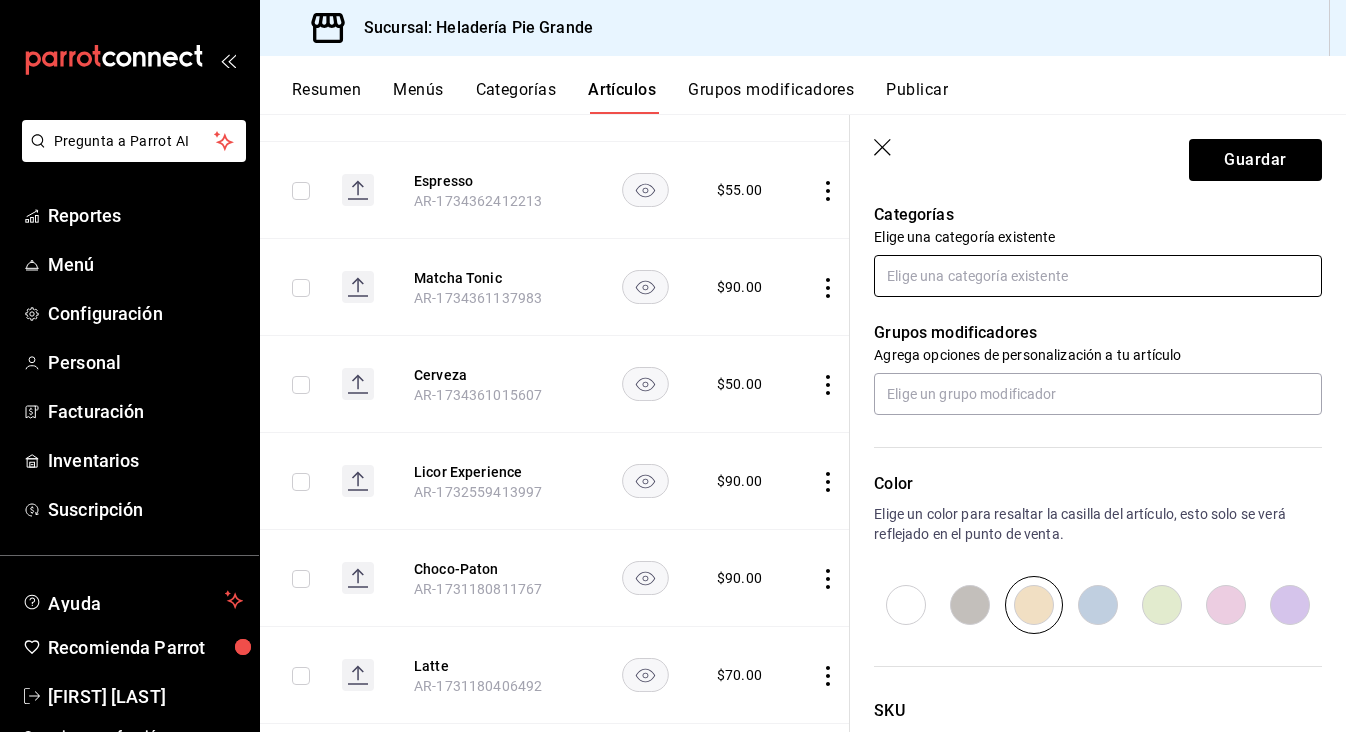 click at bounding box center [1098, 276] 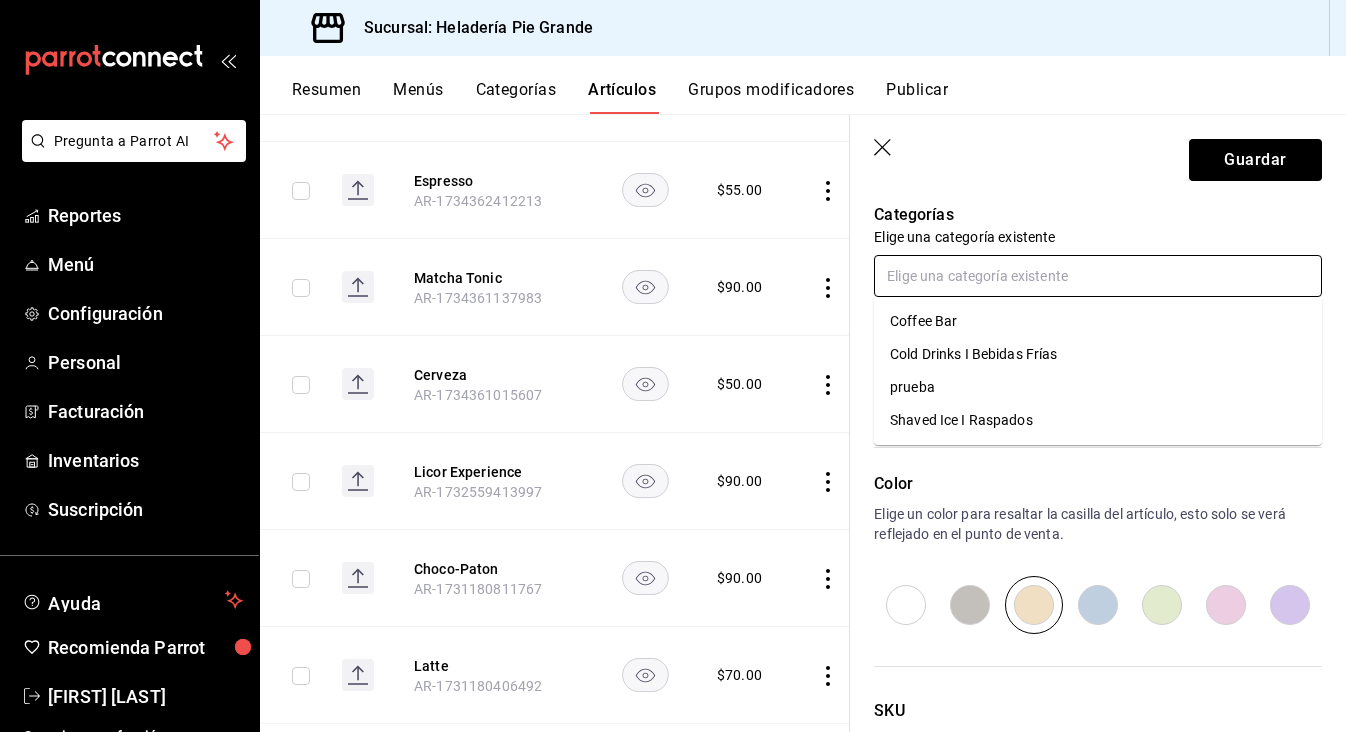 click on "Coffee Bar" at bounding box center [1098, 321] 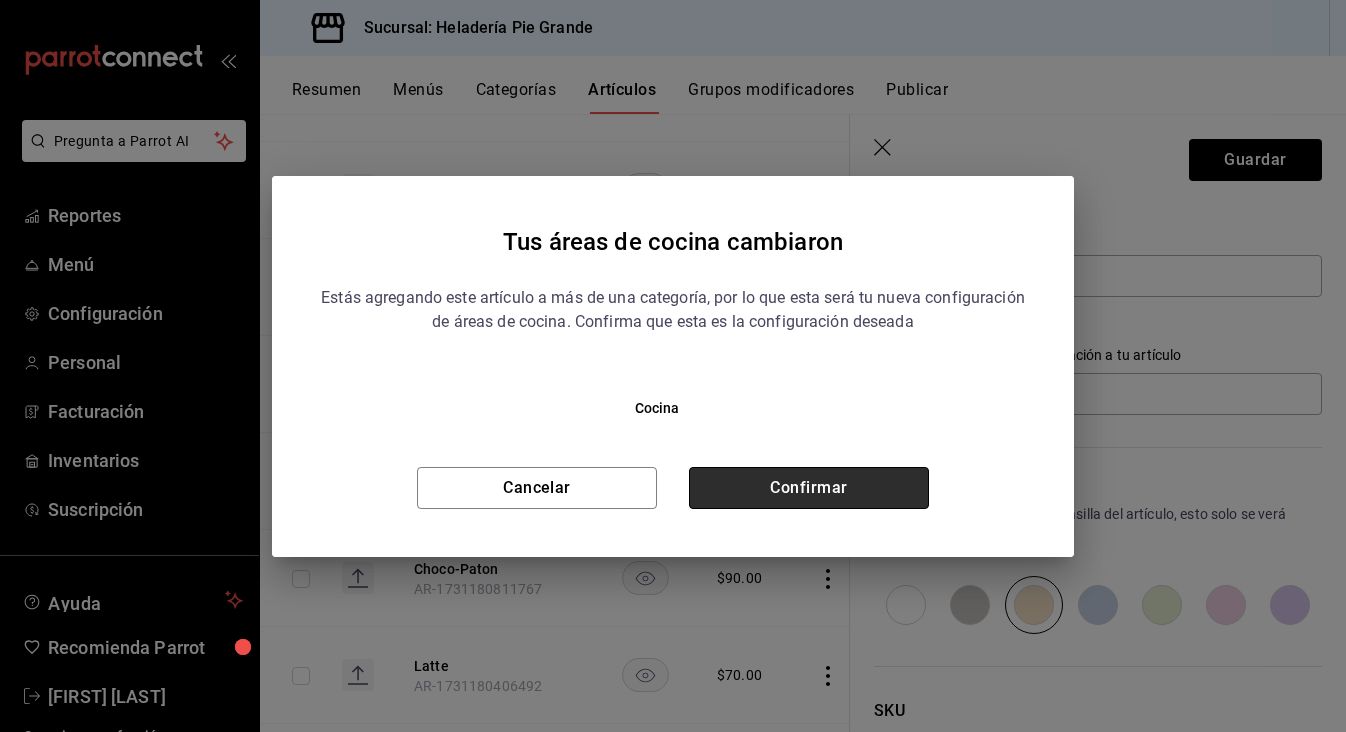 click on "Confirmar" at bounding box center (809, 488) 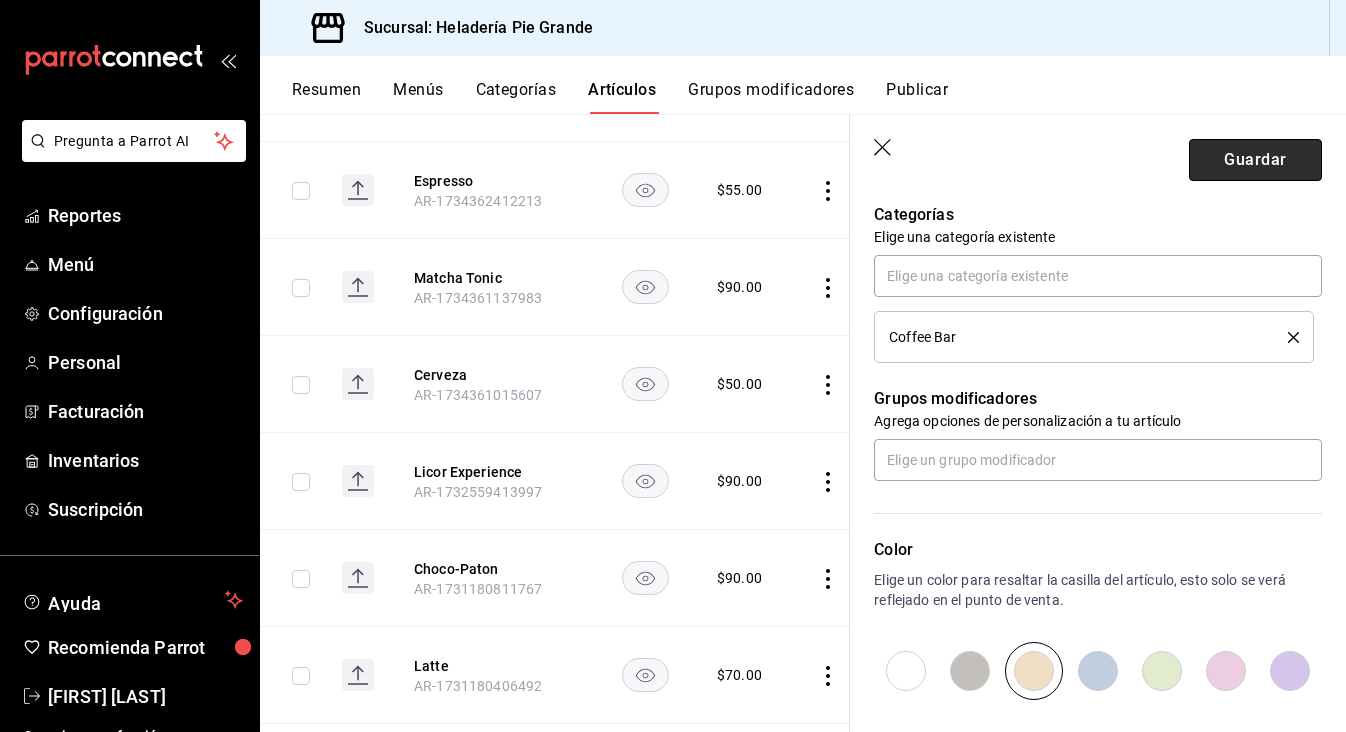 click on "Guardar" at bounding box center [1255, 160] 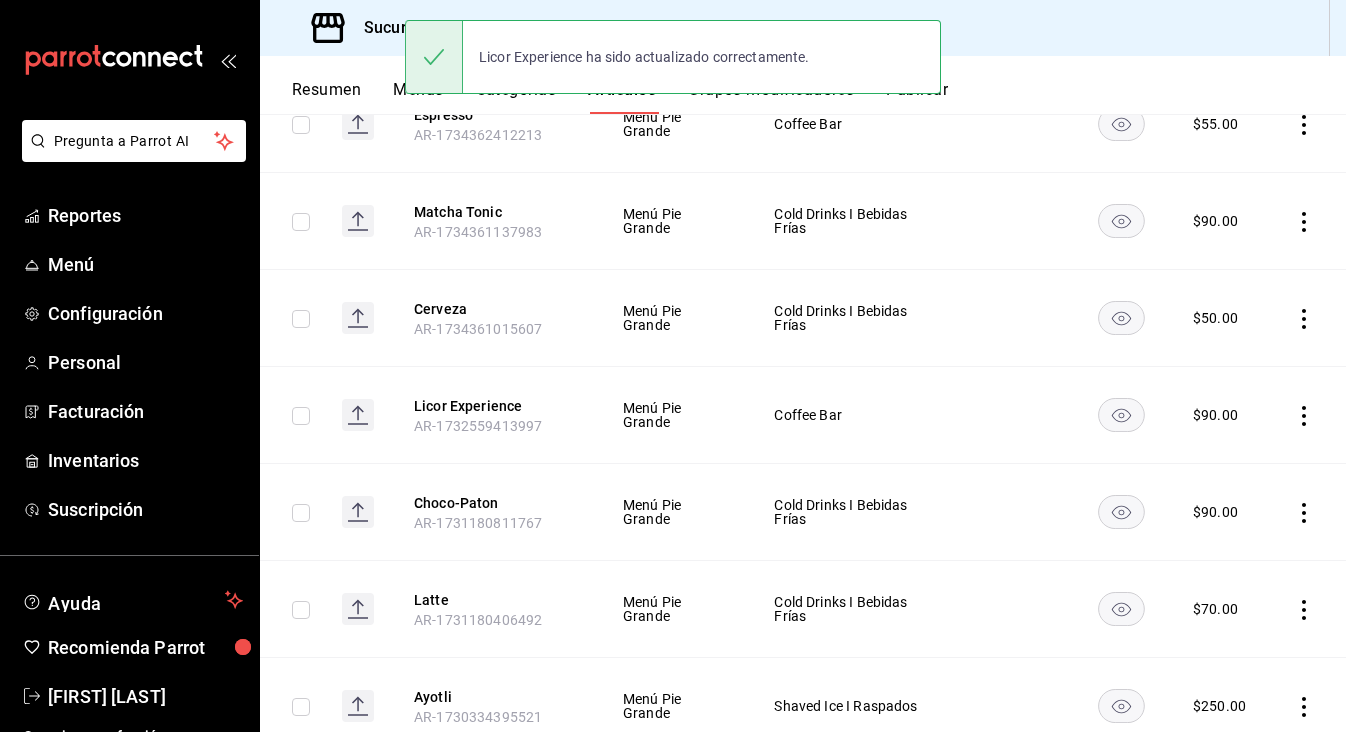 scroll, scrollTop: 0, scrollLeft: 0, axis: both 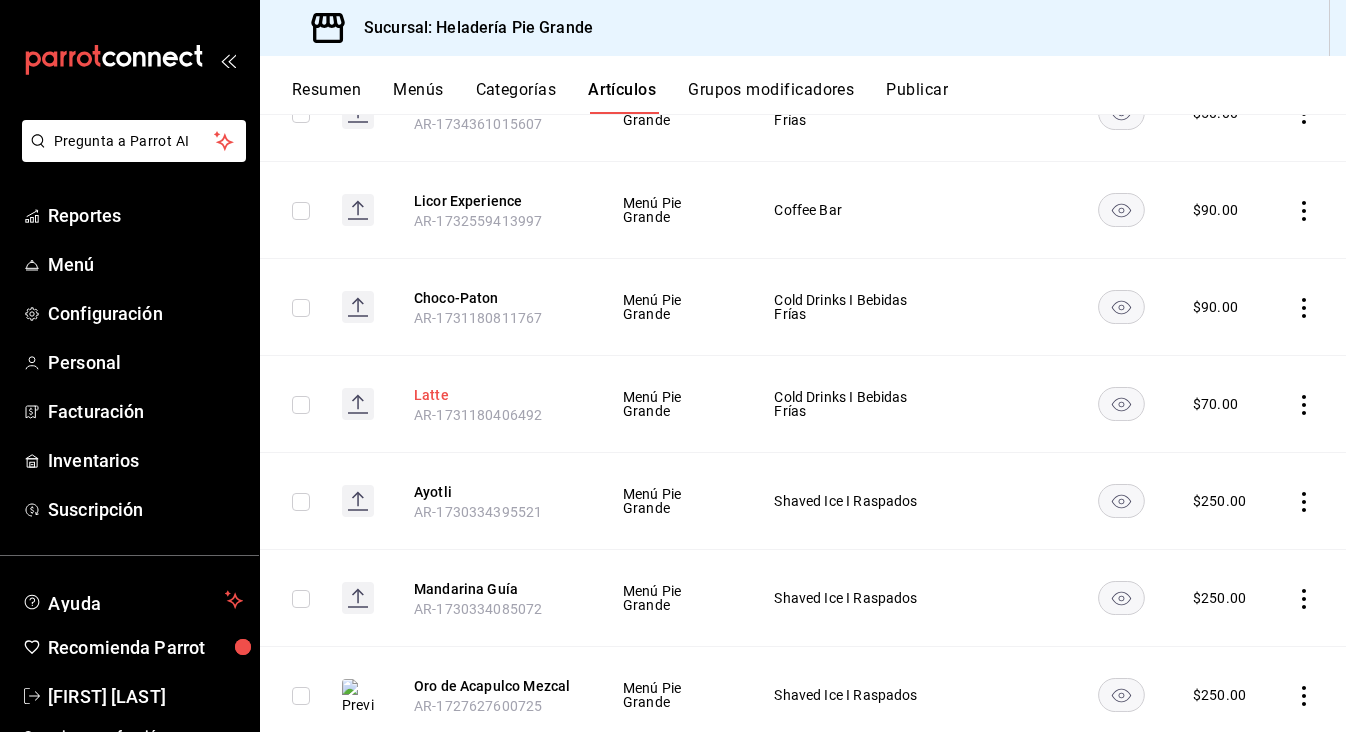 click on "Latte" at bounding box center [494, 395] 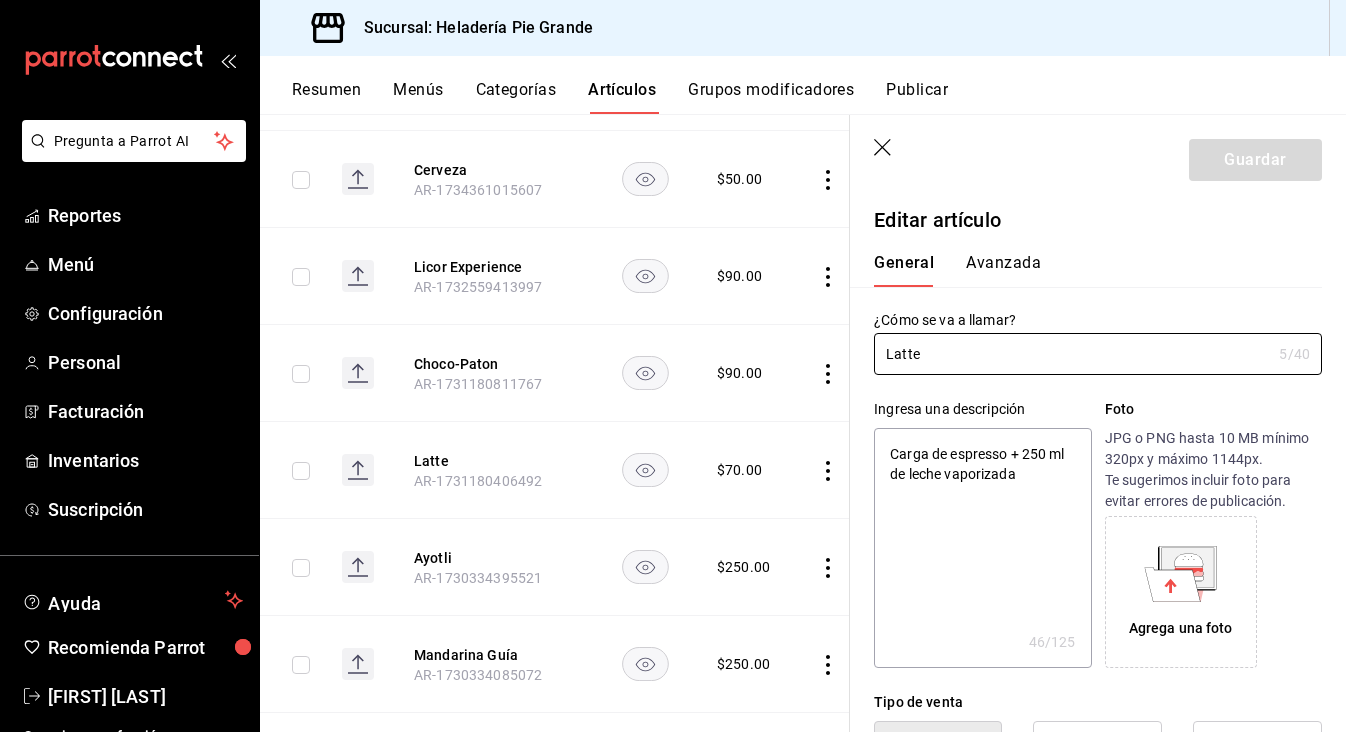 type on "x" 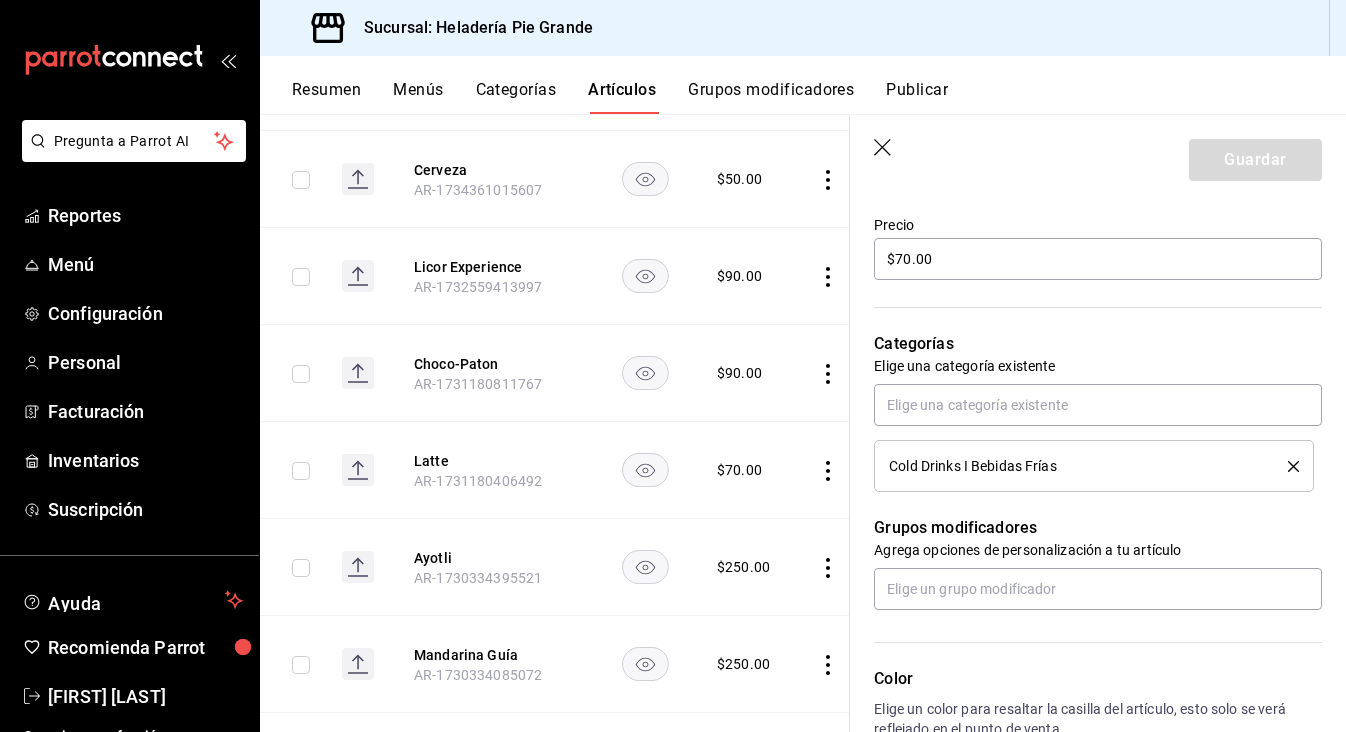 scroll, scrollTop: 601, scrollLeft: 0, axis: vertical 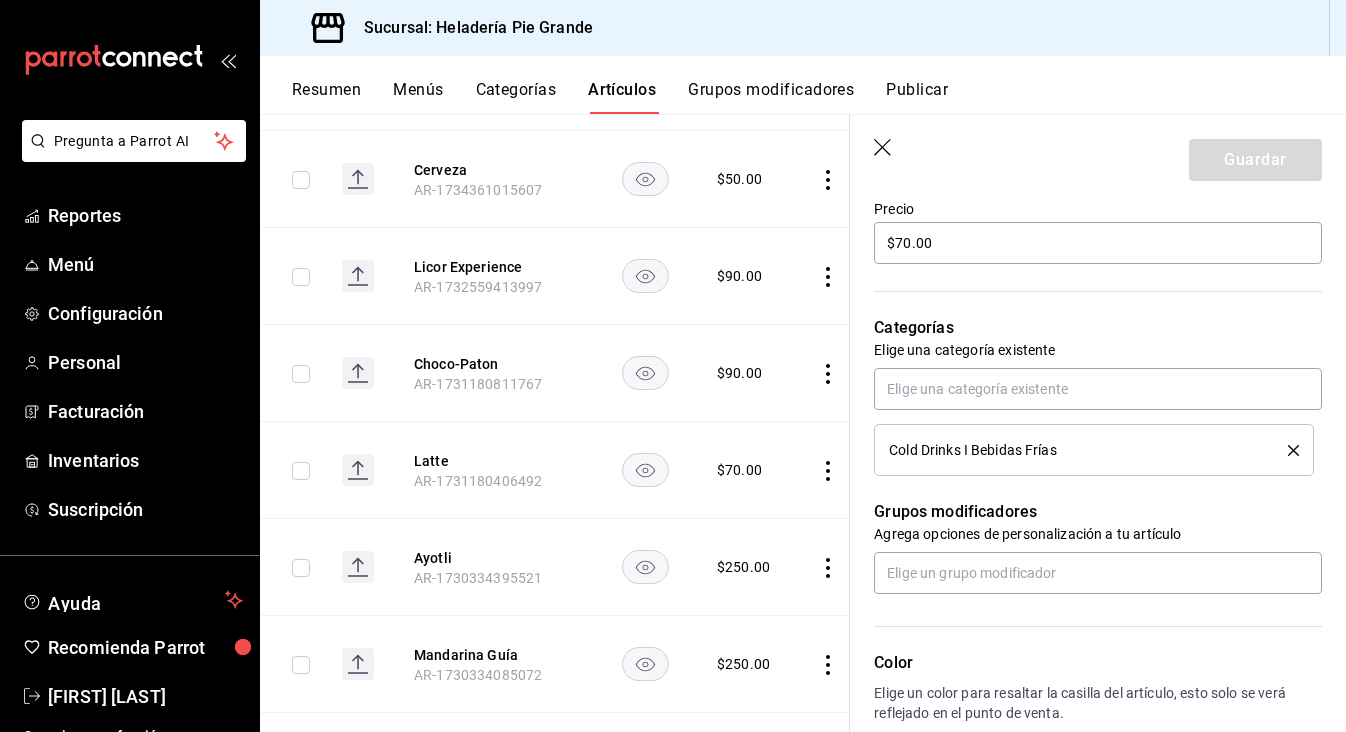 click on "Cold Drinks I Bebidas Frías" at bounding box center [1073, 450] 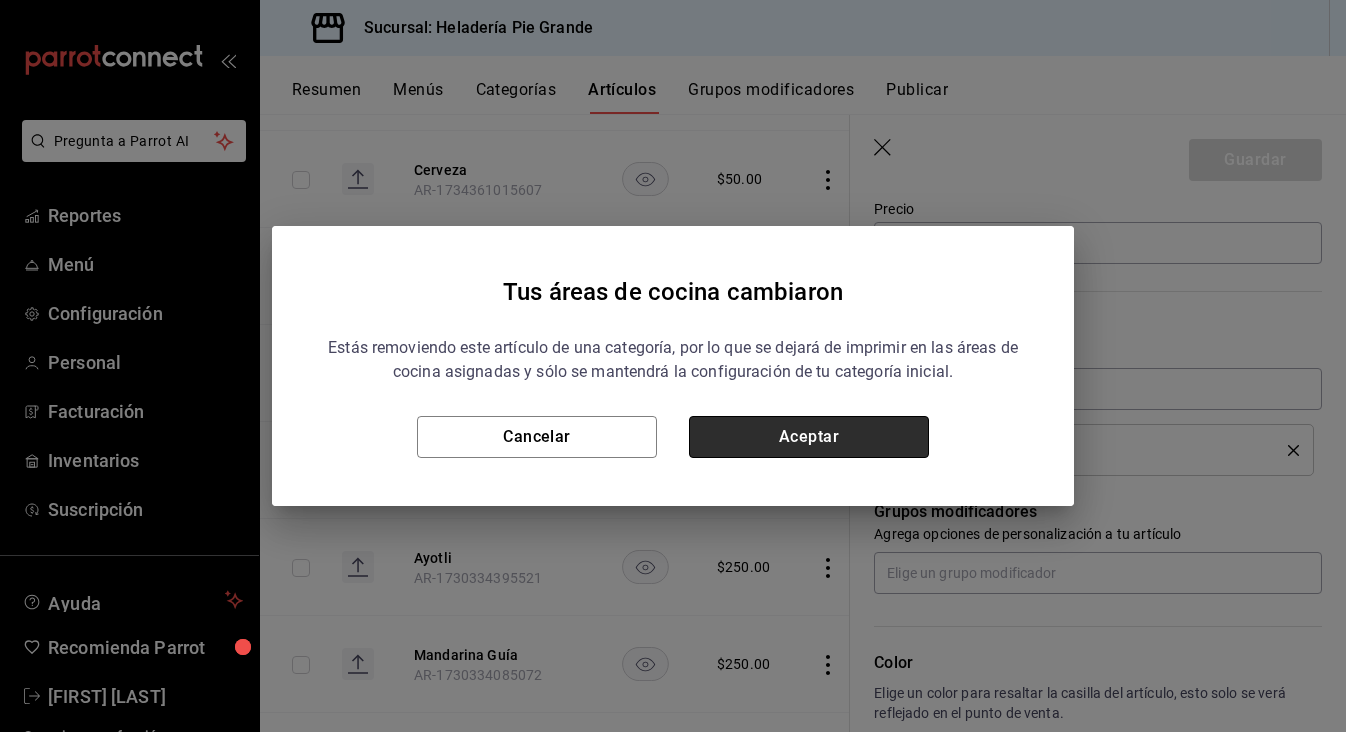 click on "Aceptar" at bounding box center [809, 437] 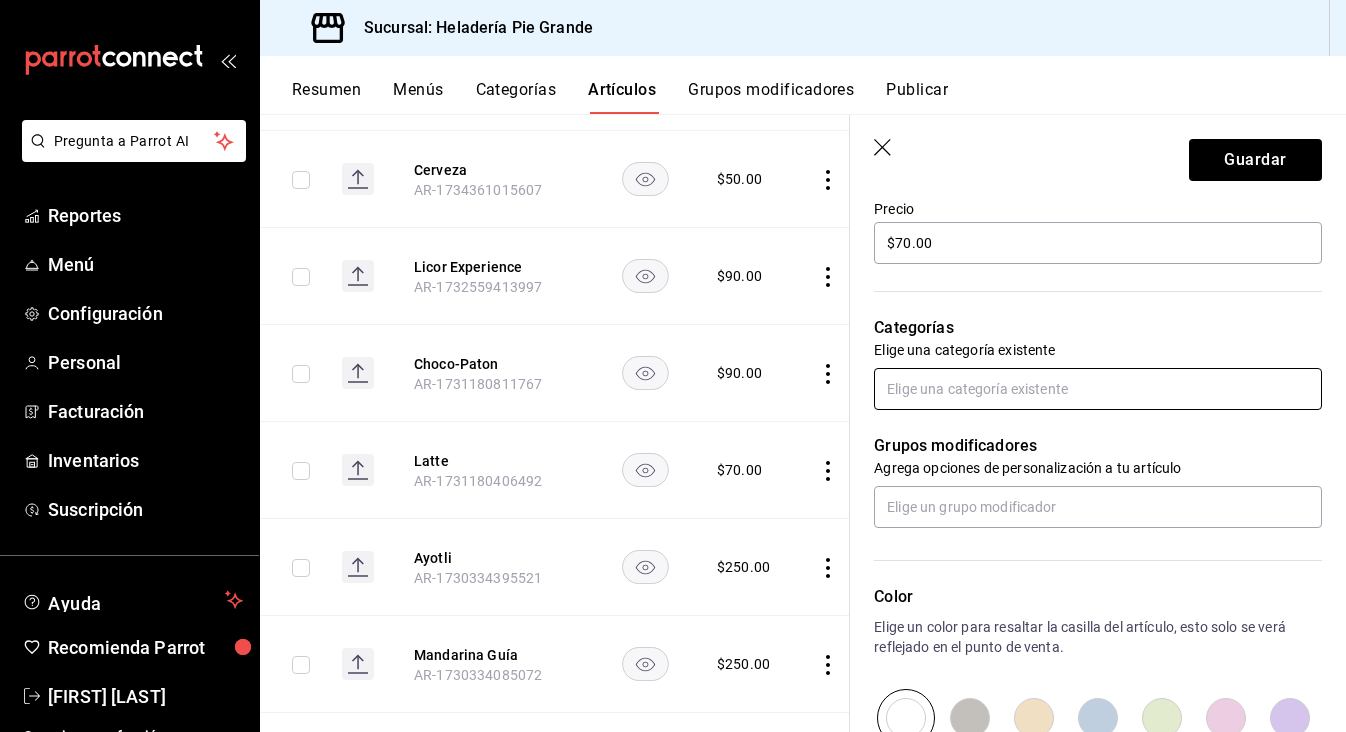 click at bounding box center (1098, 389) 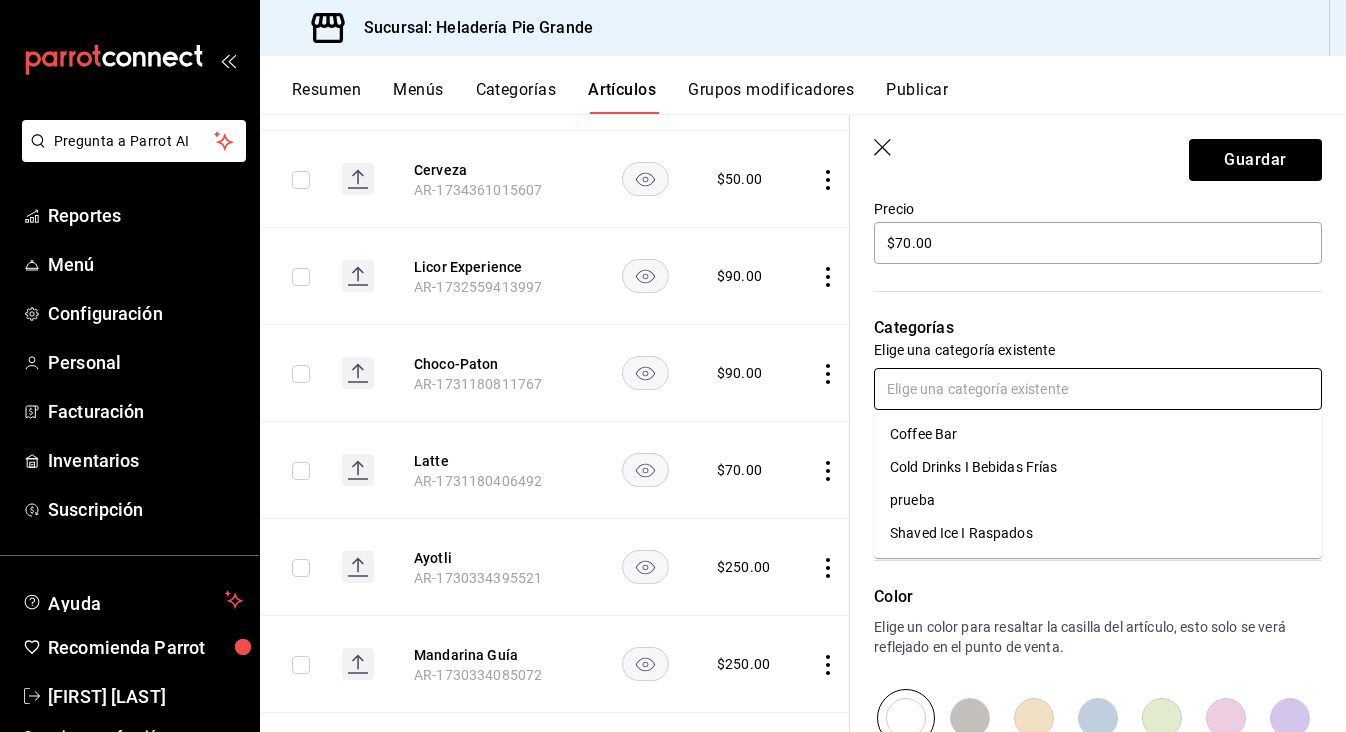 click on "Coffee Bar" at bounding box center [1098, 434] 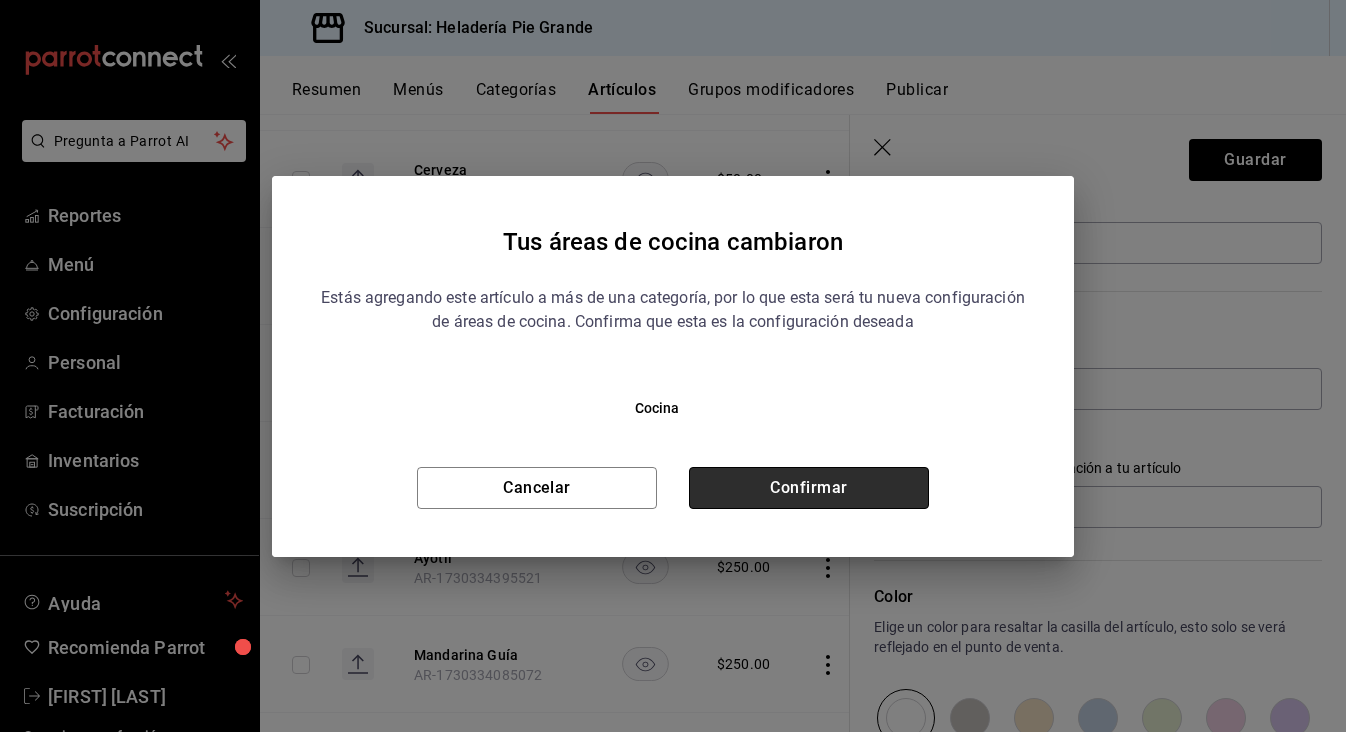 click on "Confirmar" at bounding box center (809, 488) 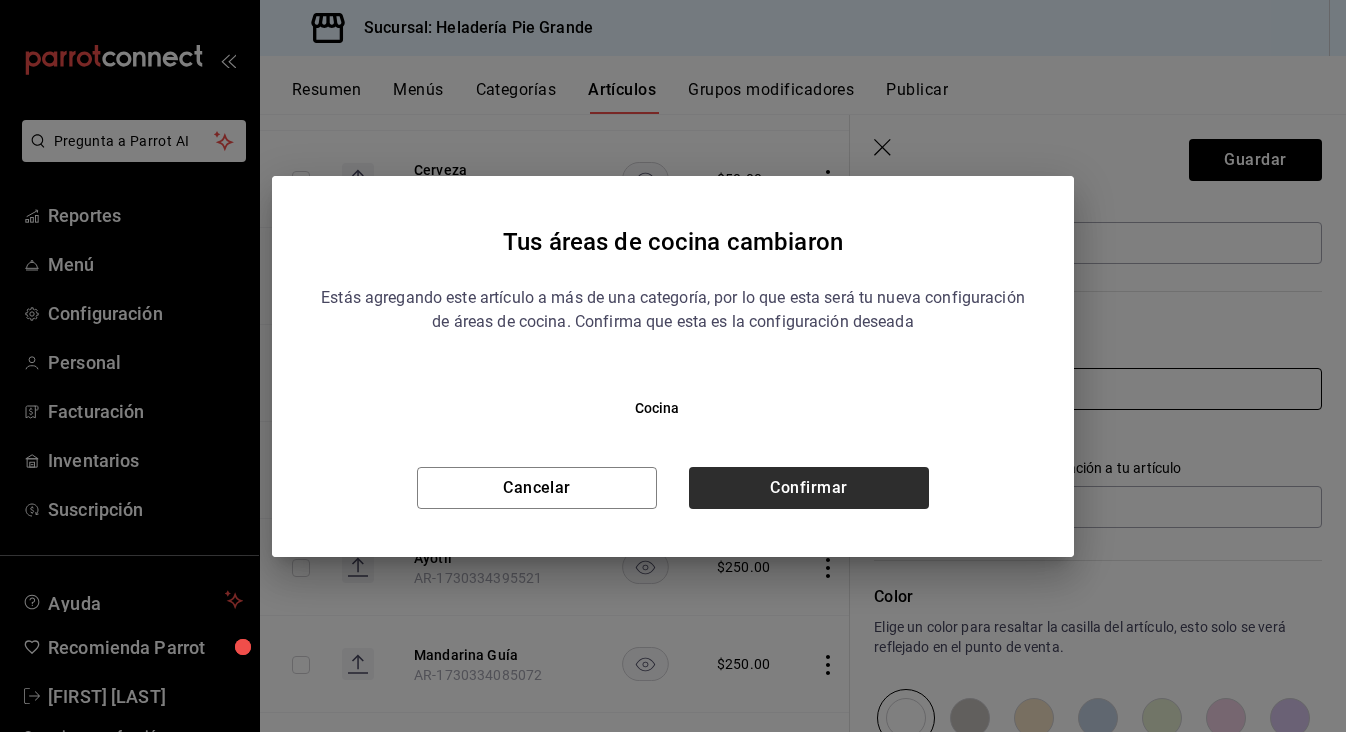 type on "x" 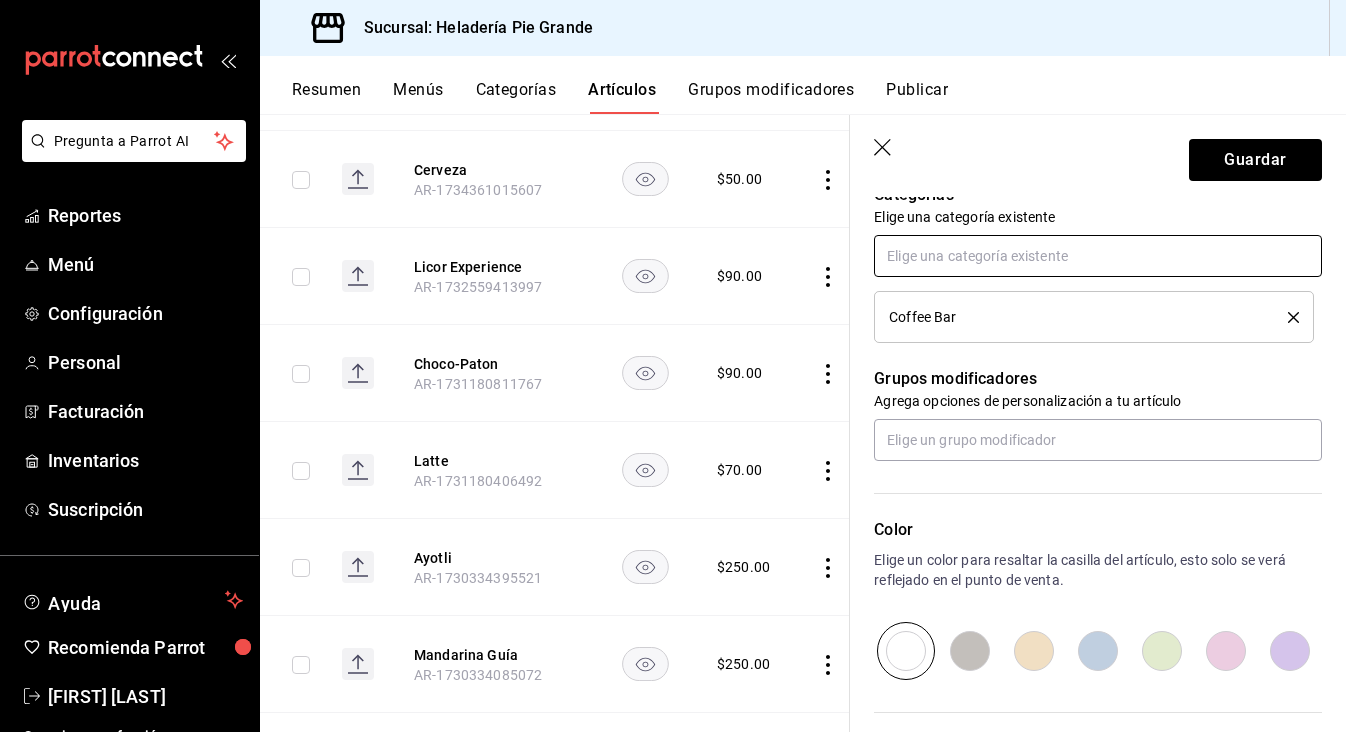 scroll, scrollTop: 737, scrollLeft: 0, axis: vertical 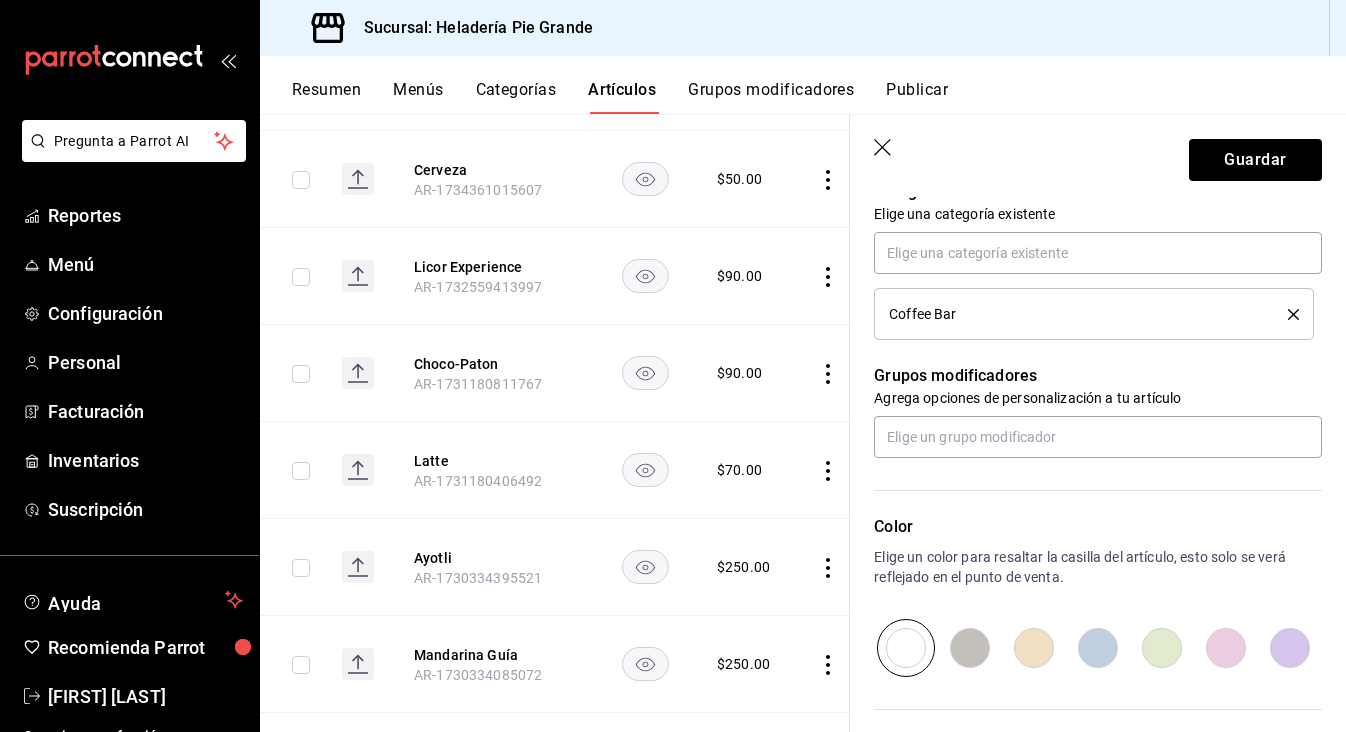 click at bounding box center [1034, 648] 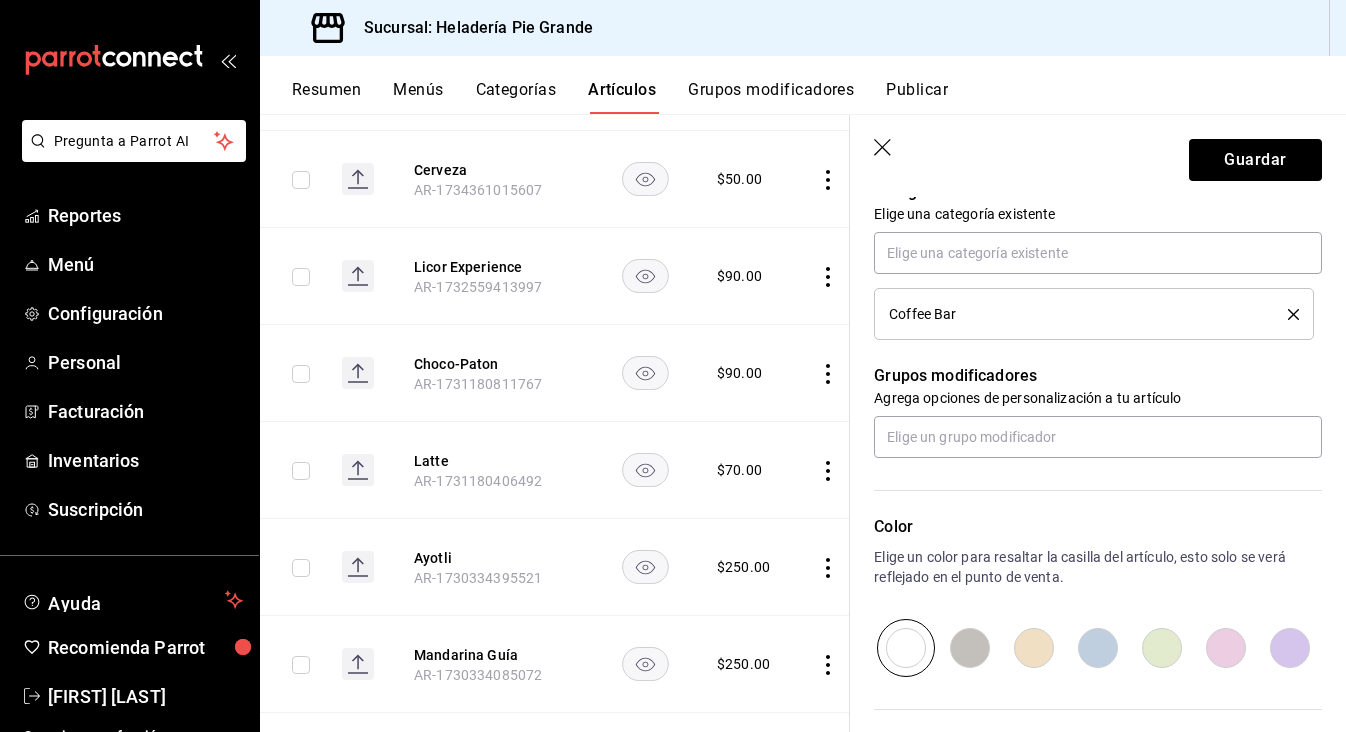 radio on "true" 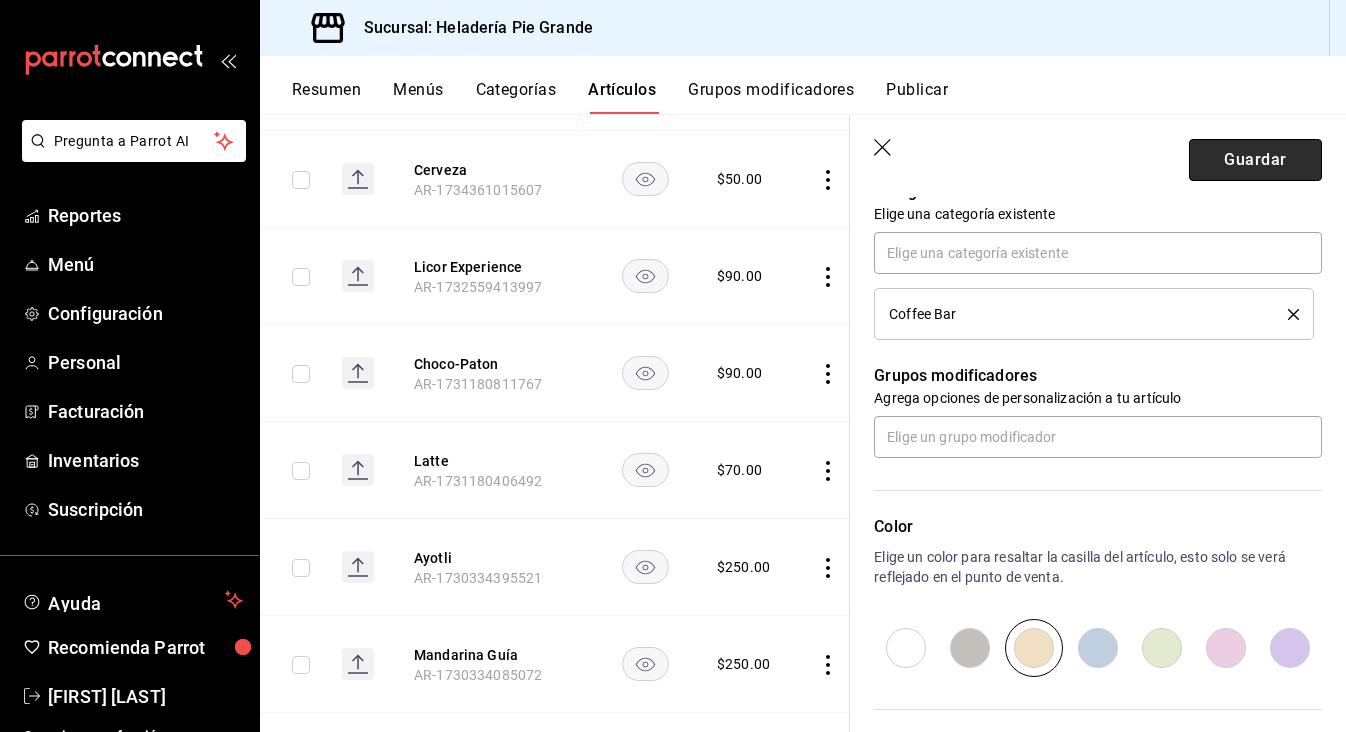 click on "Guardar" at bounding box center (1255, 160) 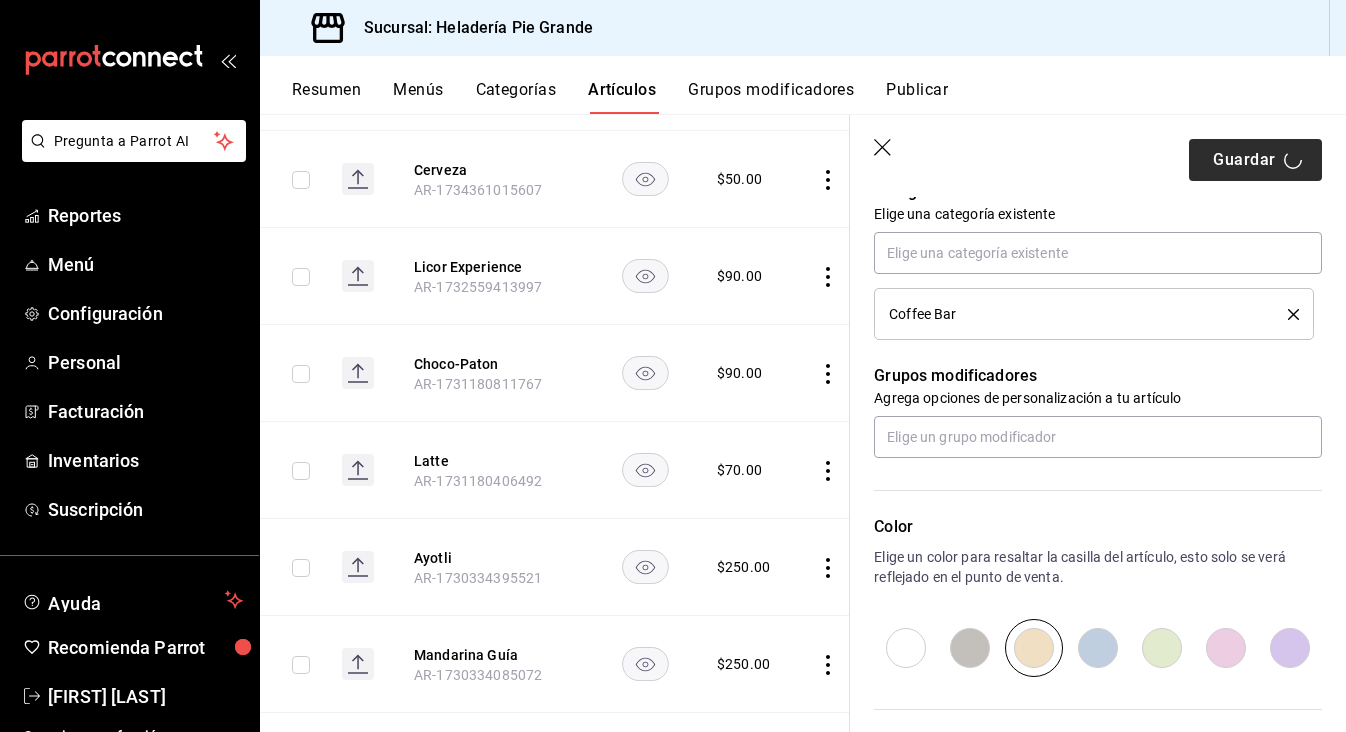 type on "x" 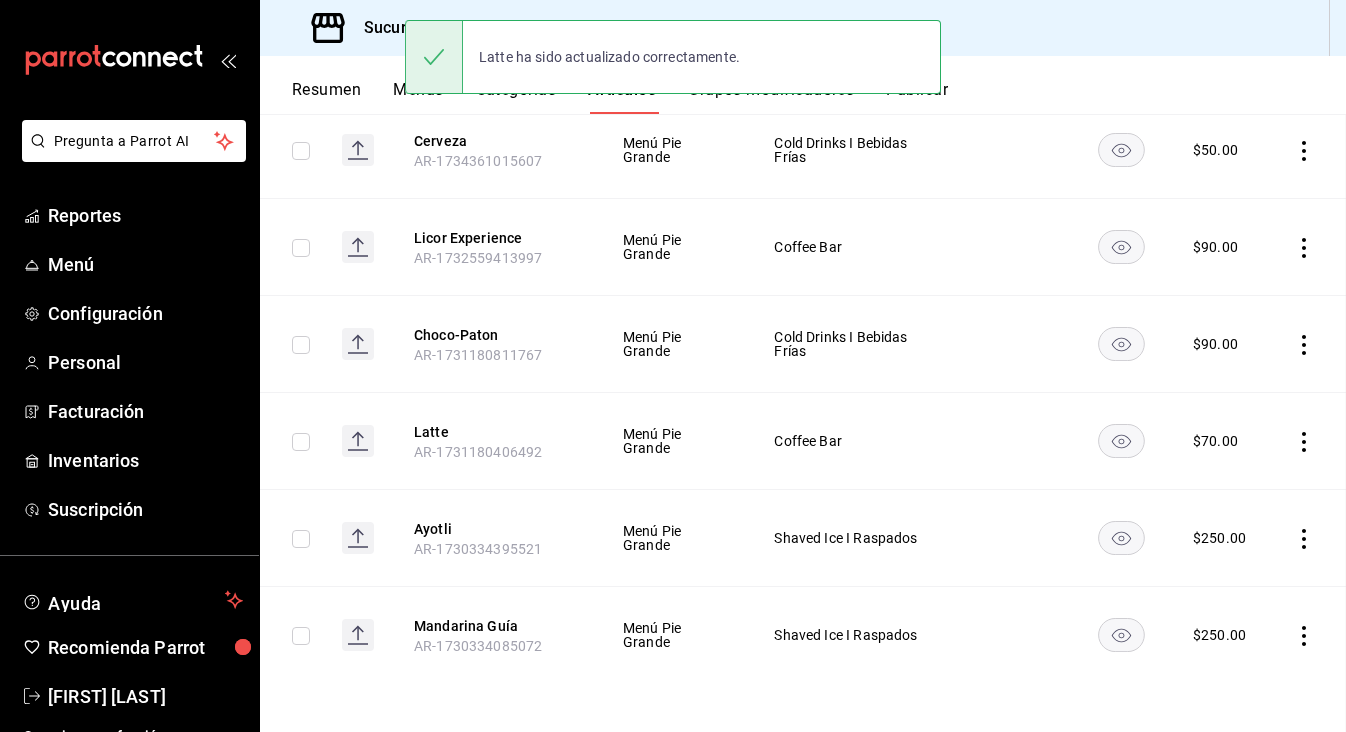 scroll, scrollTop: 0, scrollLeft: 0, axis: both 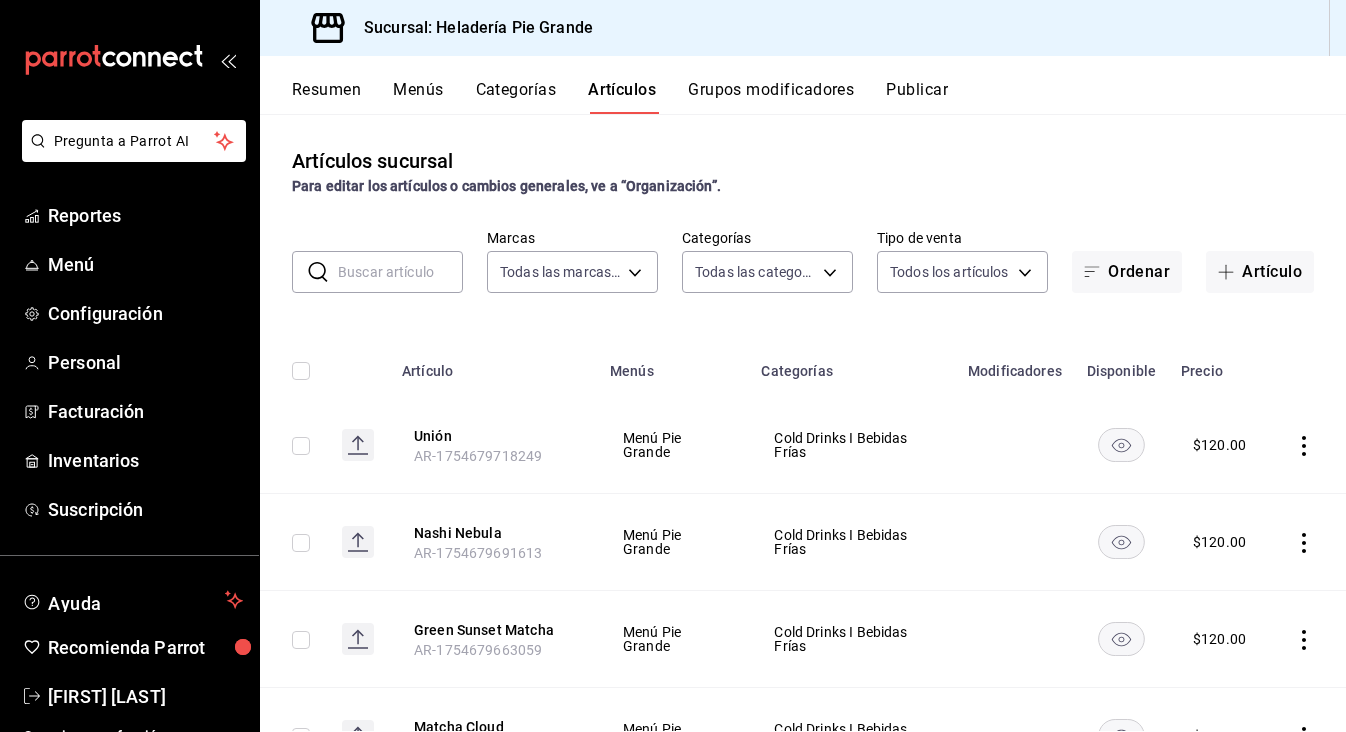 click on "Categorías" at bounding box center (516, 97) 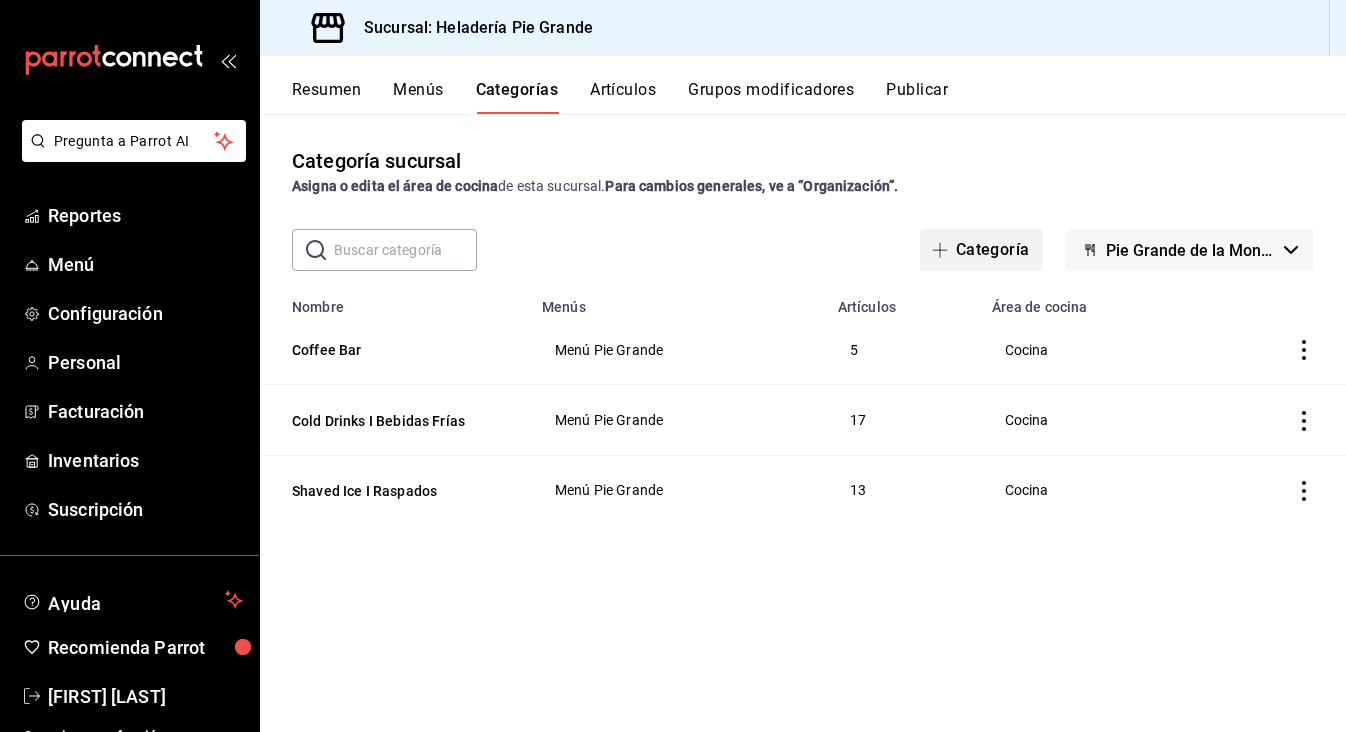 click on "Categoría" at bounding box center [981, 250] 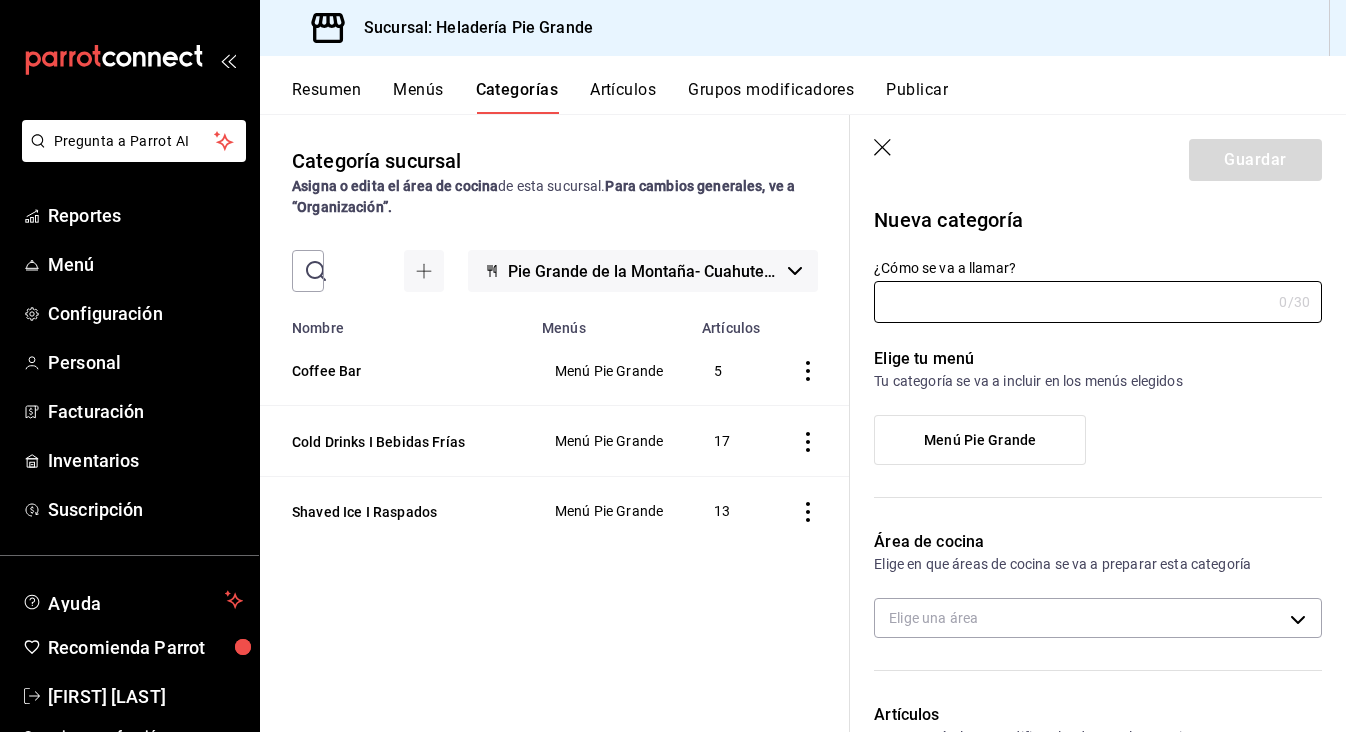 type on "c9038119-6291-4c83-83d8-22e9f5c4afce" 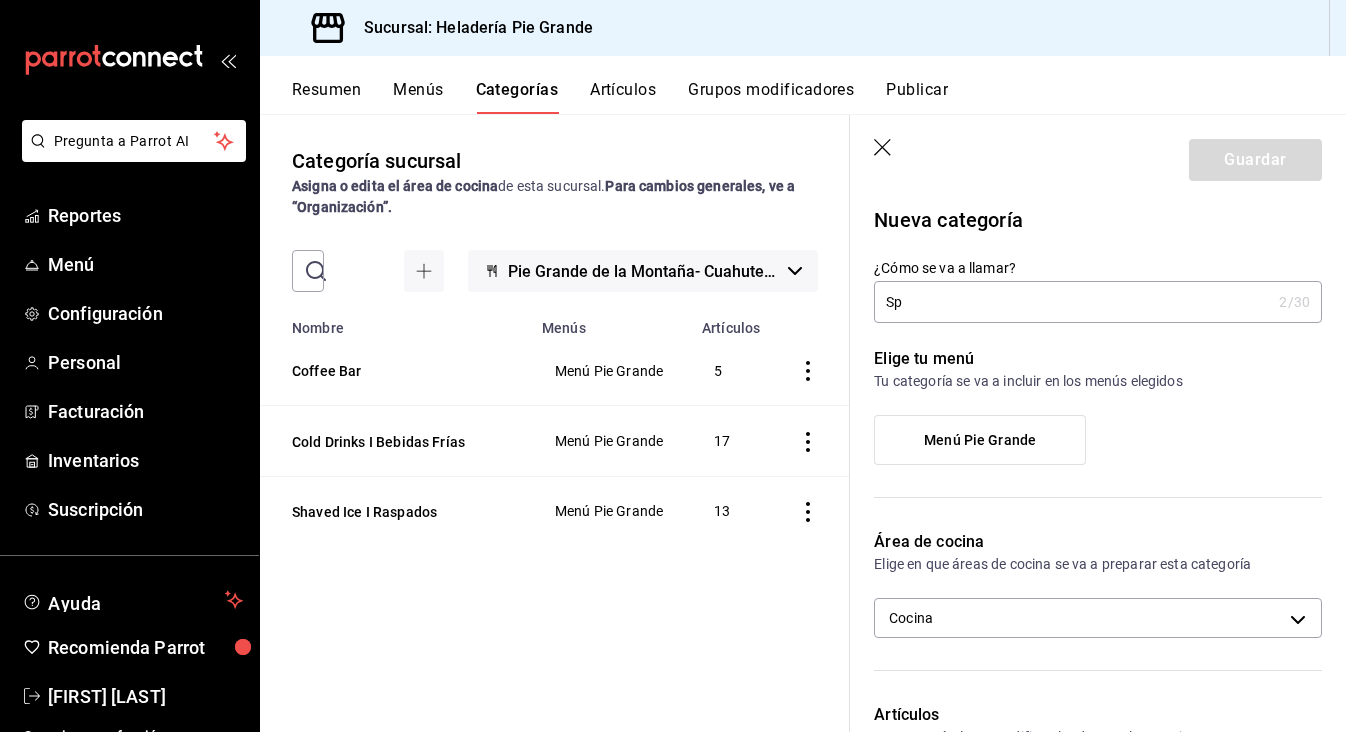 type on "S" 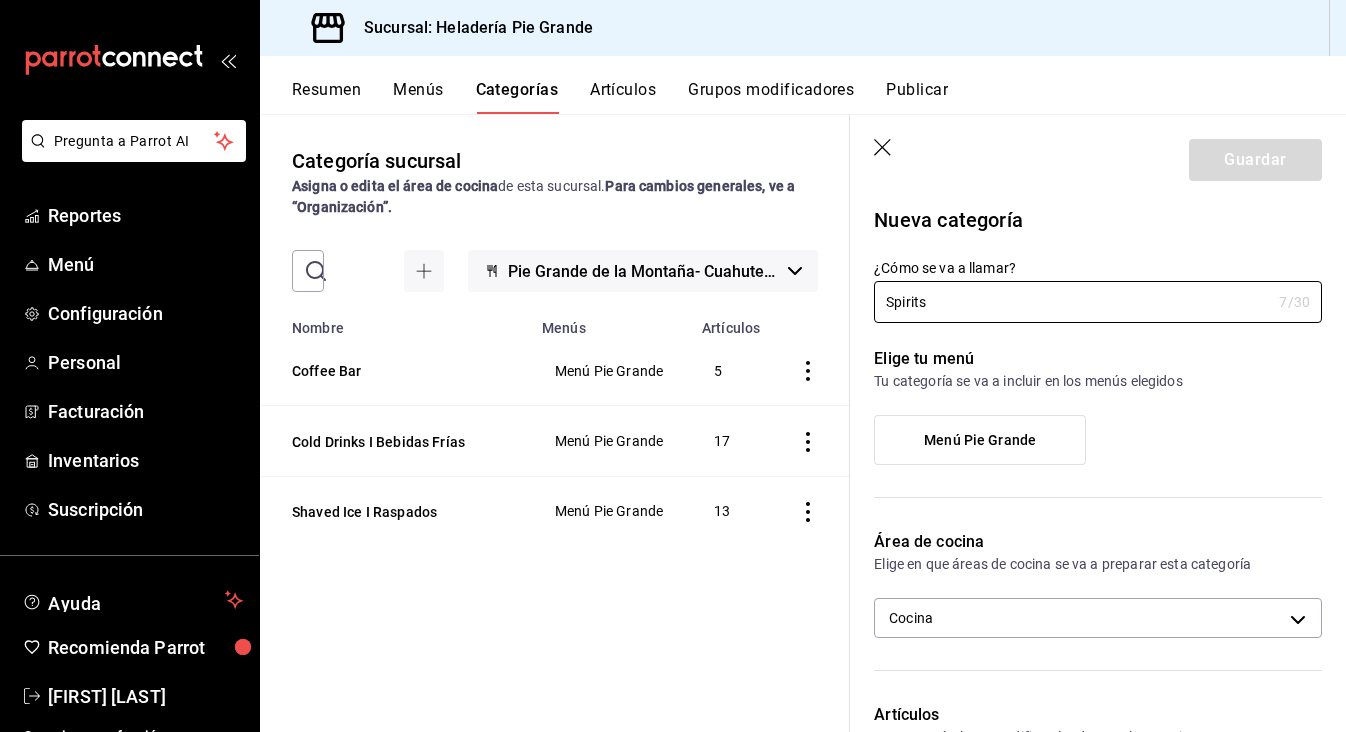 type on "Spirits" 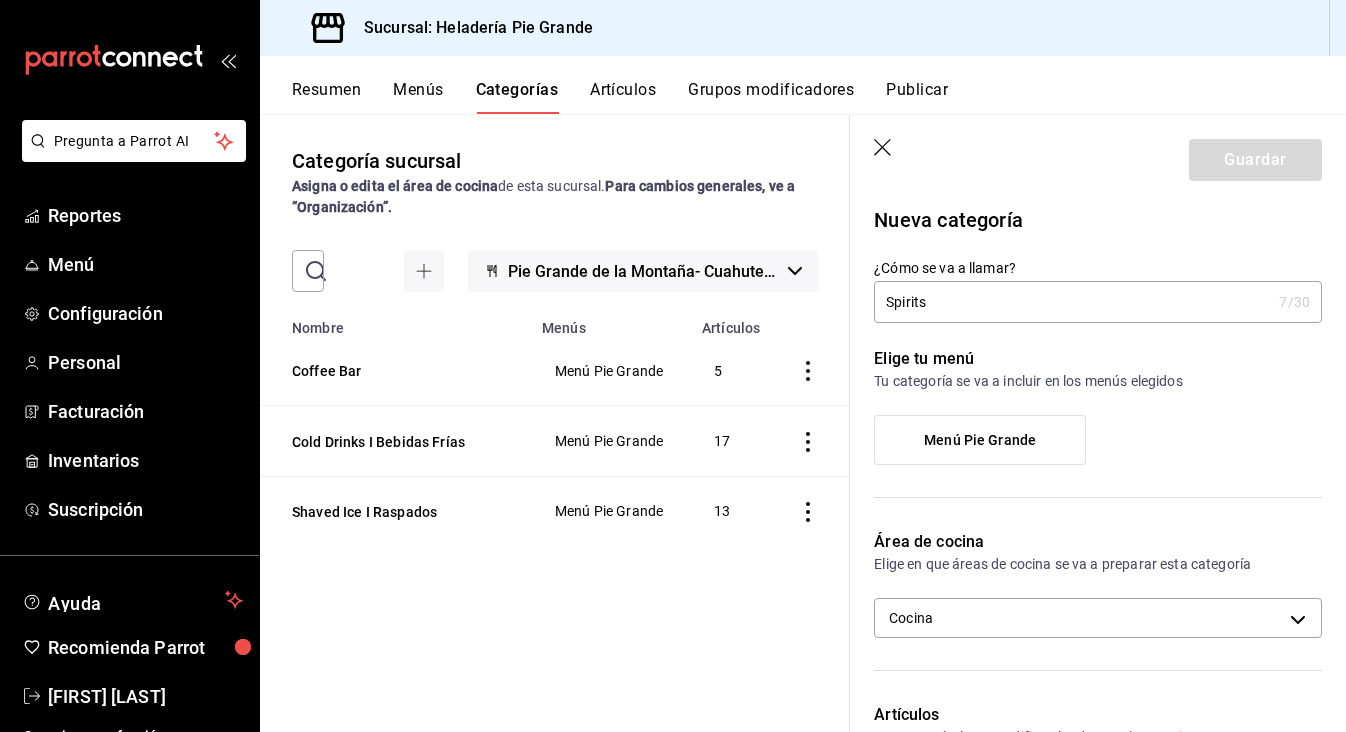 click on "Menú Pie Grande" at bounding box center (980, 440) 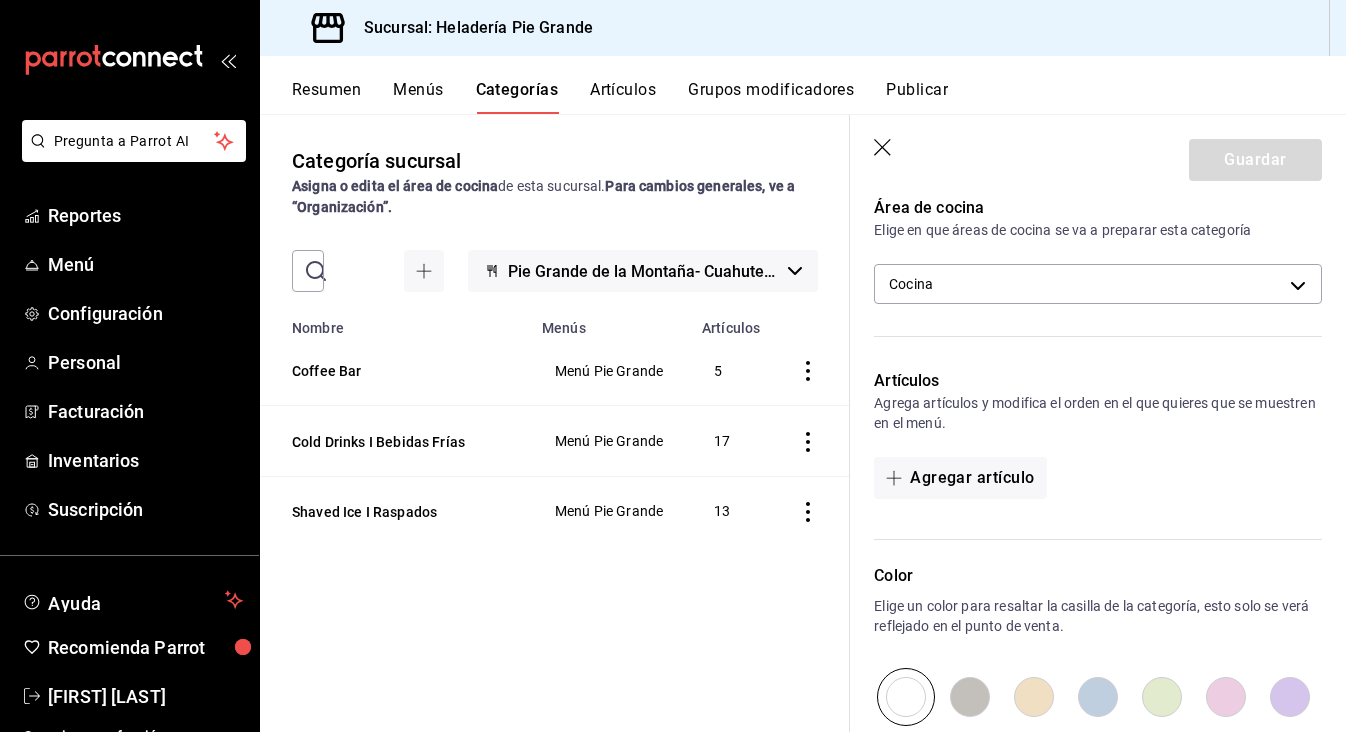 scroll, scrollTop: 381, scrollLeft: 0, axis: vertical 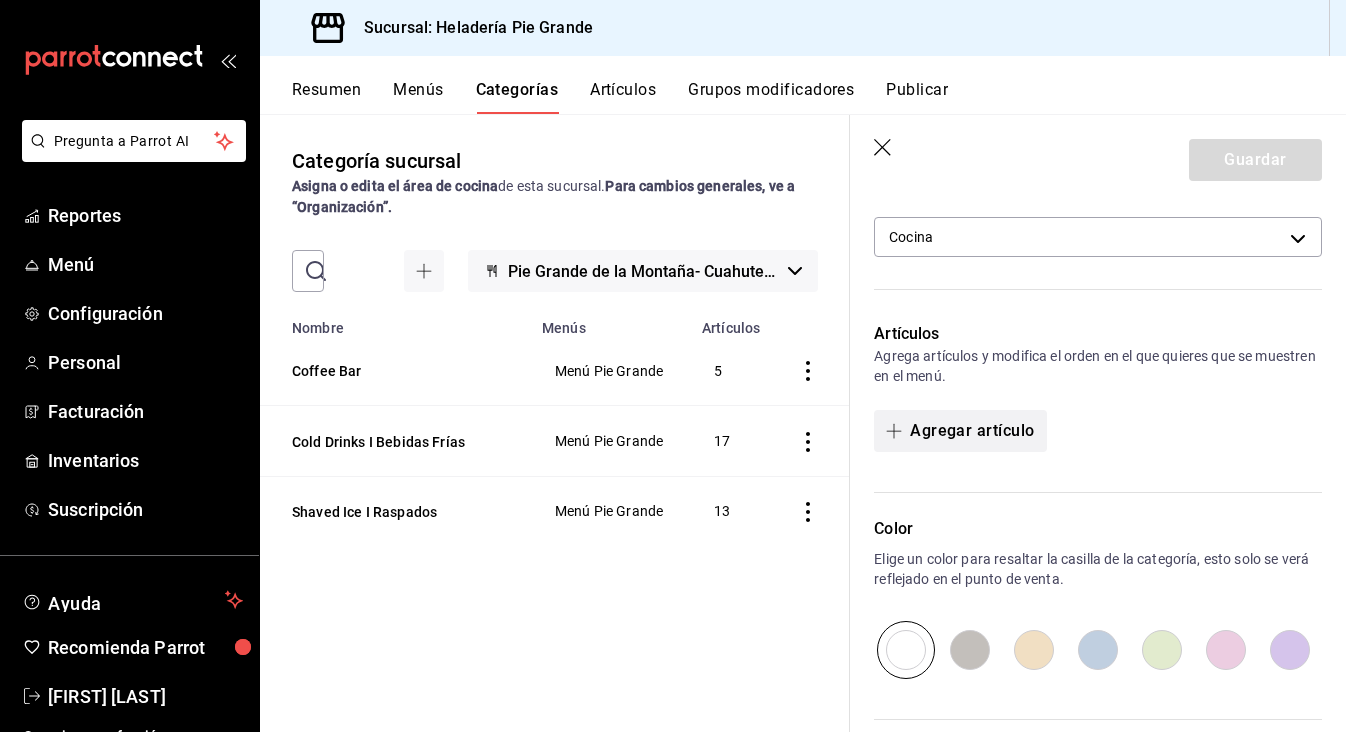 click on "Agregar artículo" at bounding box center [960, 431] 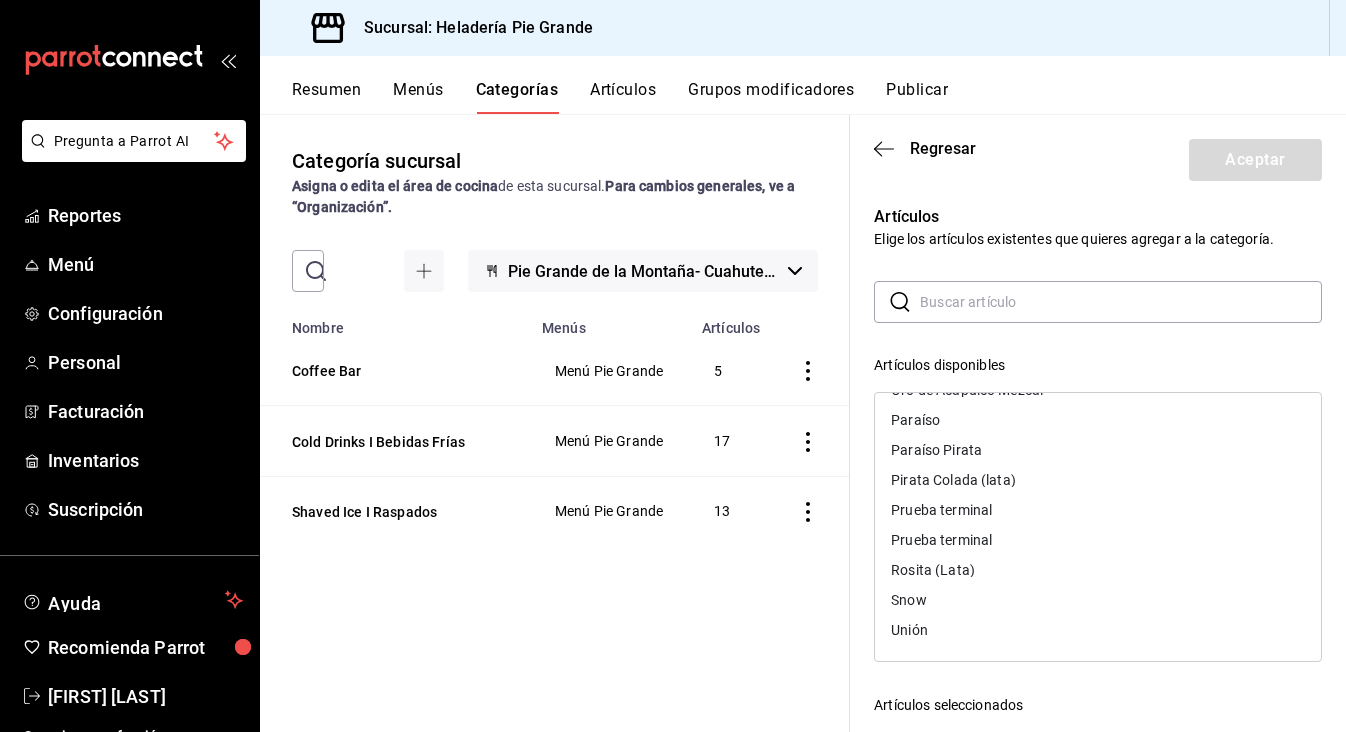 scroll, scrollTop: 836, scrollLeft: 0, axis: vertical 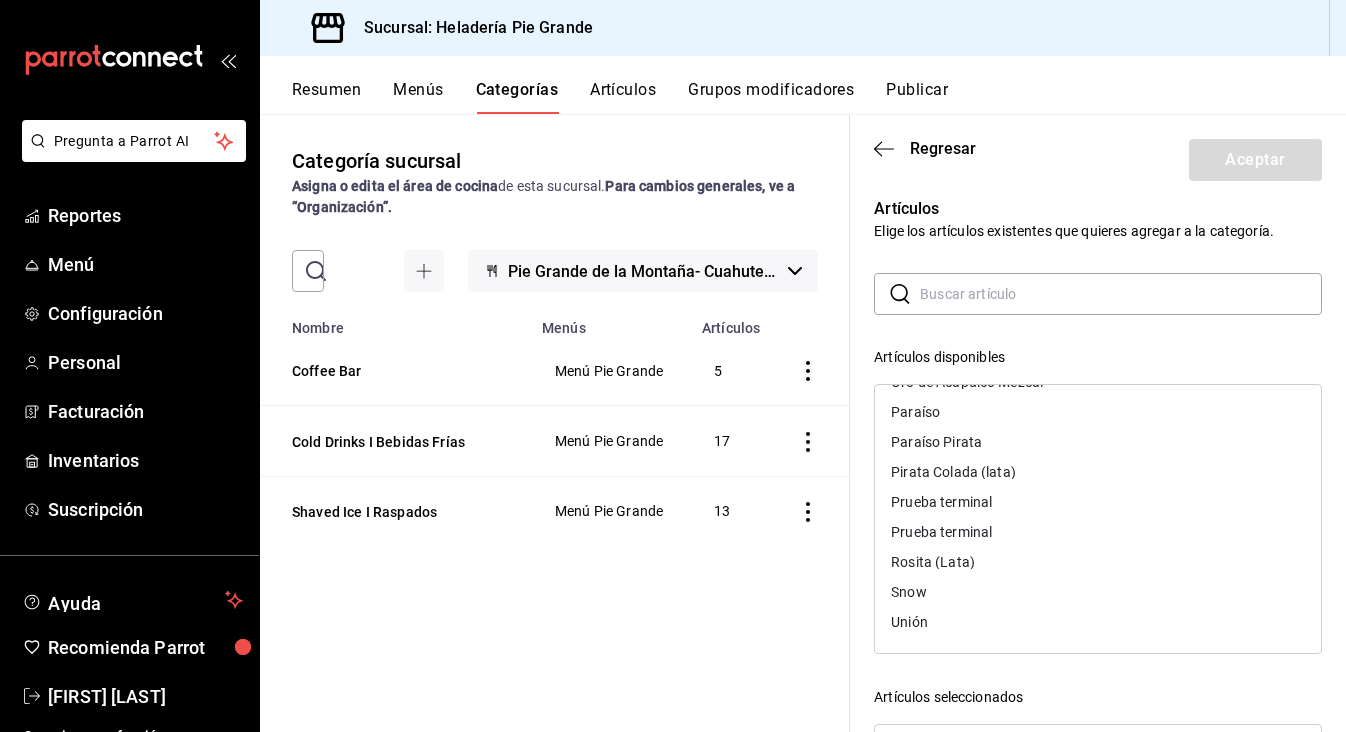 click on "Pirata Colada (lata)" at bounding box center [1098, 472] 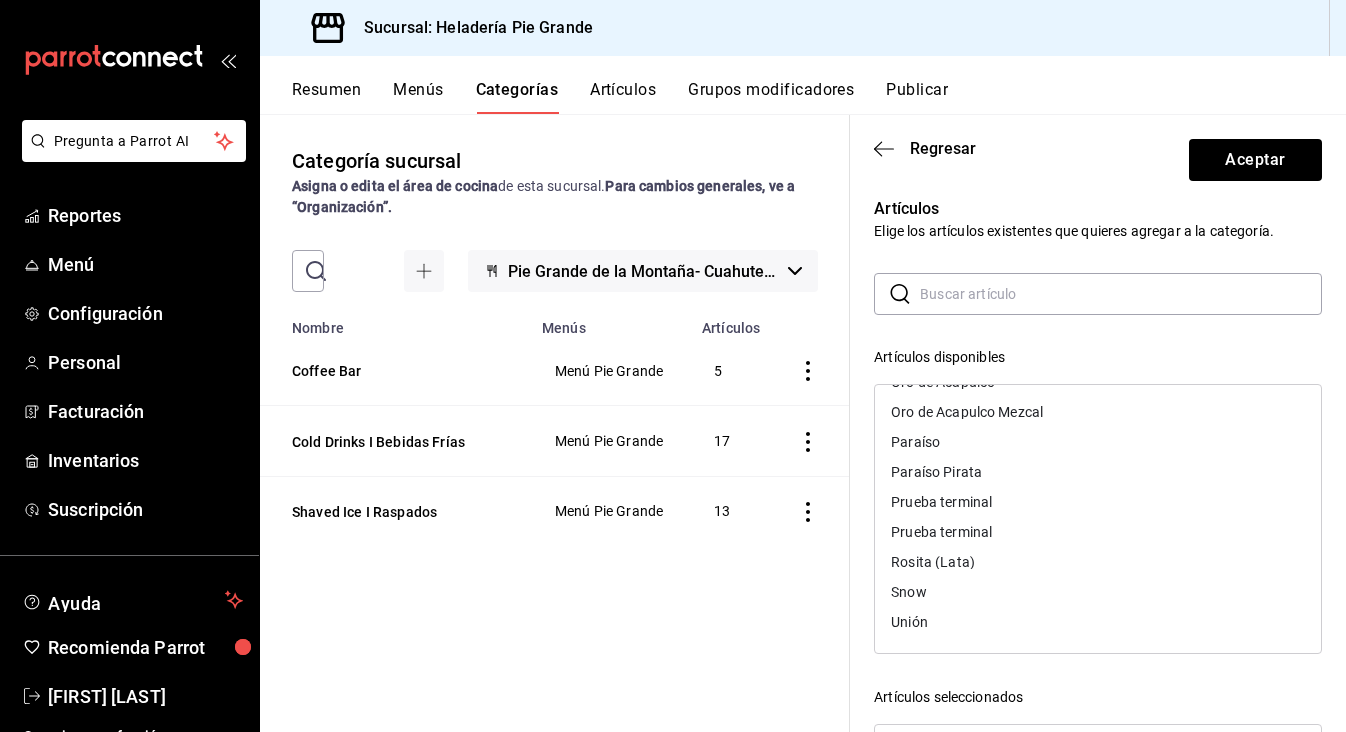 scroll, scrollTop: 806, scrollLeft: 0, axis: vertical 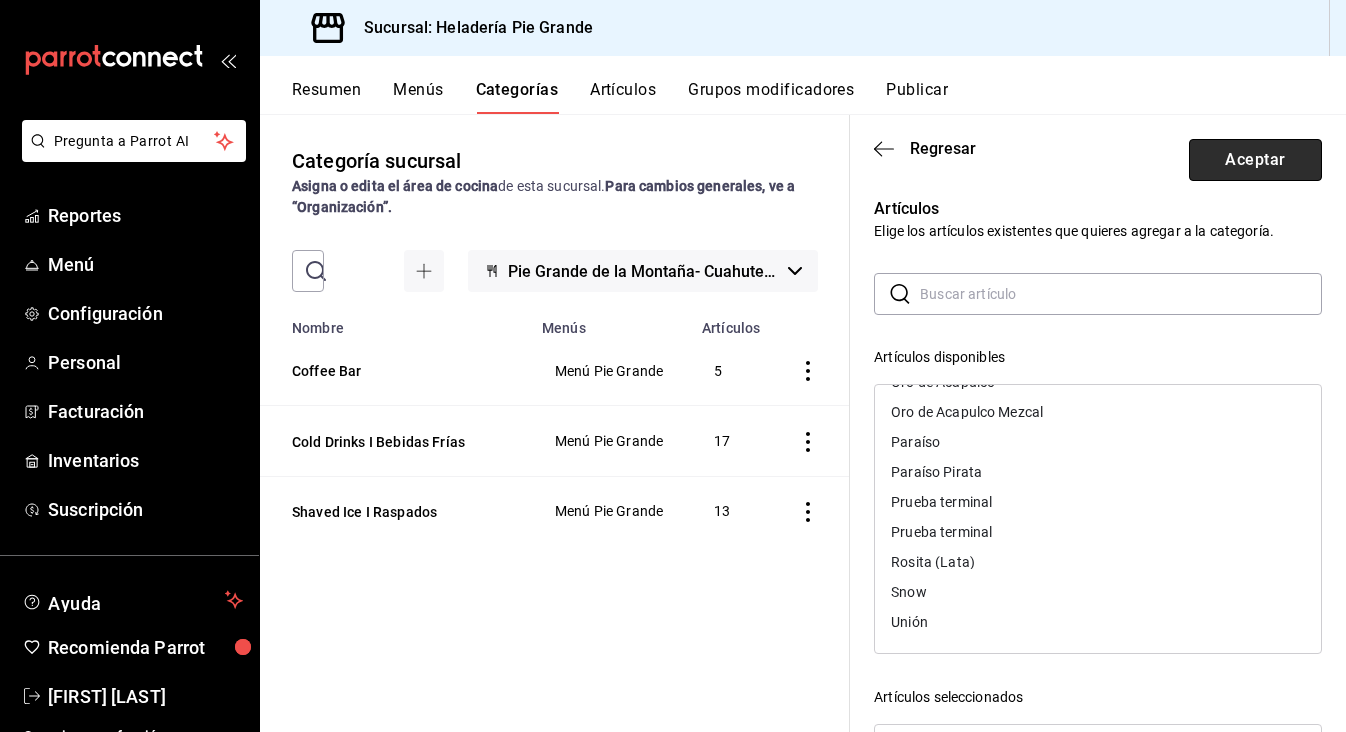 click on "Aceptar" at bounding box center [1255, 160] 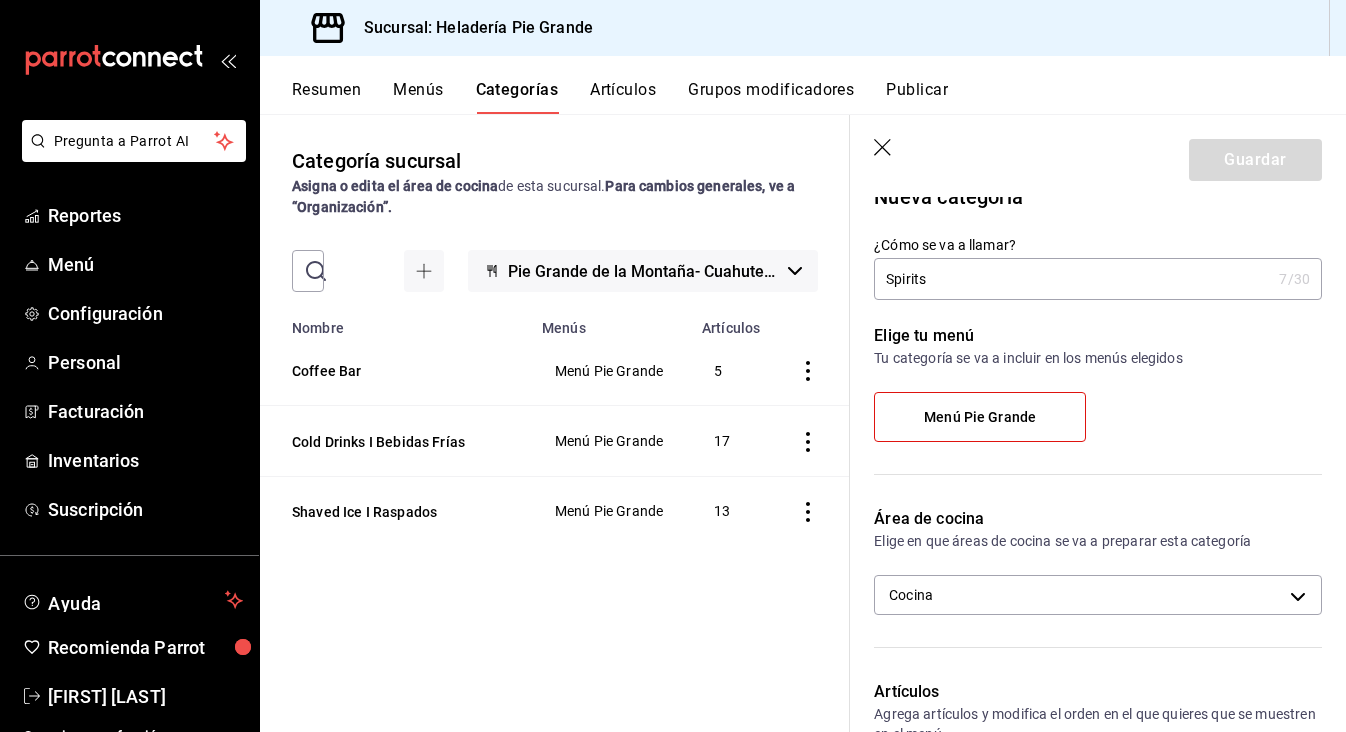 scroll, scrollTop: 25, scrollLeft: 0, axis: vertical 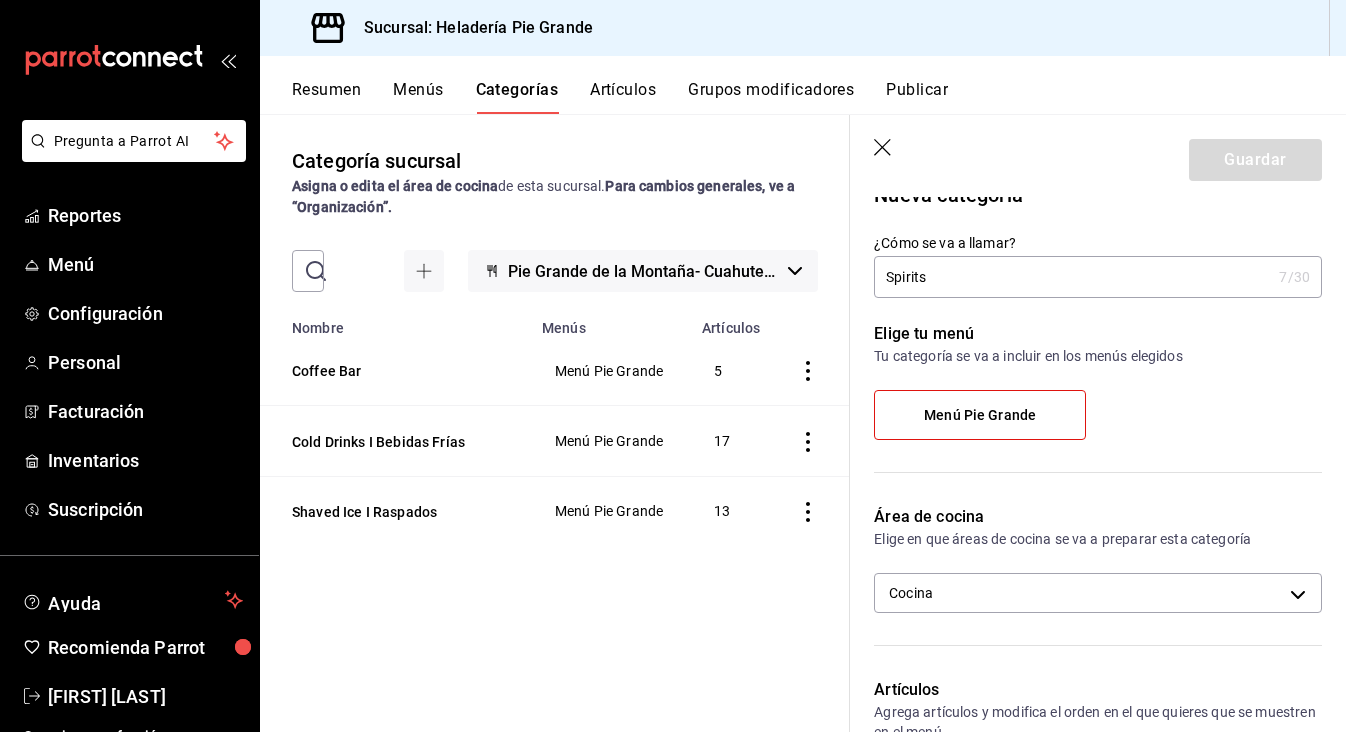 click on "Menú Pie Grande" at bounding box center (980, 415) 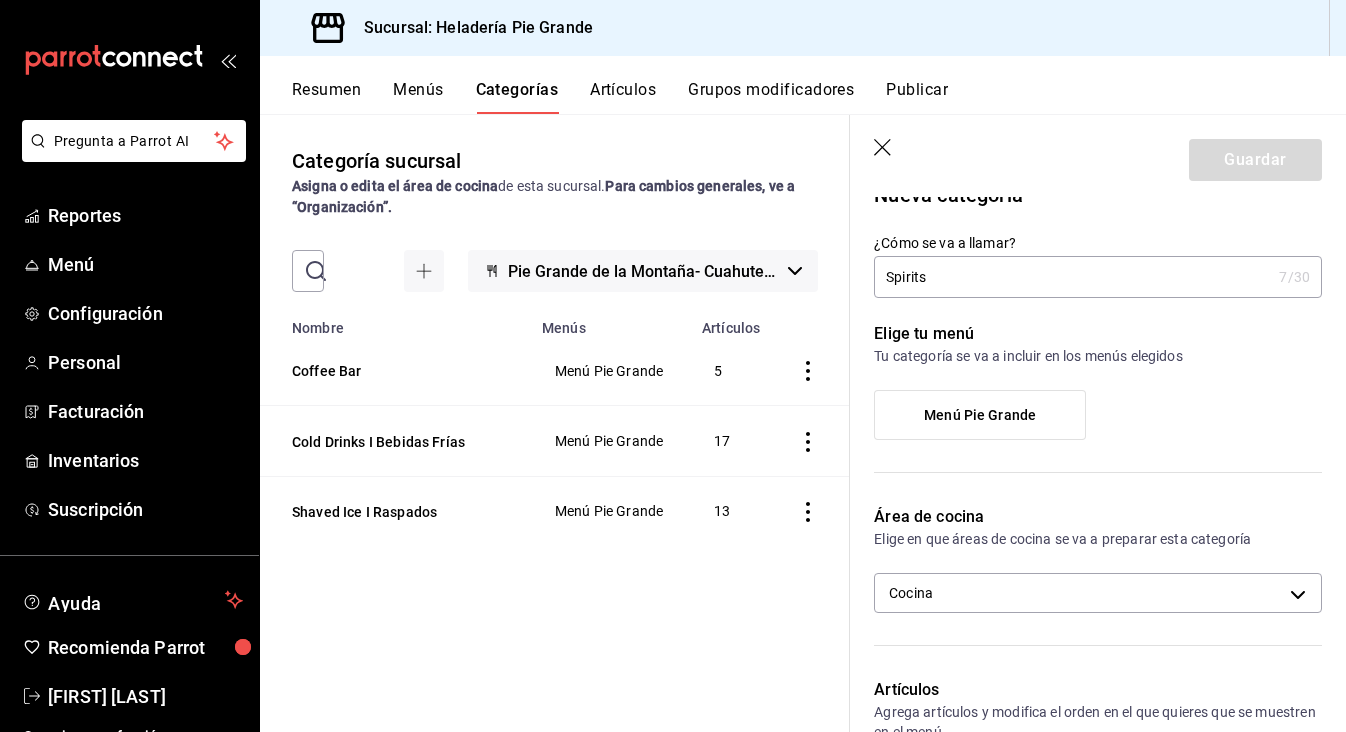 click on "Menú Pie Grande" at bounding box center [980, 415] 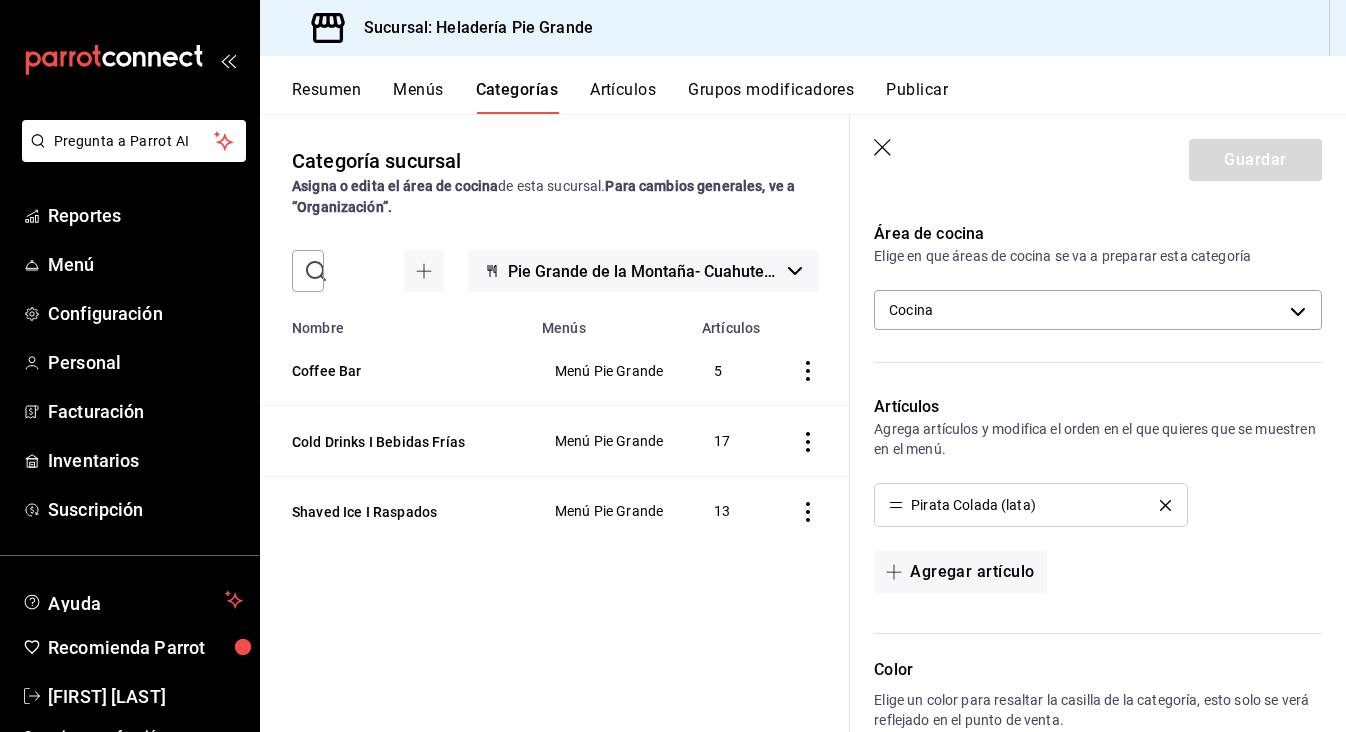 scroll, scrollTop: 476, scrollLeft: 0, axis: vertical 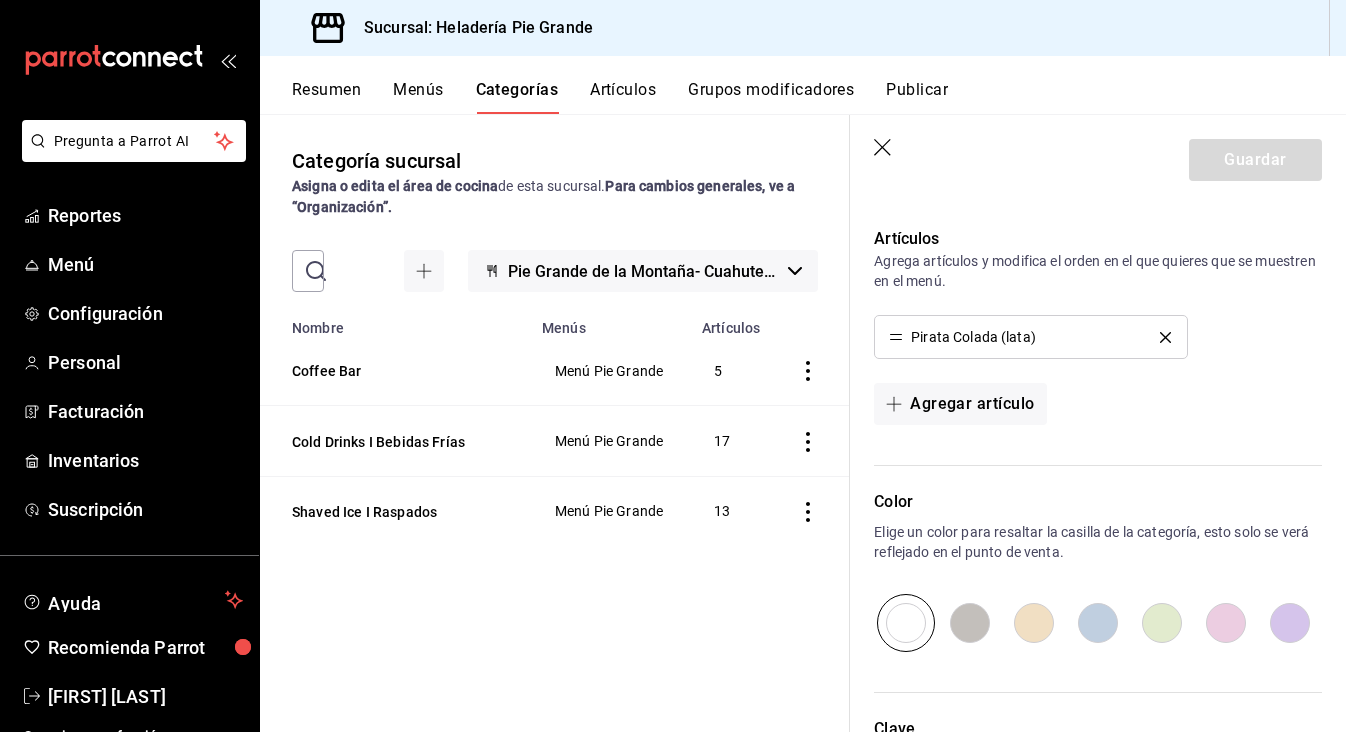click 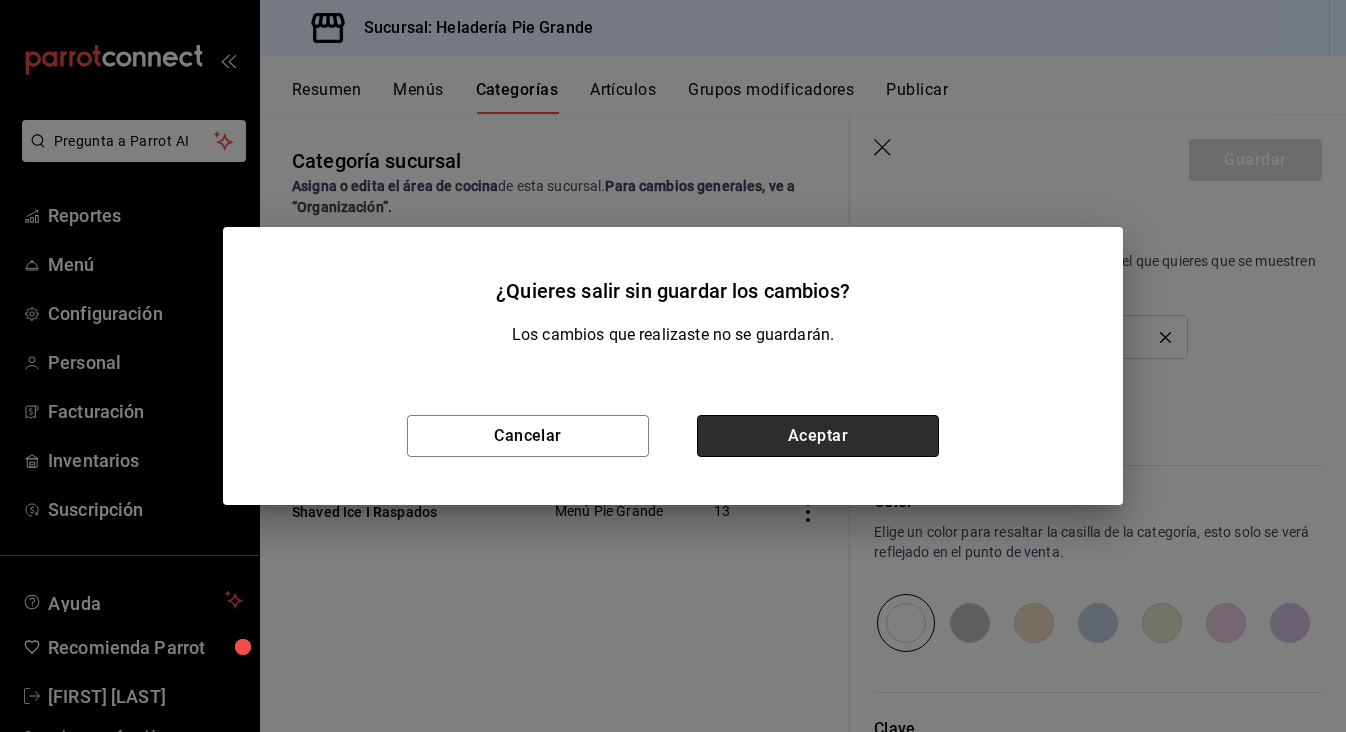 click on "Aceptar" at bounding box center [818, 436] 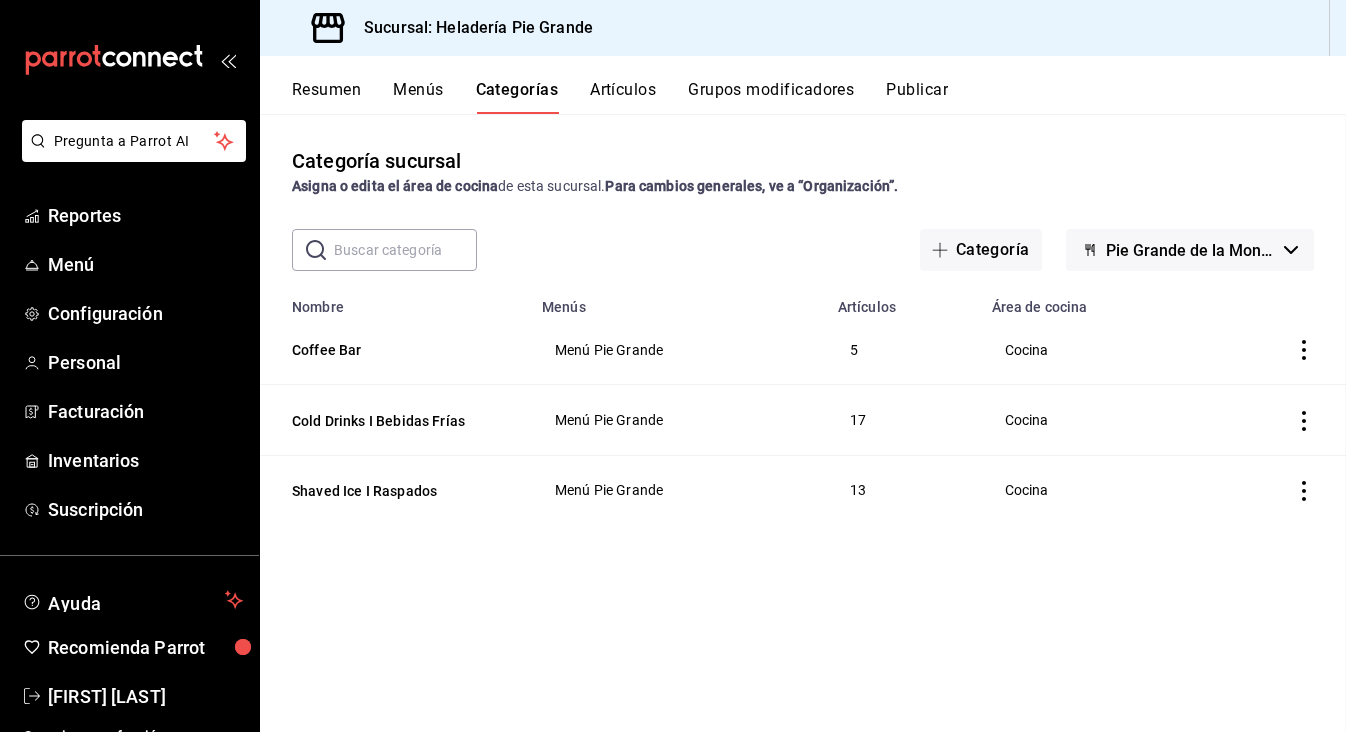 scroll, scrollTop: 0, scrollLeft: 0, axis: both 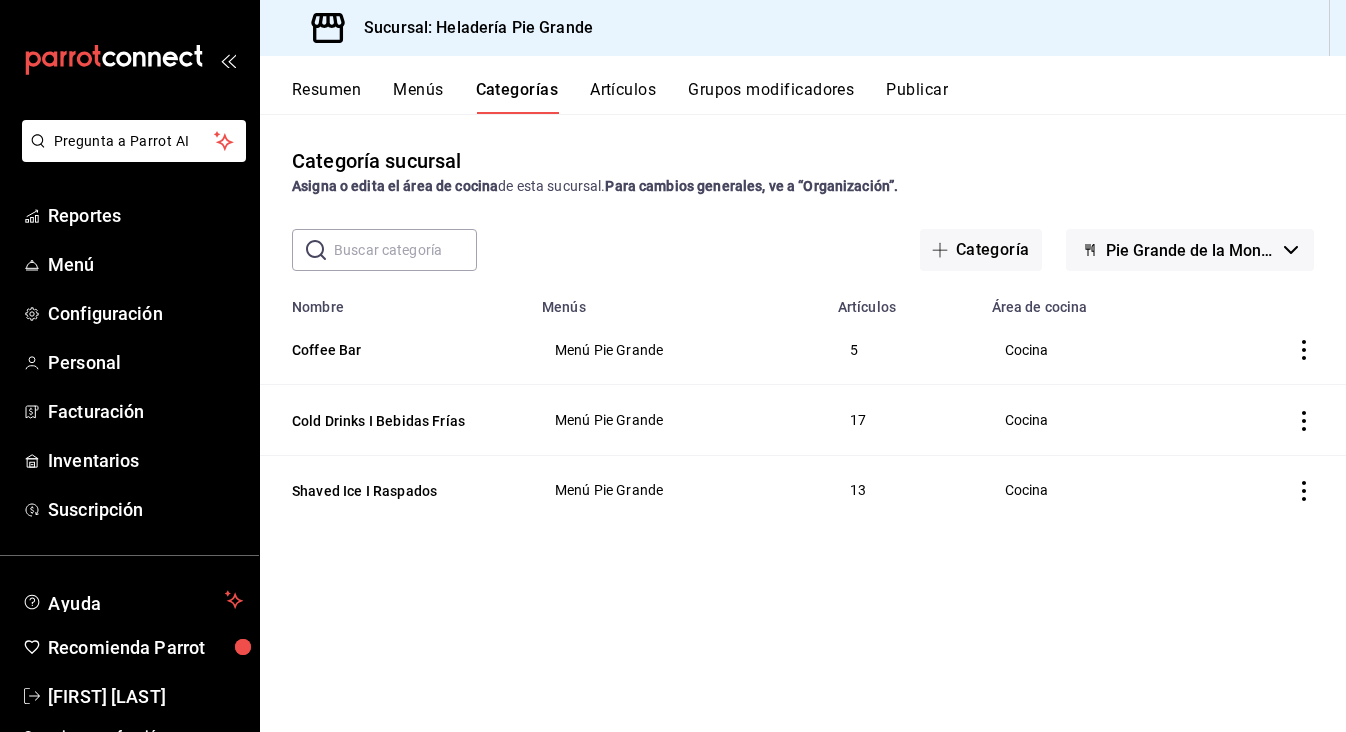 click on "Artículos" at bounding box center (623, 97) 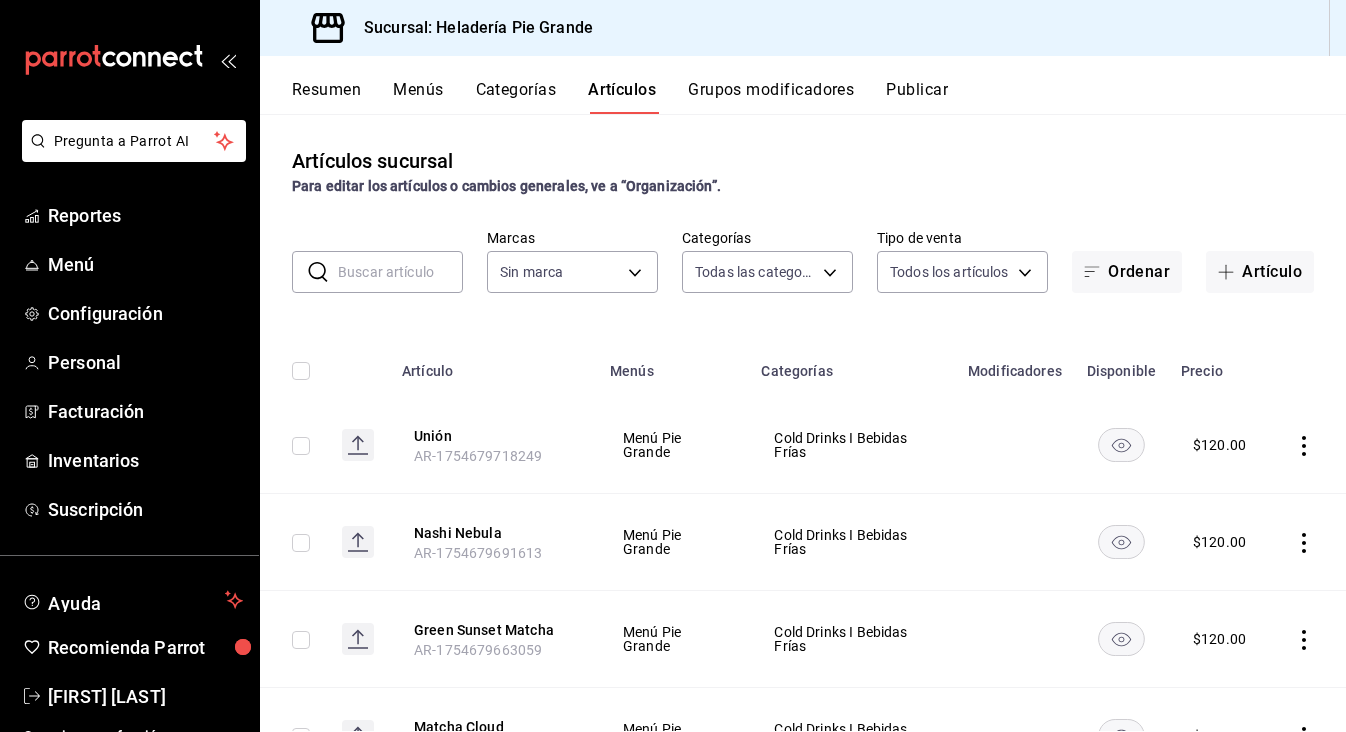 type on "[UUID],[UUID],[UUID],[UUID]" 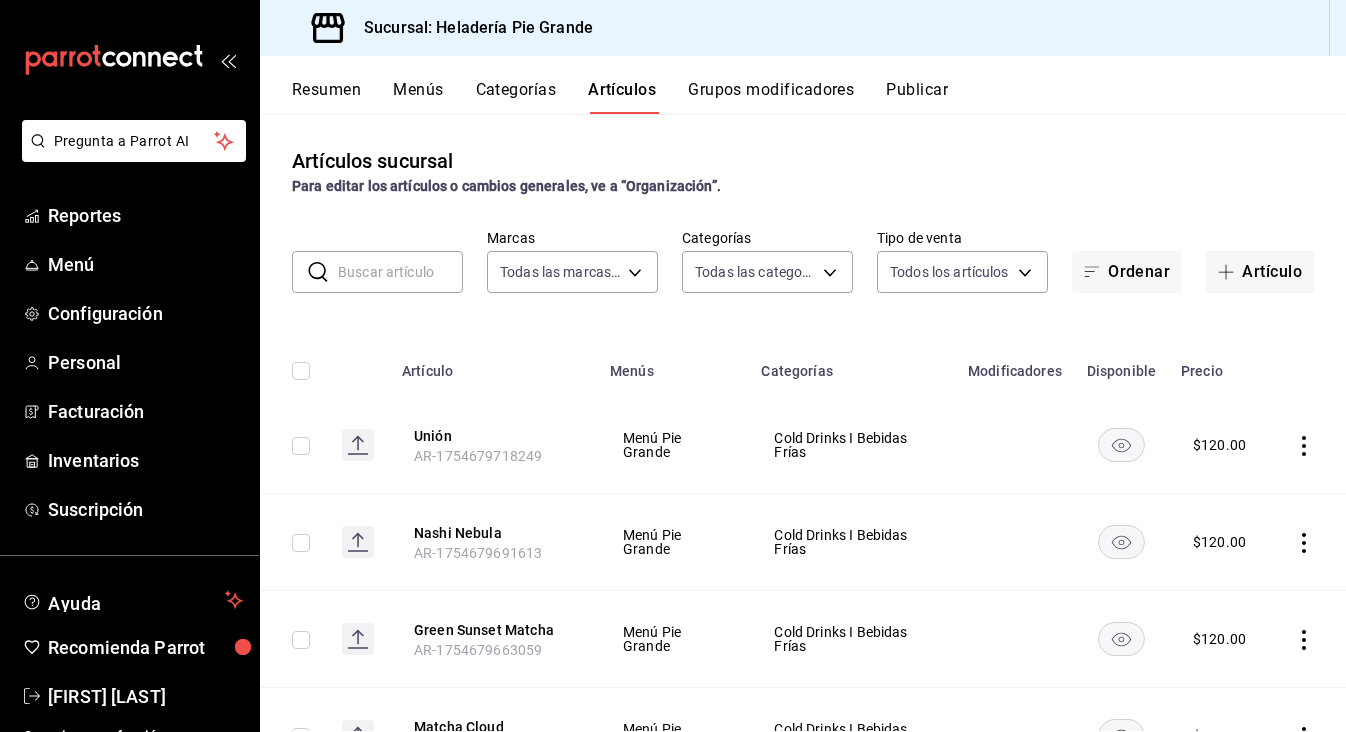 type on "c0da071a-4bae-4c4a-825c-ee01abc90382" 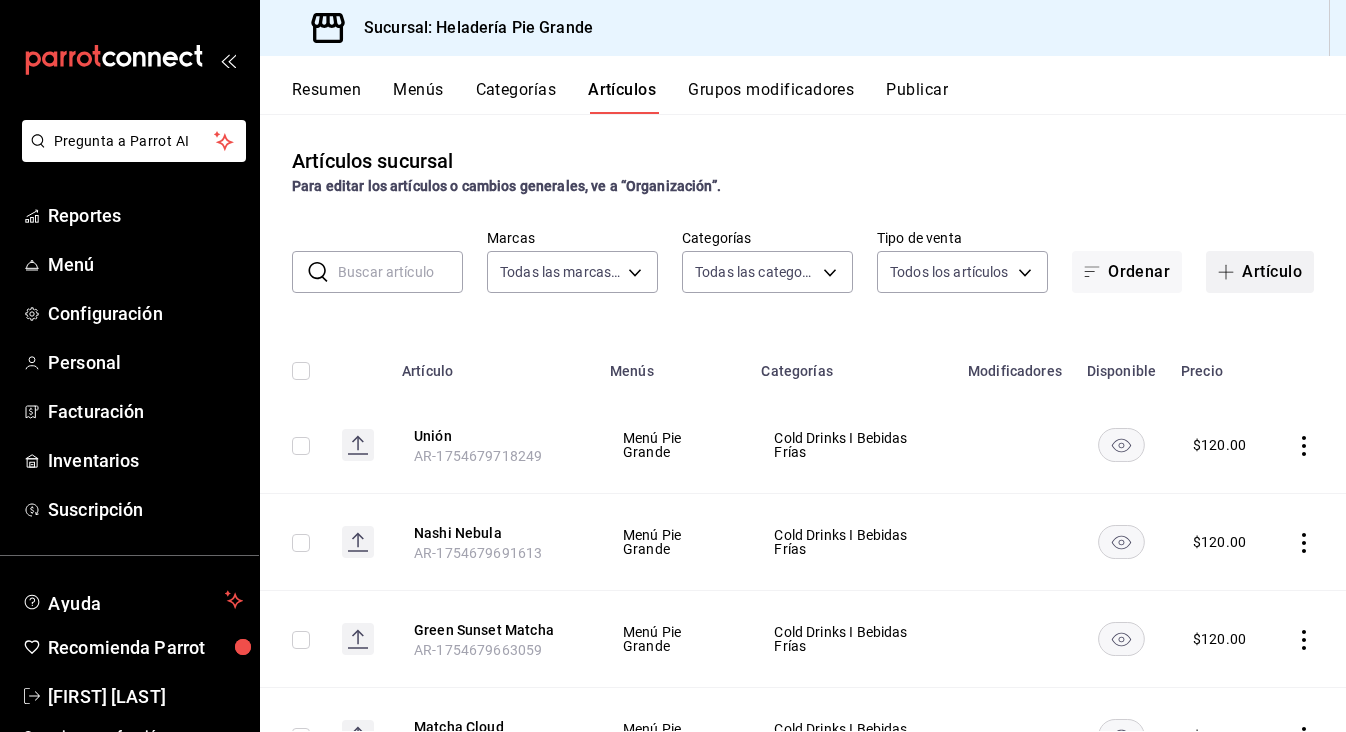 click on "Artículo" at bounding box center [1260, 272] 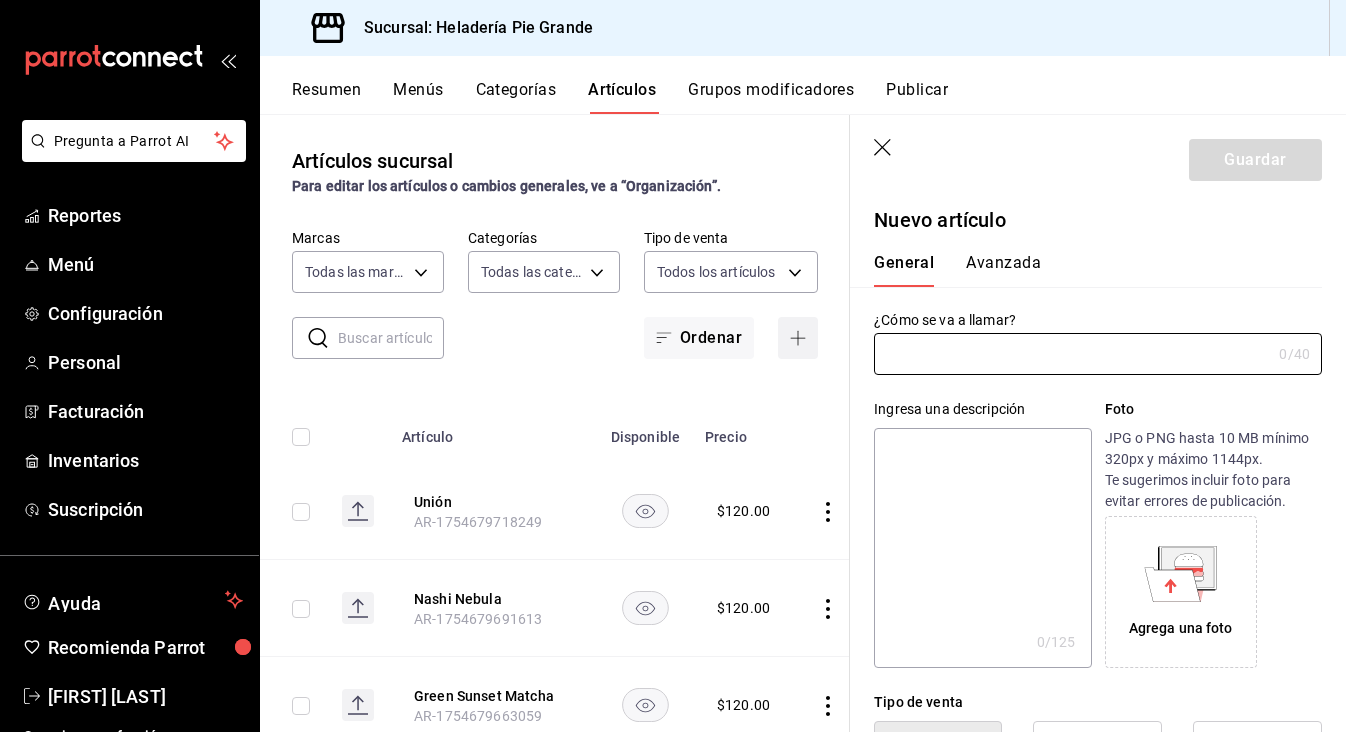 type on "[ID]" 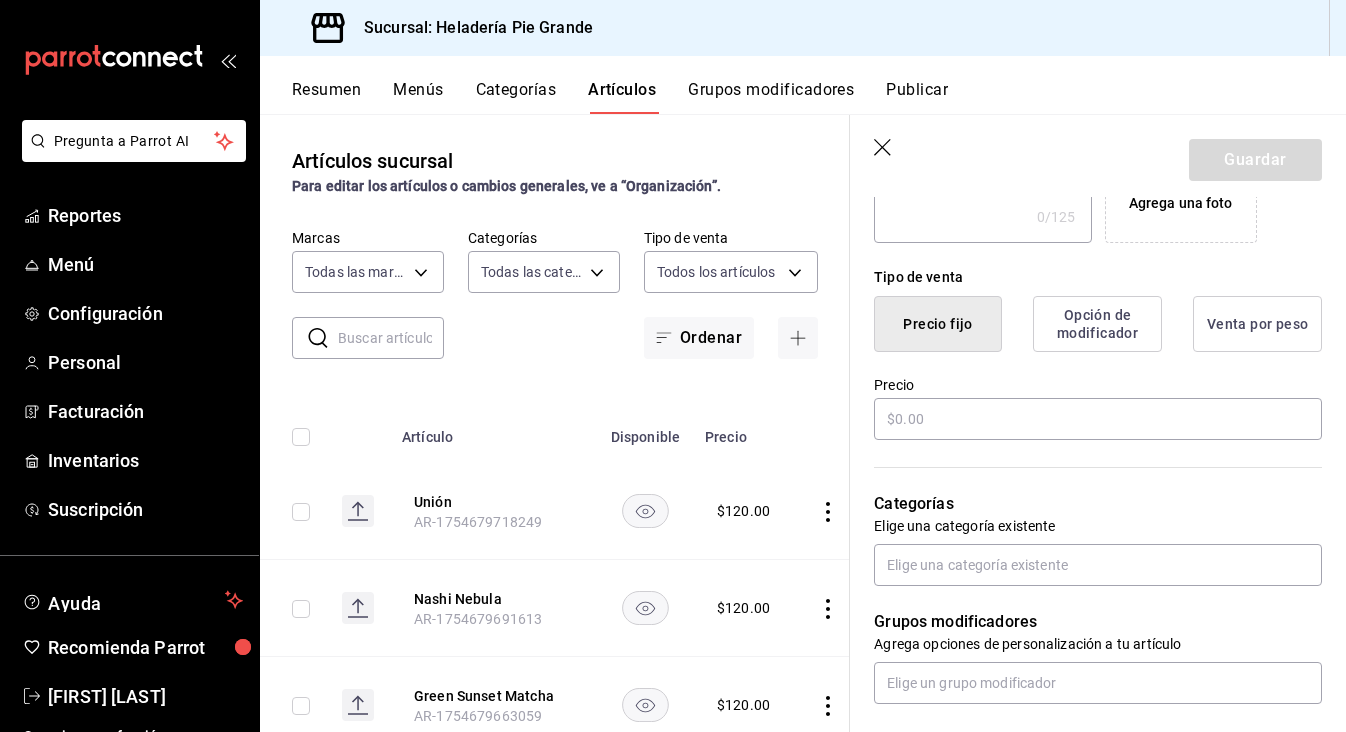 scroll, scrollTop: 429, scrollLeft: 0, axis: vertical 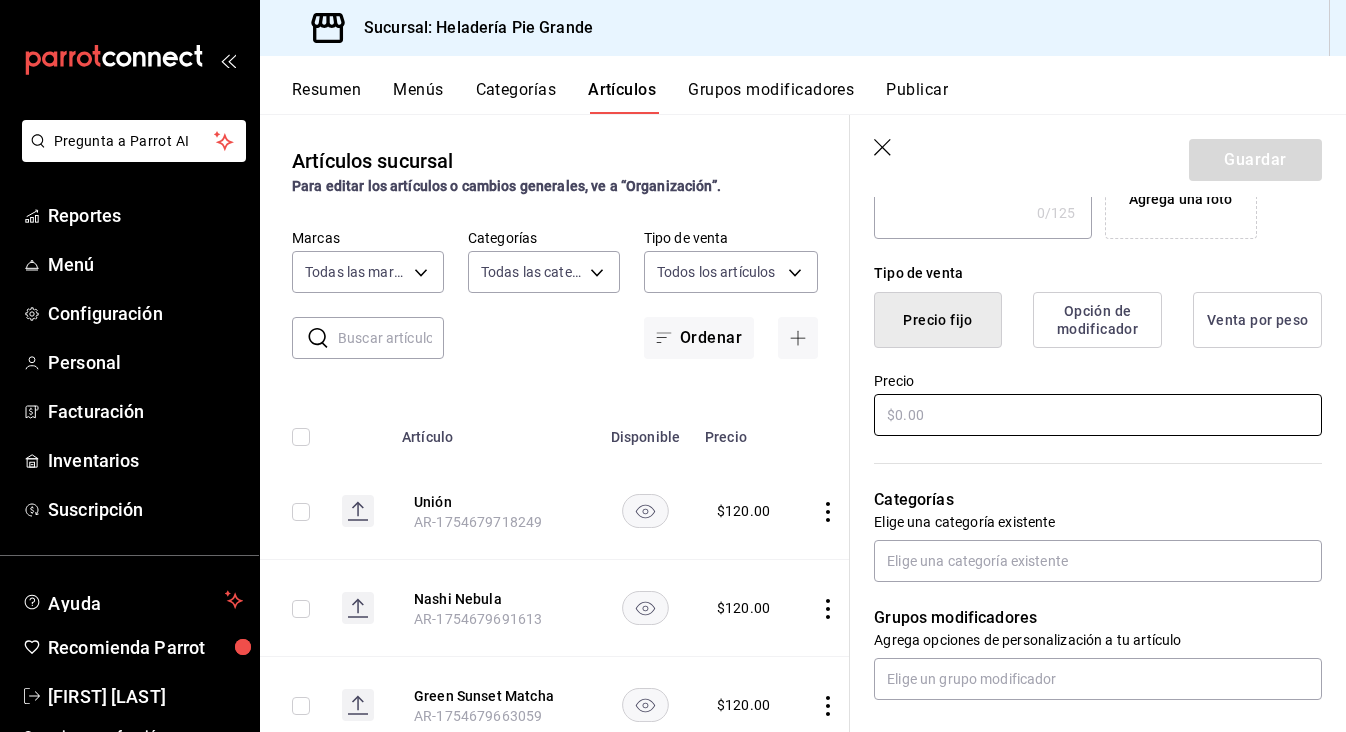 type on "Donde las Ideas Nacen" 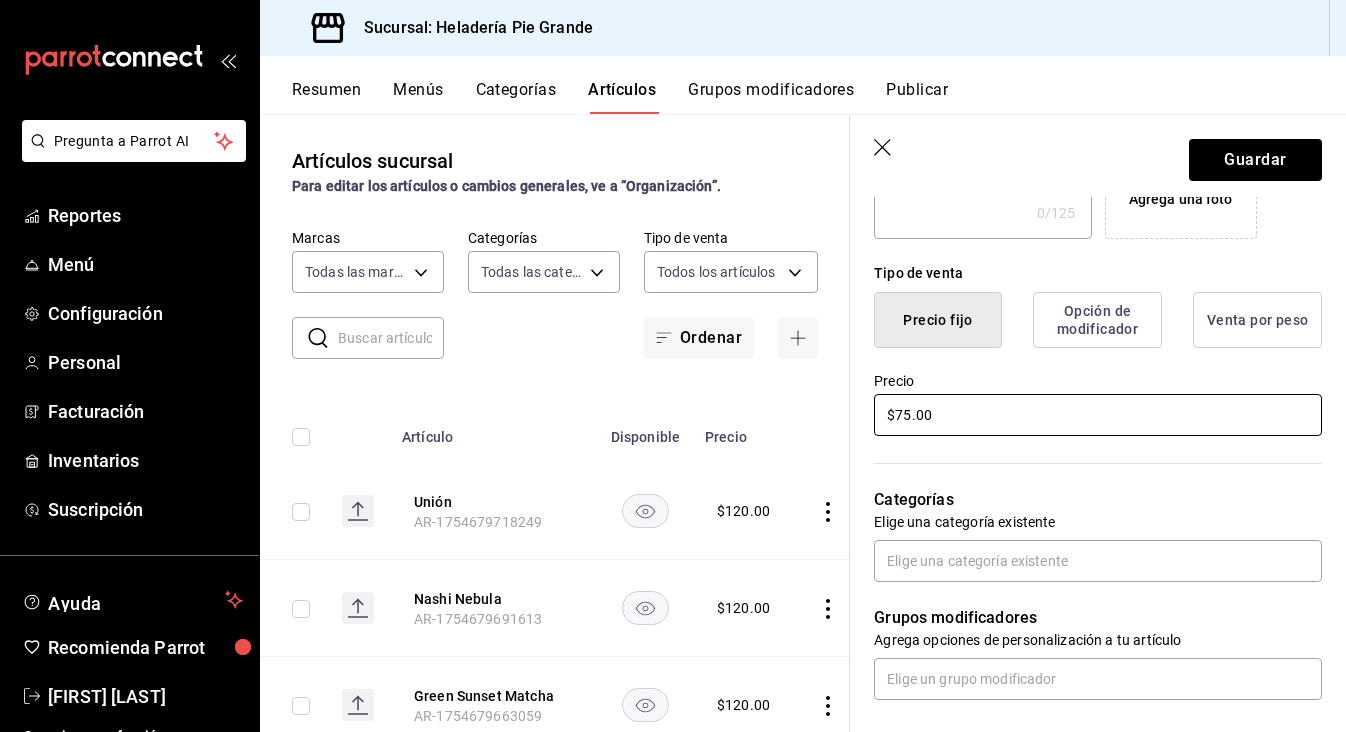 scroll, scrollTop: 565, scrollLeft: 0, axis: vertical 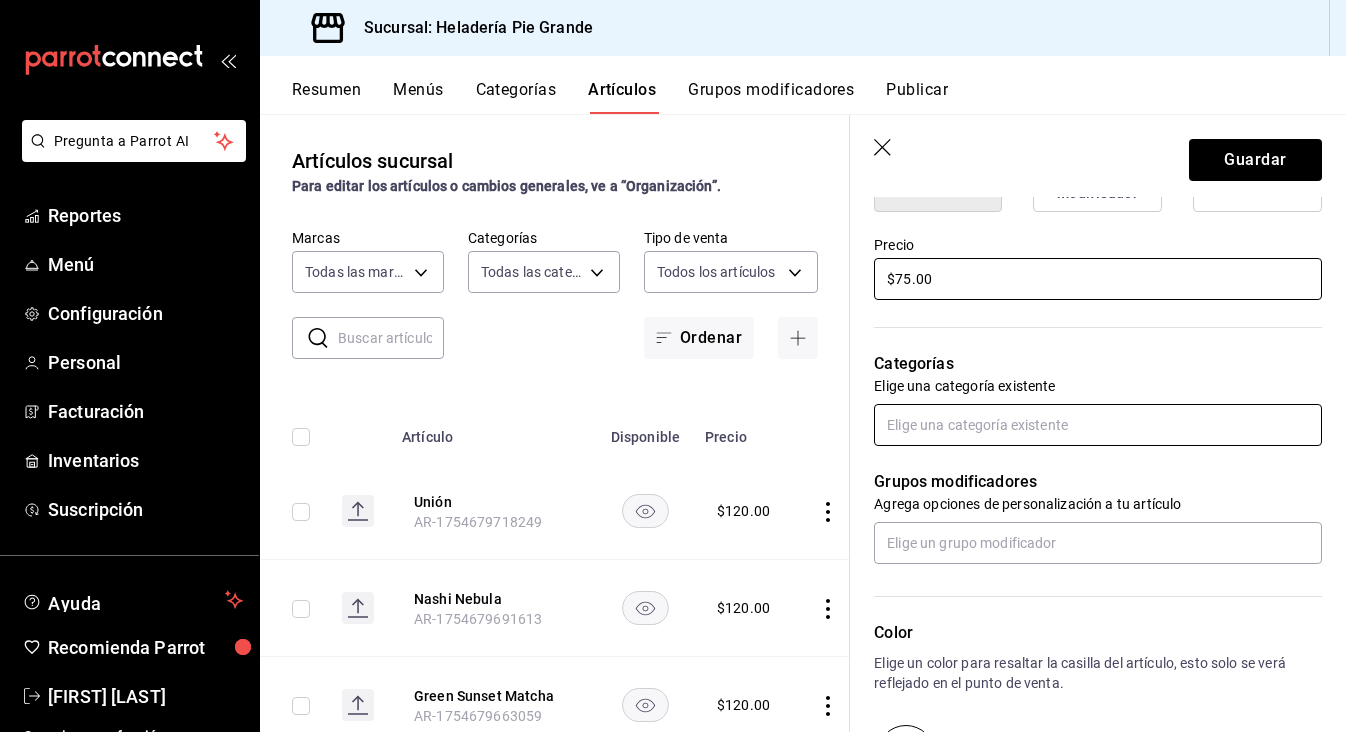 type on "$75.00" 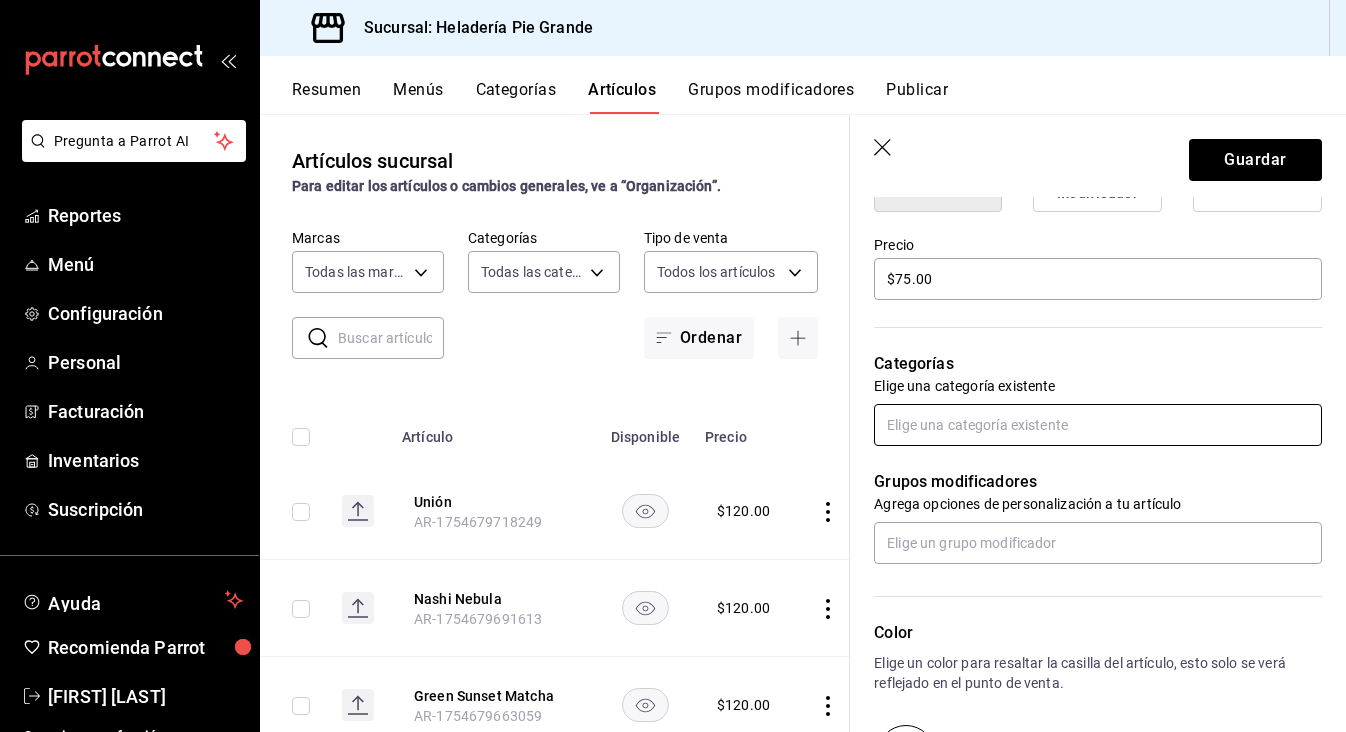 click at bounding box center [1098, 425] 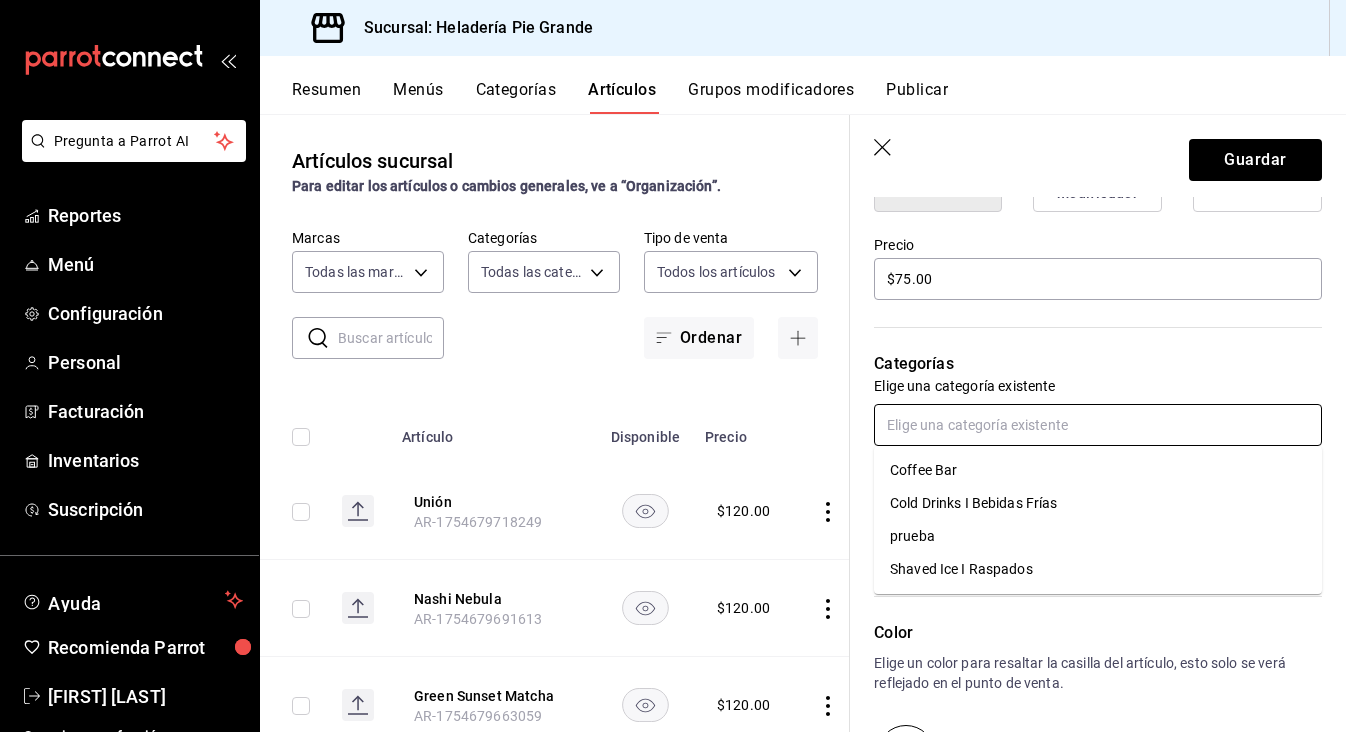click on "Coffee Bar" at bounding box center [1098, 470] 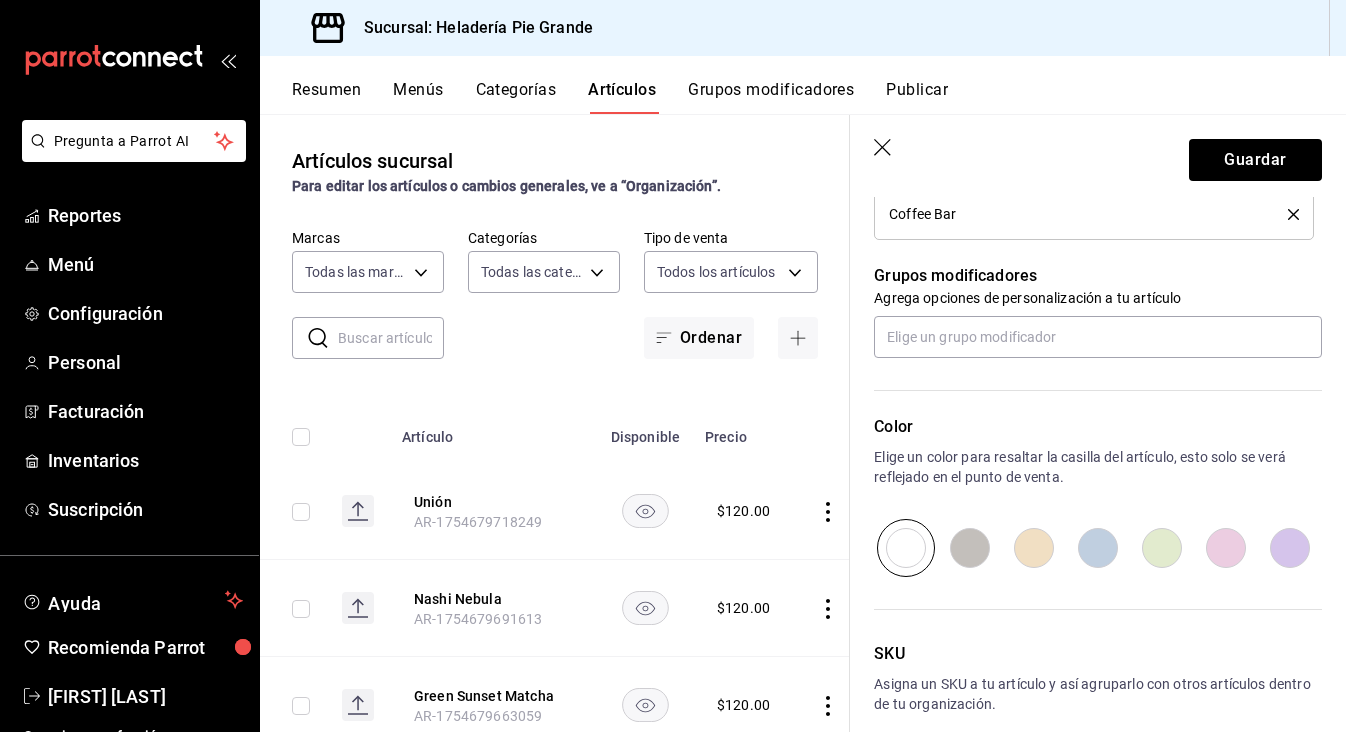 scroll, scrollTop: 843, scrollLeft: 0, axis: vertical 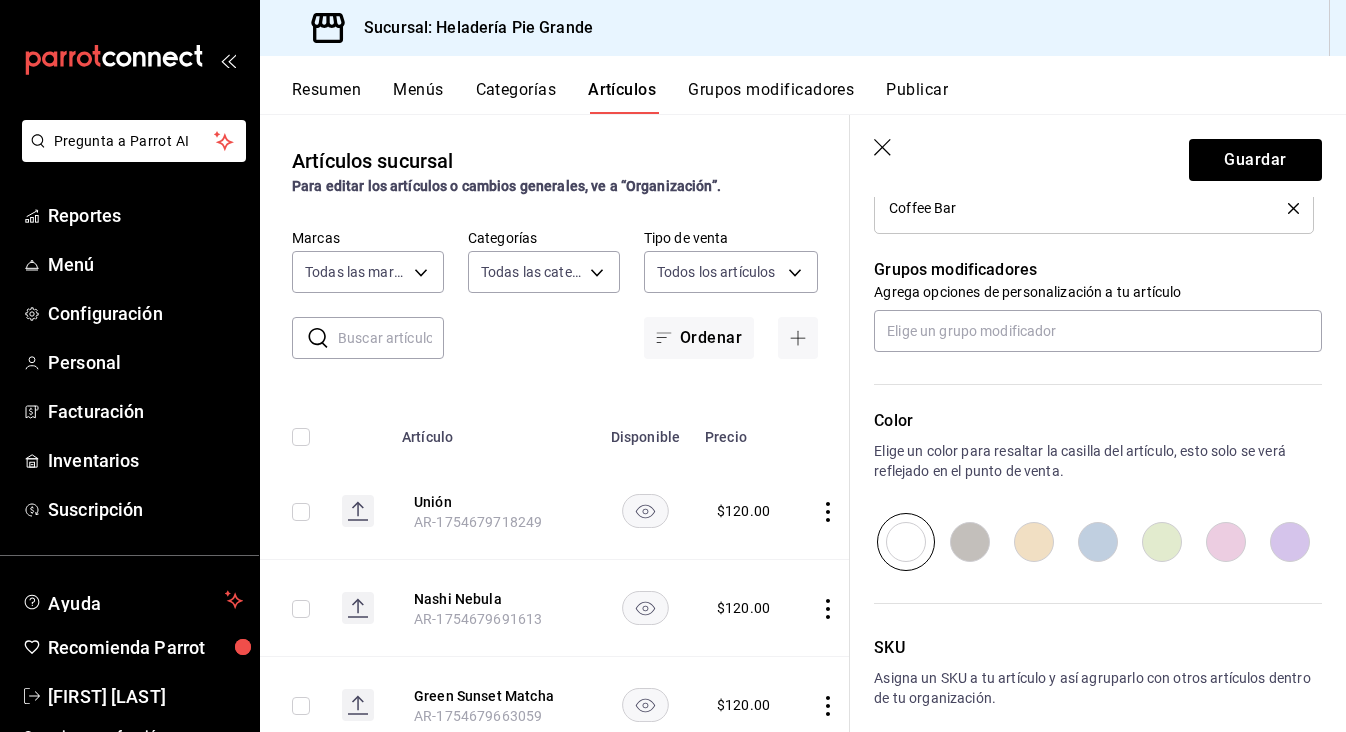 click at bounding box center (1034, 542) 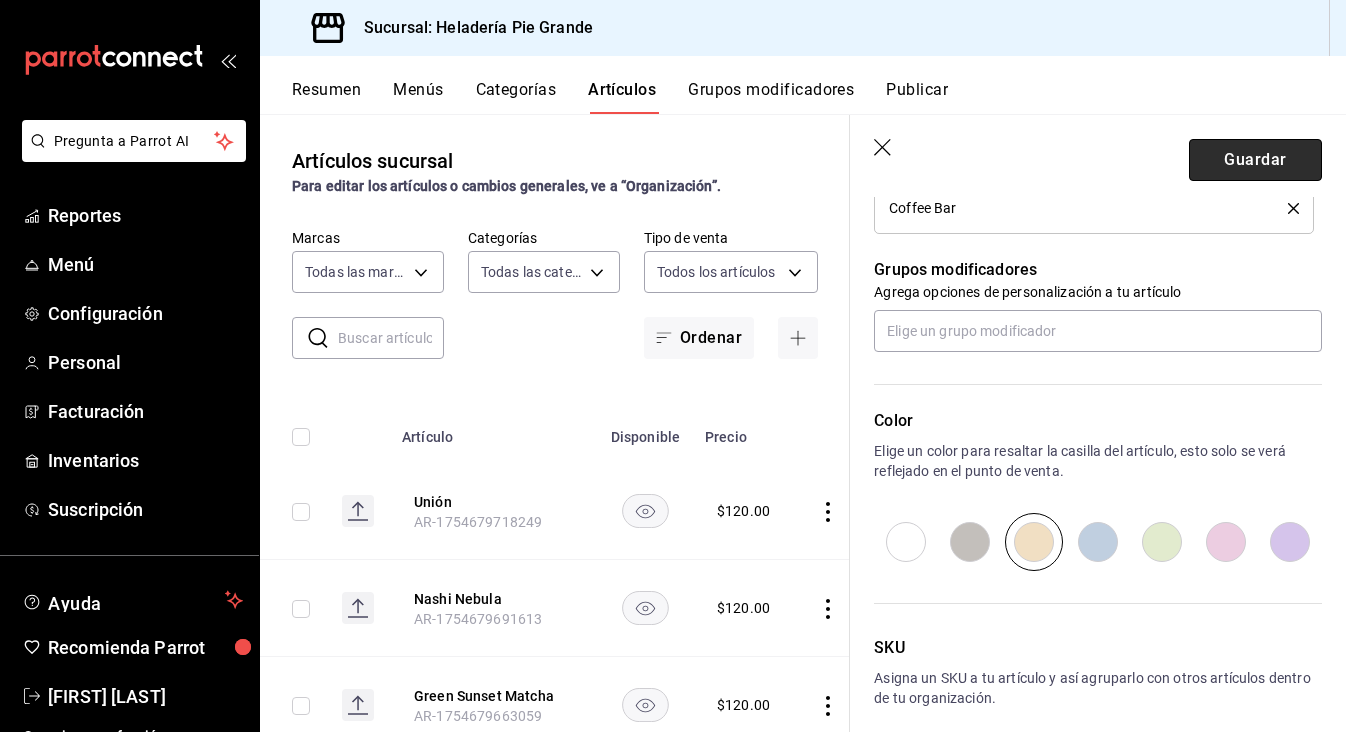 click on "Guardar" at bounding box center [1255, 160] 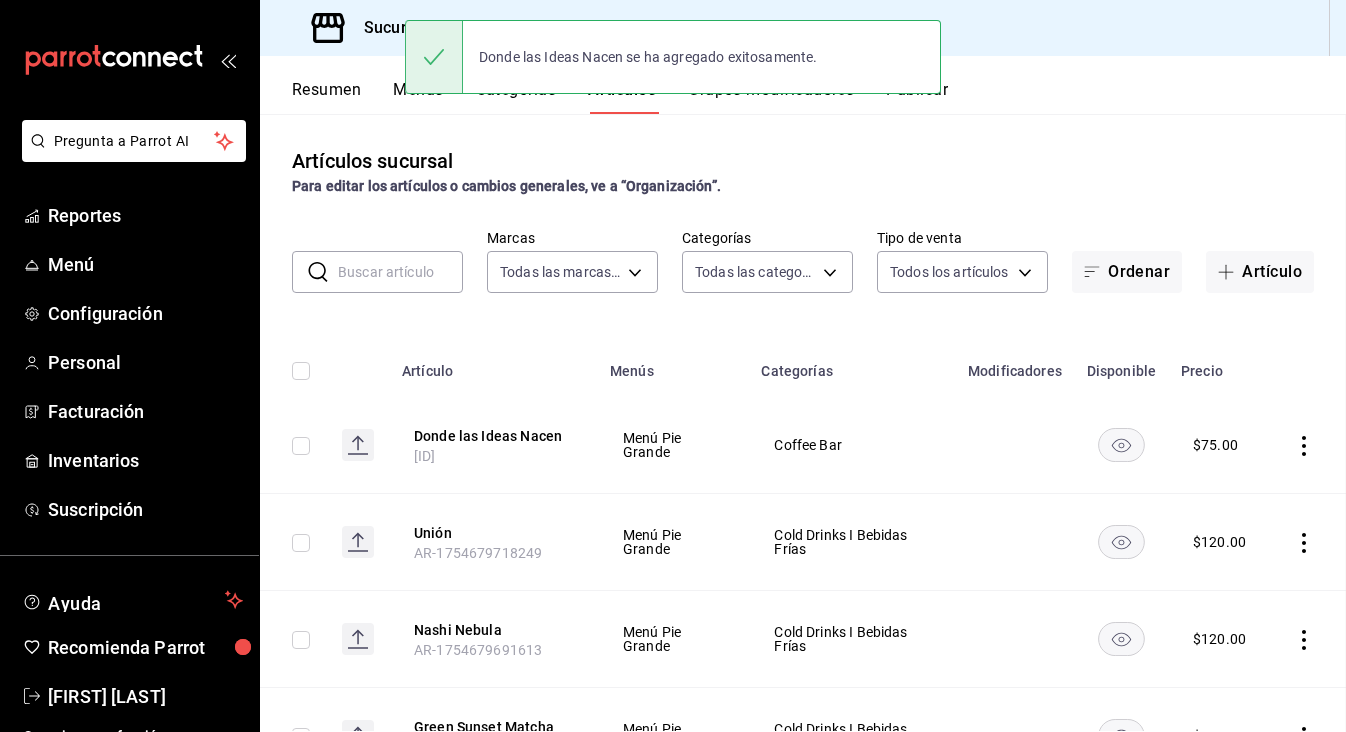 scroll, scrollTop: 0, scrollLeft: 0, axis: both 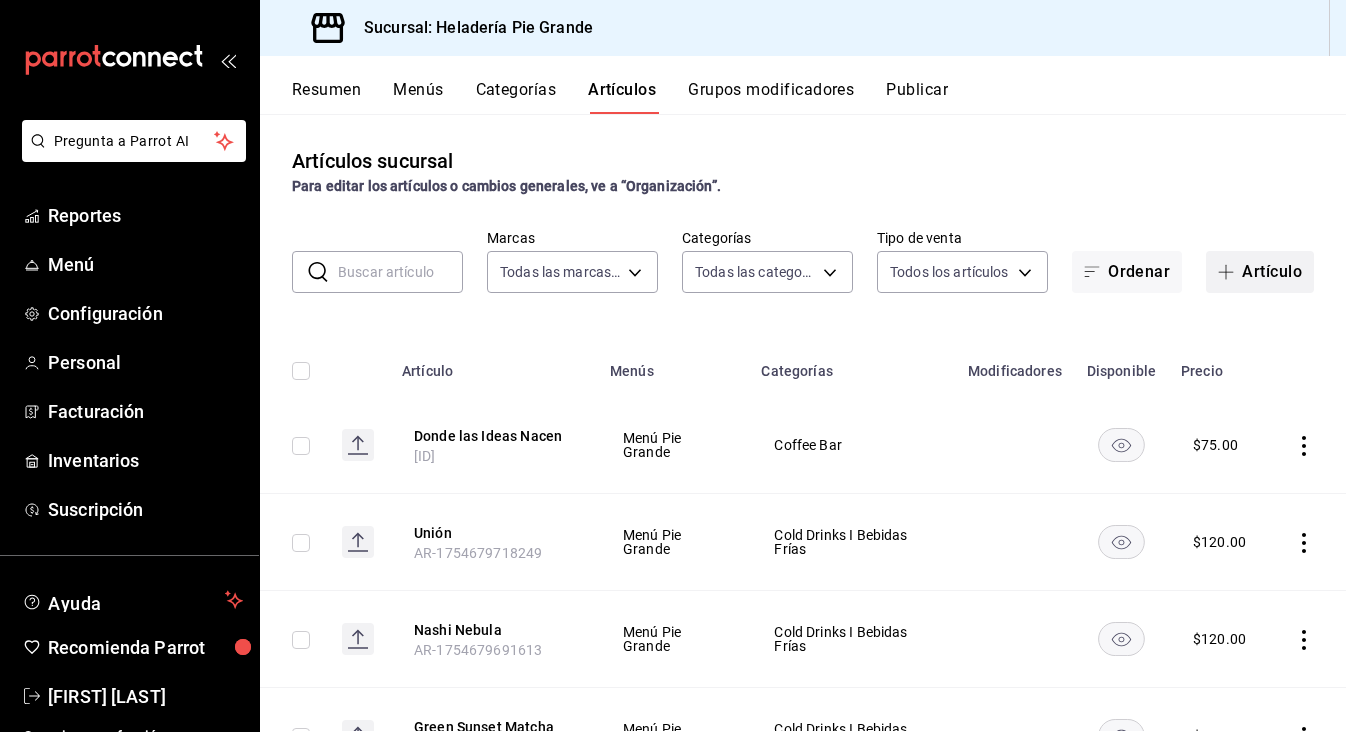 click on "Artículo" at bounding box center [1260, 272] 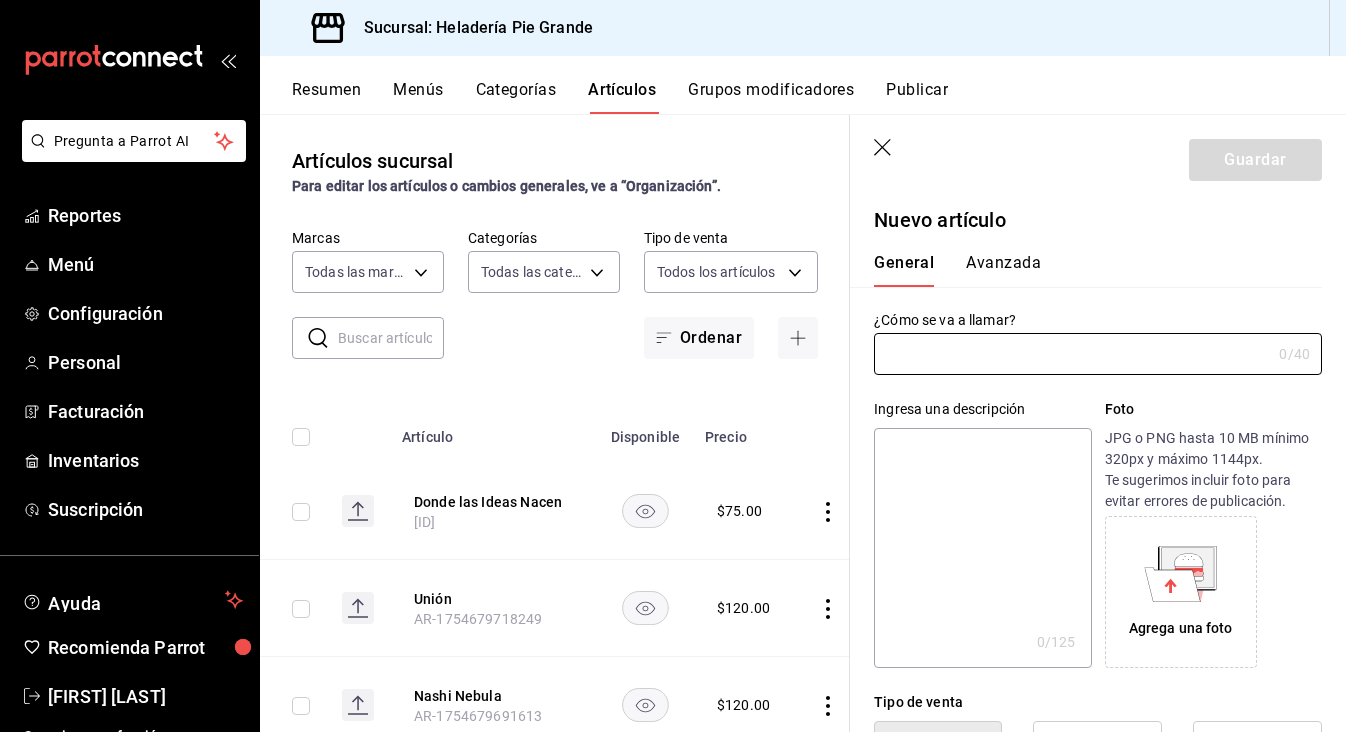 type on "[ID]" 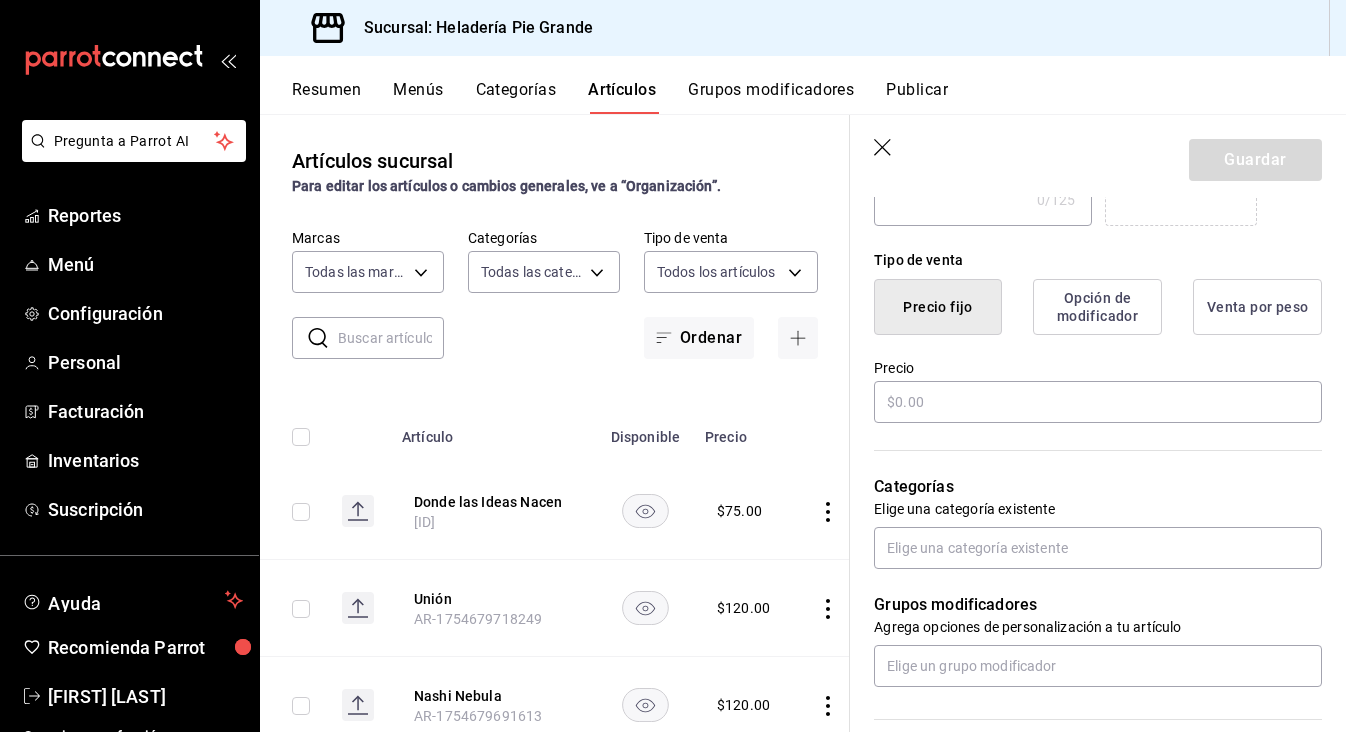 scroll, scrollTop: 447, scrollLeft: 0, axis: vertical 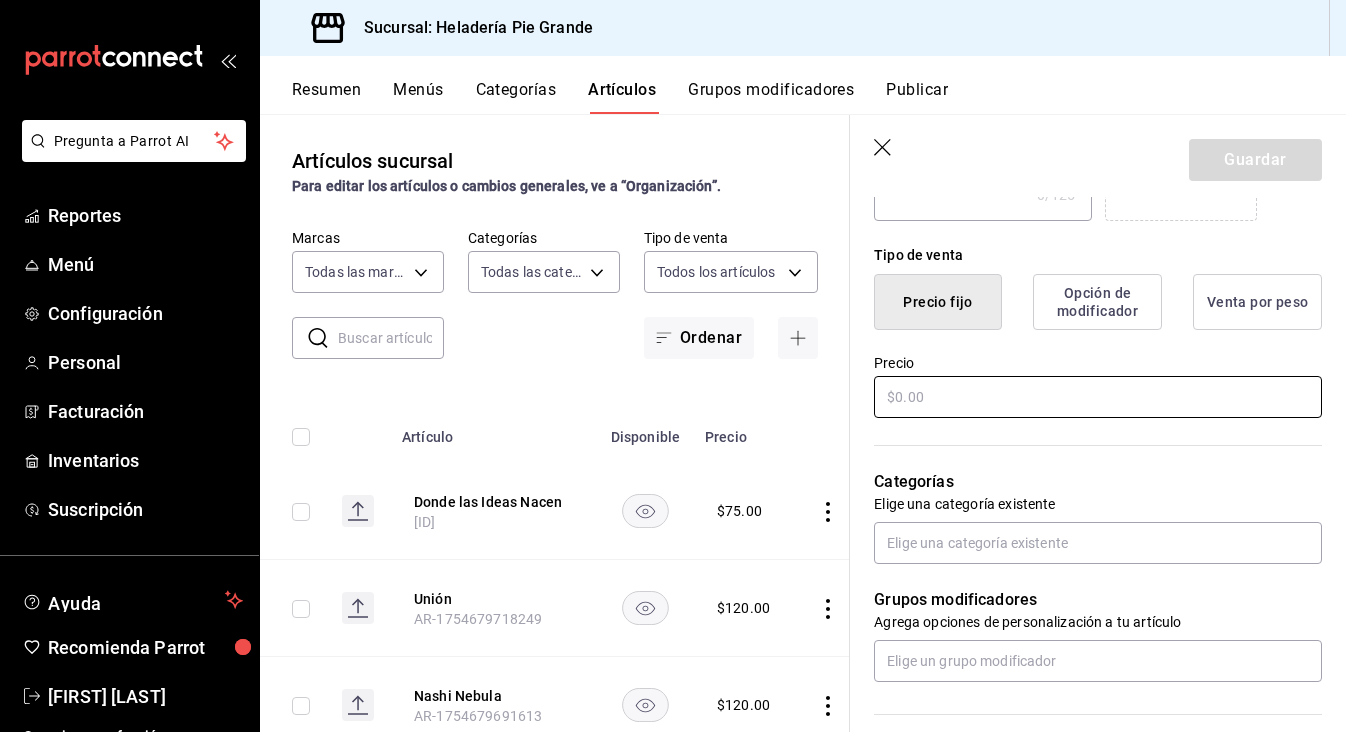 type on "Dinamita" 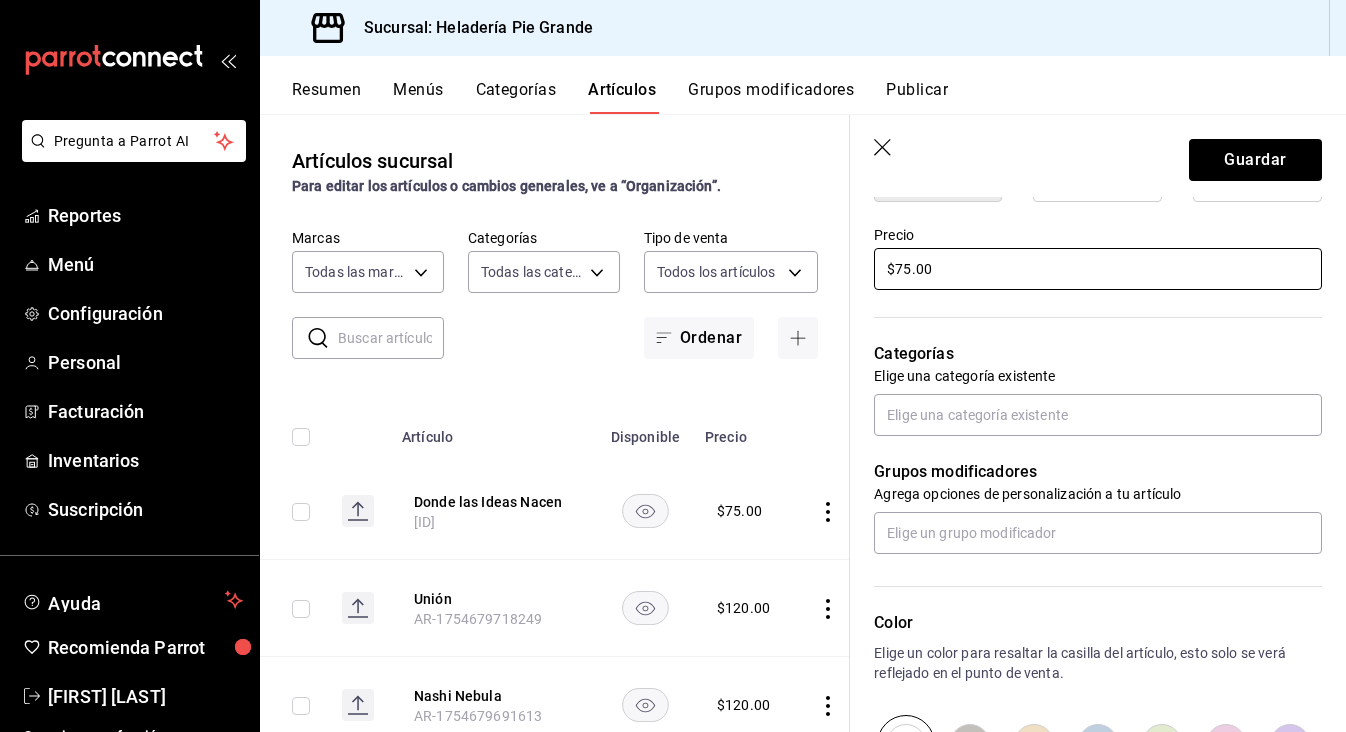 scroll, scrollTop: 576, scrollLeft: 0, axis: vertical 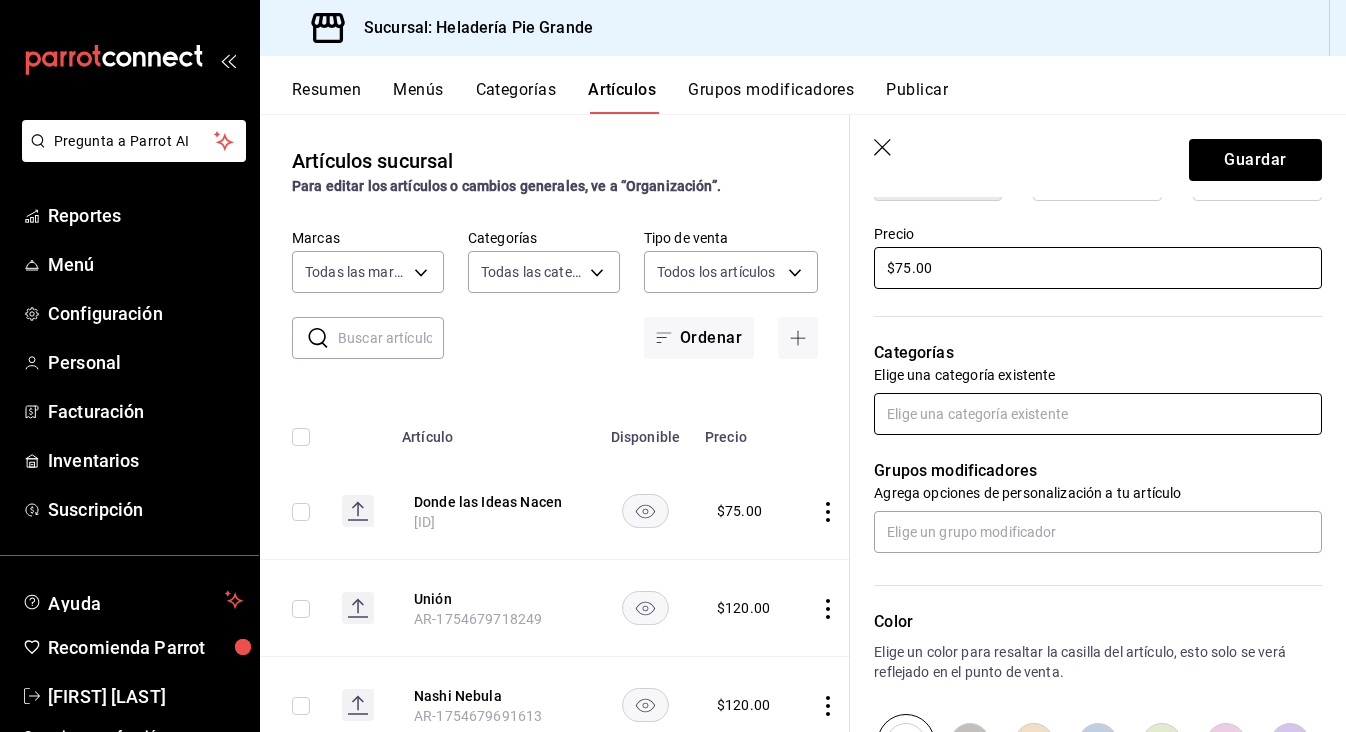 type on "$75.00" 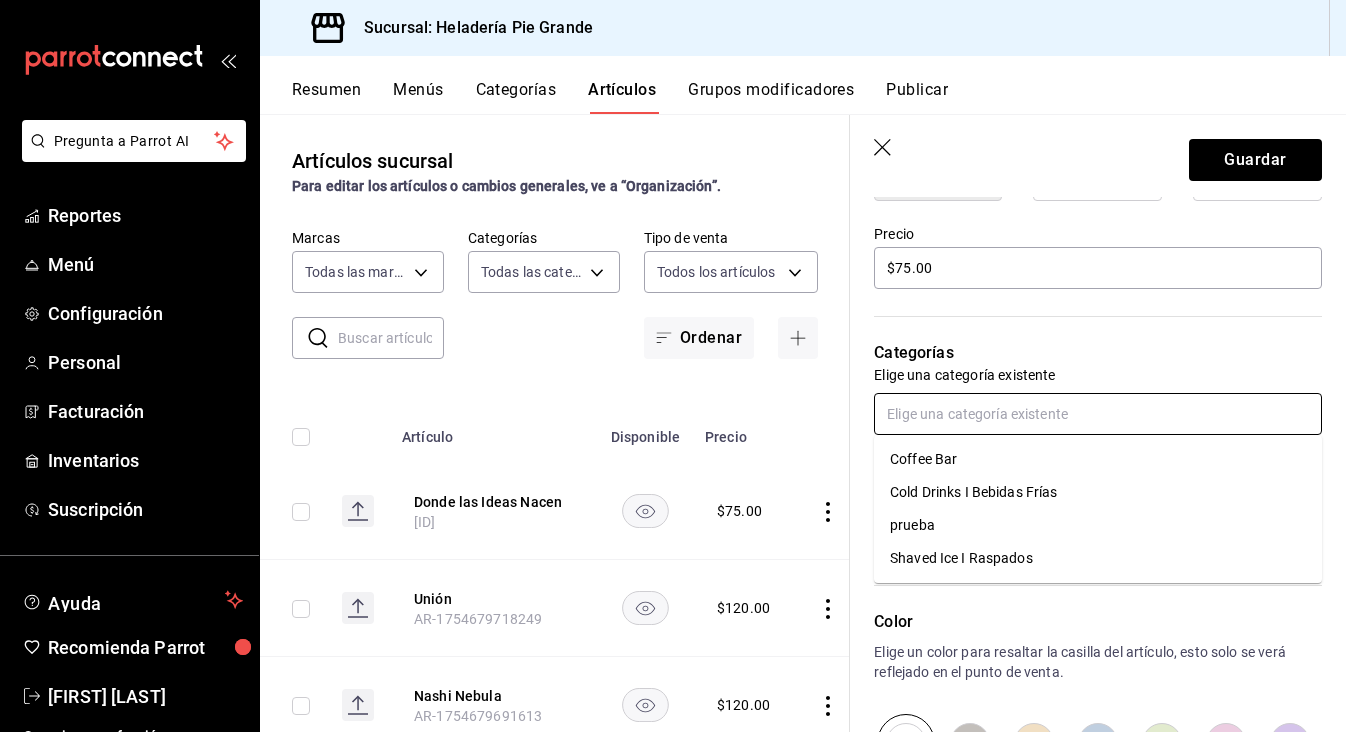click at bounding box center [1098, 414] 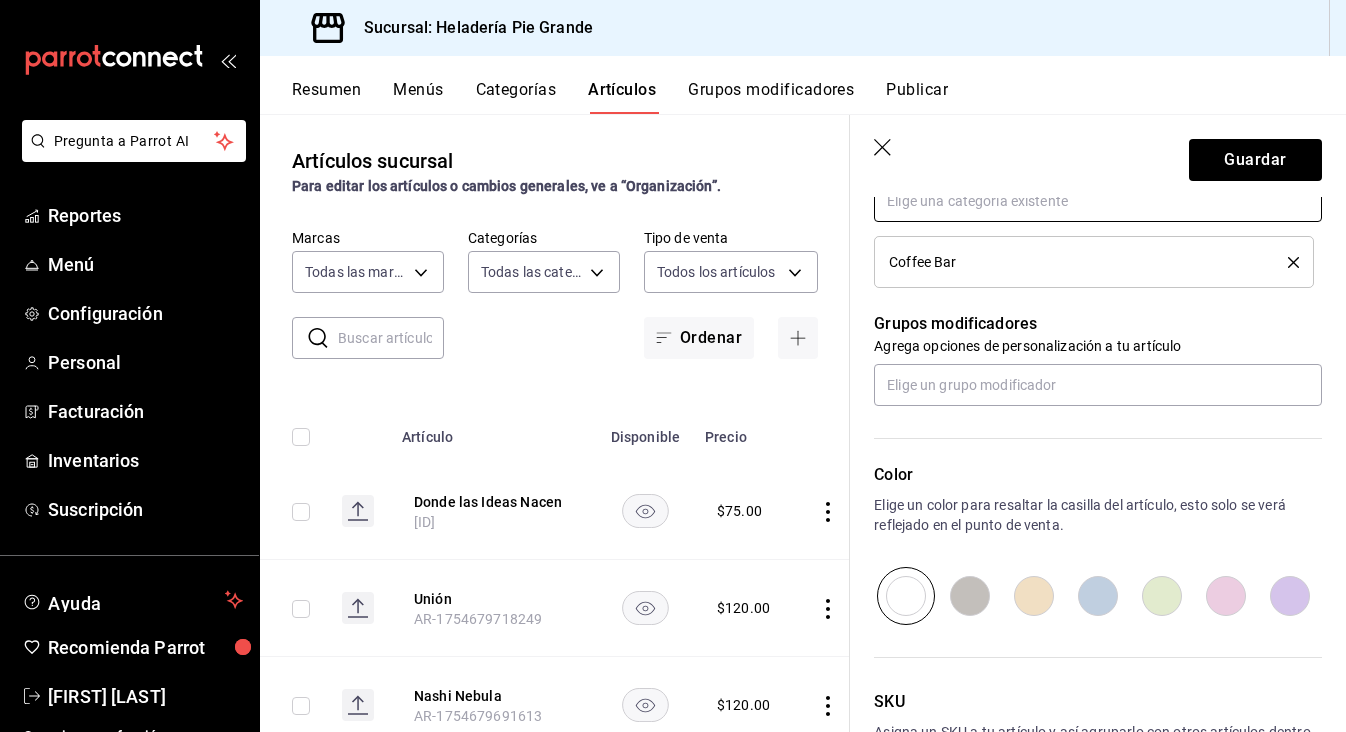 scroll, scrollTop: 792, scrollLeft: 0, axis: vertical 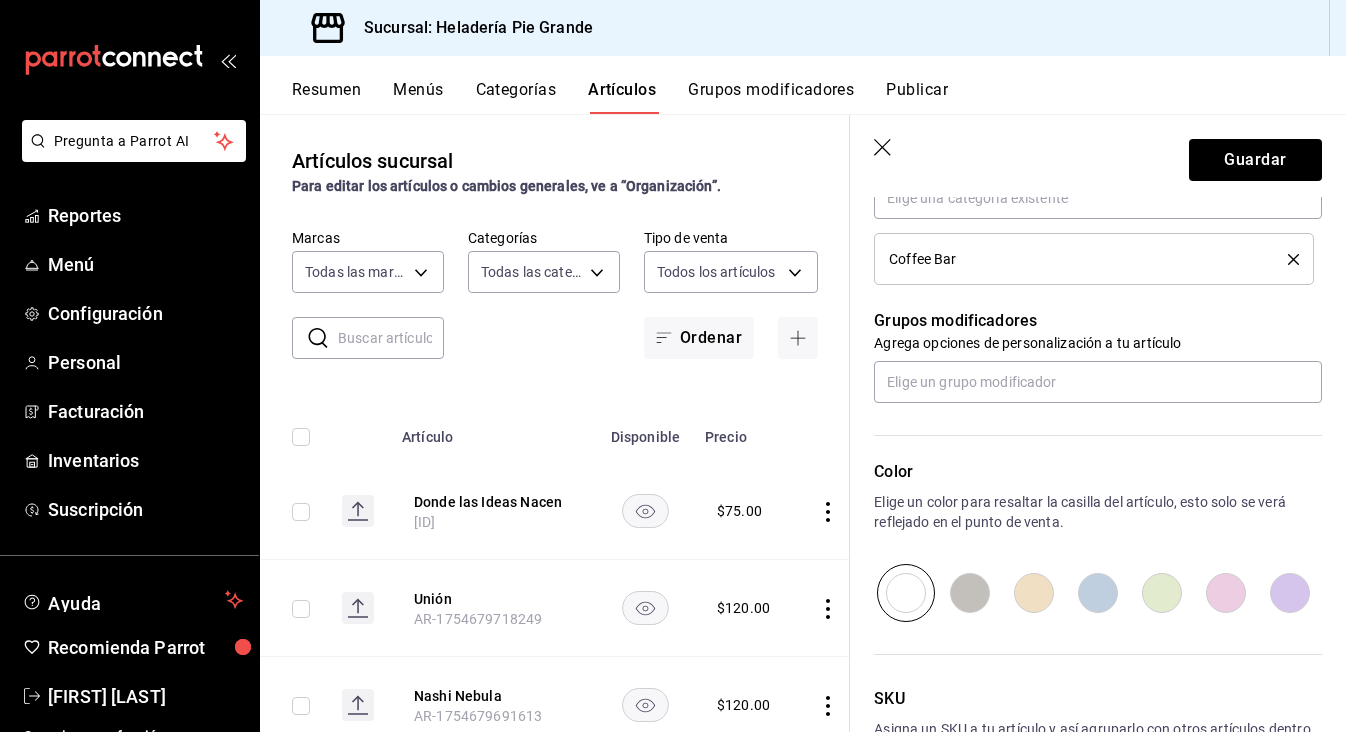 click at bounding box center [1034, 593] 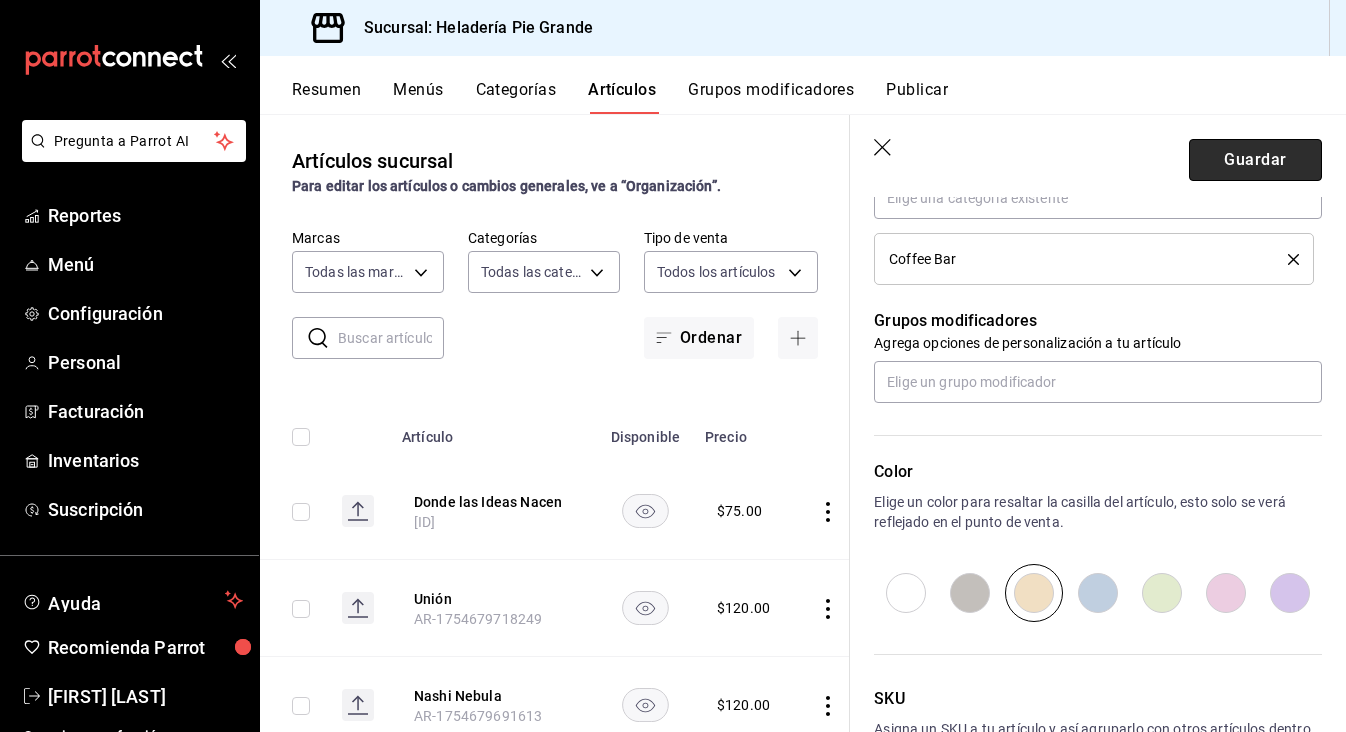 click on "Guardar" at bounding box center (1255, 160) 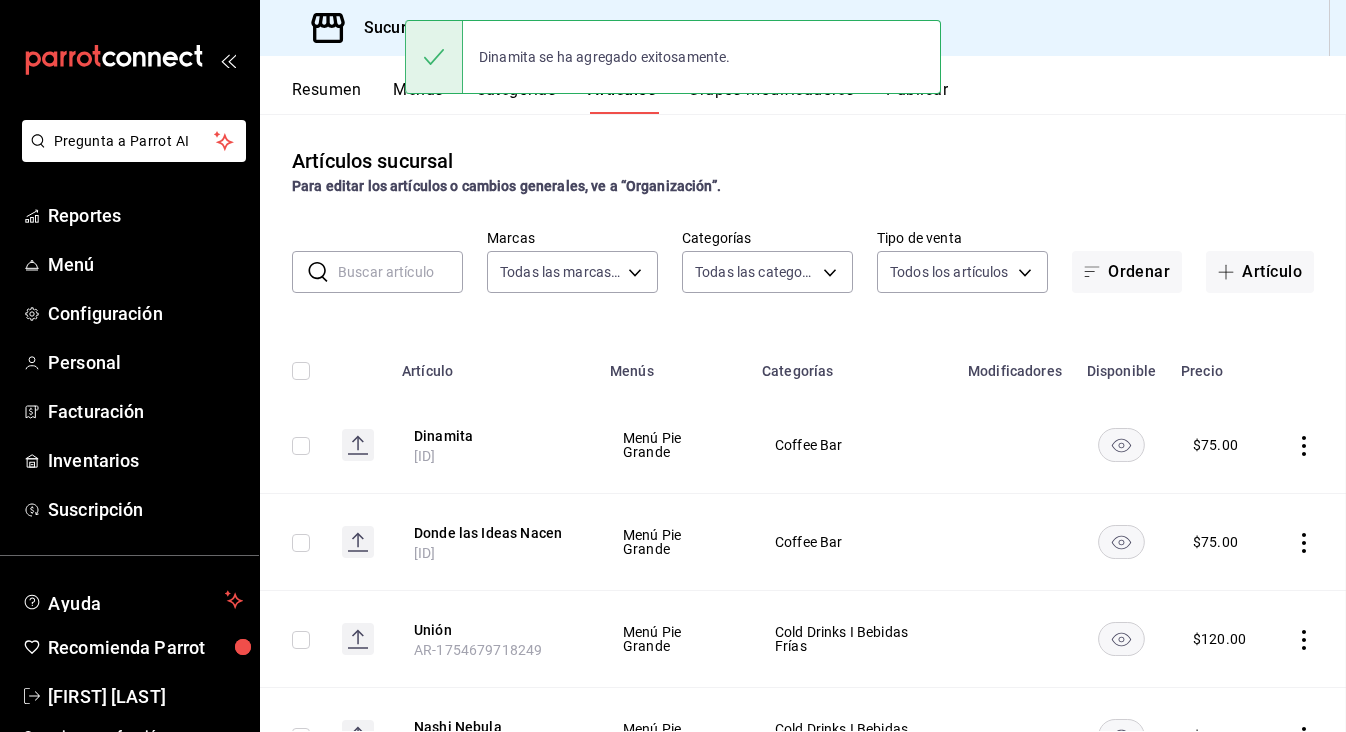 scroll, scrollTop: 0, scrollLeft: 0, axis: both 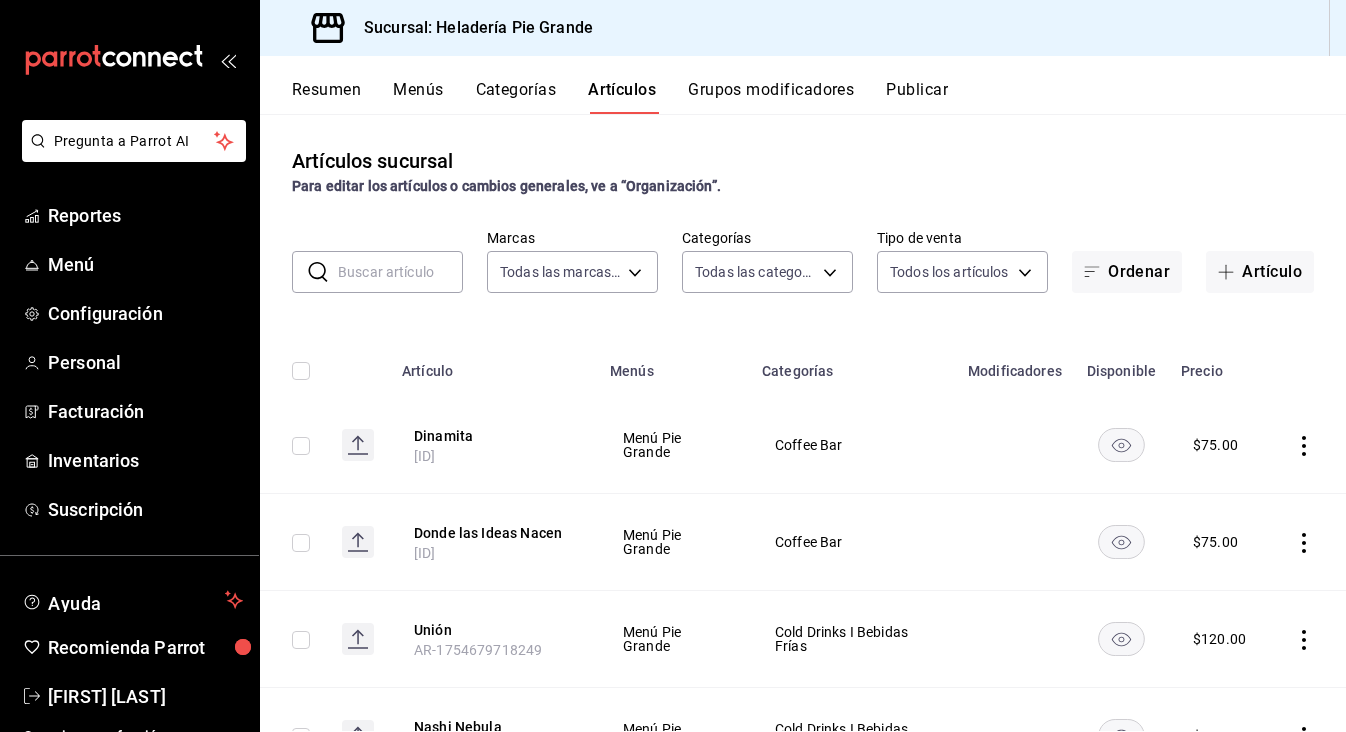 click on "Artículos sucursal Para editar los artículos o cambios generales, ve a “Organización”. ​ ​ Marcas Todas las marcas, Sin marca [UUID] Categorías Todas las categorías, Sin categoría [UUID],[UUID],[UUID],[UUID] Tipo de venta Todos los artículos ALL Ordenar Artículo Artículo Menús Categorías Modificadores Disponible Precio Dinamita [ID] Menú Pie Grande Coffee Bar $ 75.00 Donde las Ideas Nacen [ID] Menú Pie Grande Coffee Bar $ 75.00 Unión [ID] Menú Pie Grande Cold Drinks I Bebidas Frías $ 120.00 Nashi Nebula [ID] Menú Pie Grande Cold Drinks I Bebidas Frías $ 120.00 Green Sunset Matcha [ID] Menú Pie Grande Cold Drinks I Bebidas Frías $ 120.00 Matcha Cloud [ID] Menú Pie Grande Cold Drinks I Bebidas Frías $ 120.00 Cardipeanut [ID] Menú Pie Grande $ 90.00 $" at bounding box center [803, 422] 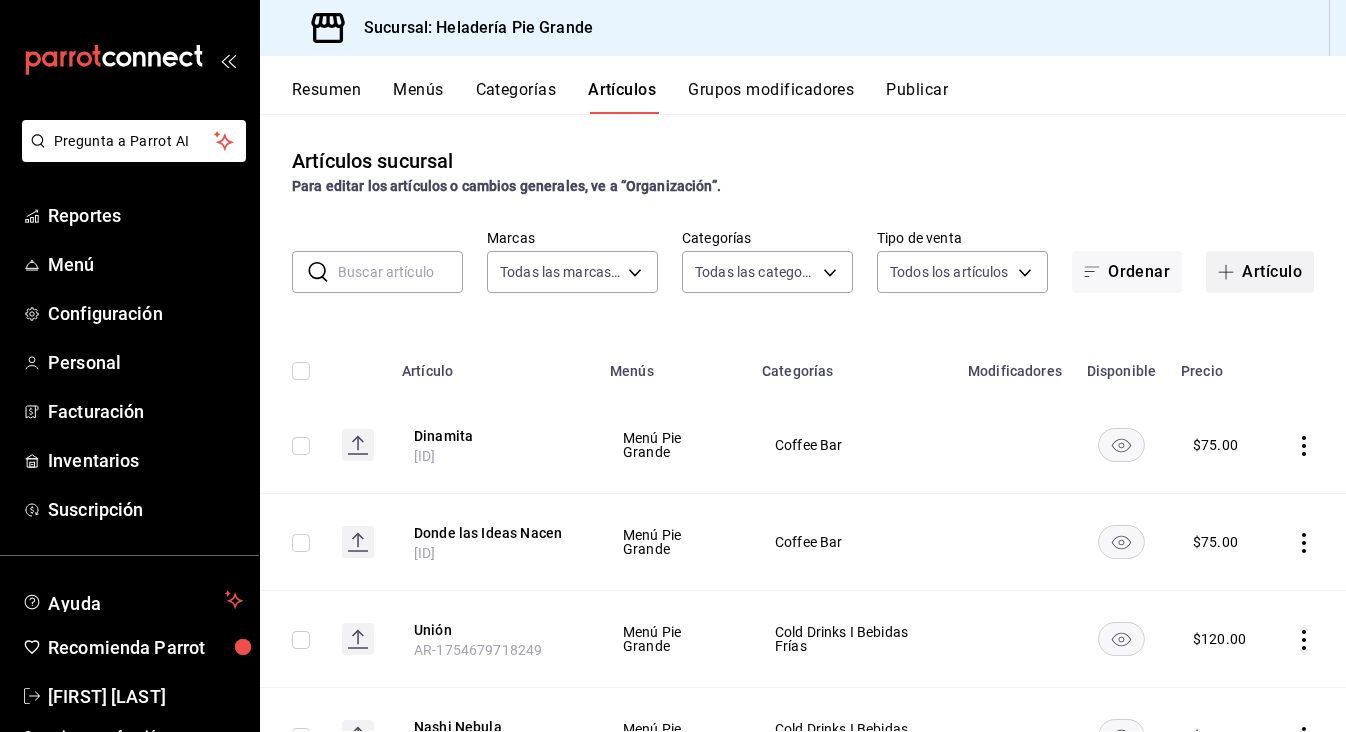 click on "Artículo" at bounding box center (1260, 272) 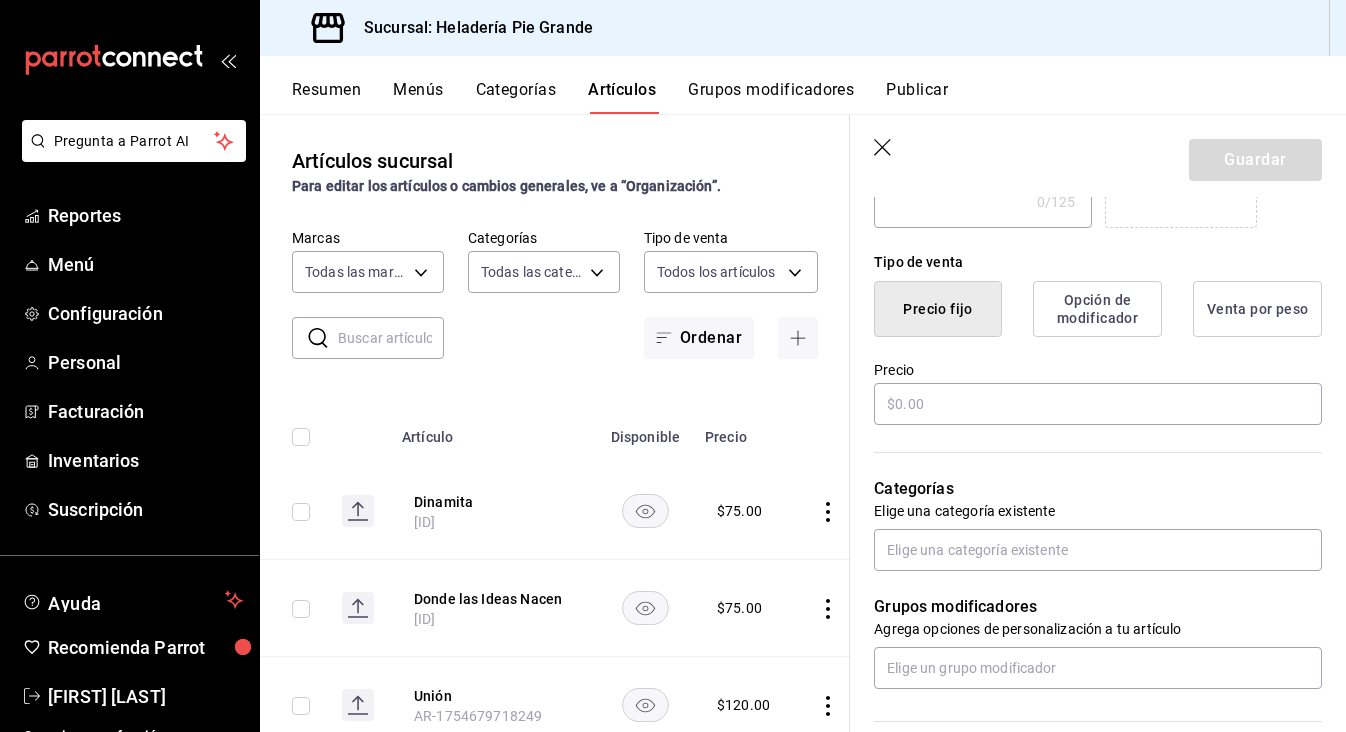scroll, scrollTop: 517, scrollLeft: 0, axis: vertical 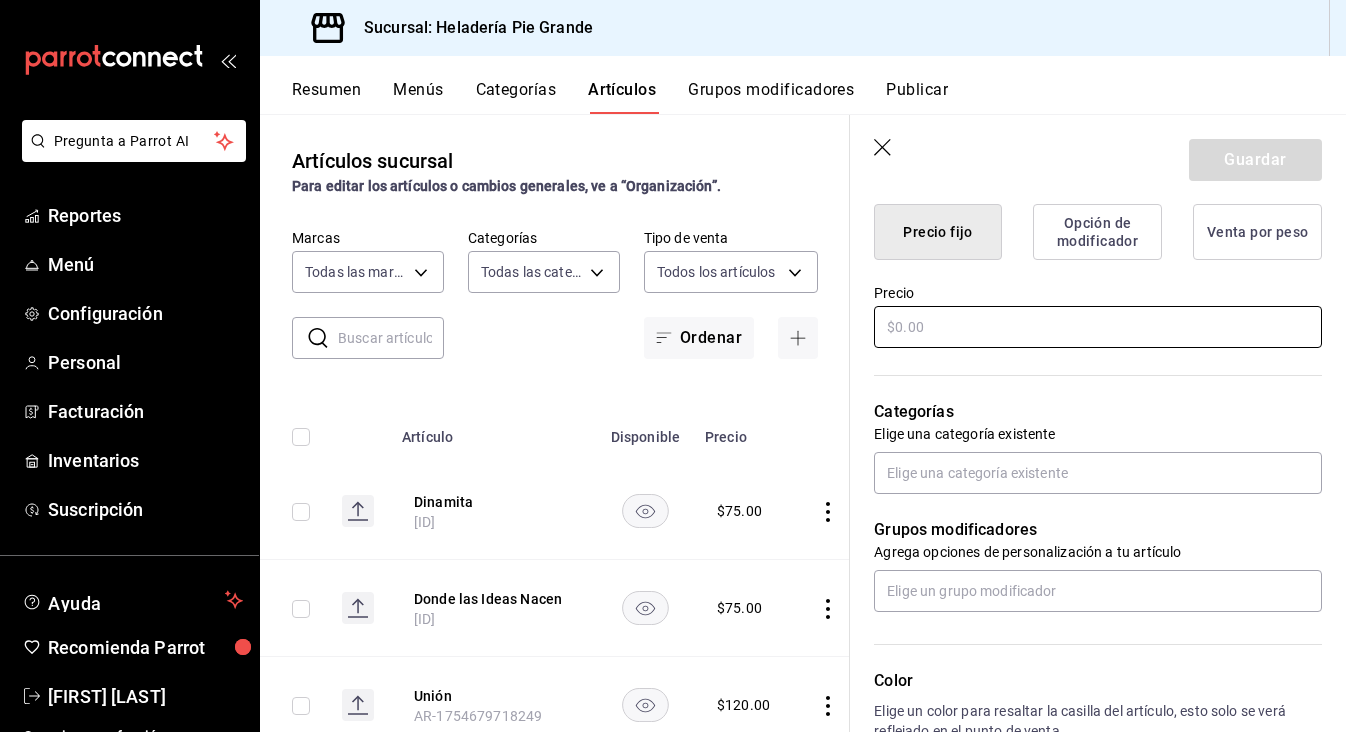 type on "Sin Días Libres" 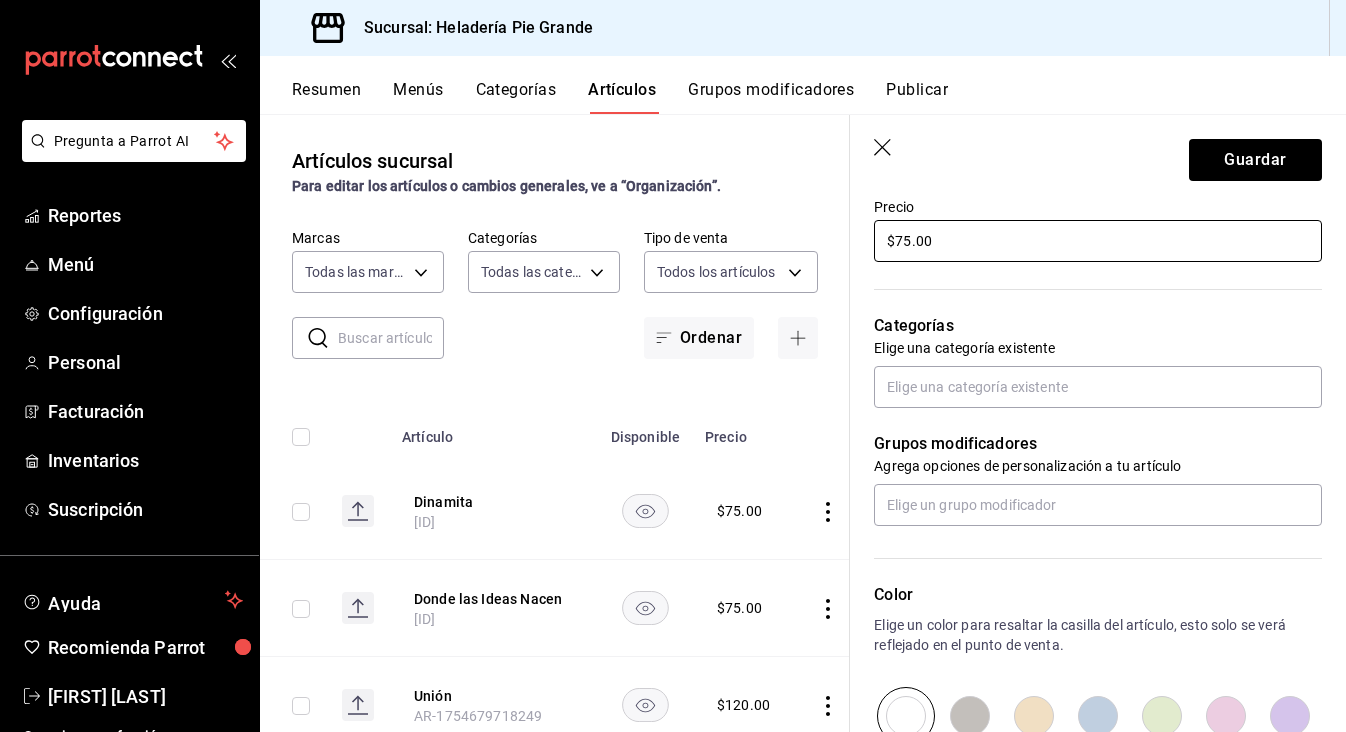 scroll, scrollTop: 610, scrollLeft: 0, axis: vertical 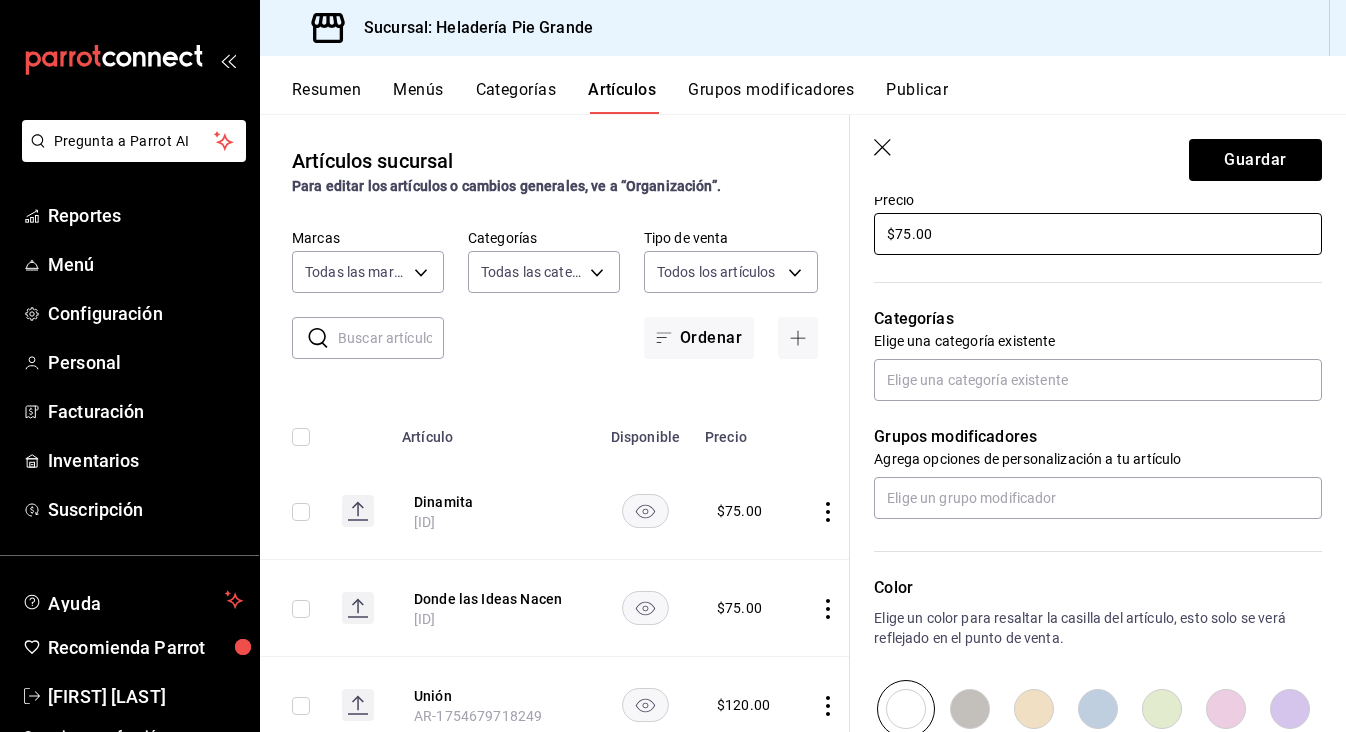 type on "$75.00" 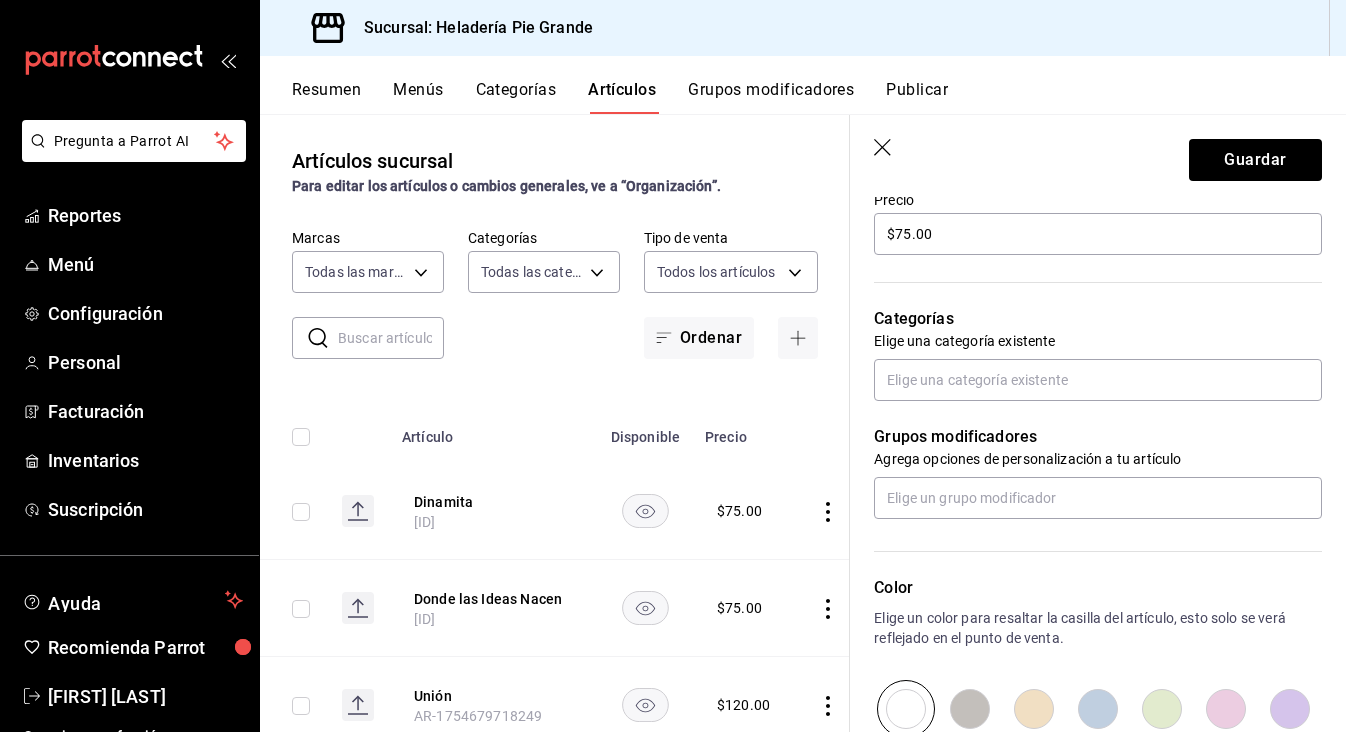 click on "Grupos modificadores Agrega opciones de personalización a tu artículo" at bounding box center [1086, 460] 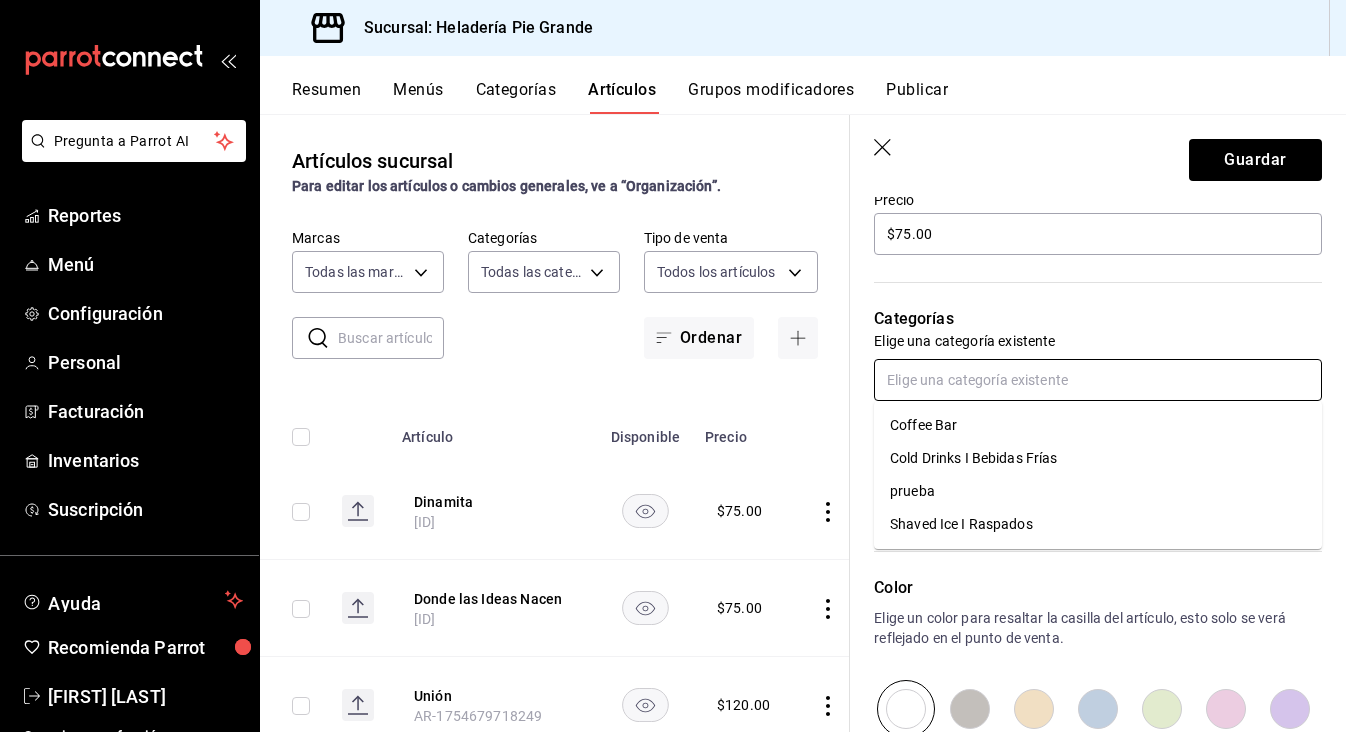 click at bounding box center [1098, 380] 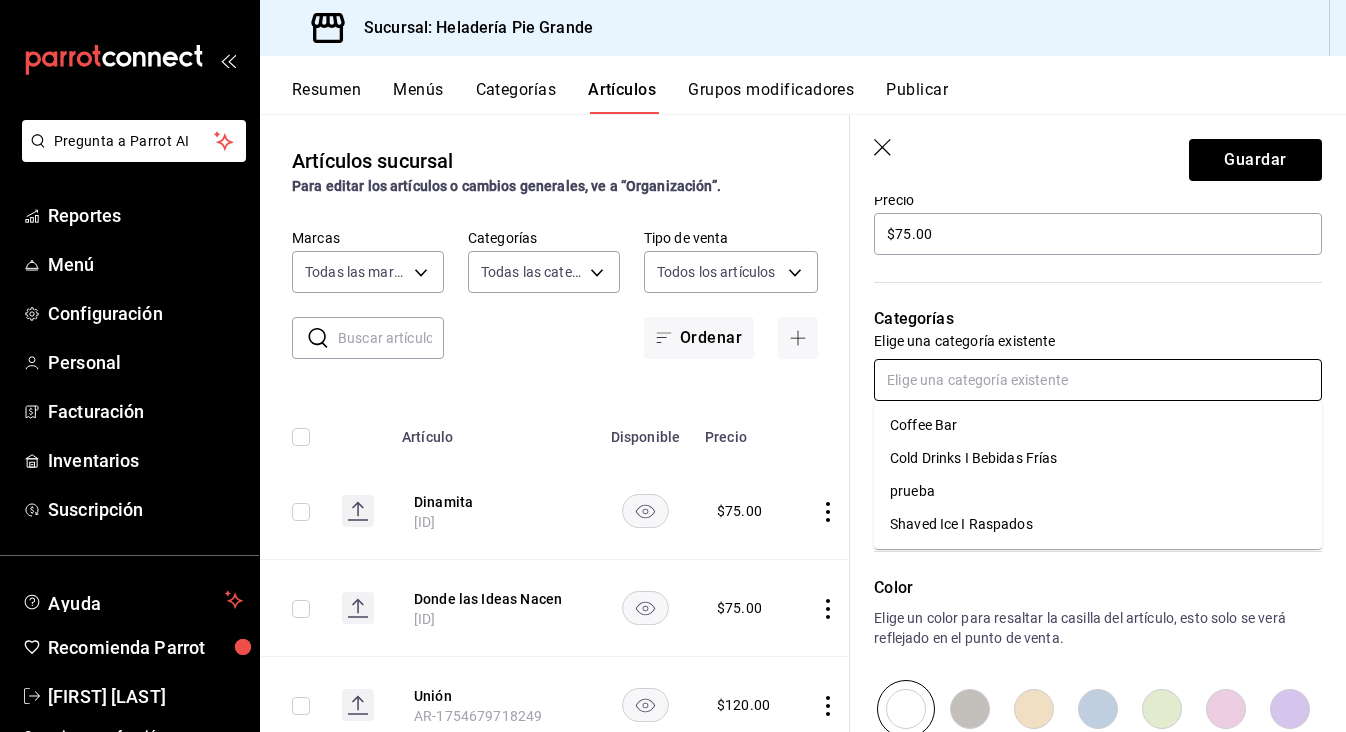 click on "Coffee Bar" at bounding box center (1098, 425) 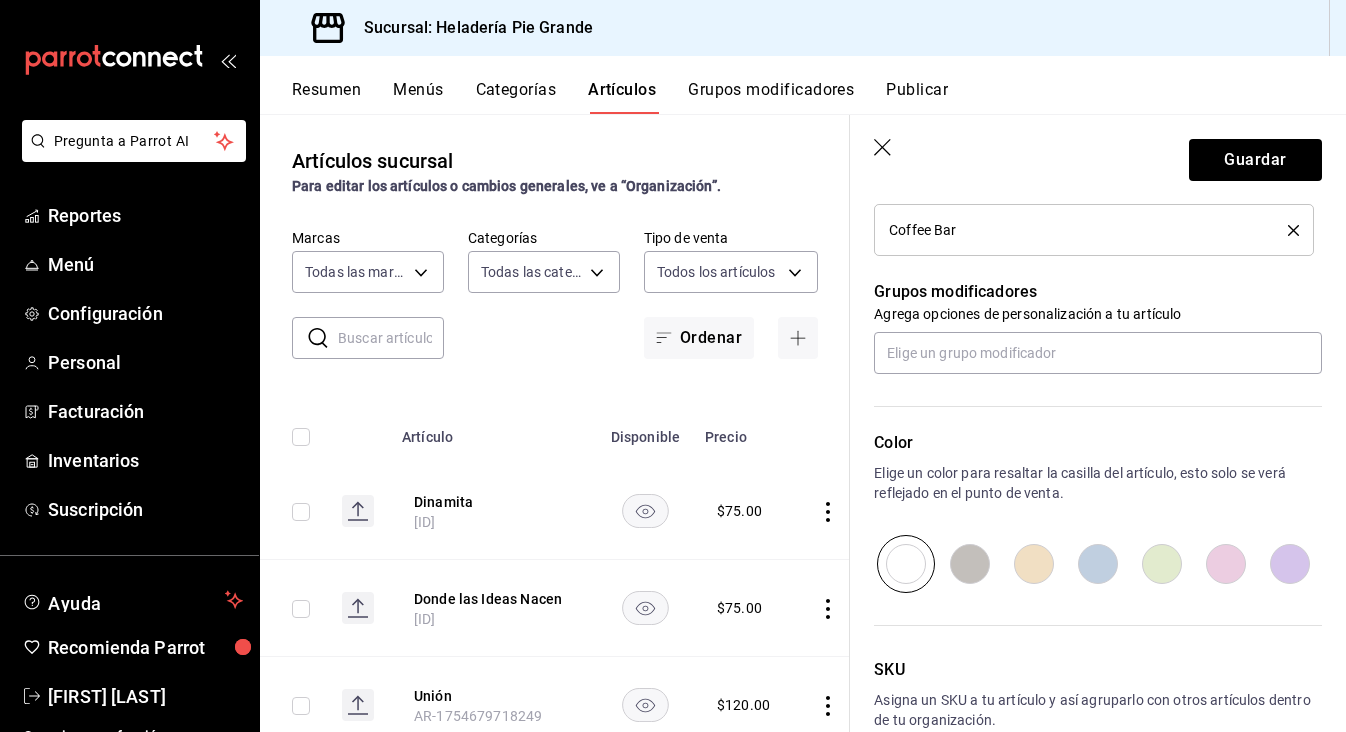 scroll, scrollTop: 834, scrollLeft: 0, axis: vertical 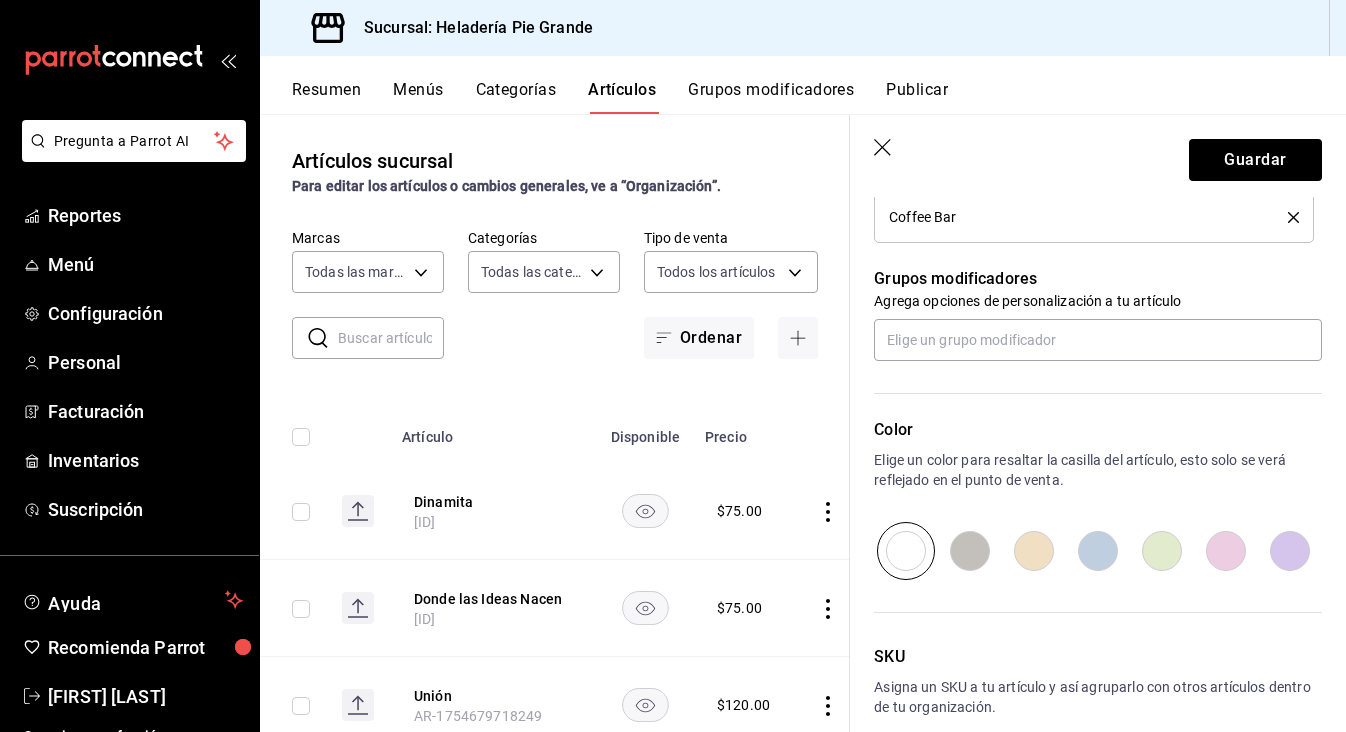 click at bounding box center [1034, 551] 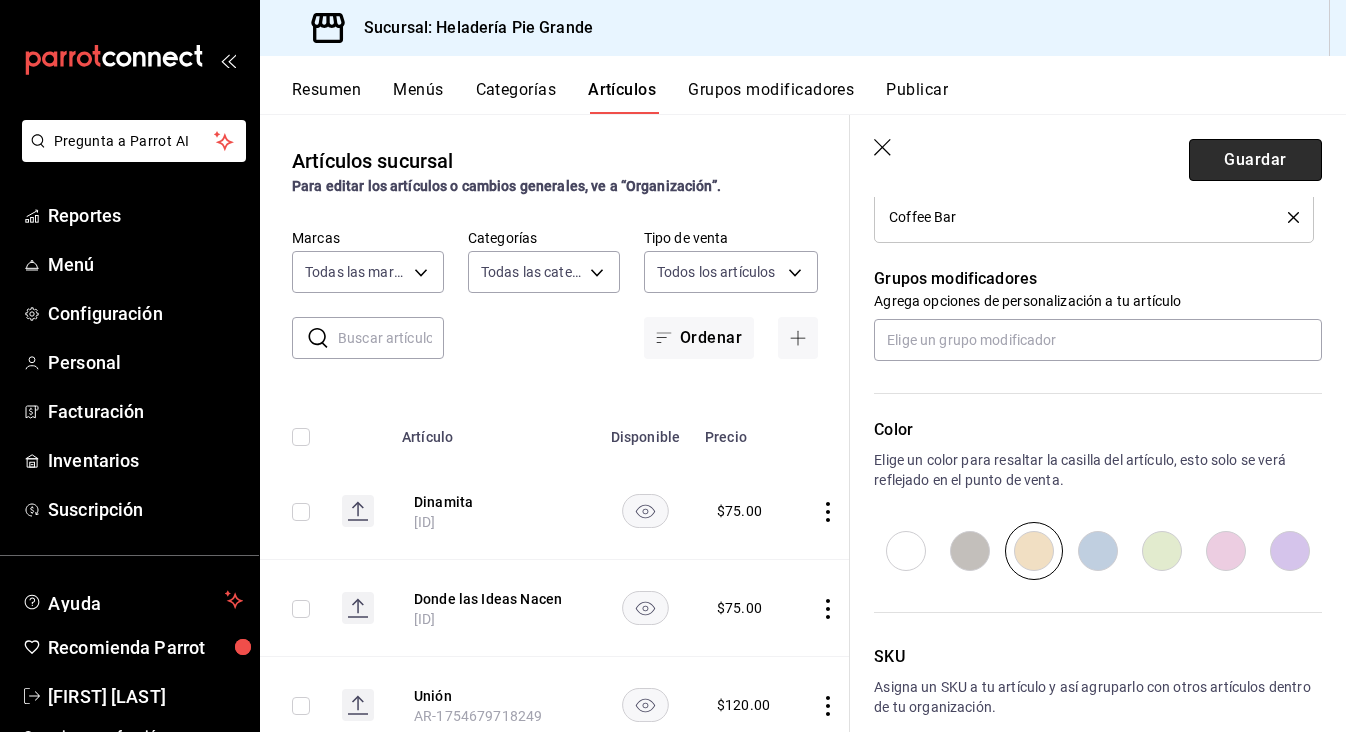 click on "Guardar" at bounding box center [1255, 160] 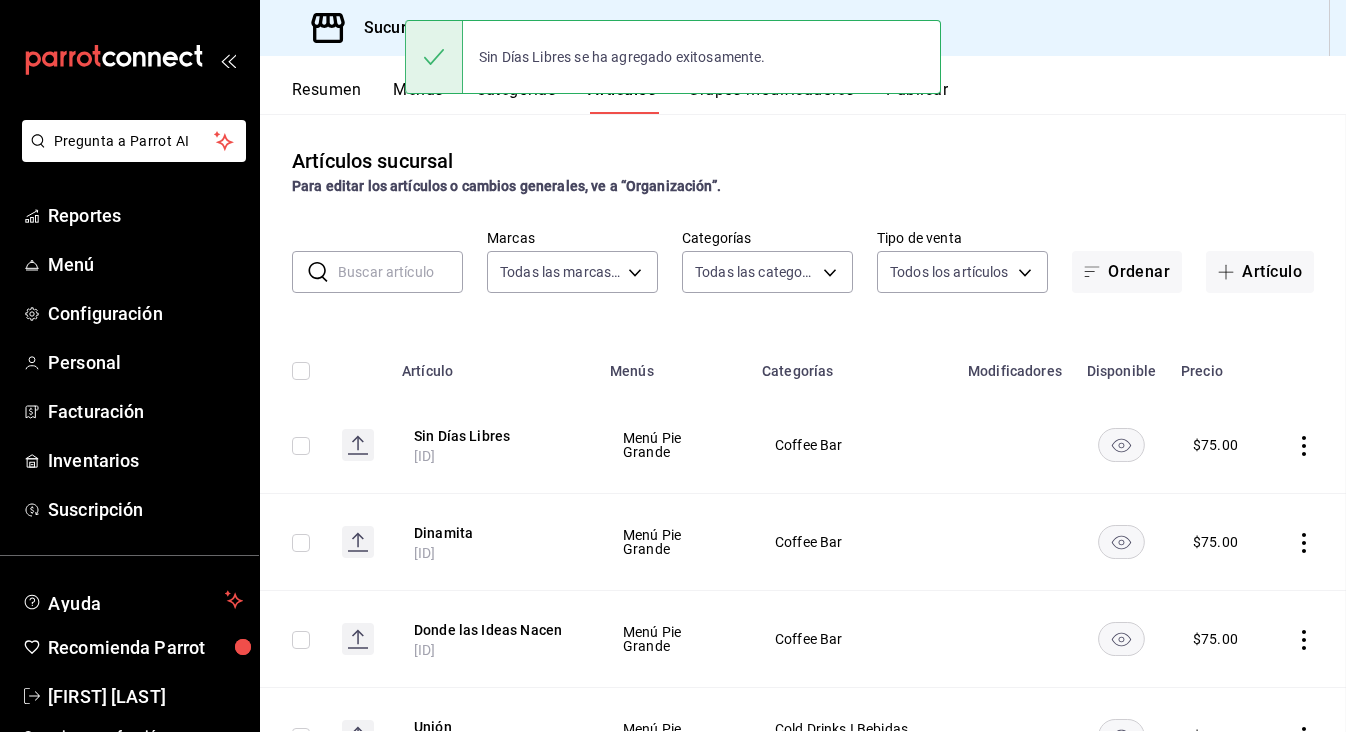 scroll, scrollTop: 0, scrollLeft: 0, axis: both 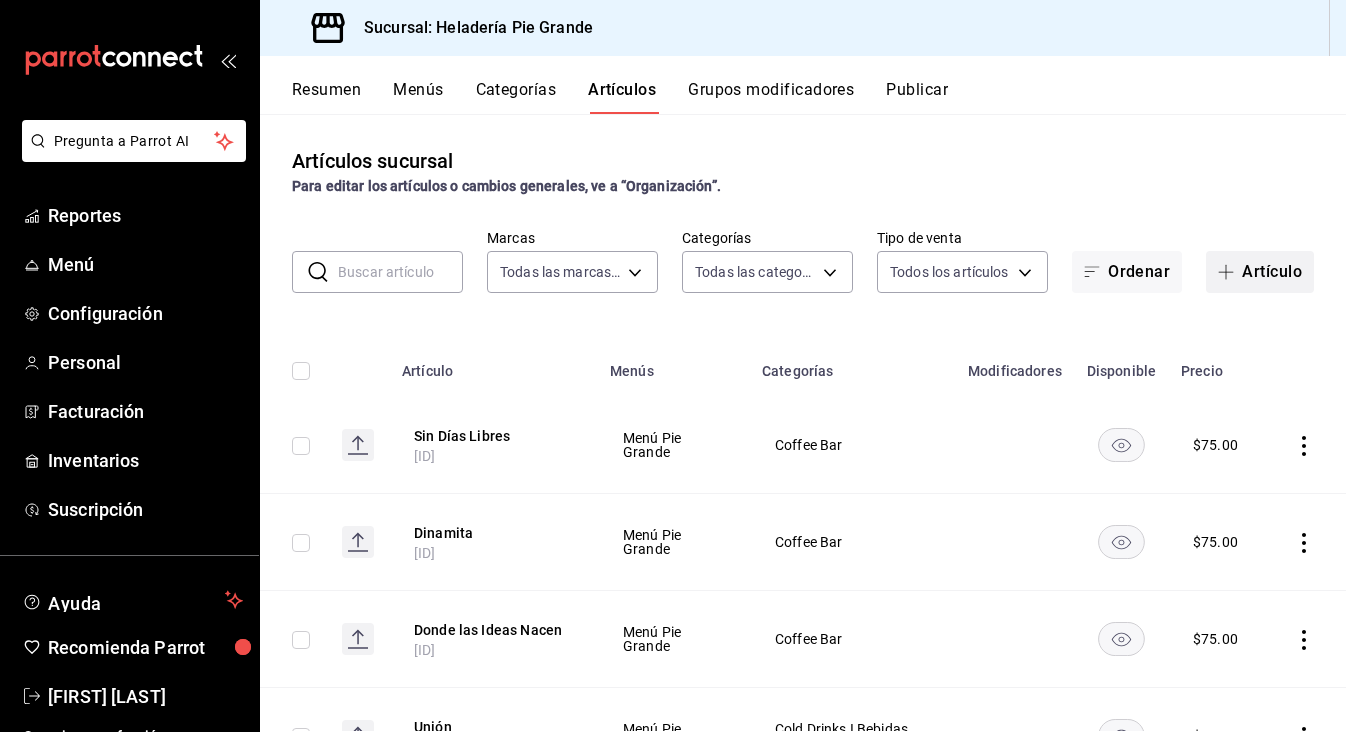 click on "Artículo" at bounding box center (1260, 272) 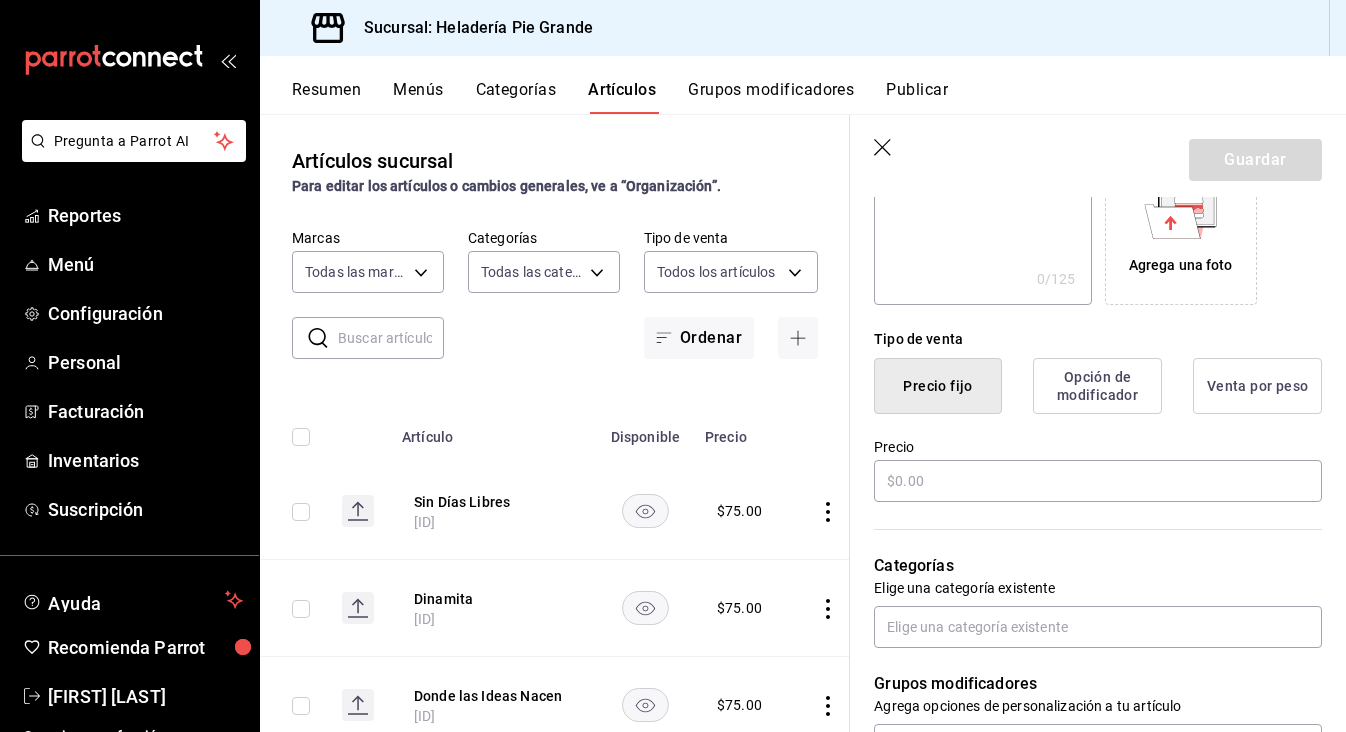 scroll, scrollTop: 445, scrollLeft: 0, axis: vertical 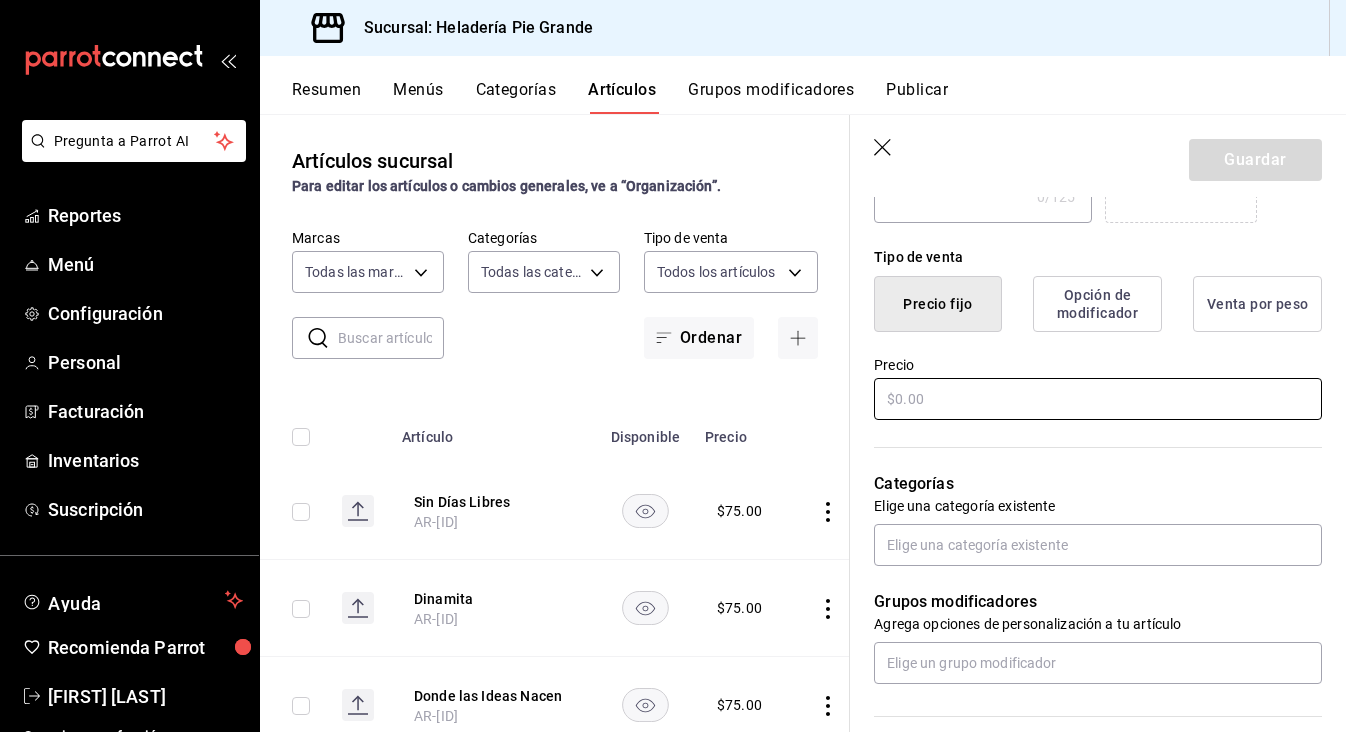 type on "Ruido Blanco" 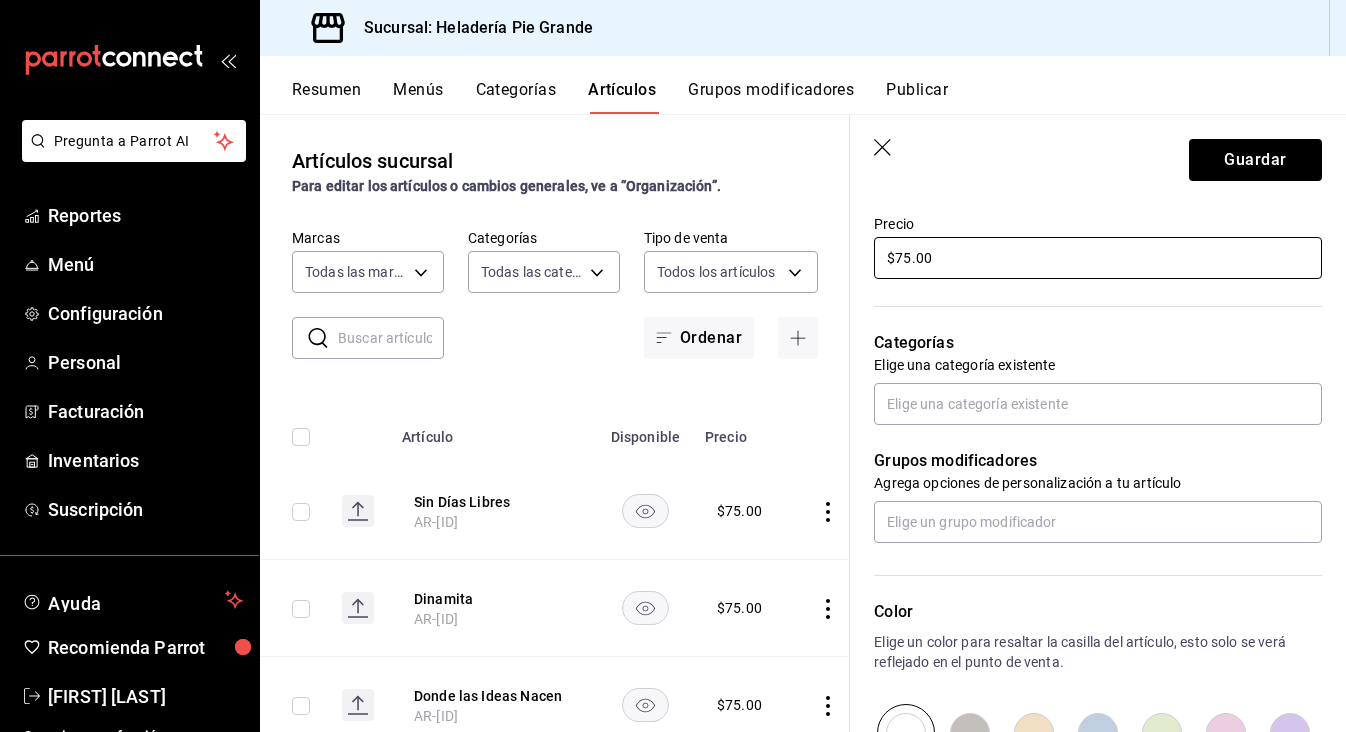 scroll, scrollTop: 646, scrollLeft: 0, axis: vertical 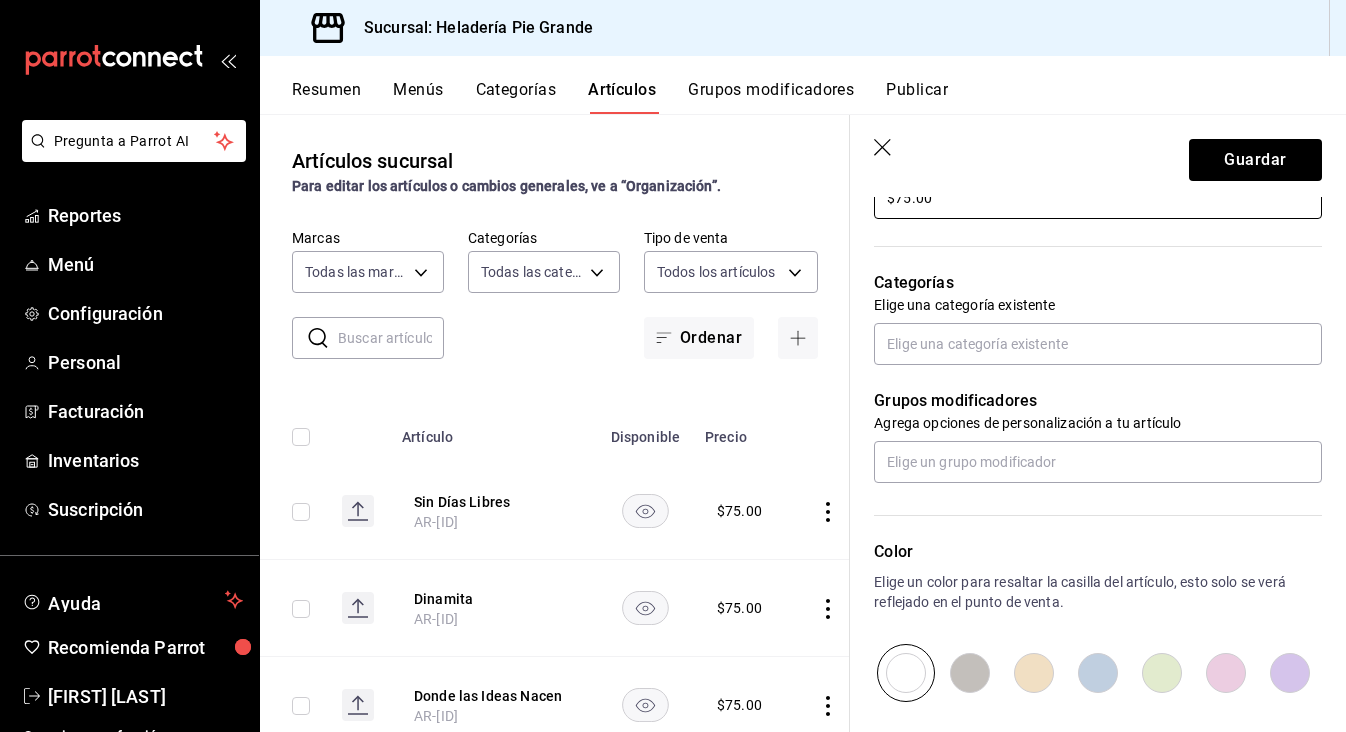 type on "$75.00" 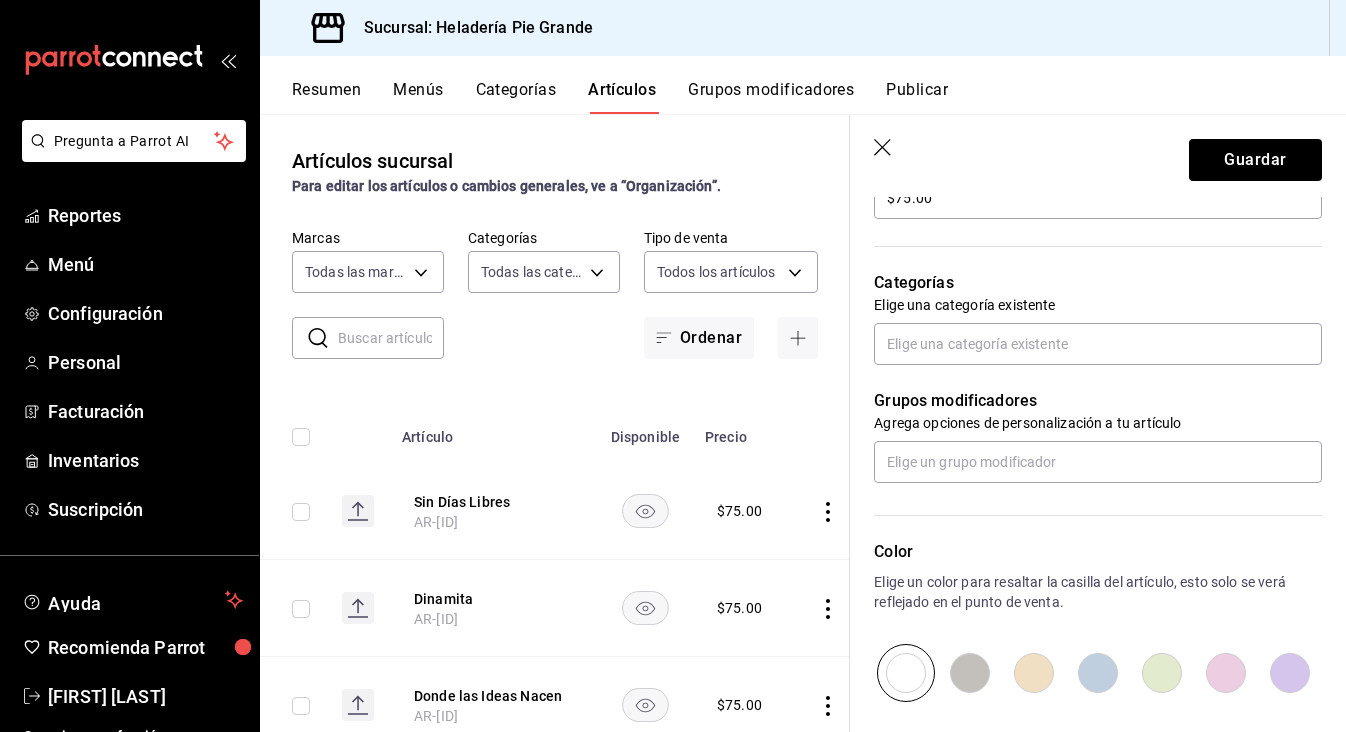 click 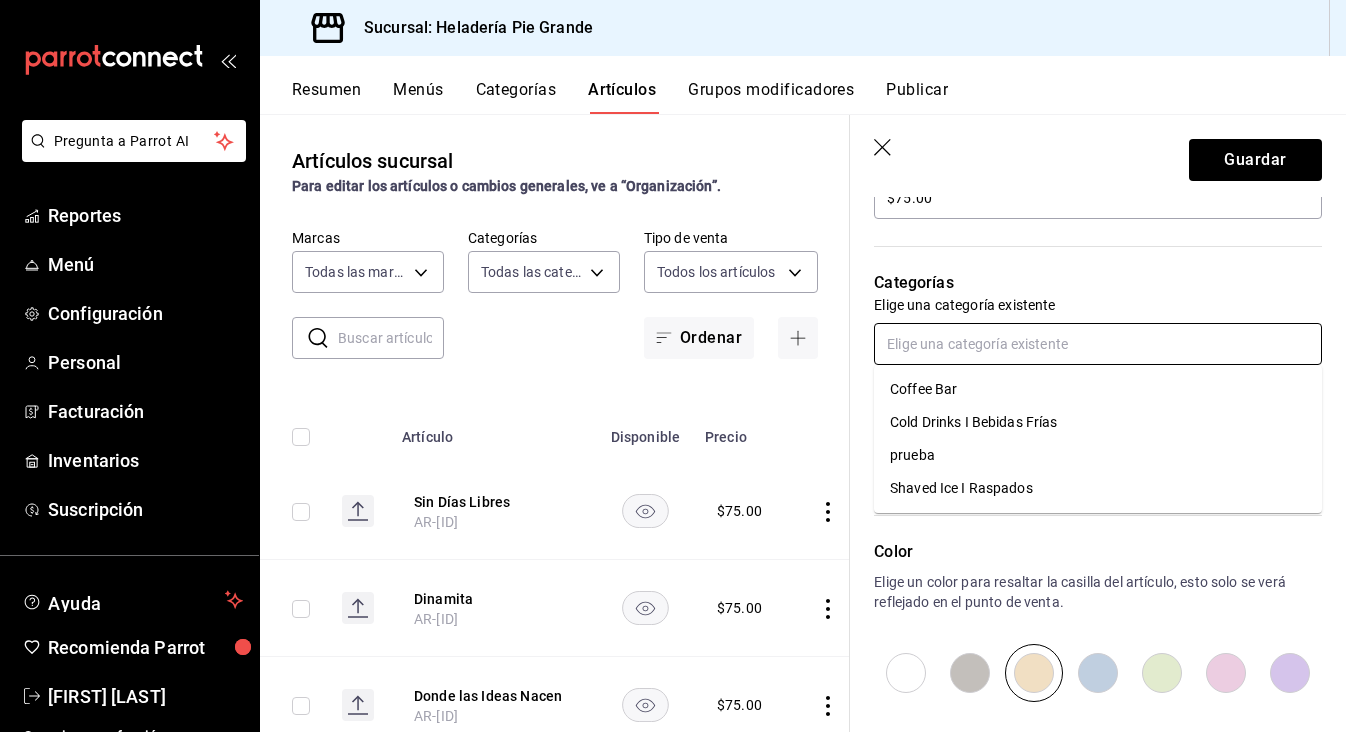 click 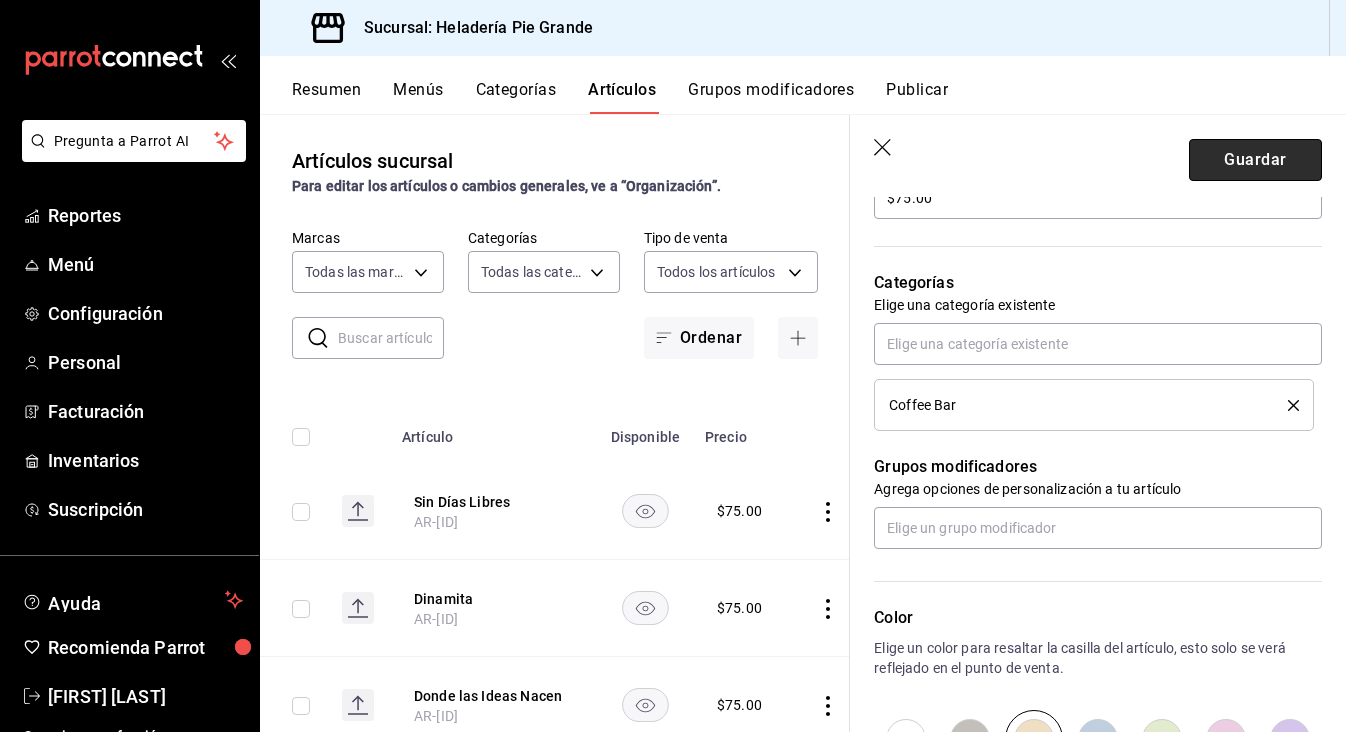 click on "Guardar" 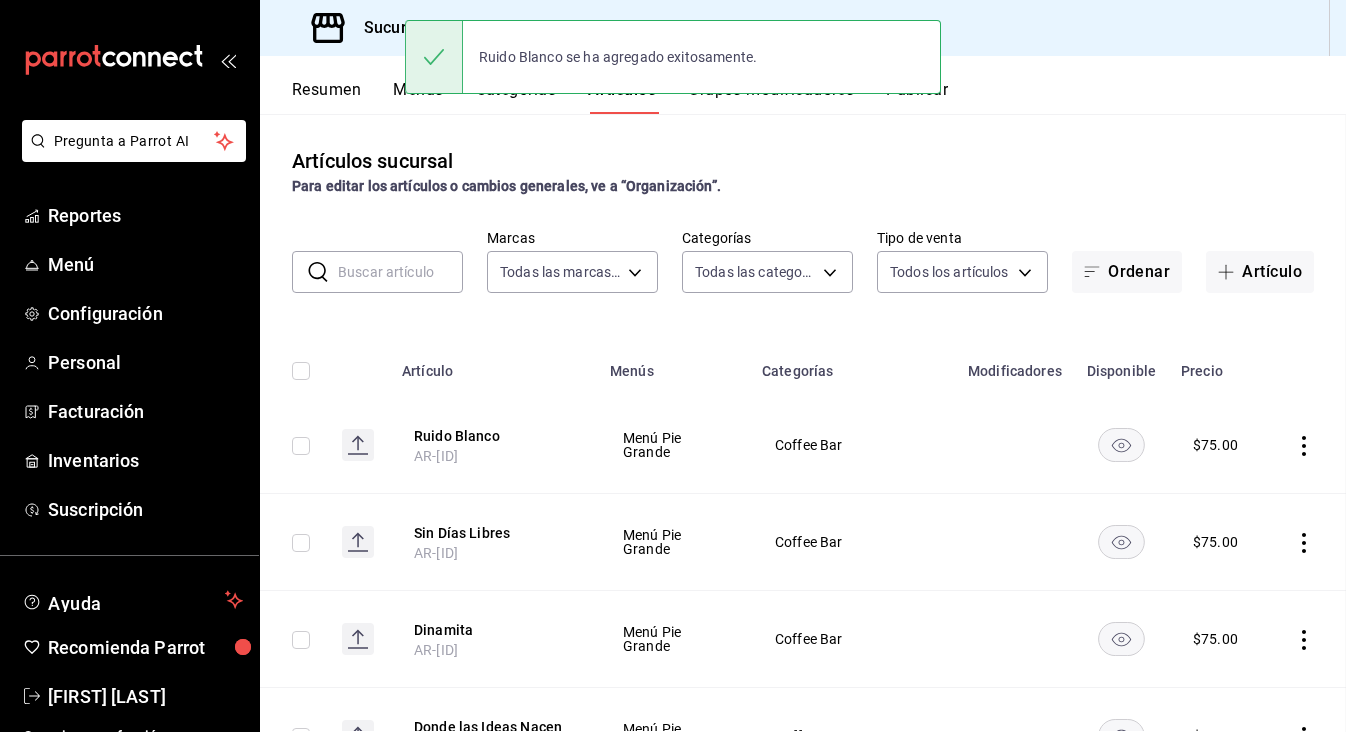 scroll, scrollTop: 0, scrollLeft: 0, axis: both 